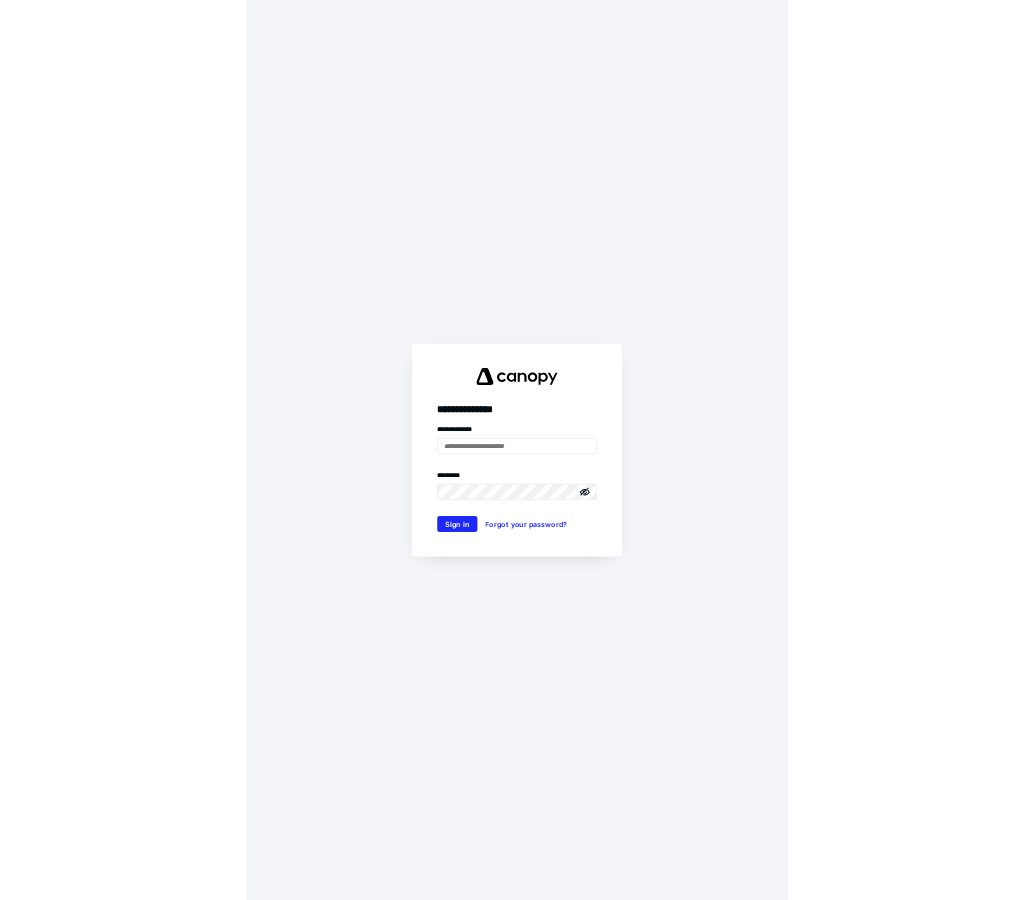 scroll, scrollTop: 0, scrollLeft: 0, axis: both 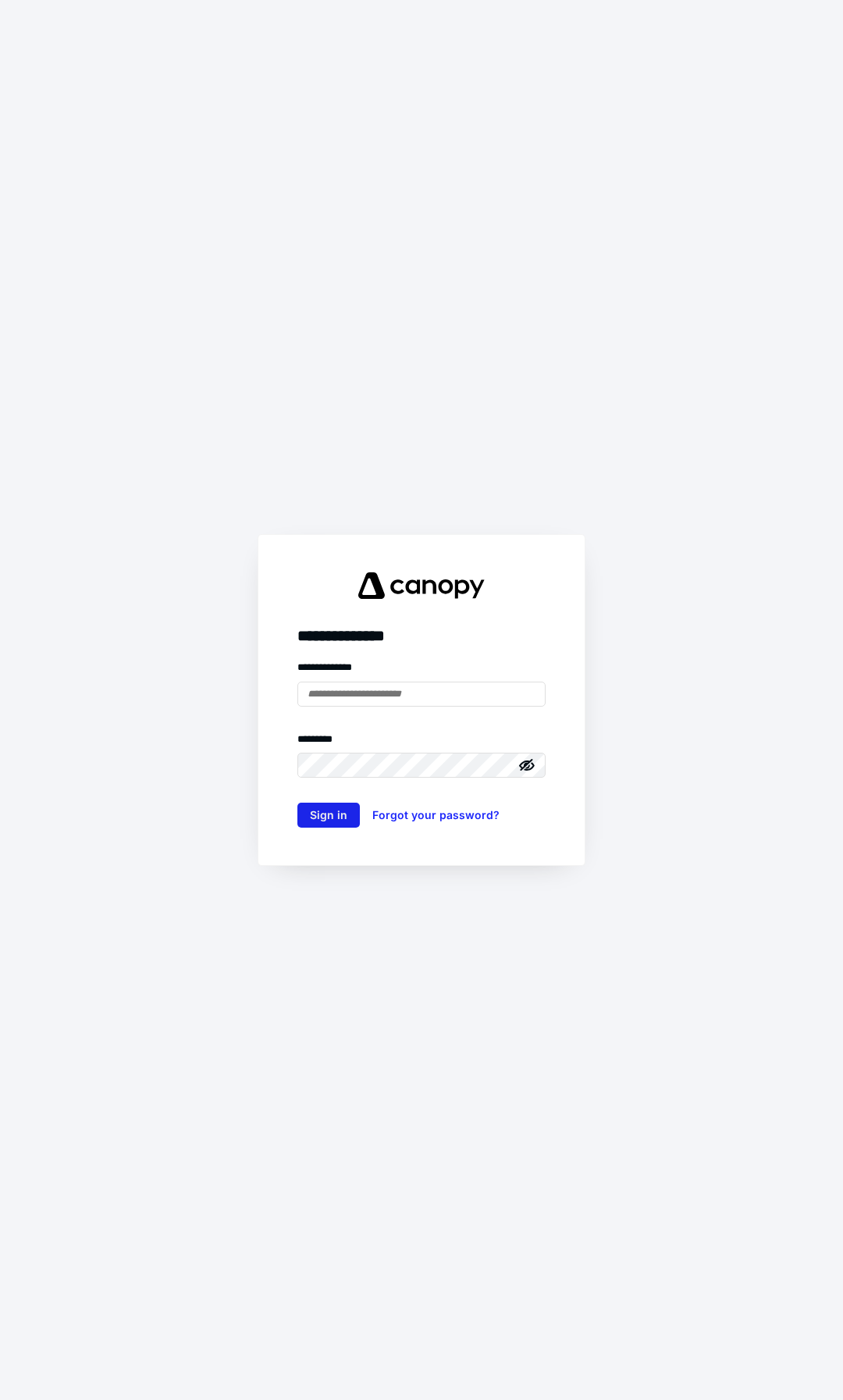 type on "**********" 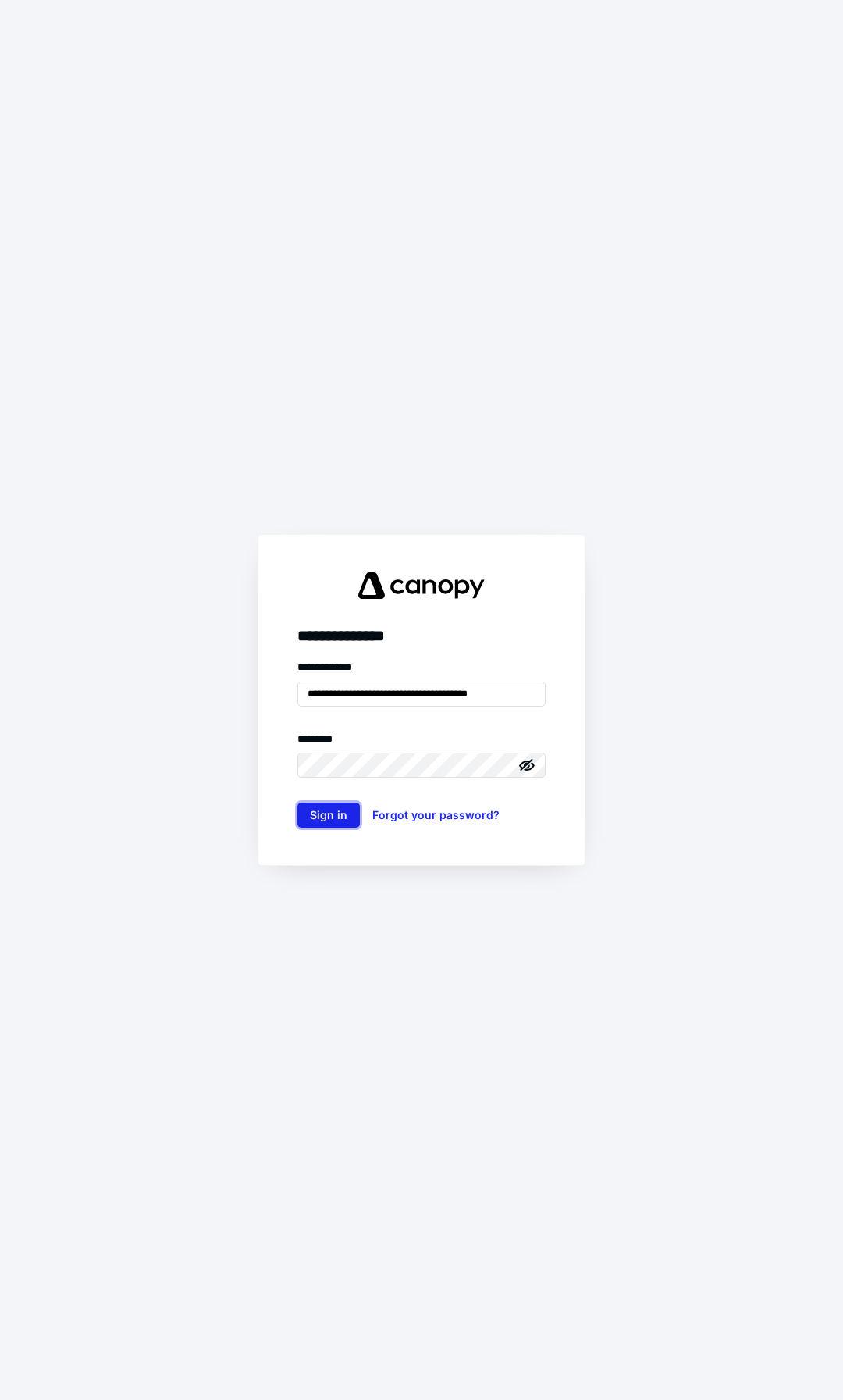 click on "Sign in" at bounding box center (329, 815) 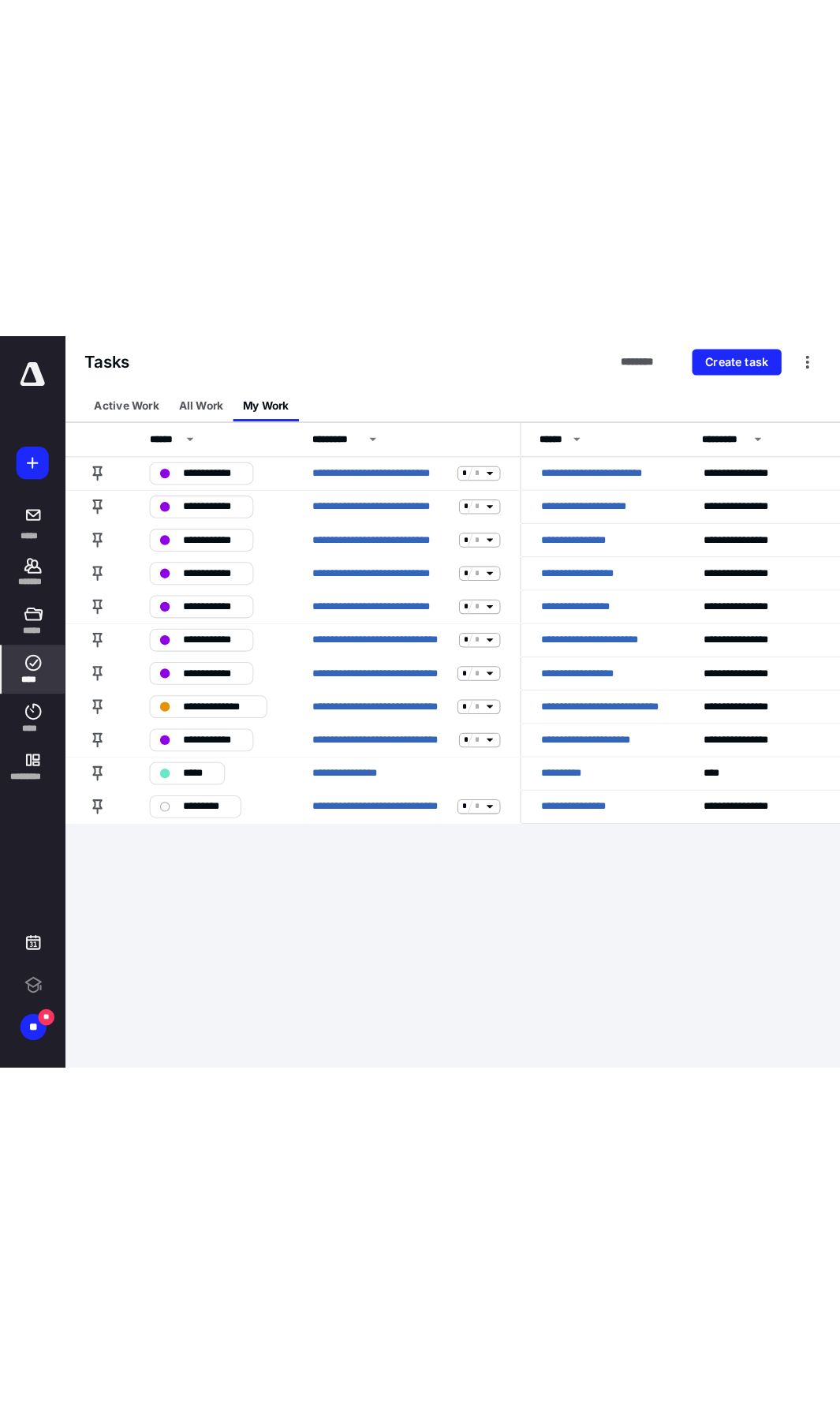 scroll, scrollTop: 0, scrollLeft: 0, axis: both 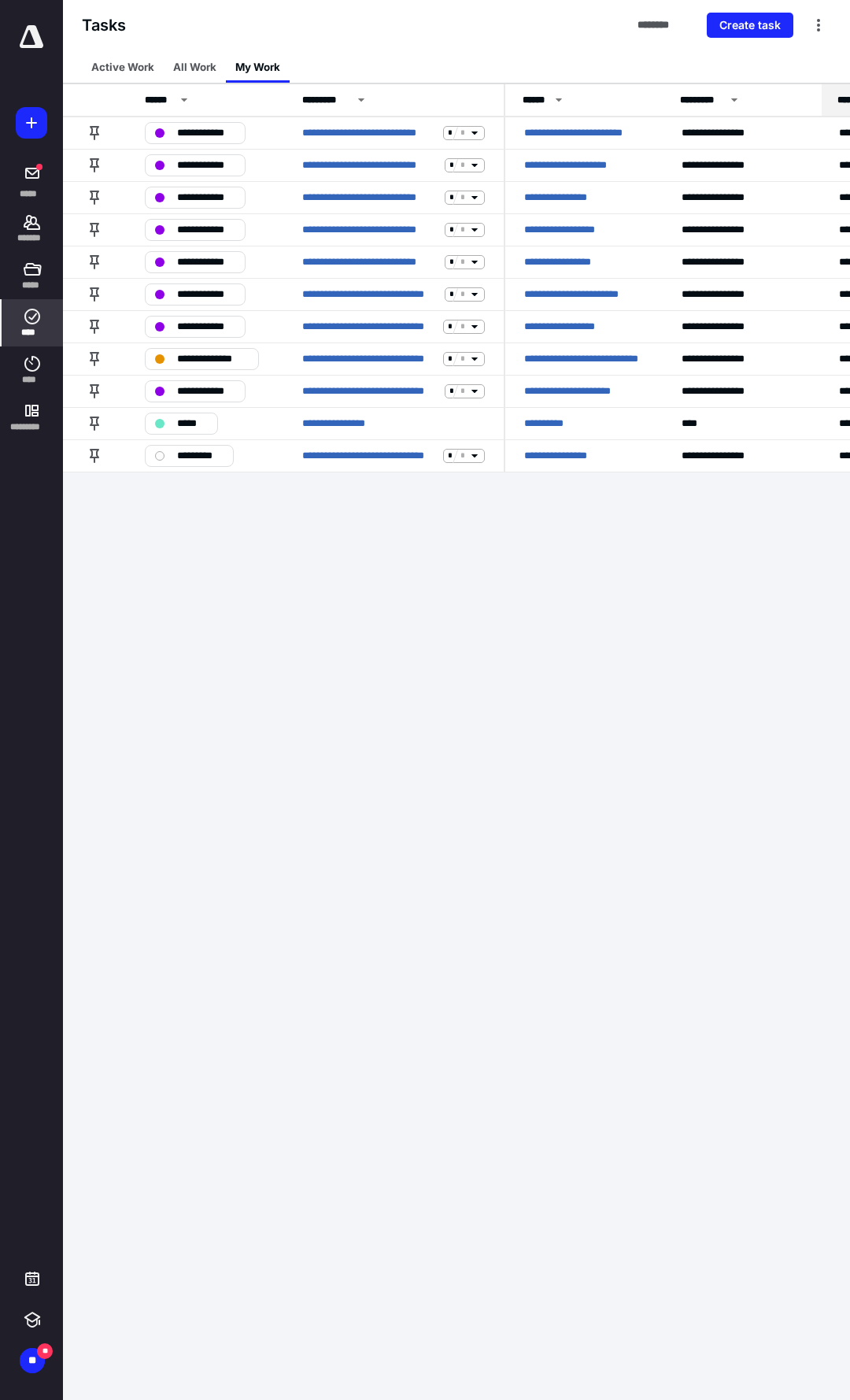 click on "**********" at bounding box center (425, 700) 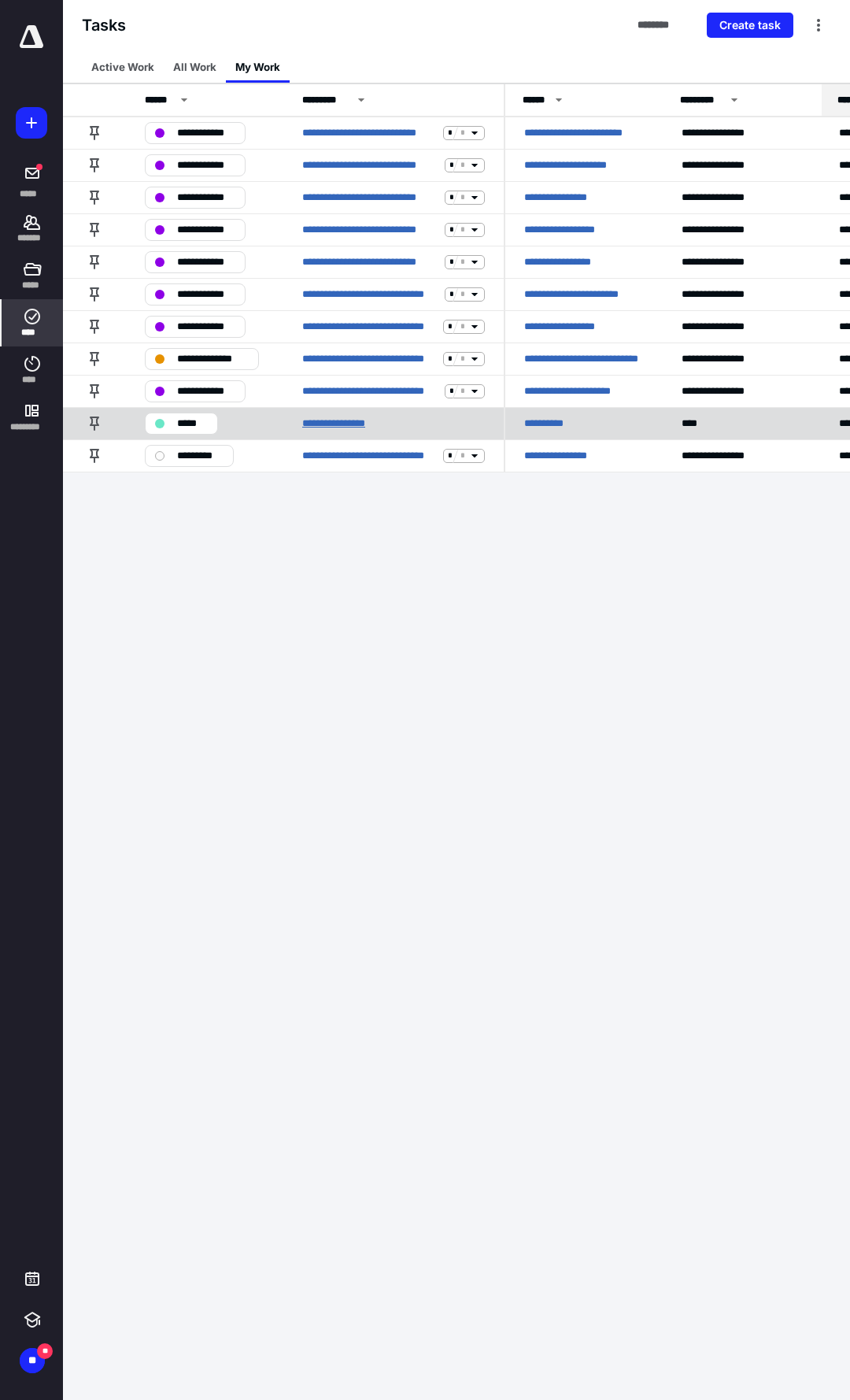 click on "**********" at bounding box center [347, 424] 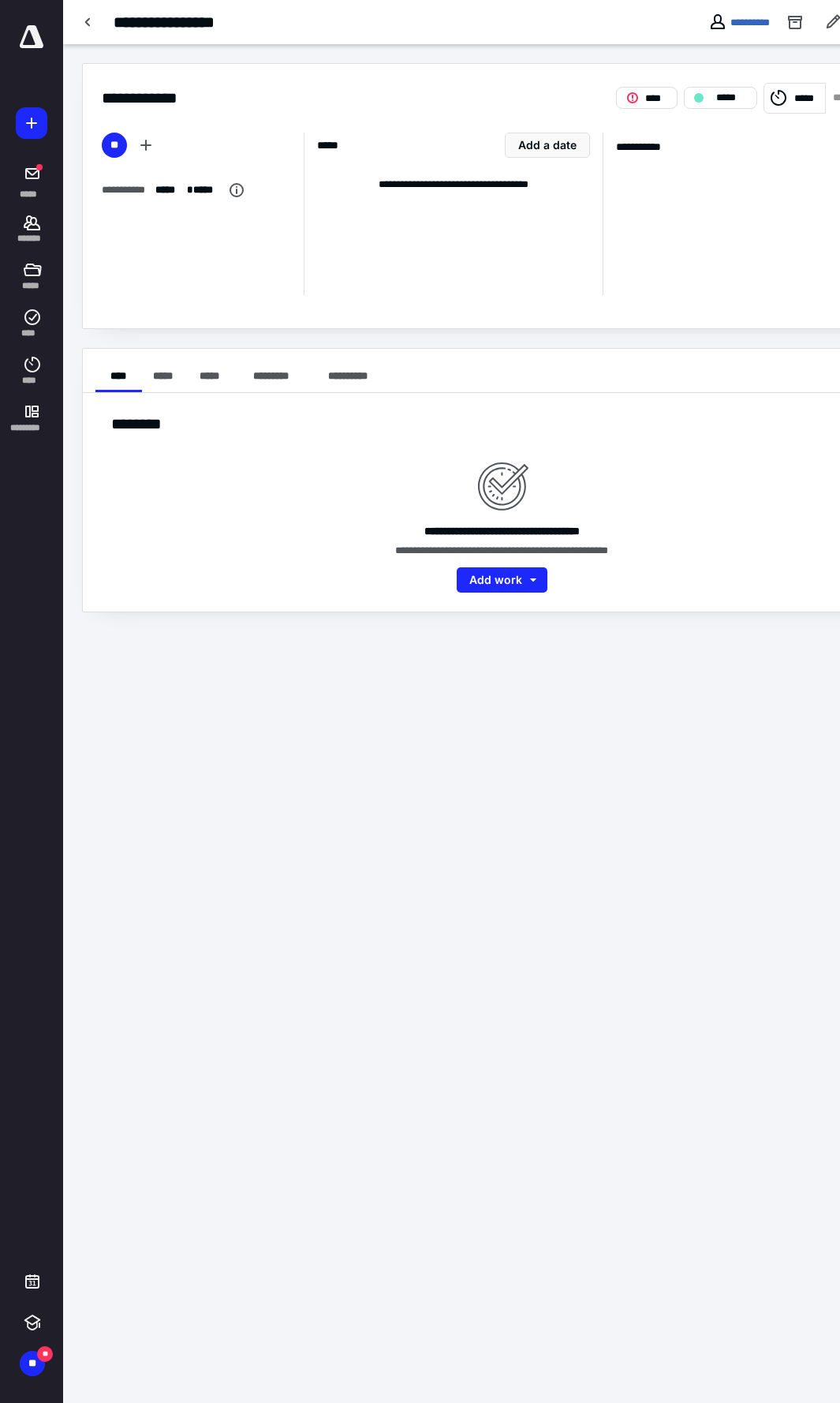 click on "*****" at bounding box center [808, 99] 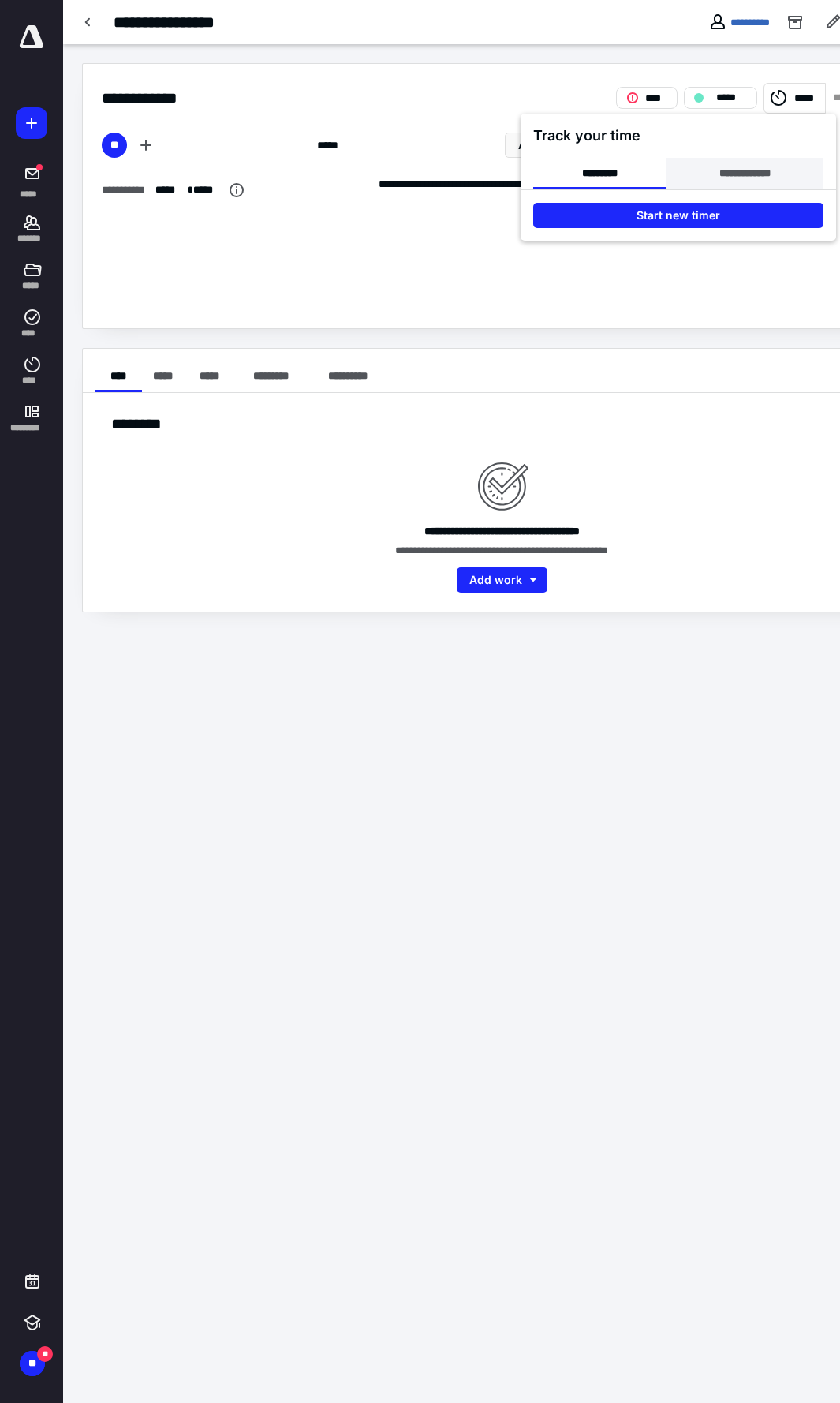 click on "**********" at bounding box center (745, 174) 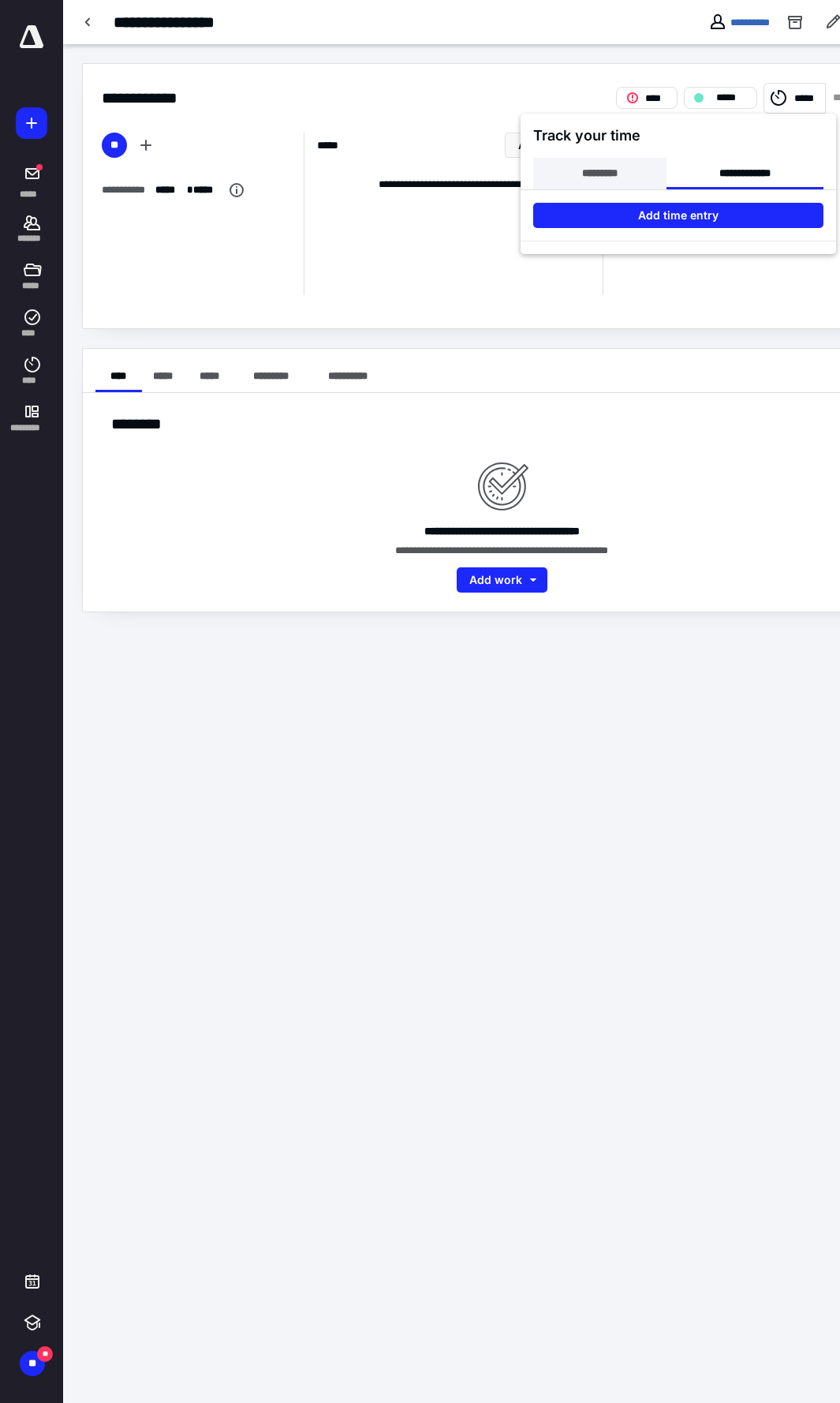 click on "*********" at bounding box center (599, 174) 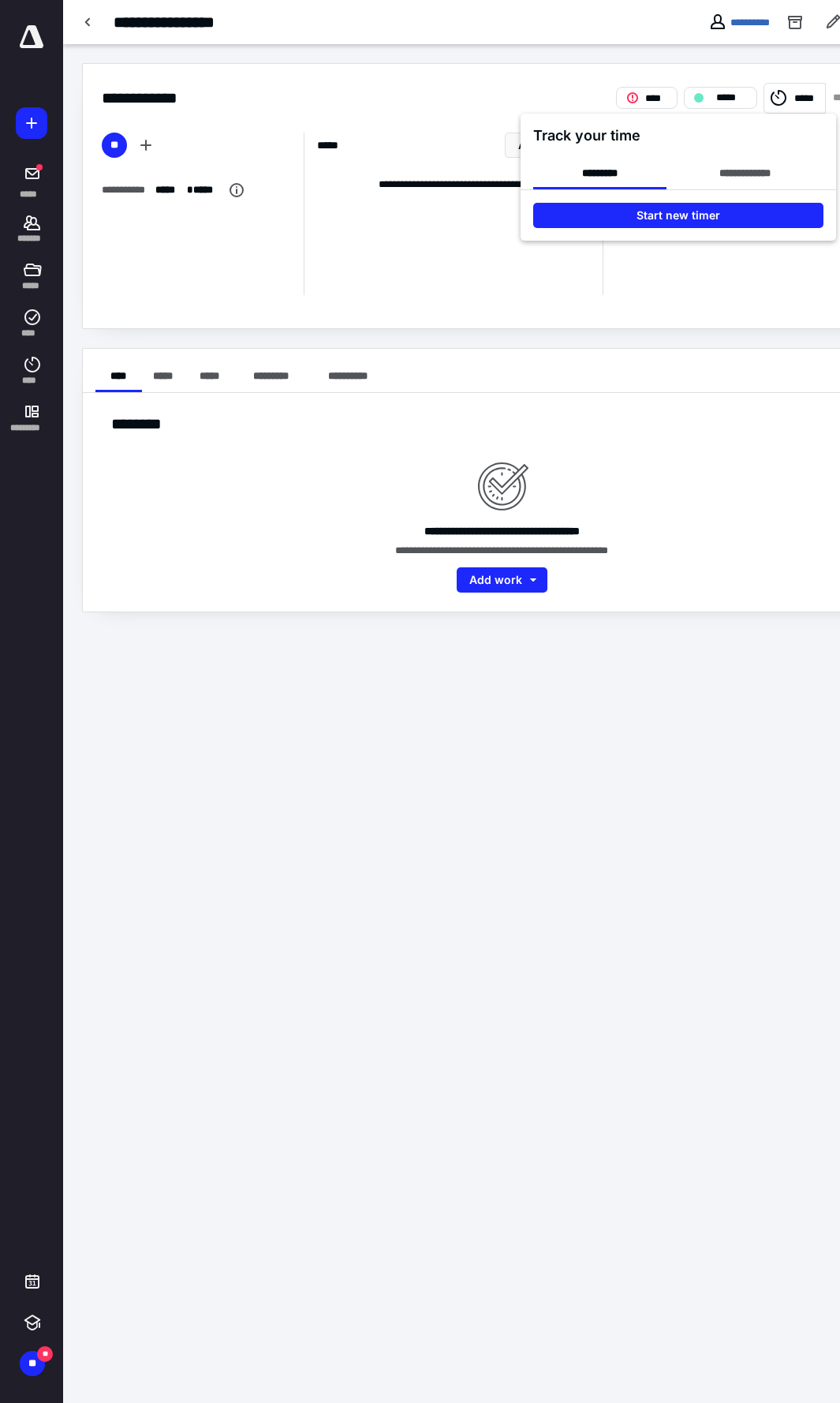 click at bounding box center (420, 702) 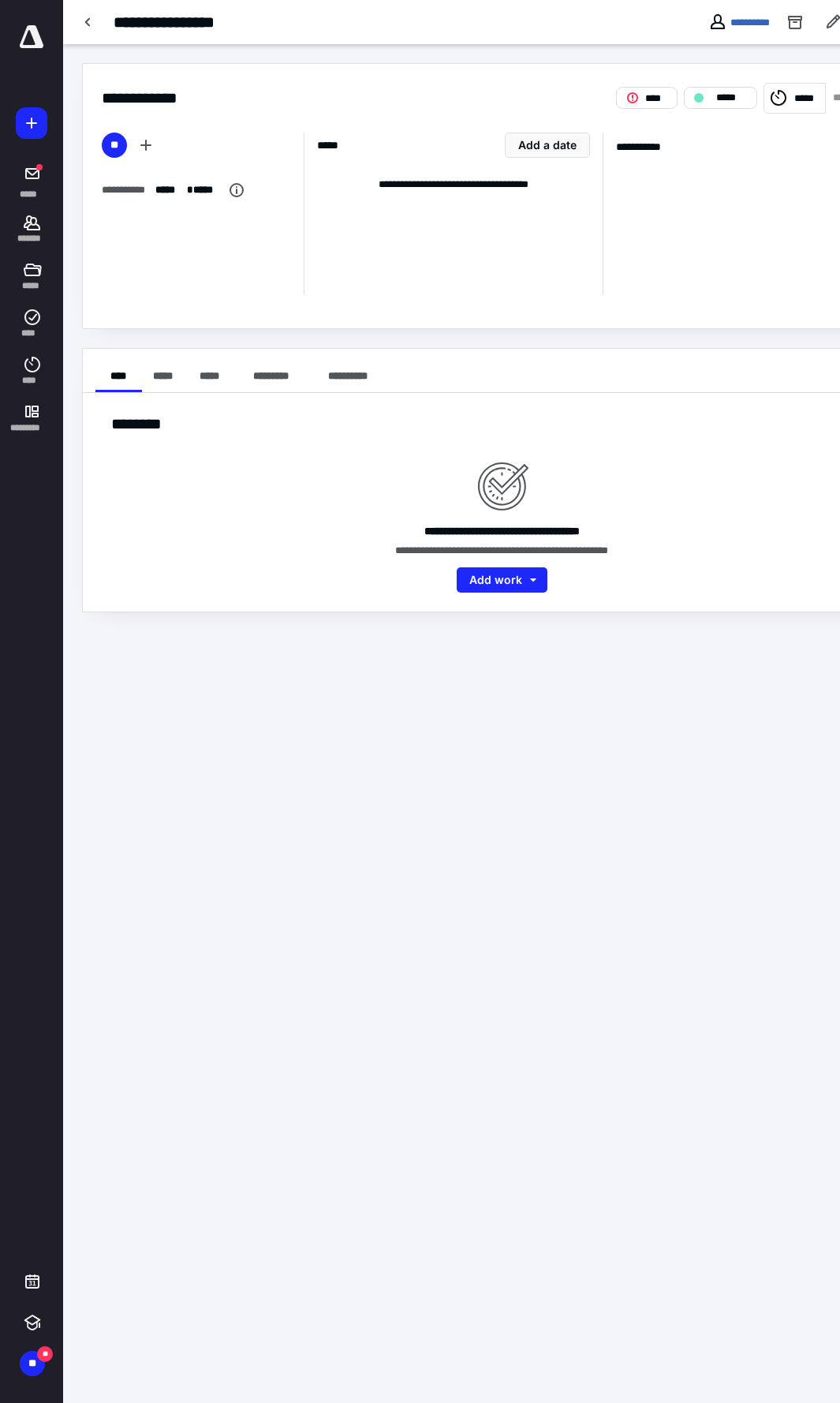 click on "**********" at bounding box center (420, 702) 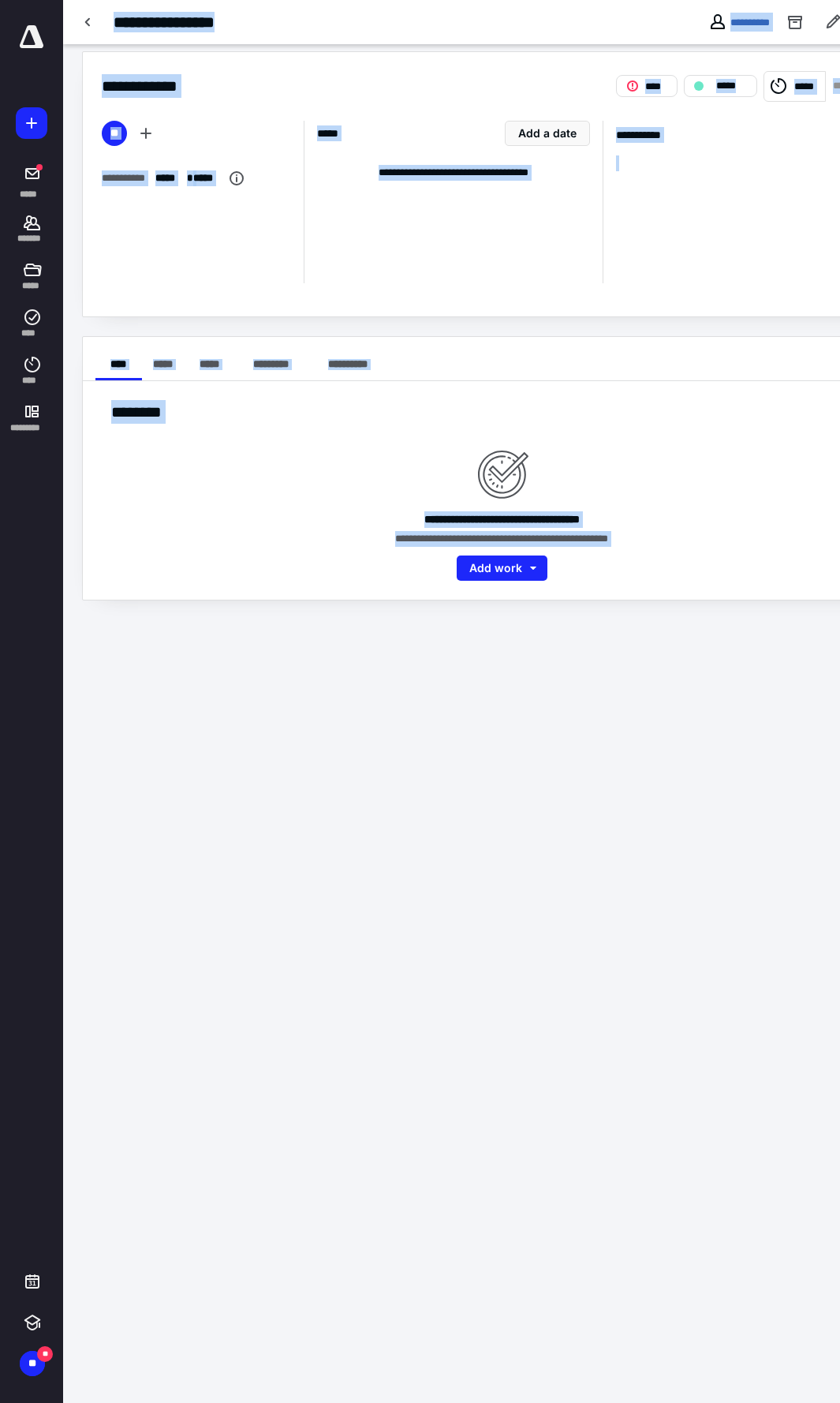 click on "**********" at bounding box center [502, 712] 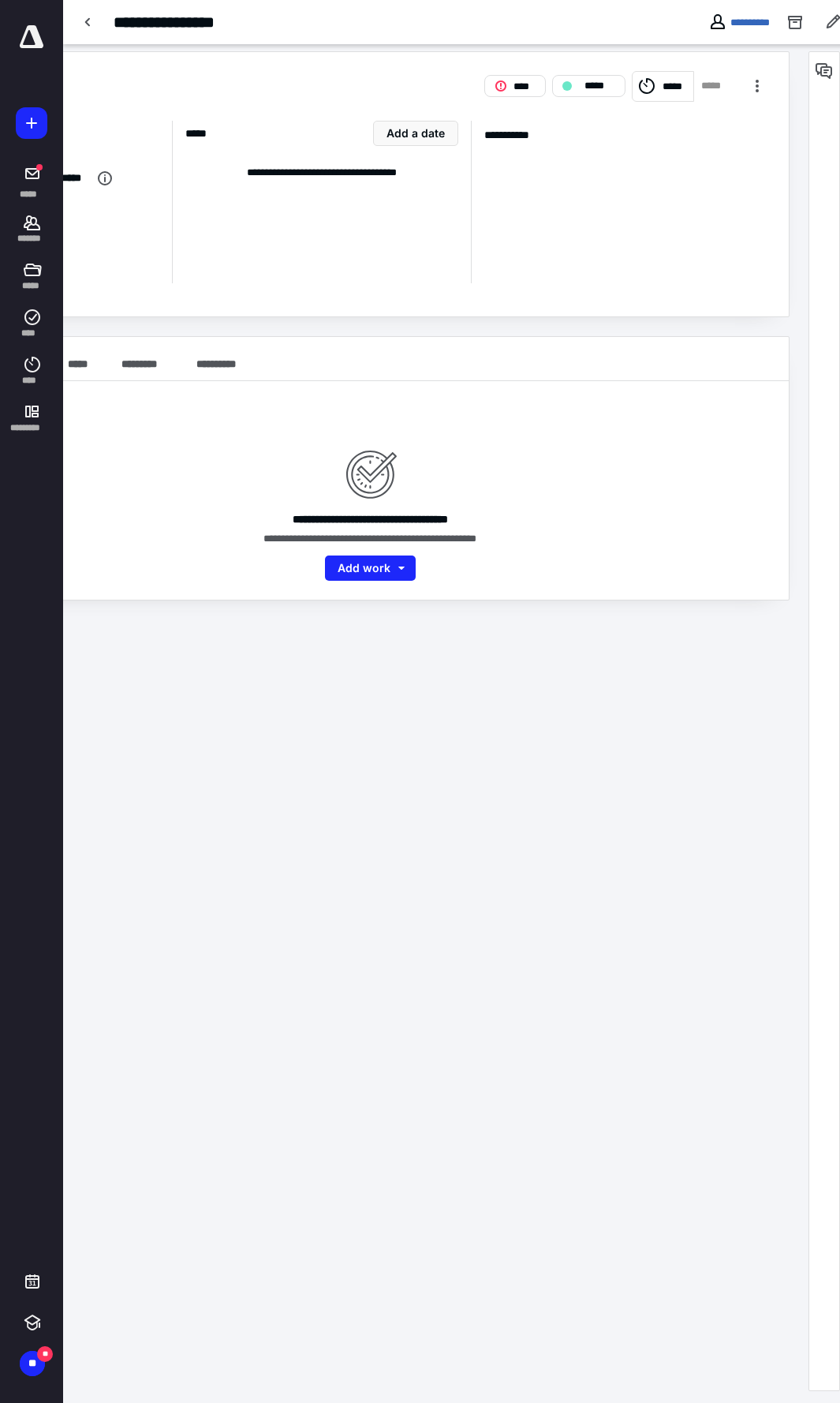 scroll, scrollTop: 12, scrollLeft: 0, axis: vertical 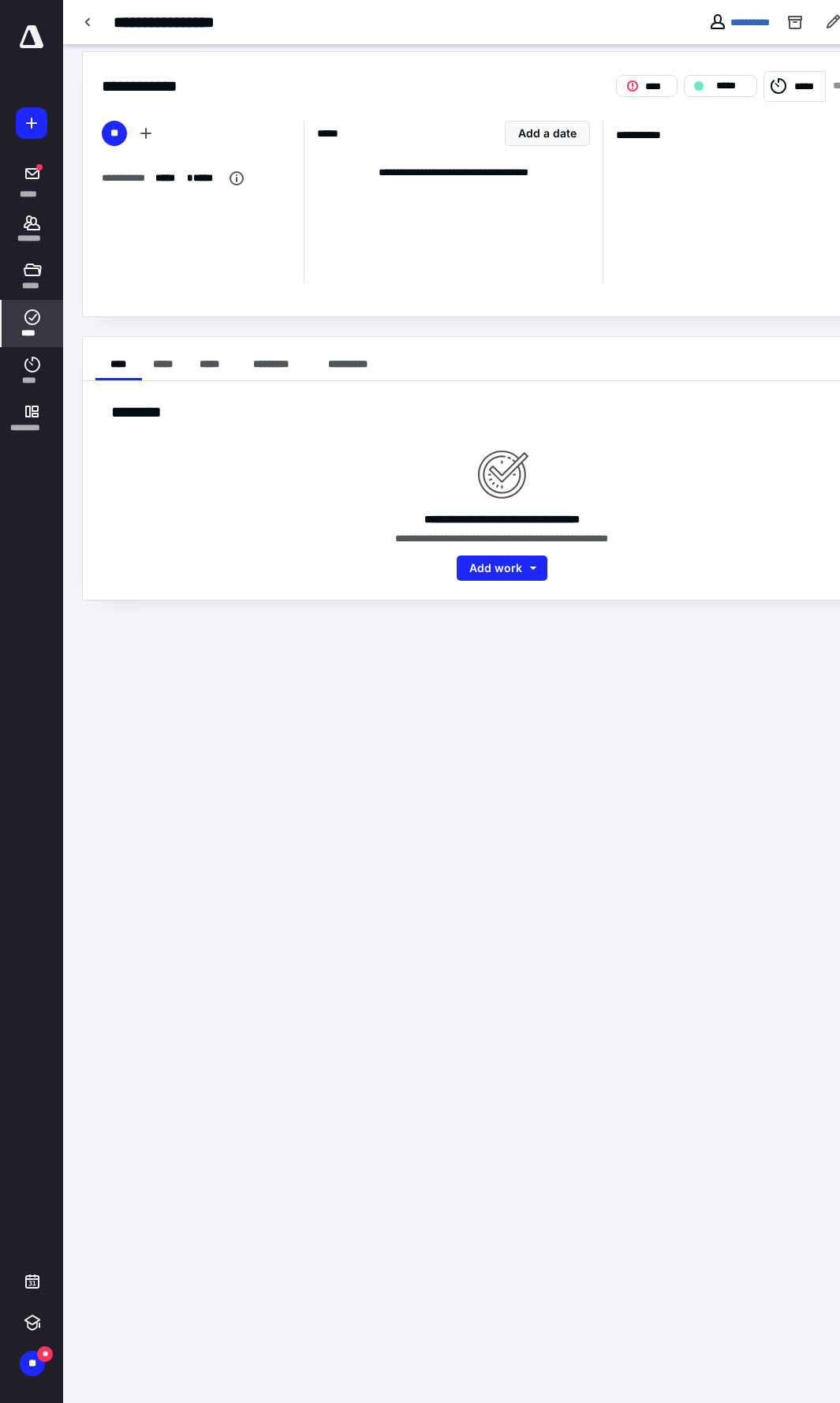 click 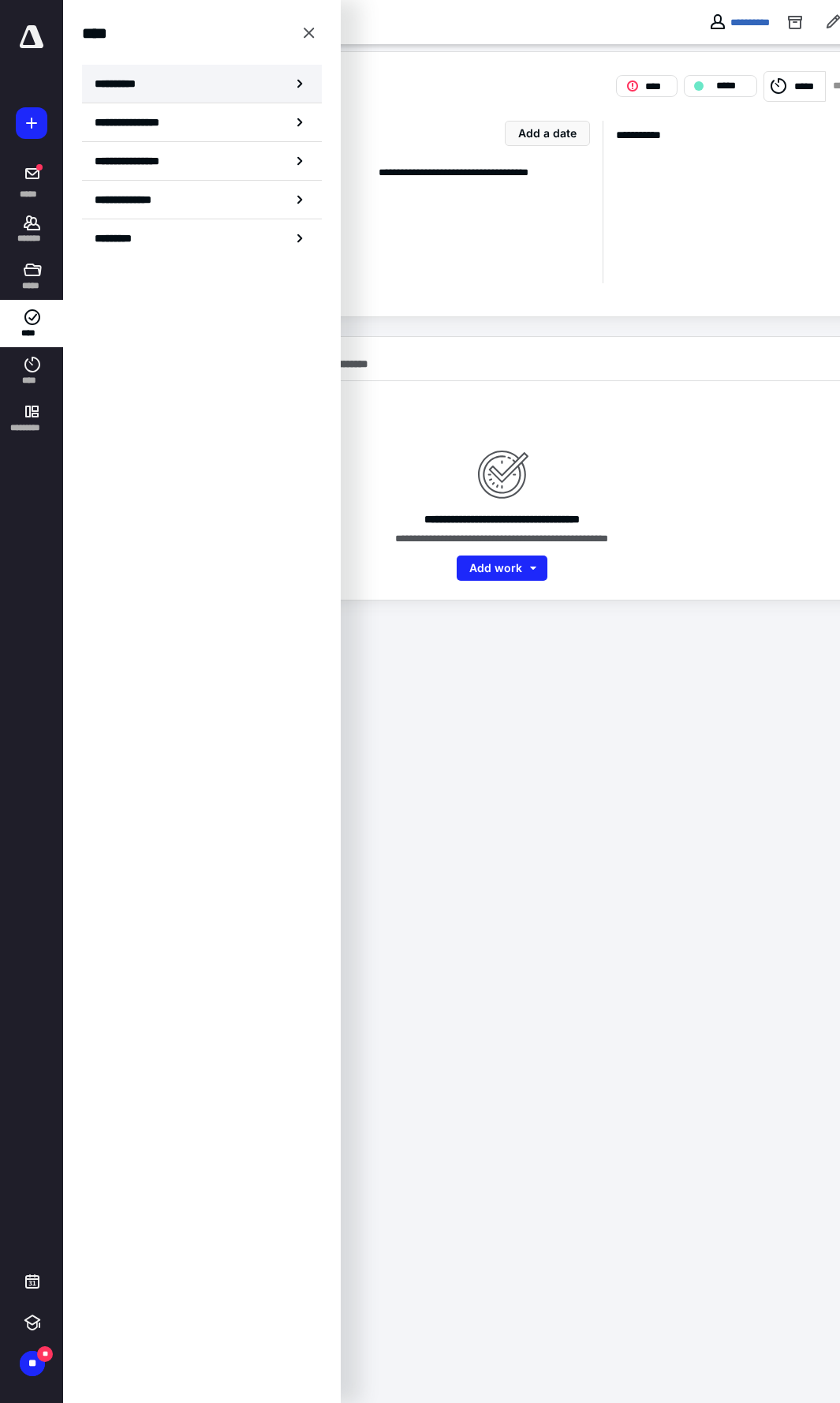 click on "**********" at bounding box center (202, 84) 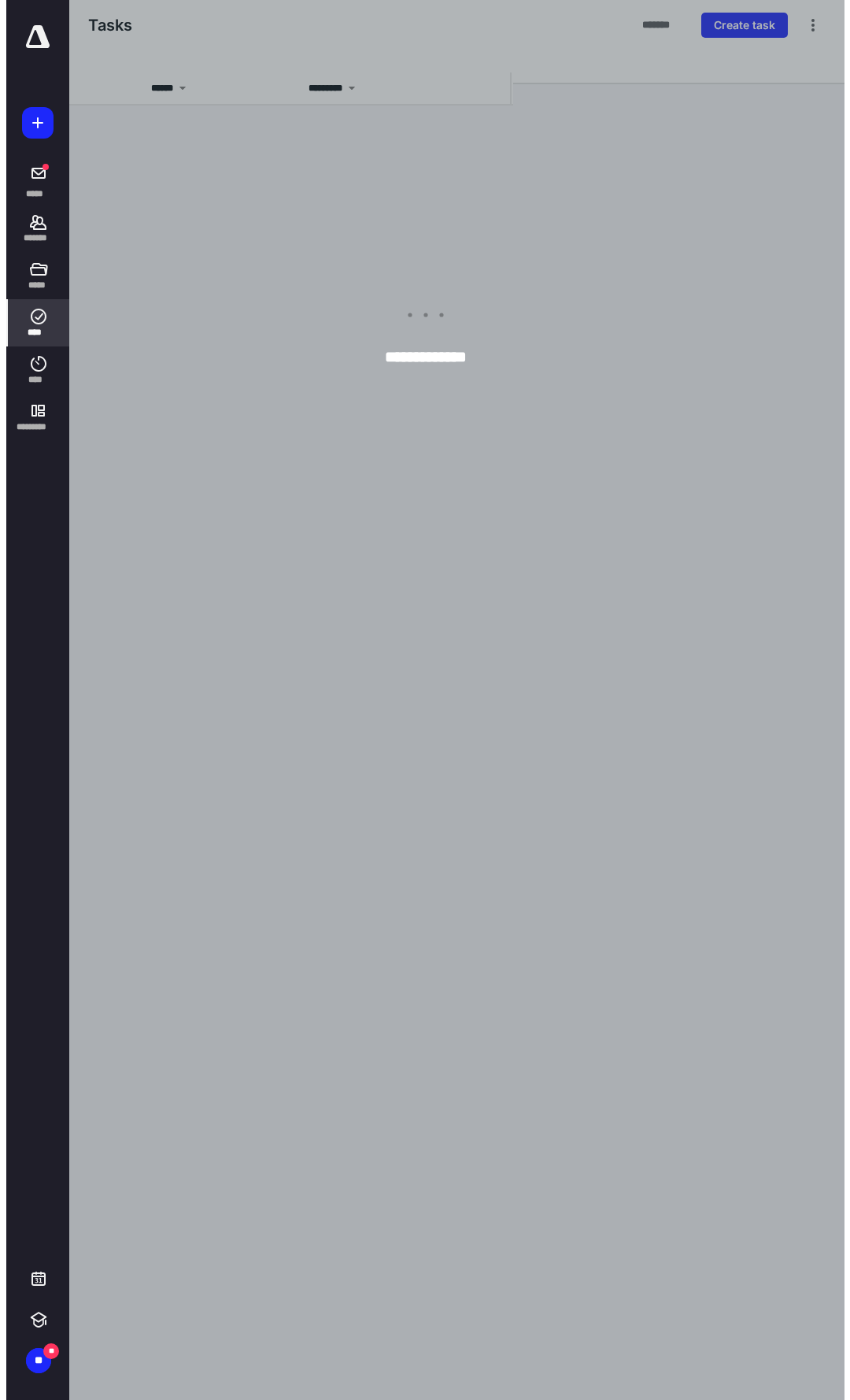 scroll, scrollTop: 0, scrollLeft: 0, axis: both 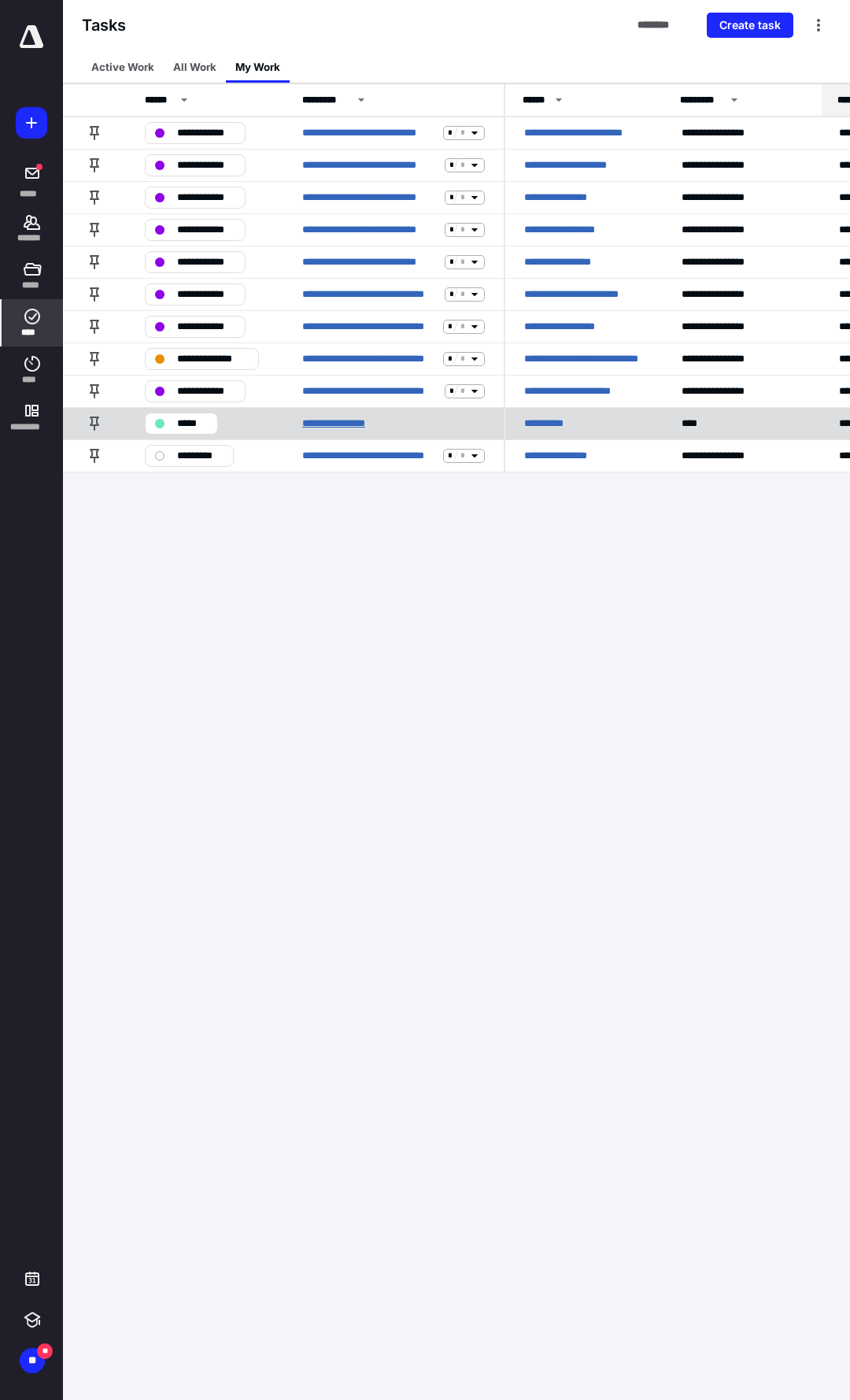 click on "**********" at bounding box center (347, 424) 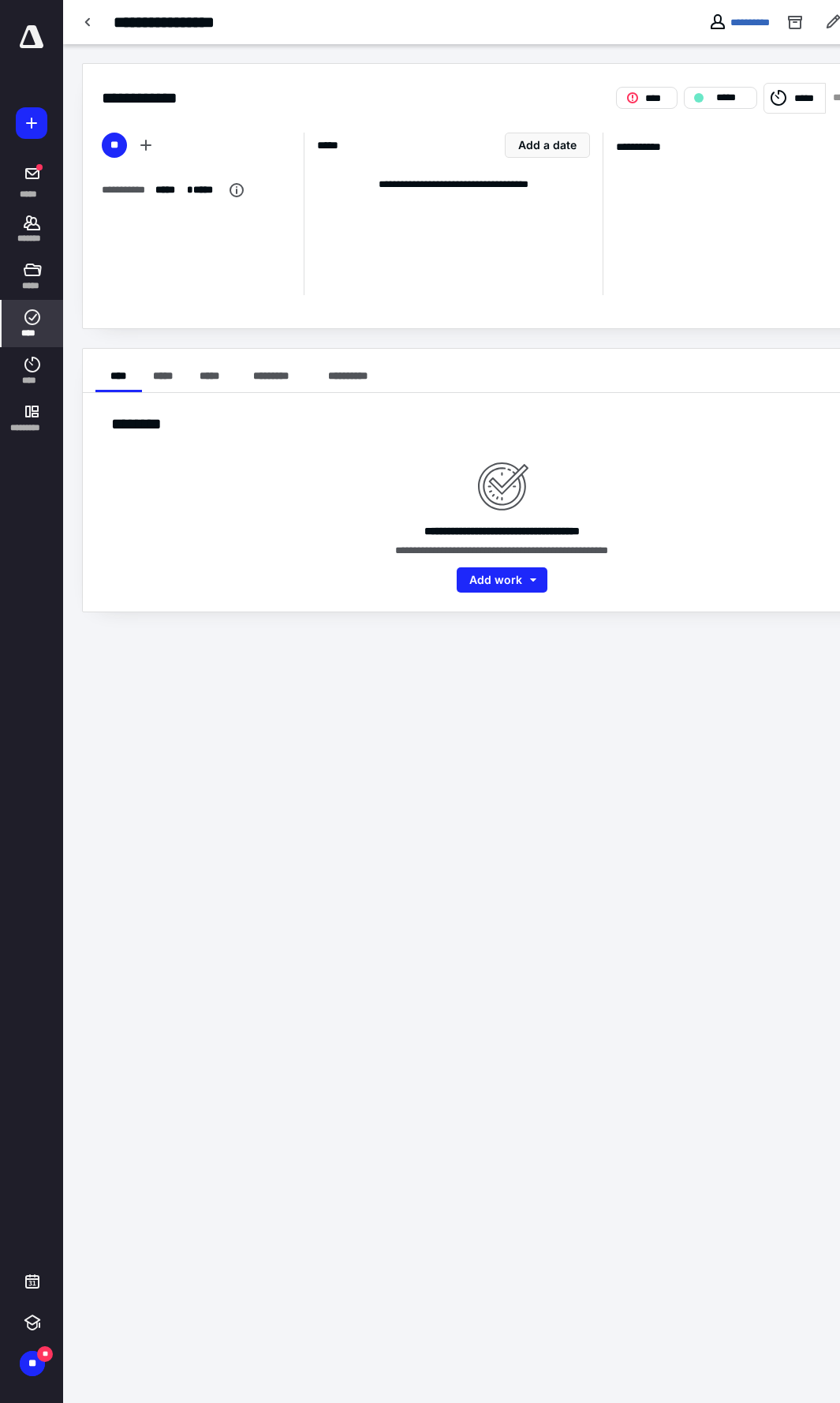 click on "****" at bounding box center [32, 324] 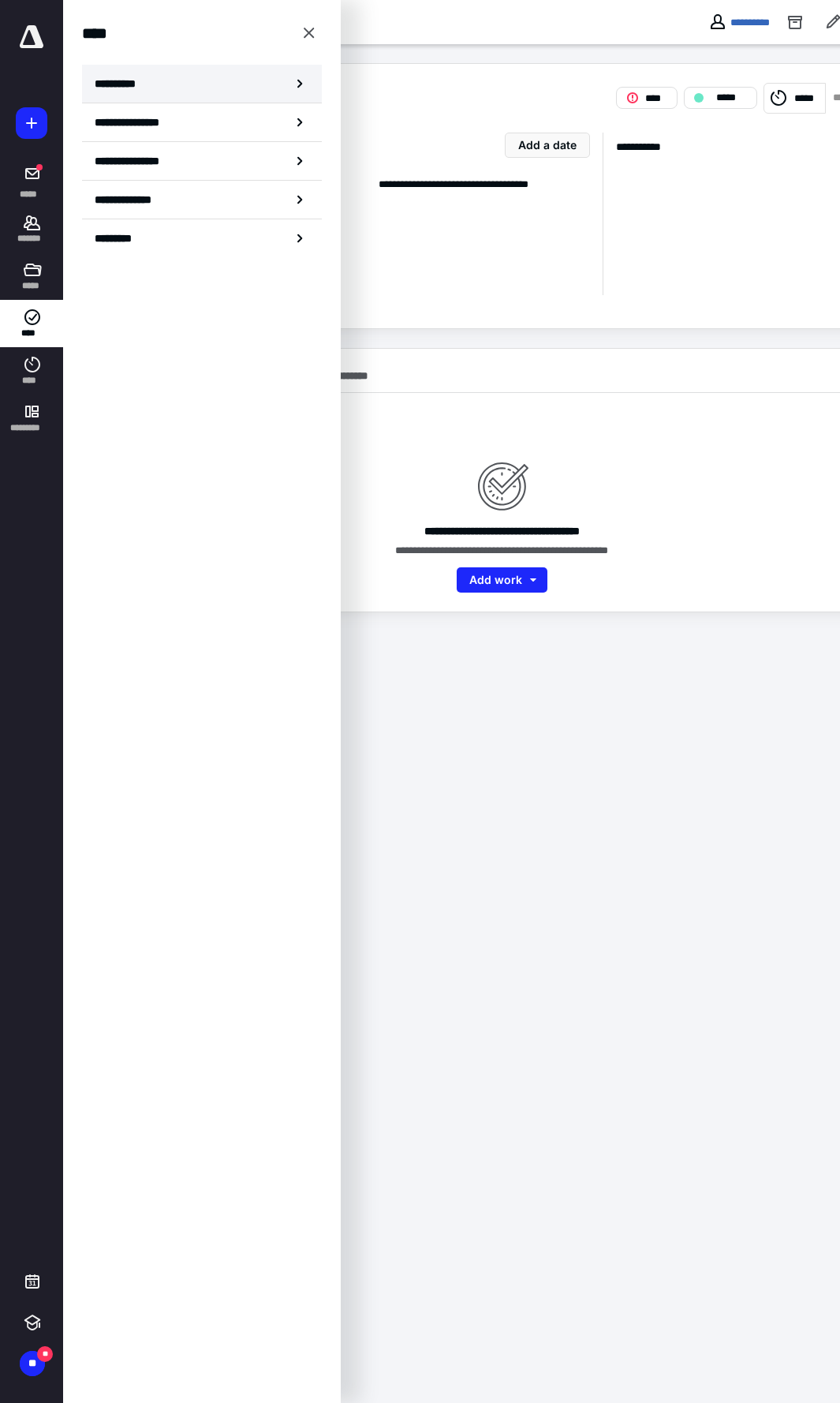 click on "**********" at bounding box center [202, 84] 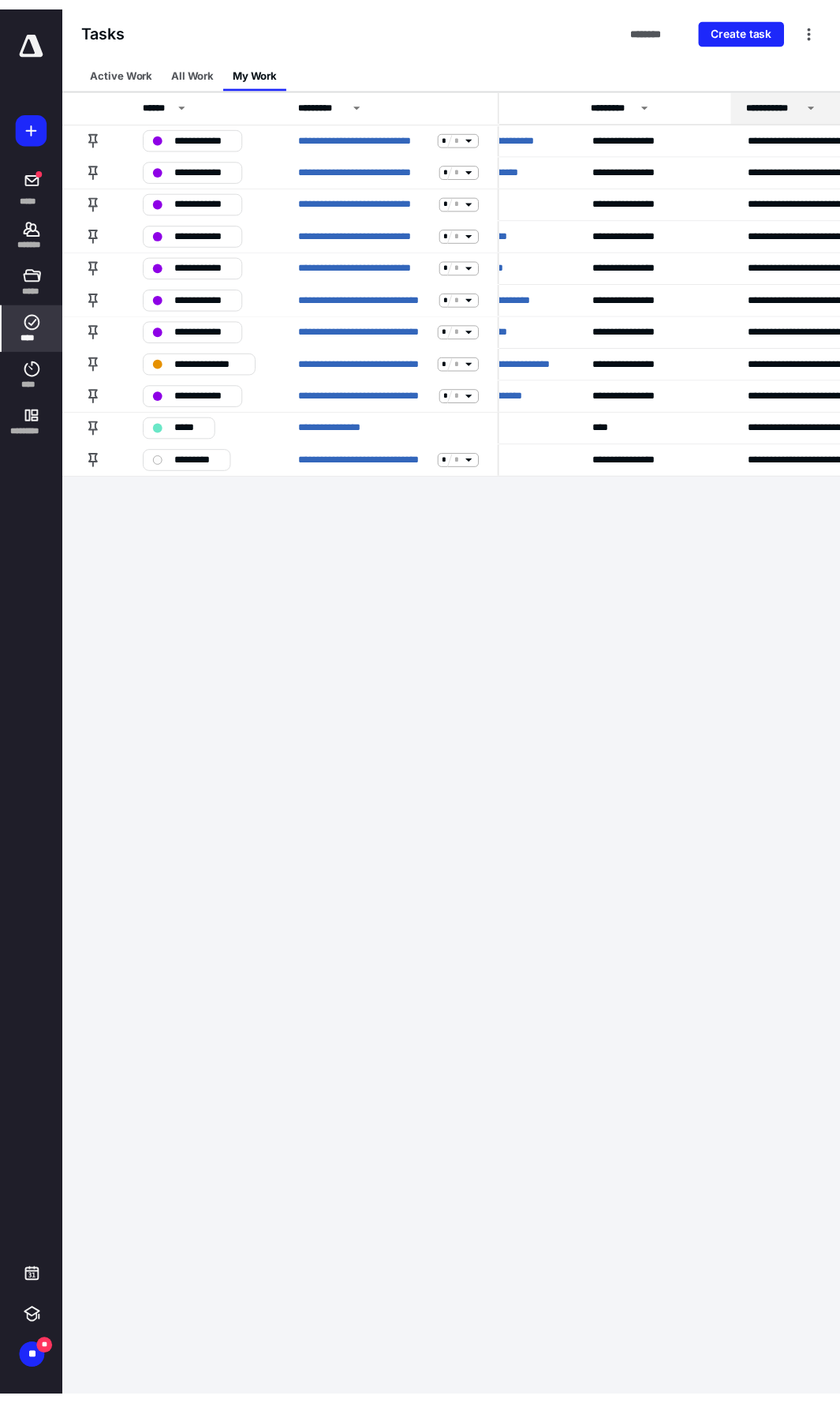 scroll, scrollTop: 0, scrollLeft: 0, axis: both 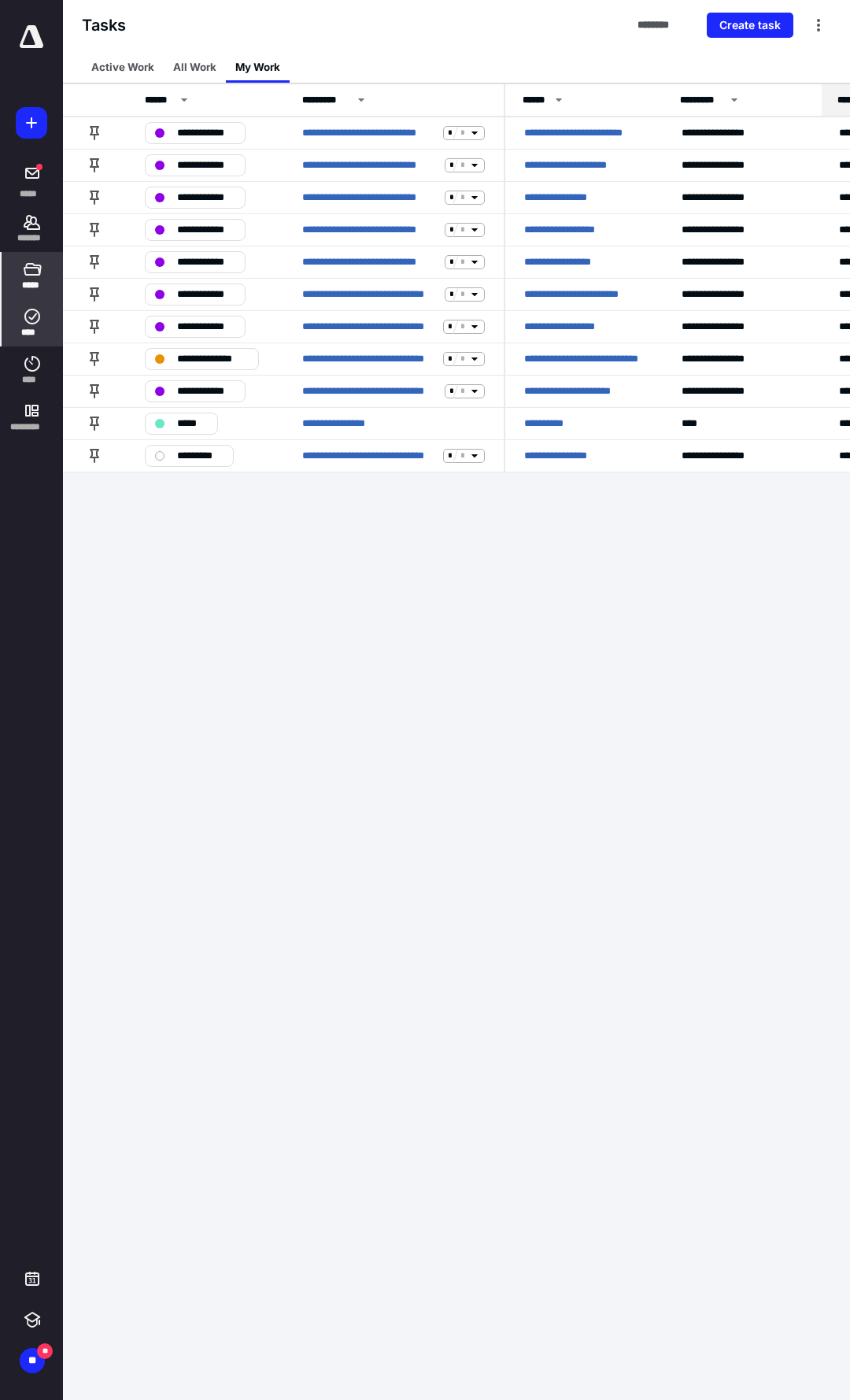 click on "*****" at bounding box center [31, 285] 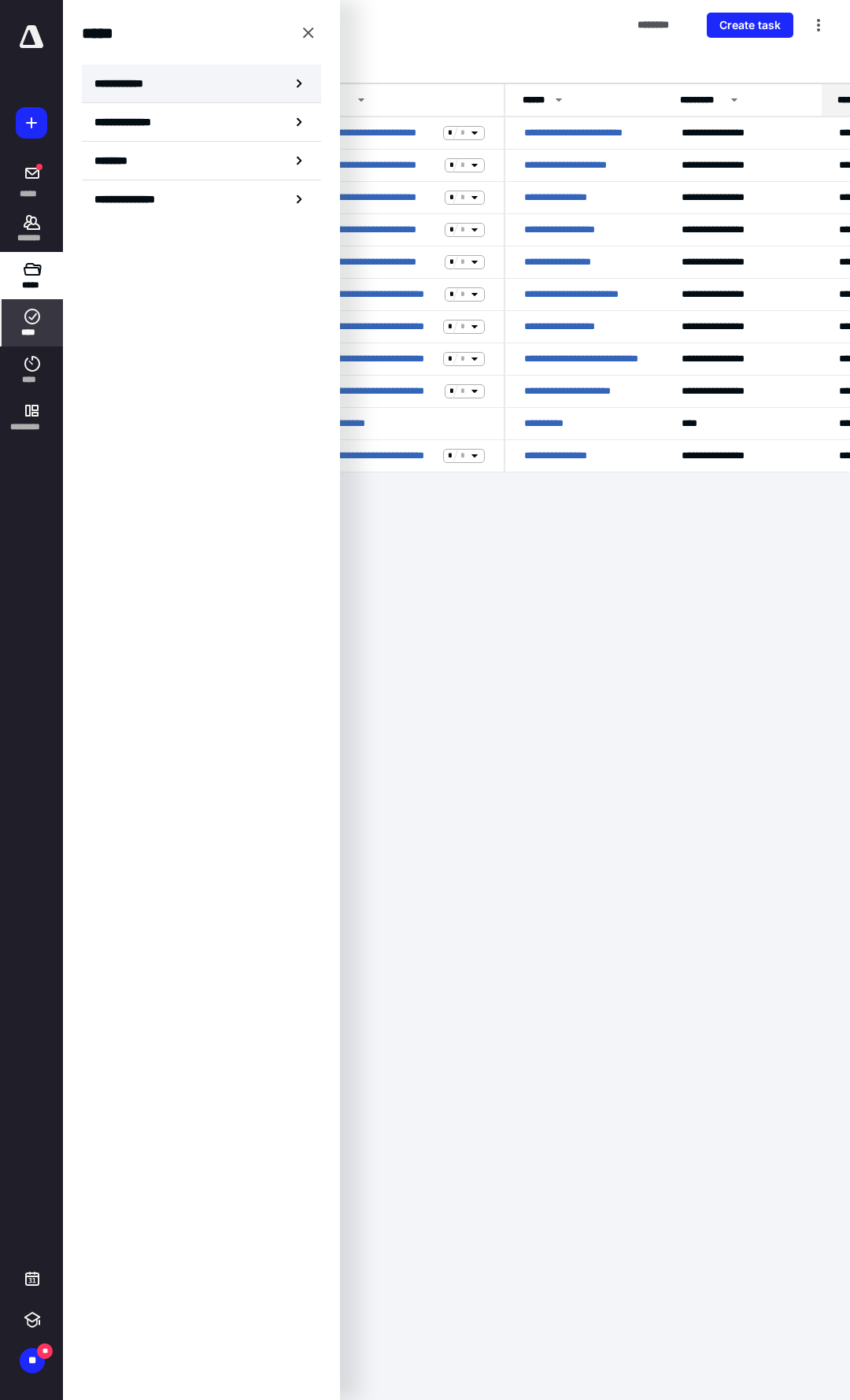 click on "**********" at bounding box center (201, 83) 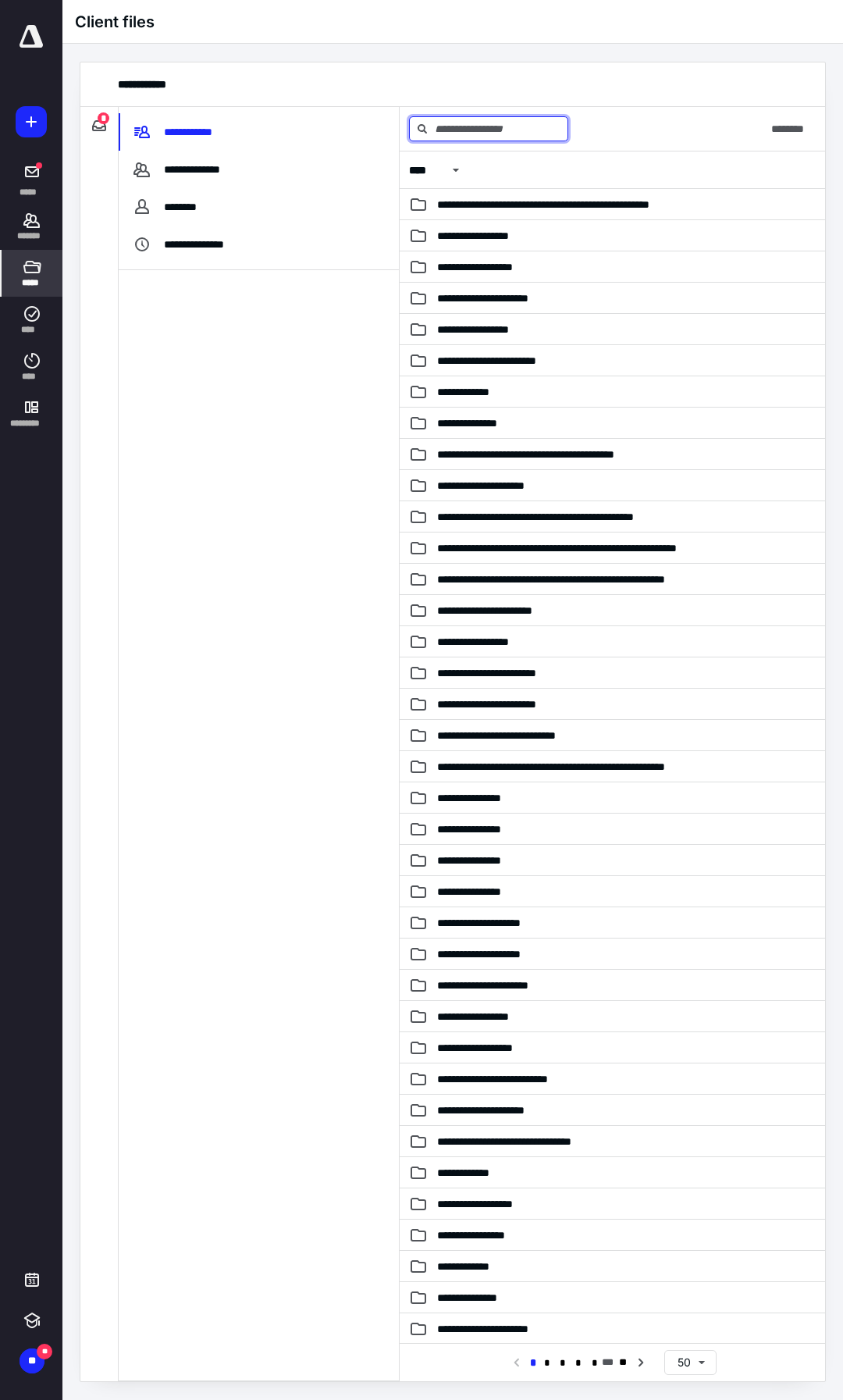 click at bounding box center (489, 129) 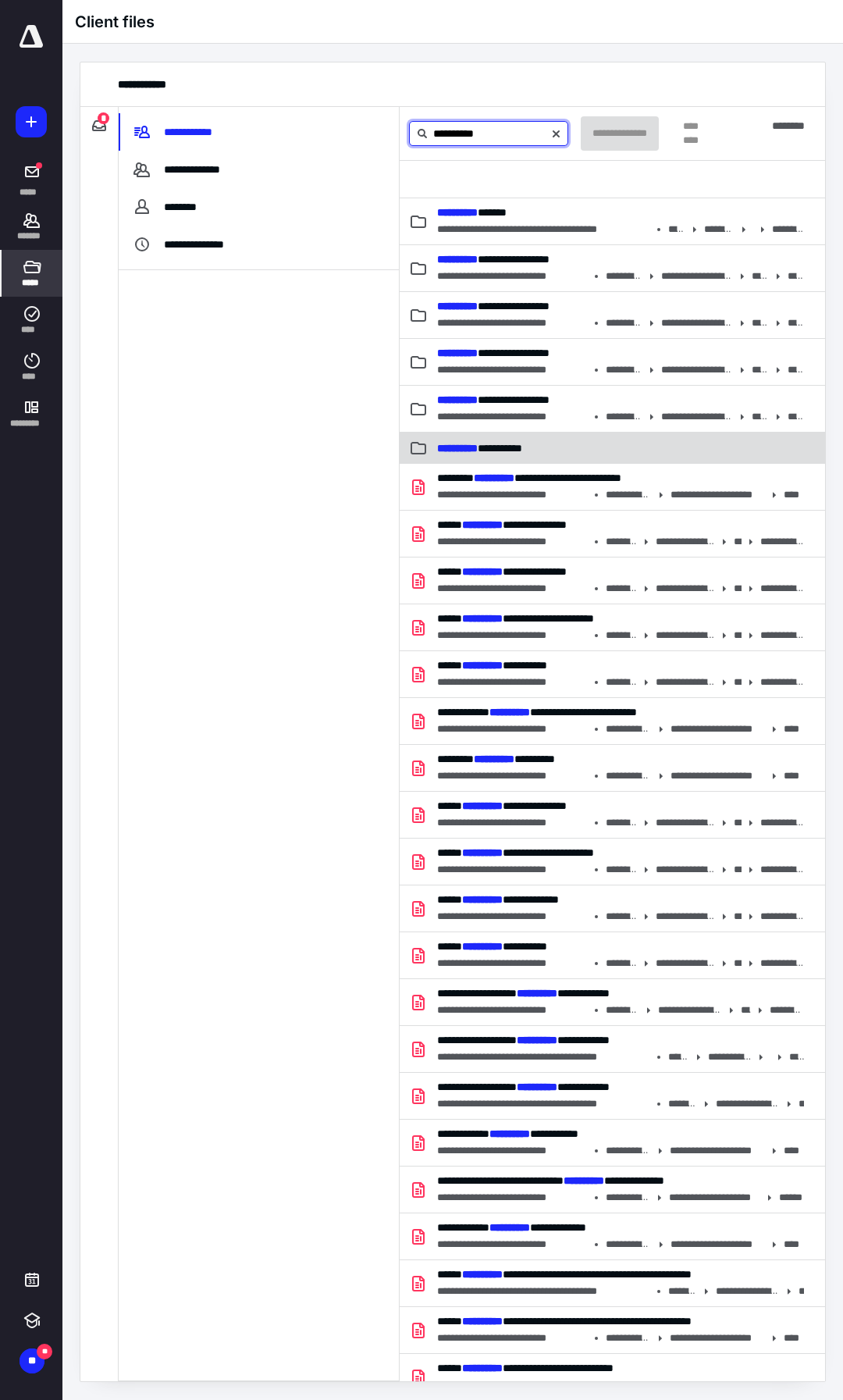type on "**********" 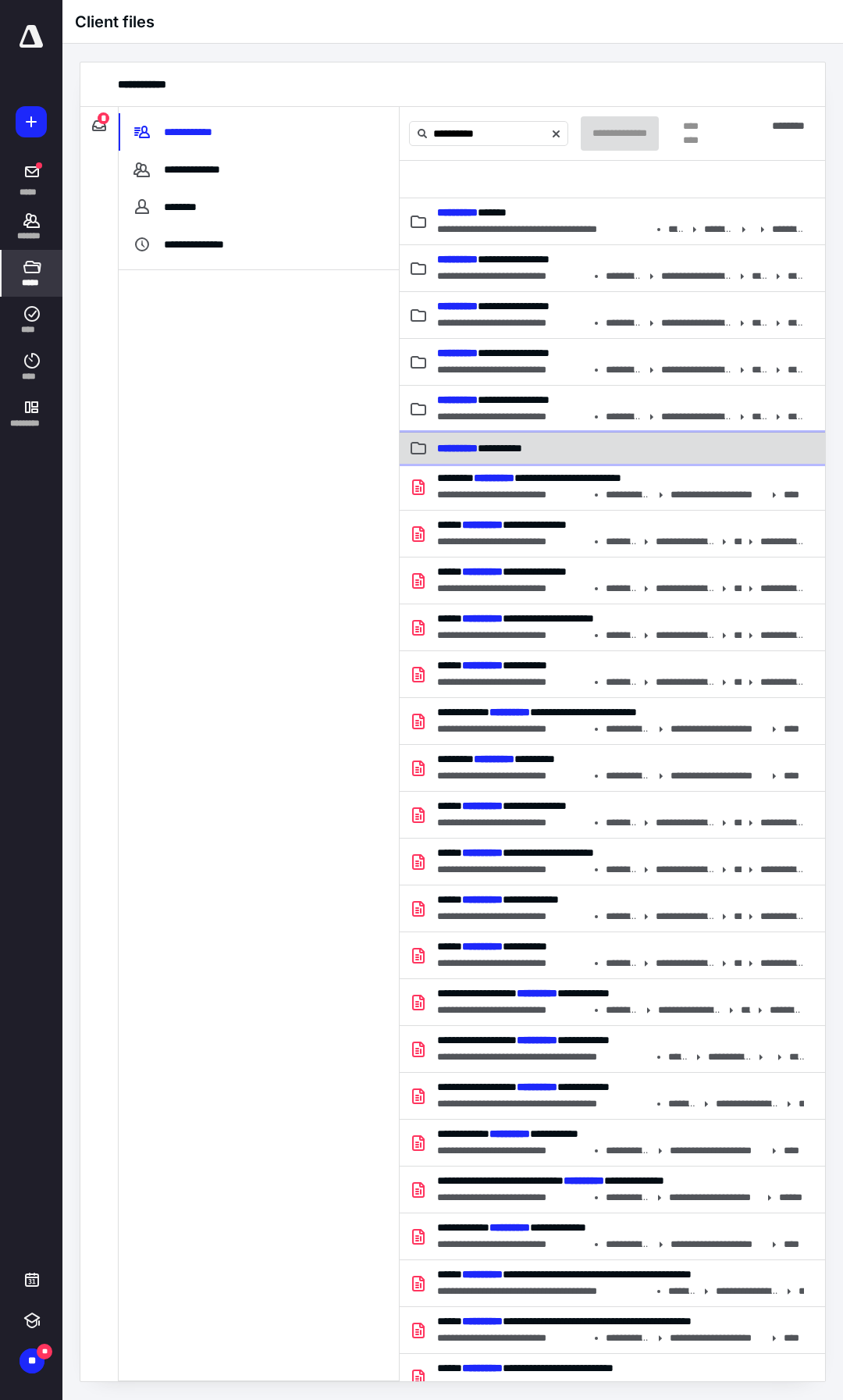 click on "**********" at bounding box center [457, 448] 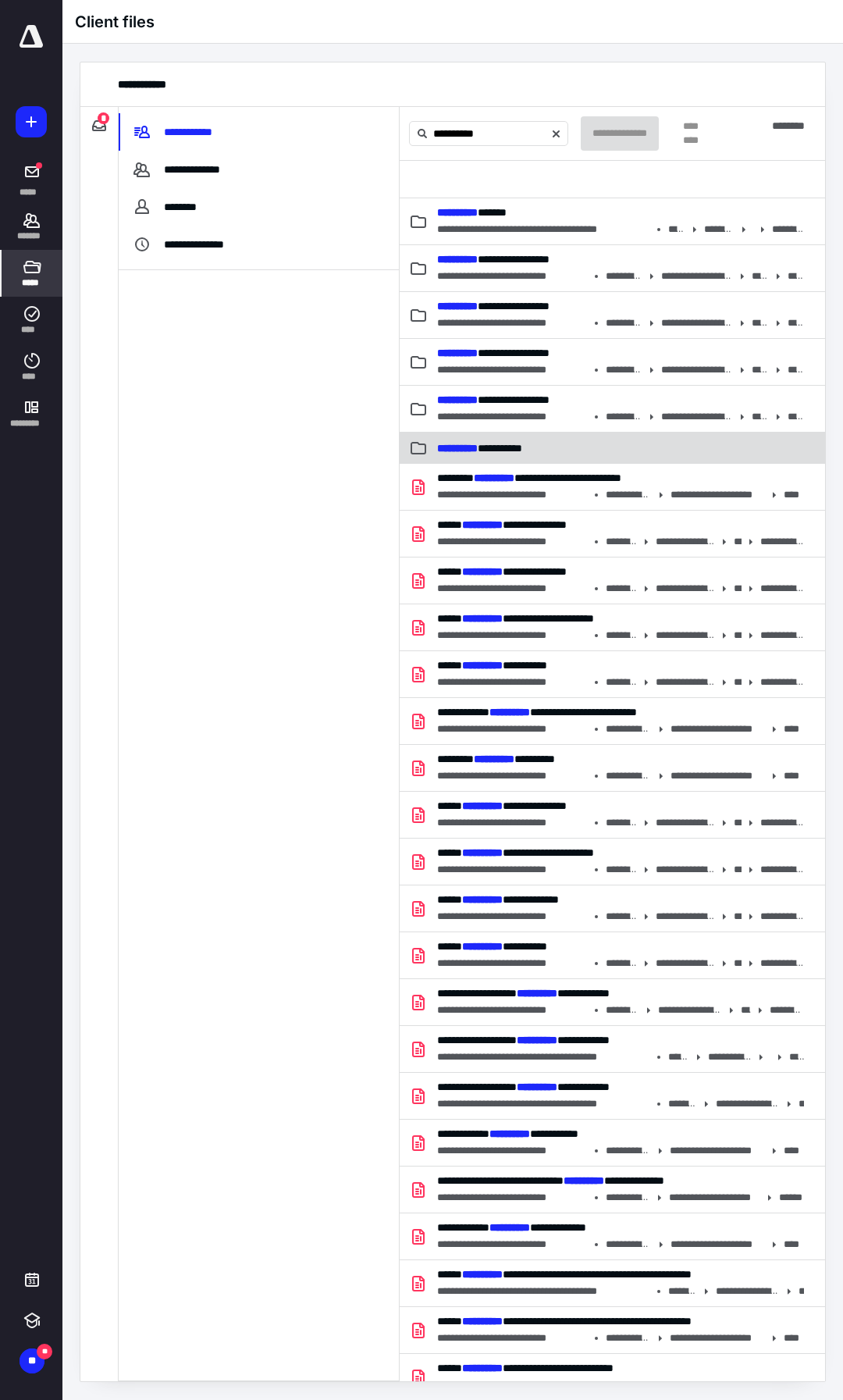 type 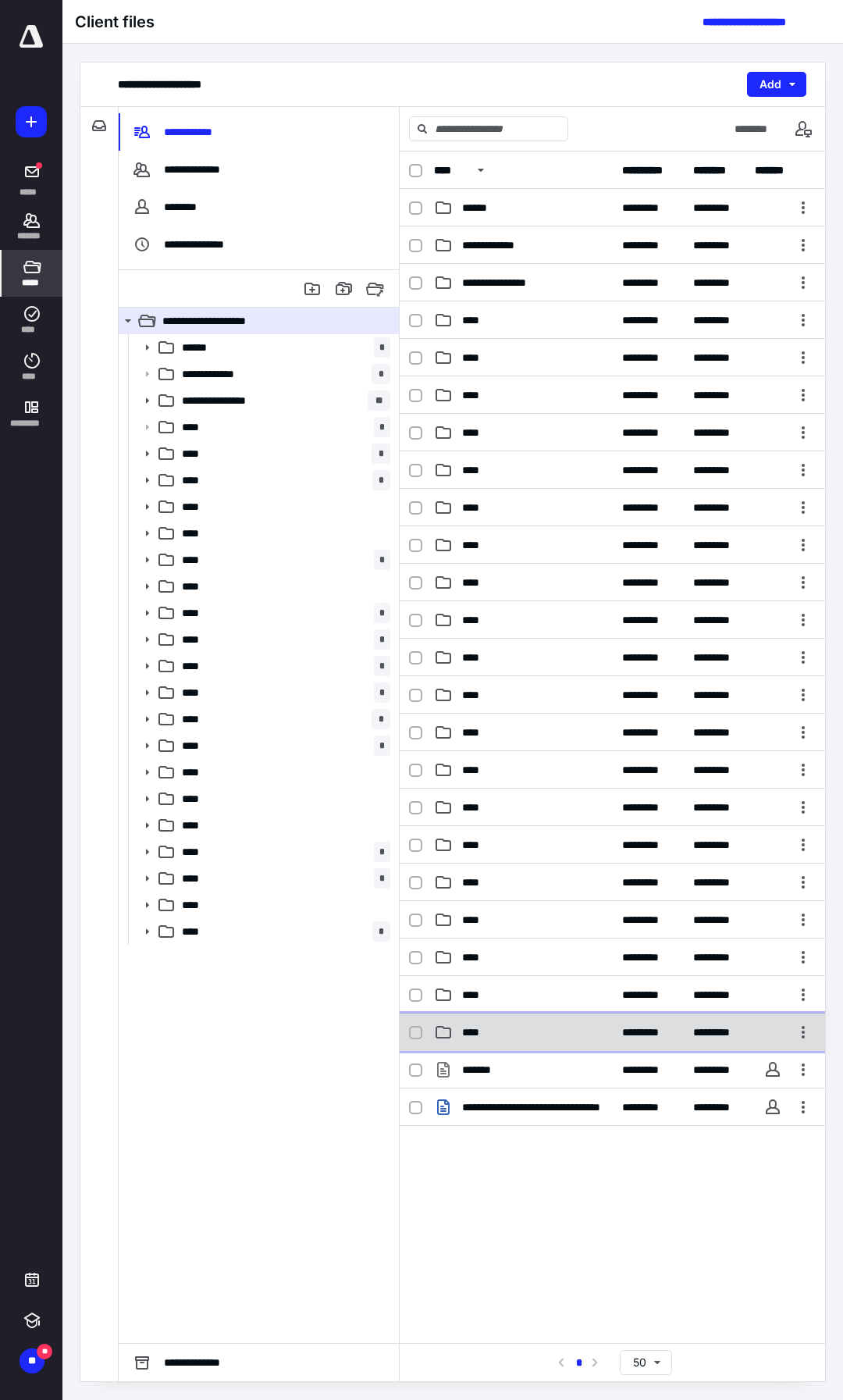 click on "****" at bounding box center [523, 1032] 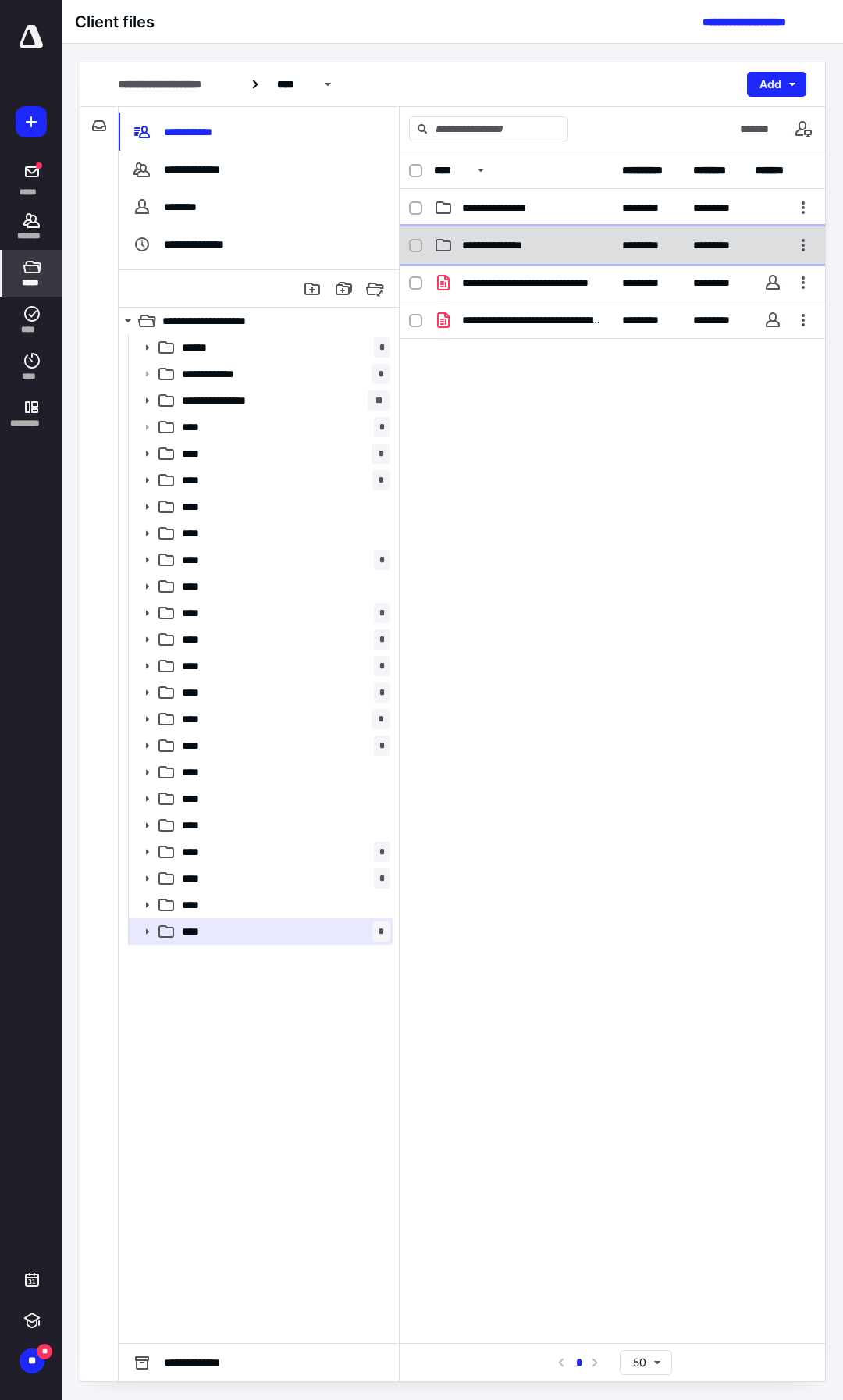 click on "**********" at bounding box center (506, 245) 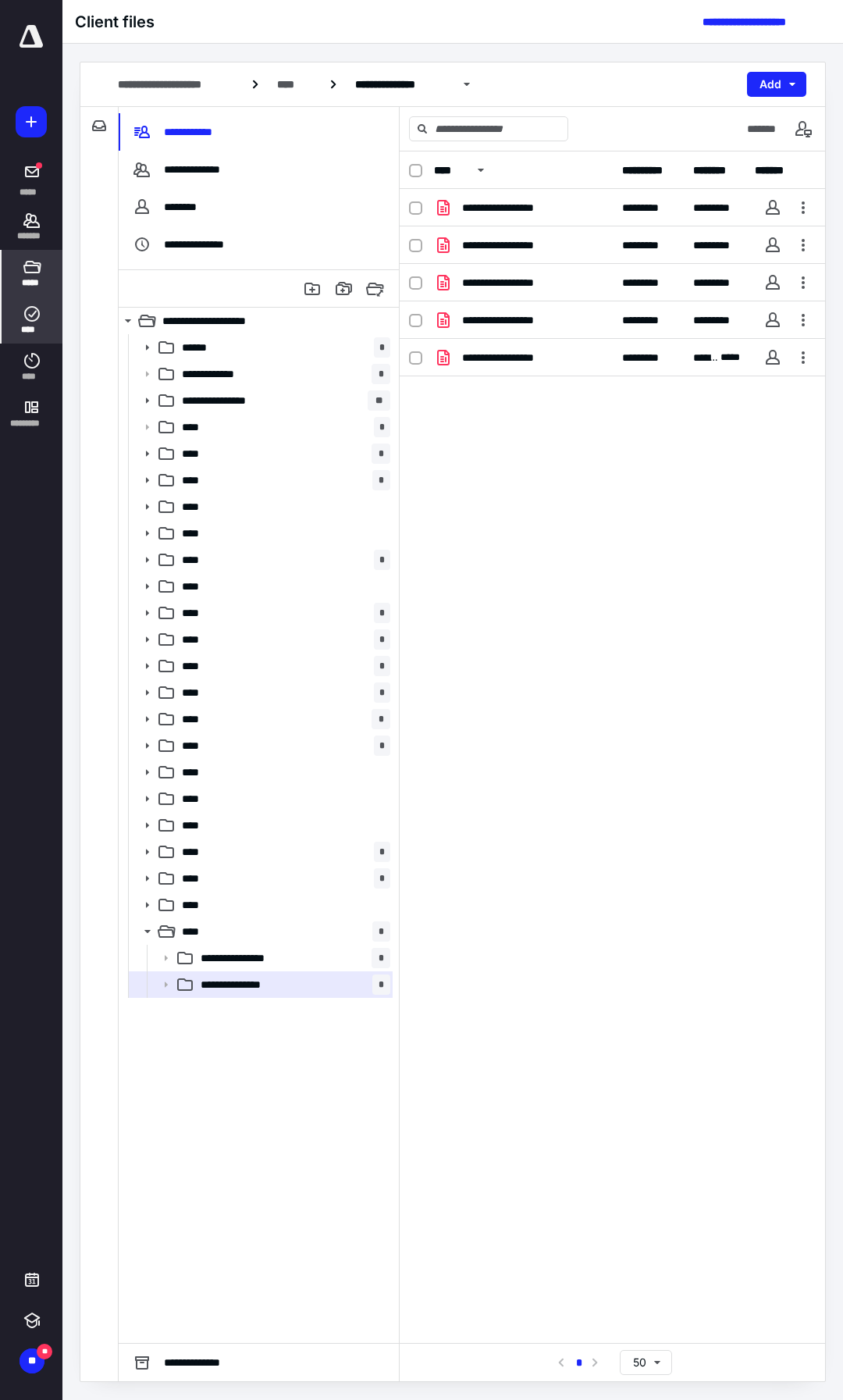 click on "****" at bounding box center (32, 330) 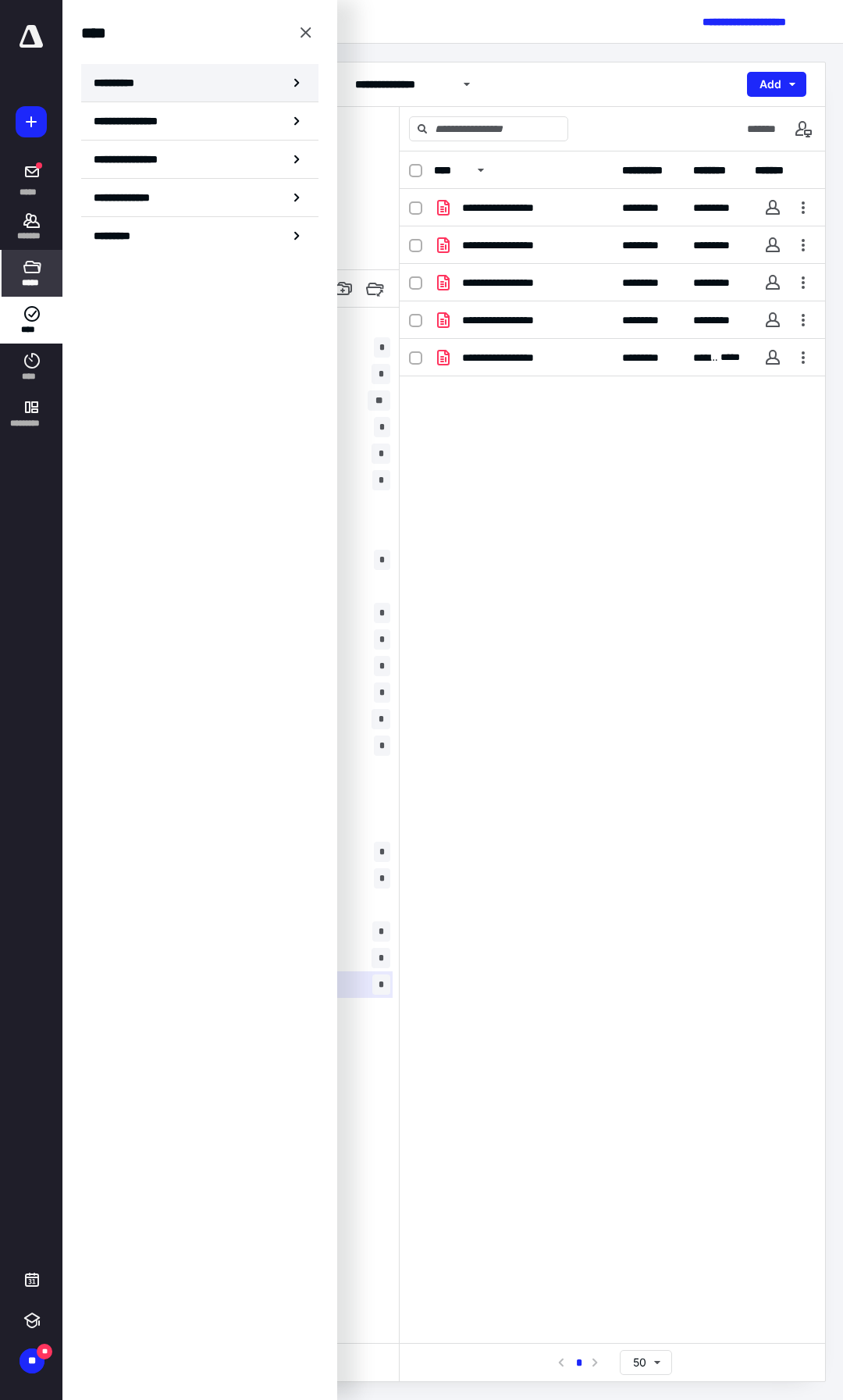 click on "**********" at bounding box center (200, 83) 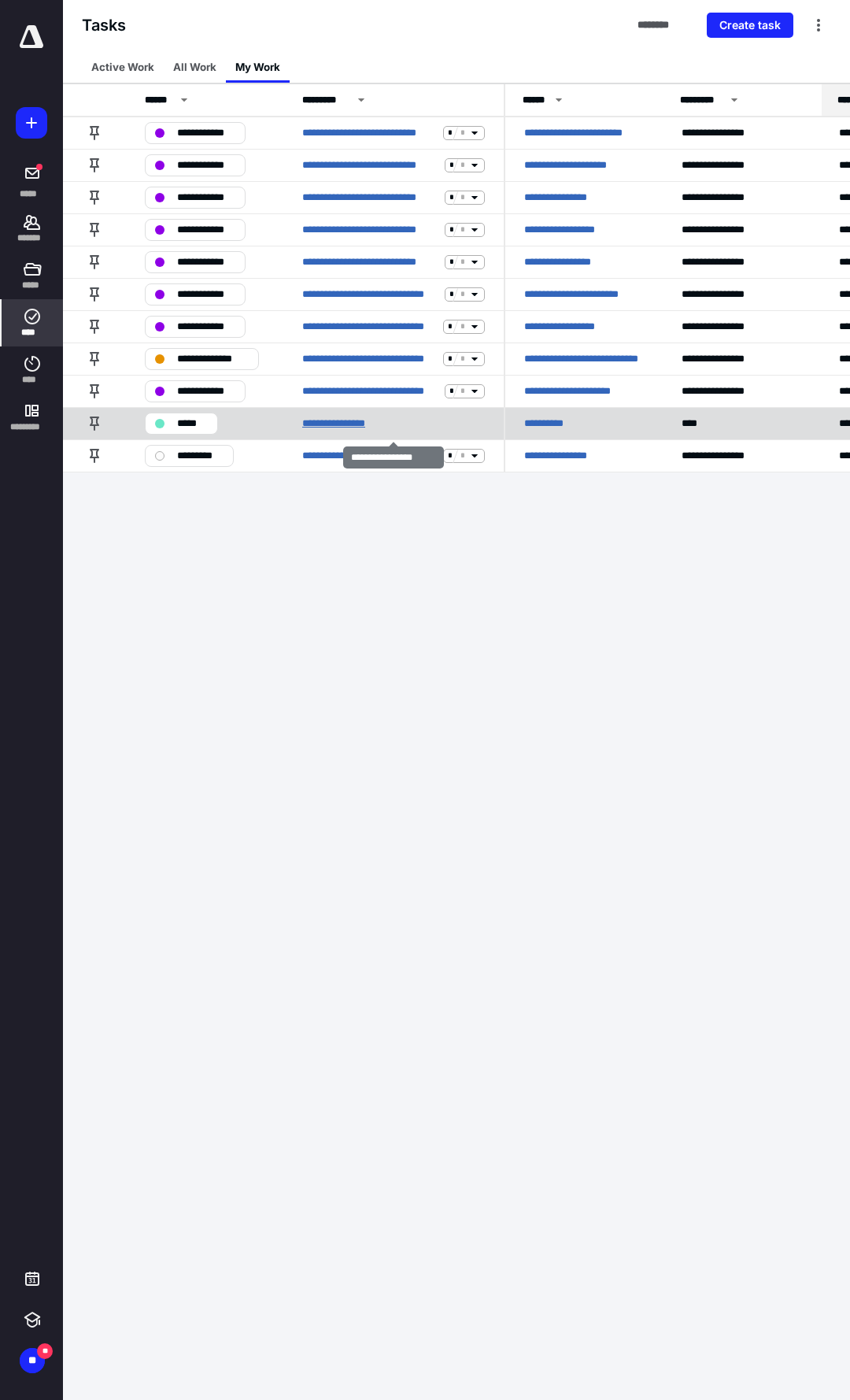 click on "**********" at bounding box center (347, 424) 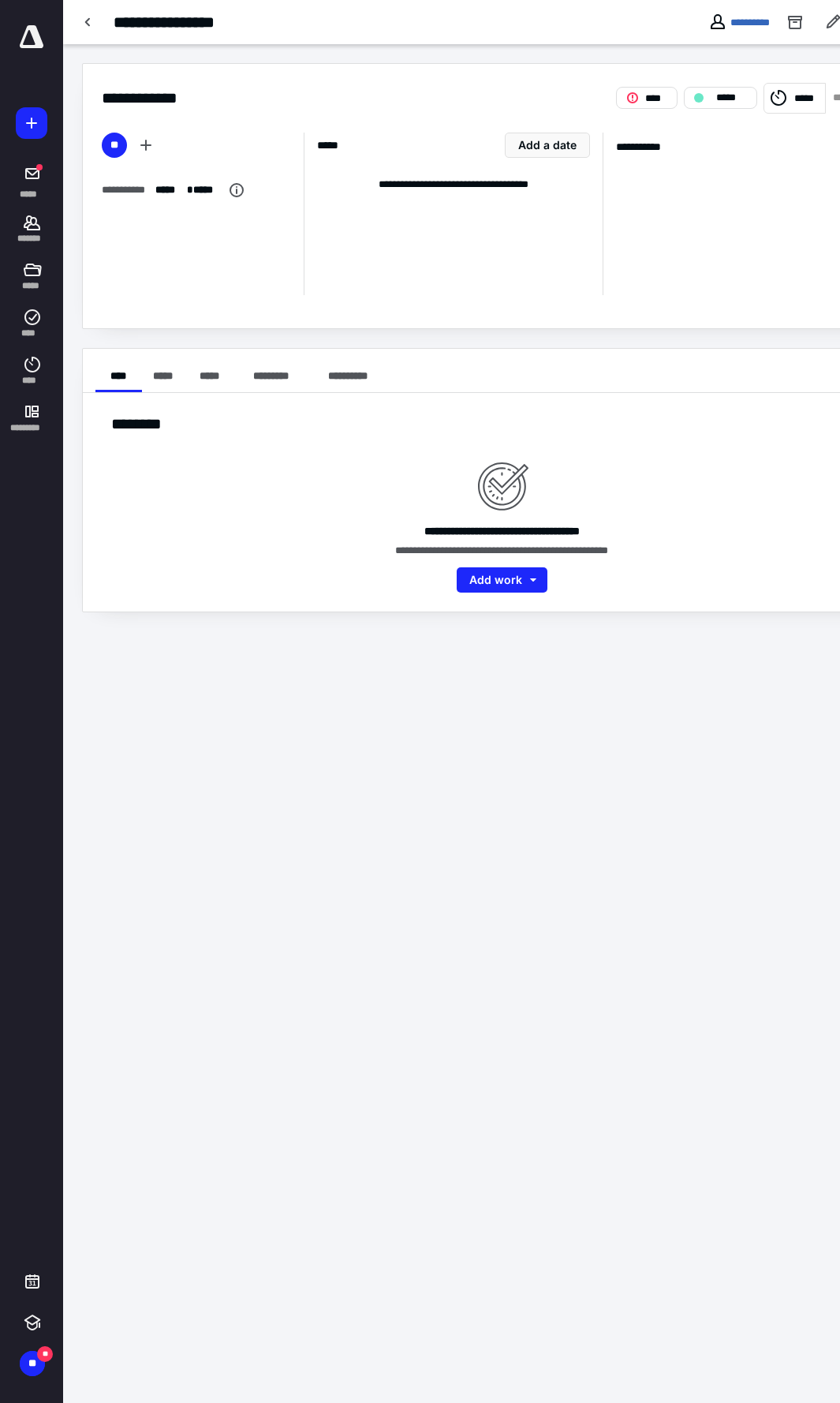 click 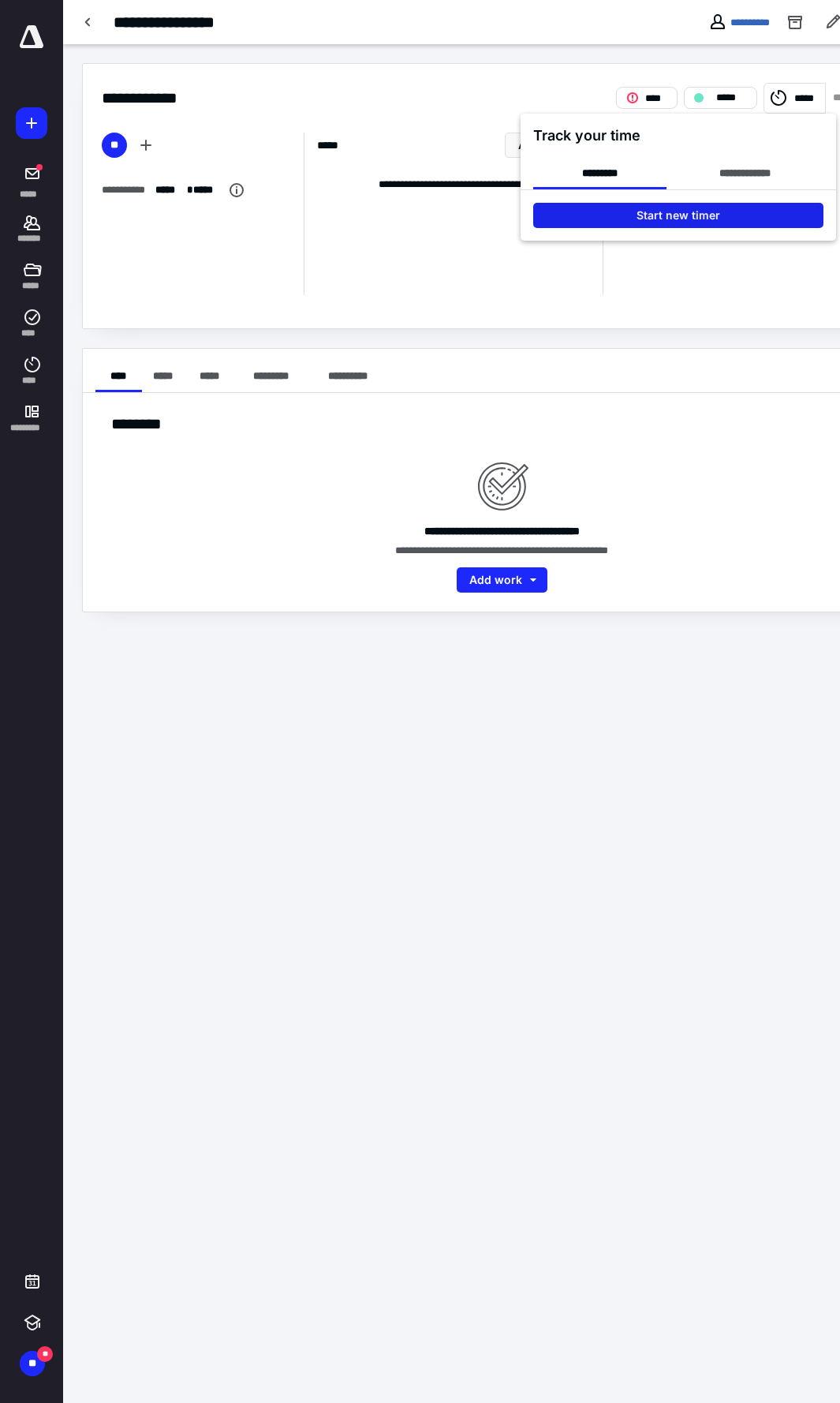 click on "Start new timer" at bounding box center [678, 215] 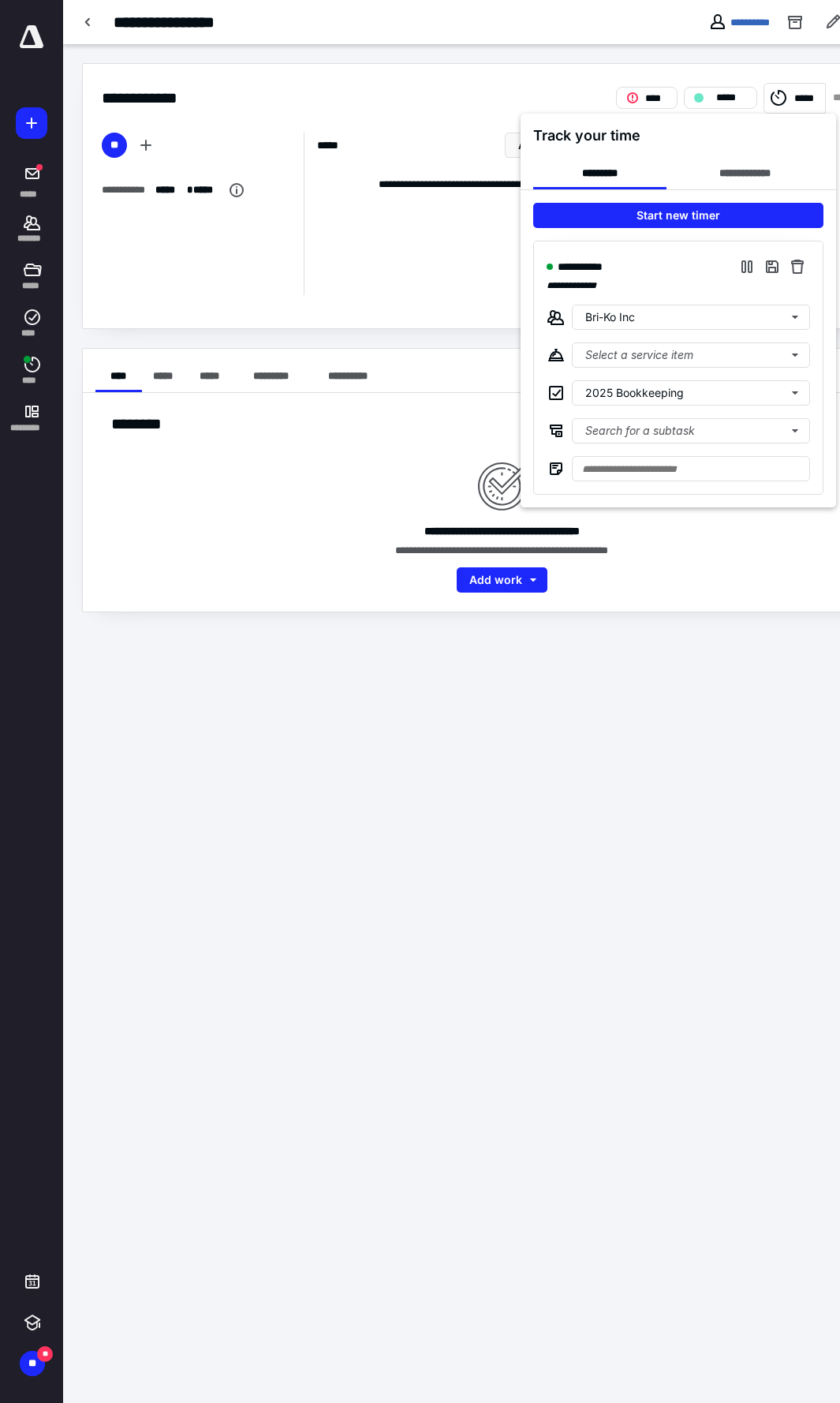 click at bounding box center (420, 702) 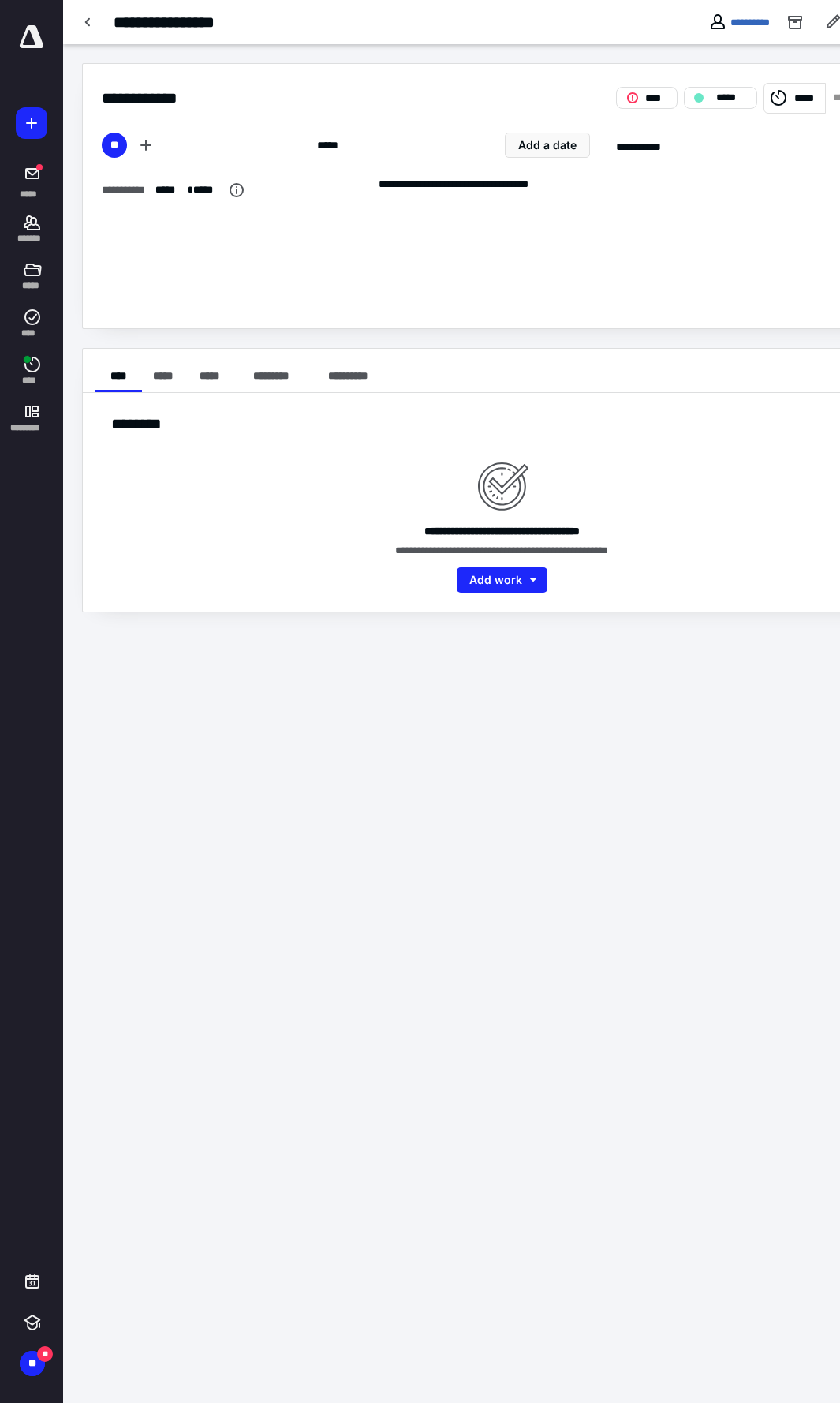 click on "*****" at bounding box center (808, 99) 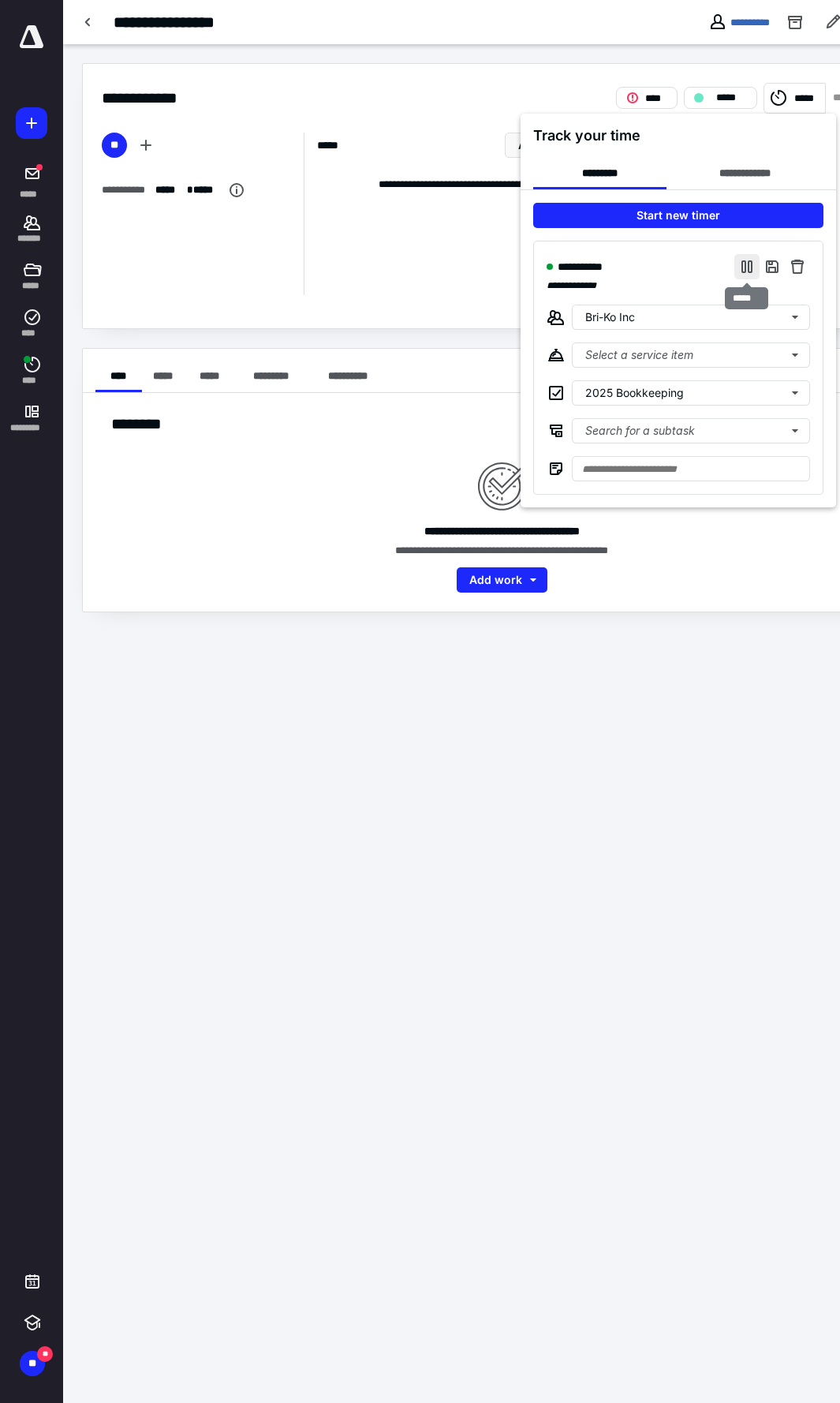 click at bounding box center (747, 267) 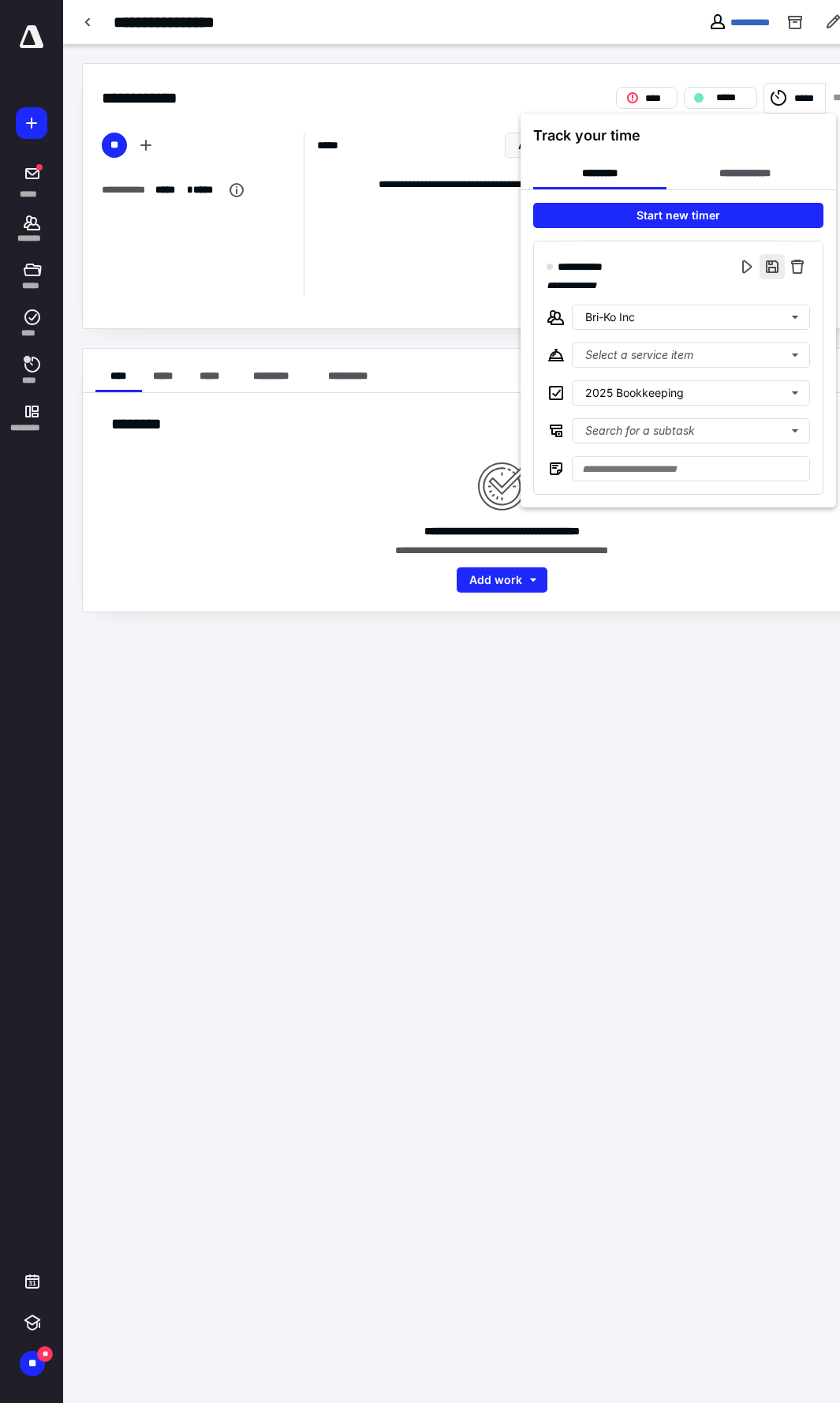 click at bounding box center [772, 267] 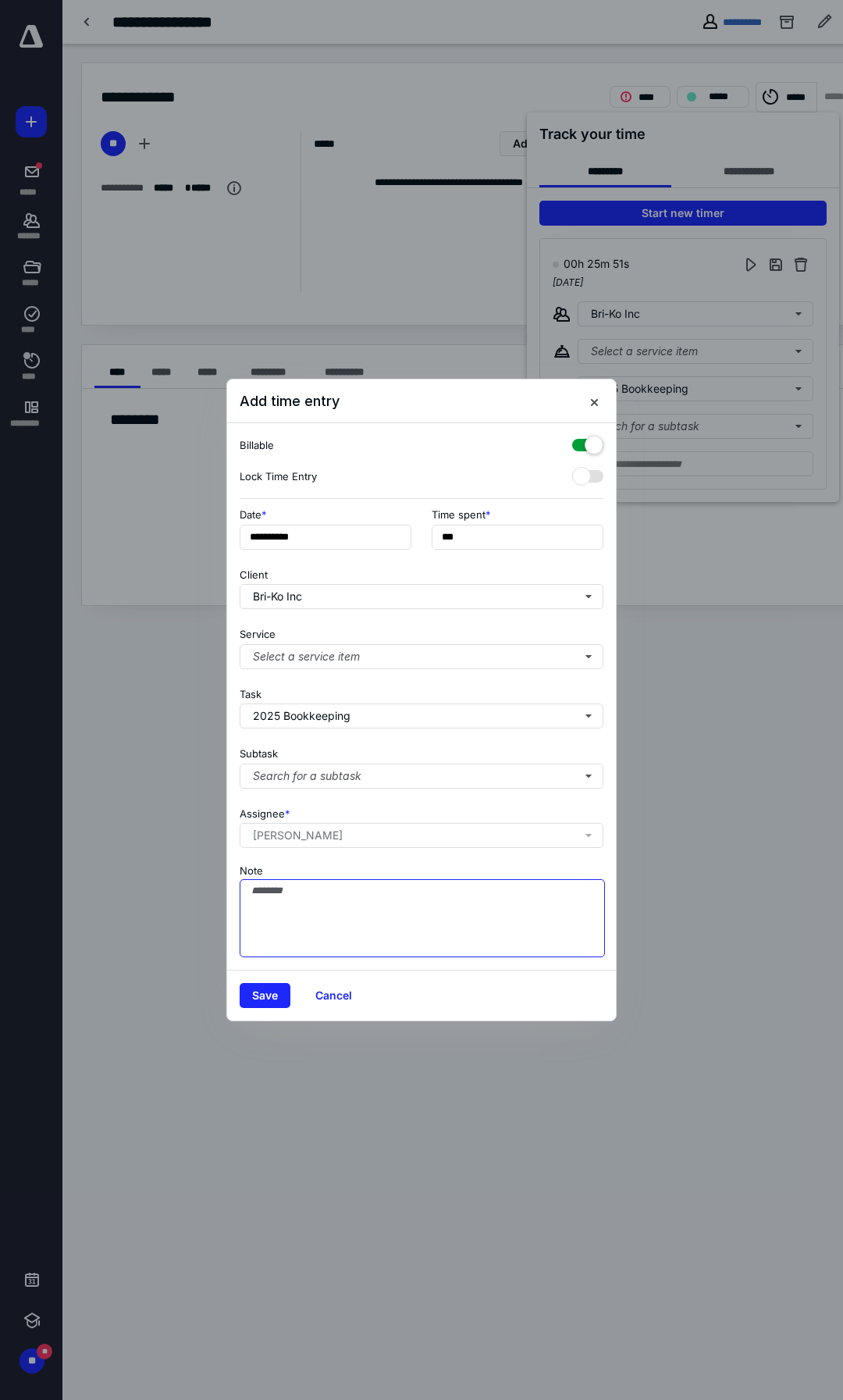 click on "Note" at bounding box center (422, 918) 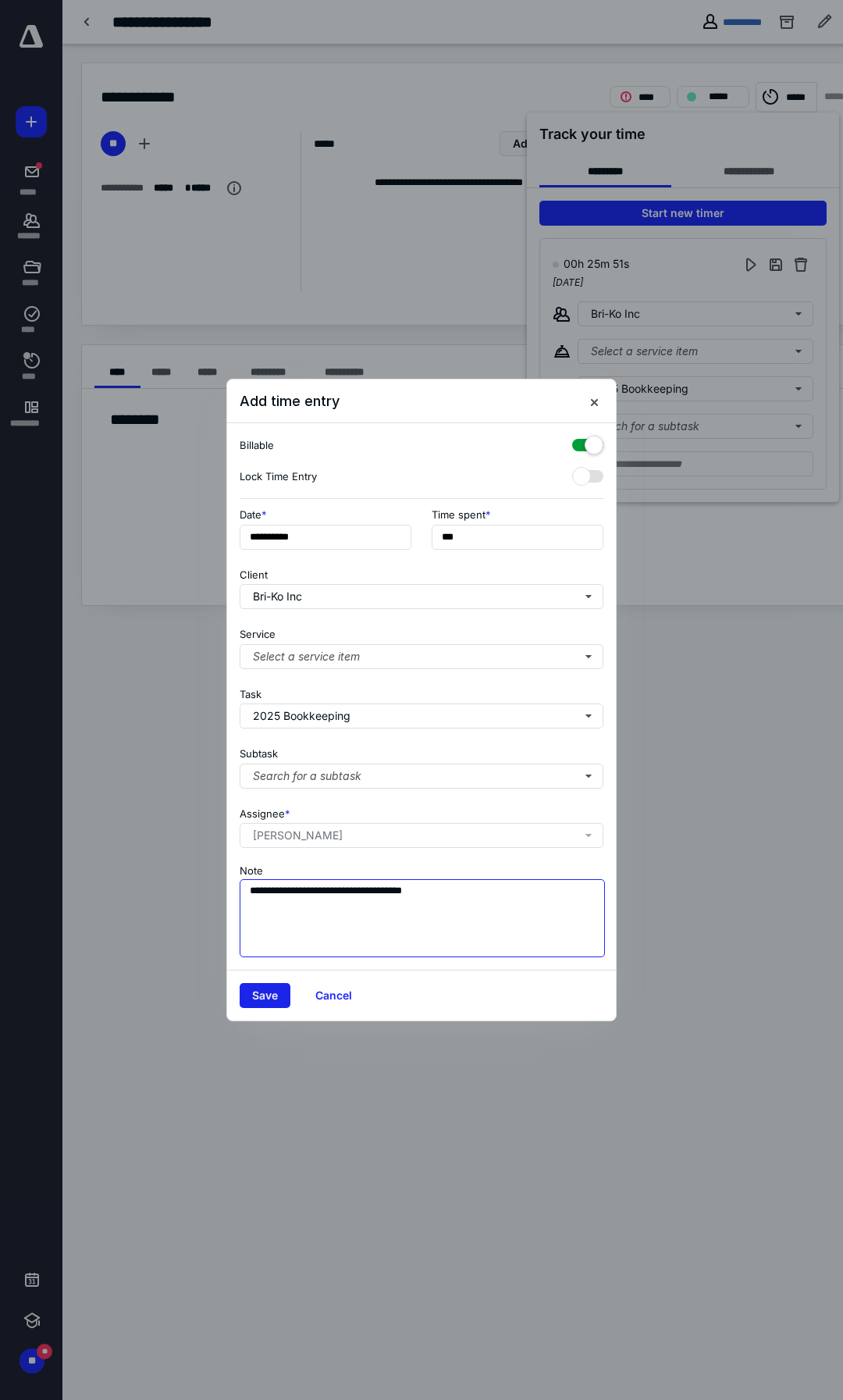 type on "**********" 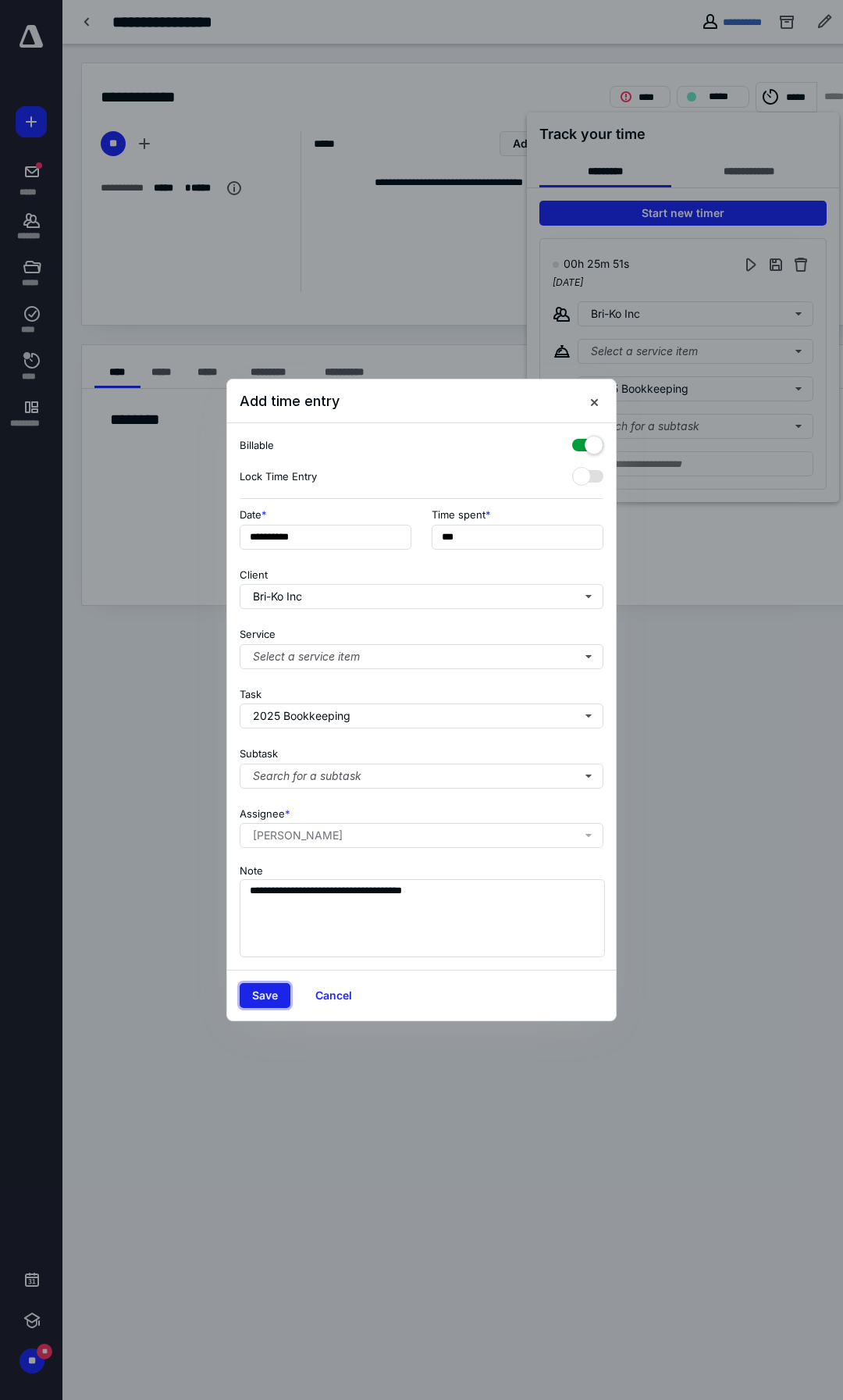 click on "Save" at bounding box center (265, 996) 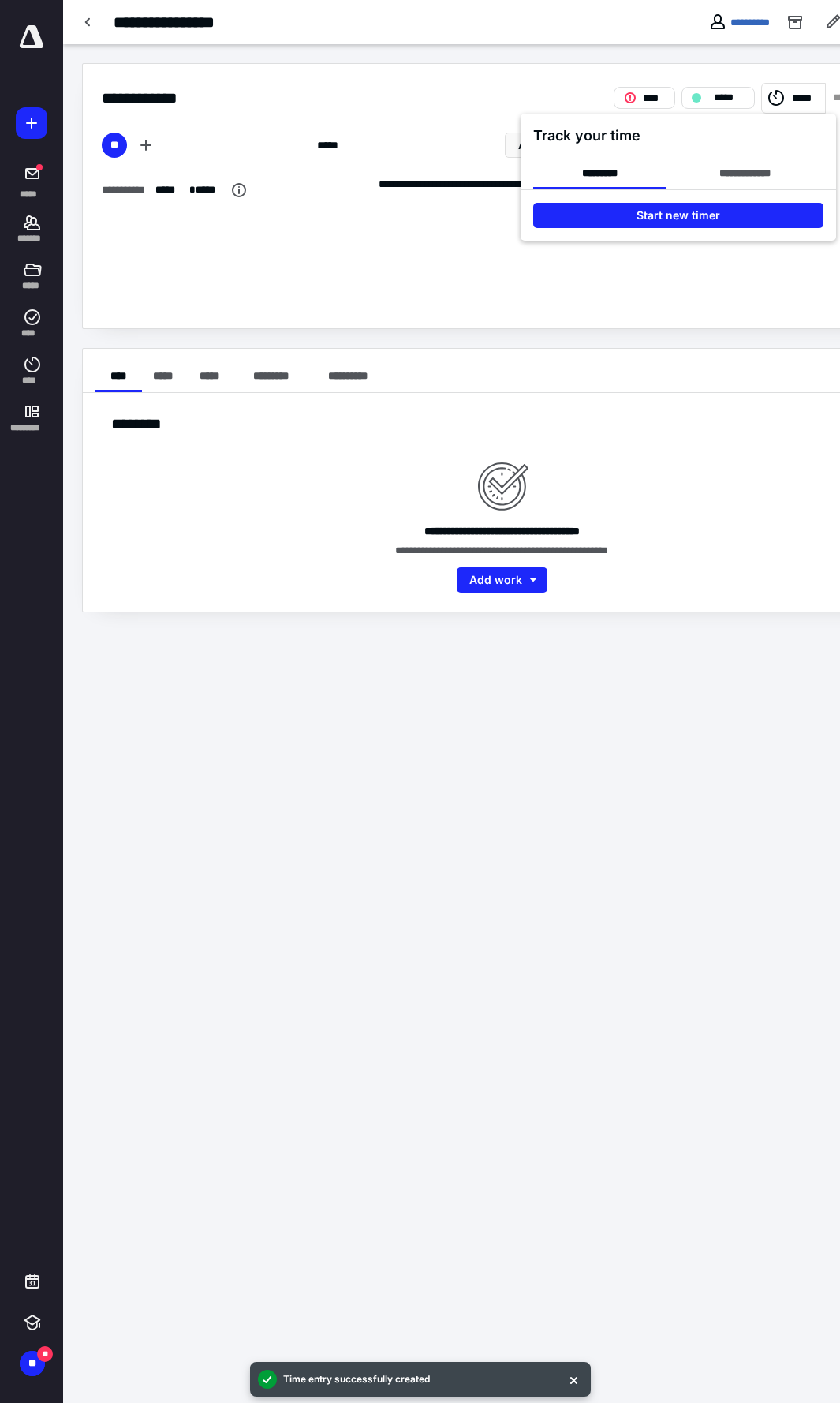 click at bounding box center (420, 702) 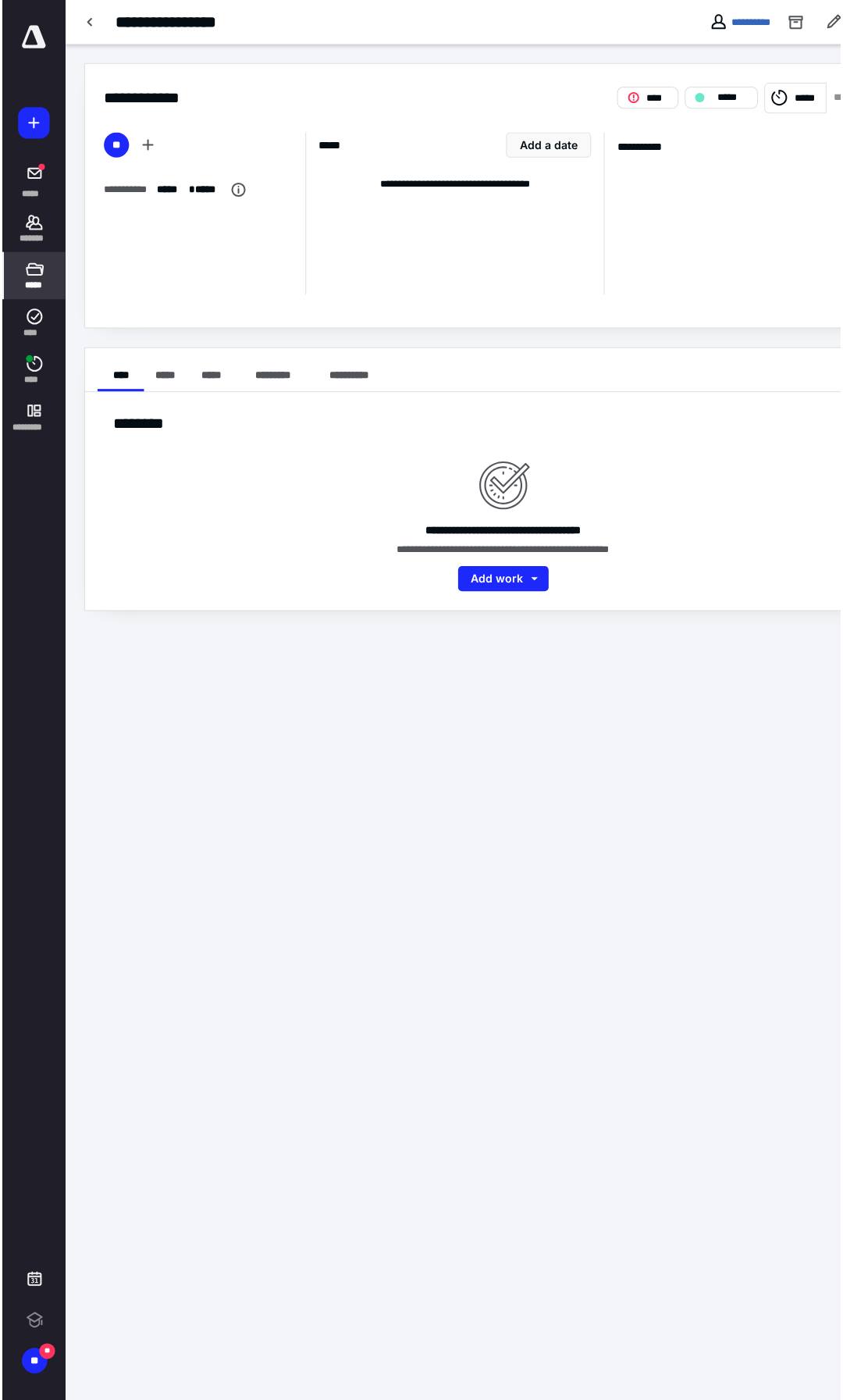 scroll, scrollTop: 0, scrollLeft: 0, axis: both 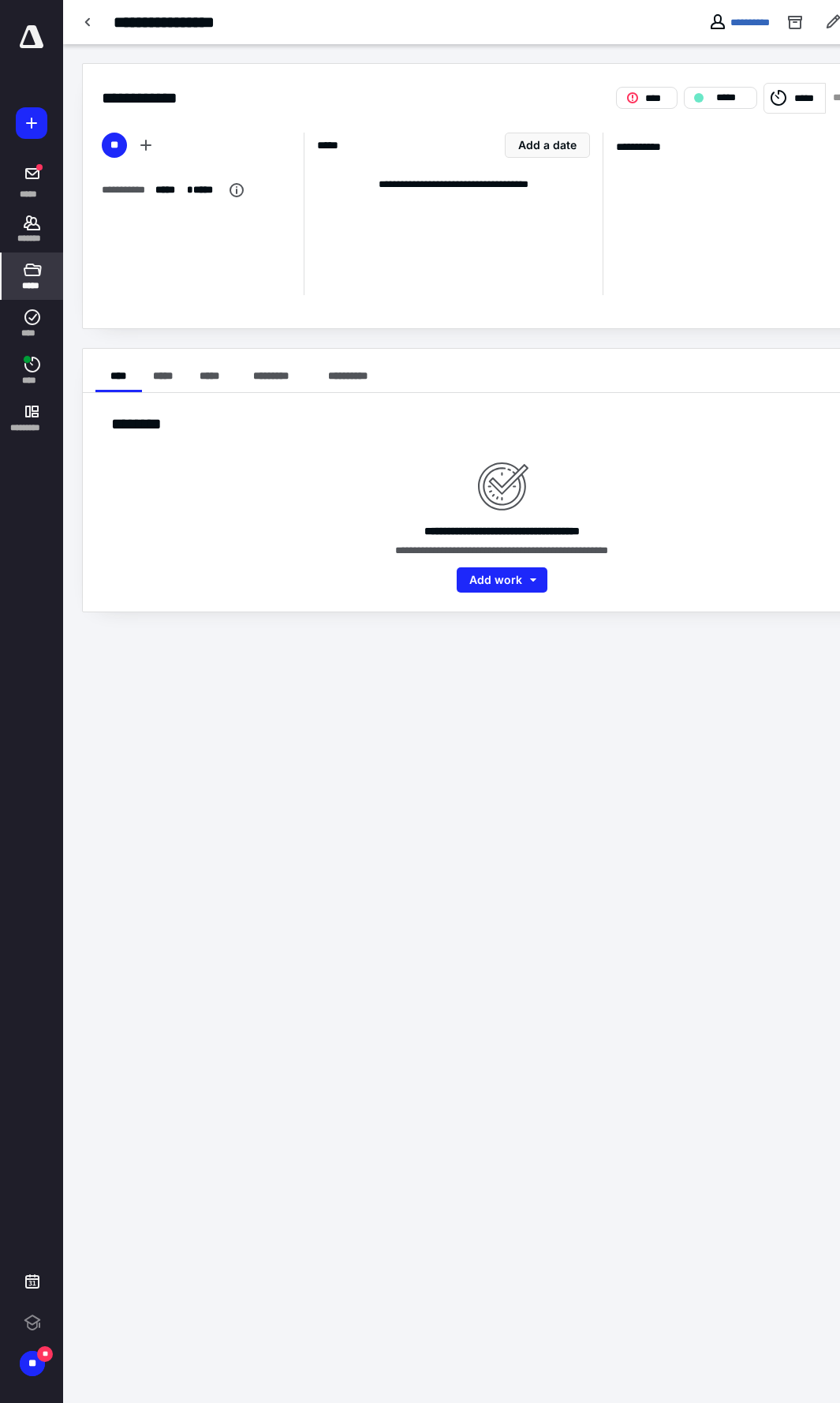 click on "*****" at bounding box center [32, 286] 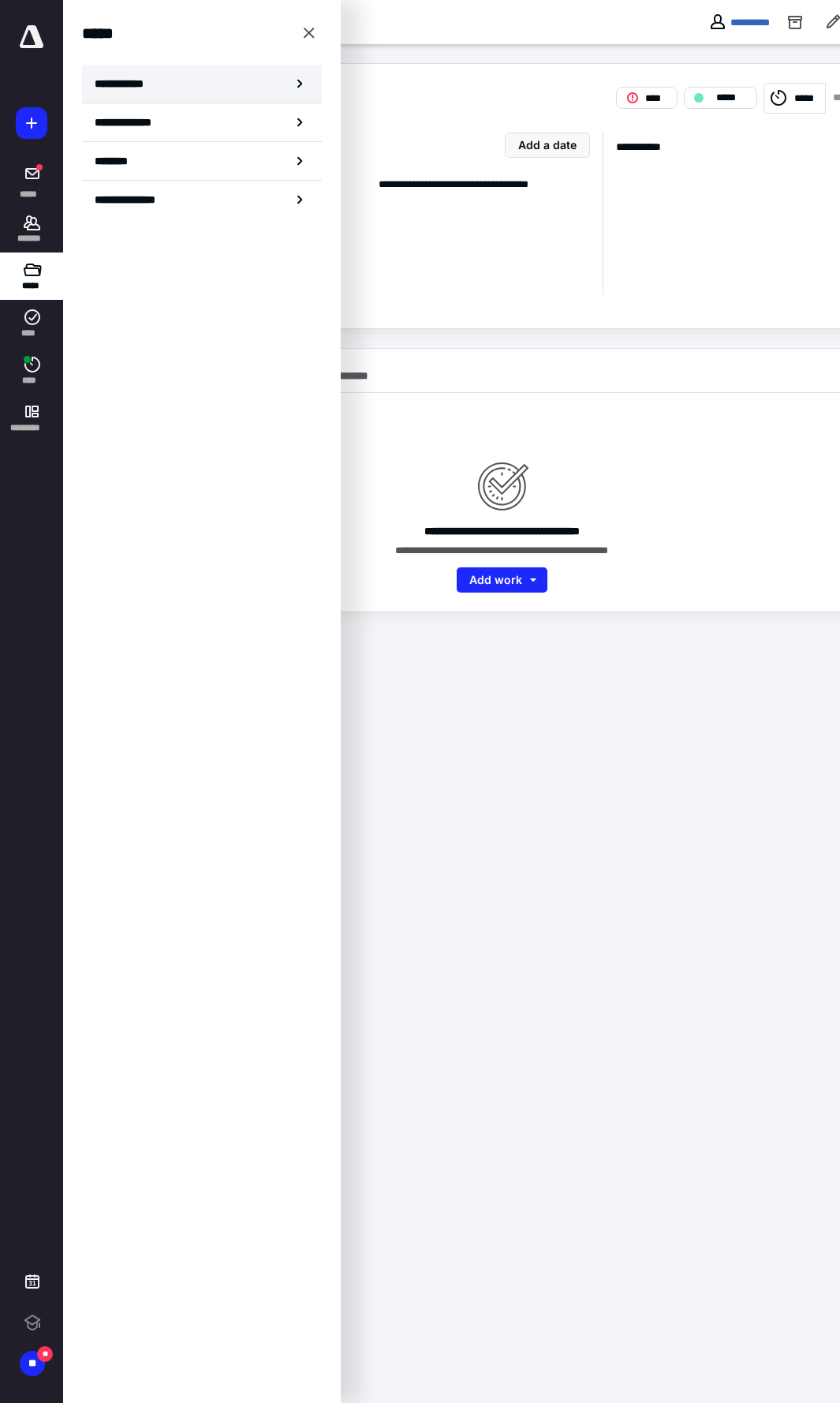 click on "**********" at bounding box center [202, 84] 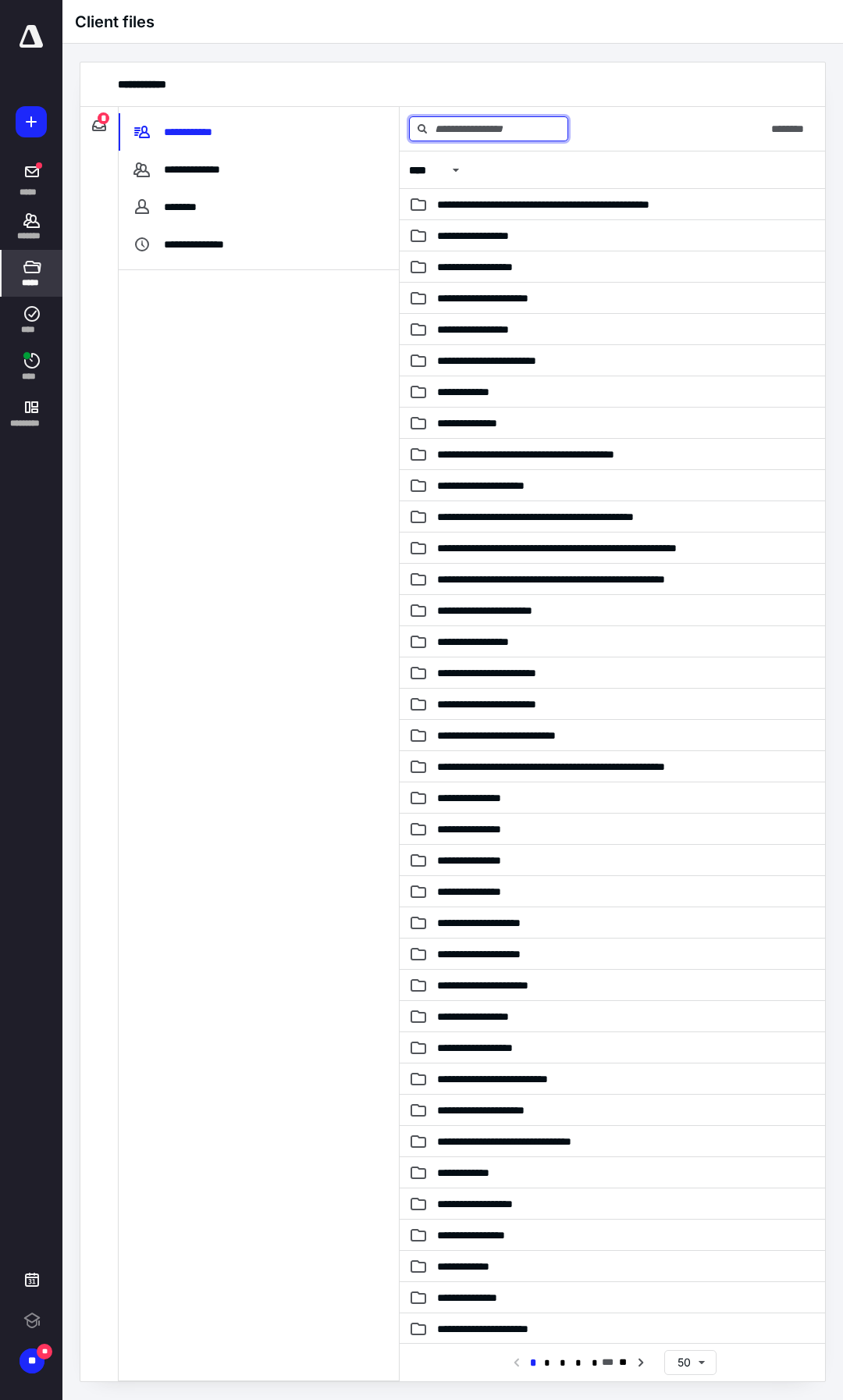 click at bounding box center [489, 129] 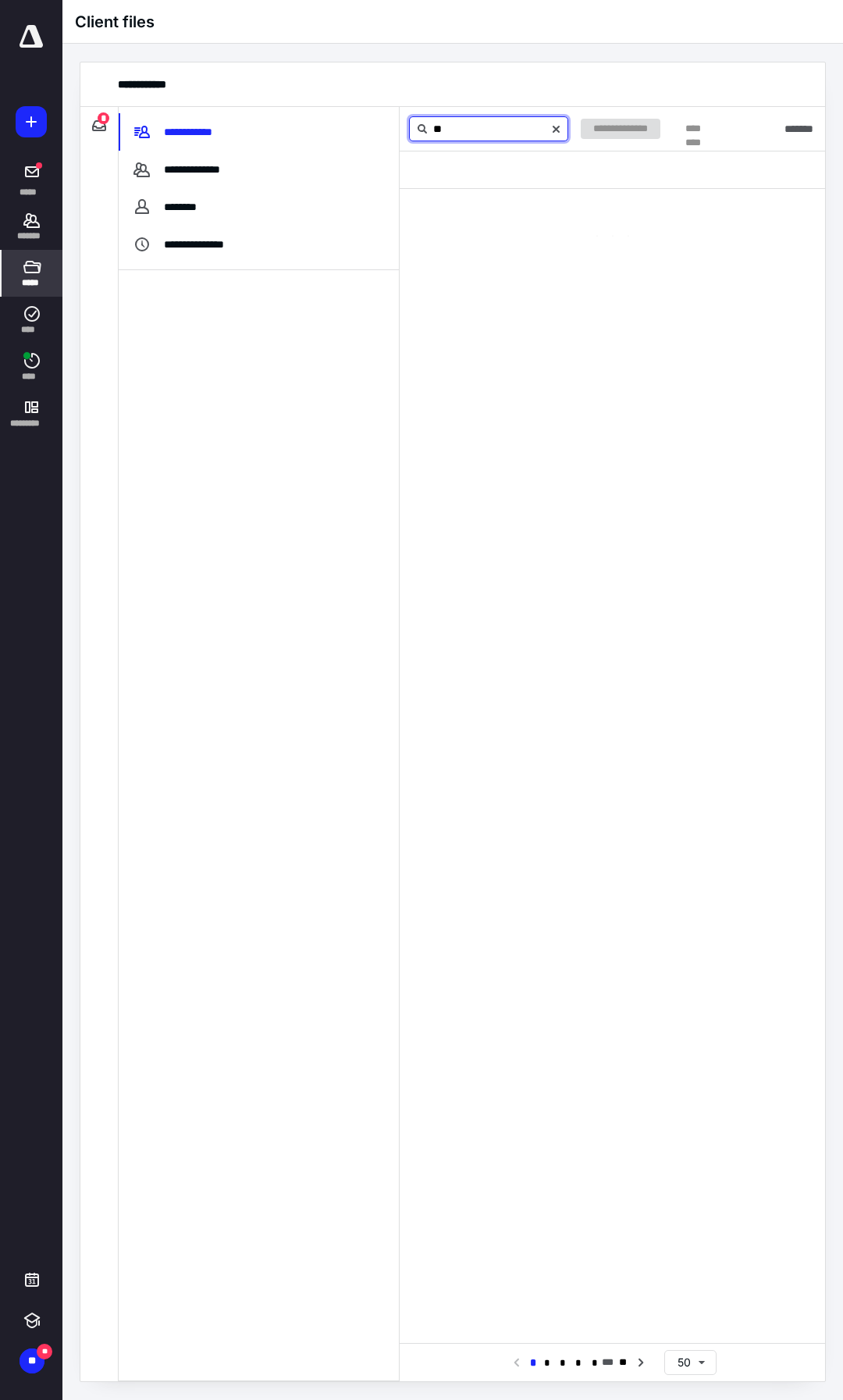 type on "*" 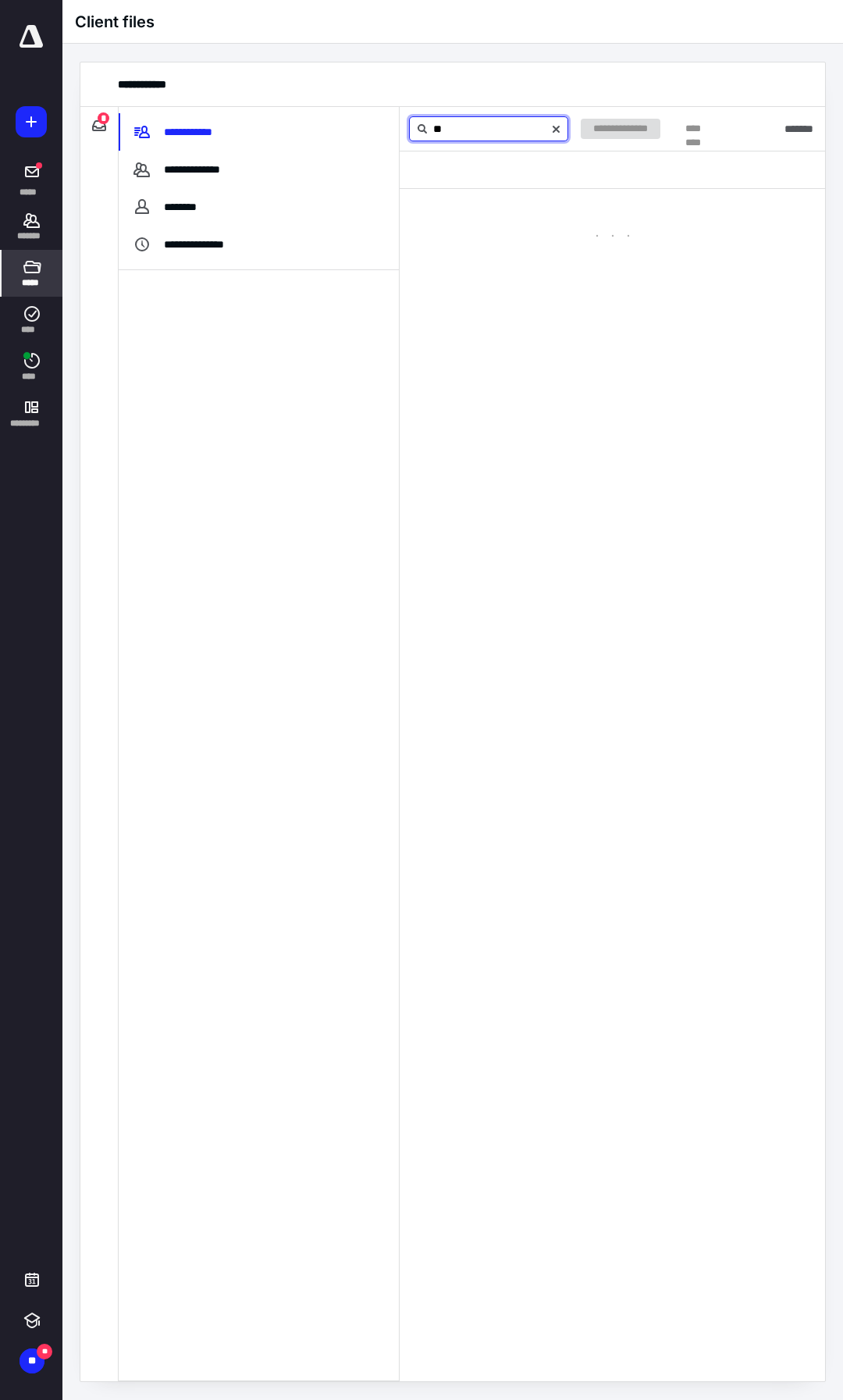 type on "*" 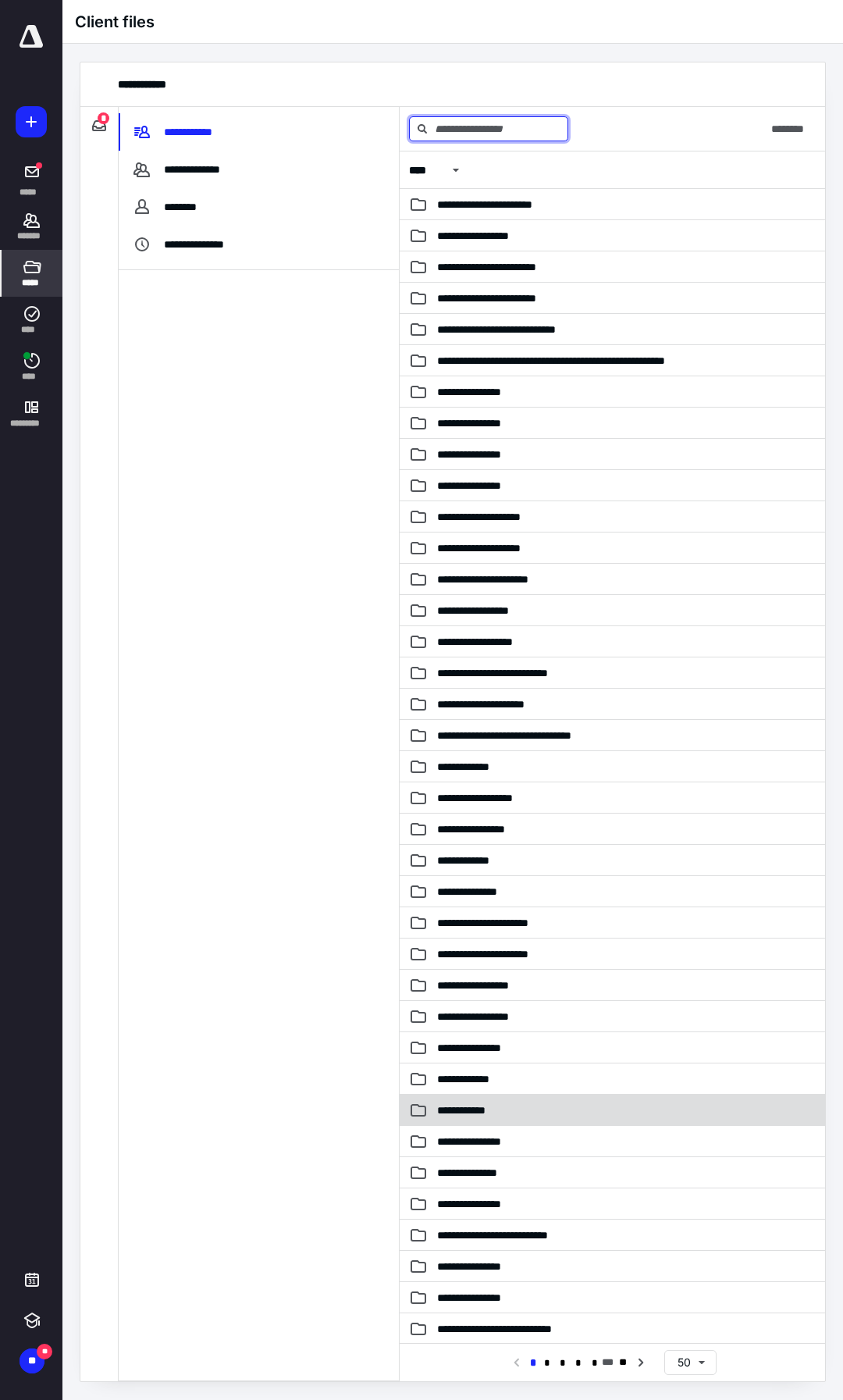 scroll, scrollTop: 408, scrollLeft: 0, axis: vertical 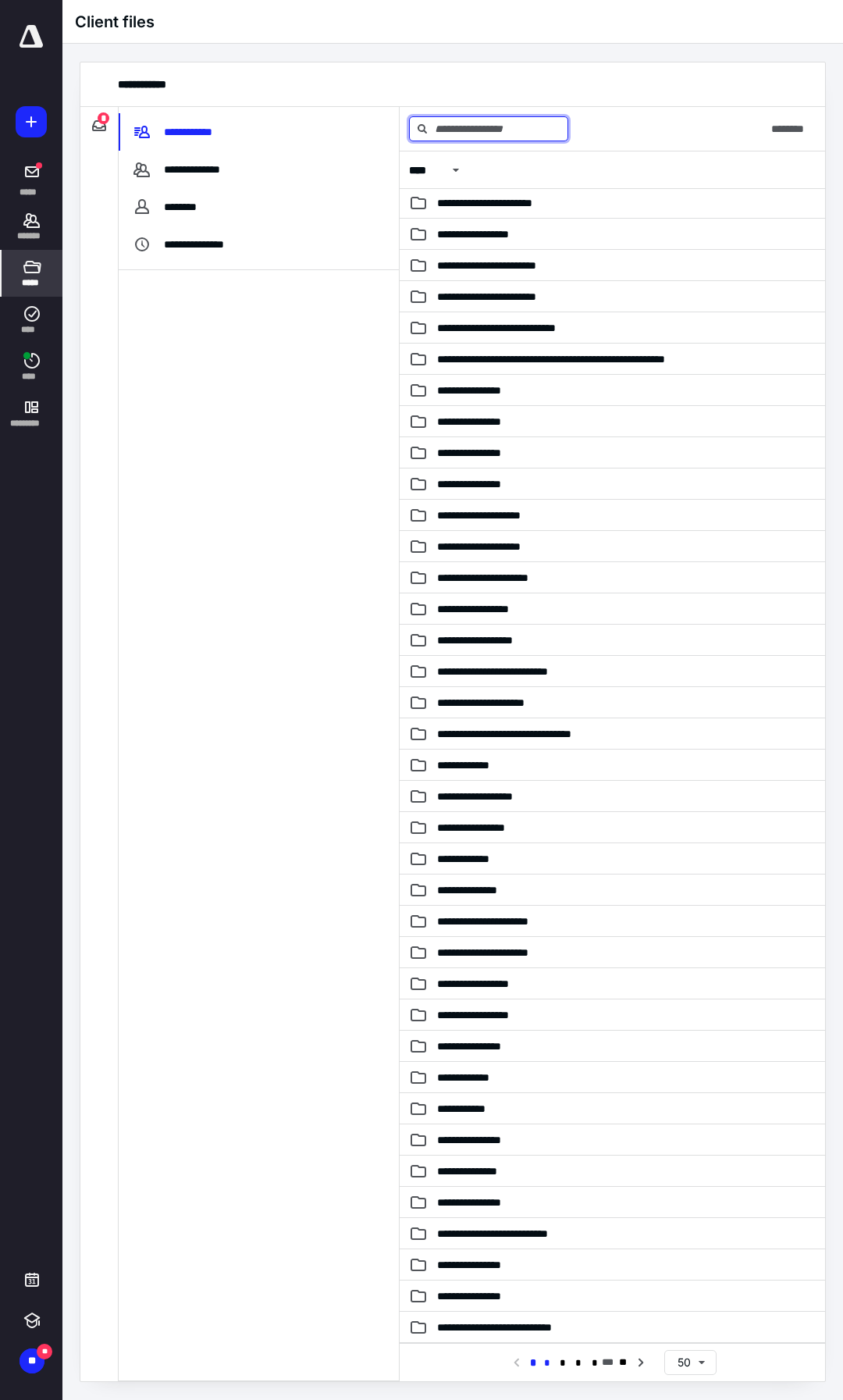 type 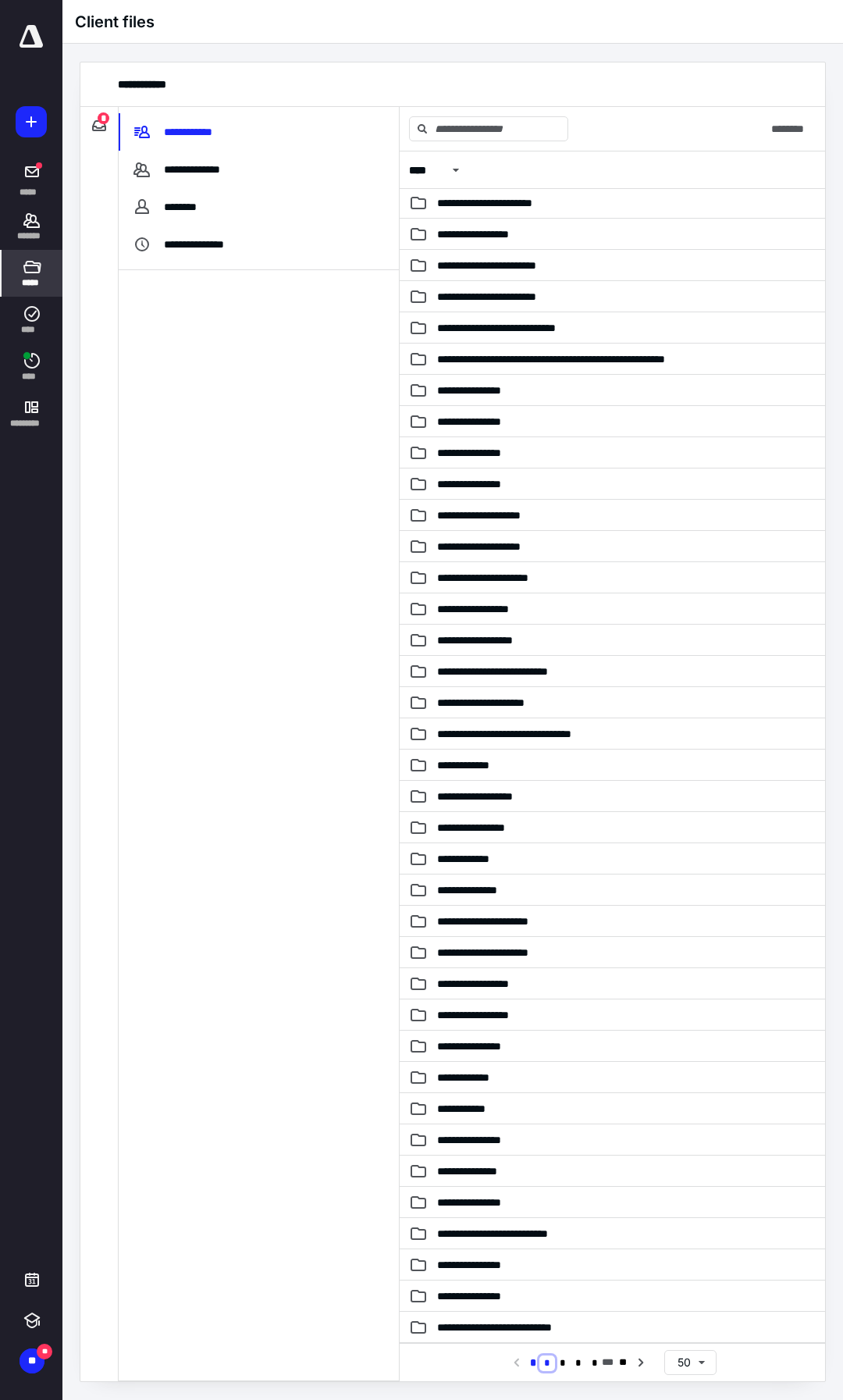 click on "*" at bounding box center [547, 1363] 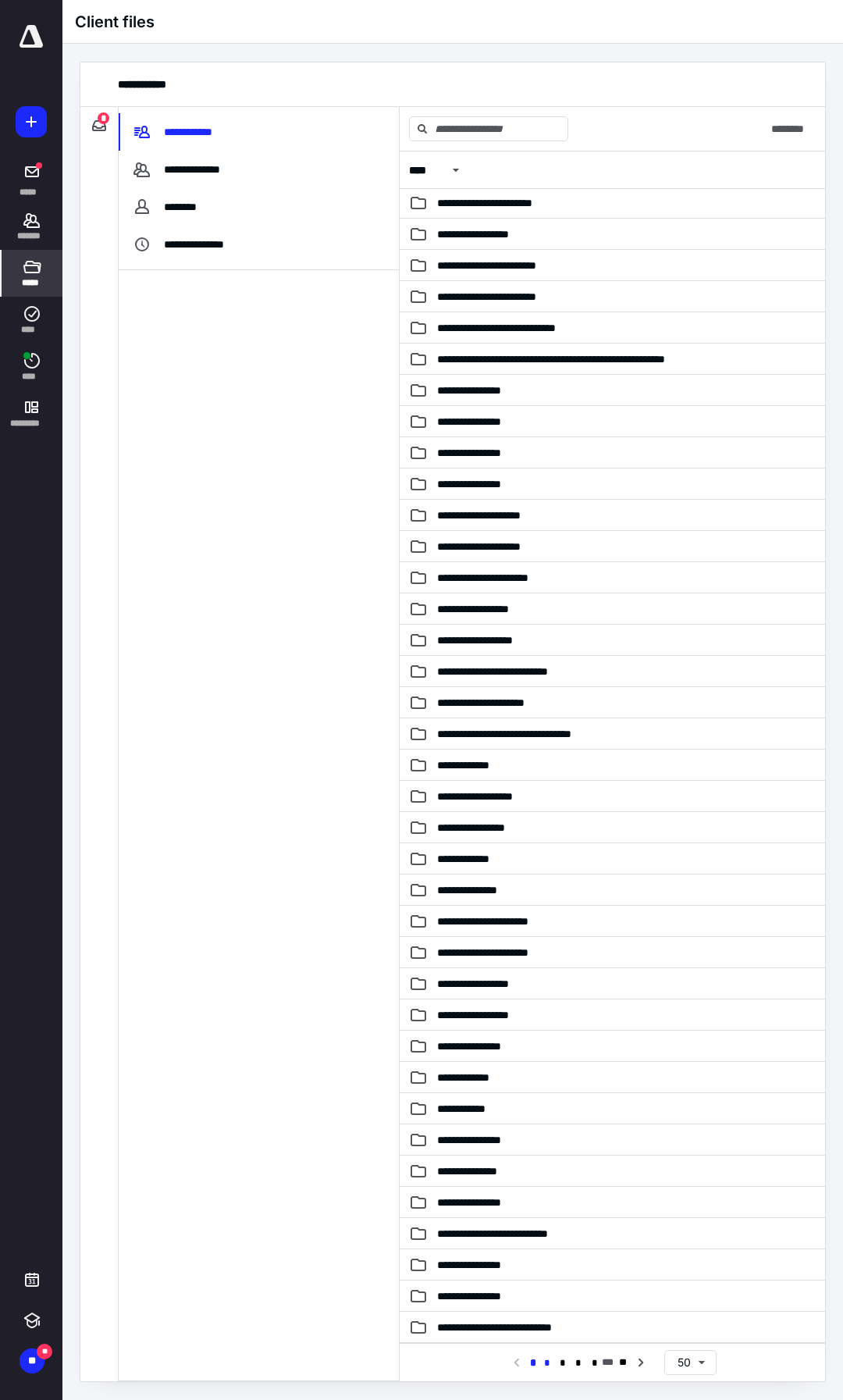 scroll, scrollTop: 0, scrollLeft: 0, axis: both 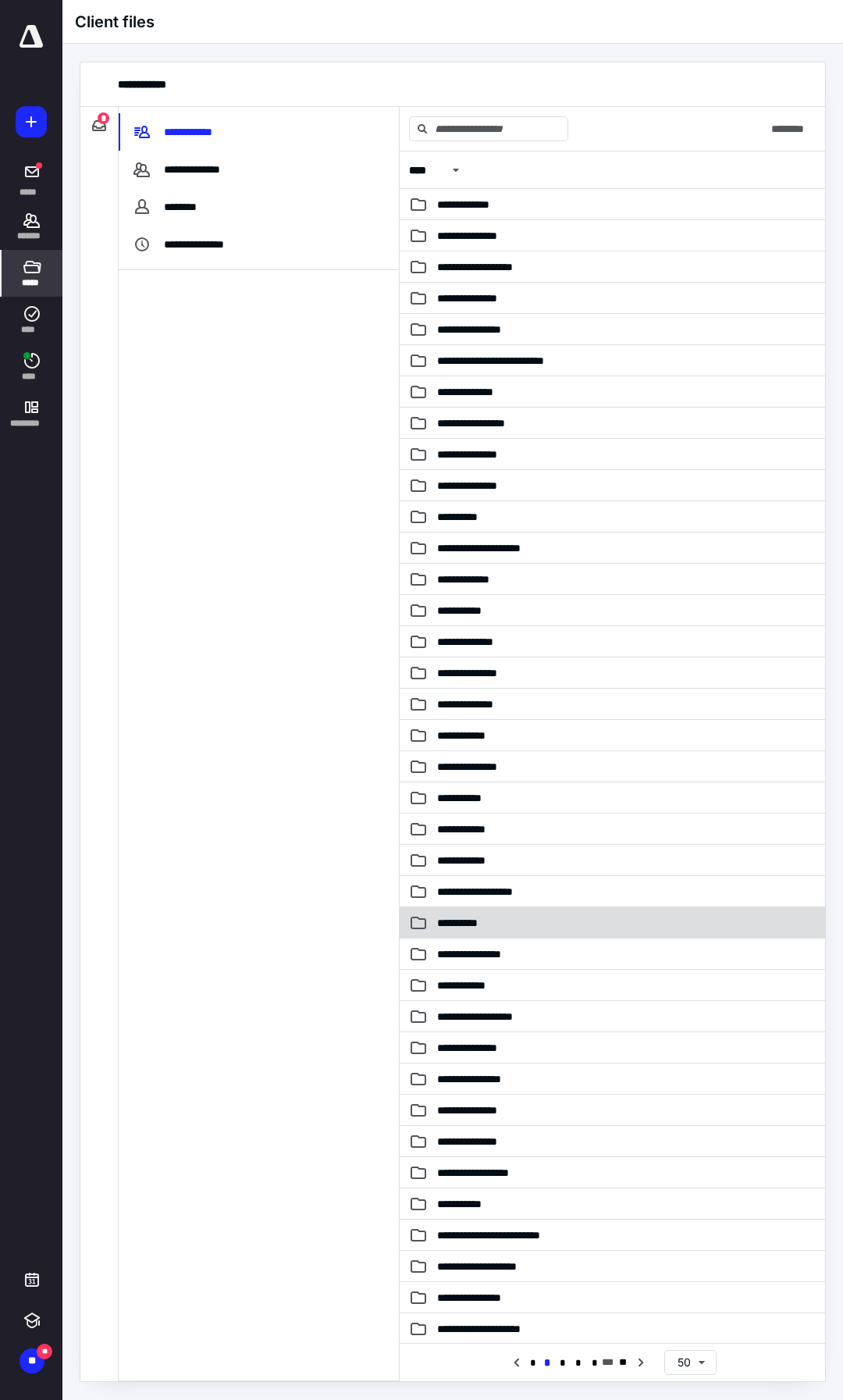 click on "**********" at bounding box center [612, 923] 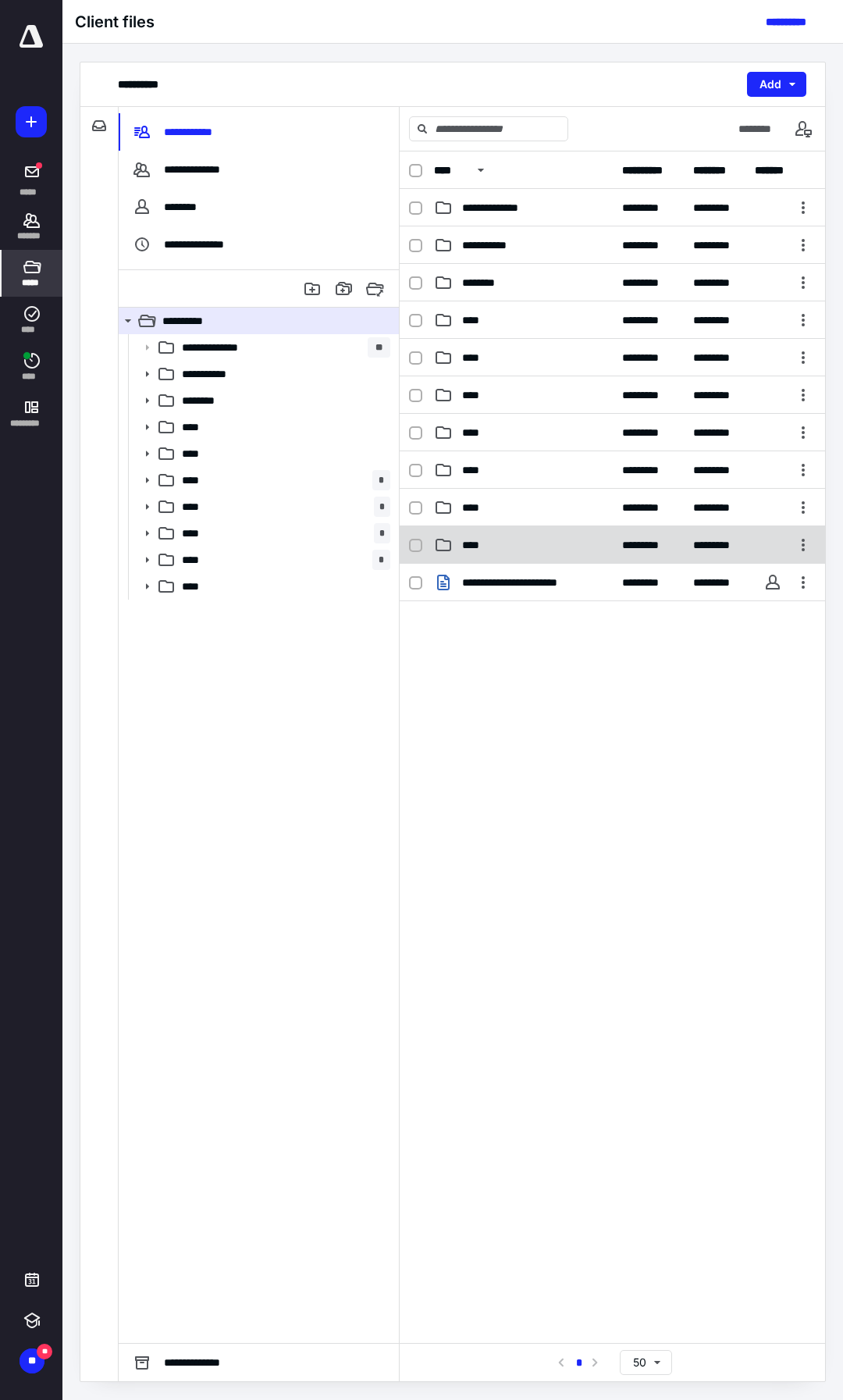 click on "**** ********* *********" at bounding box center (612, 545) 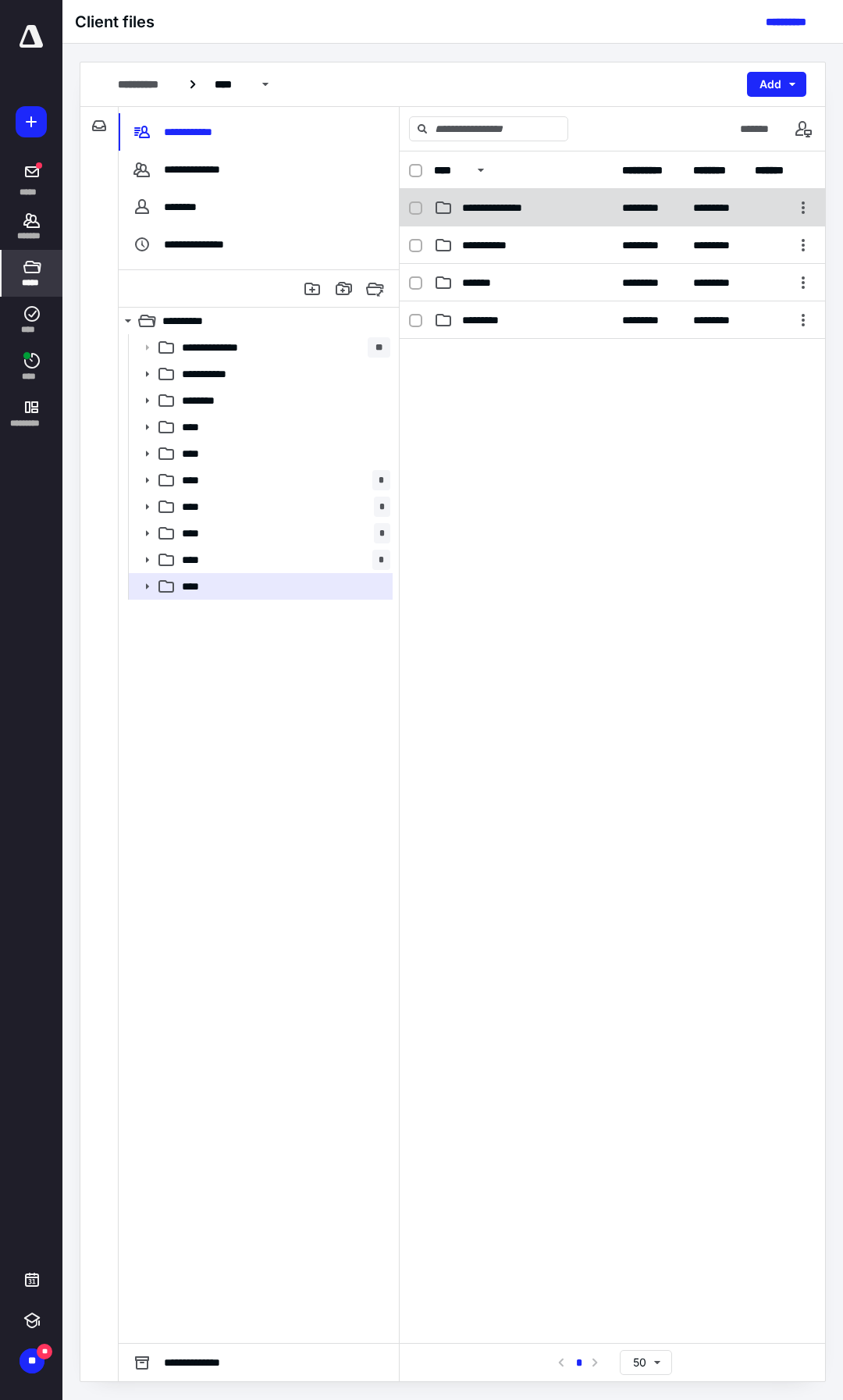 click on "**********" at bounding box center [612, 208] 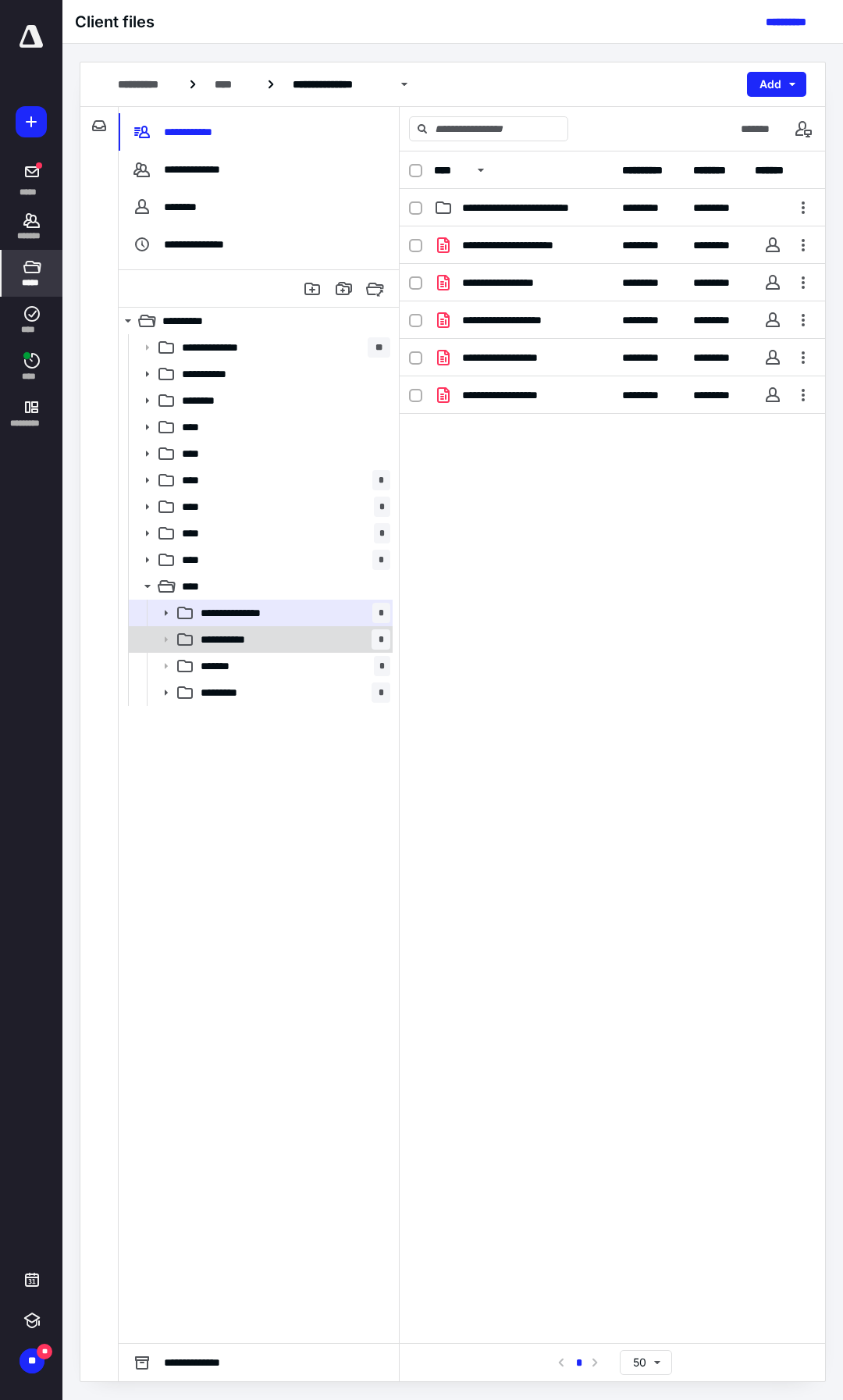 click on "**********" at bounding box center [259, 639] 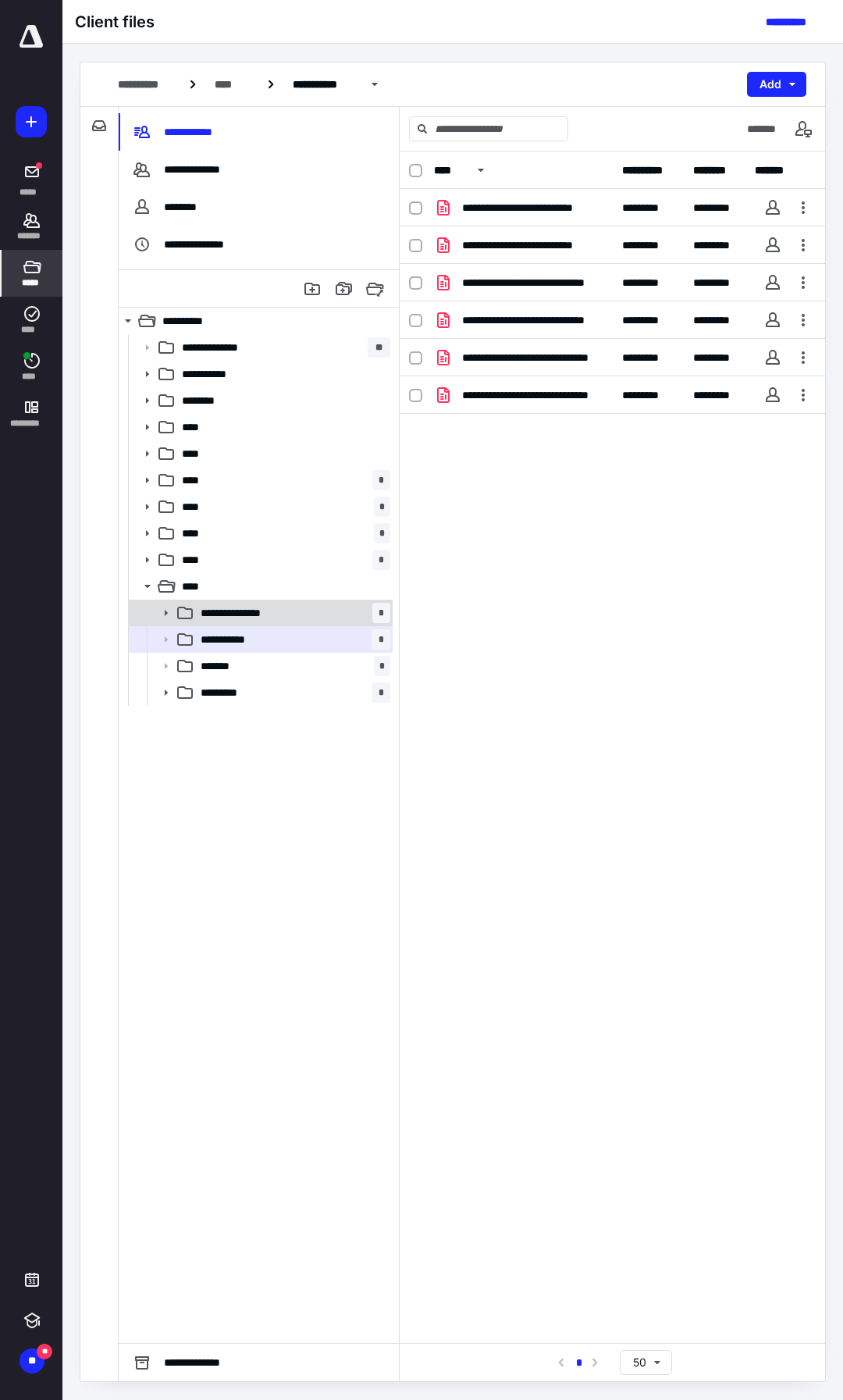 click on "**********" at bounding box center (292, 613) 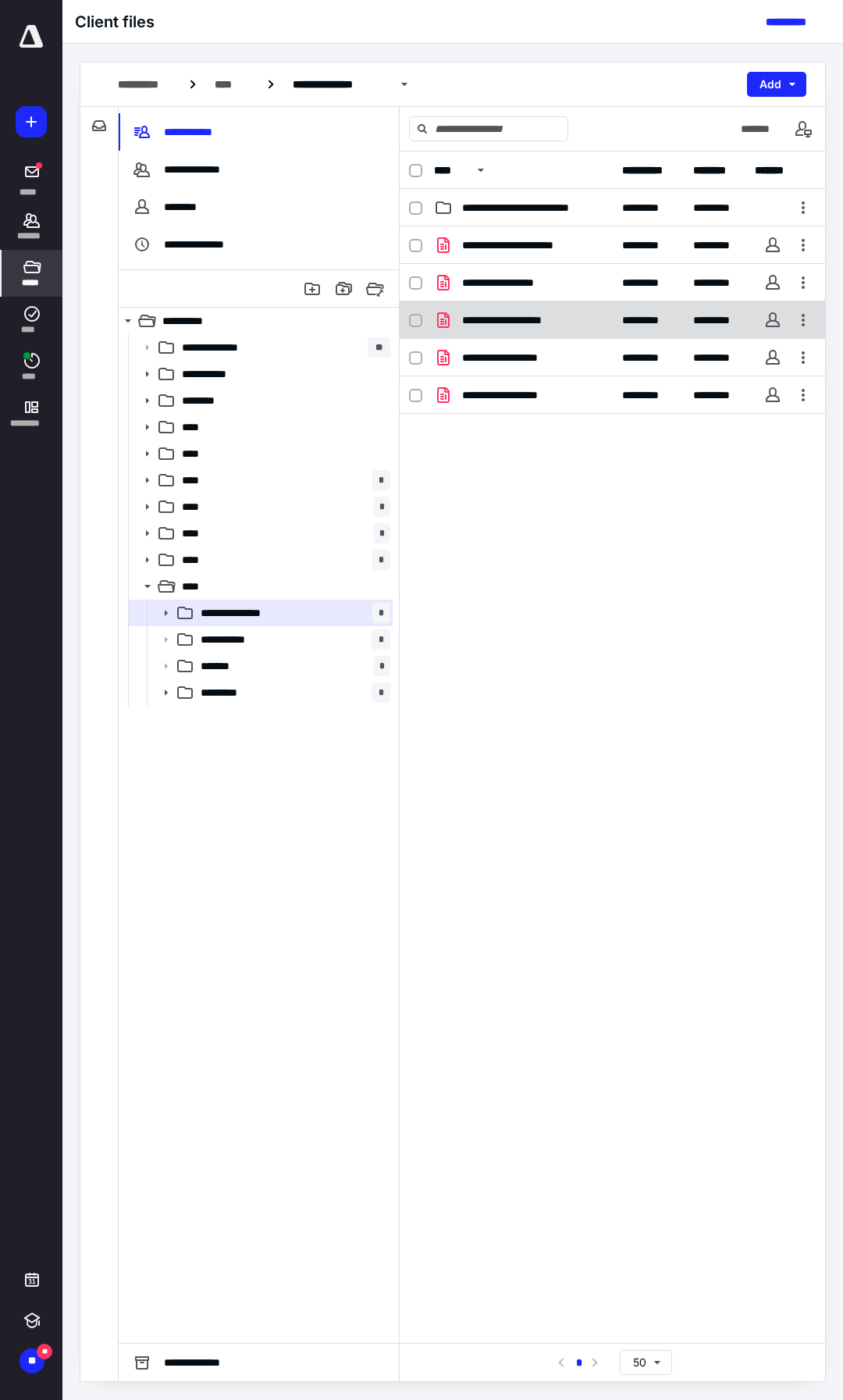 click on "**********" at bounding box center [612, 320] 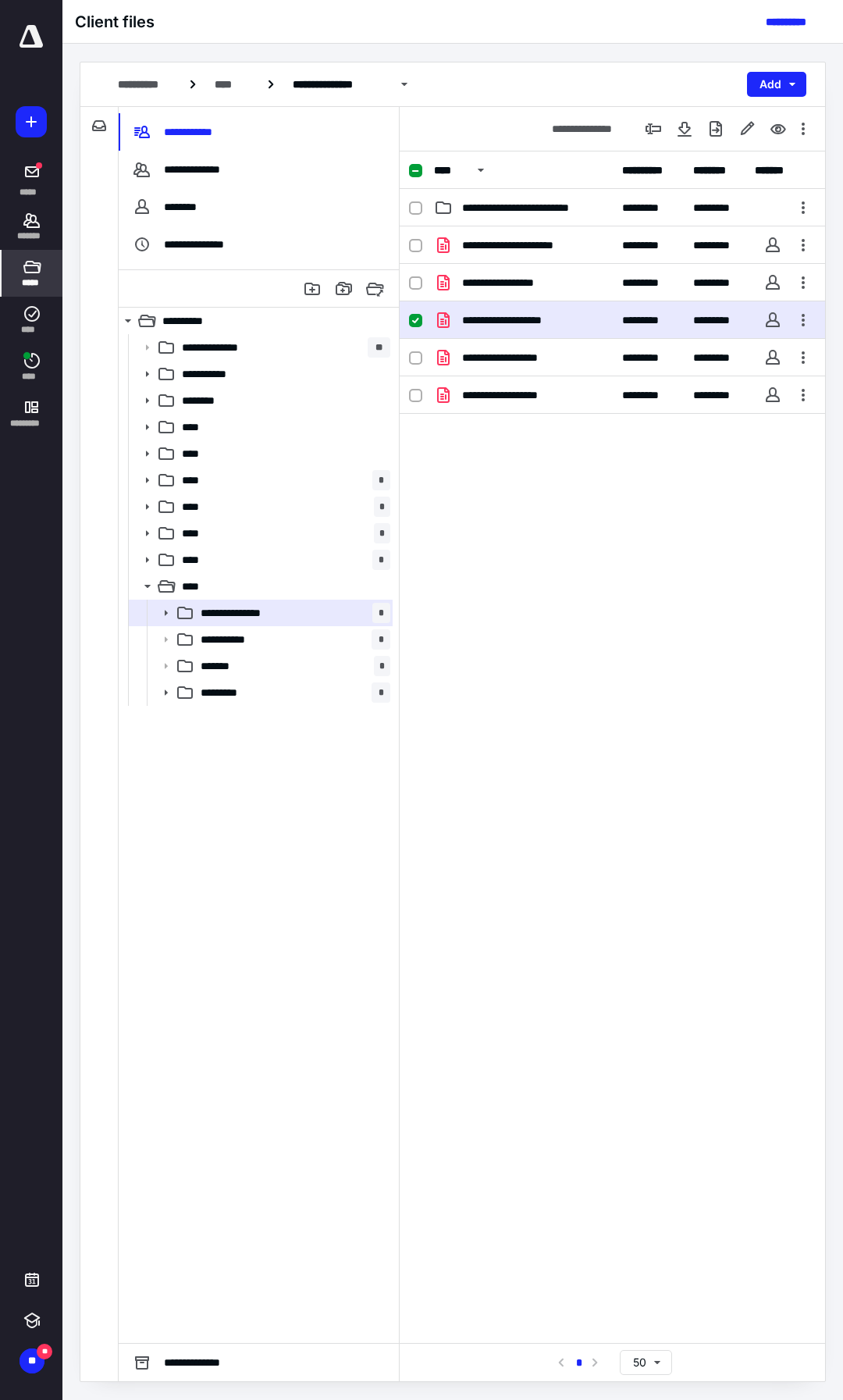 click on "**********" at bounding box center [612, 320] 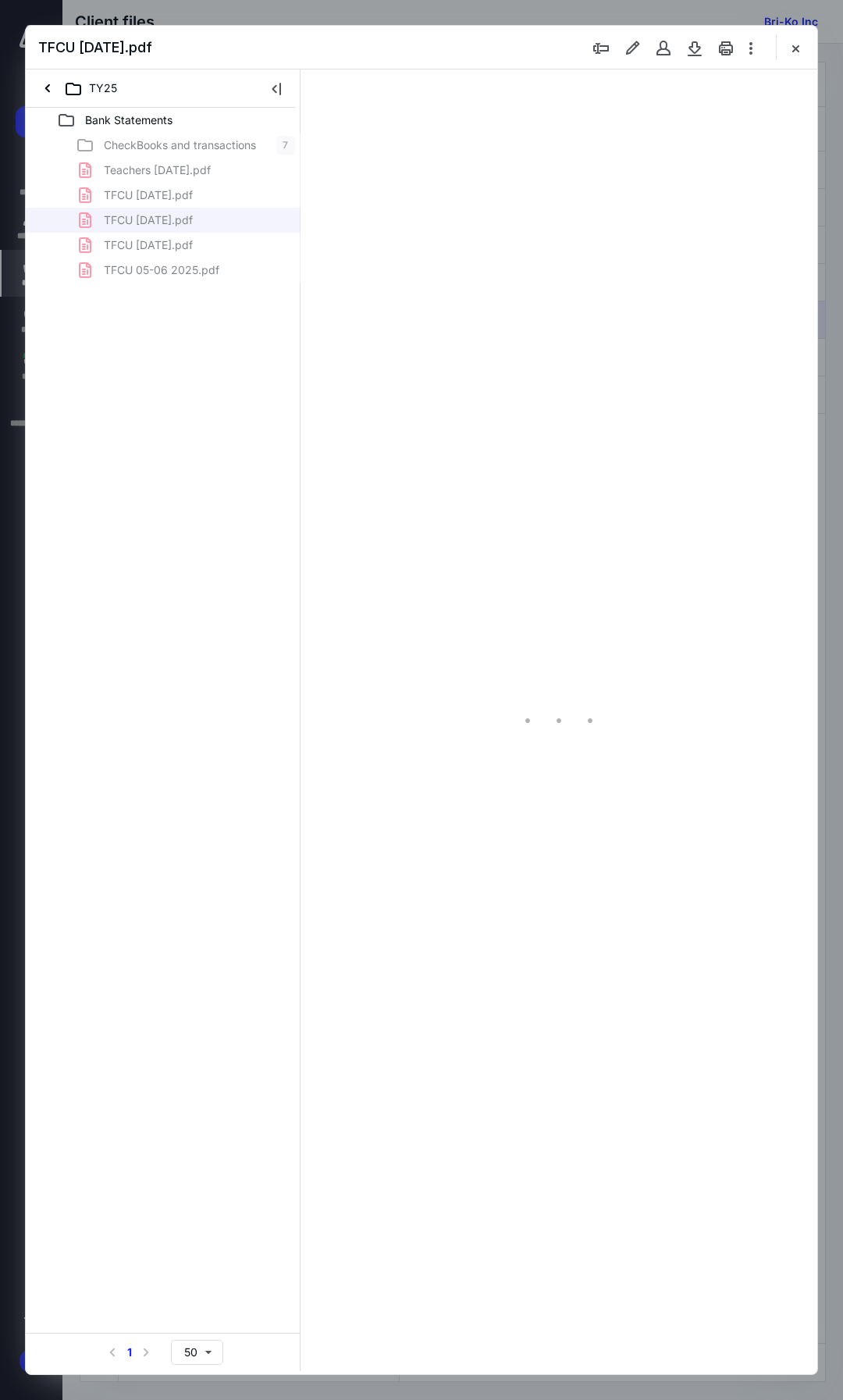 scroll, scrollTop: 0, scrollLeft: 0, axis: both 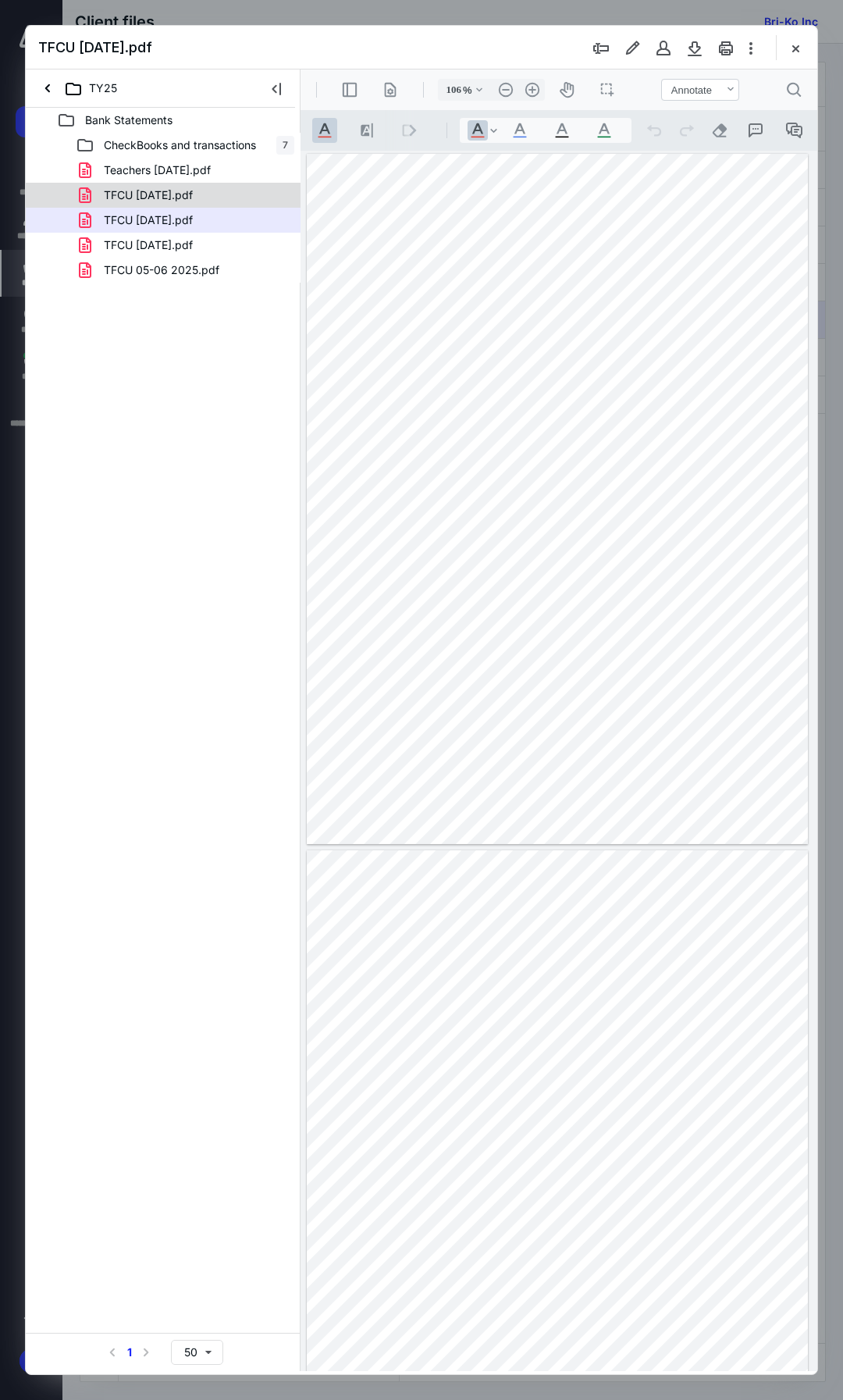 click on "TFCU 1-31-2025.pdf" at bounding box center (139, 195) 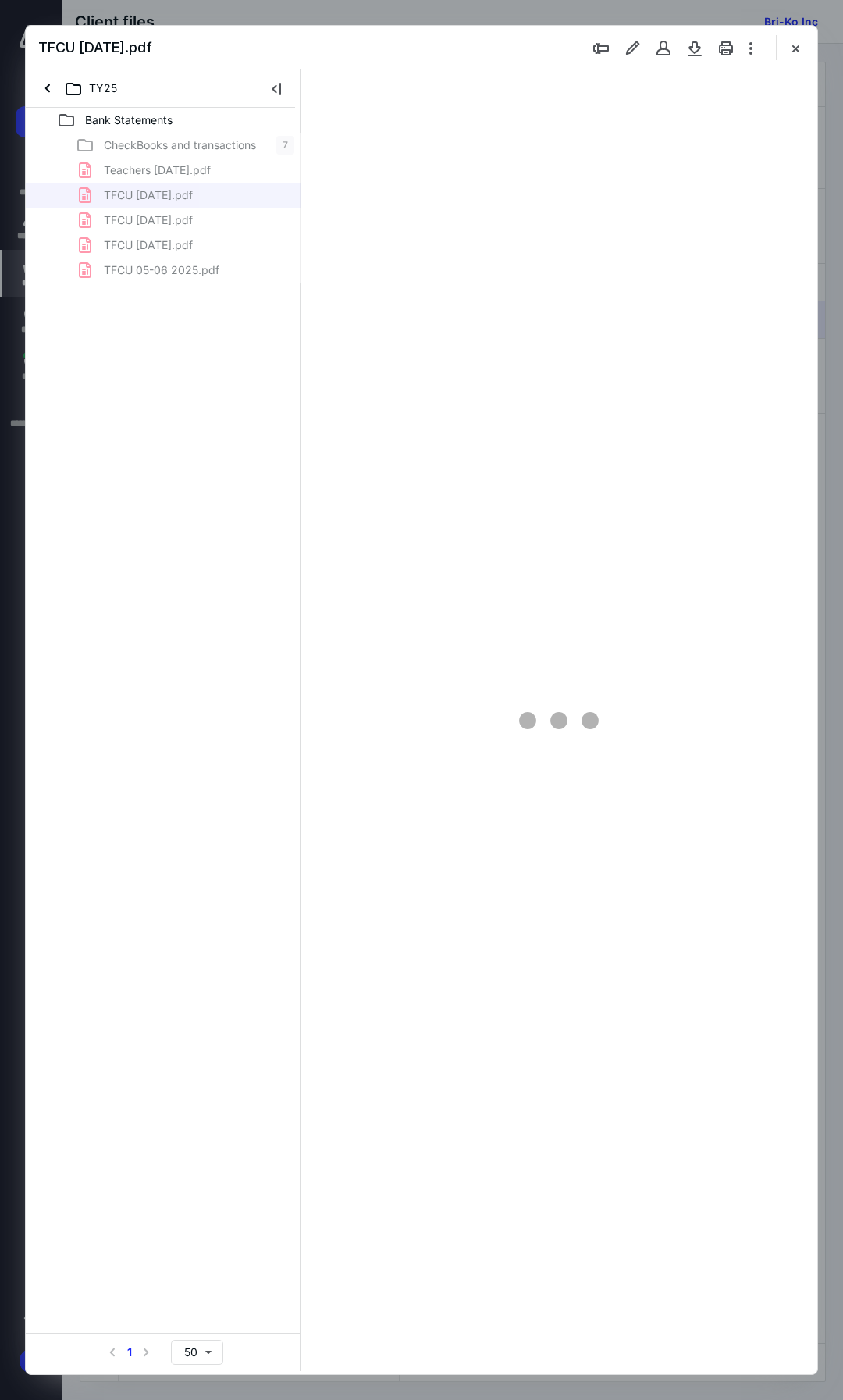 scroll, scrollTop: 84, scrollLeft: 0, axis: vertical 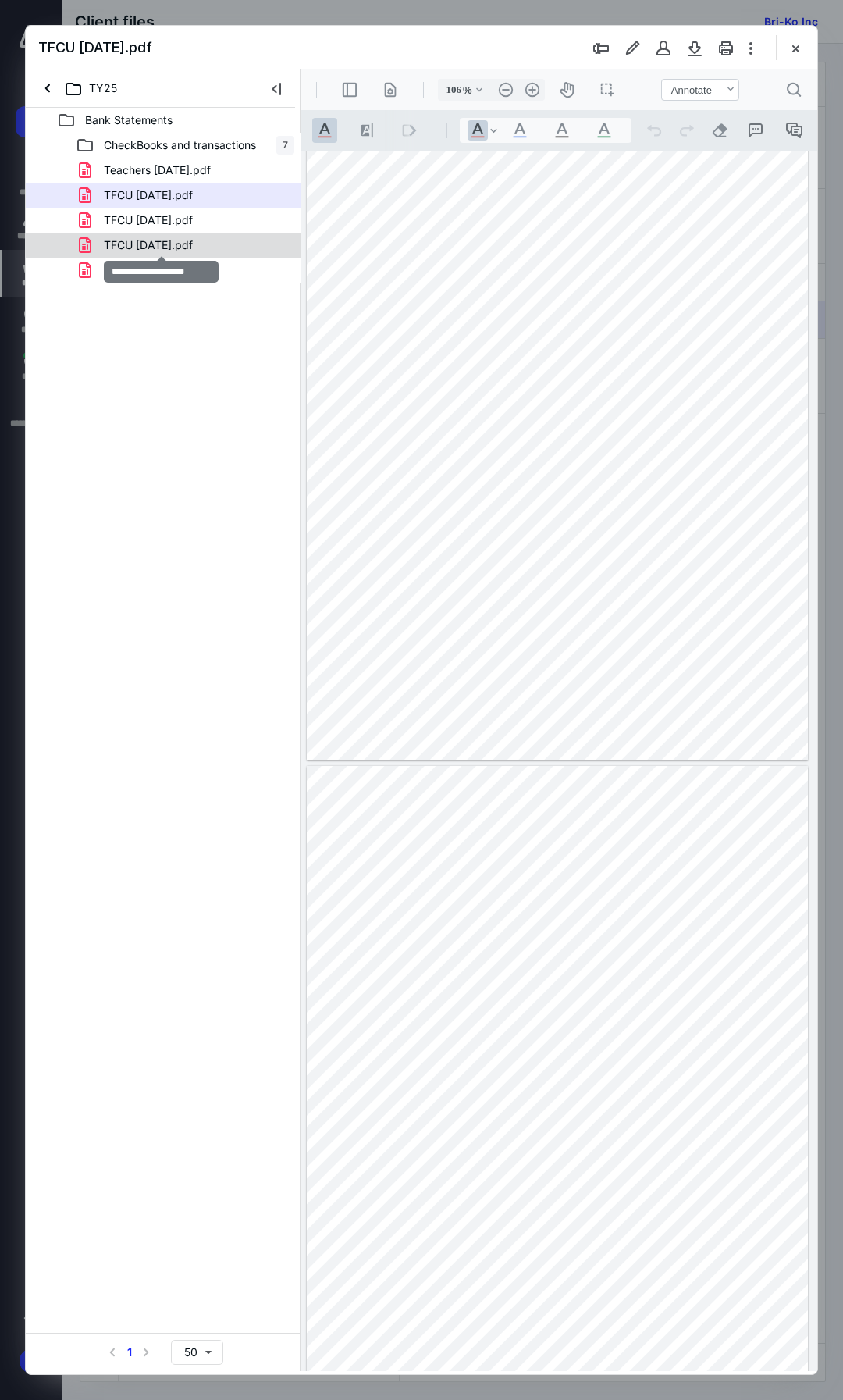click on "TFCU 03-31-2025.pdf" at bounding box center [148, 245] 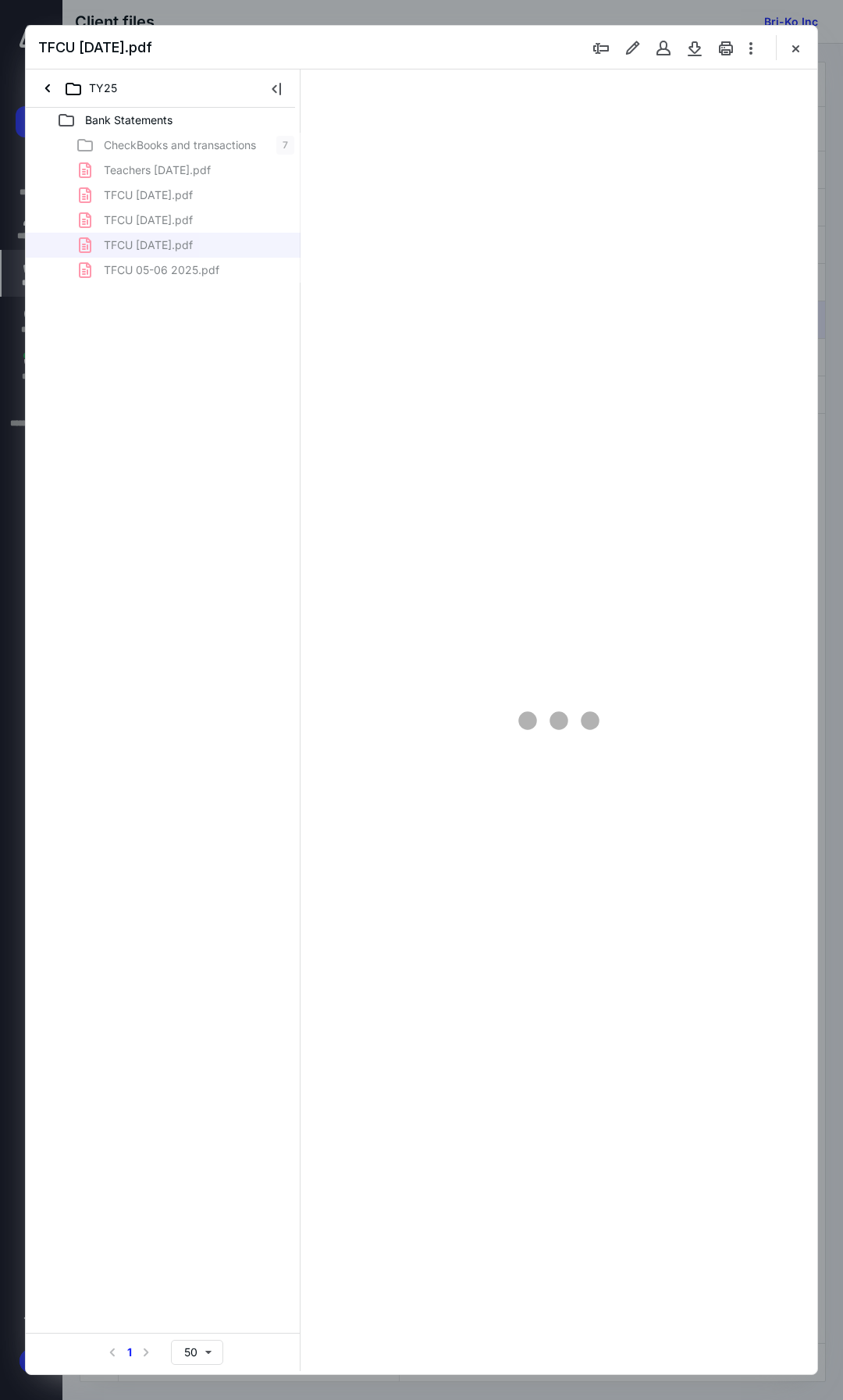 type on "104" 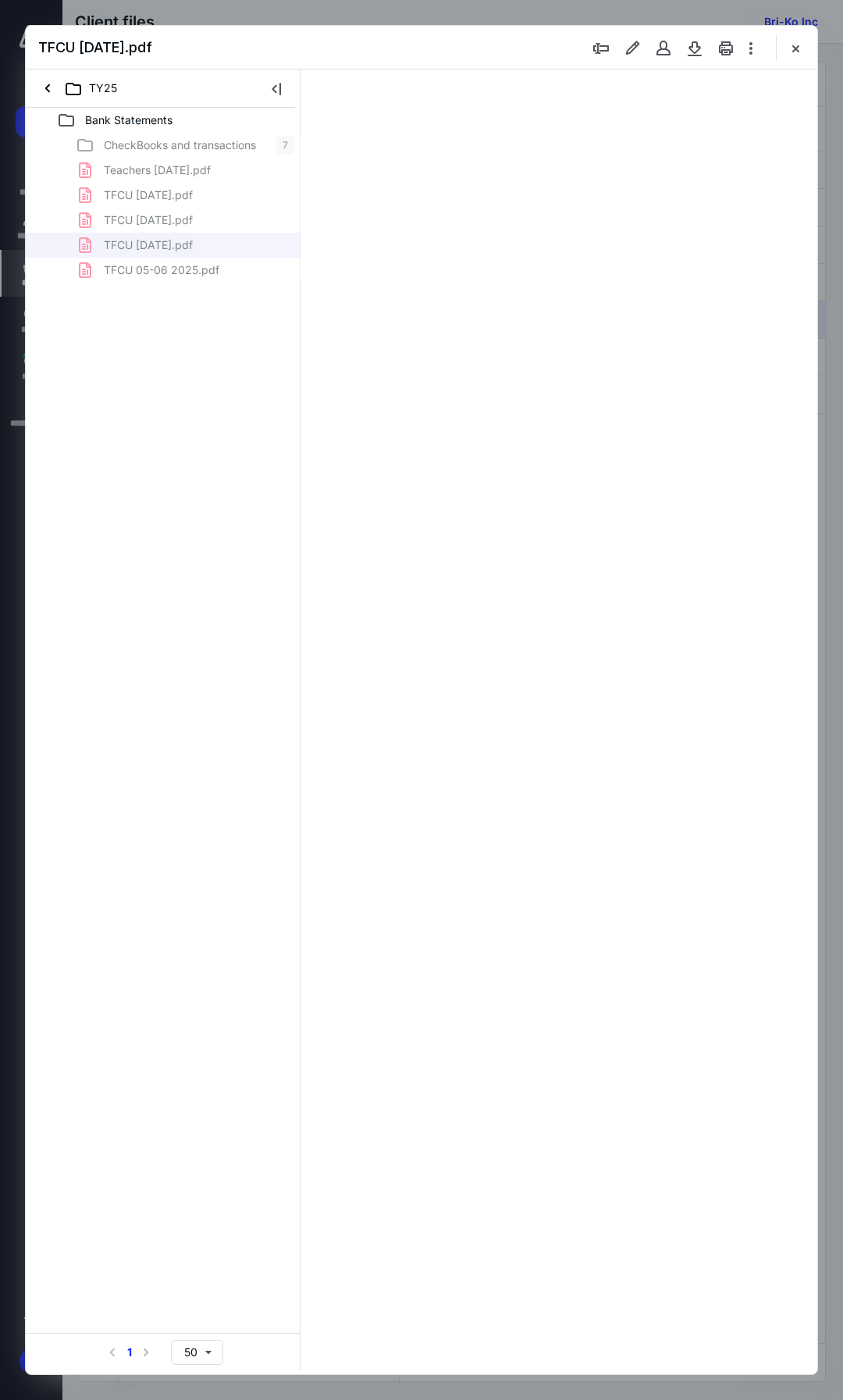 scroll, scrollTop: 0, scrollLeft: 0, axis: both 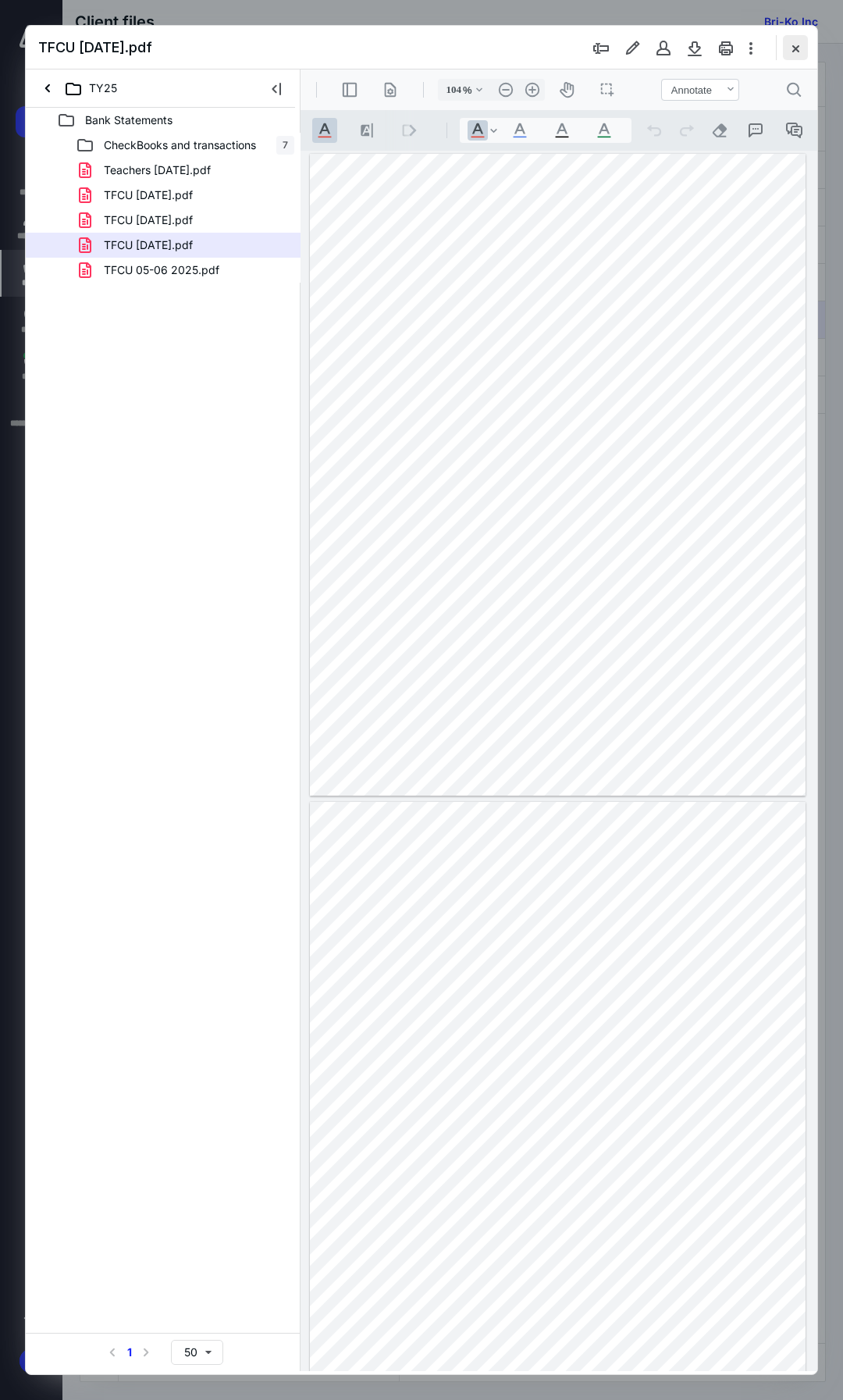 click at bounding box center [795, 48] 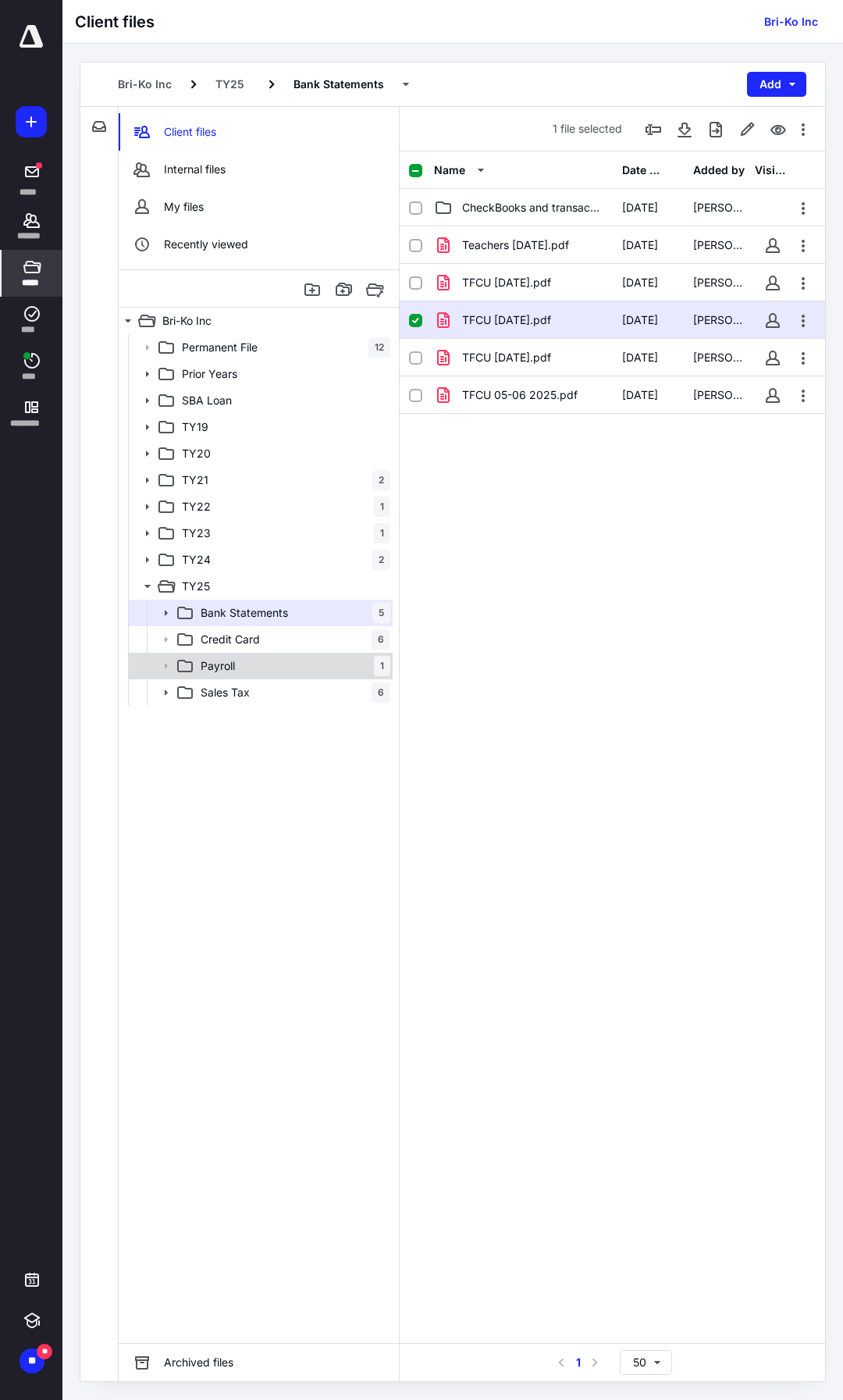 click on "Payroll 1" at bounding box center (292, 666) 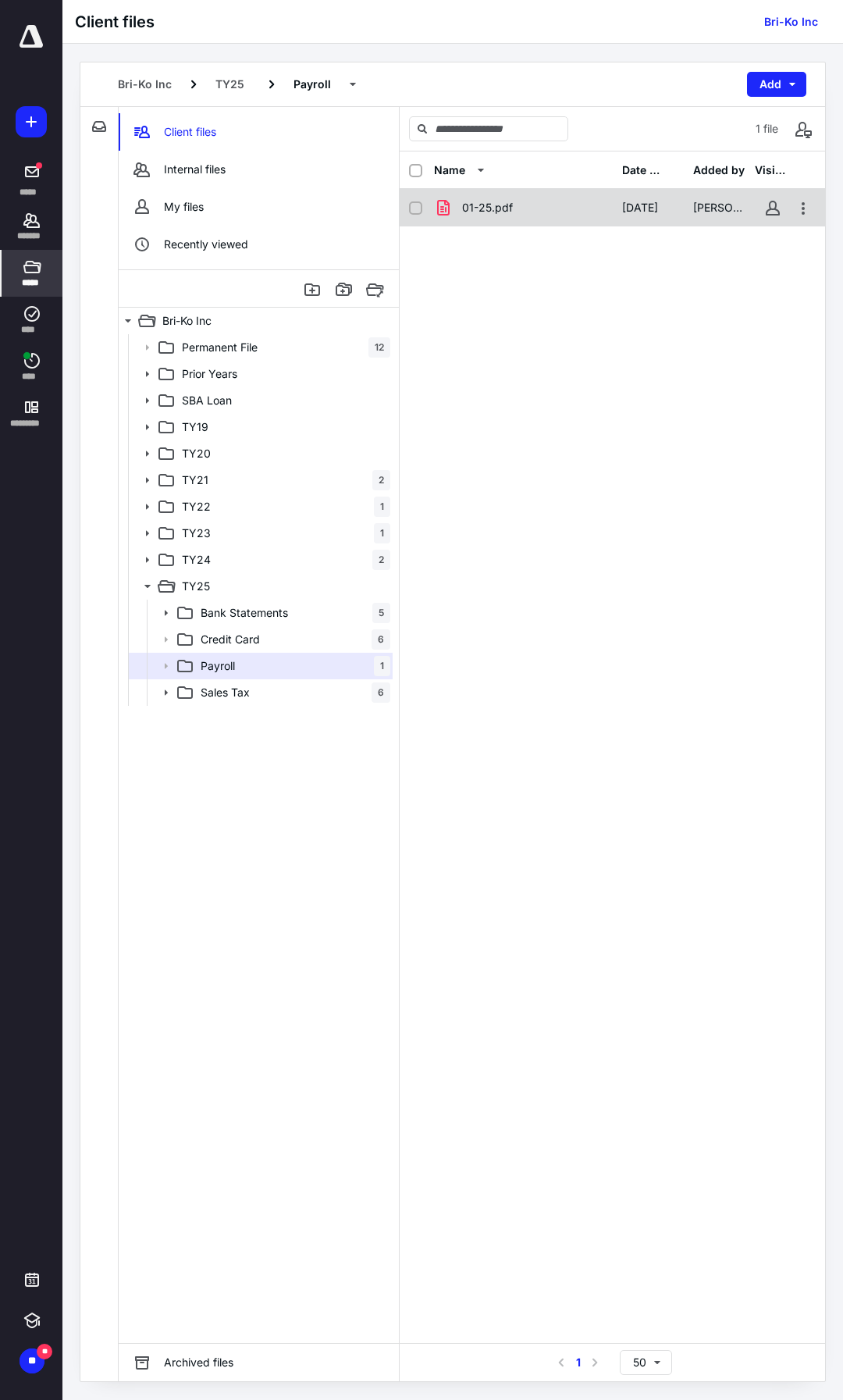 click on "01-25.pdf" at bounding box center (523, 208) 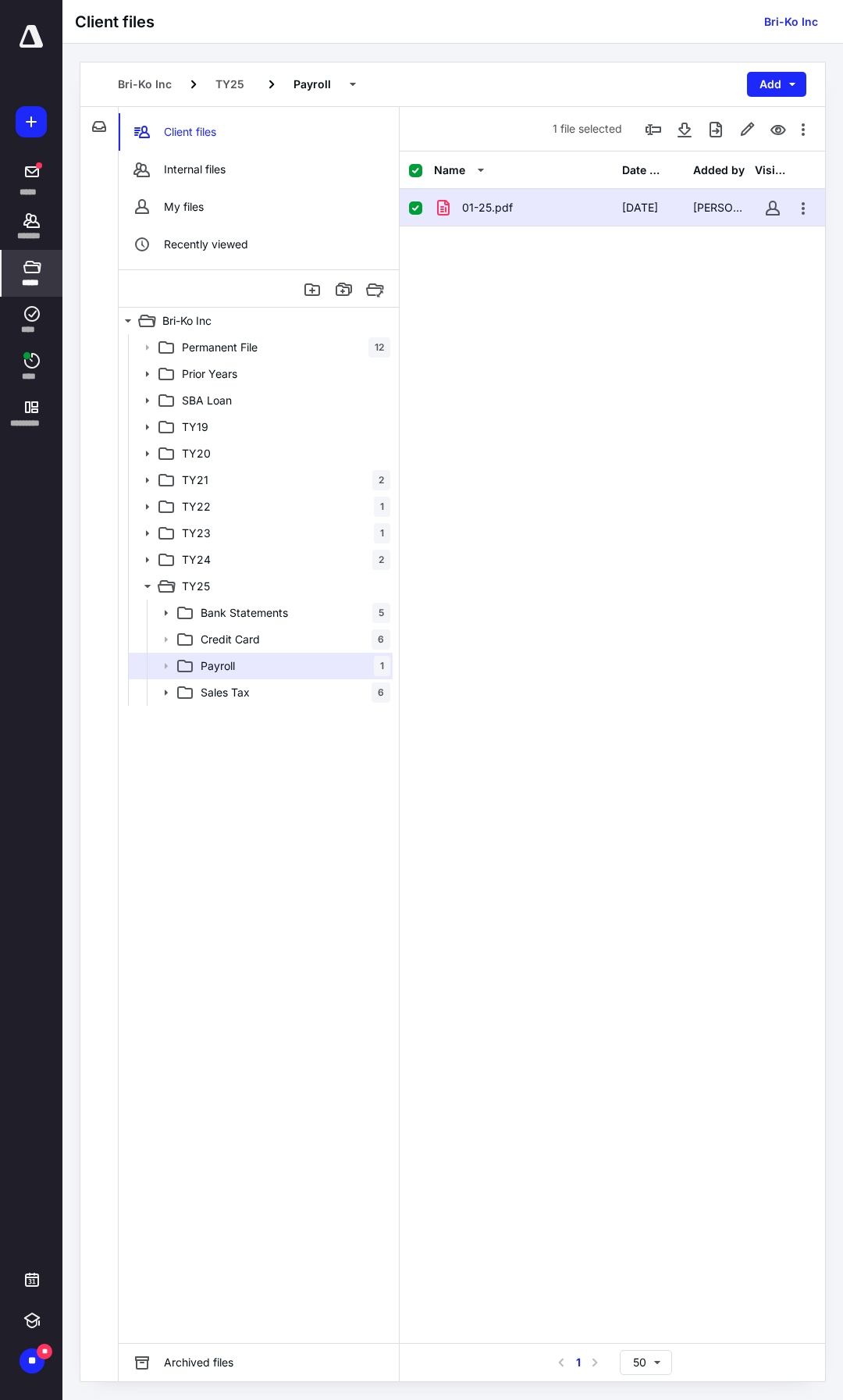 click on "01-25.pdf" at bounding box center [523, 208] 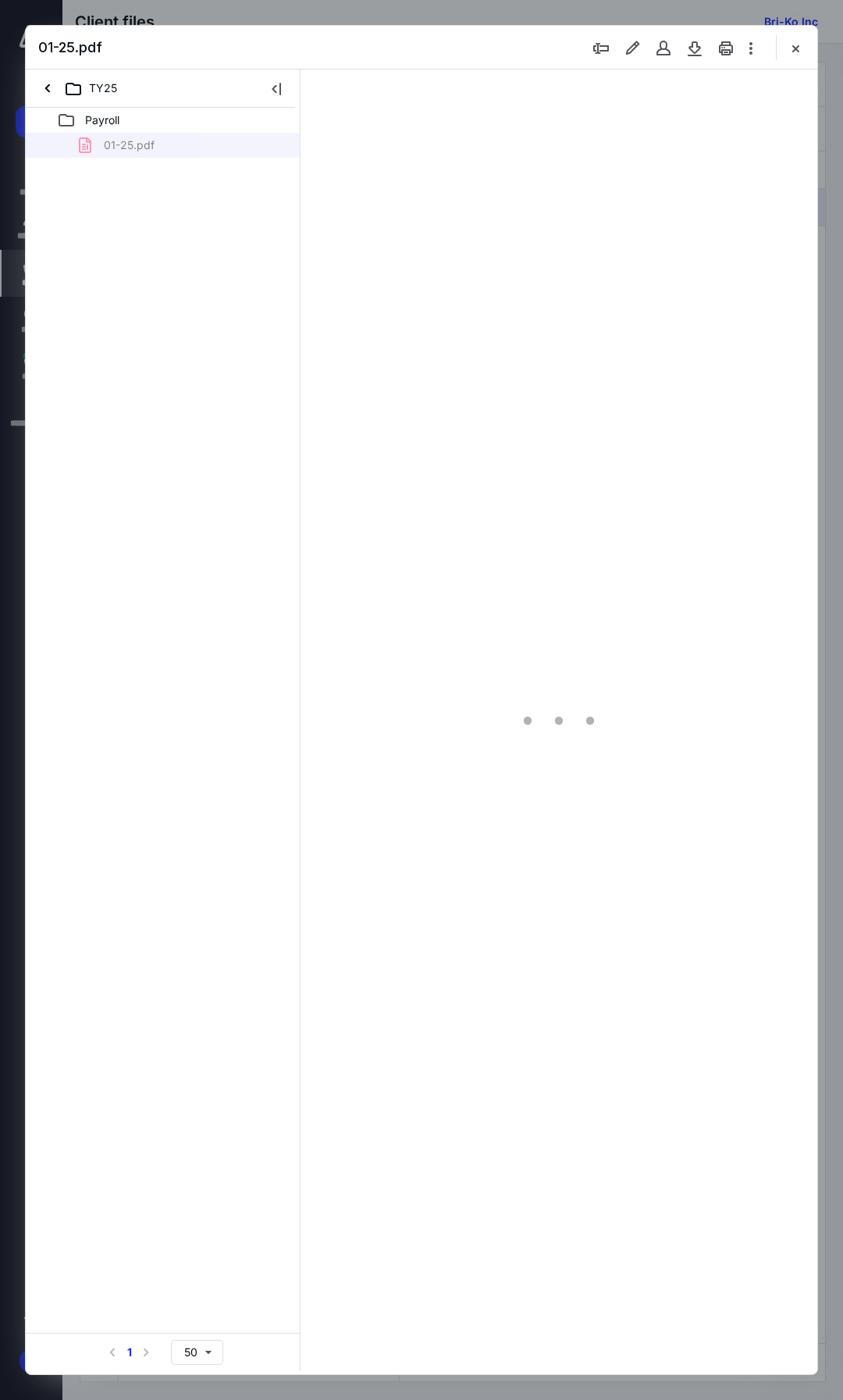 scroll, scrollTop: 0, scrollLeft: 0, axis: both 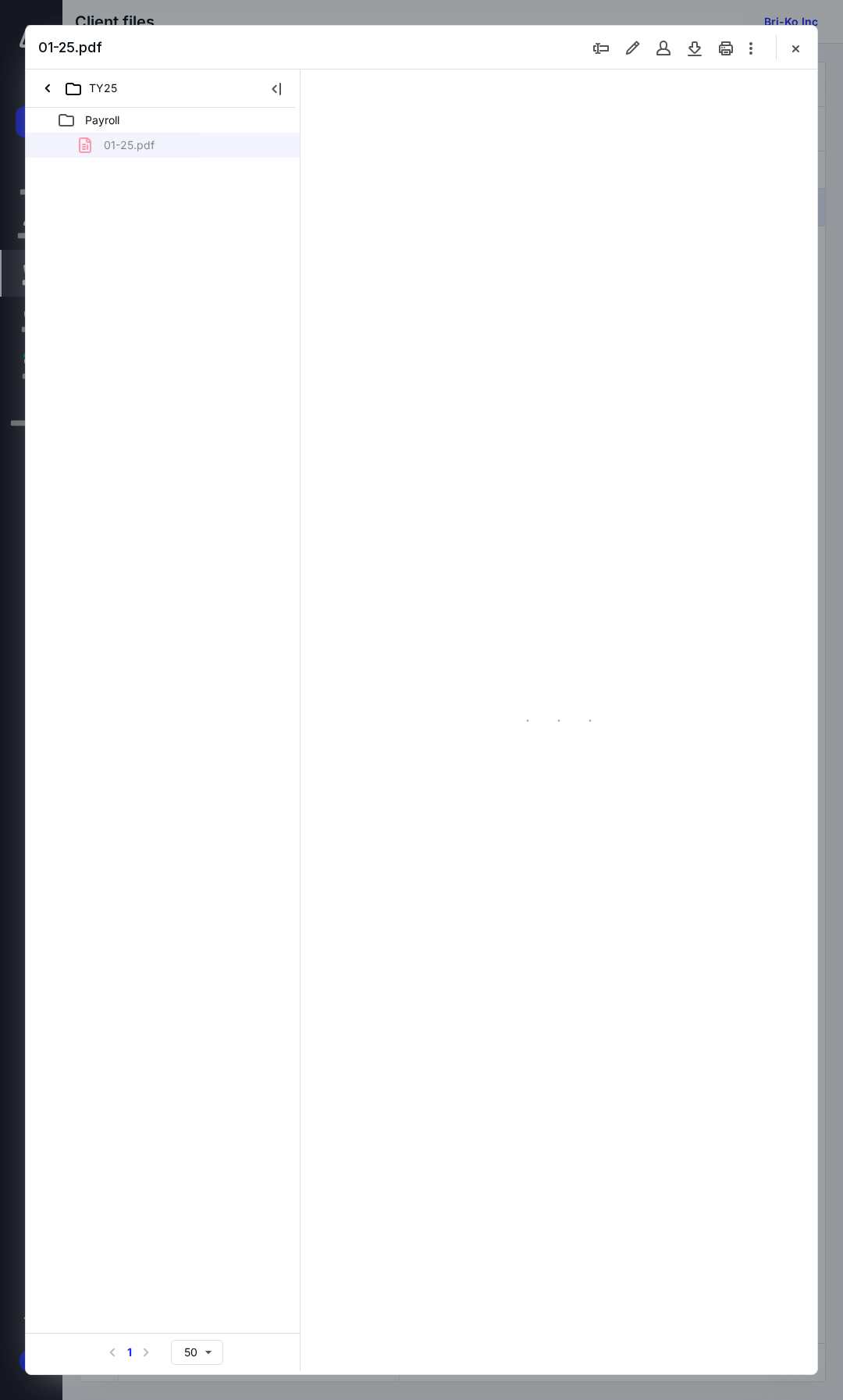 type on "82" 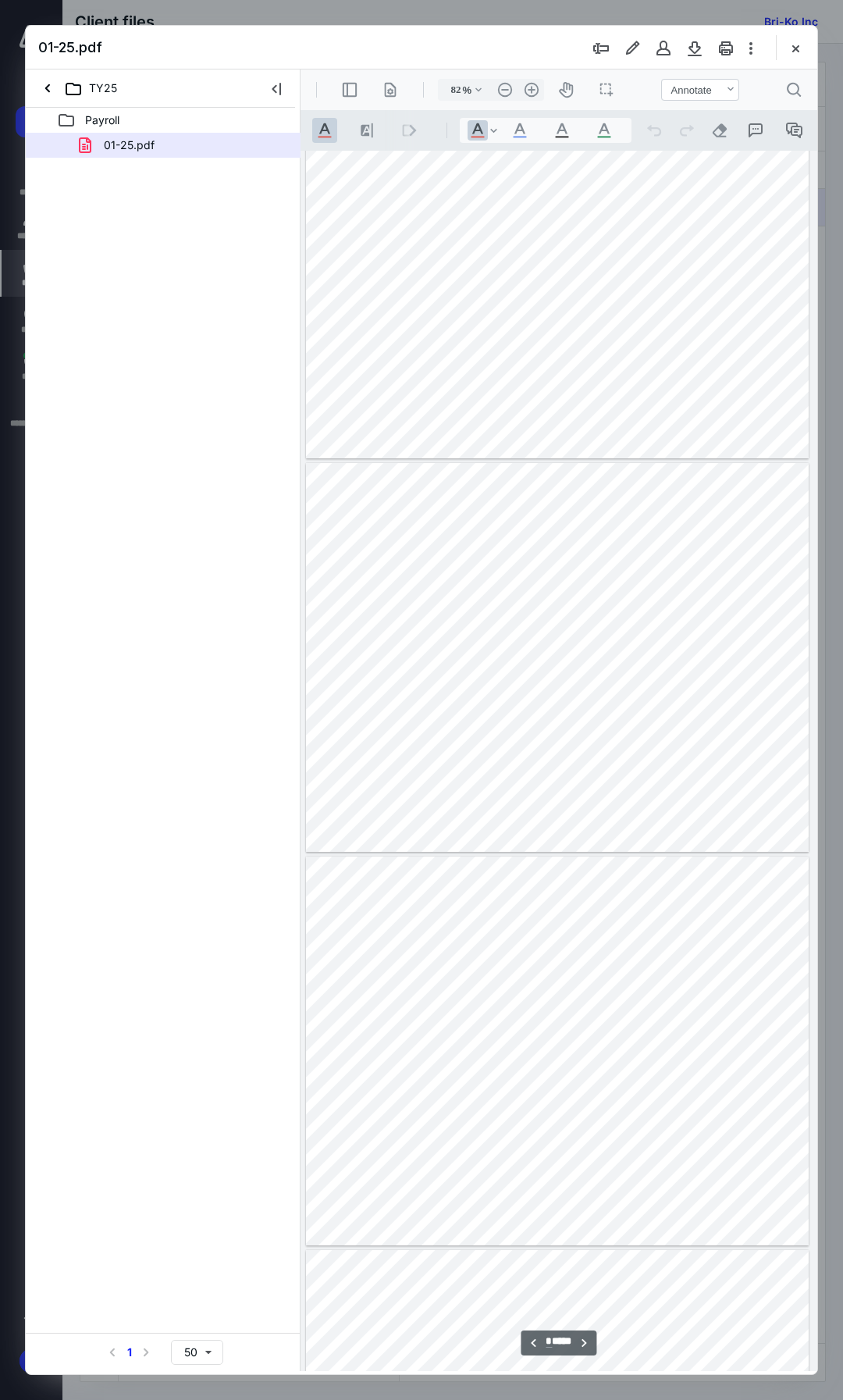 scroll, scrollTop: 4, scrollLeft: 0, axis: vertical 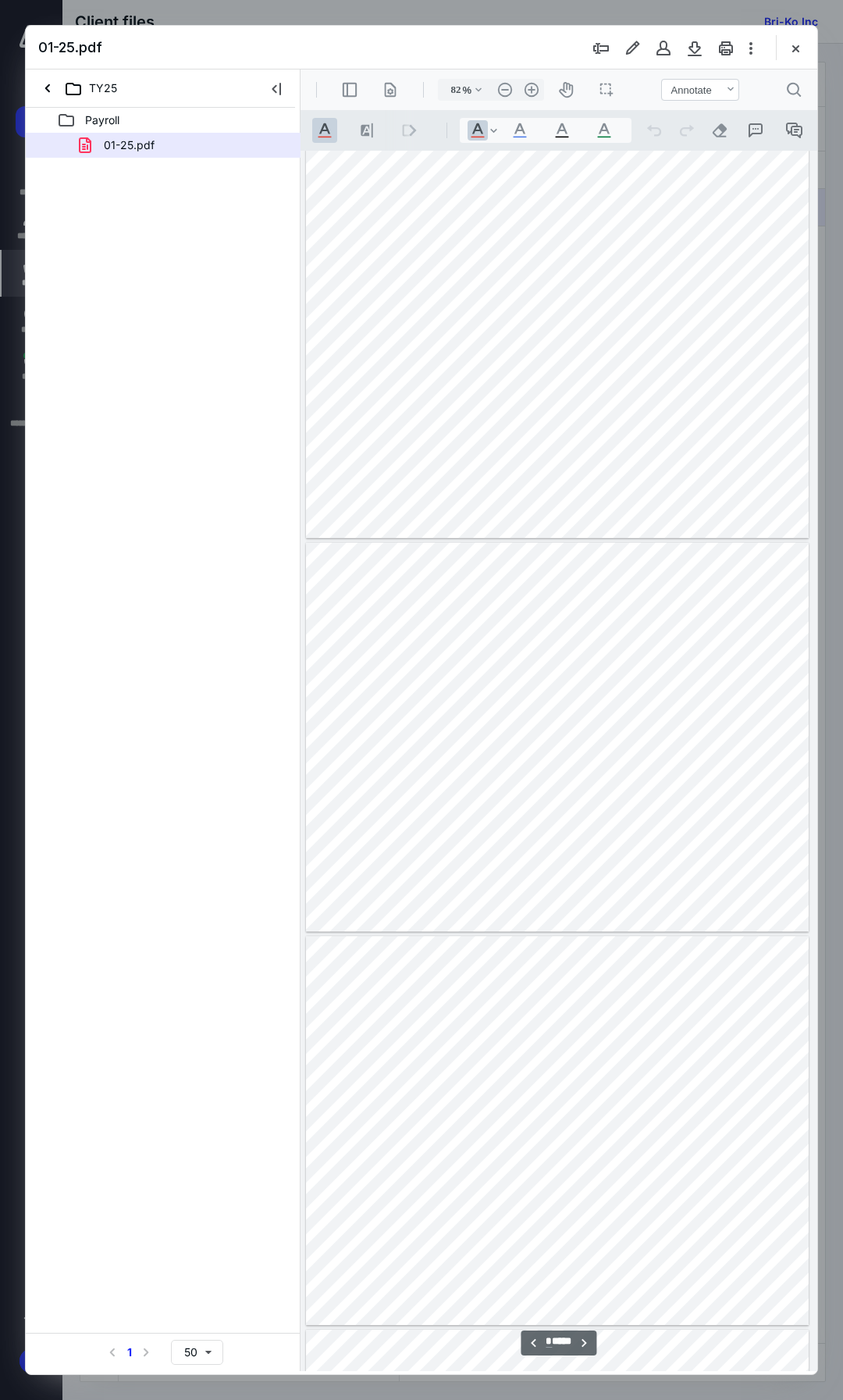 type on "*" 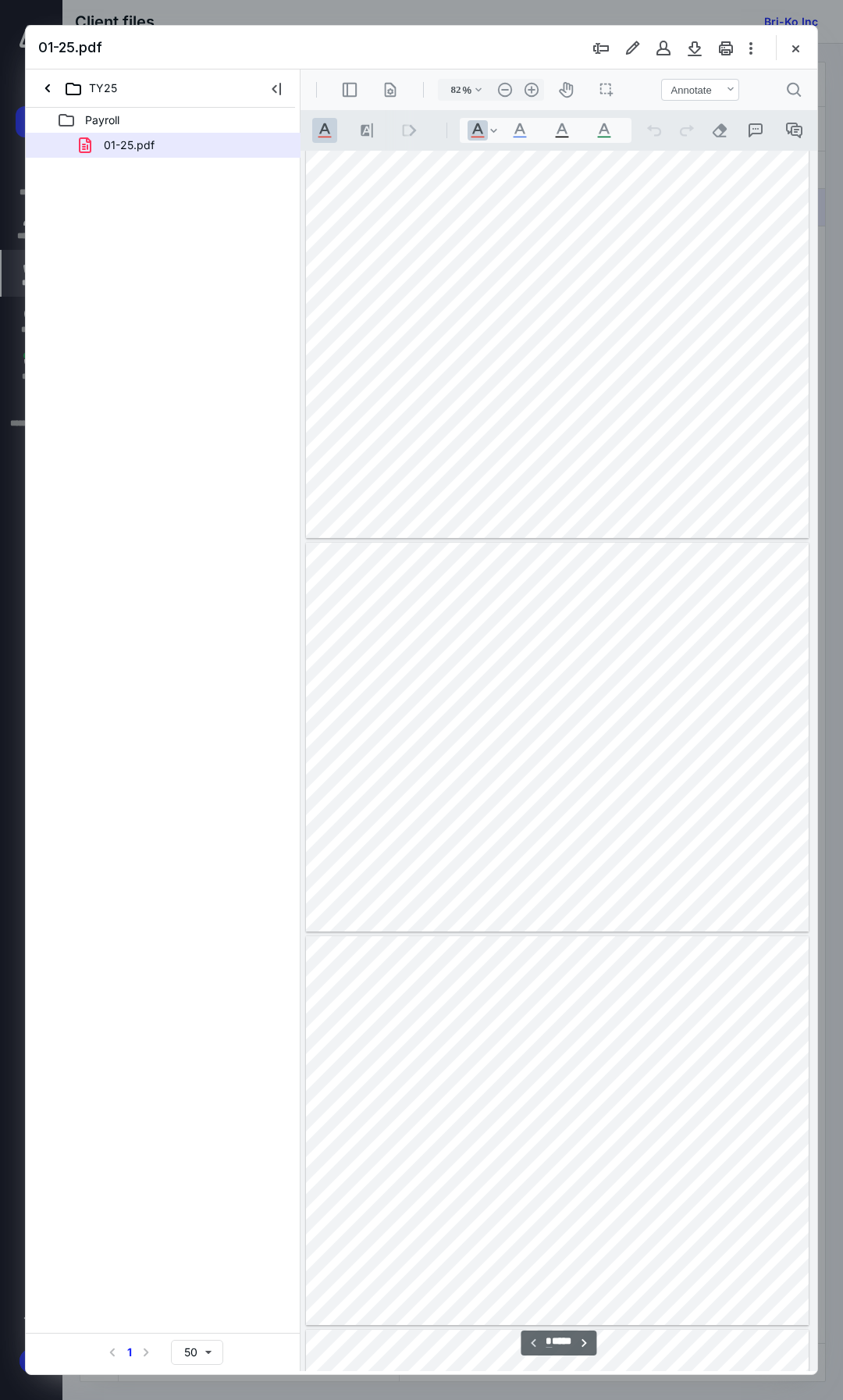 scroll, scrollTop: 0, scrollLeft: 0, axis: both 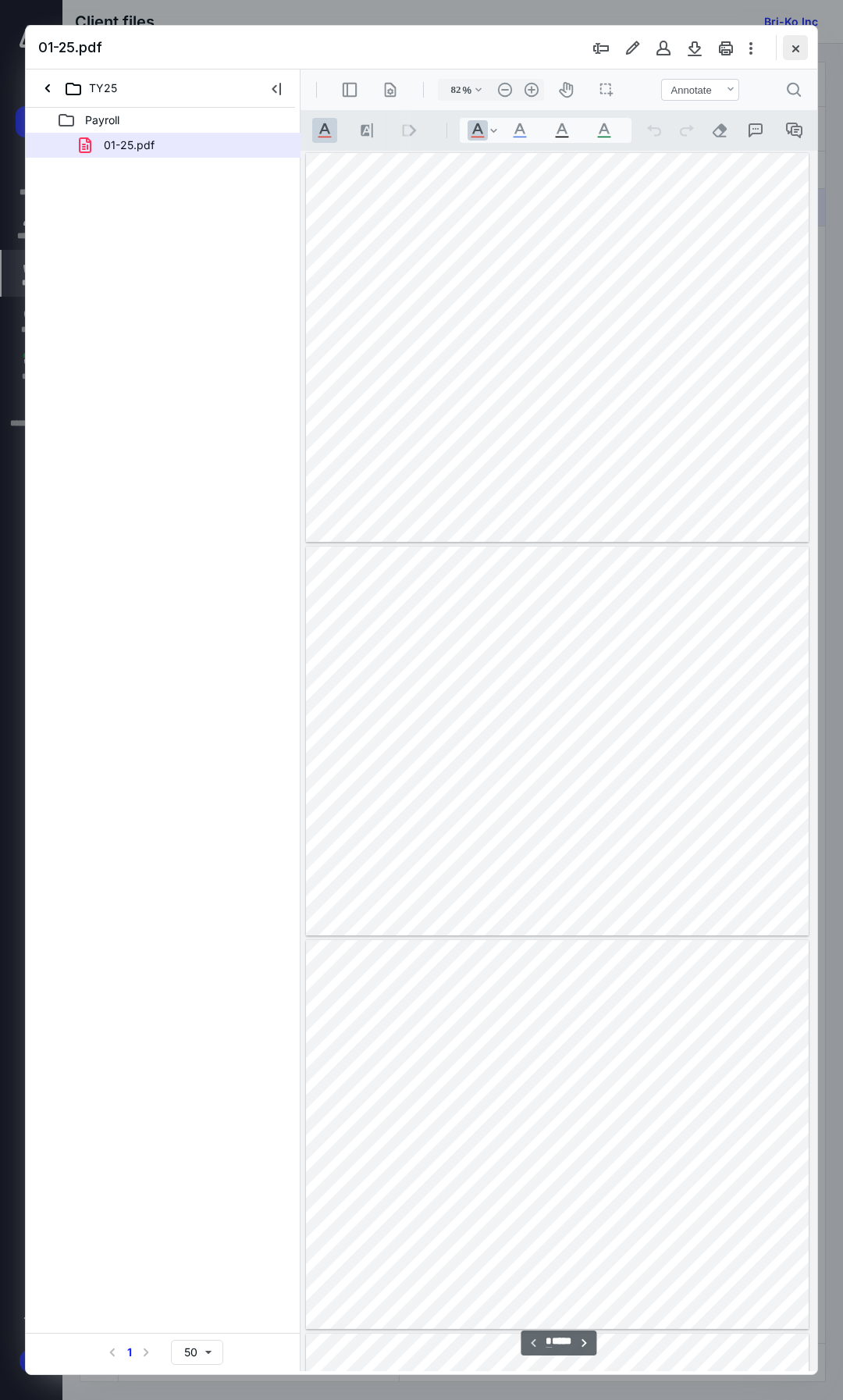 click at bounding box center [795, 48] 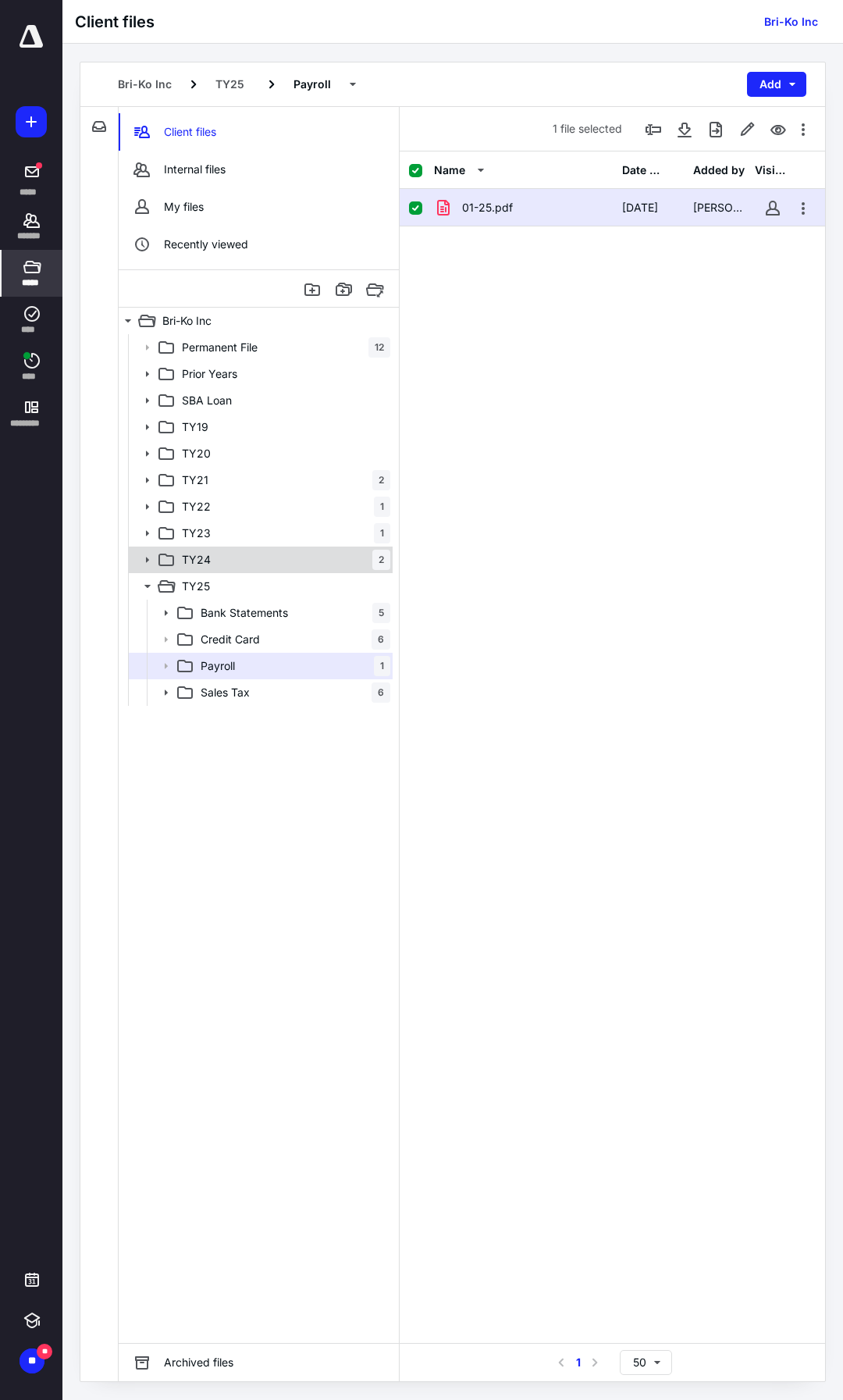 click on "TY24 2" at bounding box center (283, 560) 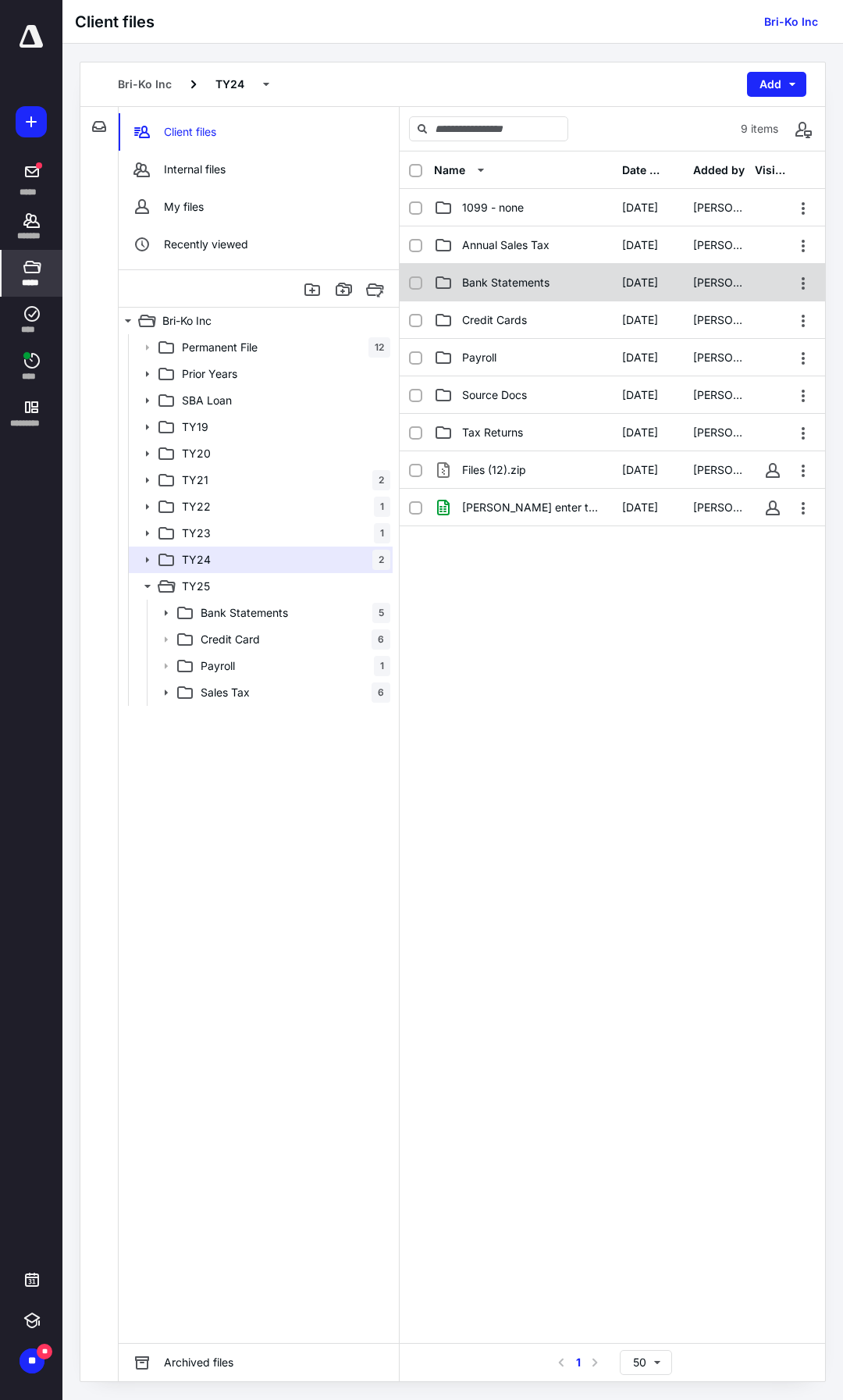 click on "Bank Statements" at bounding box center [506, 283] 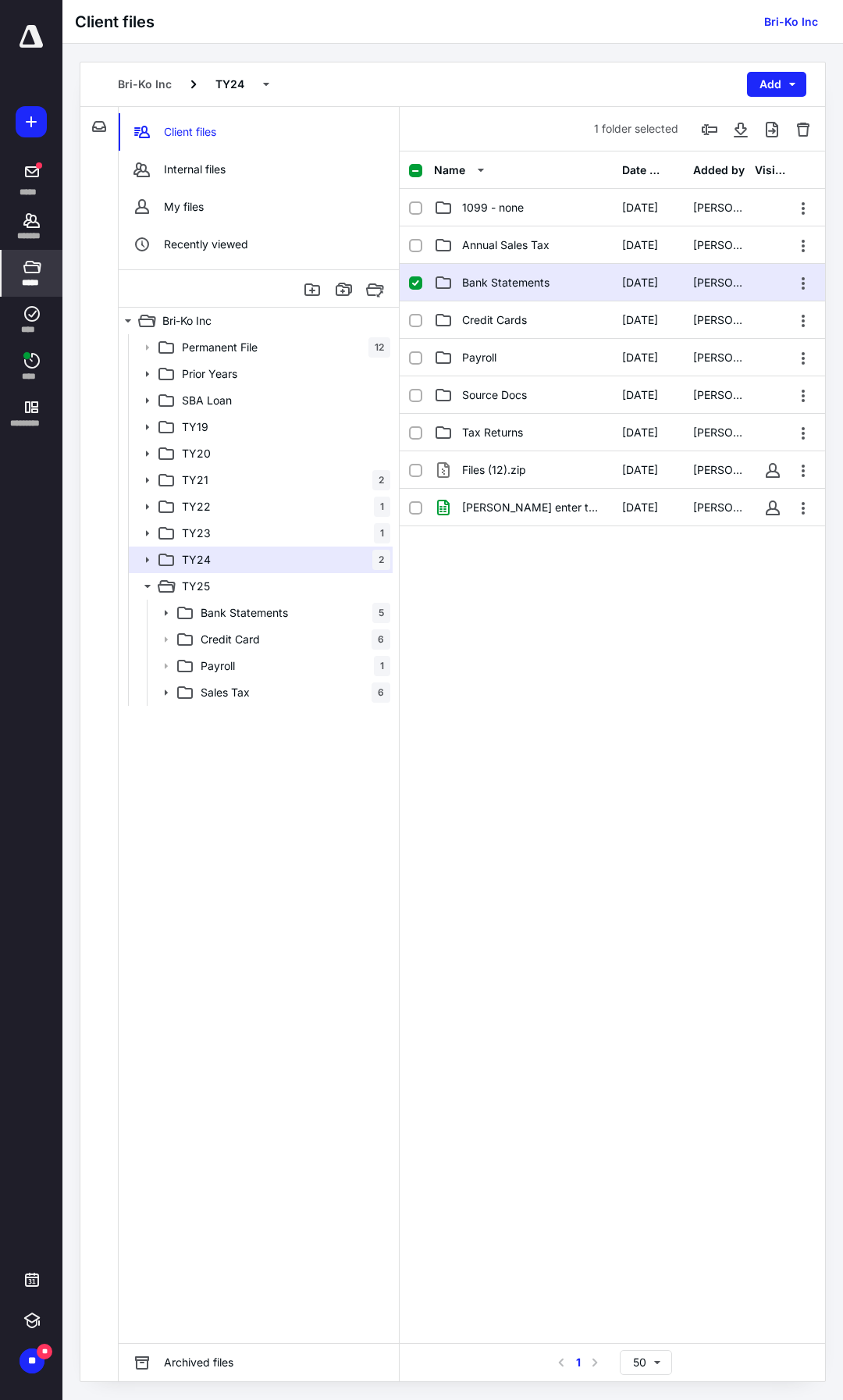 click on "Bank Statements" at bounding box center (506, 283) 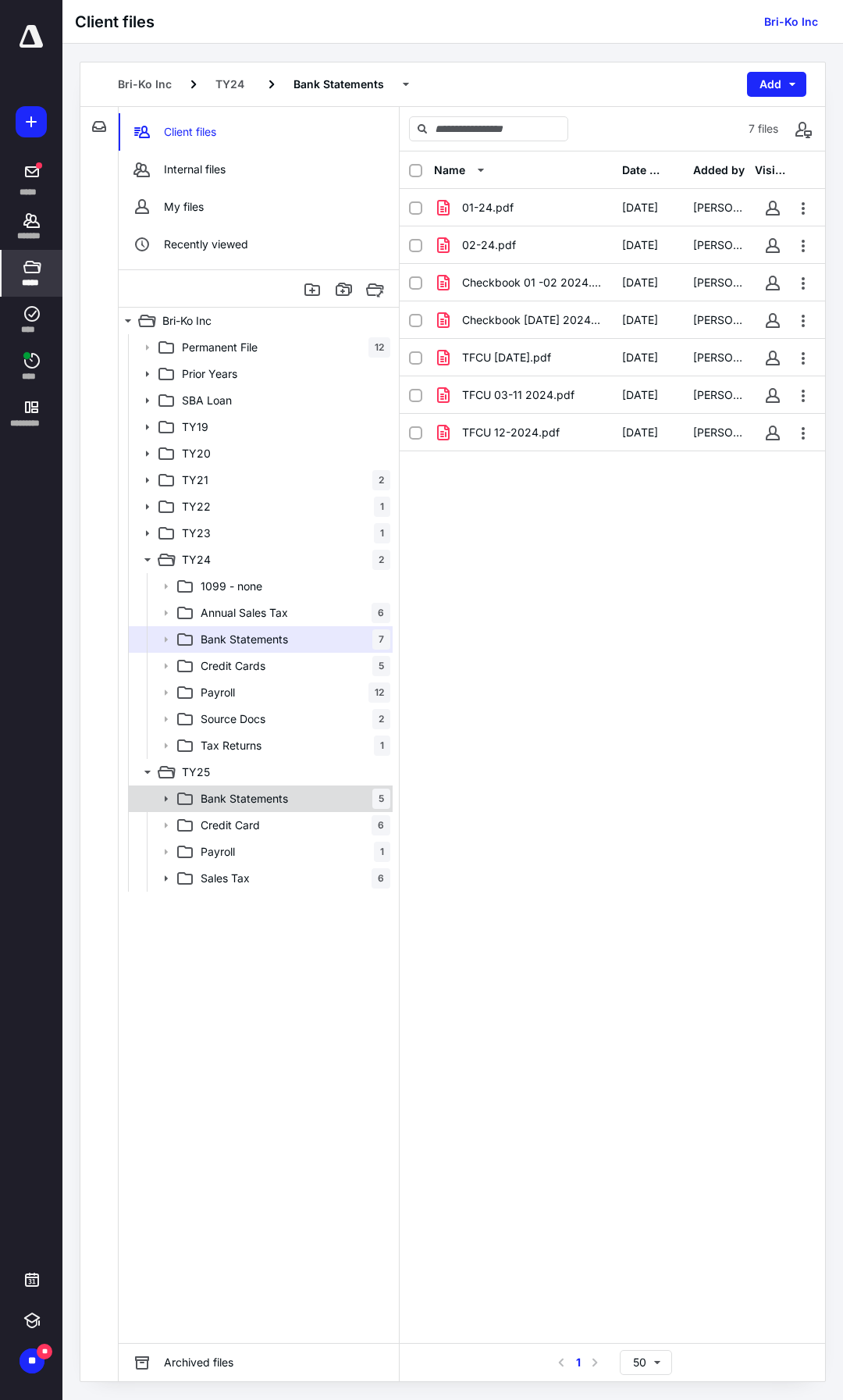 click on "Bank Statements" at bounding box center [244, 799] 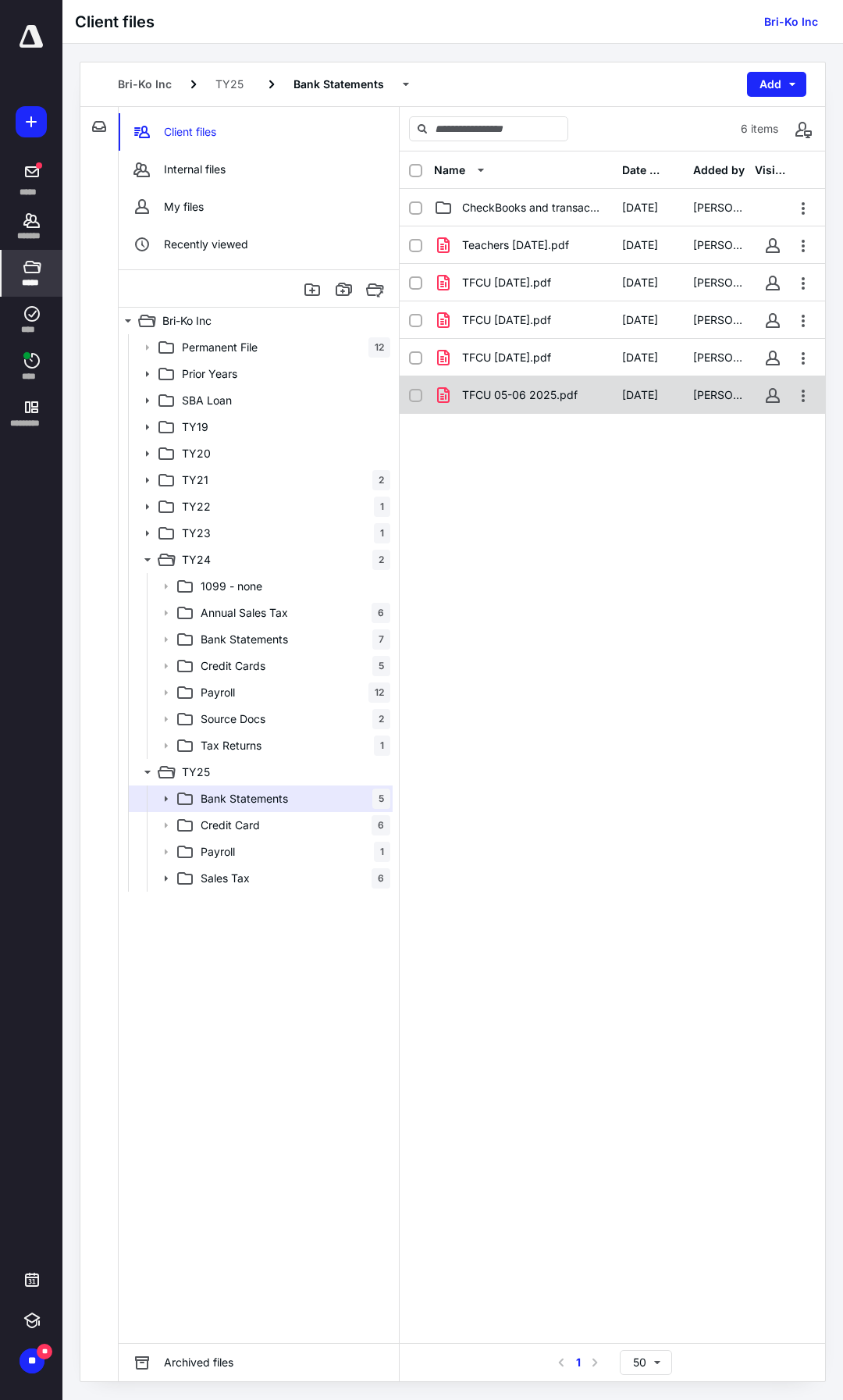 click on "TFCU 05-06 2025.pdf" at bounding box center [523, 395] 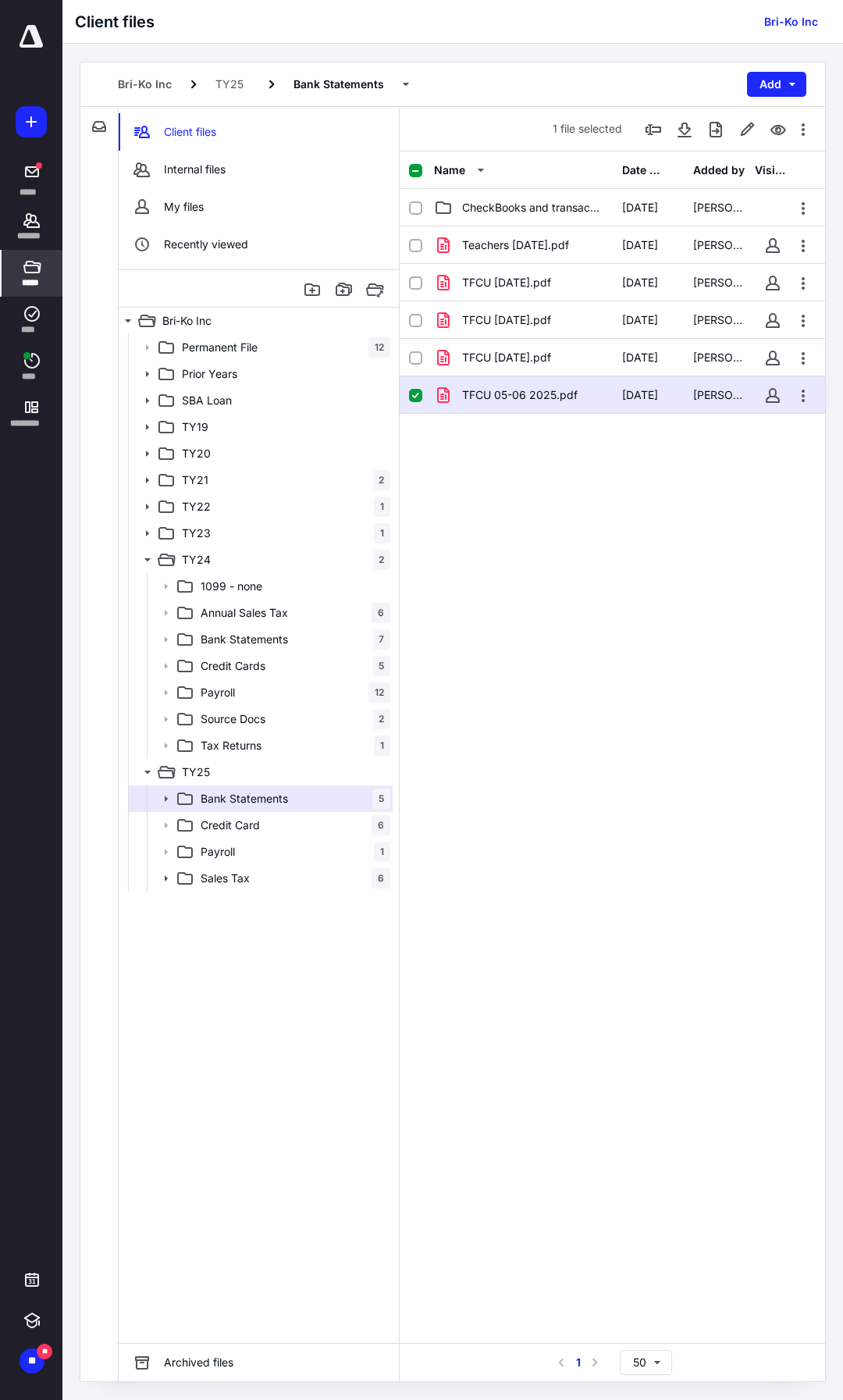 click on "TFCU 05-06 2025.pdf" at bounding box center [523, 395] 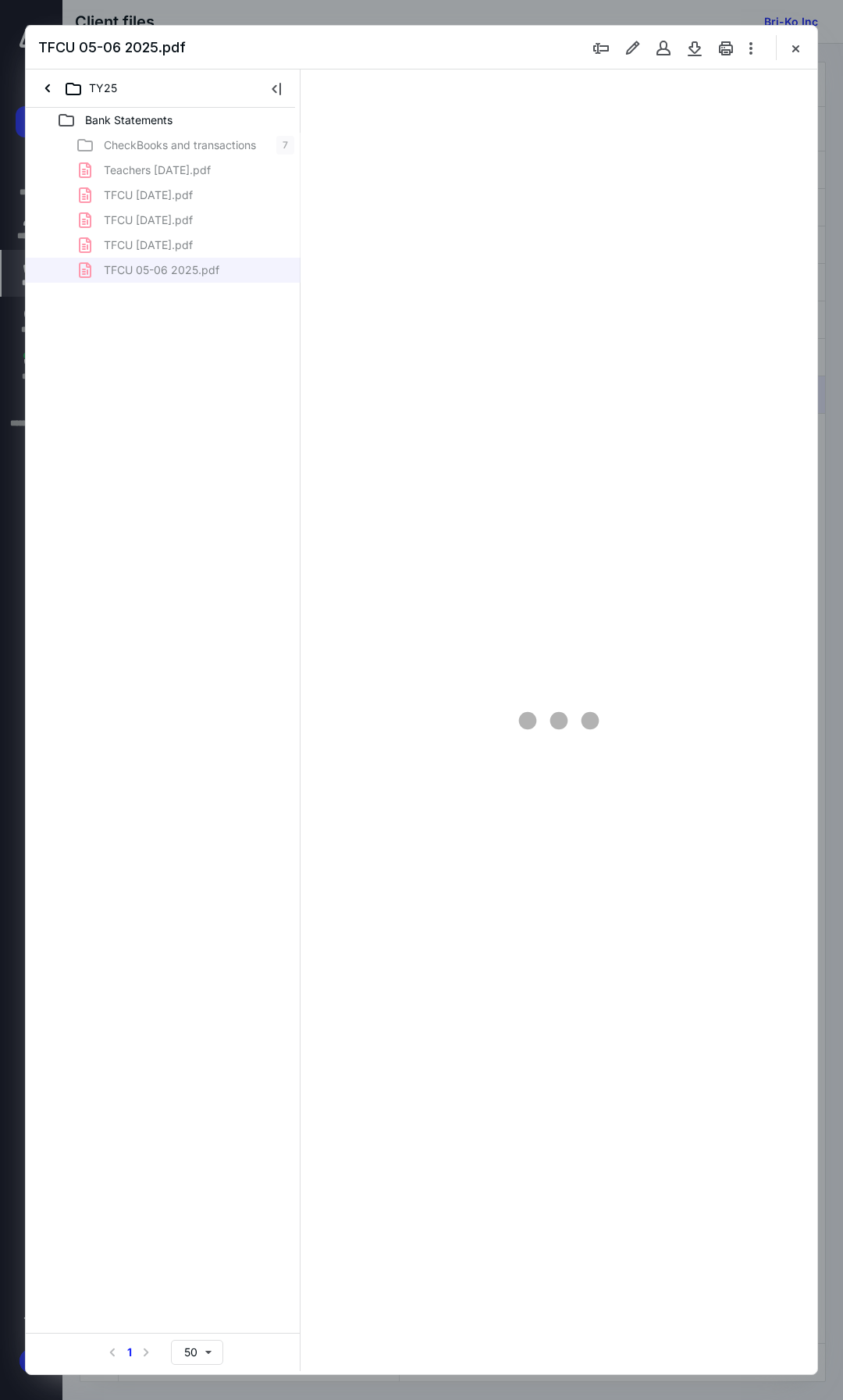 scroll, scrollTop: 0, scrollLeft: 0, axis: both 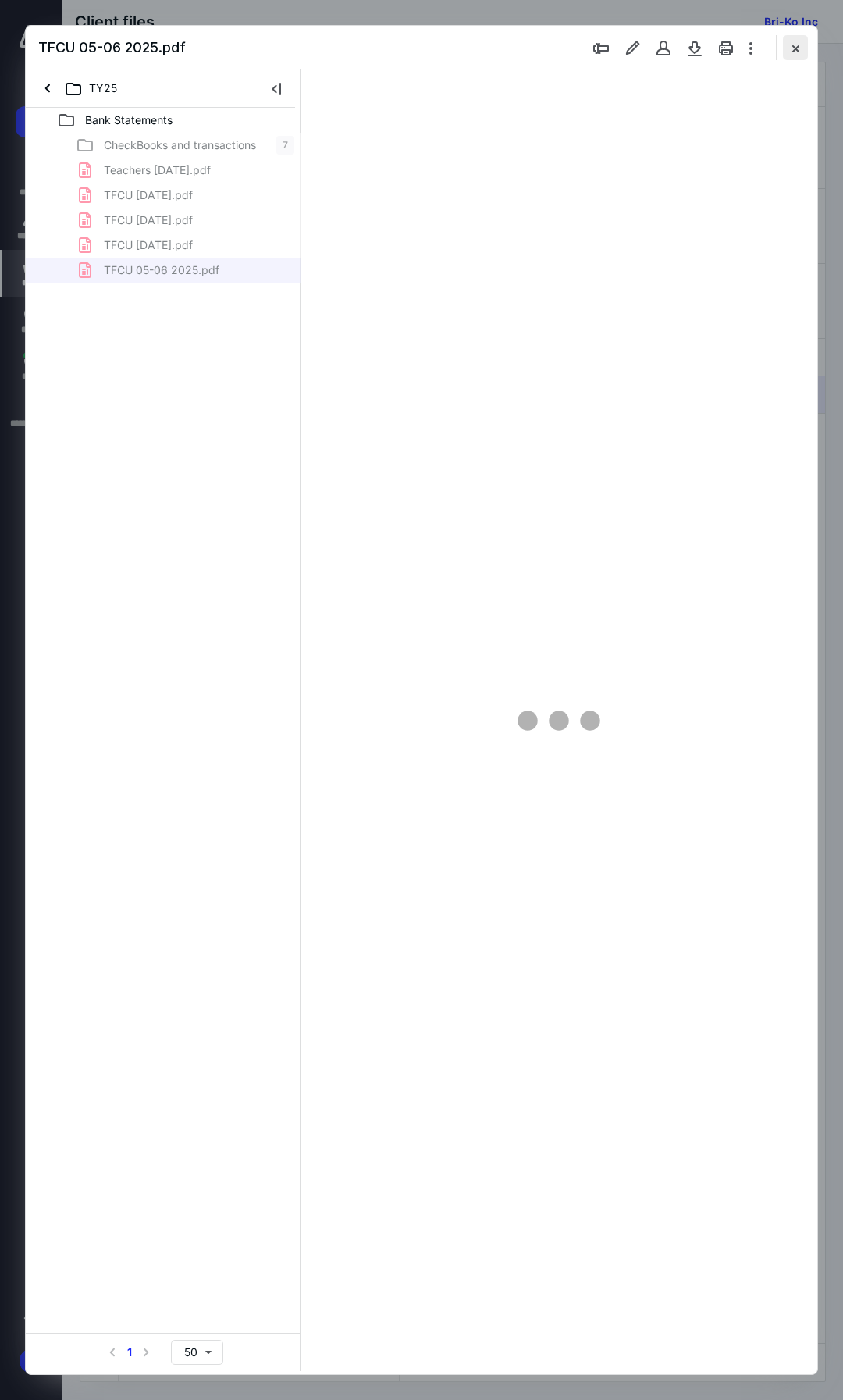 type on "105" 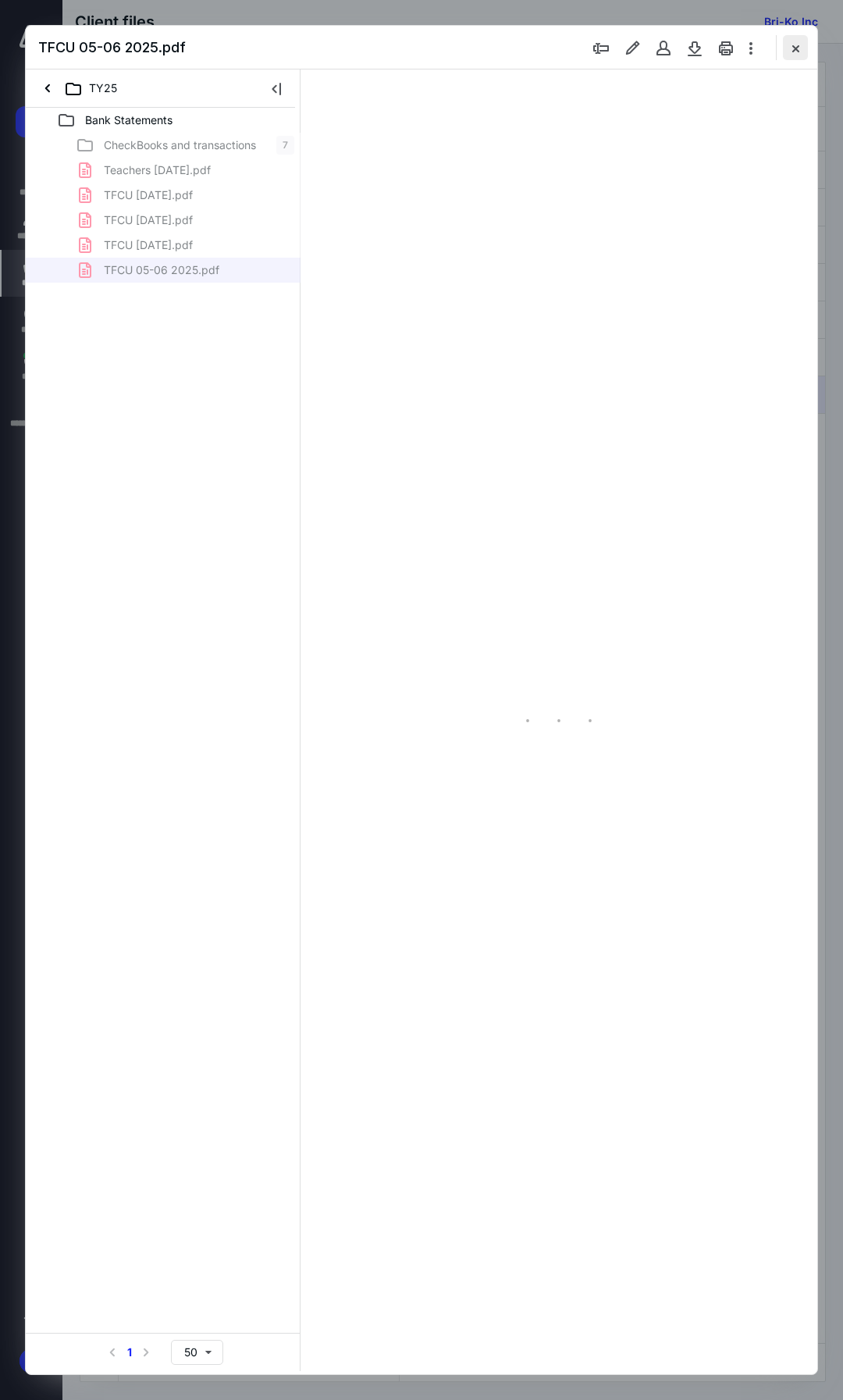 type on "*" 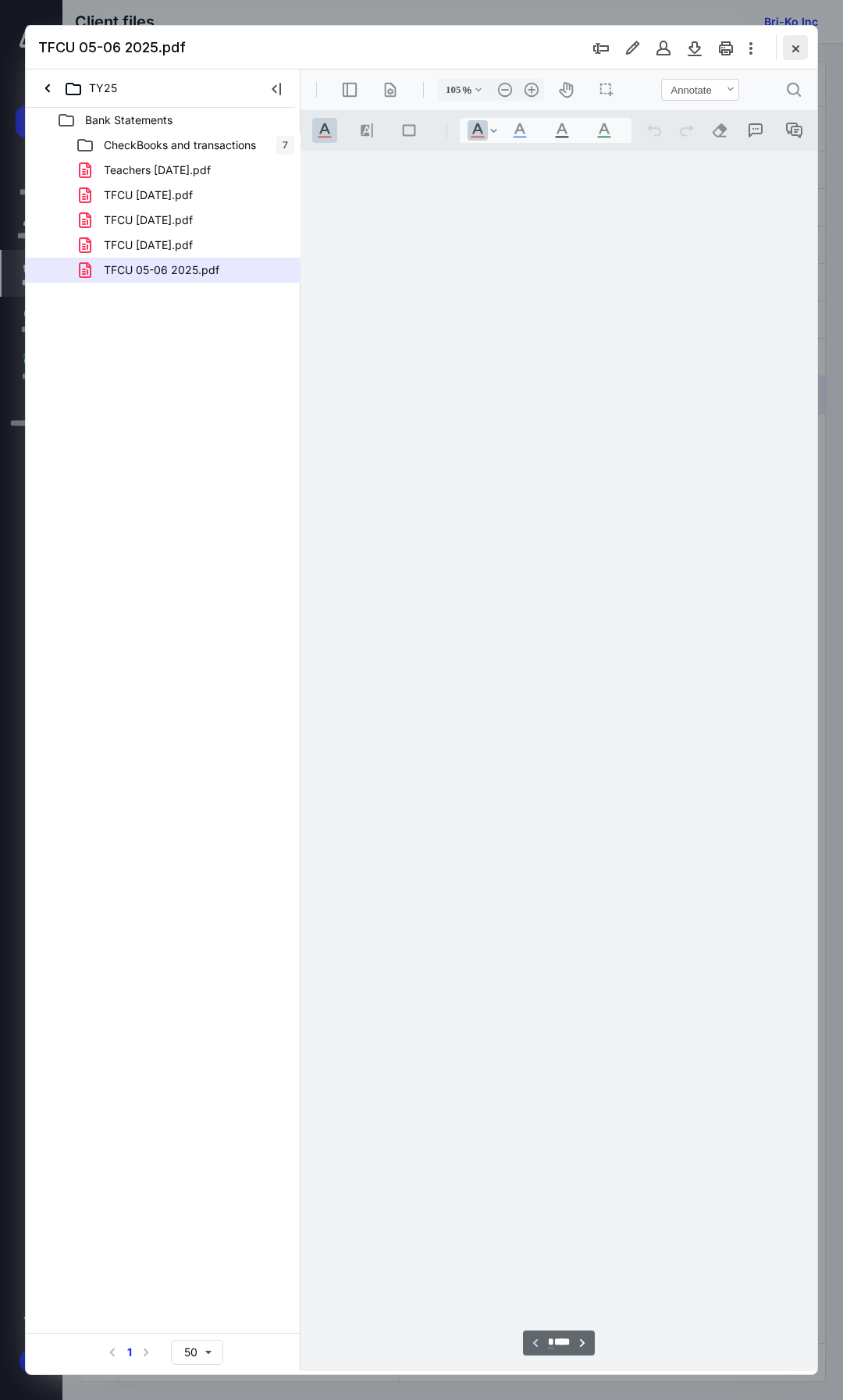 click at bounding box center (795, 48) 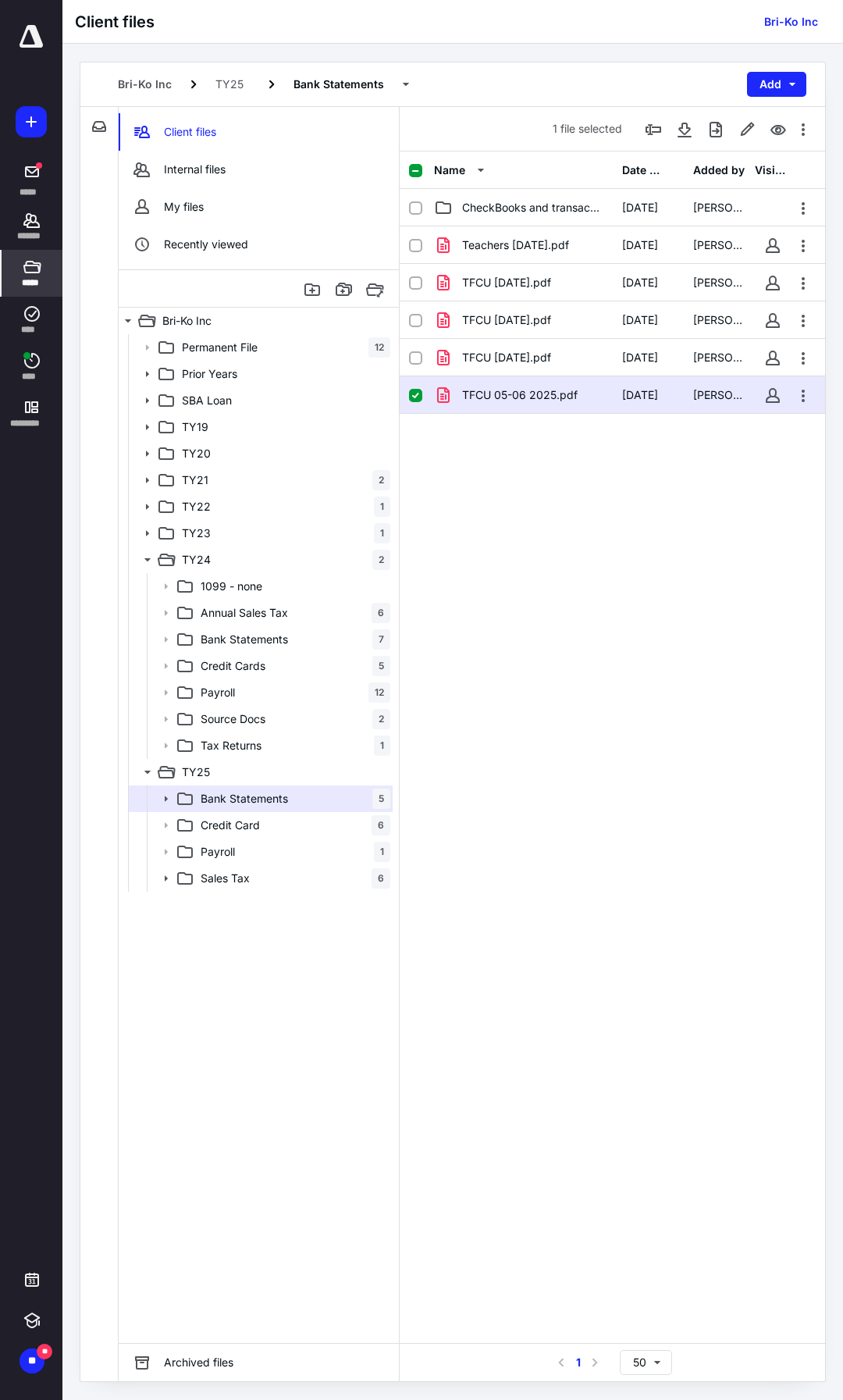 click on "TFCU 05-06 2025.pdf" at bounding box center [520, 395] 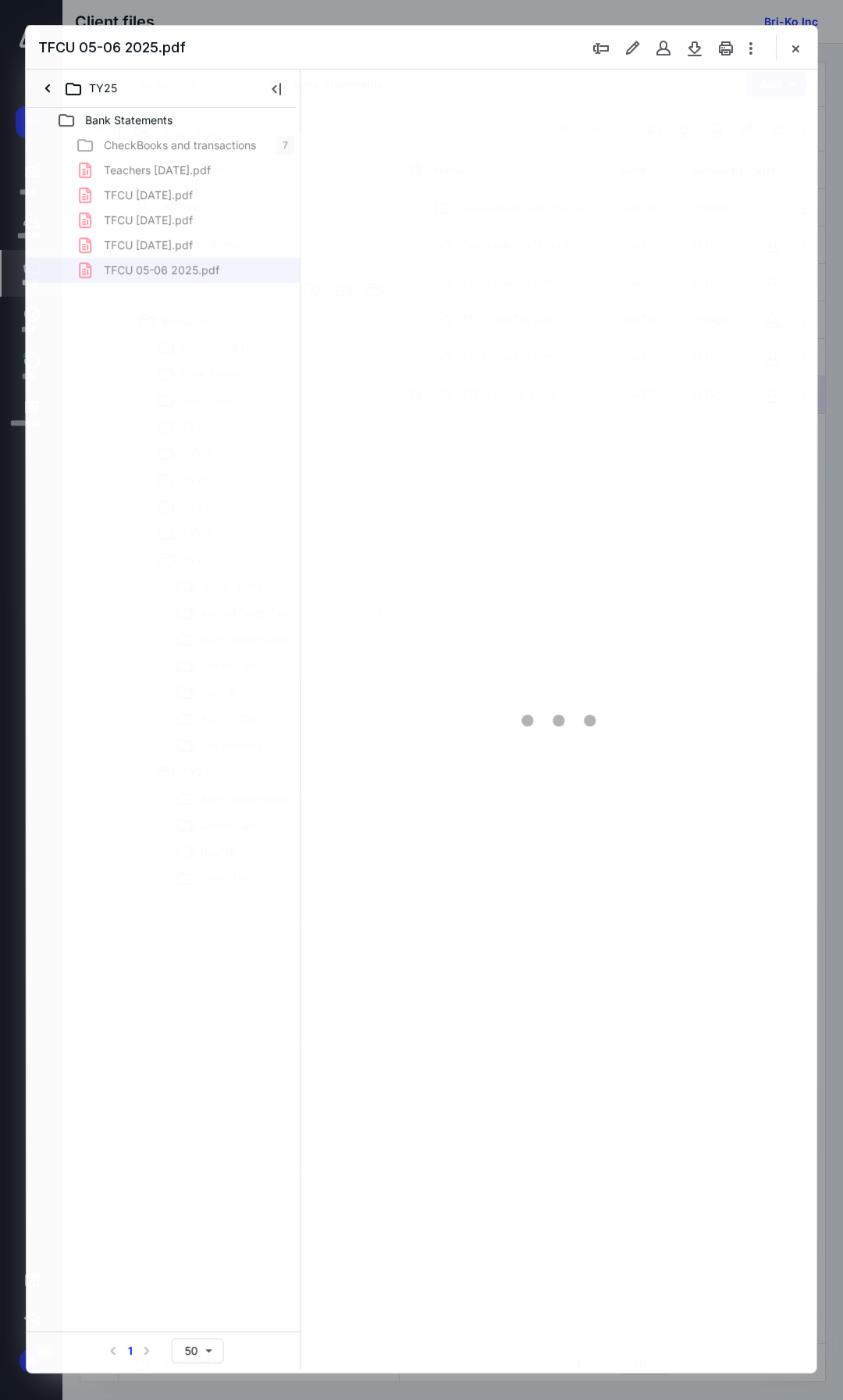 scroll, scrollTop: 0, scrollLeft: 0, axis: both 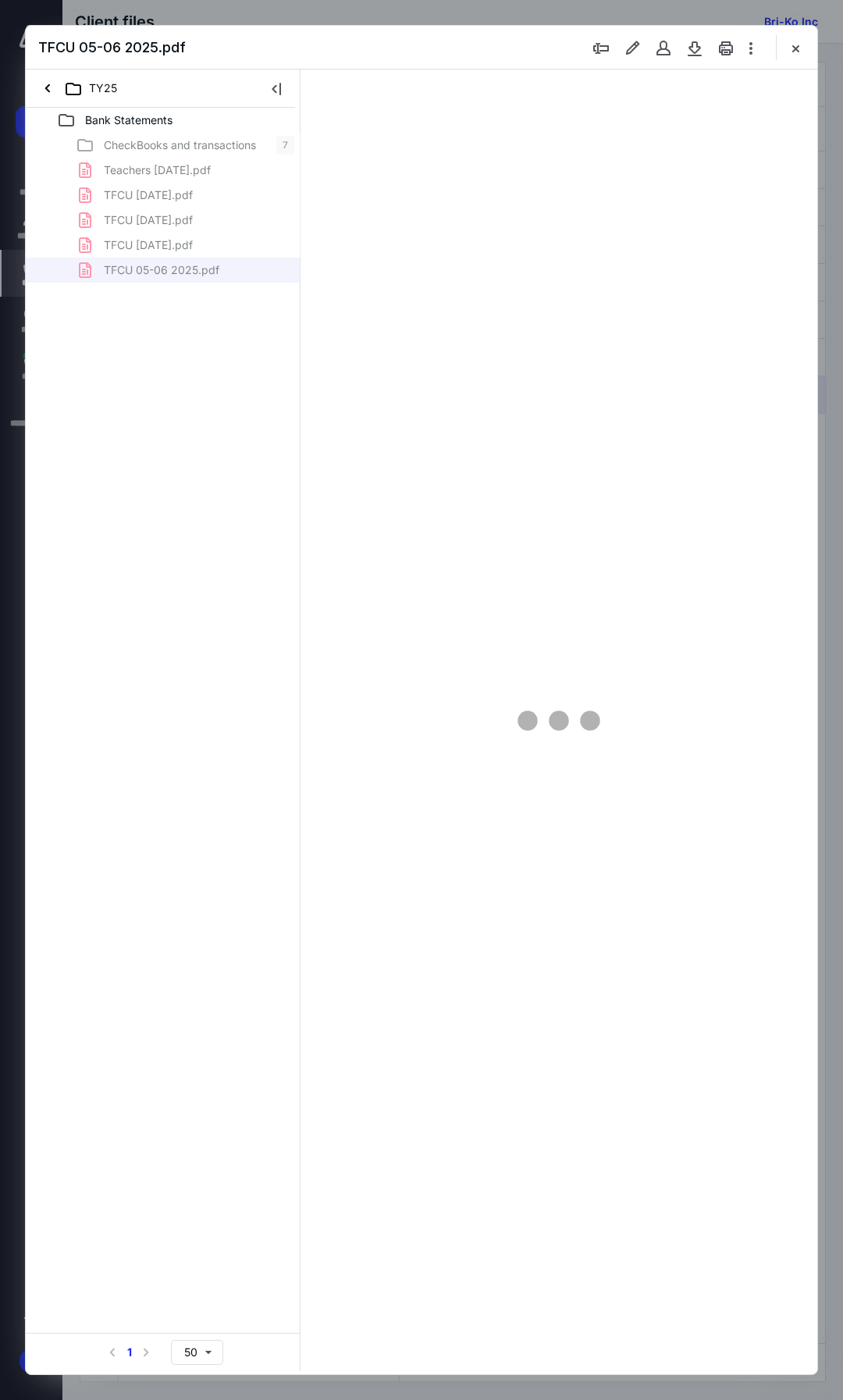 type on "105" 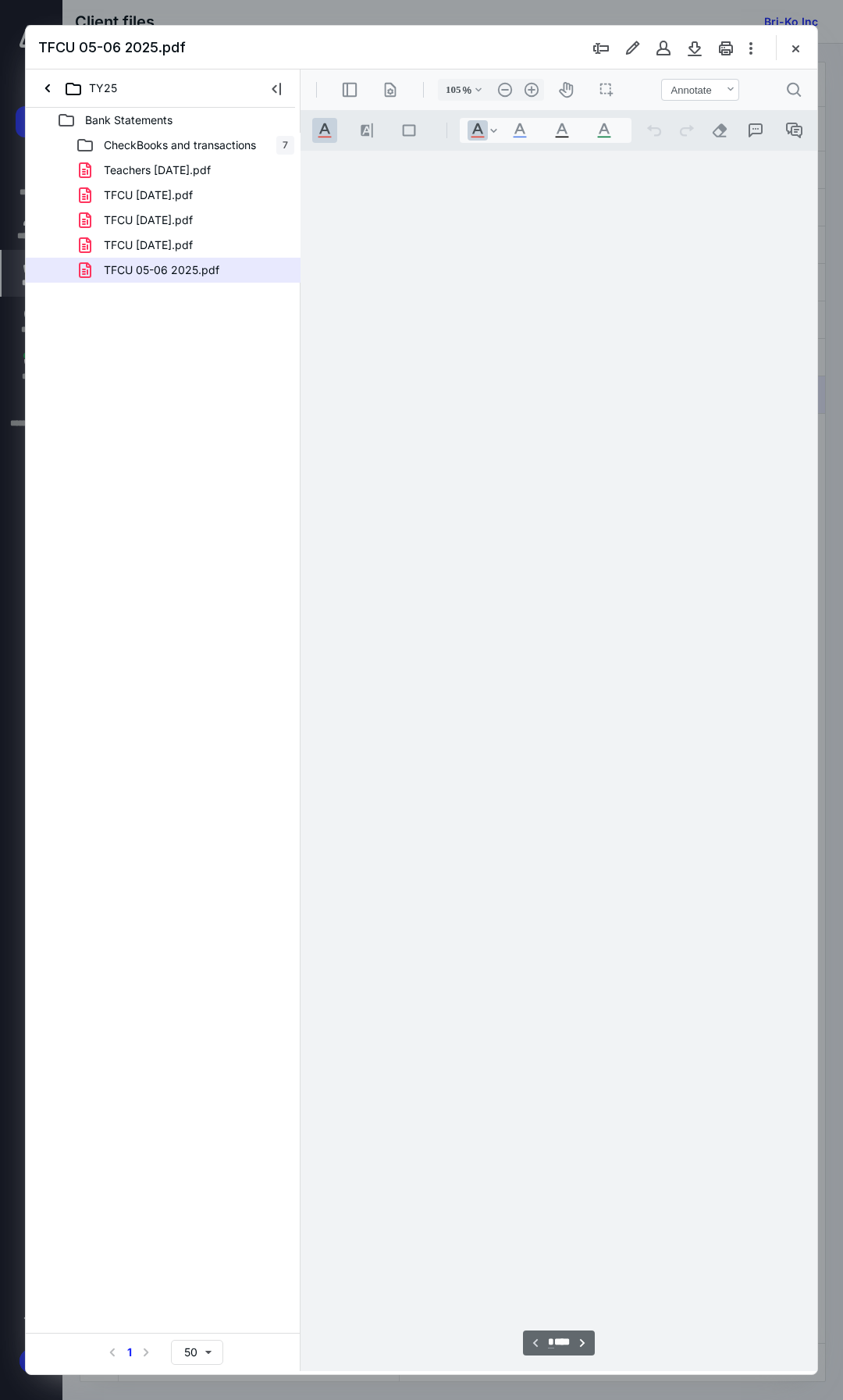 type on "*" 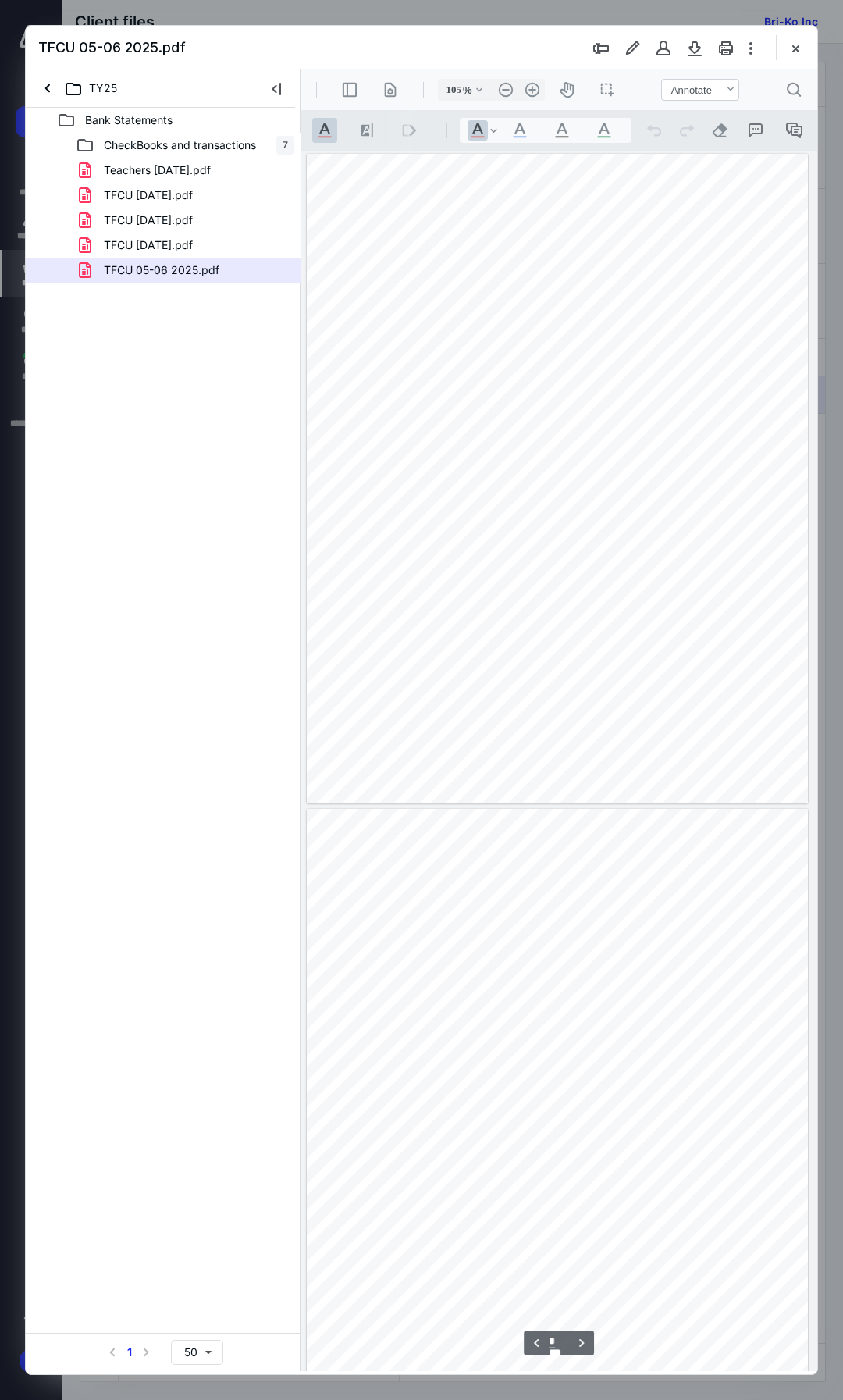 scroll, scrollTop: 84, scrollLeft: 0, axis: vertical 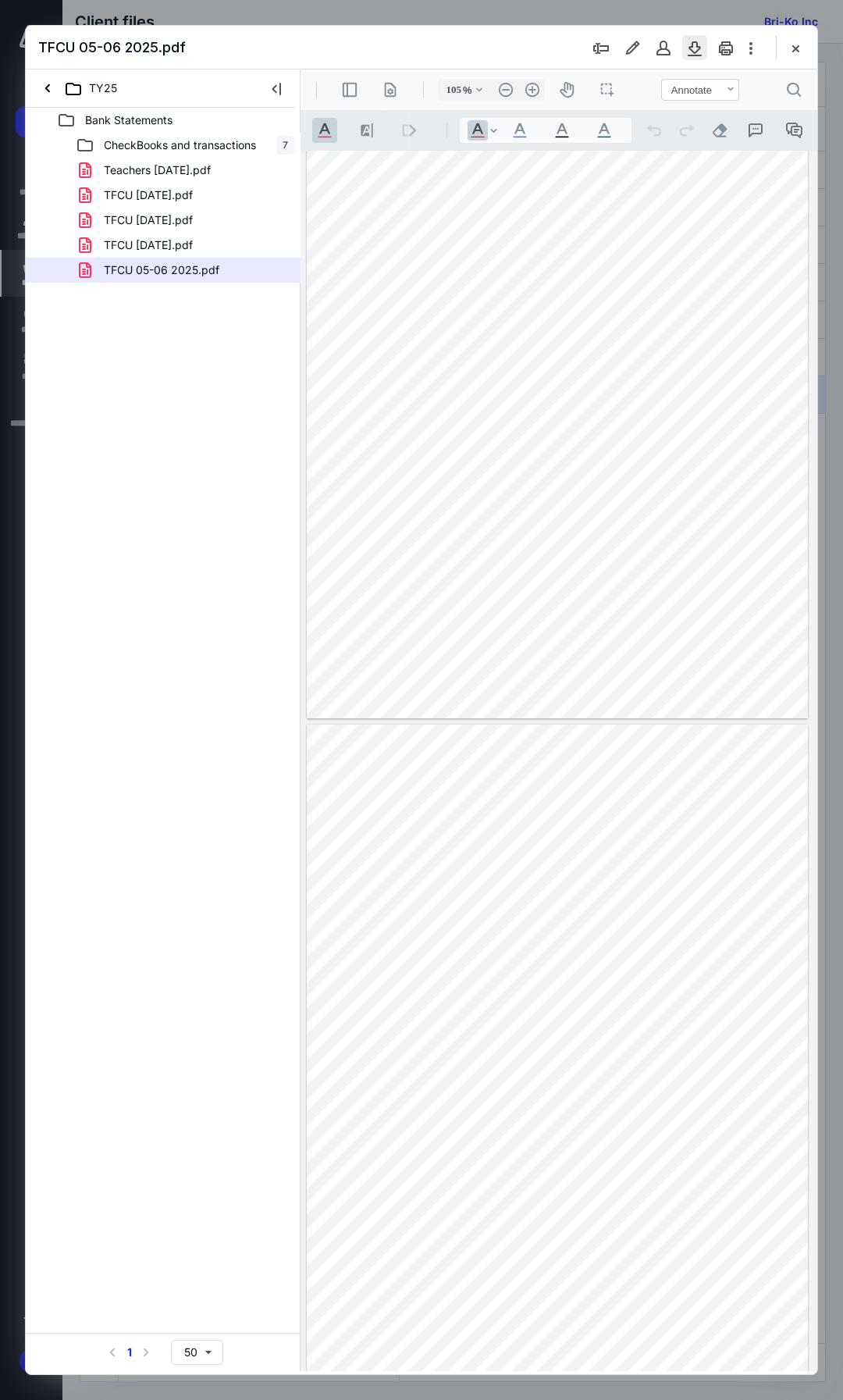 click at bounding box center [695, 48] 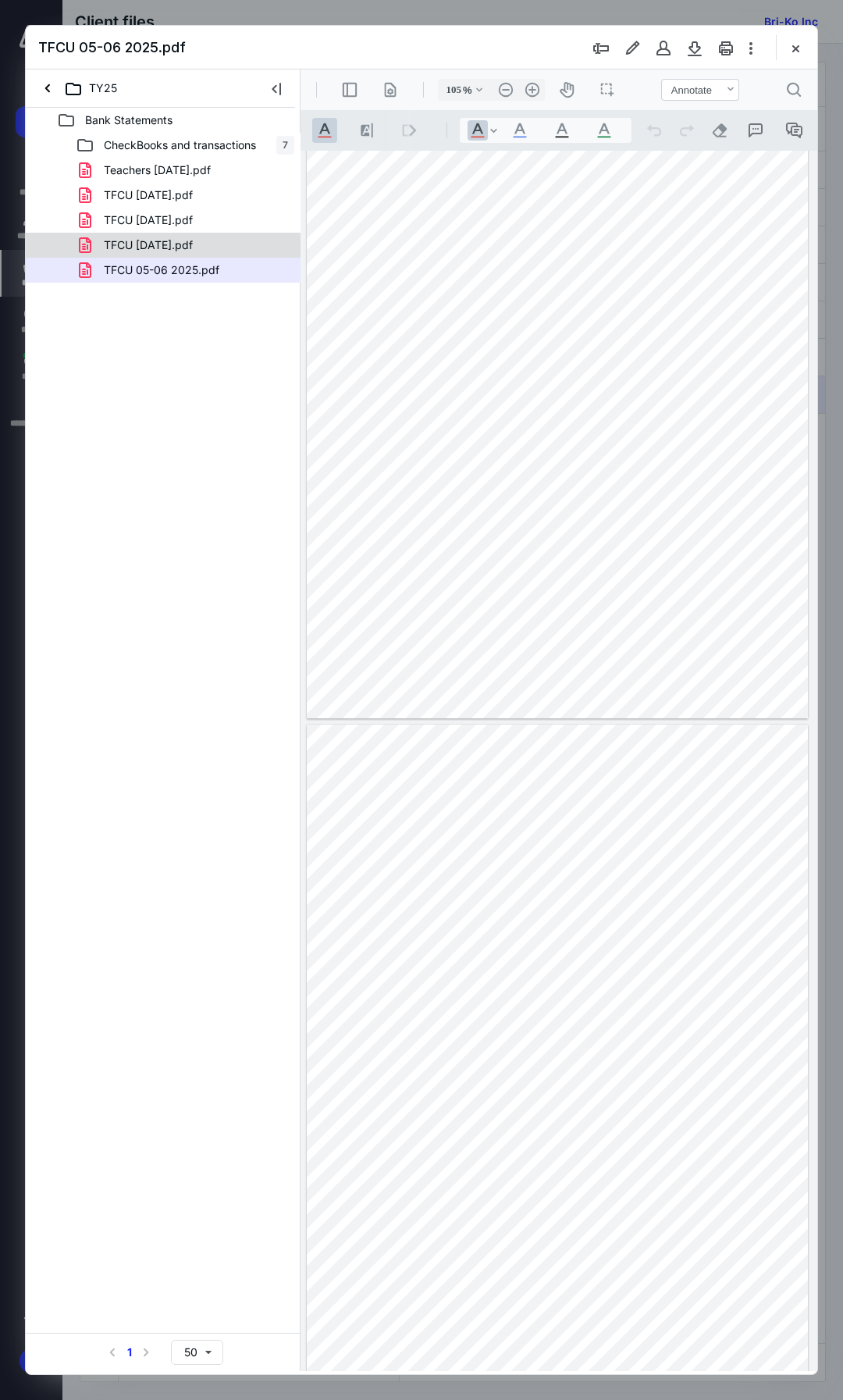 click on "TFCU 03-31-2025.pdf" at bounding box center (185, 245) 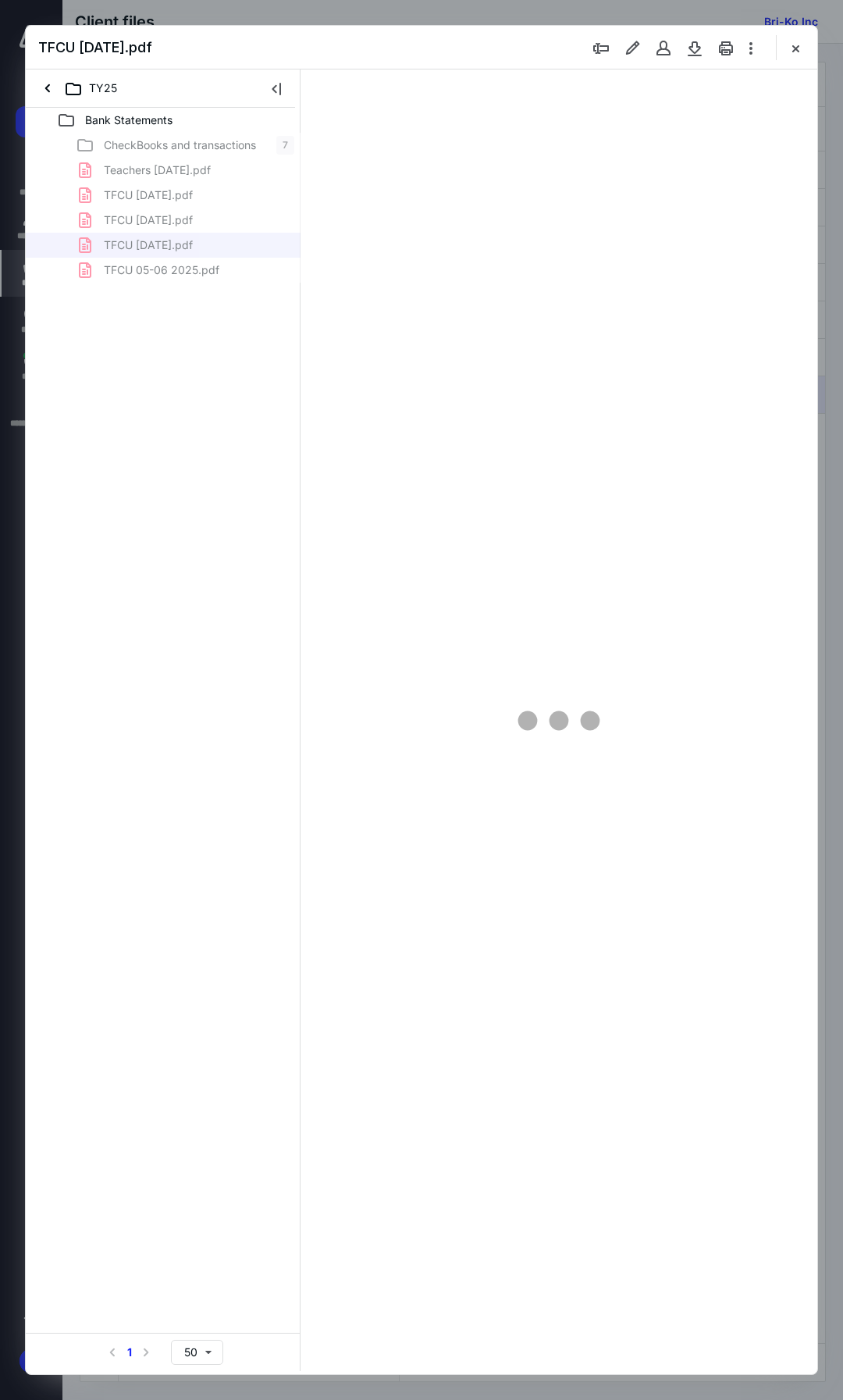 scroll, scrollTop: 84, scrollLeft: 0, axis: vertical 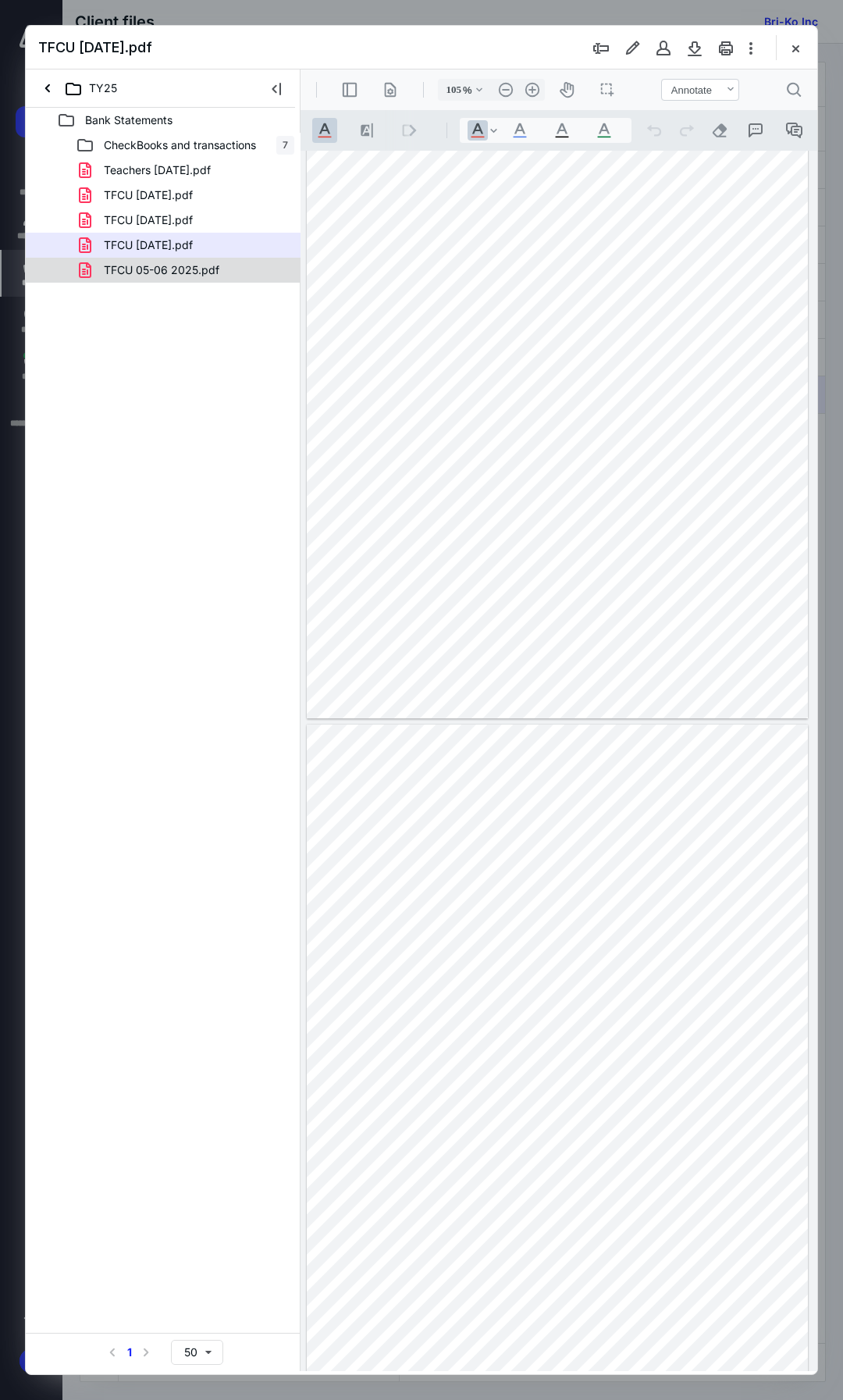 click on "TFCU 05-06 2025.pdf" at bounding box center (185, 270) 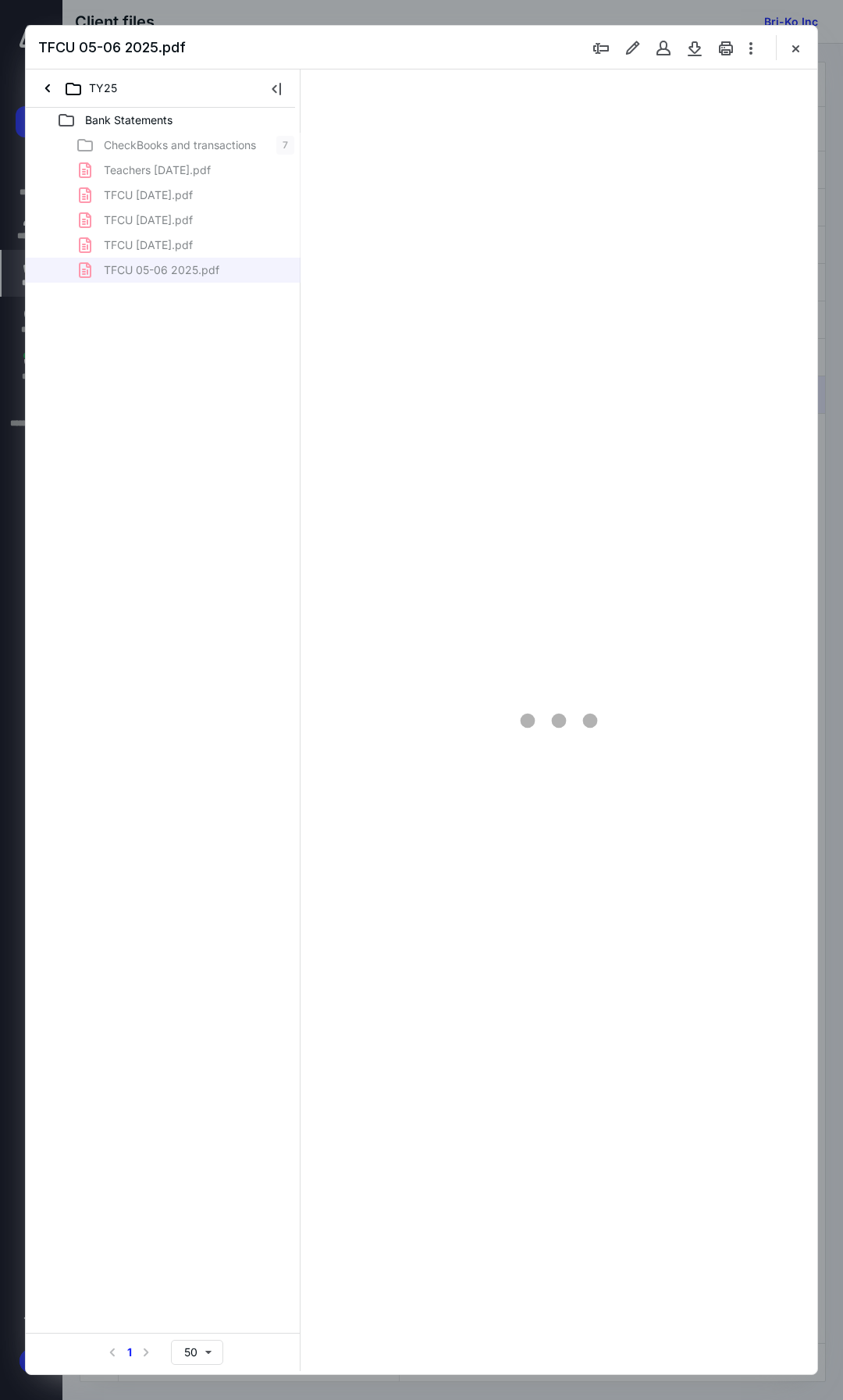 type on "105" 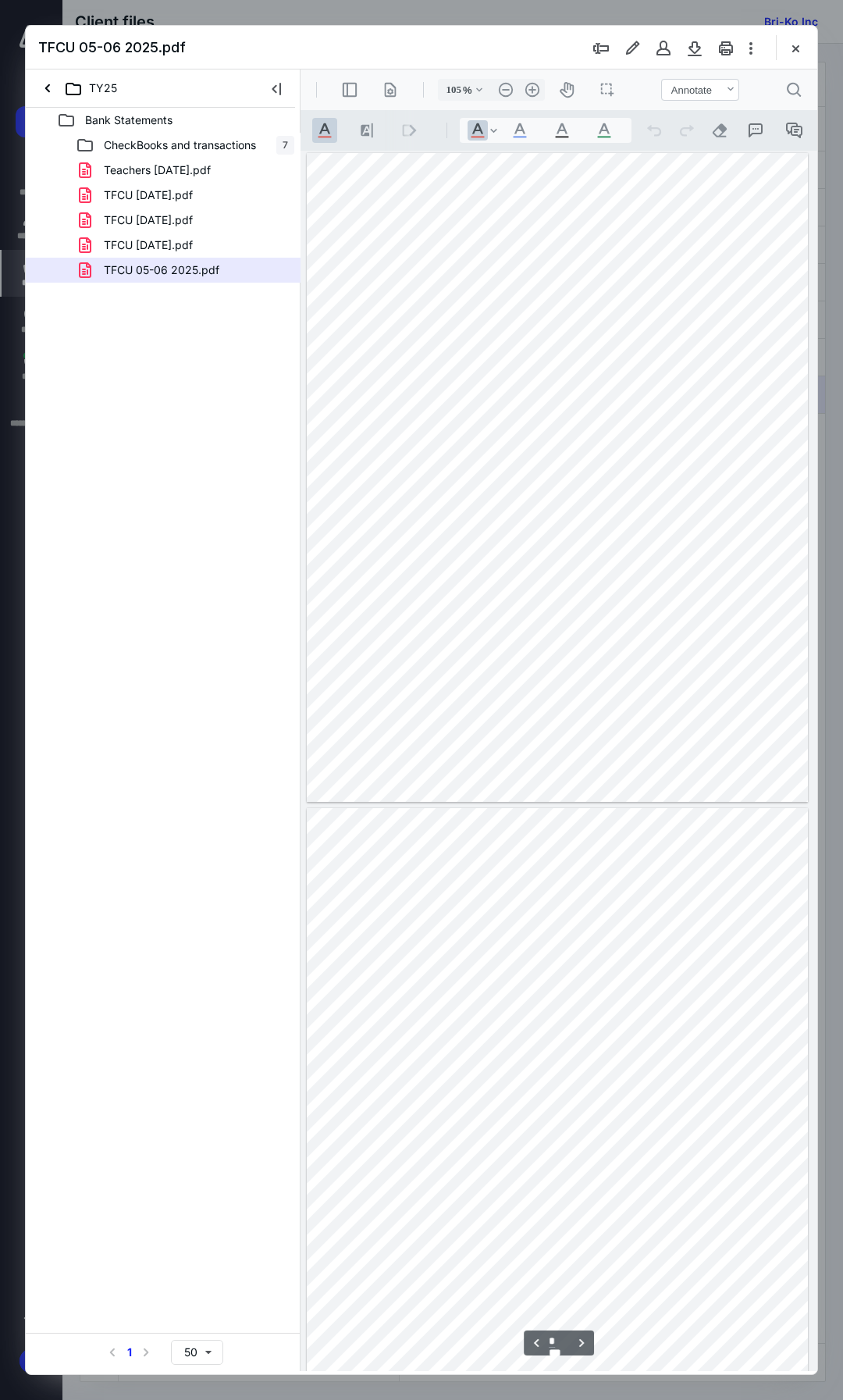 scroll, scrollTop: 0, scrollLeft: 0, axis: both 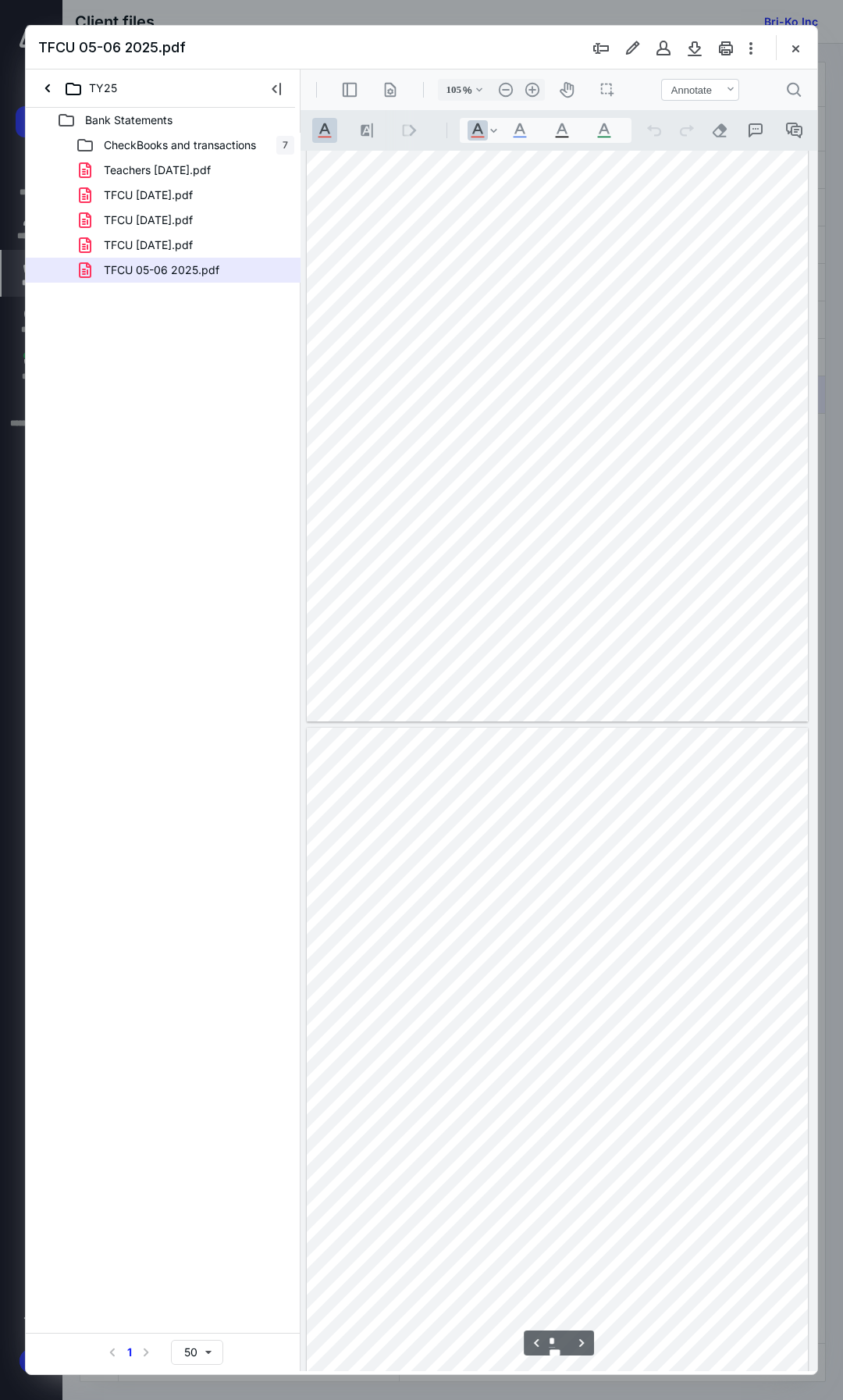type on "*" 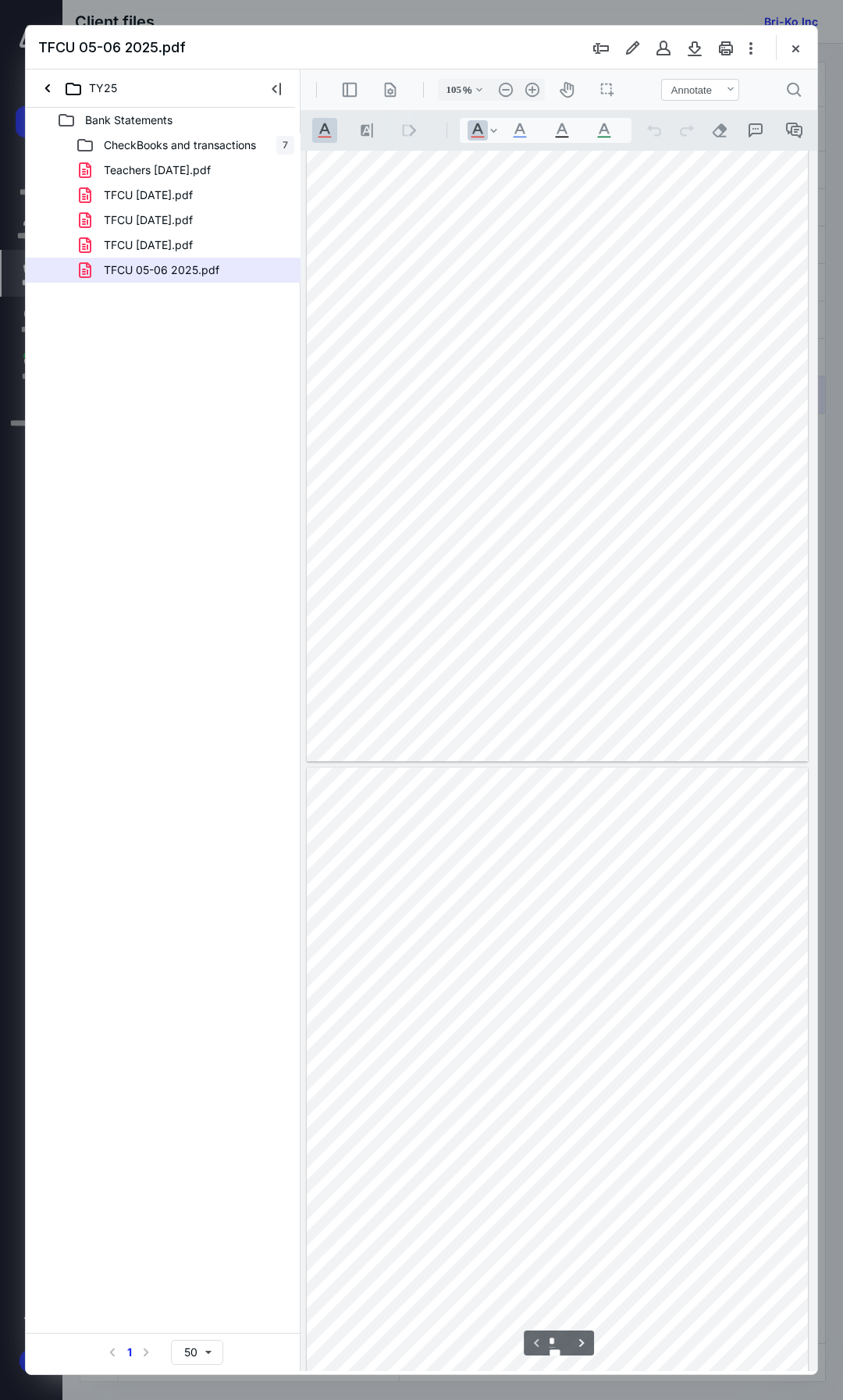 scroll, scrollTop: 0, scrollLeft: 0, axis: both 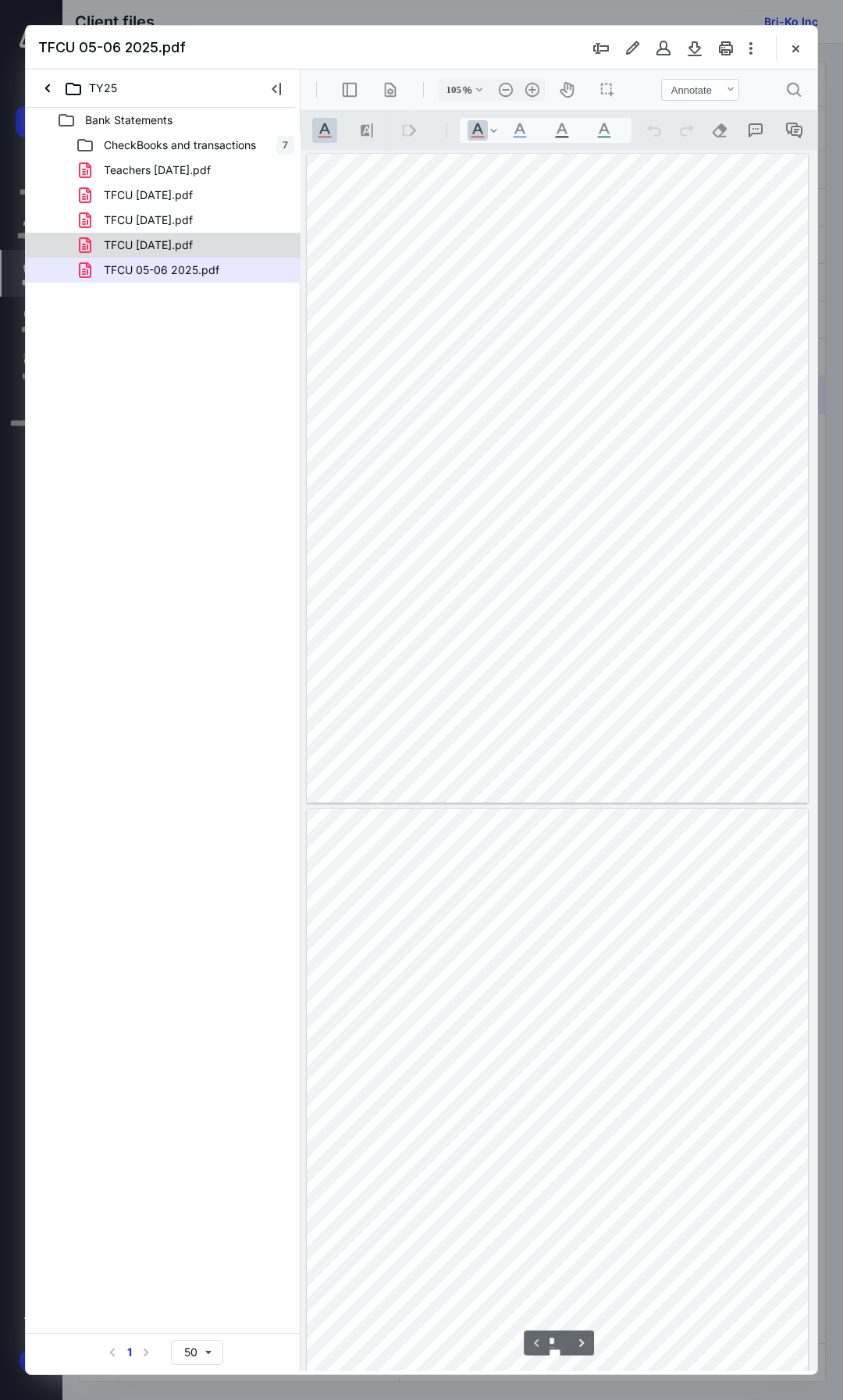 click on "TFCU 03-31-2025.pdf" at bounding box center (148, 245) 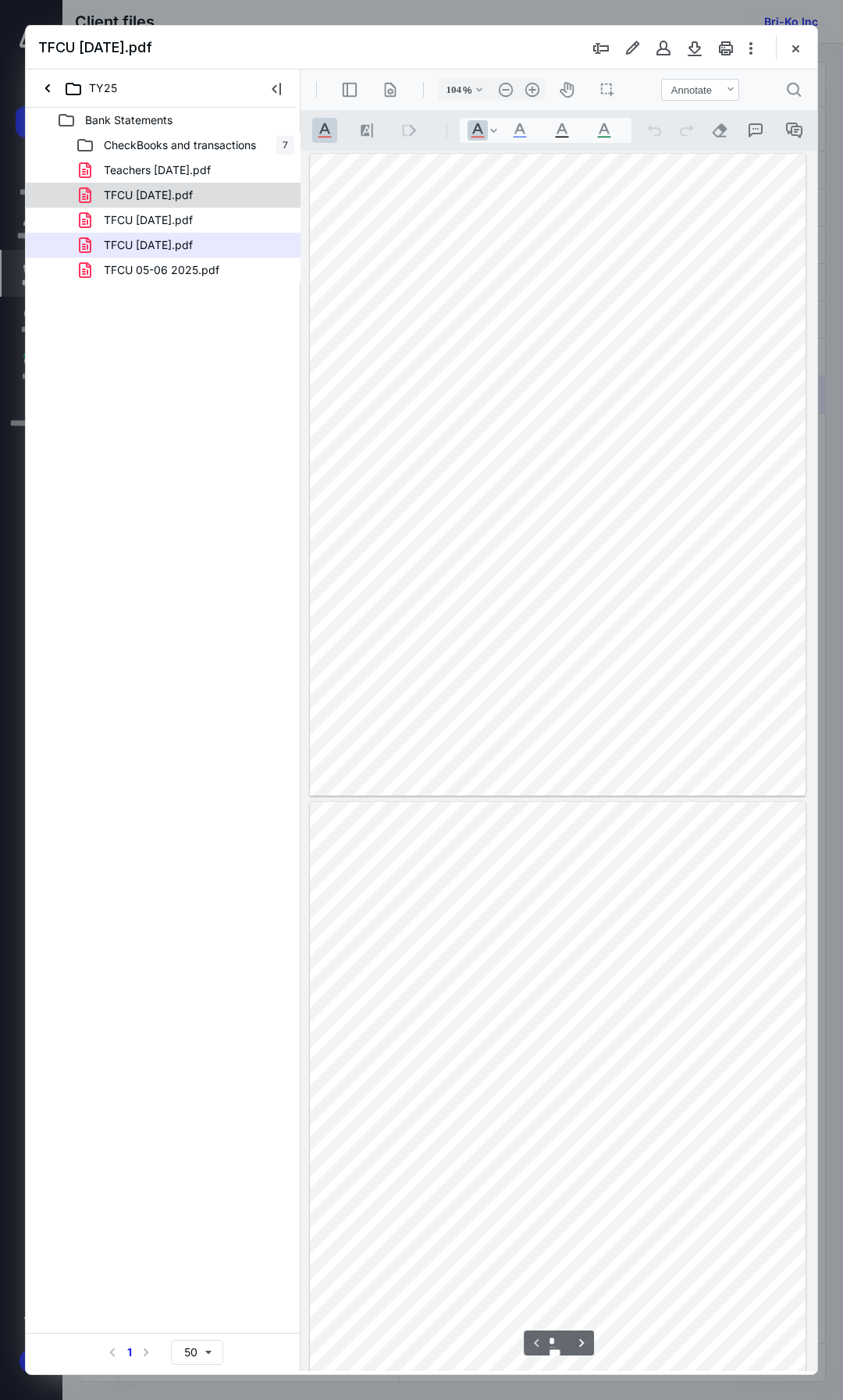 click on "TFCU 1-31-2025.pdf" at bounding box center (163, 195) 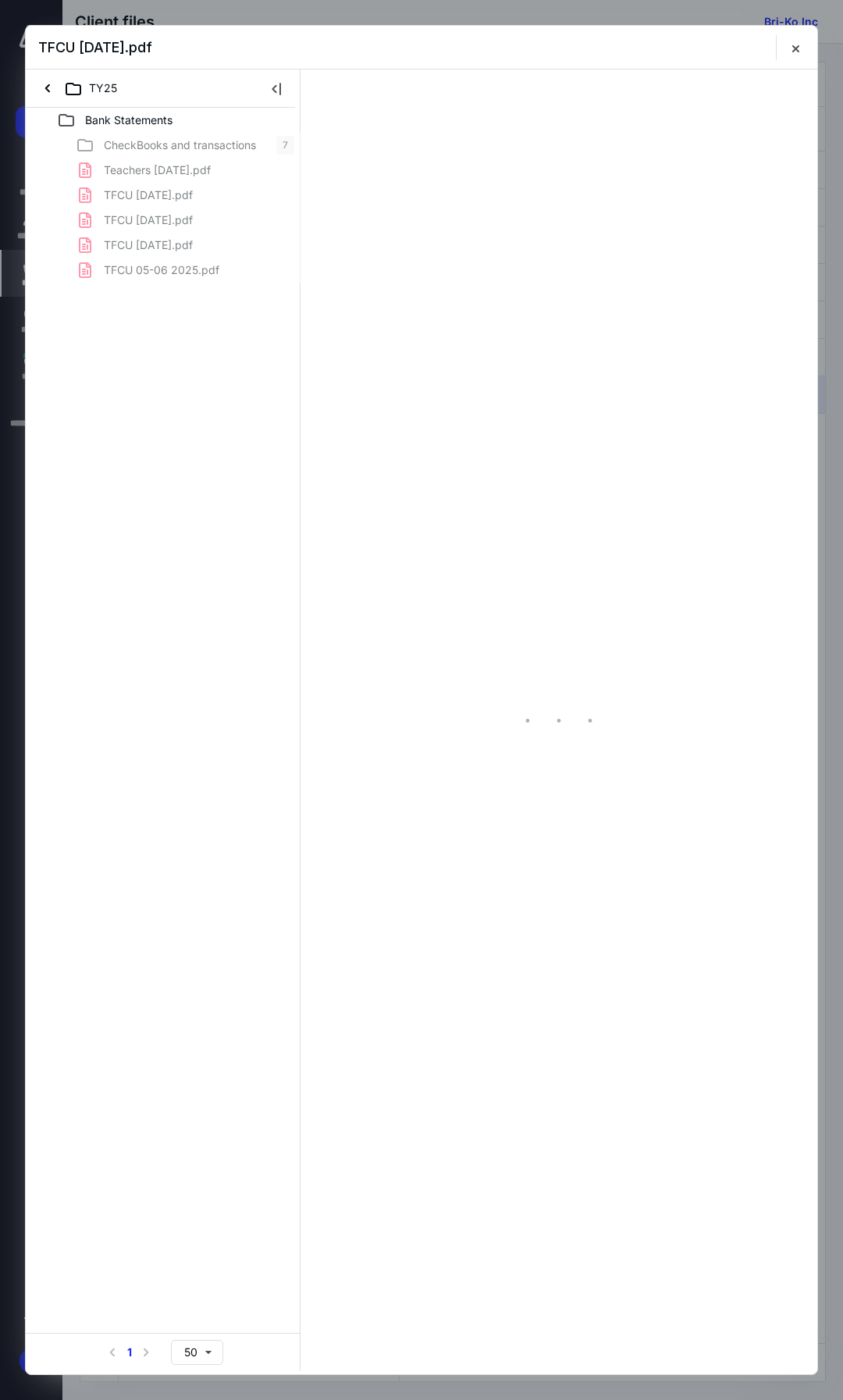 click on "CheckBooks and transactions 7 Teachers 04-30-2025.pdf TFCU 1-31-2025.pdf TFCU 02-28- 2025.pdf TFCU 03-31-2025.pdf TFCU 05-06 2025.pdf" at bounding box center [163, 208] 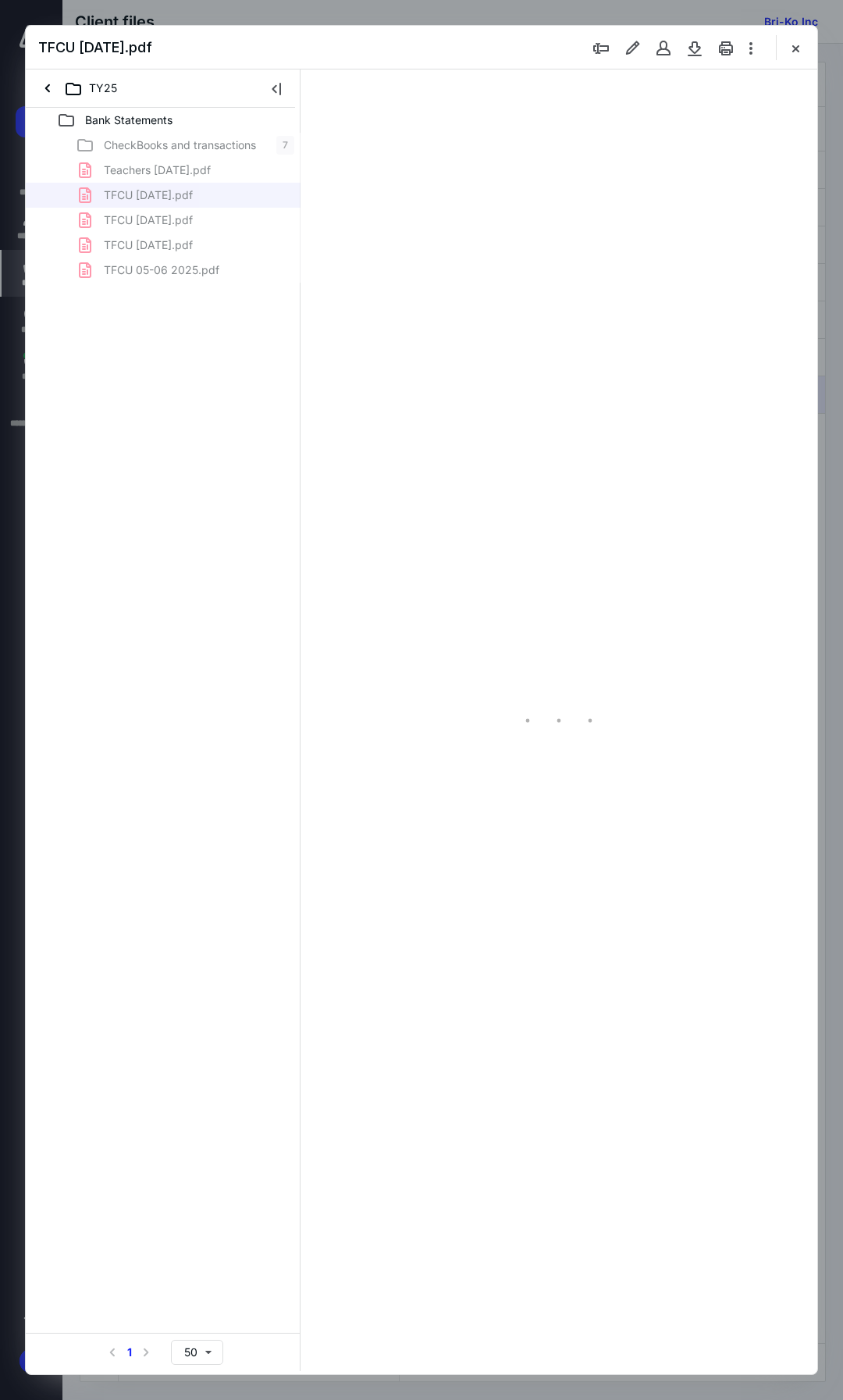 scroll, scrollTop: 84, scrollLeft: 0, axis: vertical 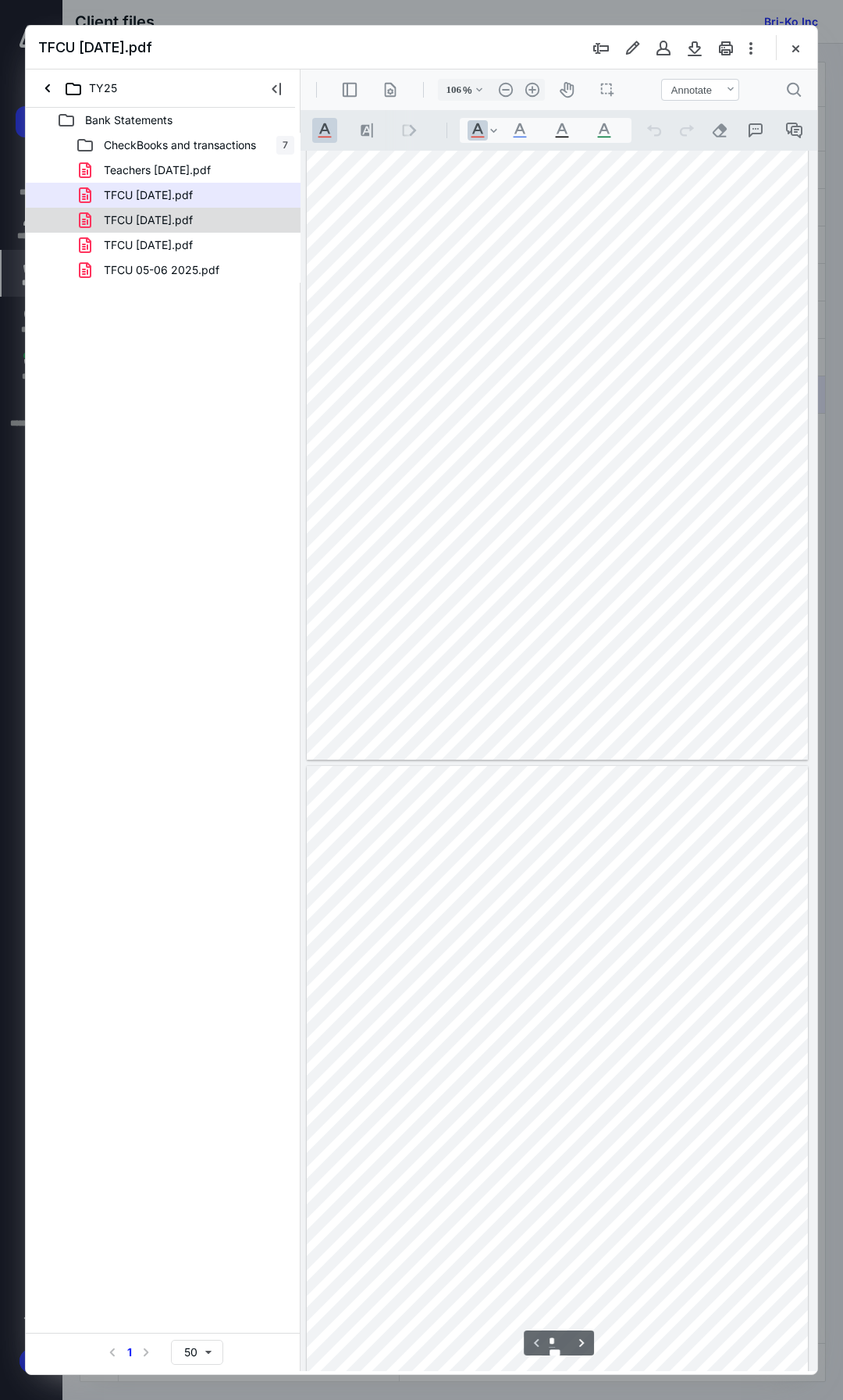 click on "TFCU 02-28- 2025.pdf" at bounding box center [148, 220] 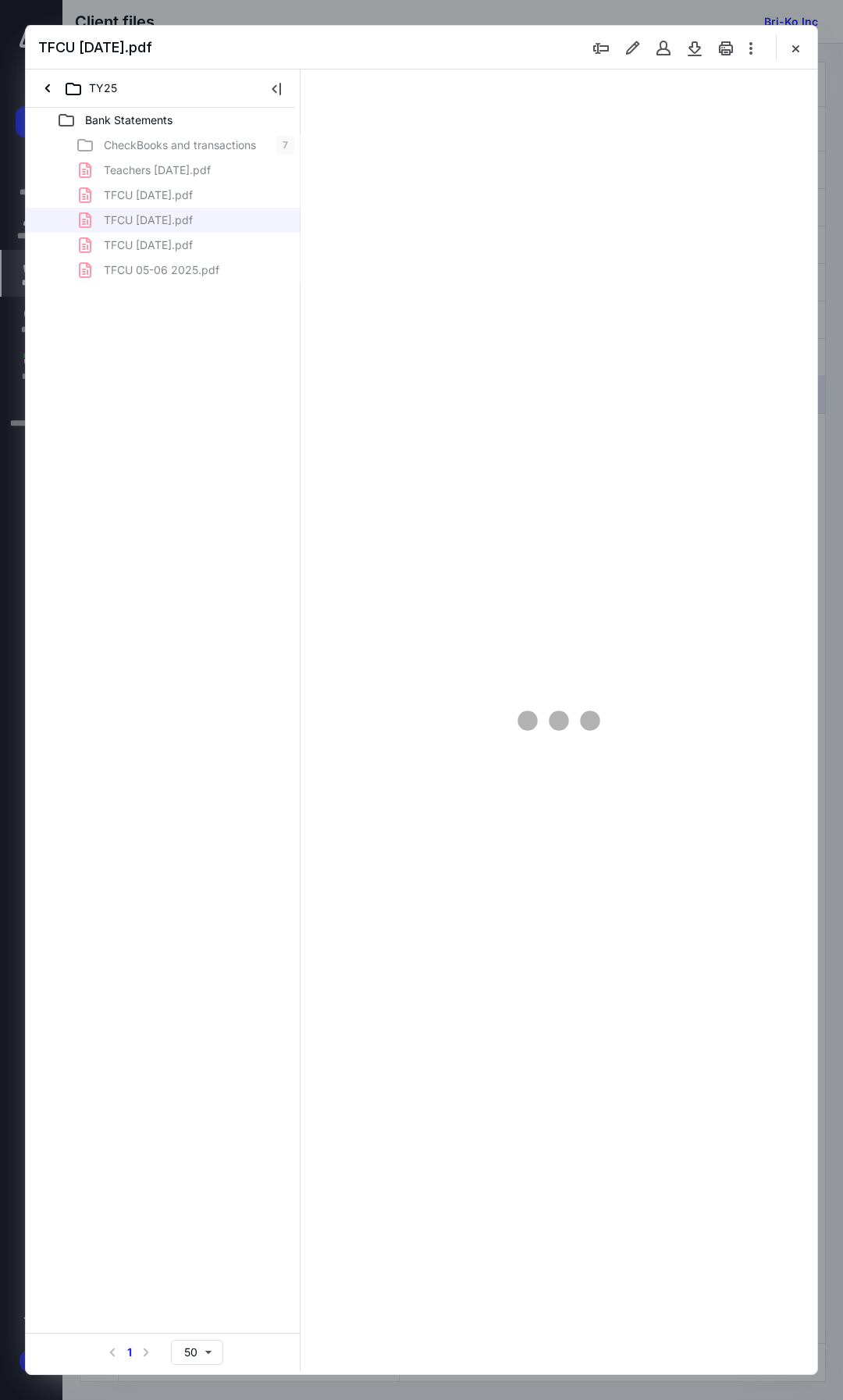 type on "106" 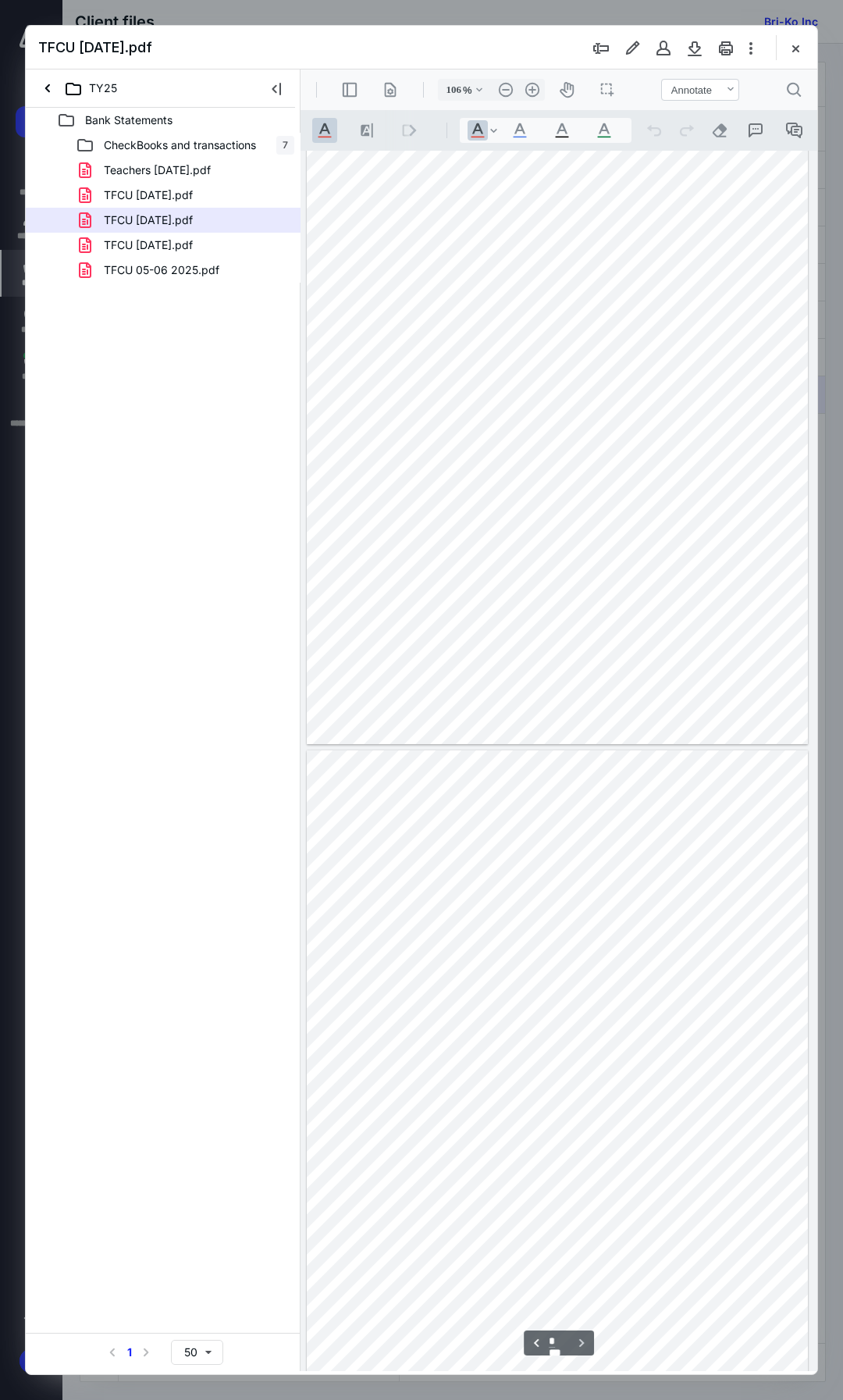 scroll, scrollTop: 869, scrollLeft: 0, axis: vertical 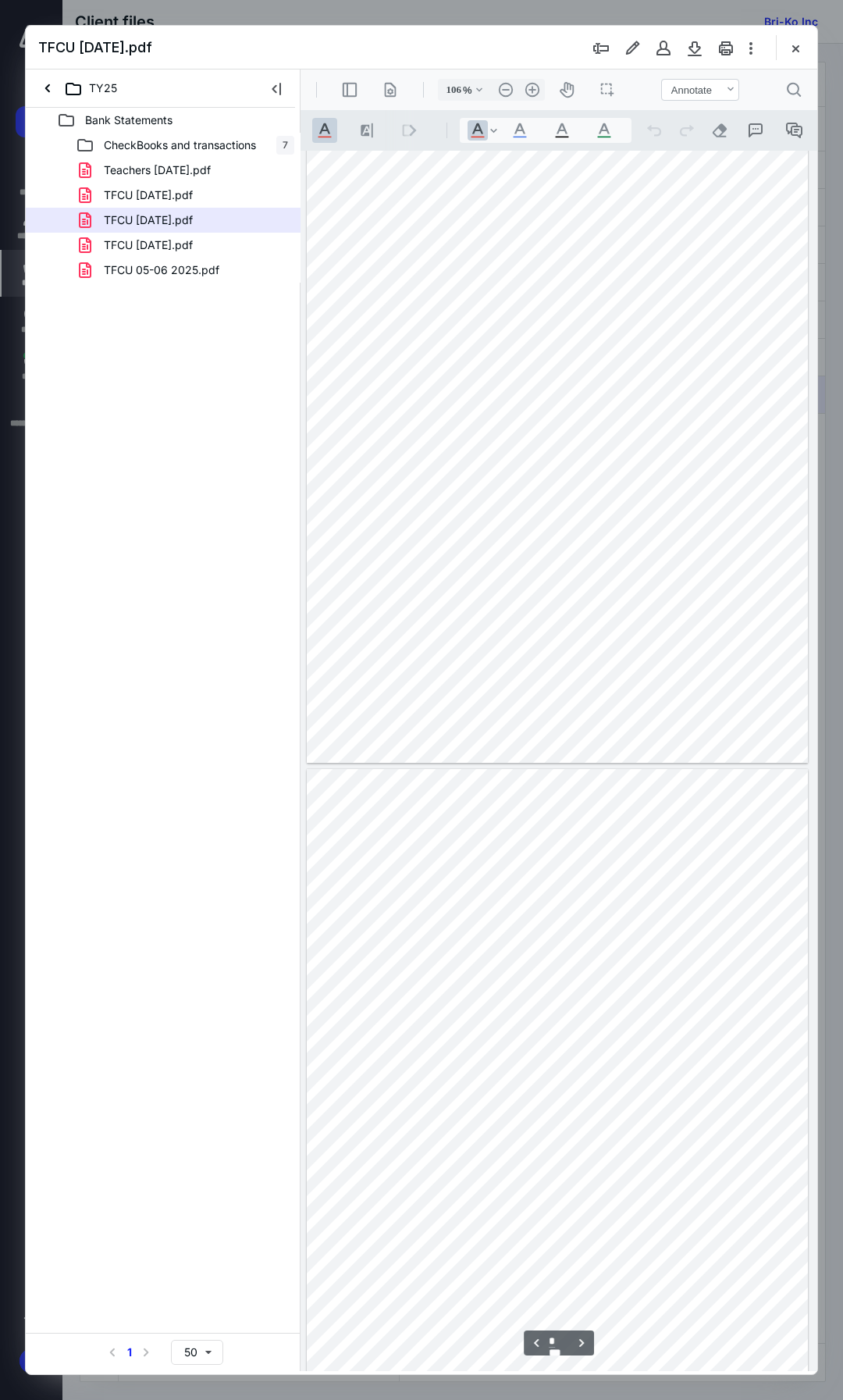 type on "*" 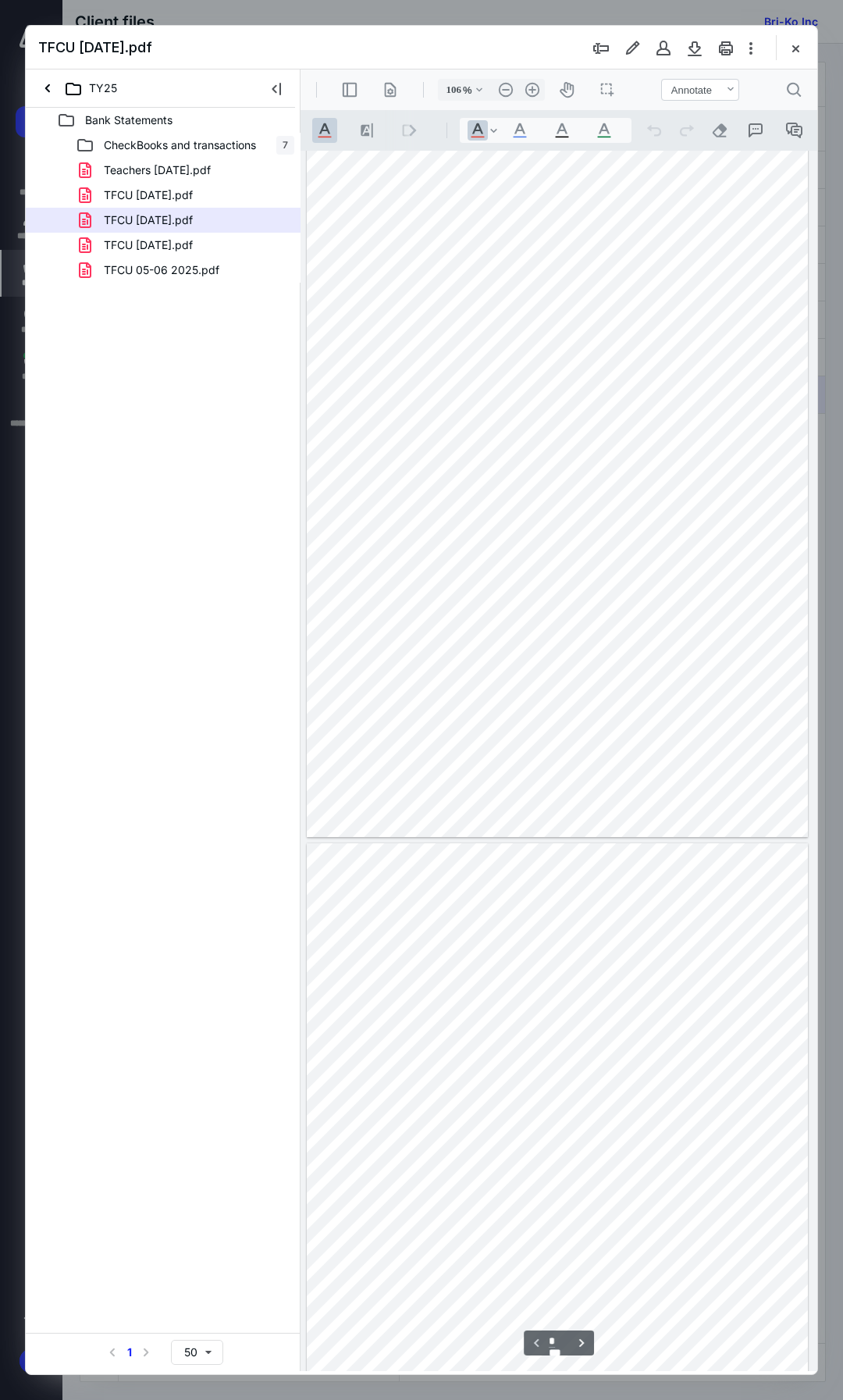 scroll, scrollTop: 0, scrollLeft: 0, axis: both 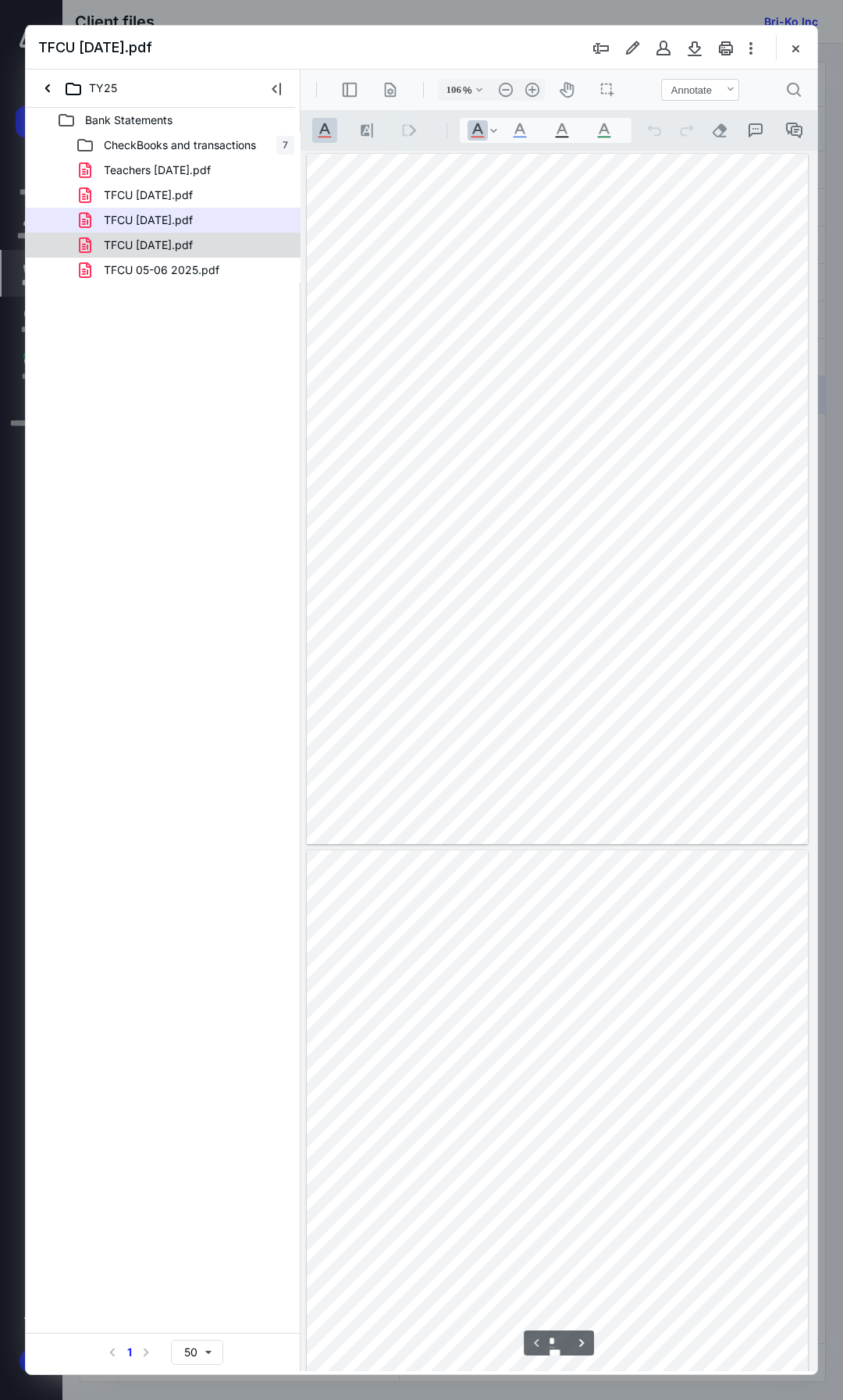 click on "TFCU 03-31-2025.pdf" at bounding box center [185, 245] 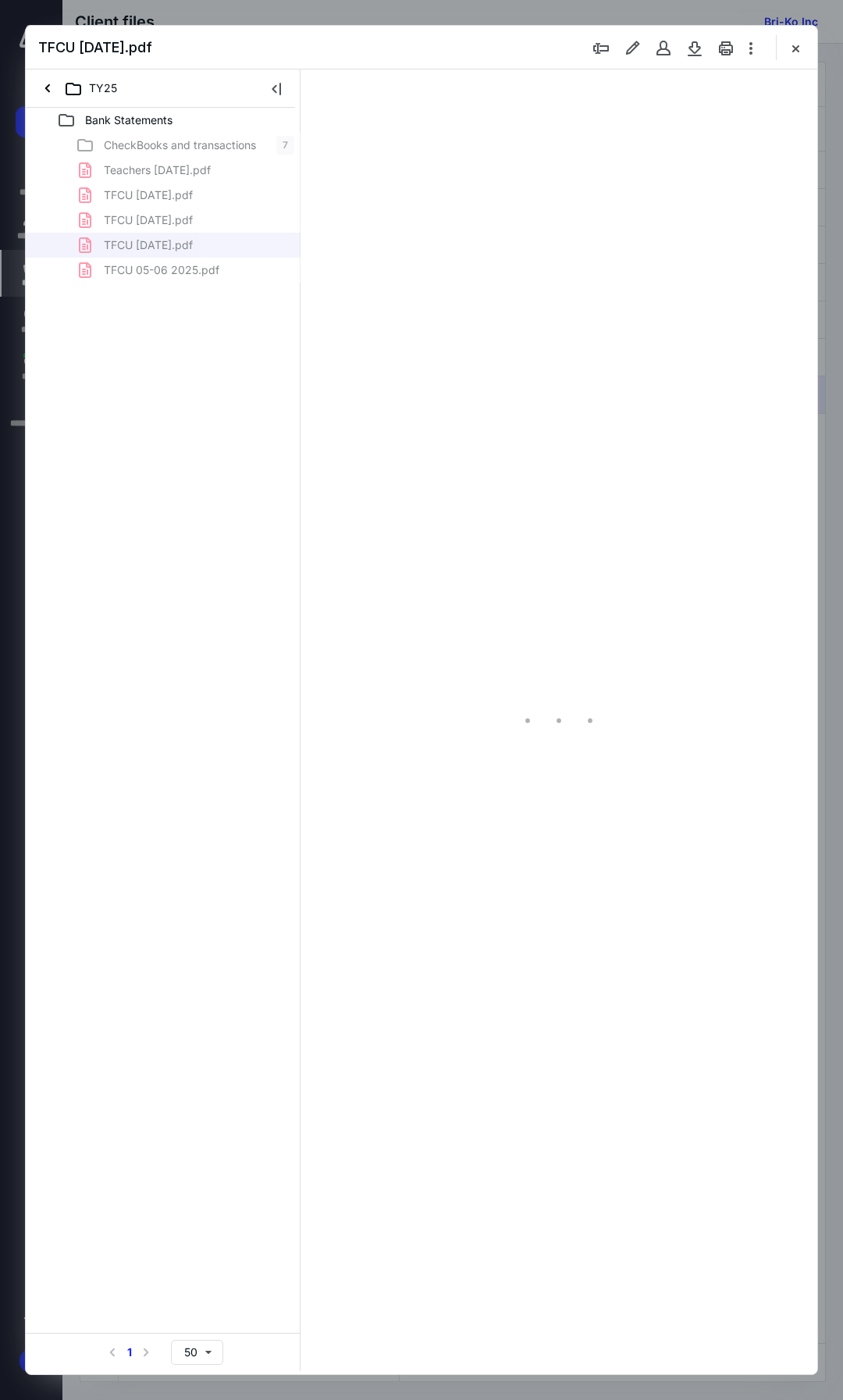 type on "104" 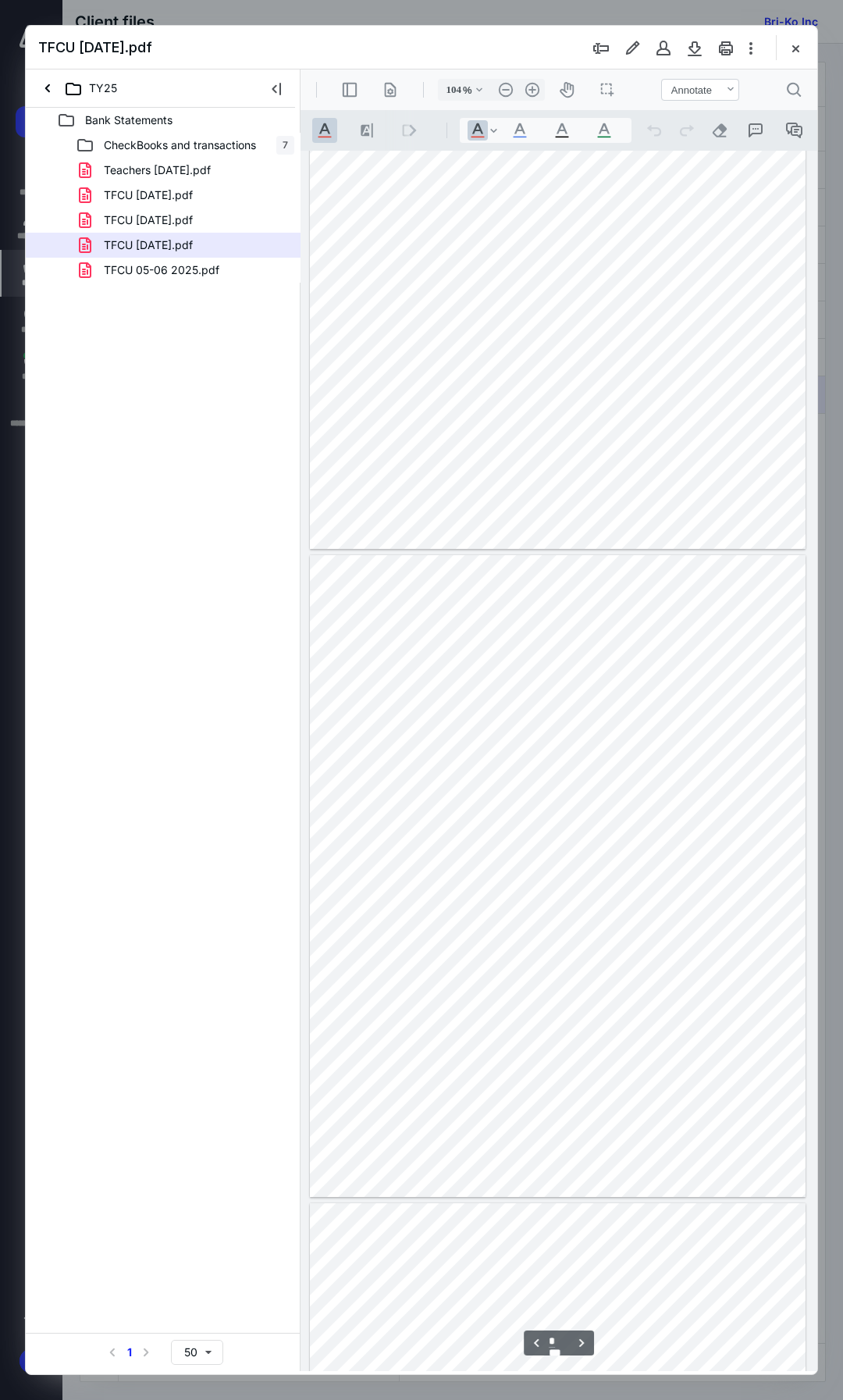 scroll, scrollTop: 53, scrollLeft: 0, axis: vertical 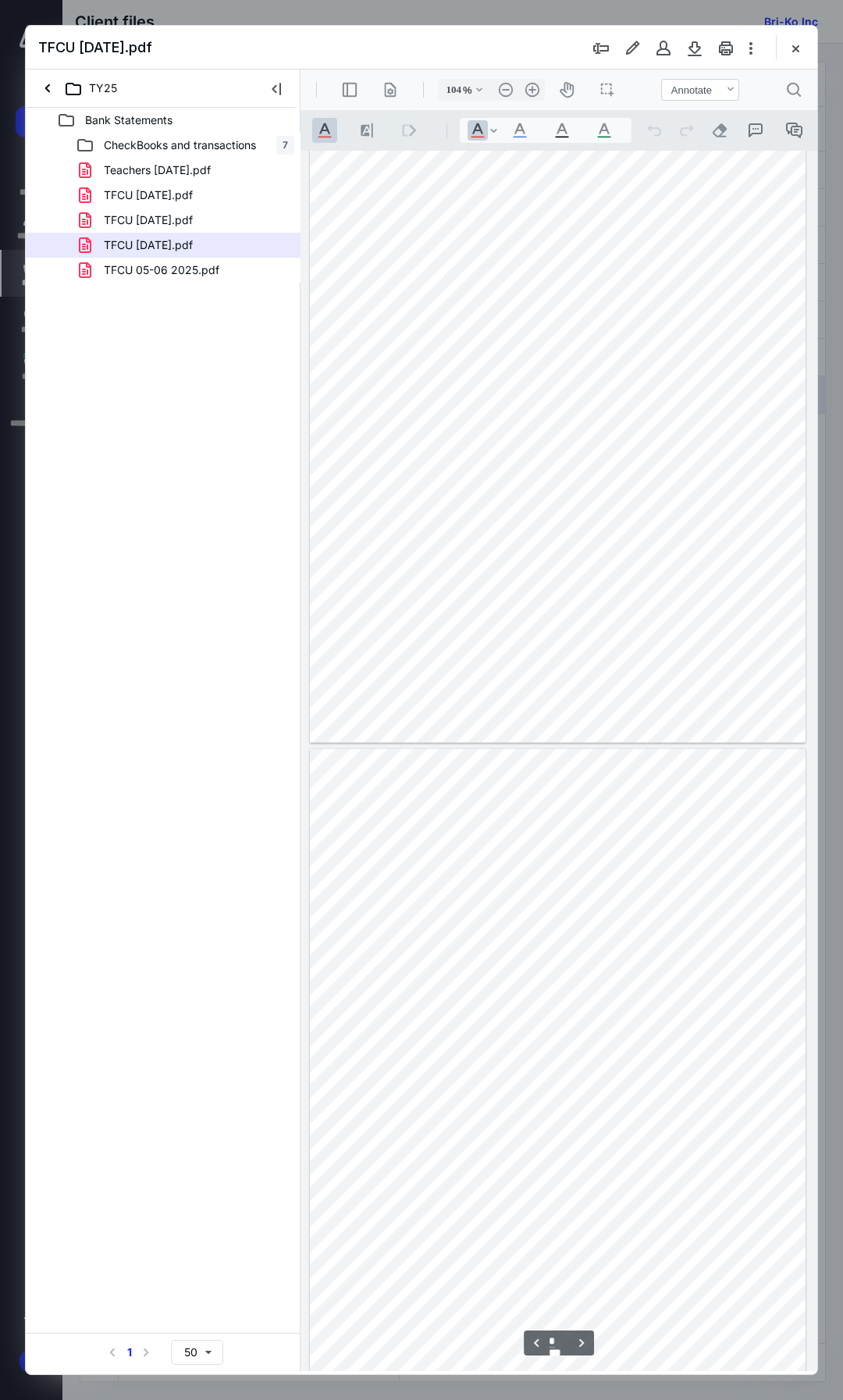 type on "*" 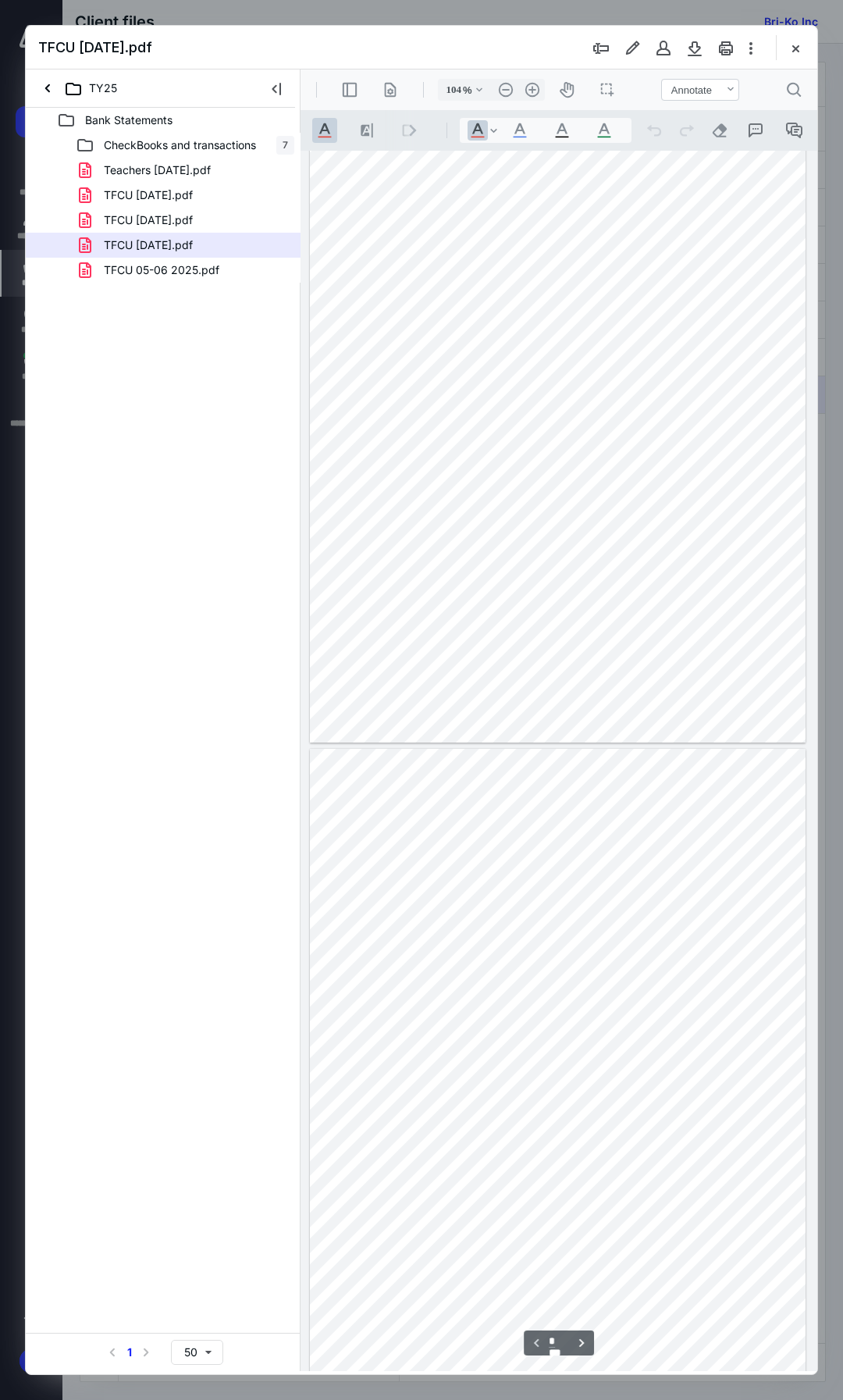 scroll, scrollTop: 0, scrollLeft: 0, axis: both 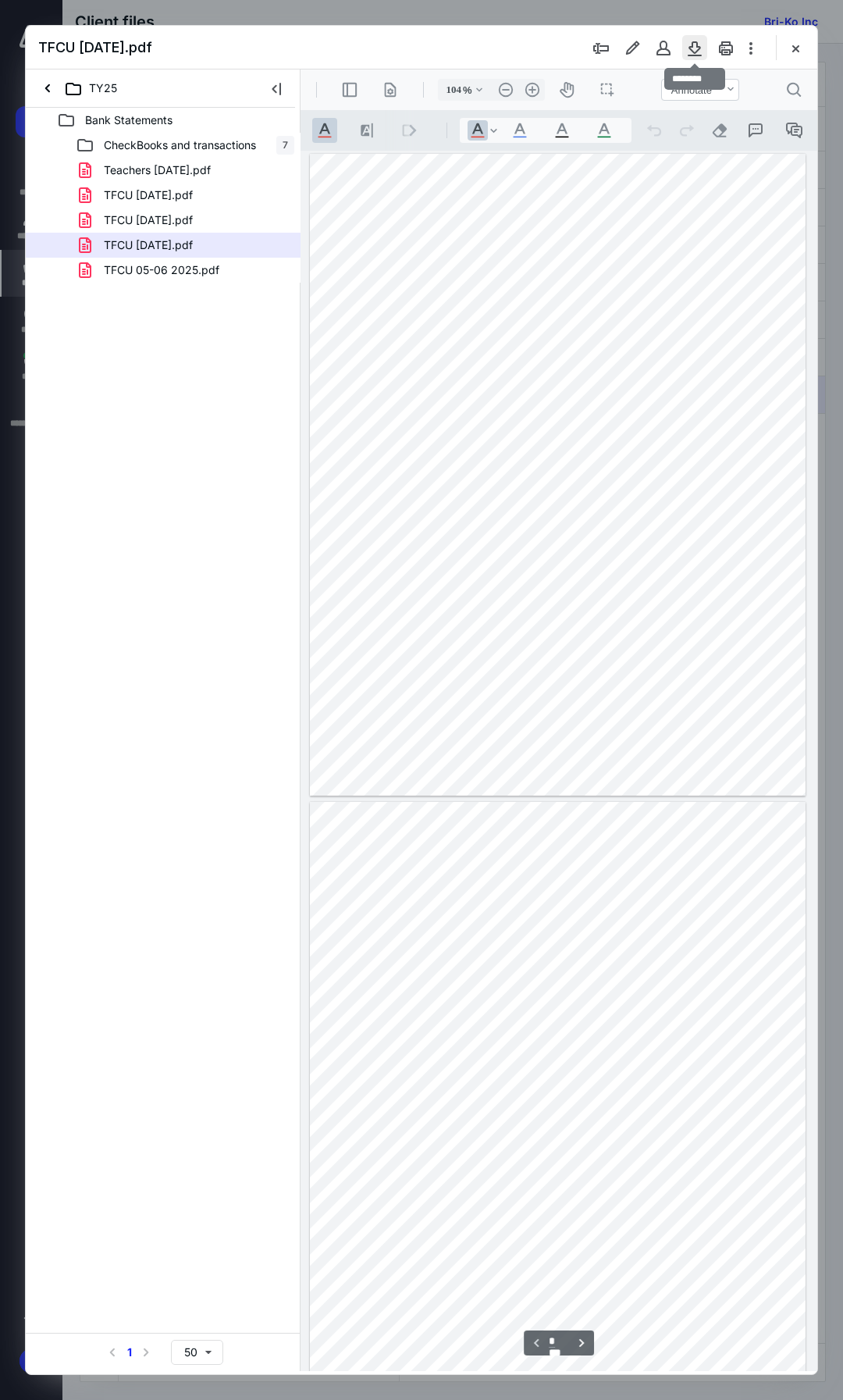 click at bounding box center [695, 48] 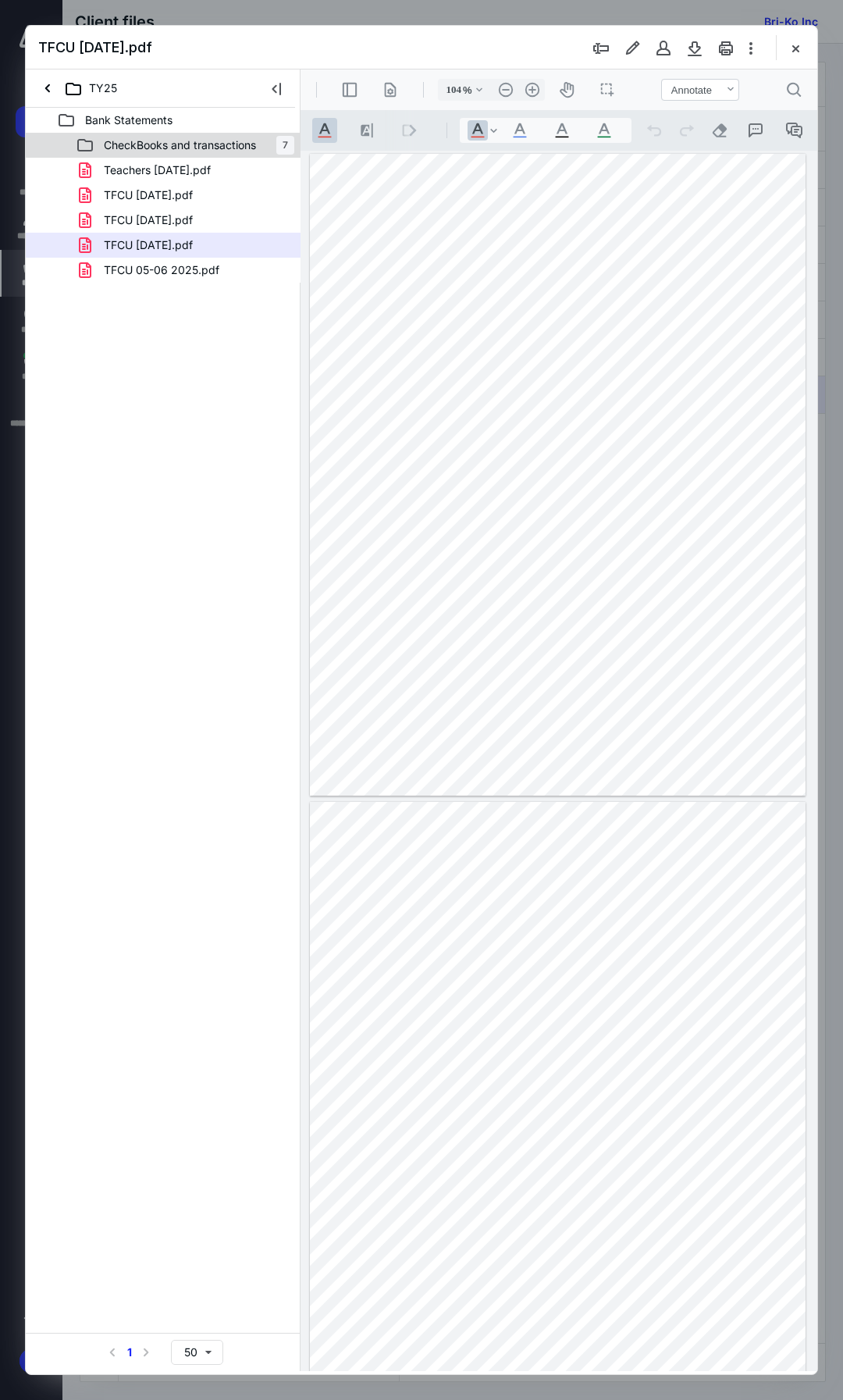 click on "CheckBooks and transactions 7" at bounding box center [163, 145] 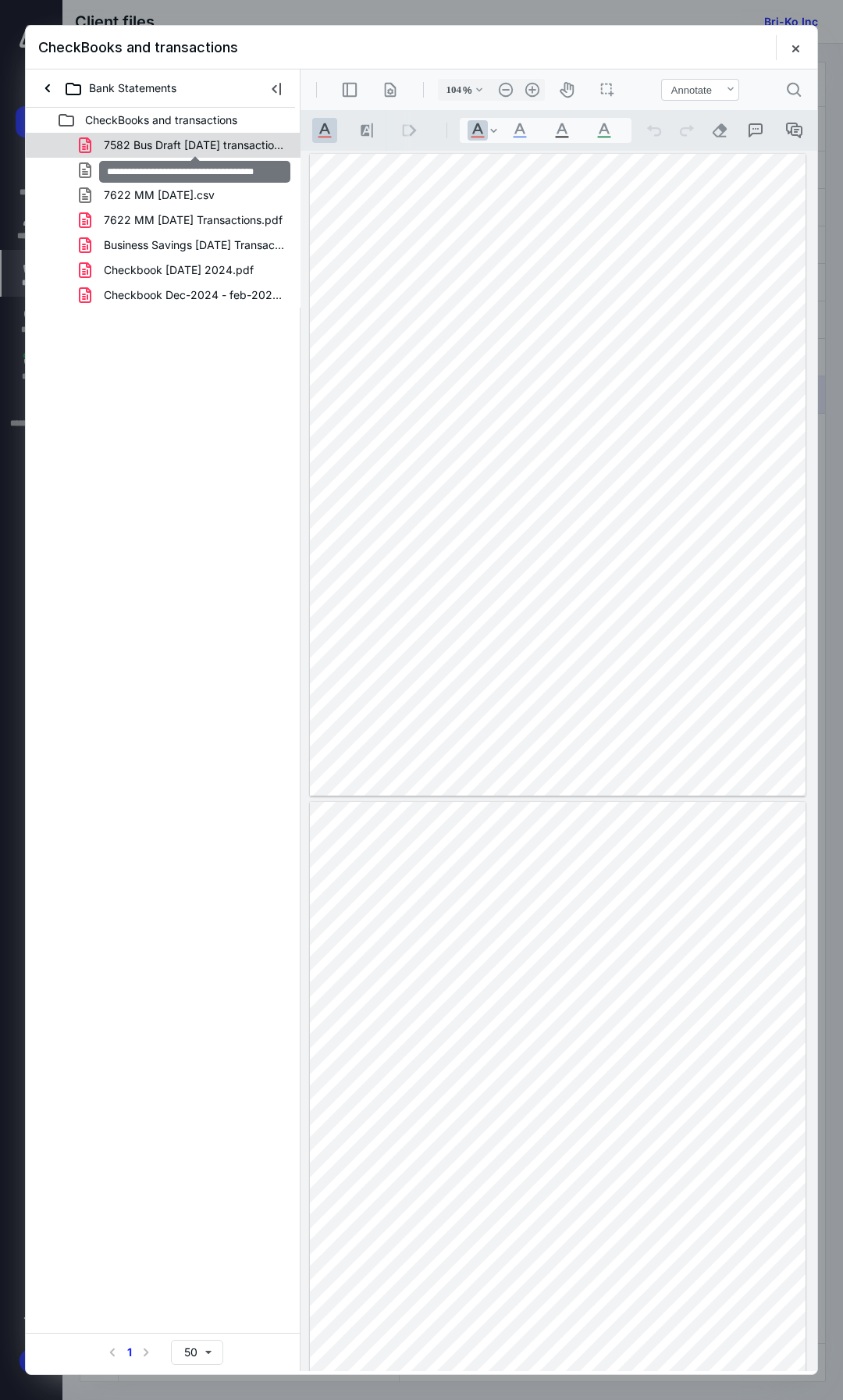 click on "7582 Bus Draft Feb 25 transactions.pdf" at bounding box center (194, 145) 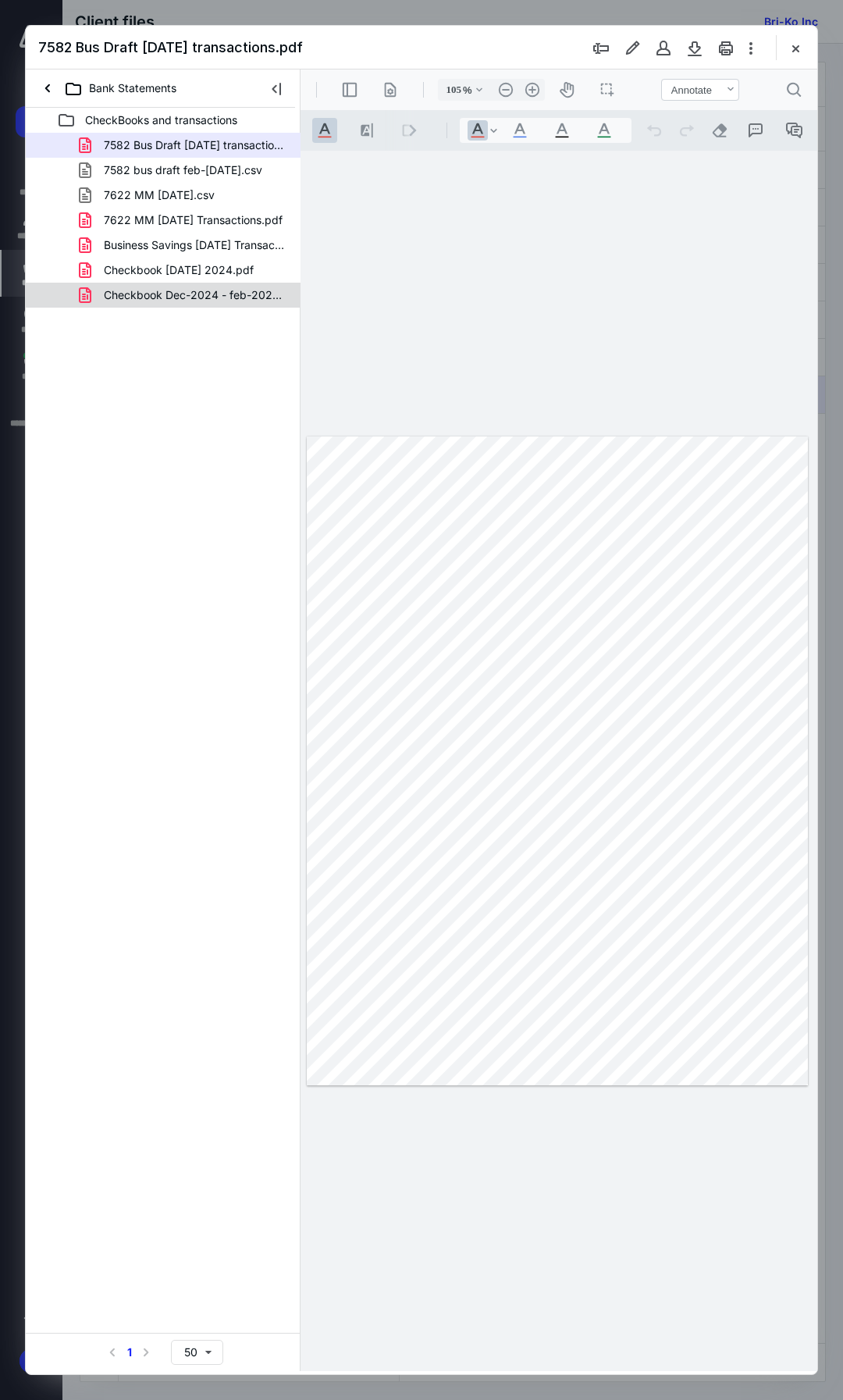 click on "Checkbook Dec-2024 - feb-2025.pdf" at bounding box center [194, 295] 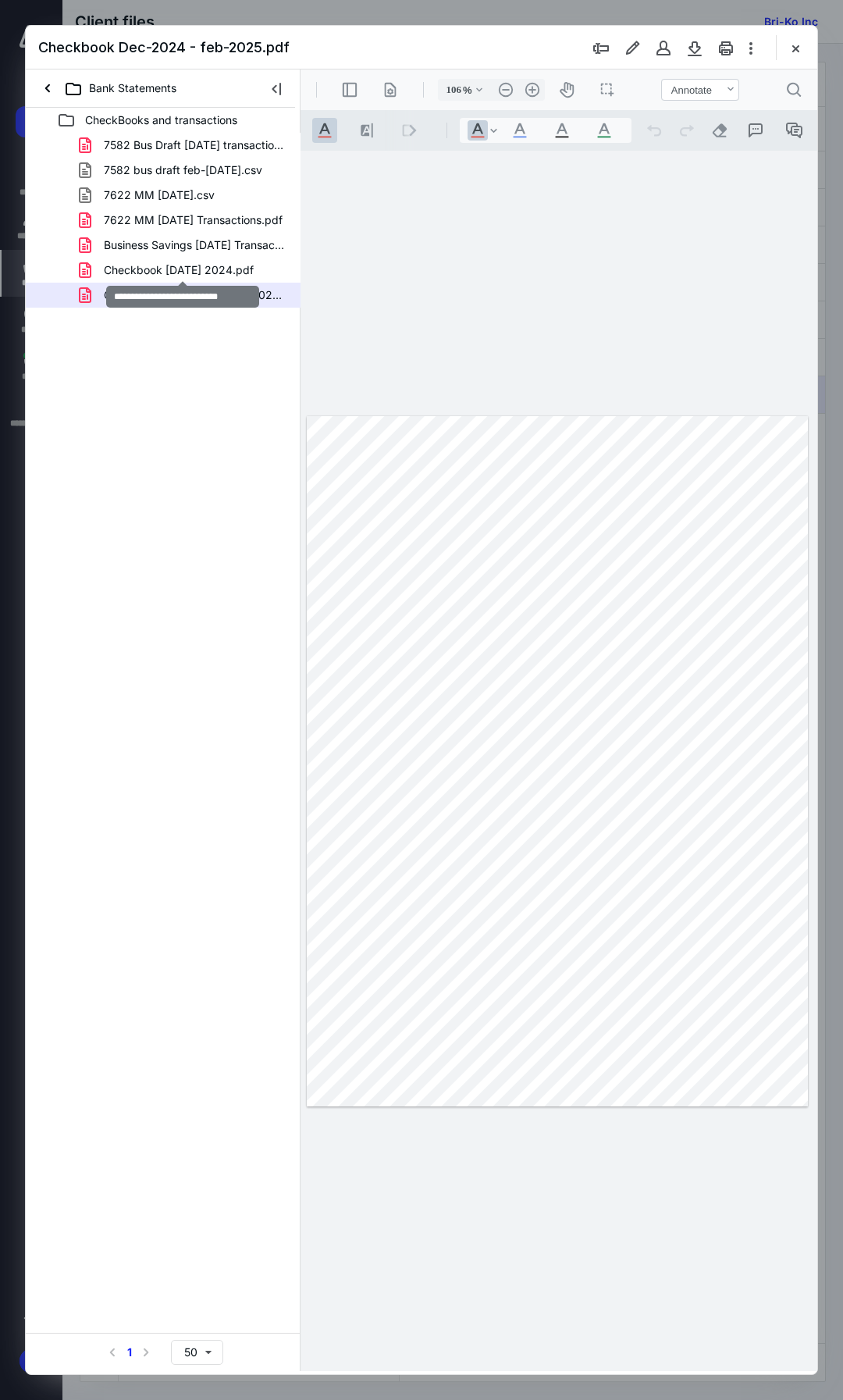 click on "Checkbook 03-11-29 2024.pdf" at bounding box center (179, 270) 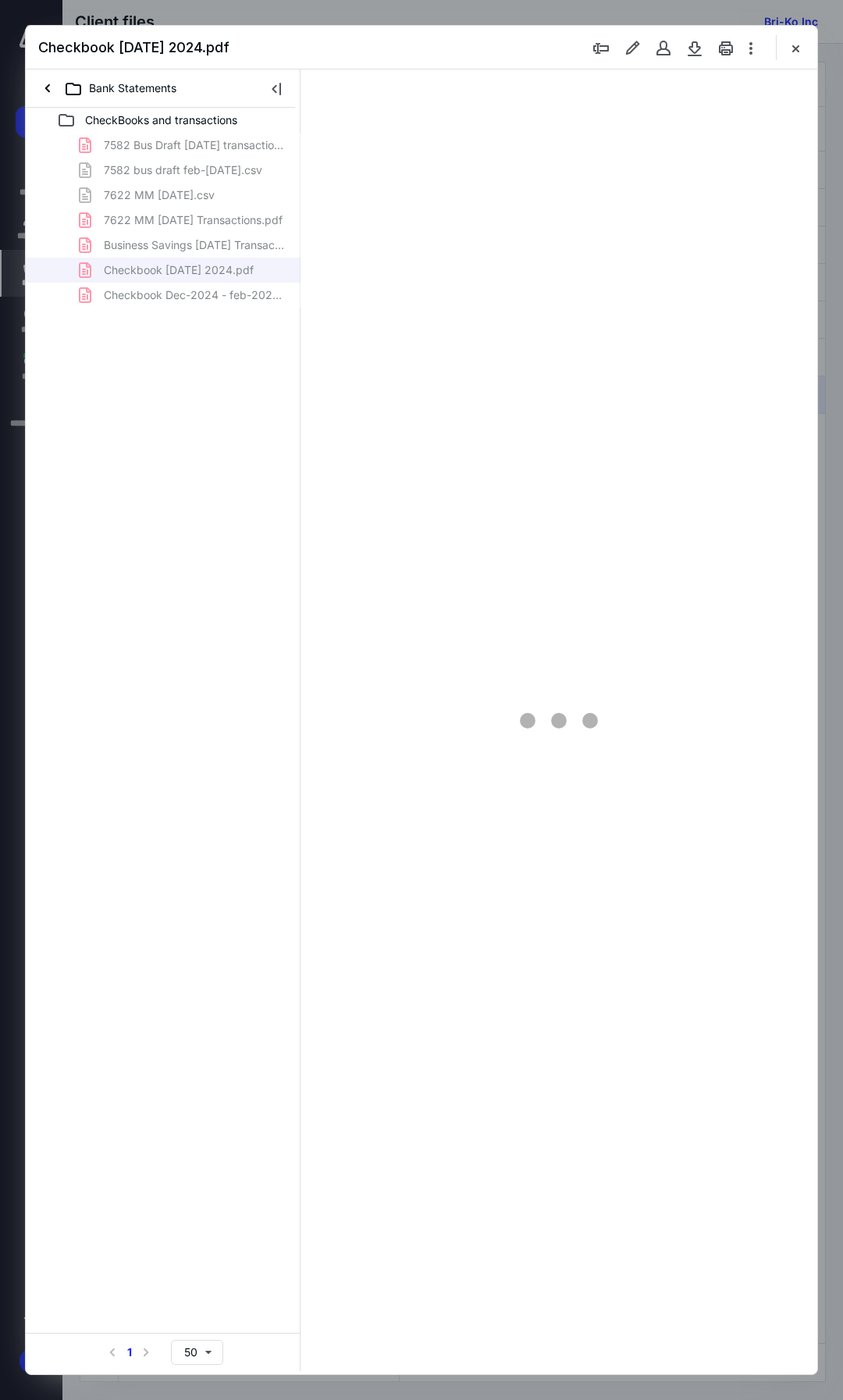 type on "105" 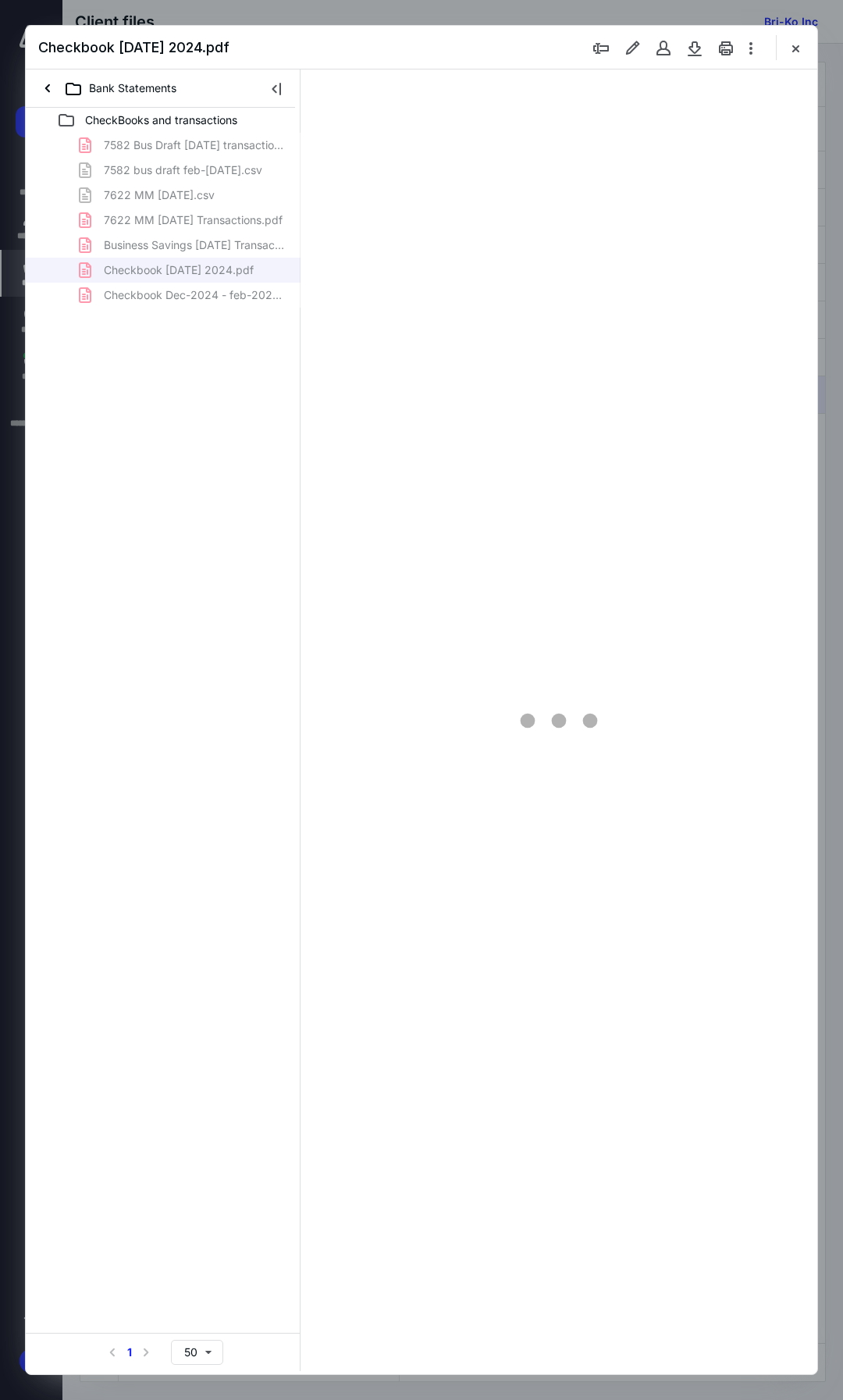 type on "*" 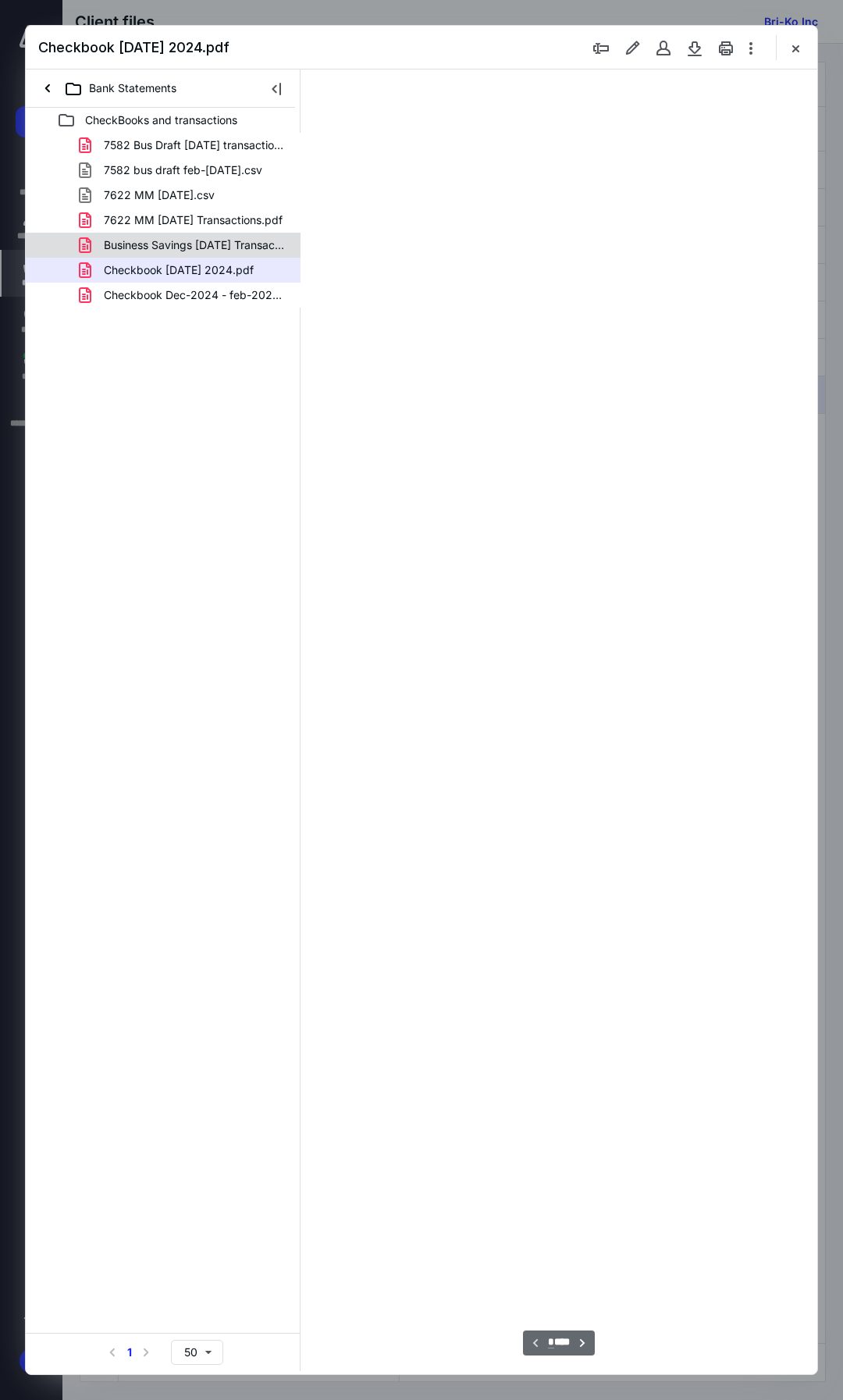 scroll, scrollTop: 84, scrollLeft: 0, axis: vertical 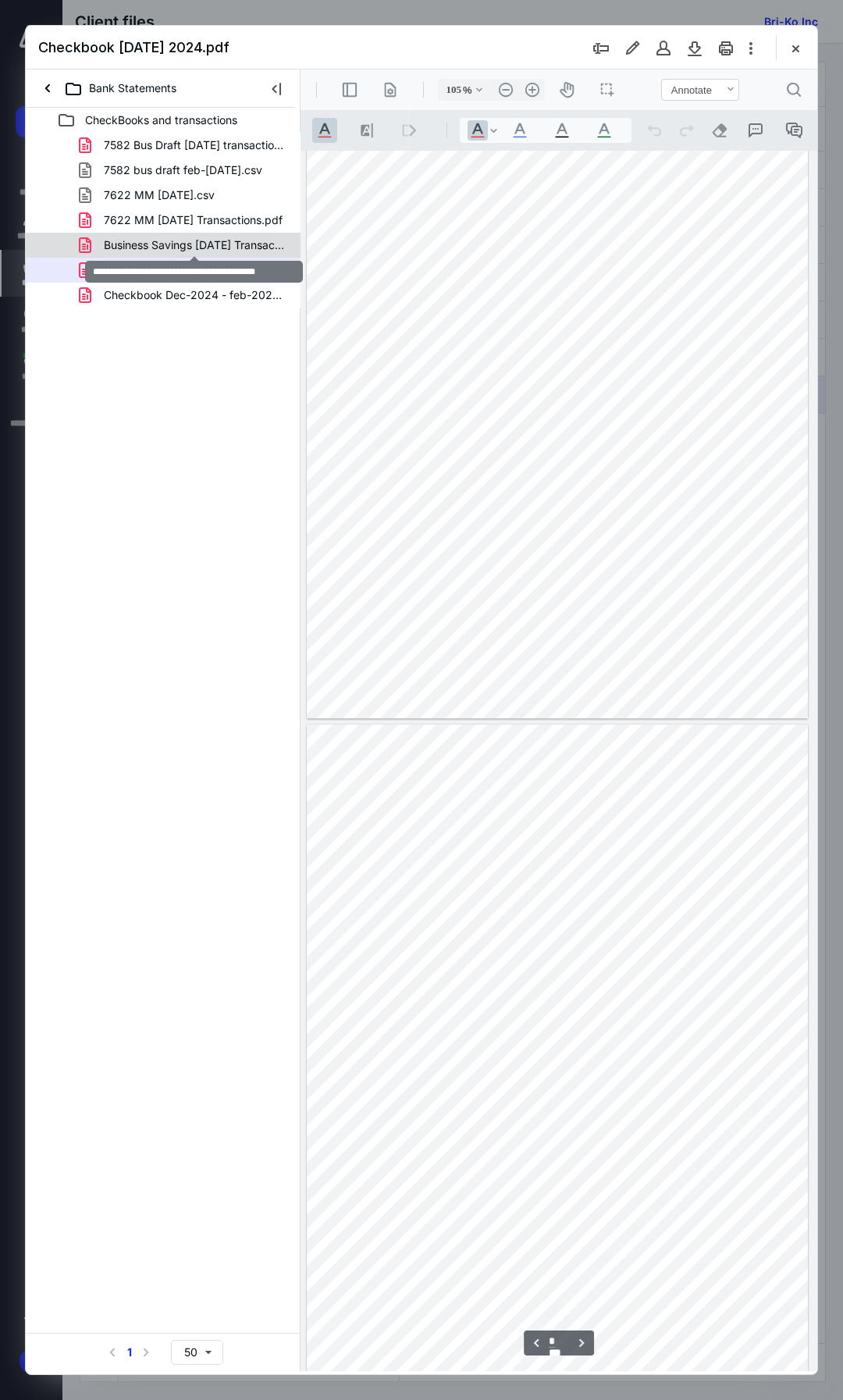 click on "Business Savings 02-28-25 Transactions.pdf" at bounding box center (194, 245) 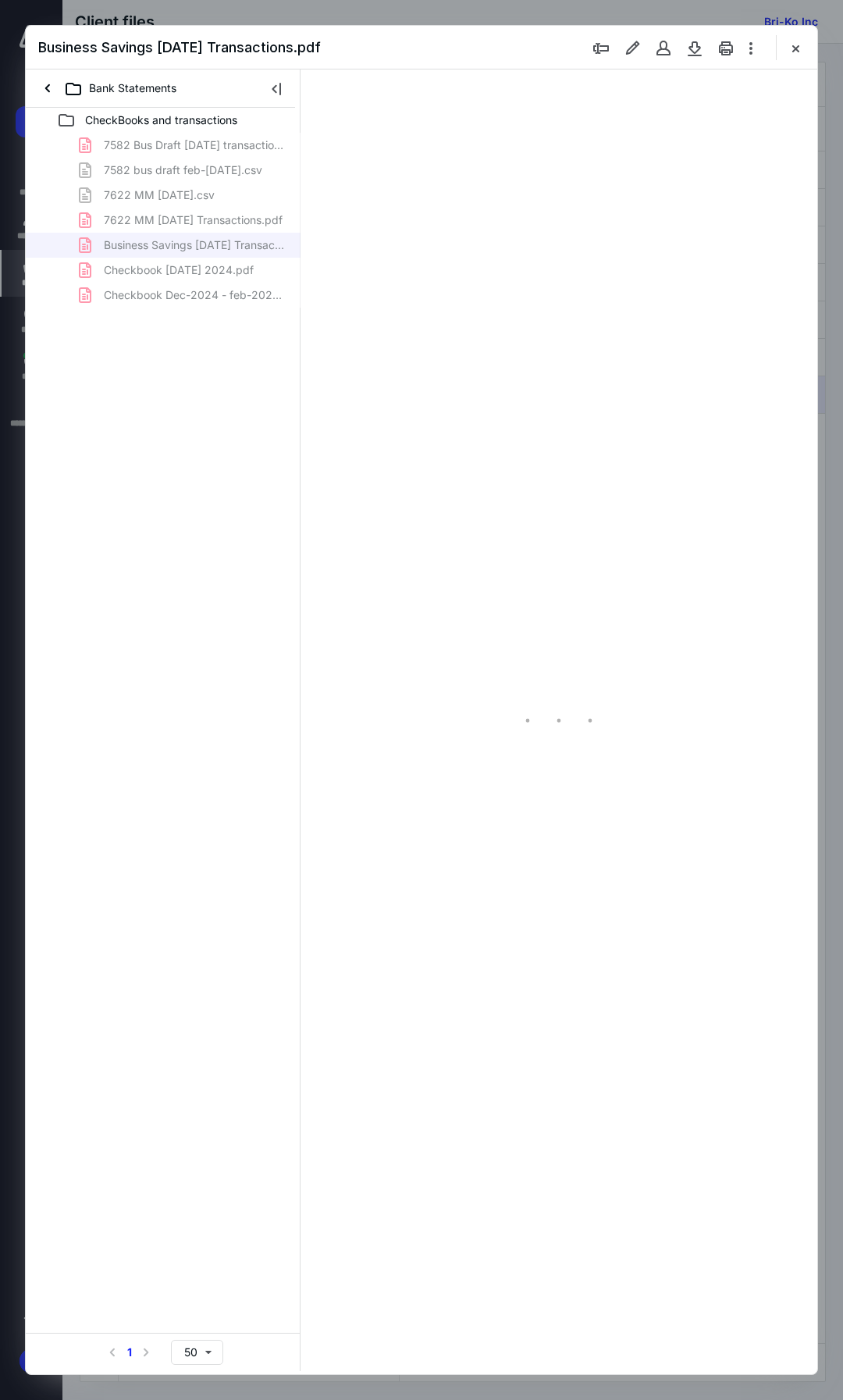 scroll, scrollTop: 0, scrollLeft: 0, axis: both 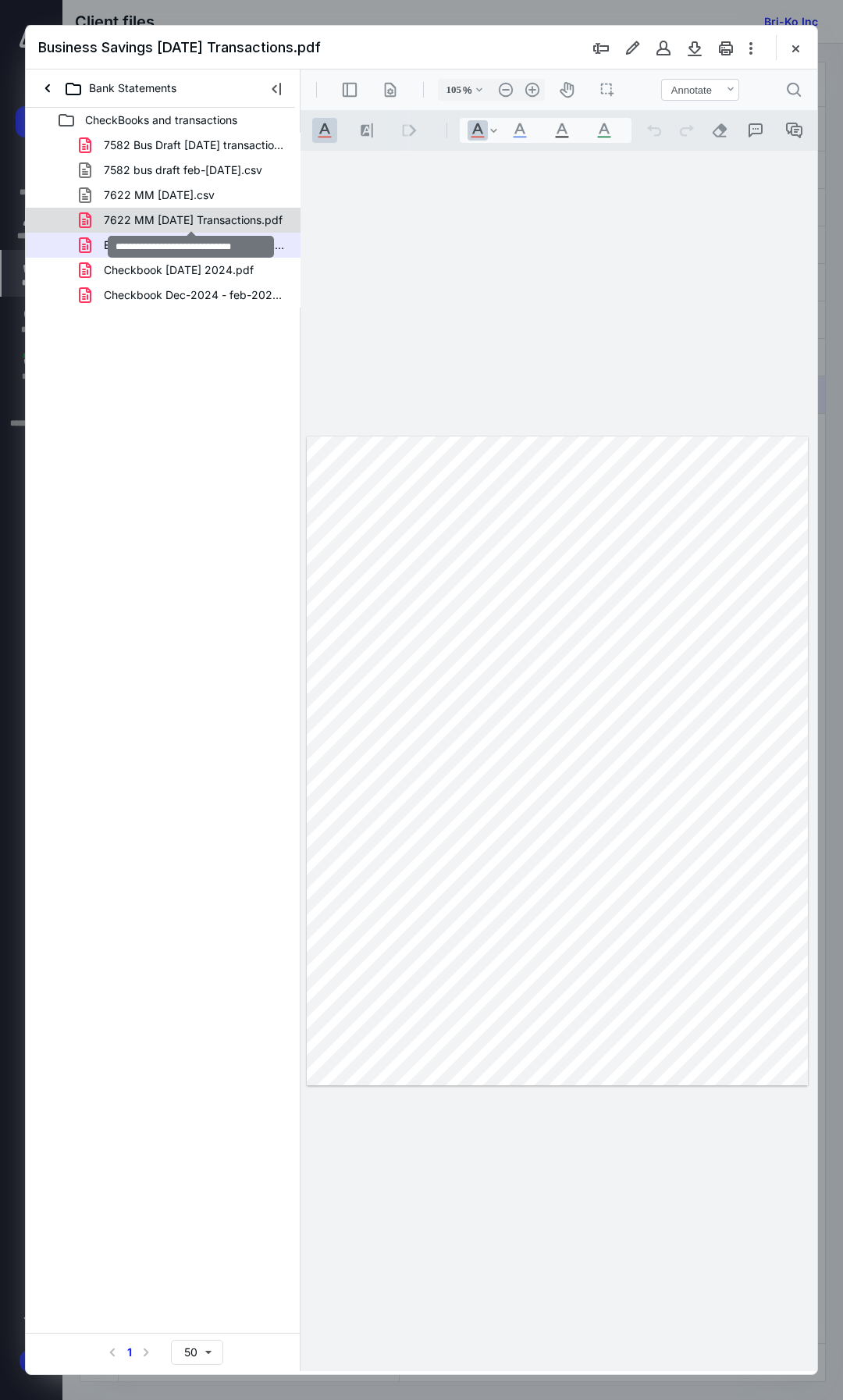 click on "7622 MM Feb25 Transactions.pdf" at bounding box center [193, 220] 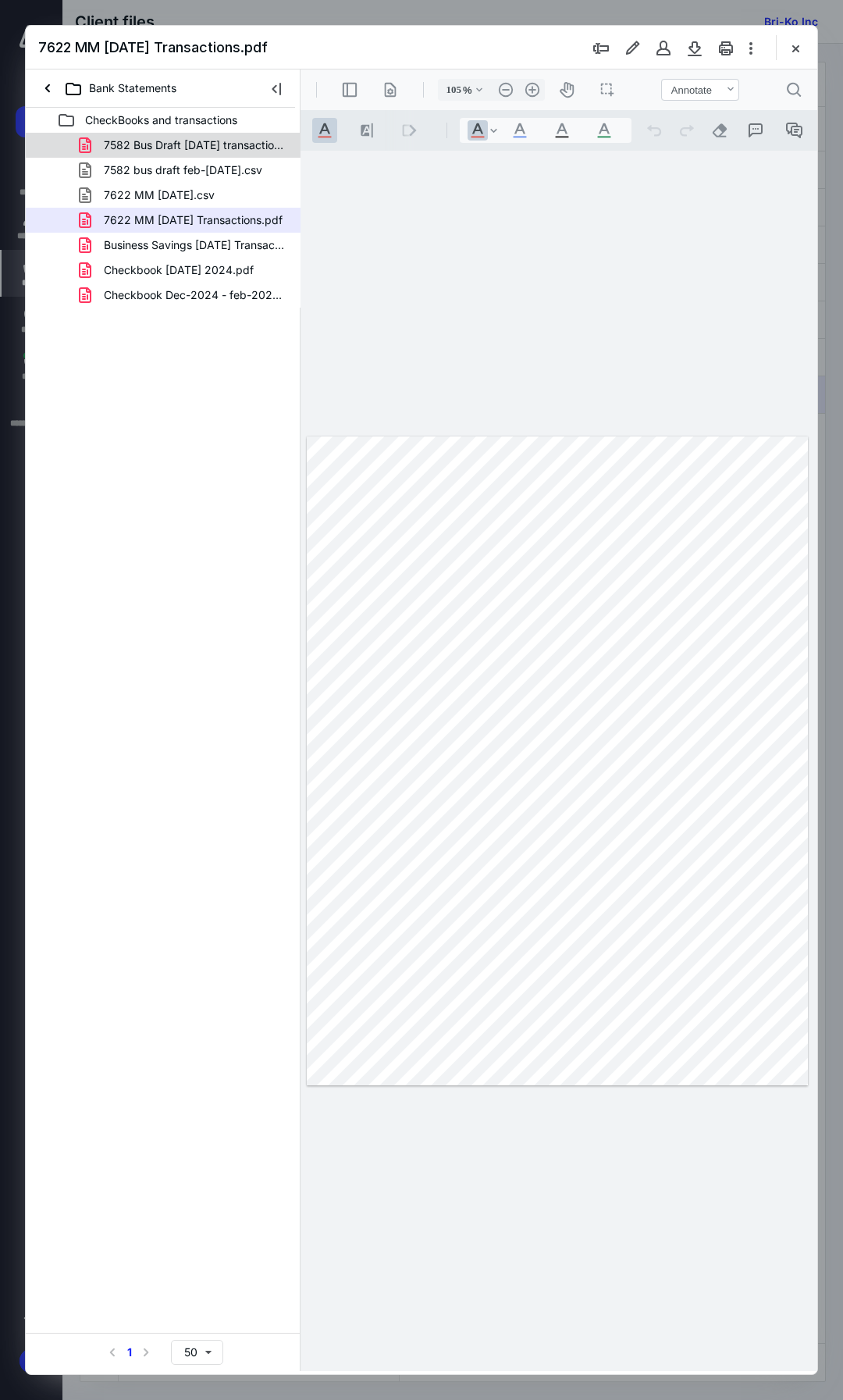 click on "7582 Bus Draft Feb 25 transactions.pdf" at bounding box center [163, 145] 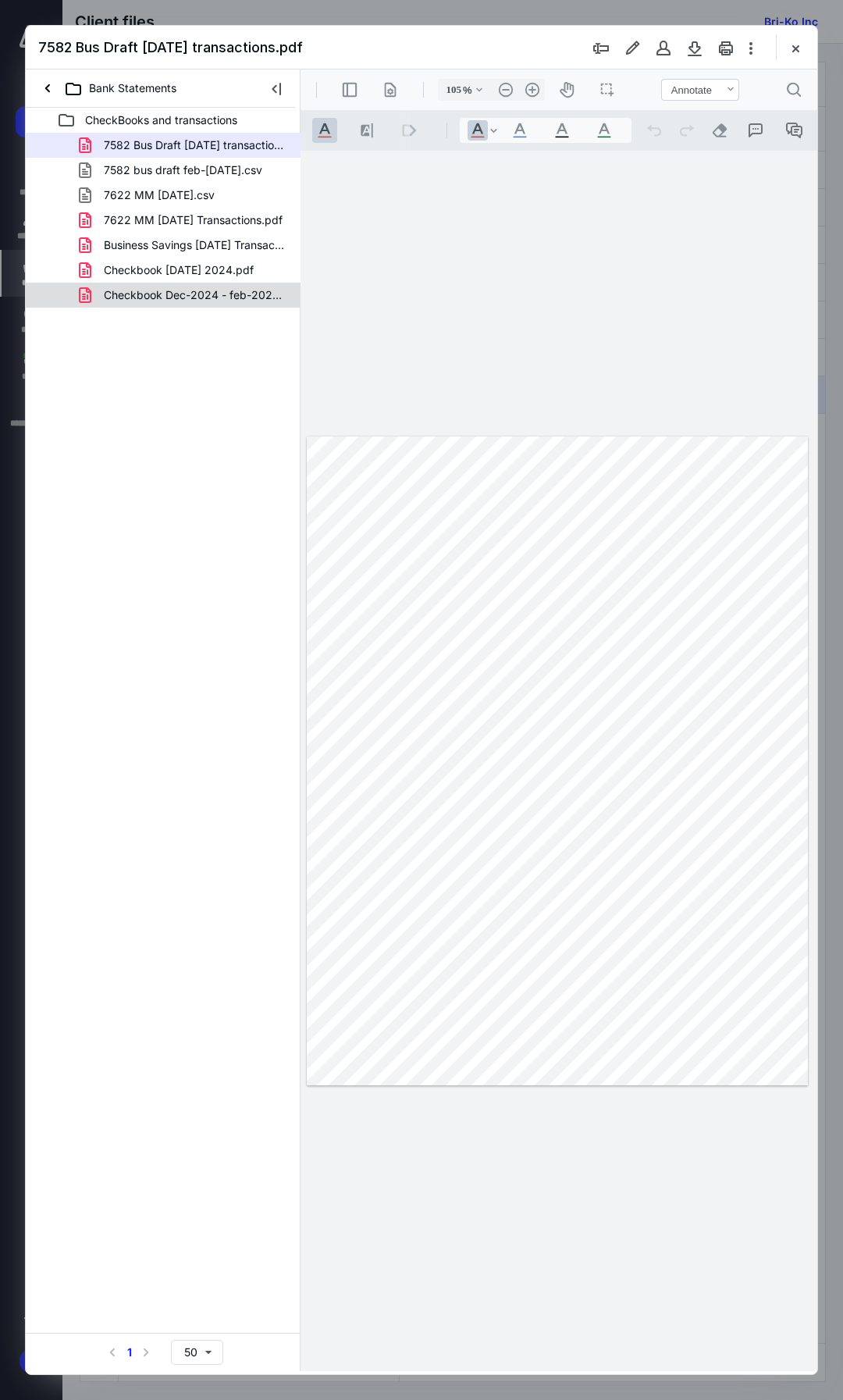 click on "Checkbook Dec-2024 - feb-2025.pdf" at bounding box center [194, 295] 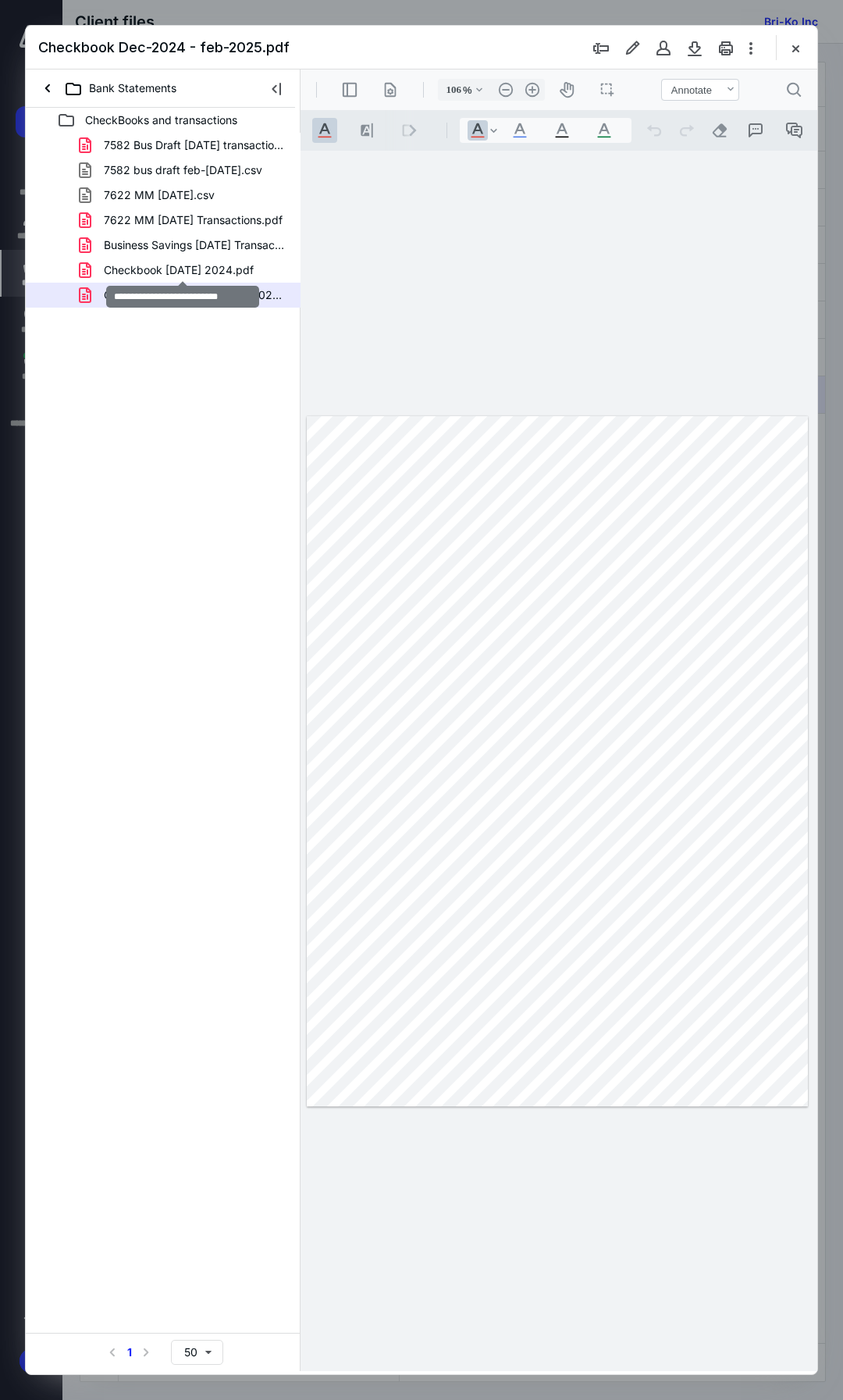 click on "Checkbook 03-11-29 2024.pdf" at bounding box center [179, 270] 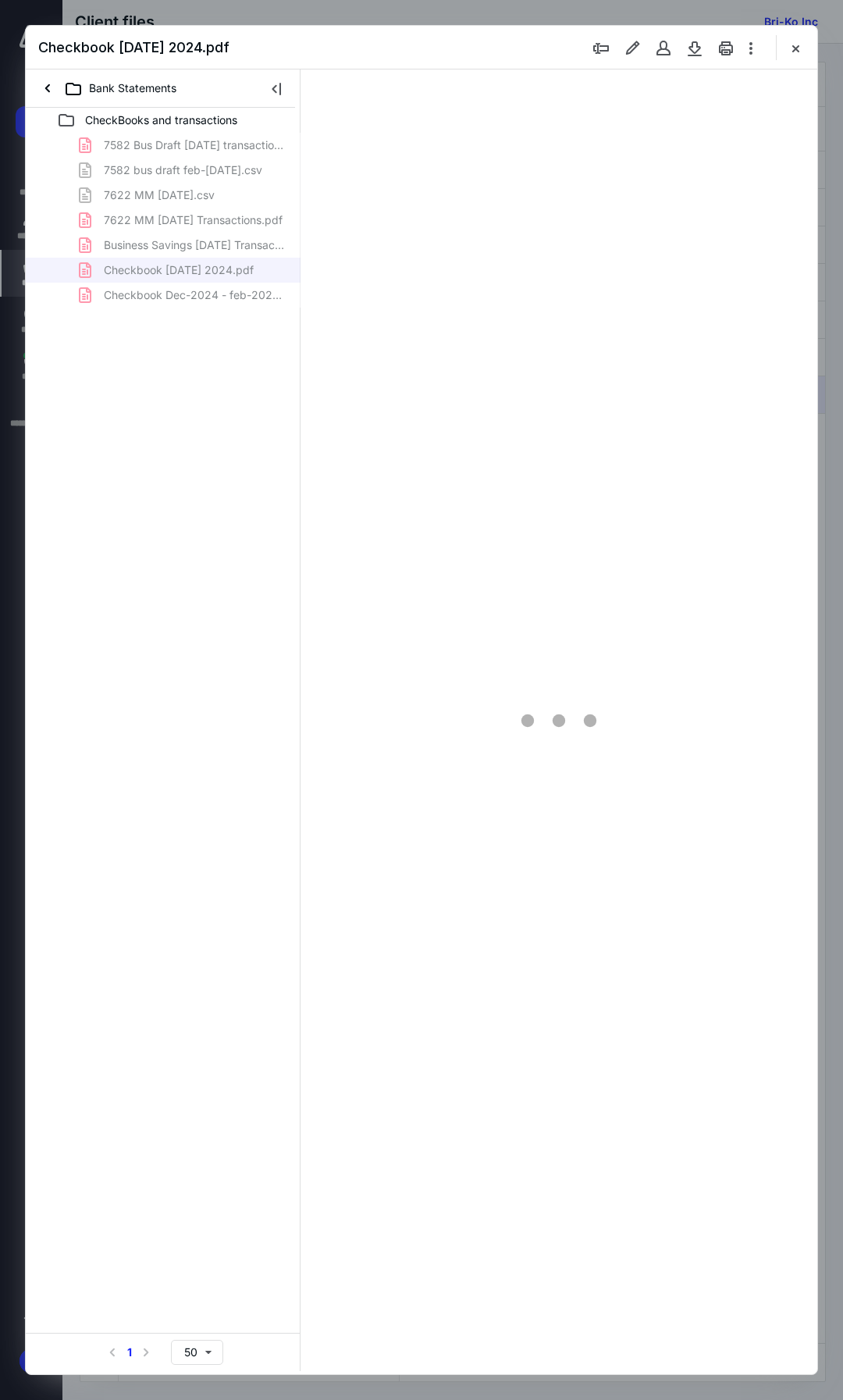 type on "105" 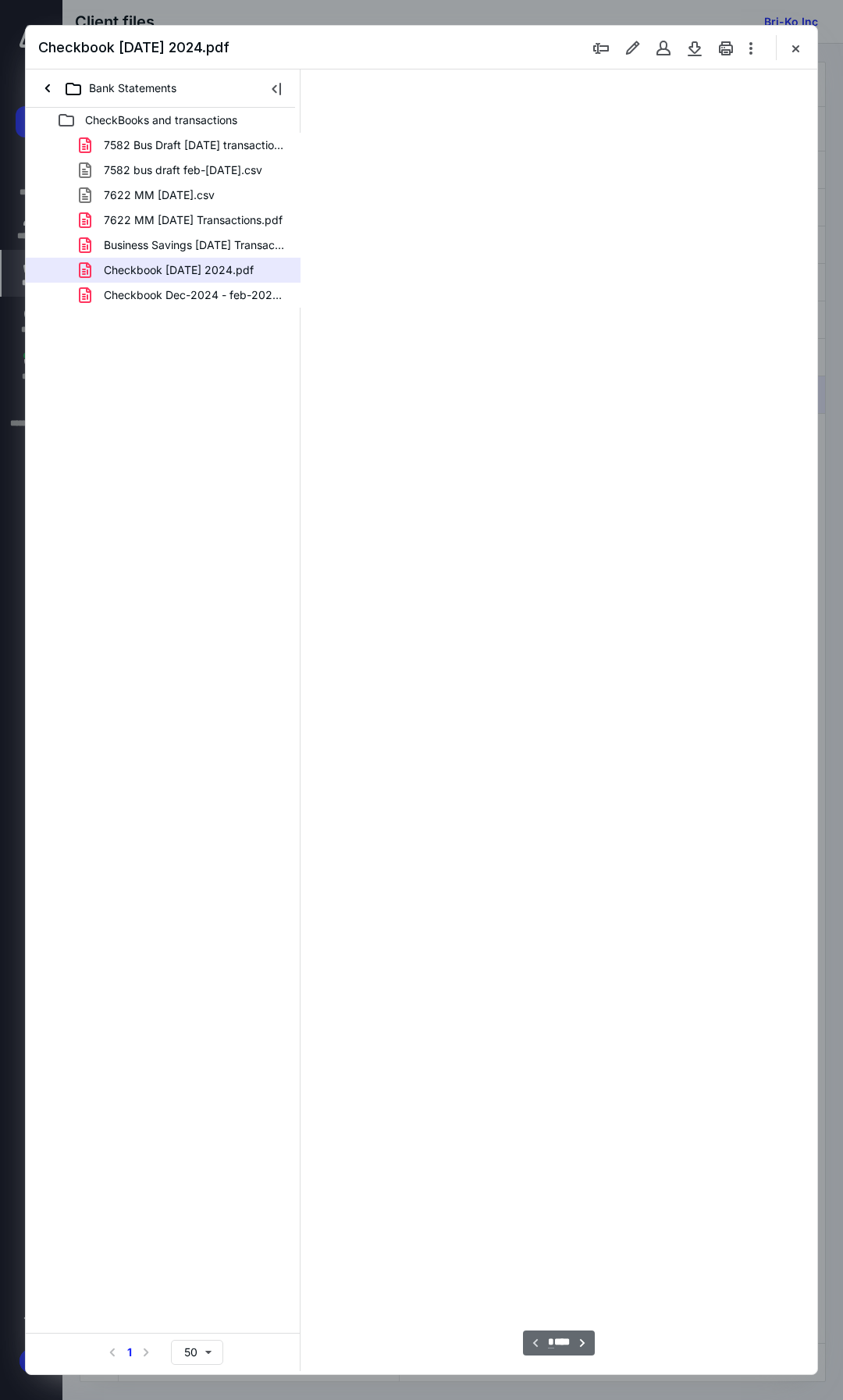 type on "*" 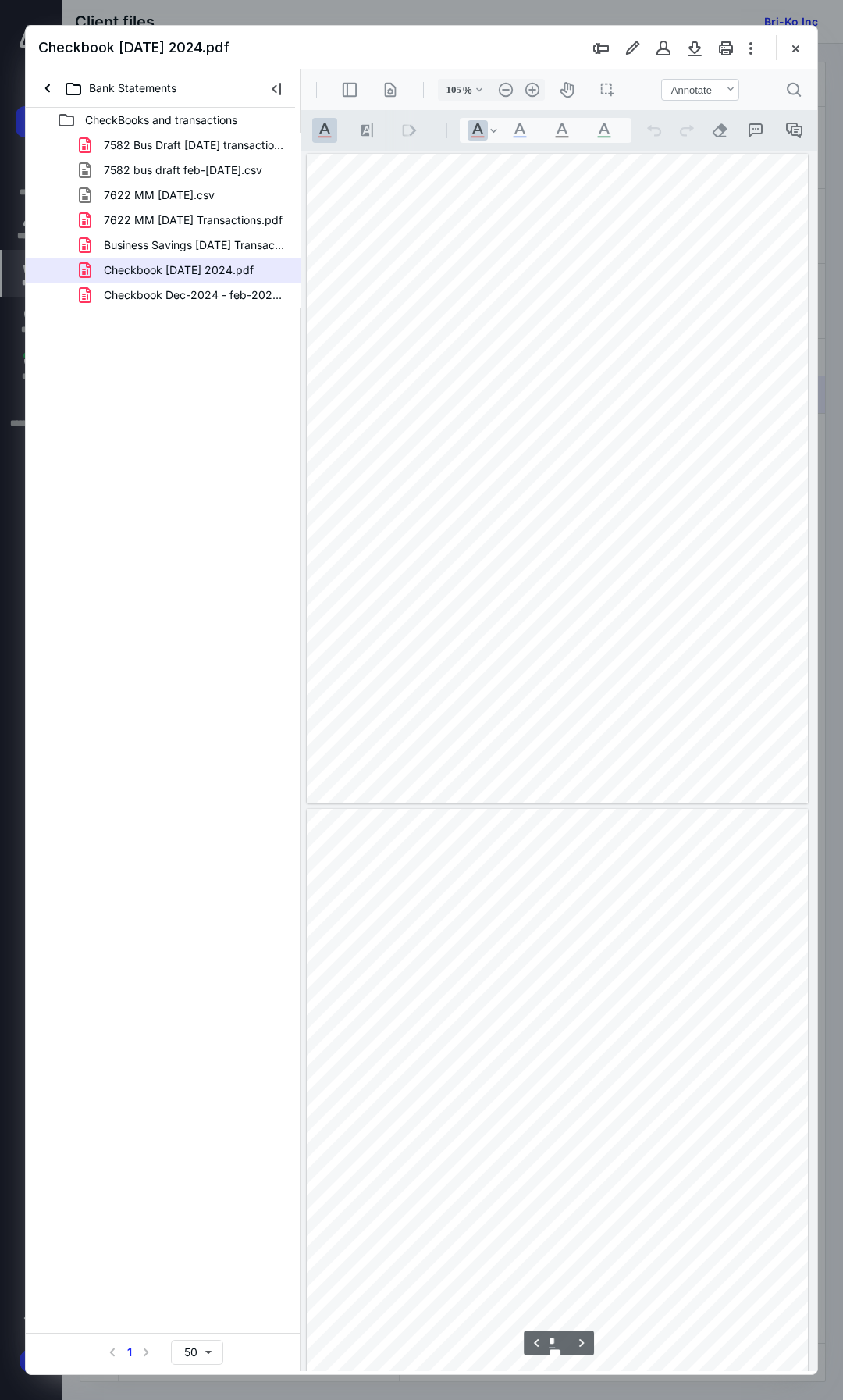 scroll, scrollTop: 84, scrollLeft: 0, axis: vertical 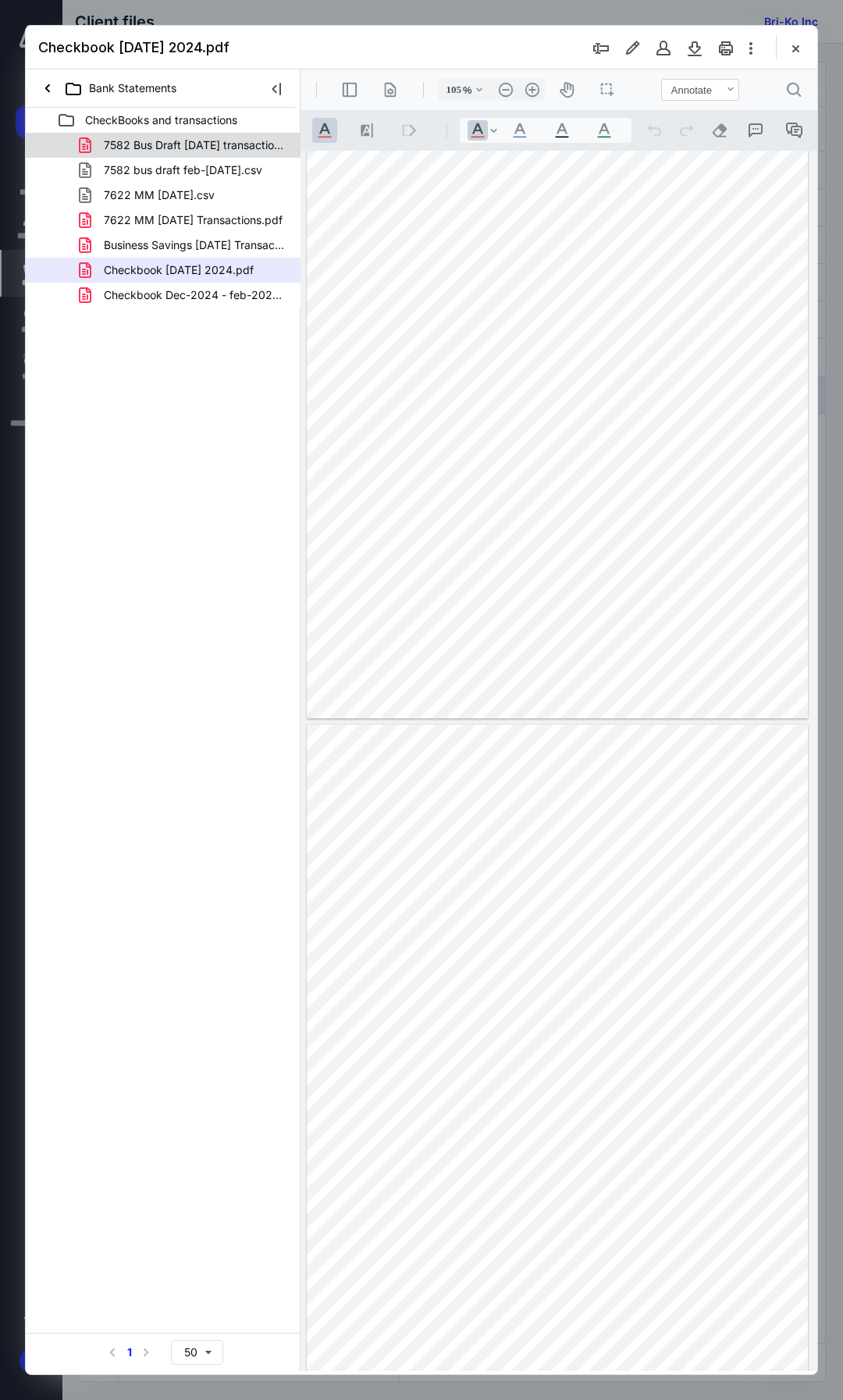 click on "7582 Bus Draft Feb 25 transactions.pdf" at bounding box center [194, 145] 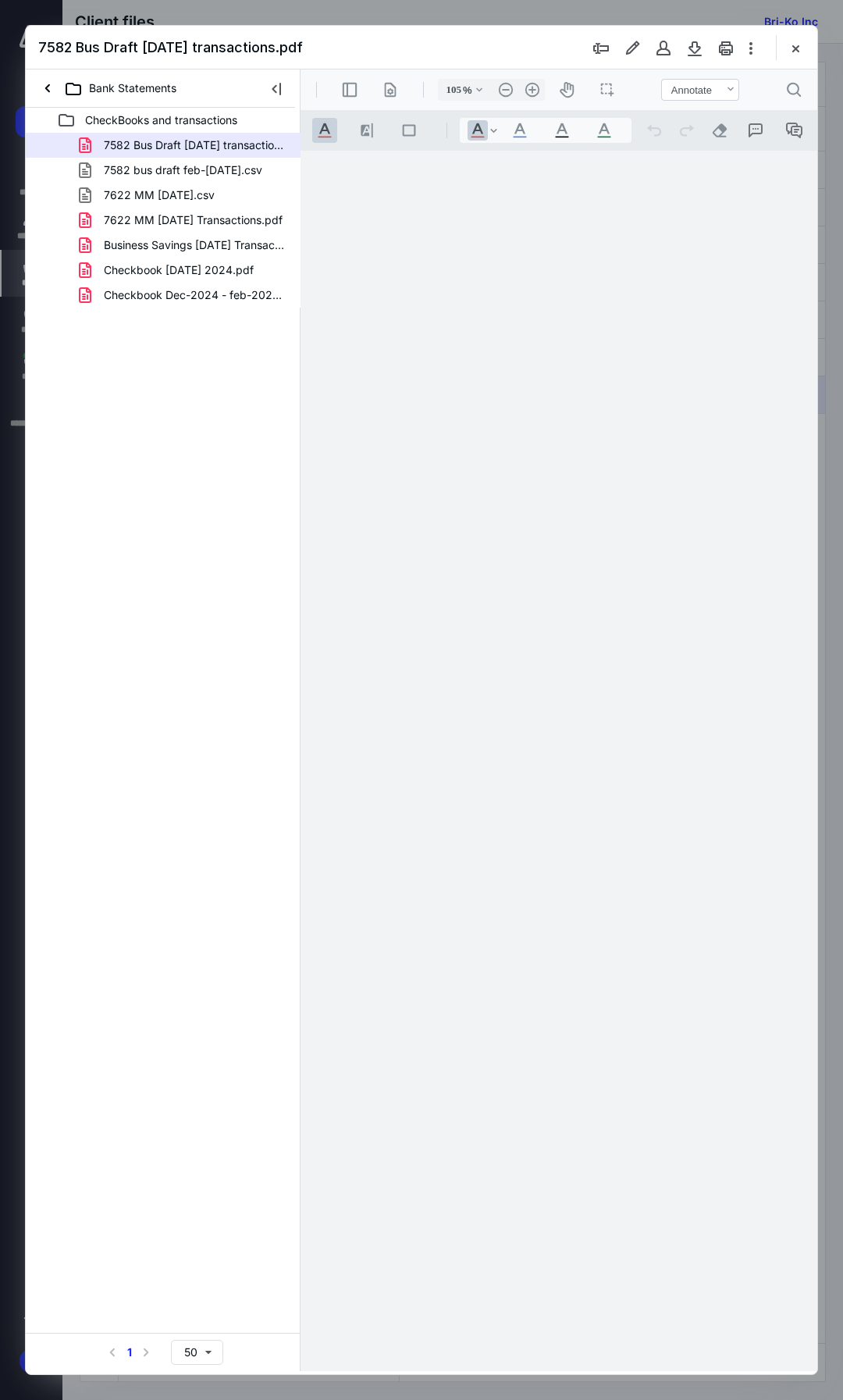 scroll, scrollTop: 0, scrollLeft: 0, axis: both 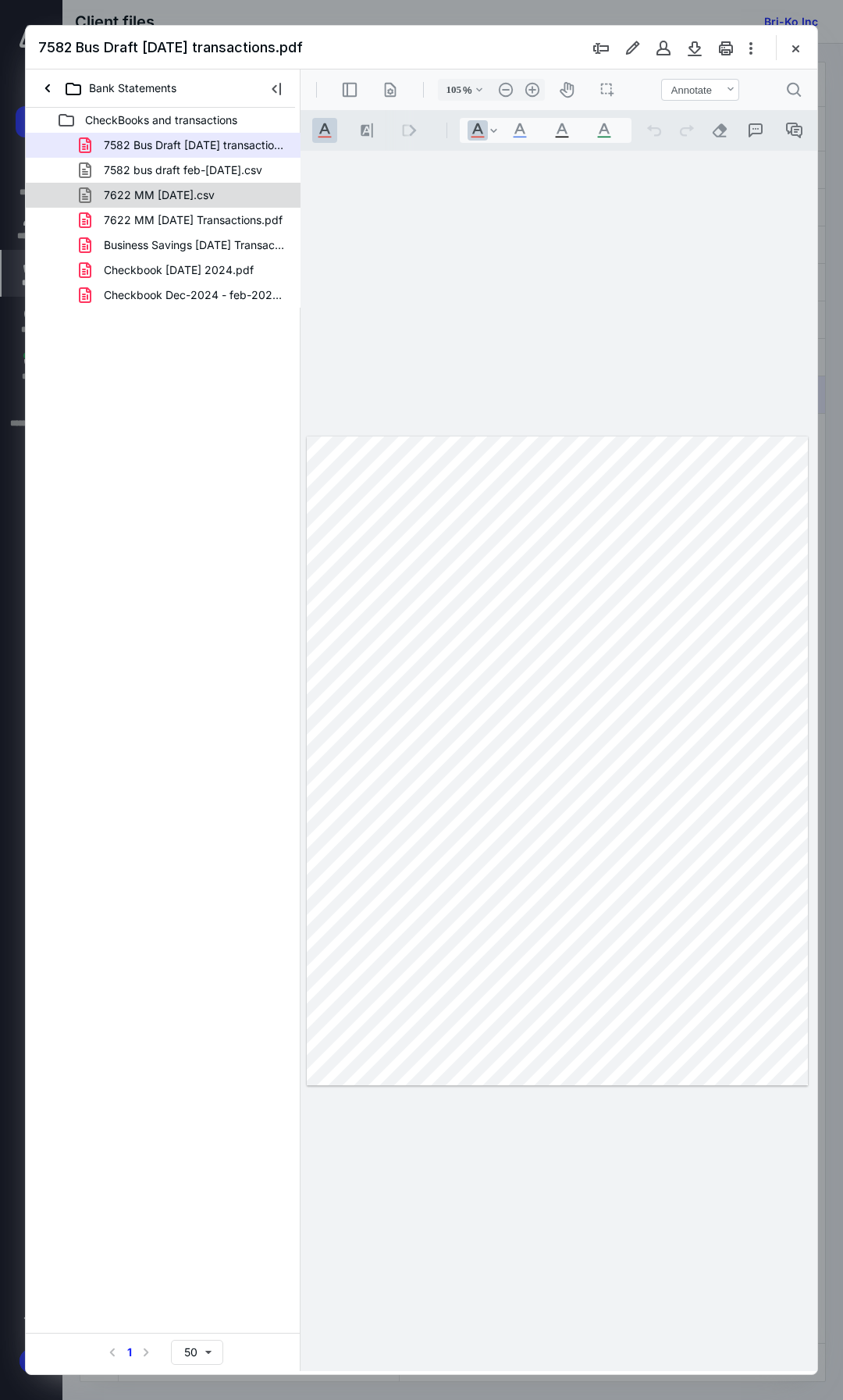 click on "7622 MM feb 2025.csv" at bounding box center [163, 195] 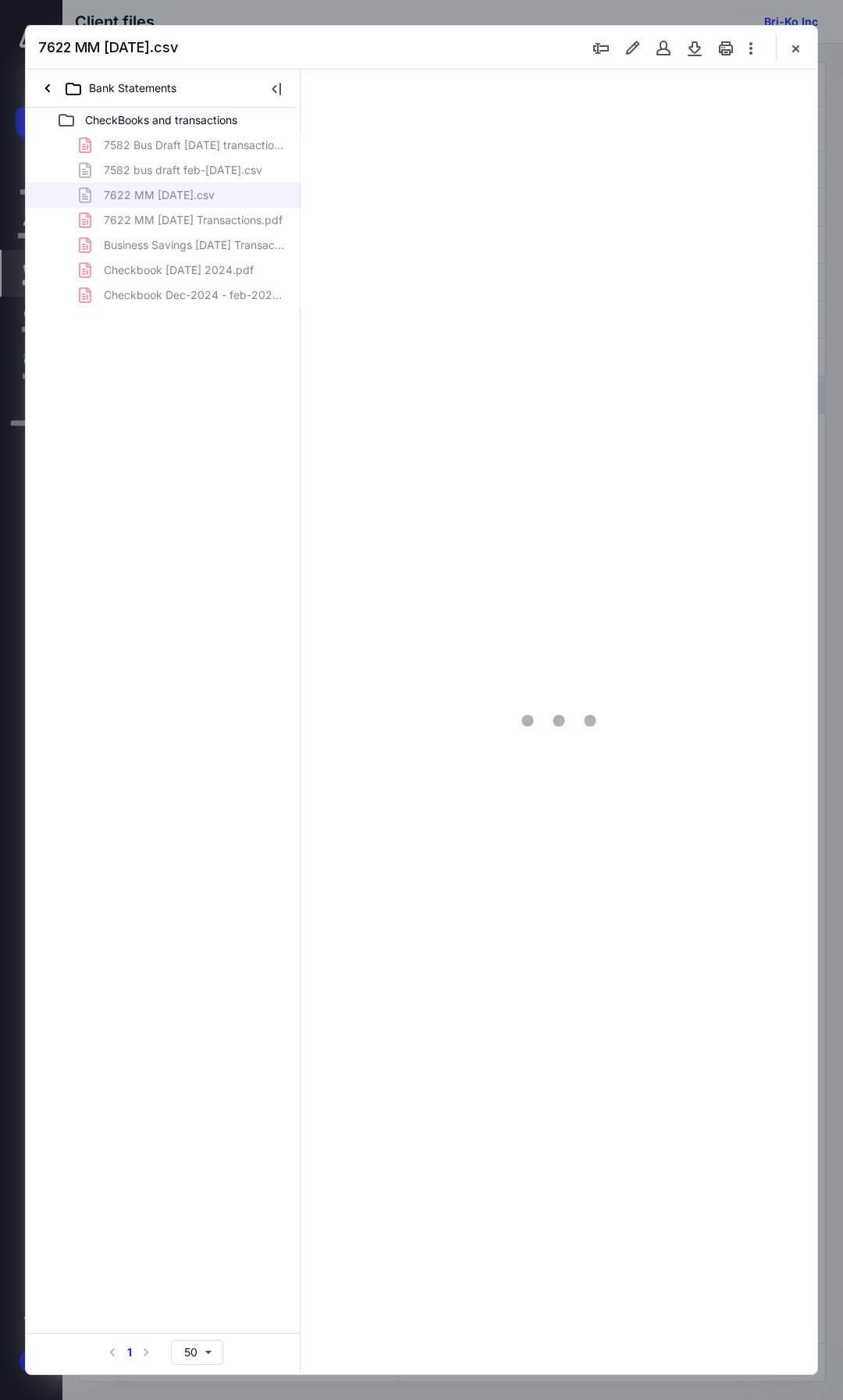 click on "7582 Bus Draft Feb 25 transactions.pdf 7582 bus draft feb-march 6 2025.csv 7622 MM feb 2025.csv 7622 MM Feb25 Transactions.pdf Business Savings 02-28-25 Transactions.pdf Checkbook 03-11-29 2024.pdf Checkbook Dec-2024 - feb-2025.pdf" at bounding box center (163, 220) 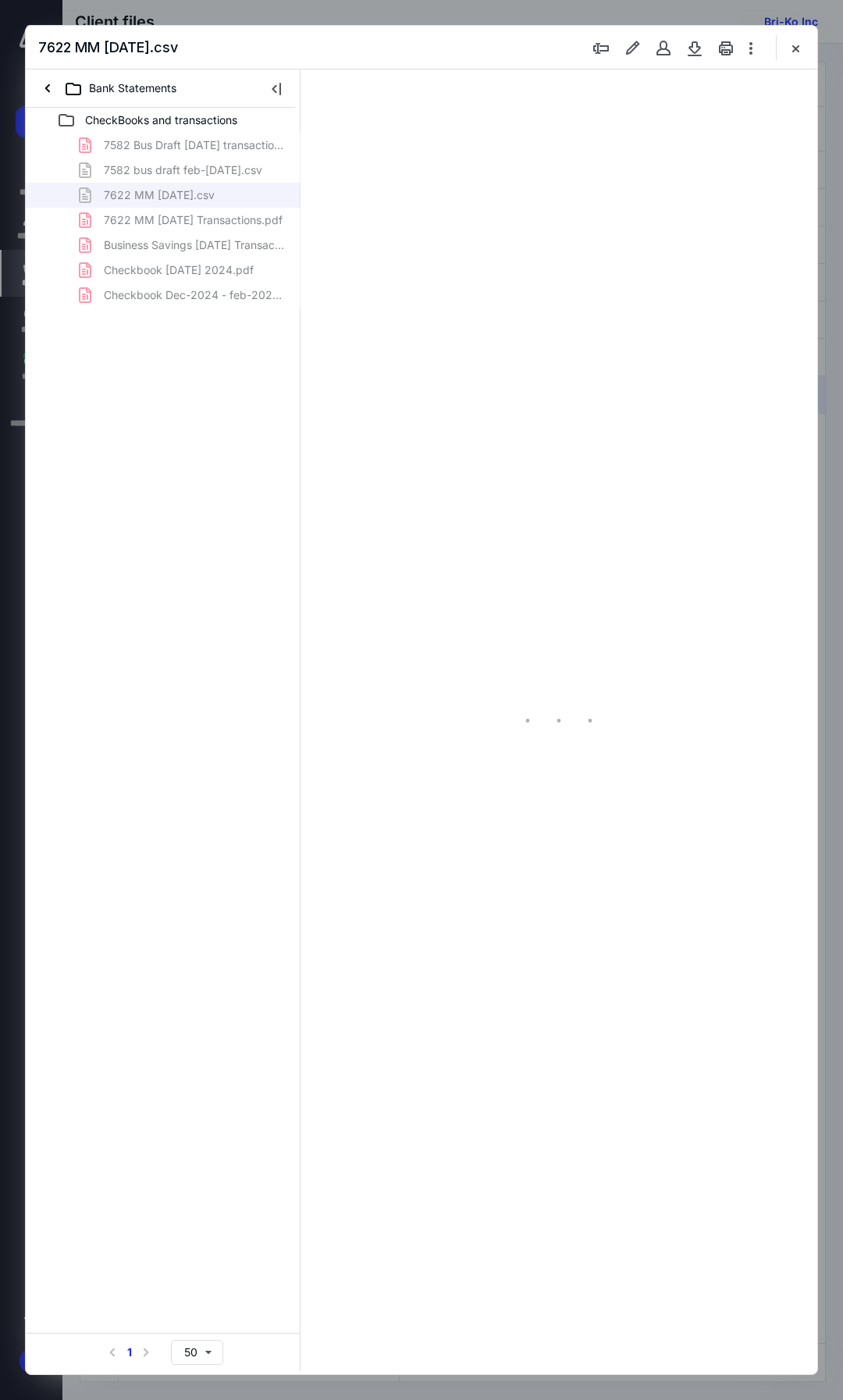 type on "105" 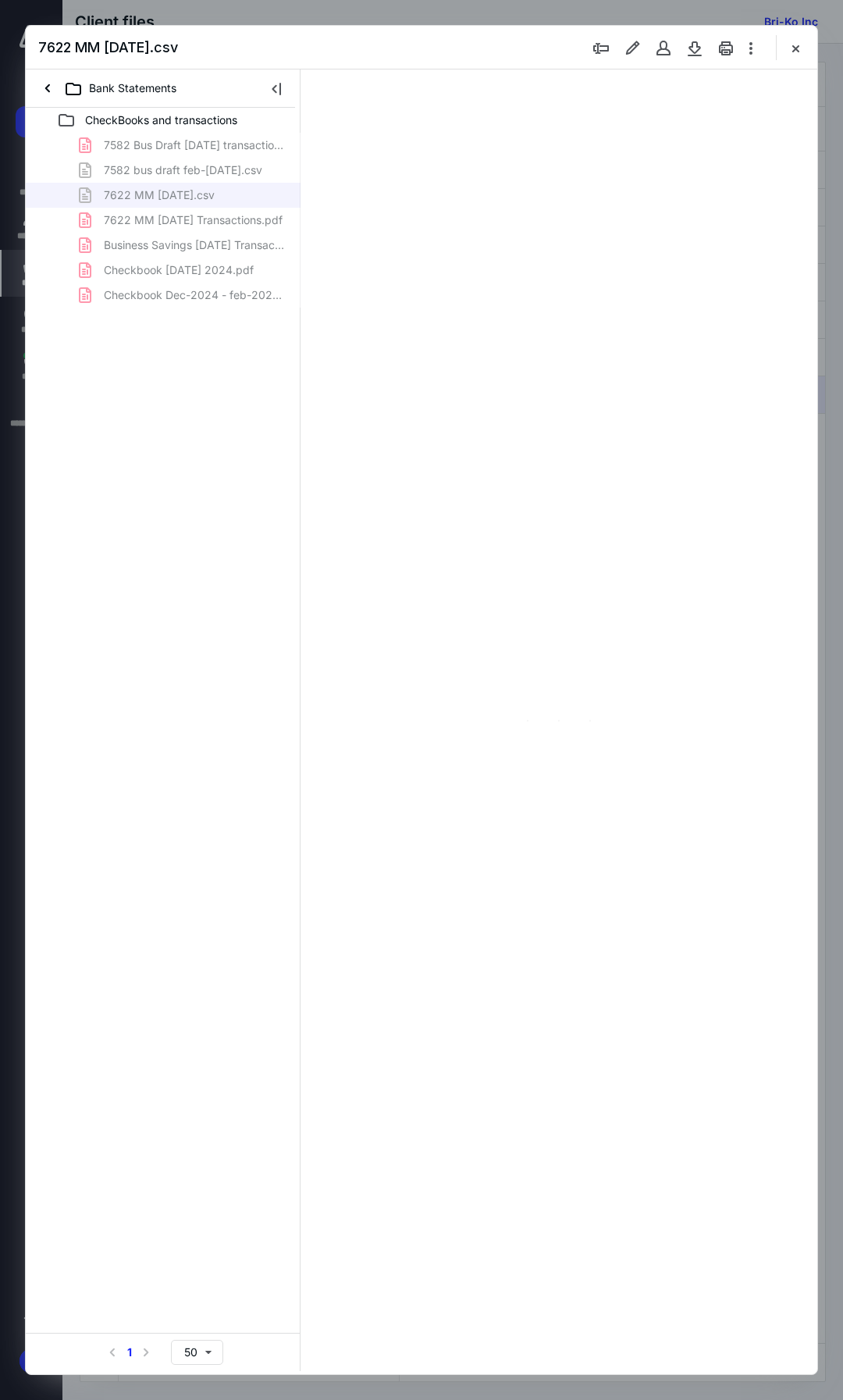 type on "*" 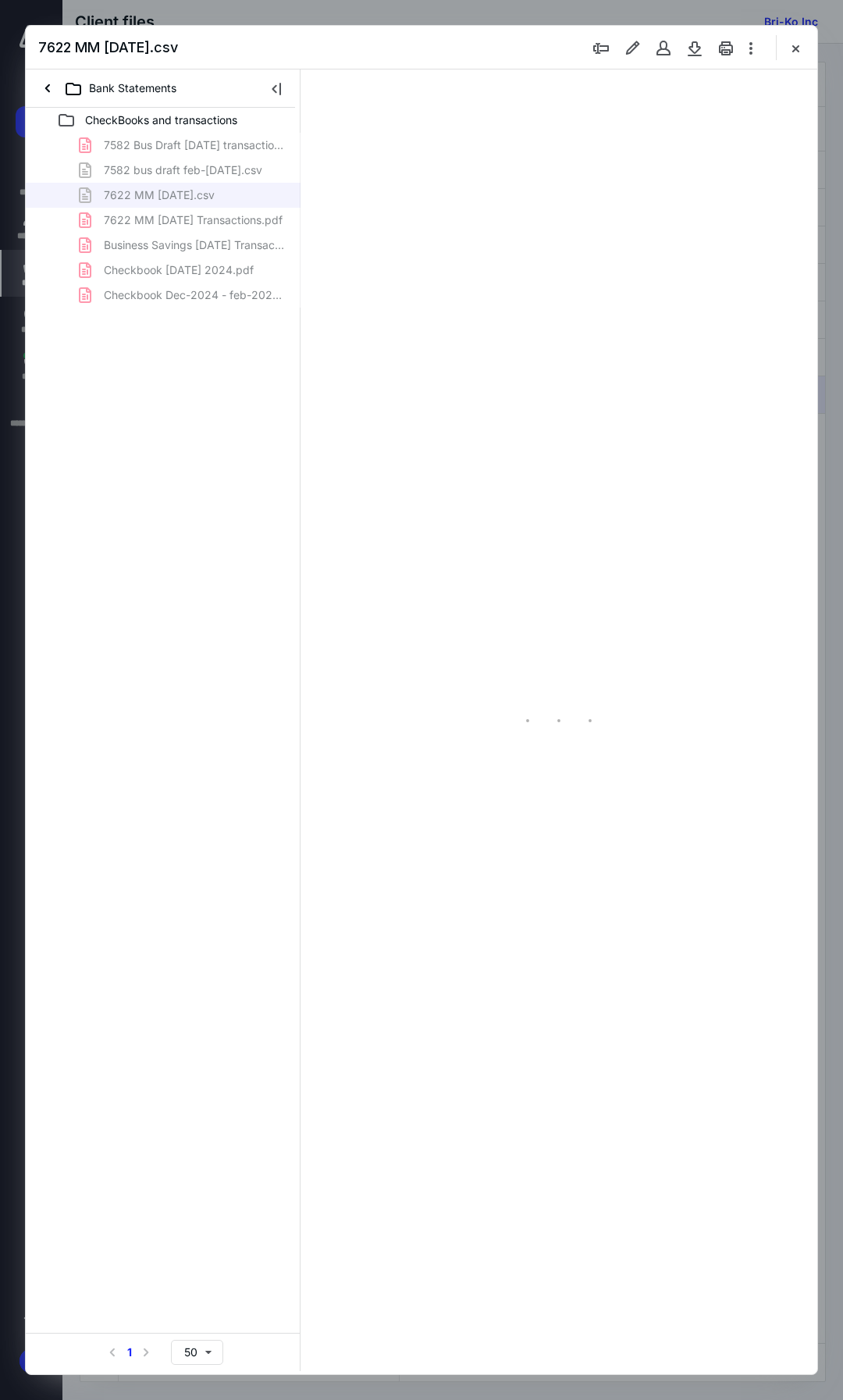 scroll, scrollTop: 76, scrollLeft: 0, axis: vertical 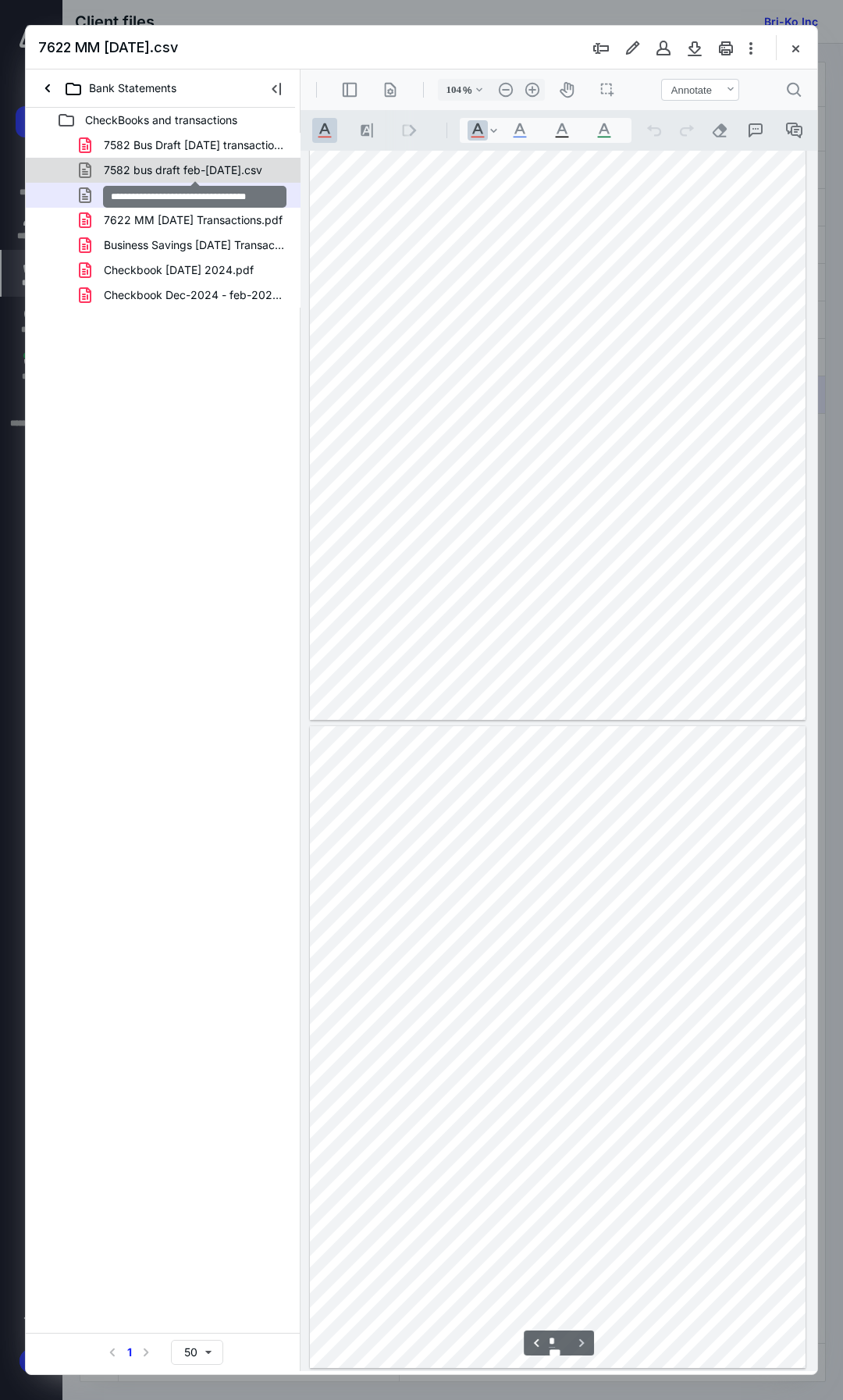click on "7582 bus draft feb-march 6 2025.csv" at bounding box center [183, 170] 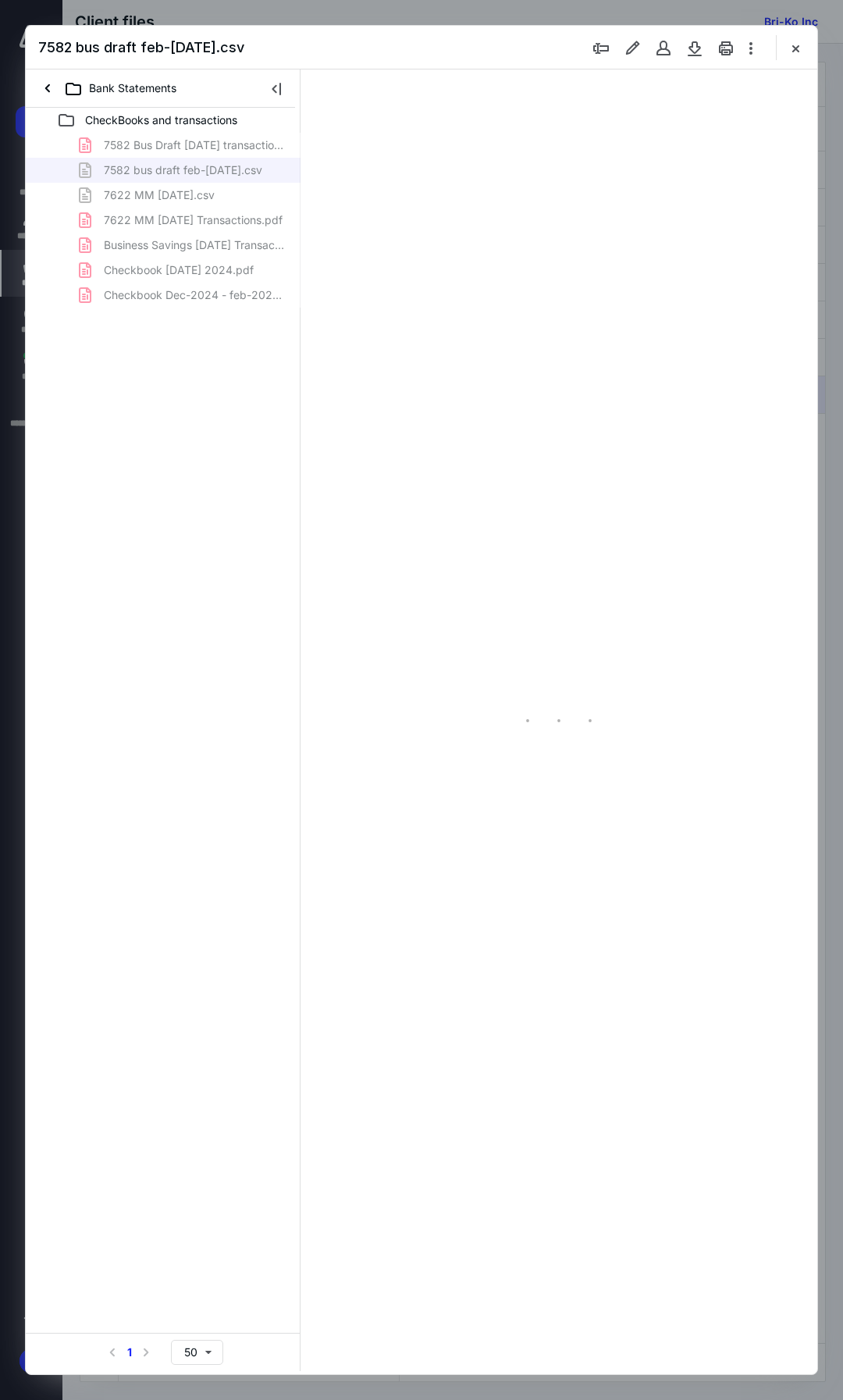 type on "105" 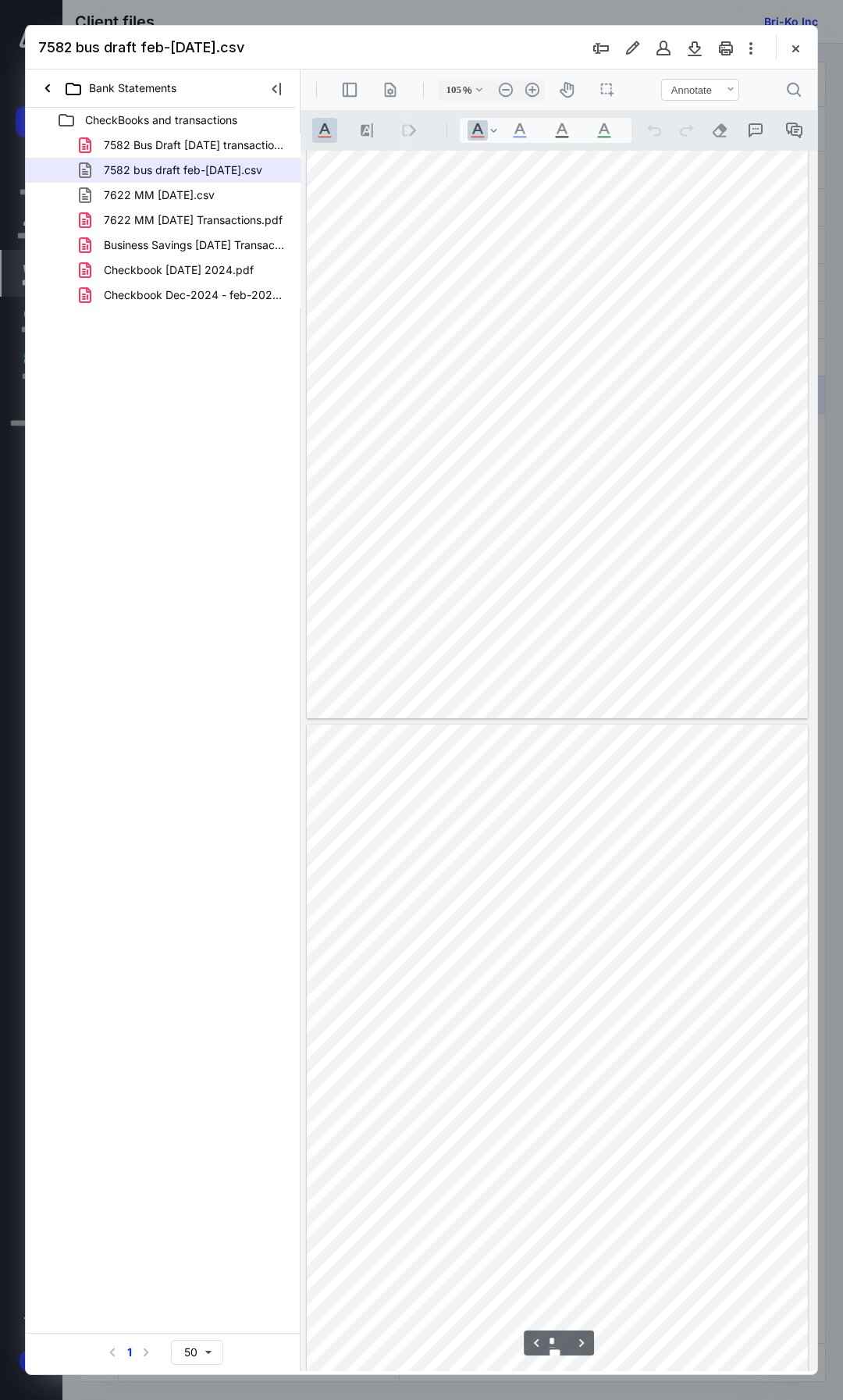 scroll, scrollTop: 13, scrollLeft: 0, axis: vertical 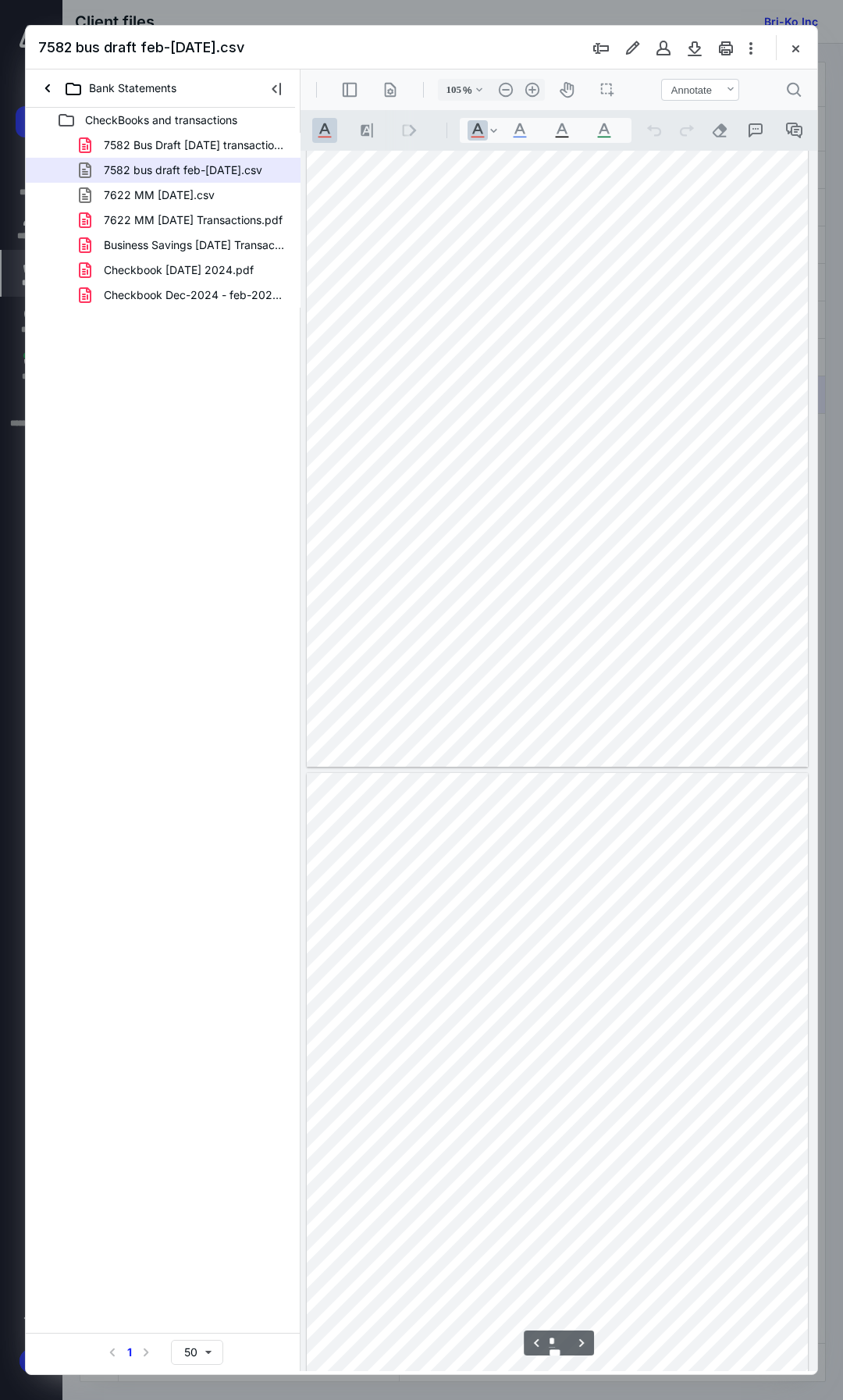 type on "*" 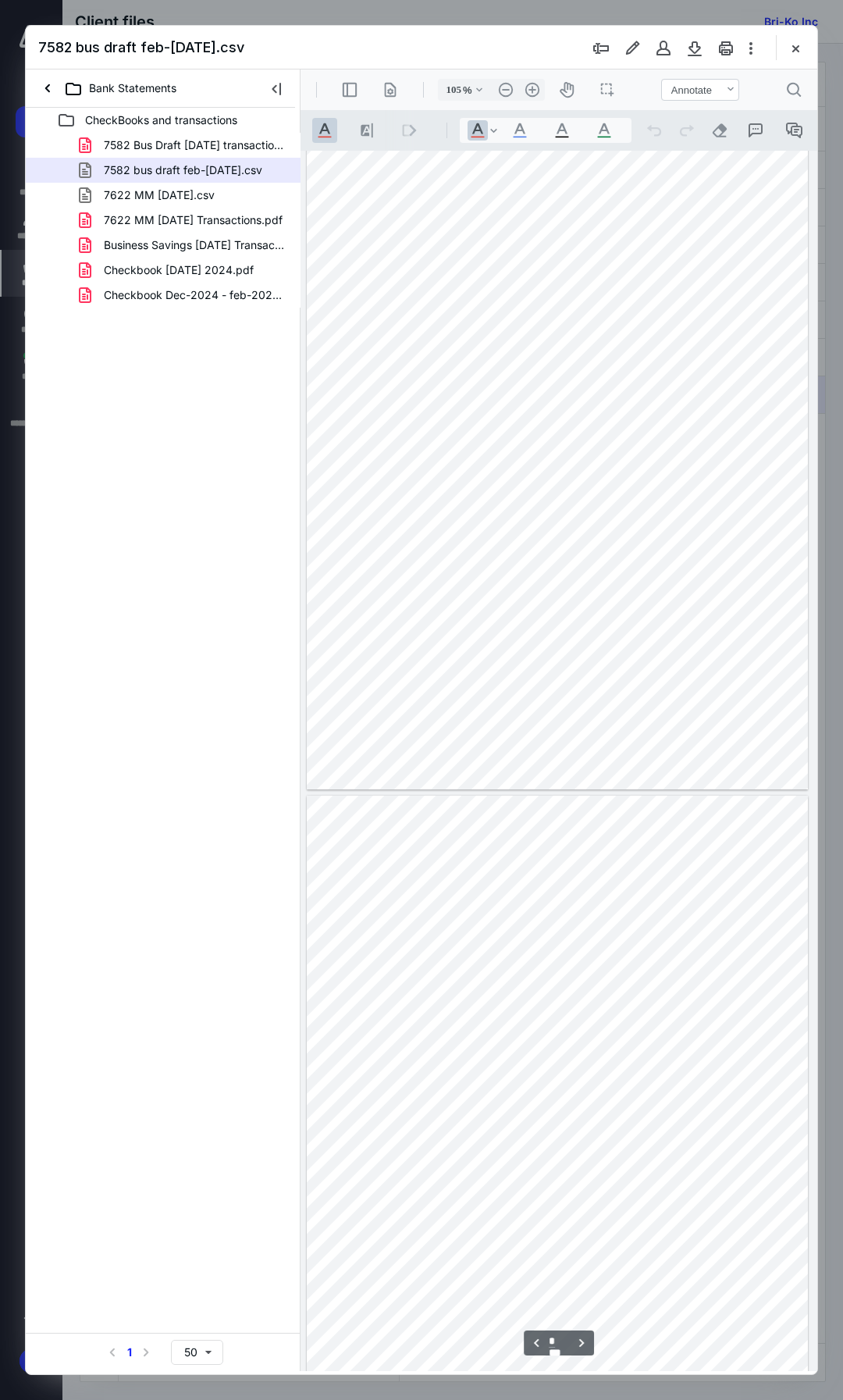 scroll, scrollTop: 0, scrollLeft: 0, axis: both 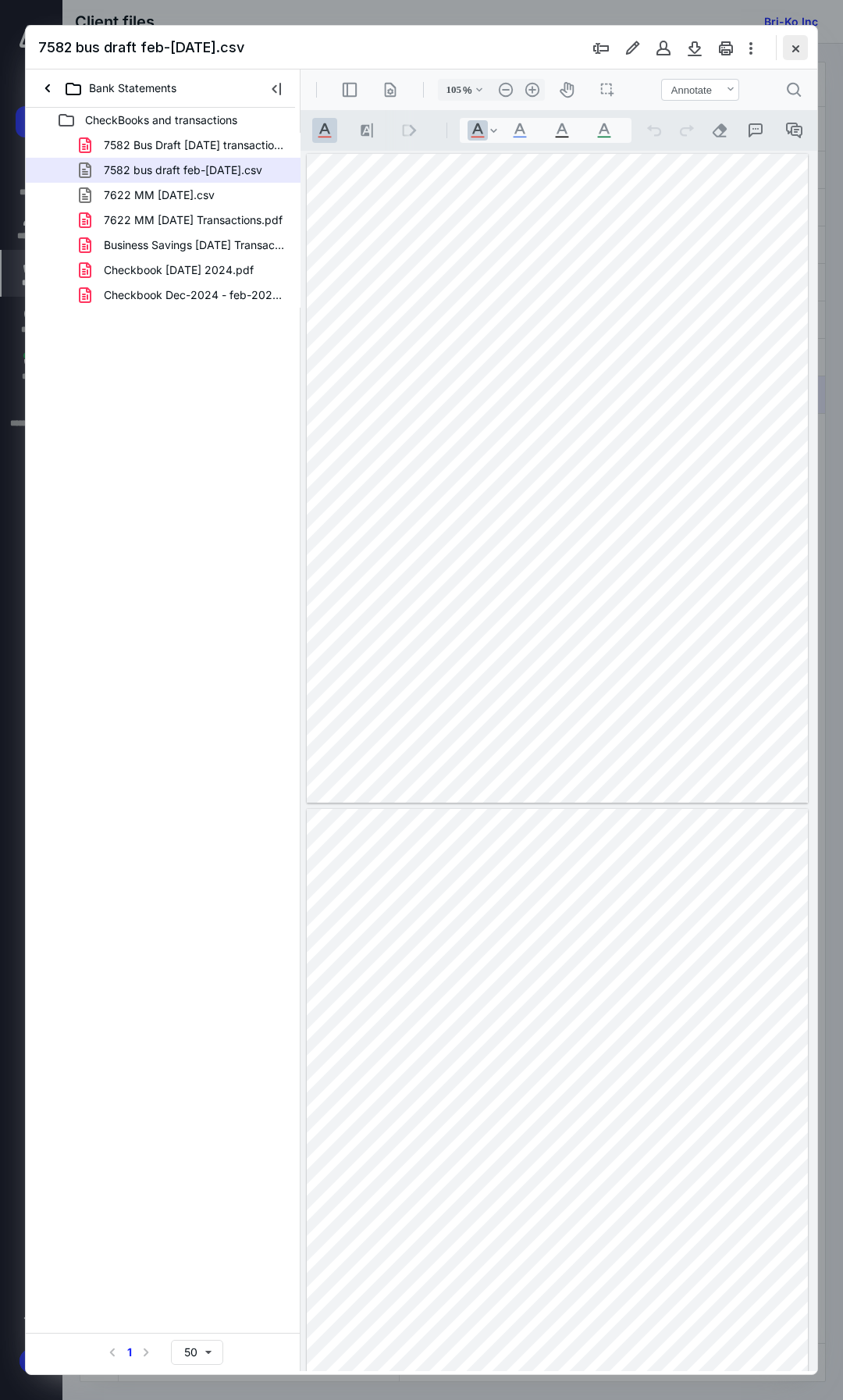 click at bounding box center (795, 48) 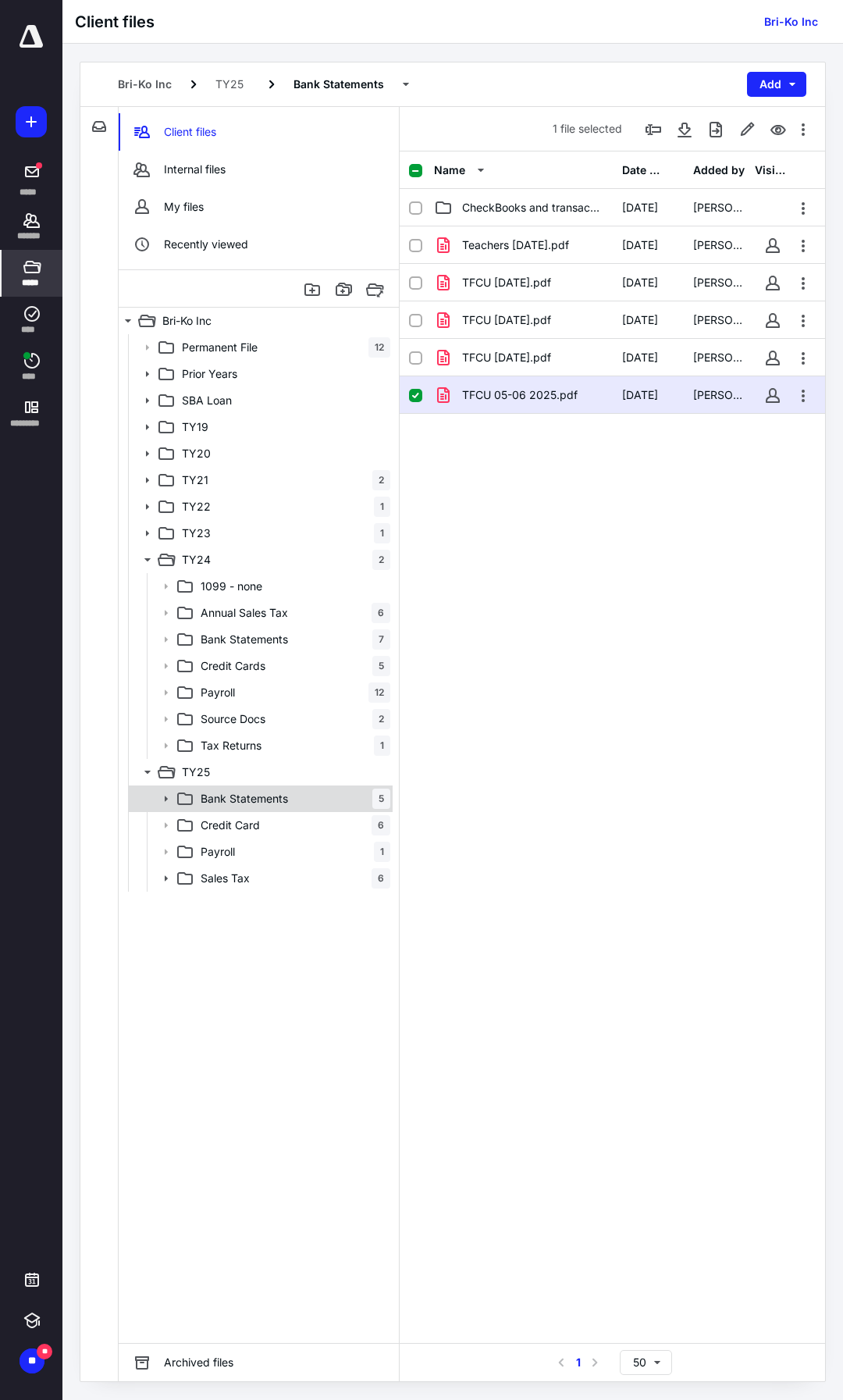 click on "Bank Statements" at bounding box center (244, 799) 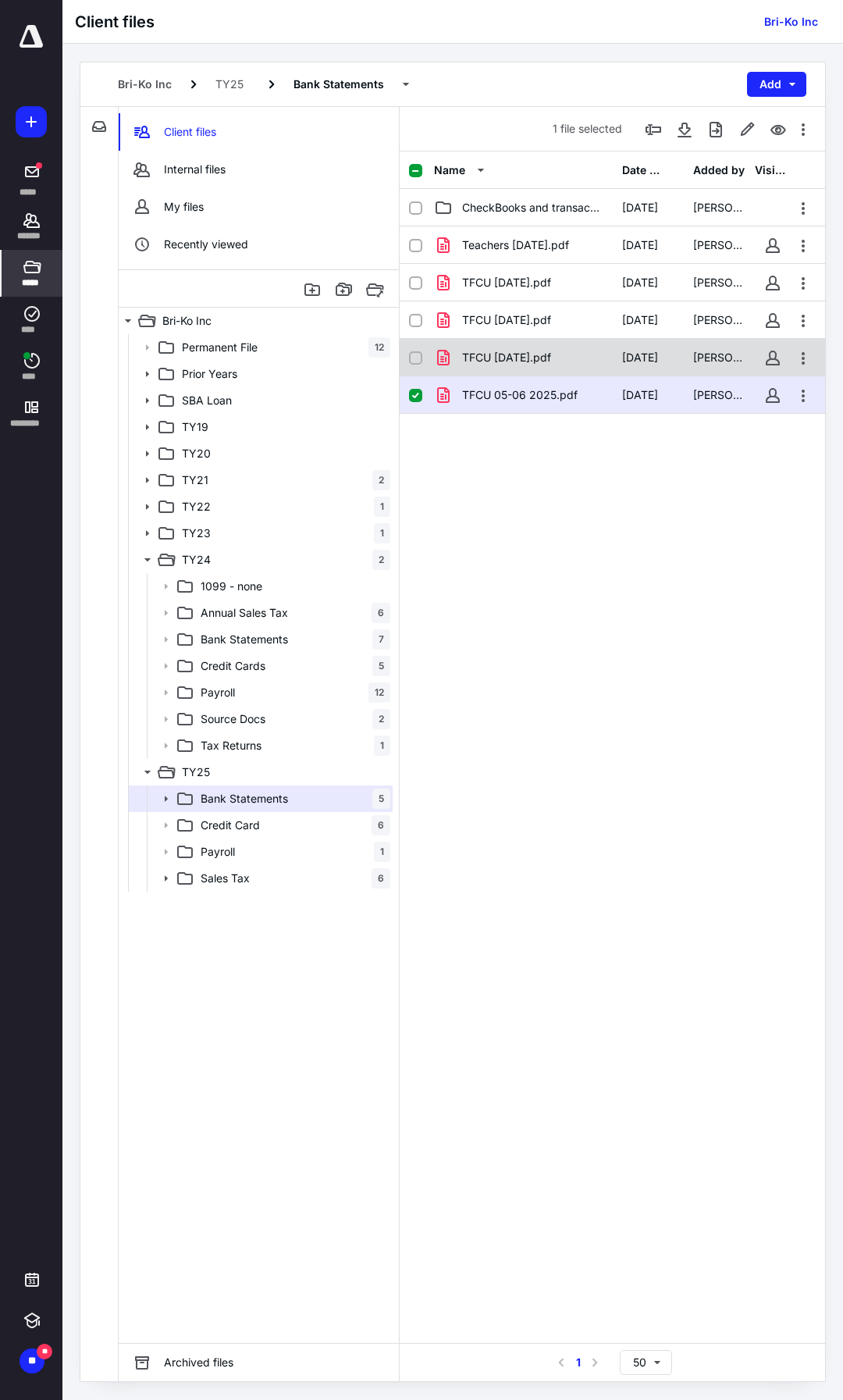 click on "TFCU 03-31-2025.pdf" at bounding box center (507, 358) 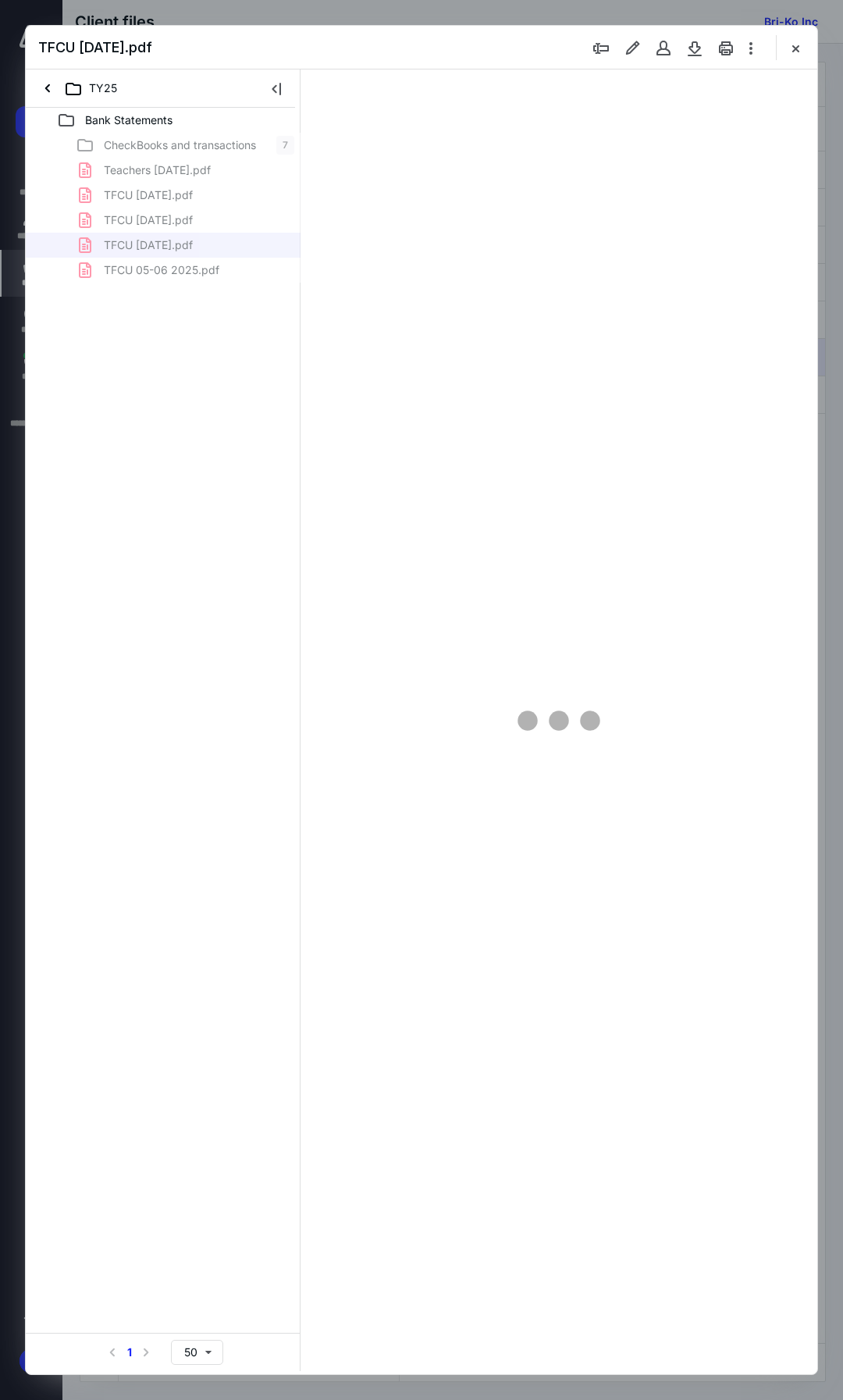 scroll, scrollTop: 0, scrollLeft: 0, axis: both 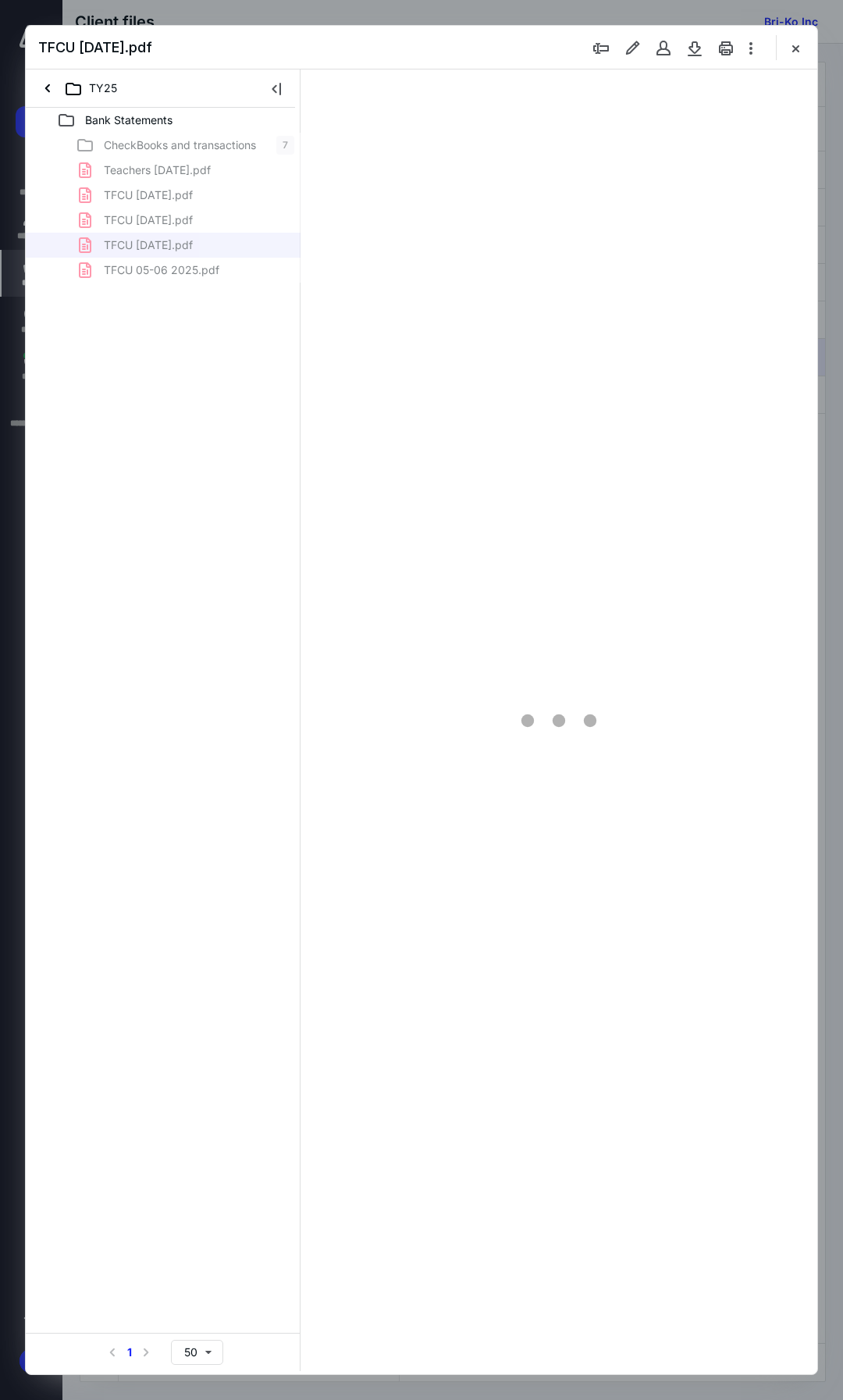 type on "104" 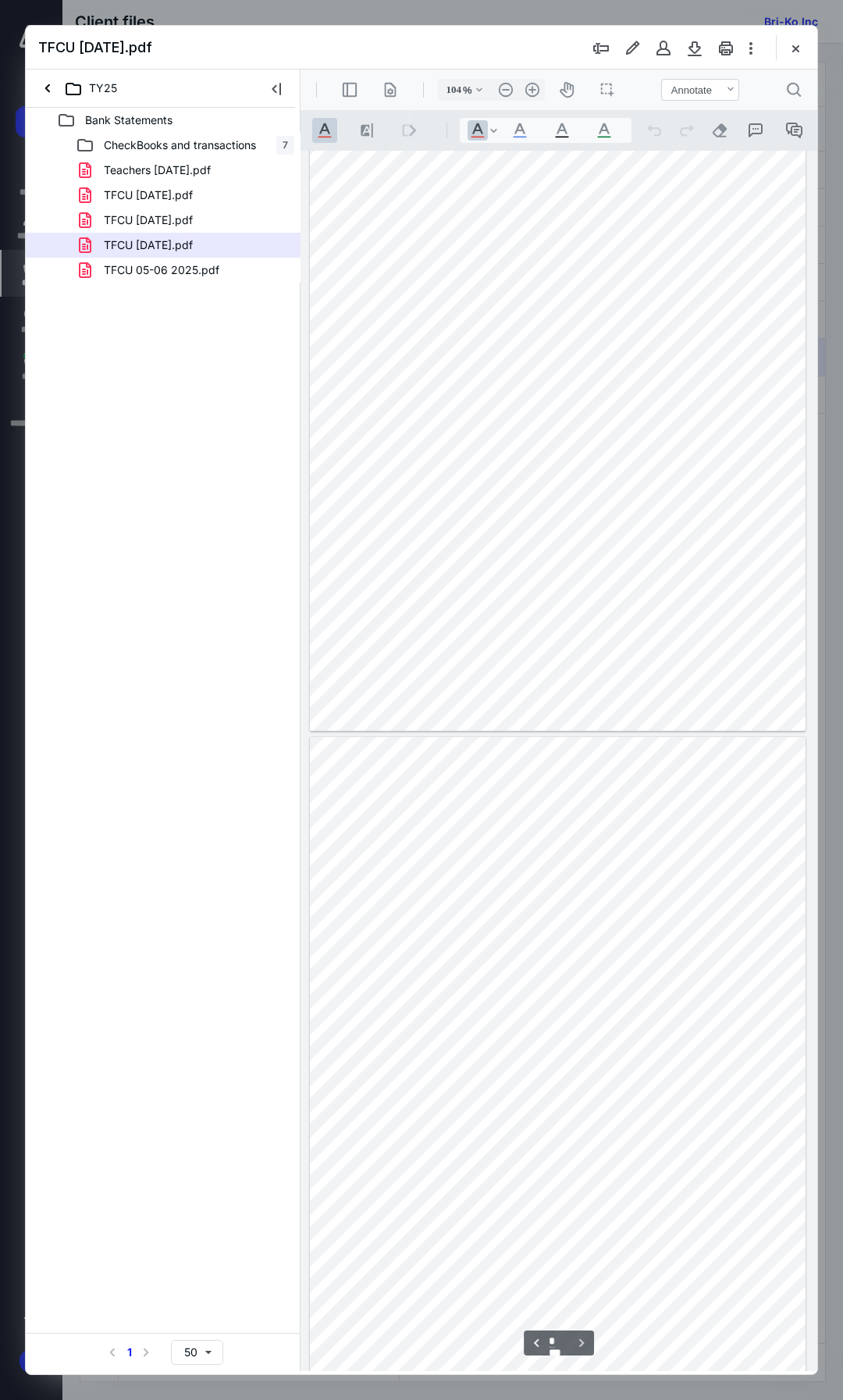 scroll, scrollTop: 724, scrollLeft: 0, axis: vertical 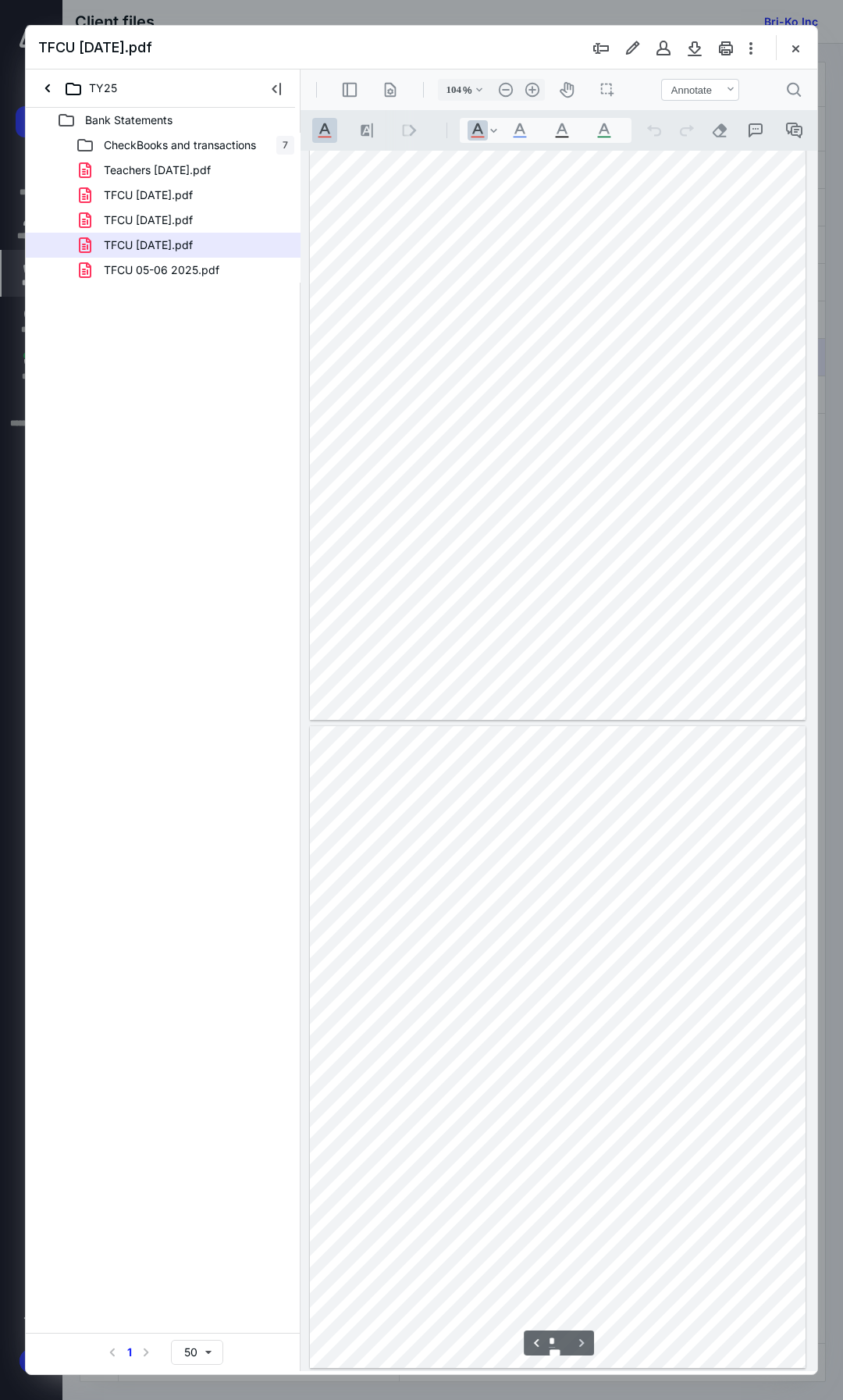 type on "*" 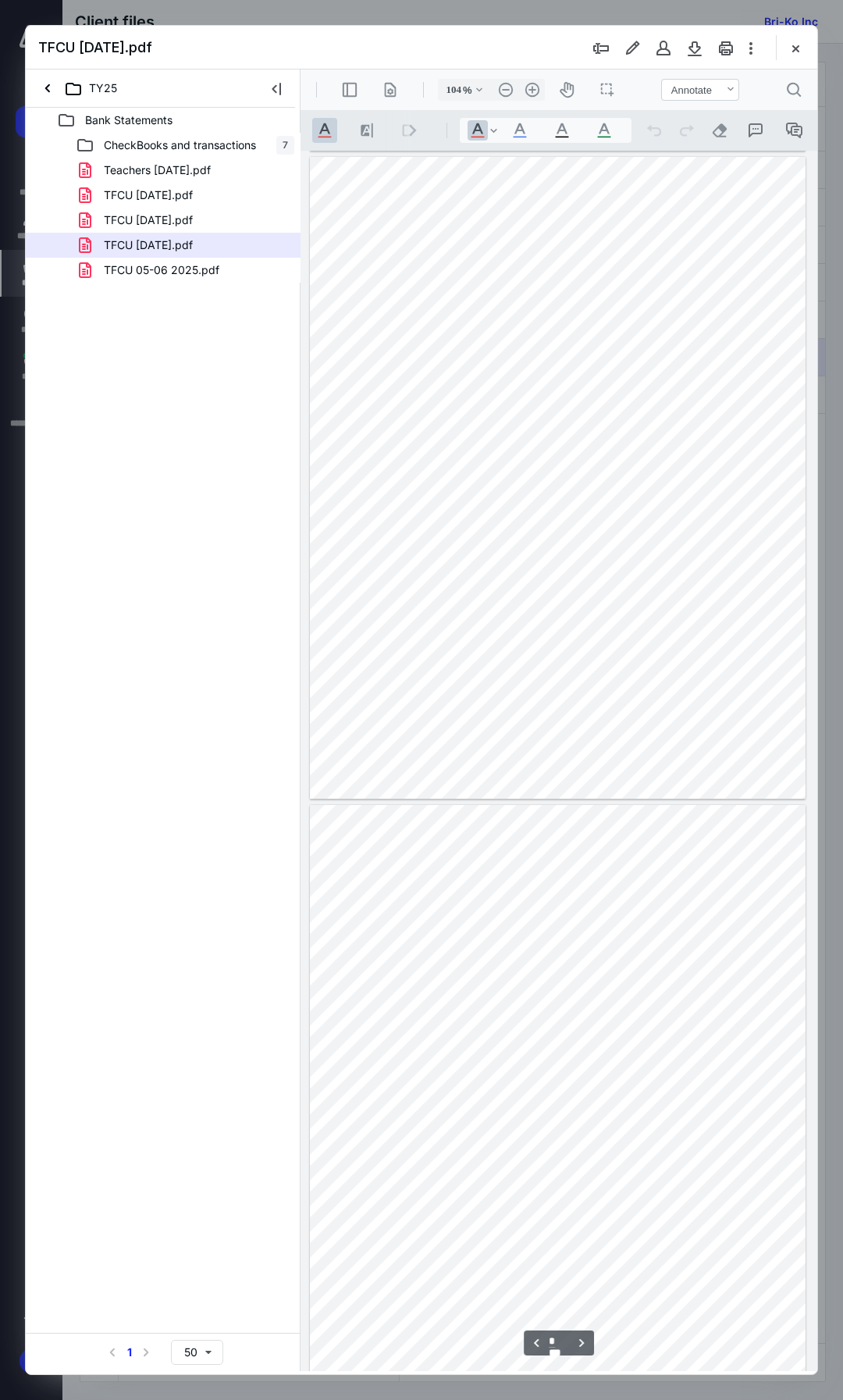 scroll, scrollTop: 646, scrollLeft: 0, axis: vertical 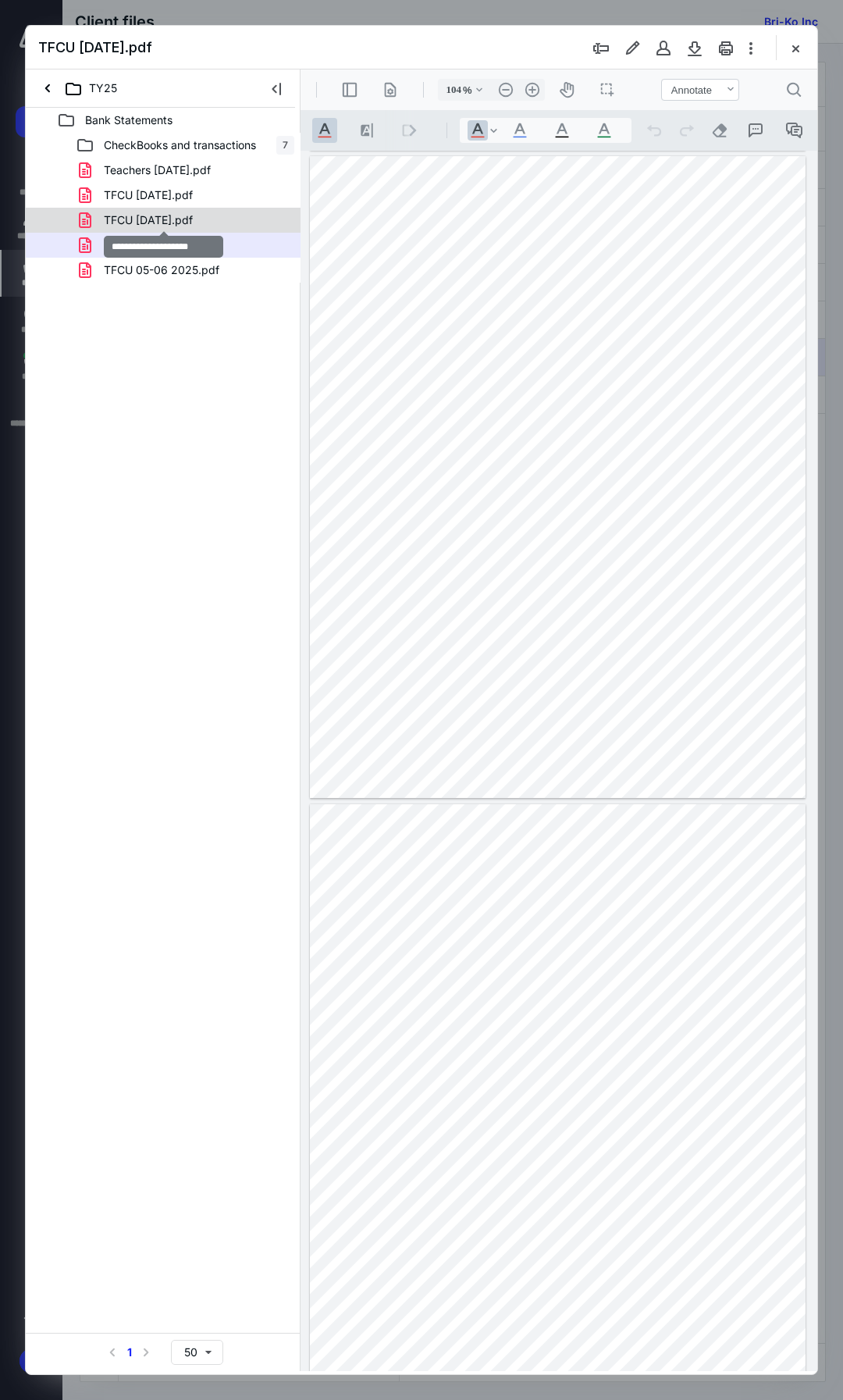 click on "TFCU 02-28- 2025.pdf" at bounding box center [148, 220] 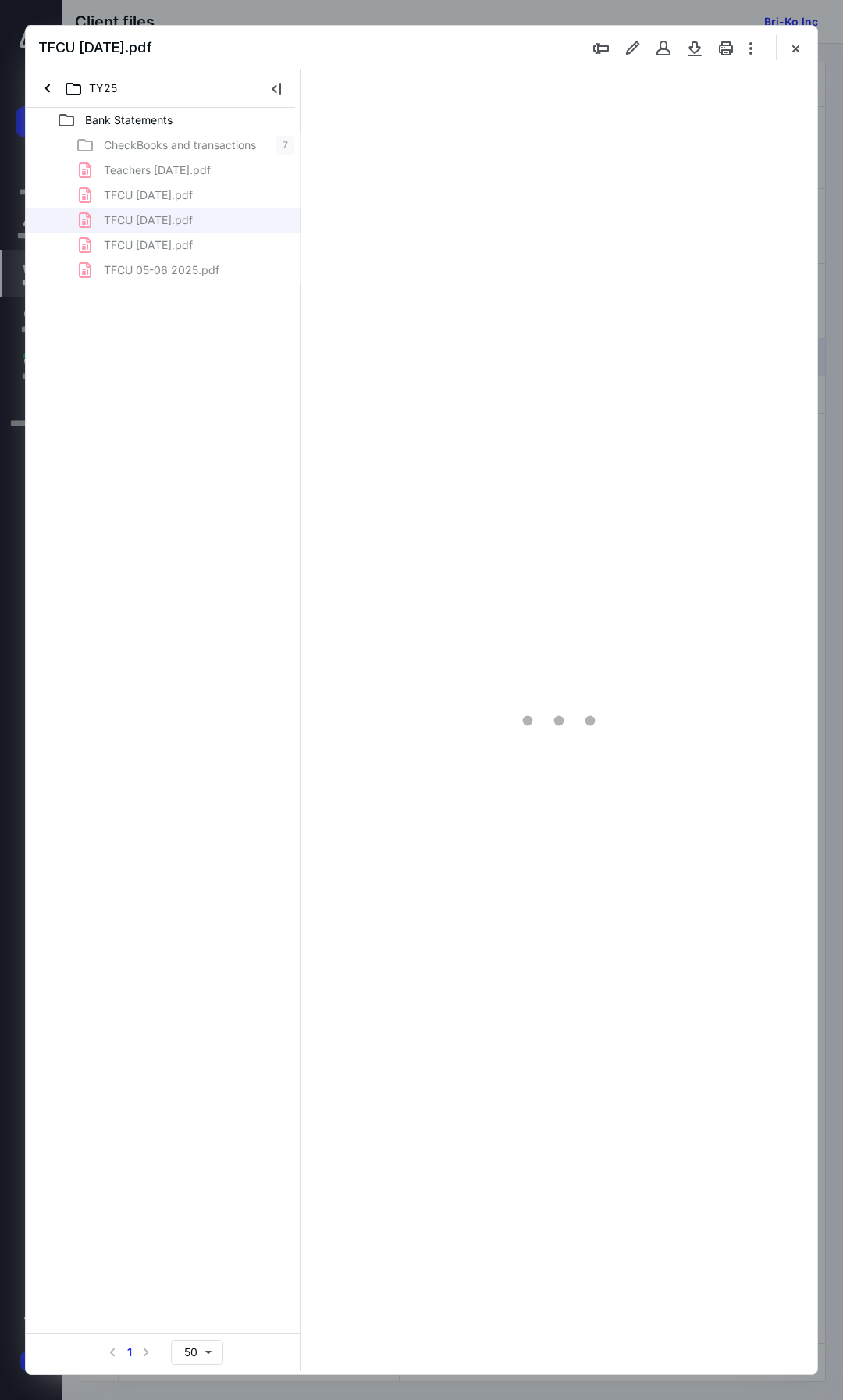 type on "106" 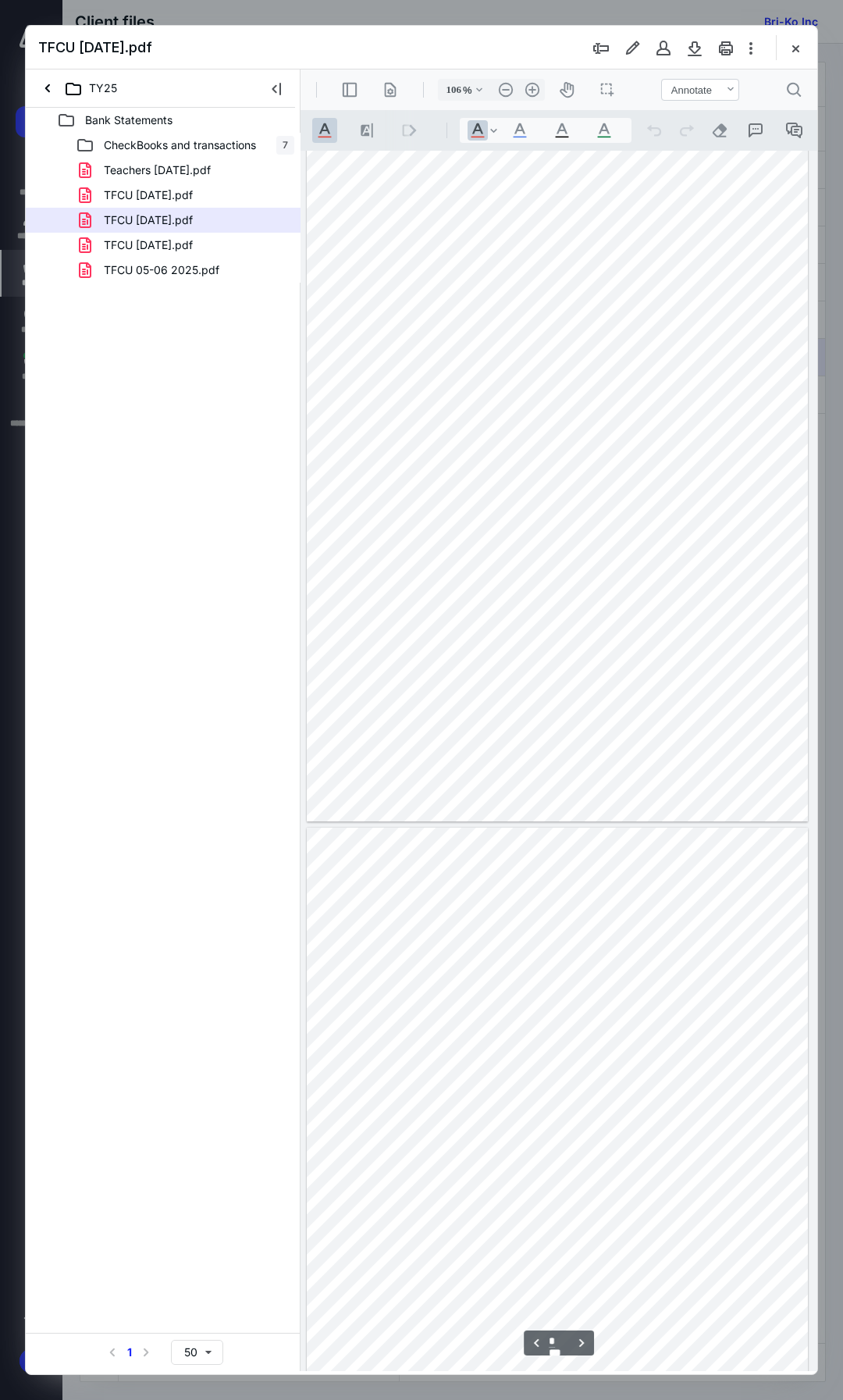 type on "*" 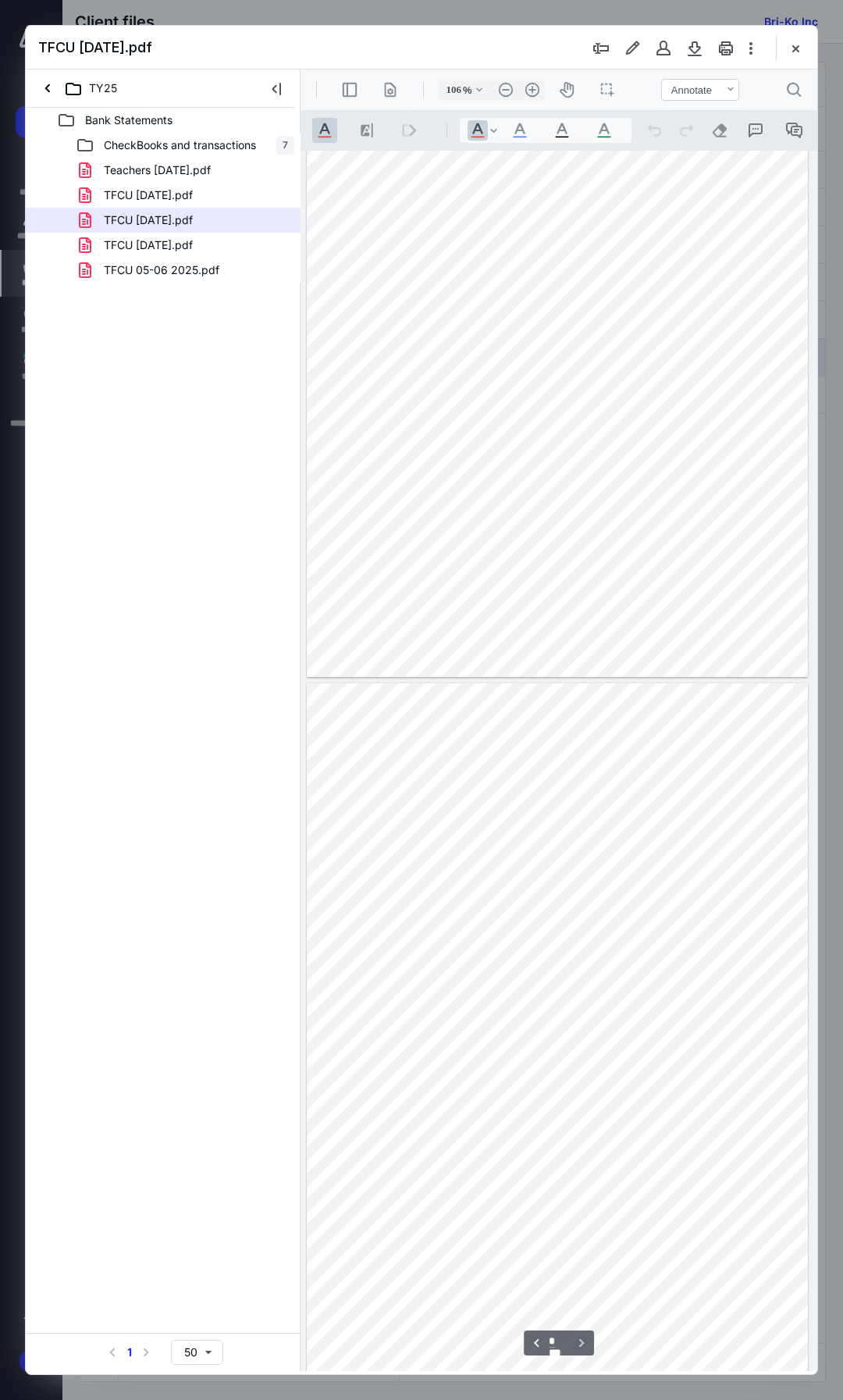 scroll, scrollTop: 865, scrollLeft: 0, axis: vertical 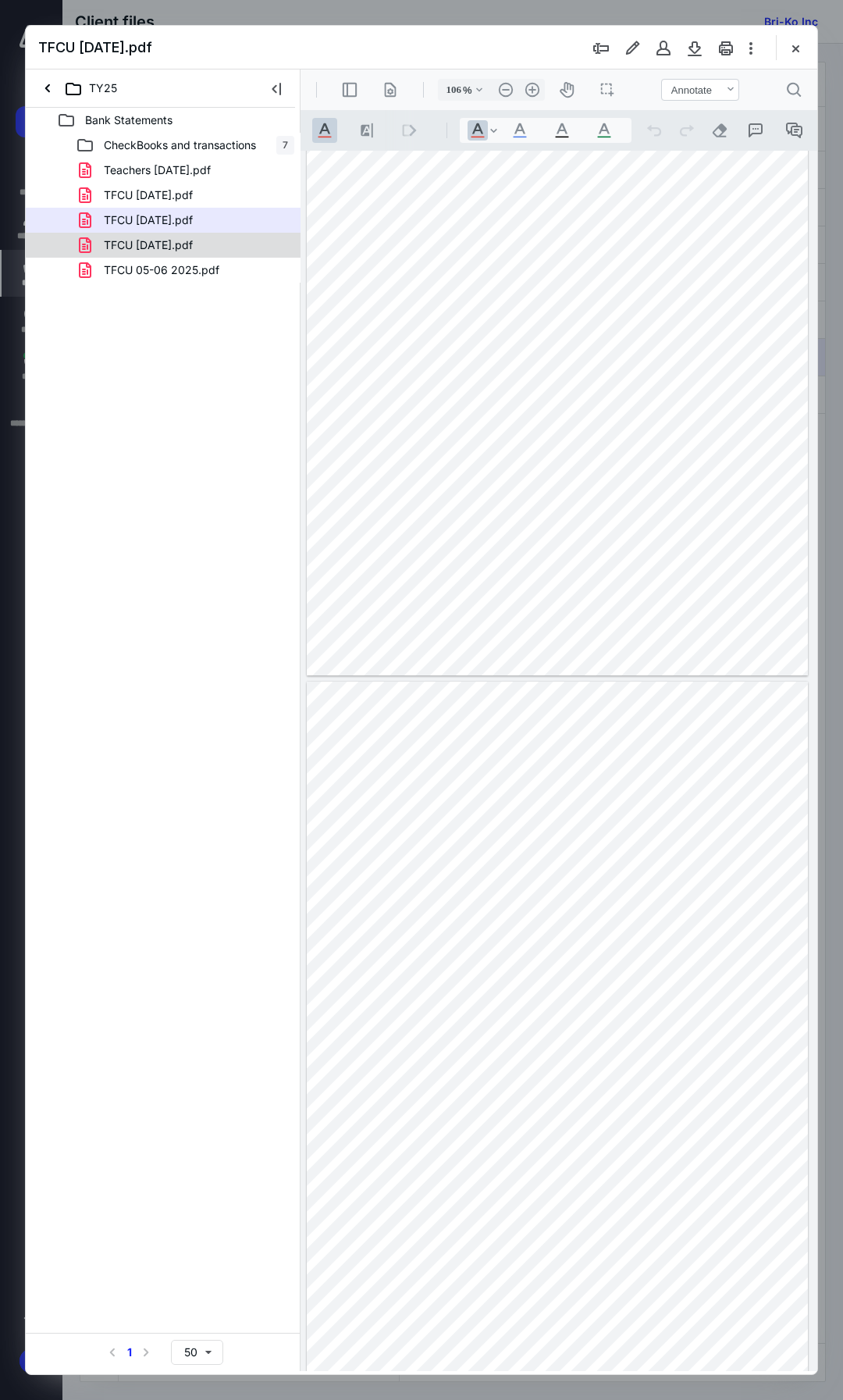 click on "TFCU 03-31-2025.pdf" at bounding box center [148, 245] 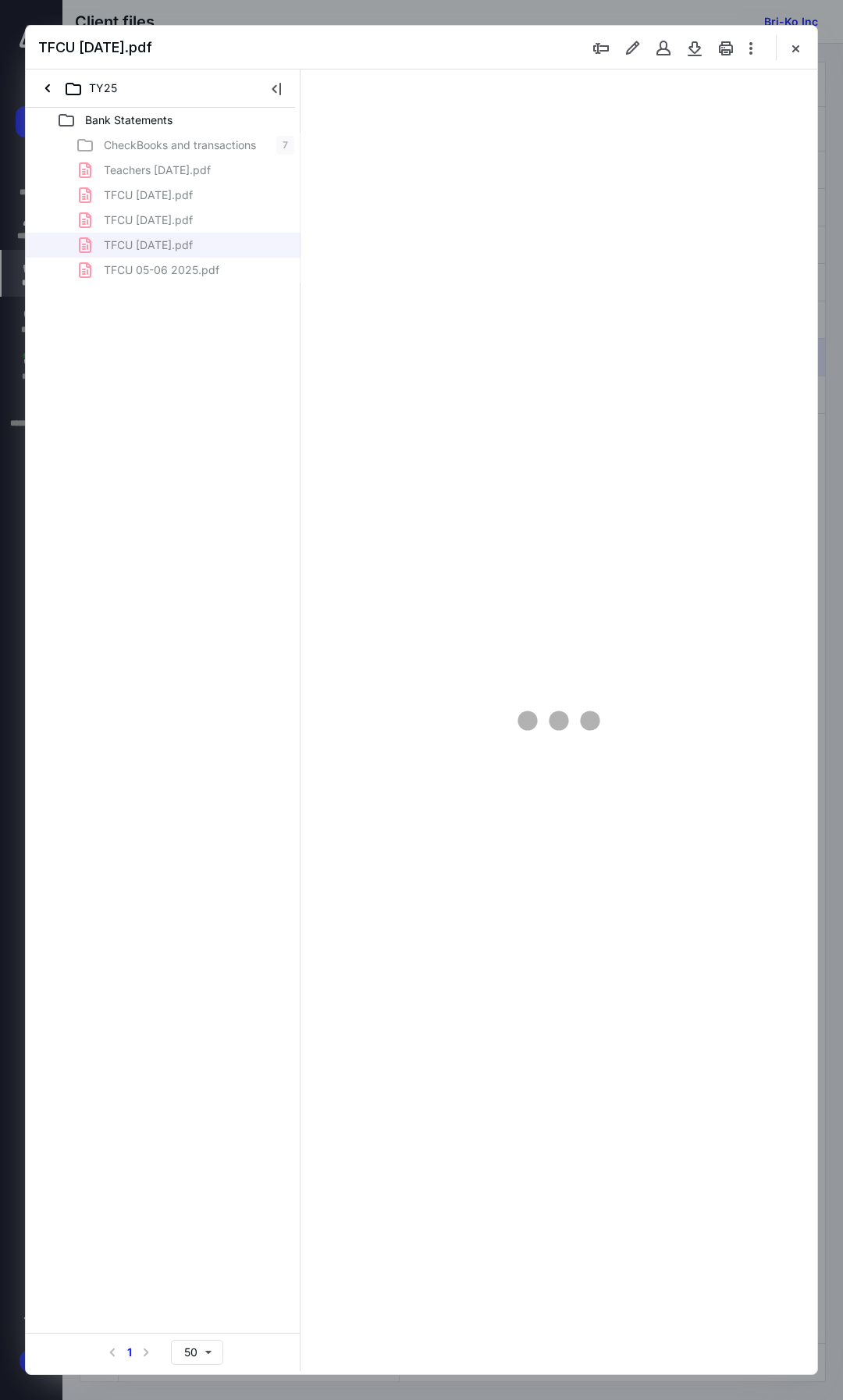 type on "104" 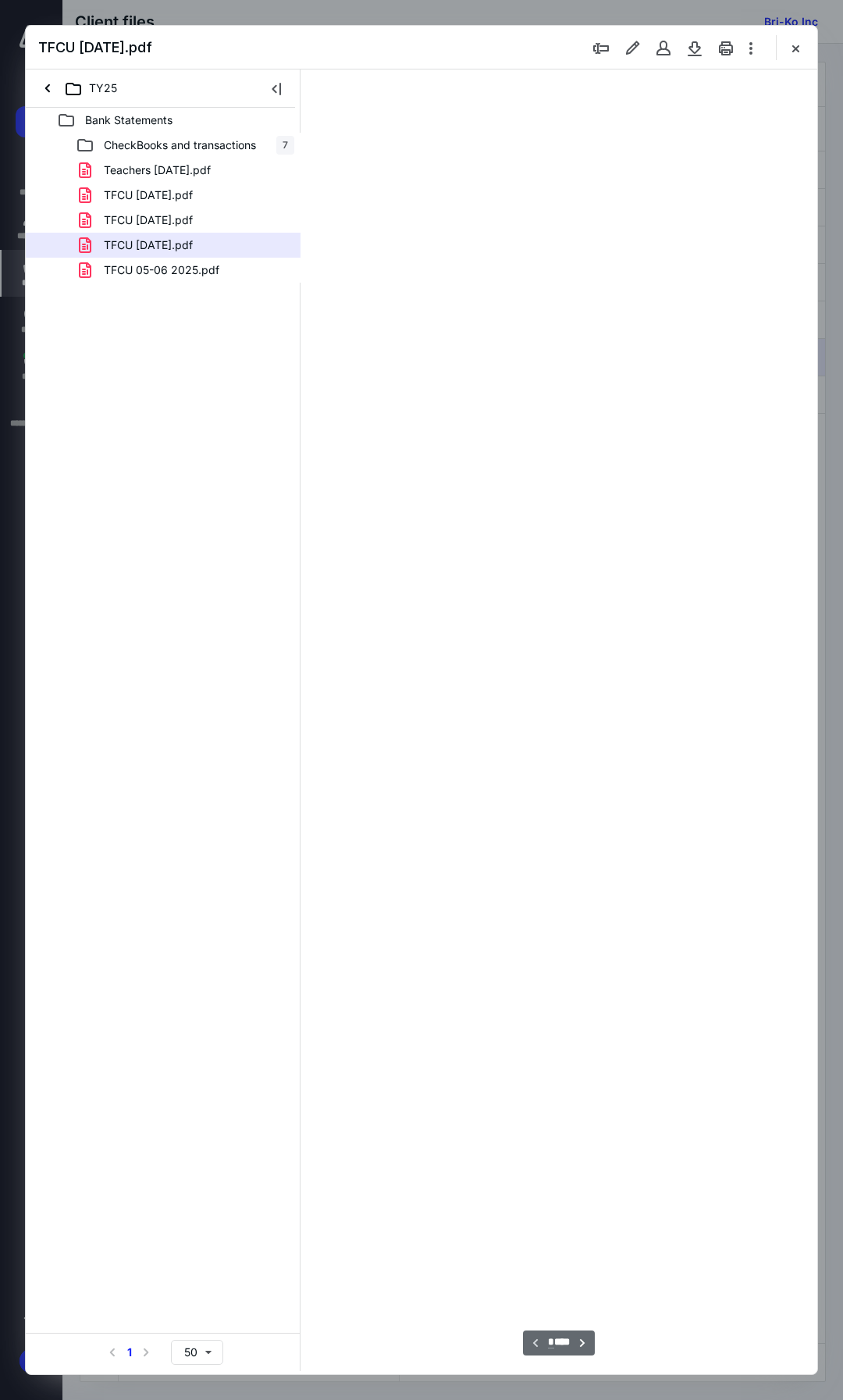 scroll, scrollTop: 0, scrollLeft: 0, axis: both 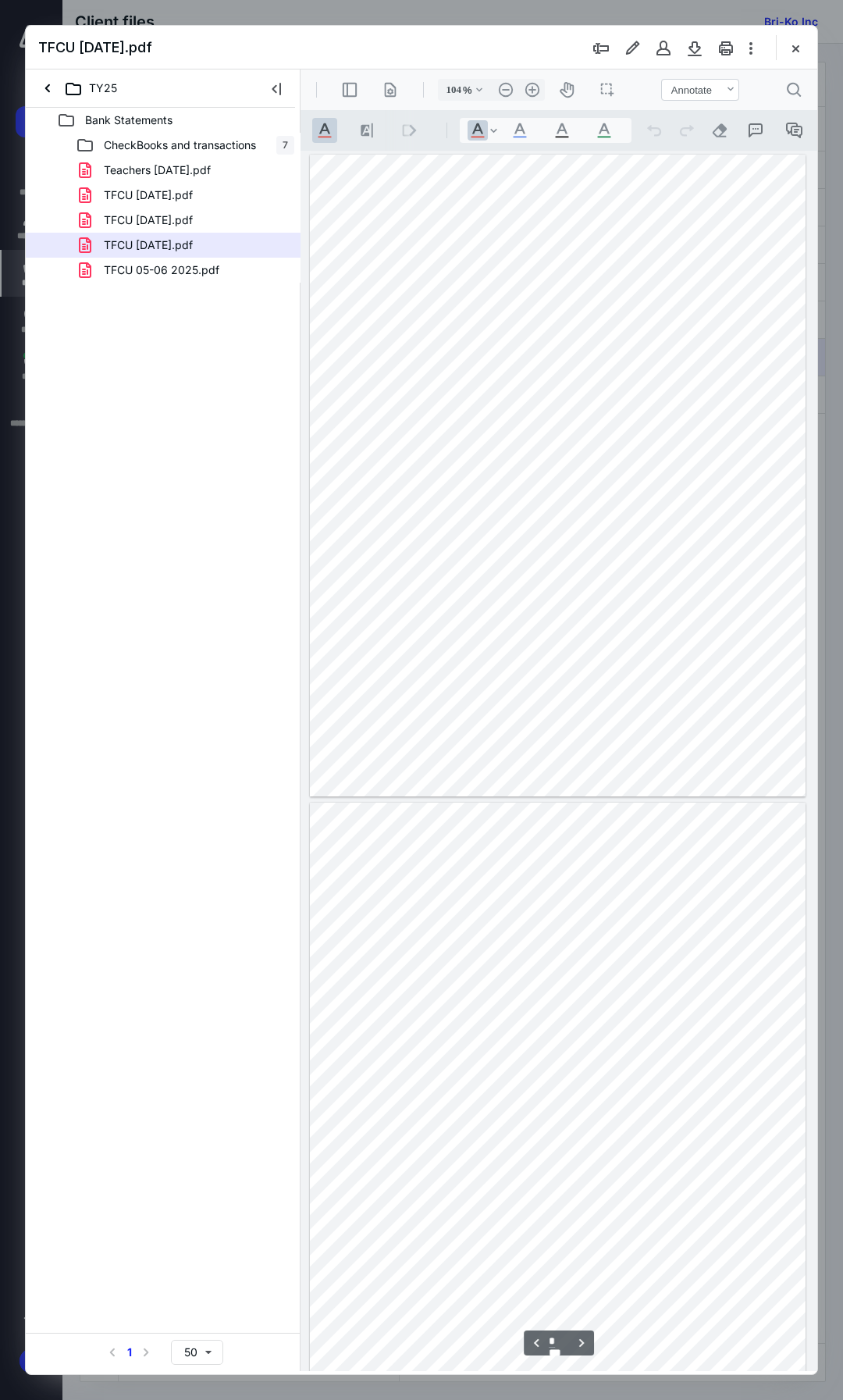 type on "*" 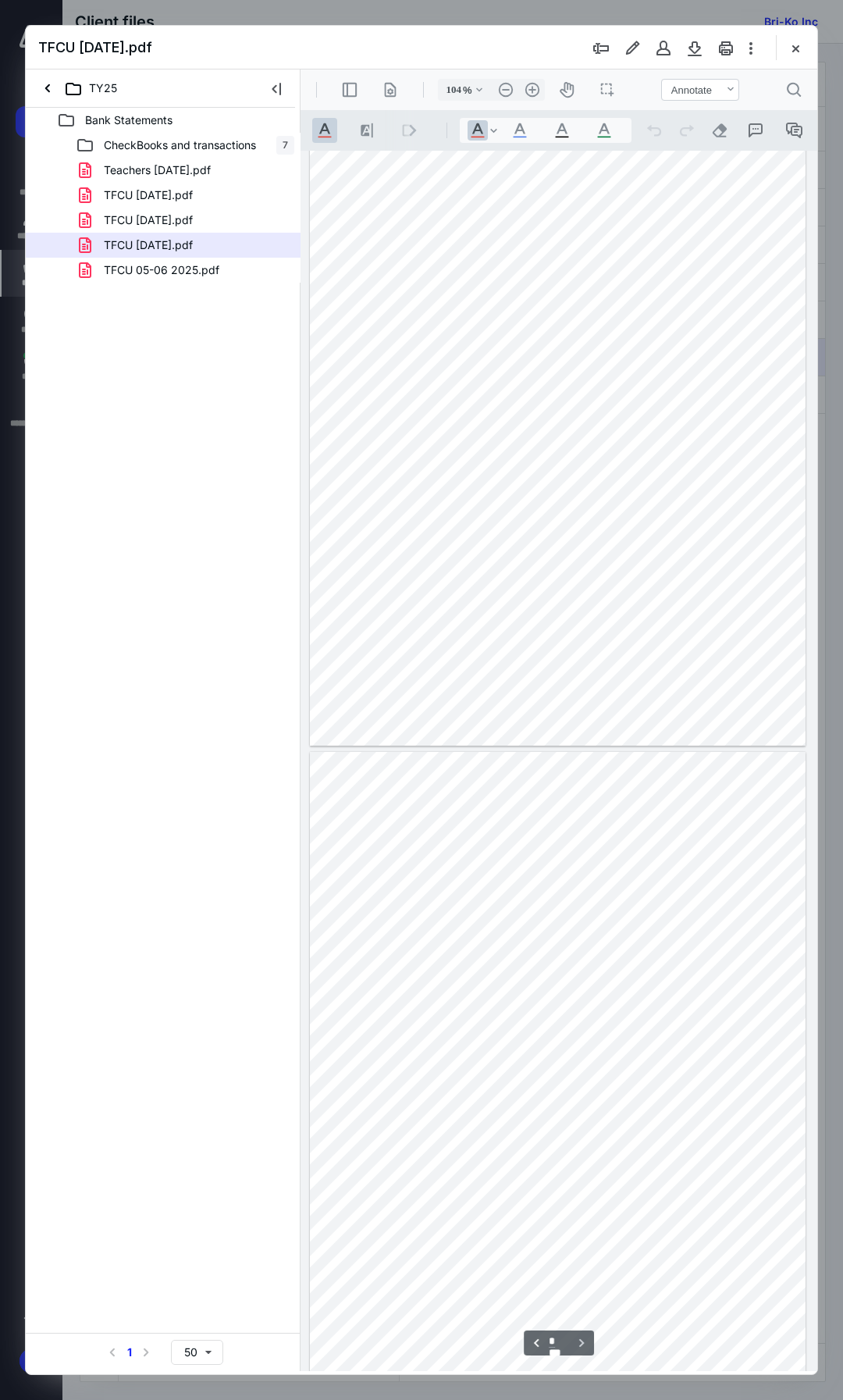 scroll, scrollTop: 724, scrollLeft: 0, axis: vertical 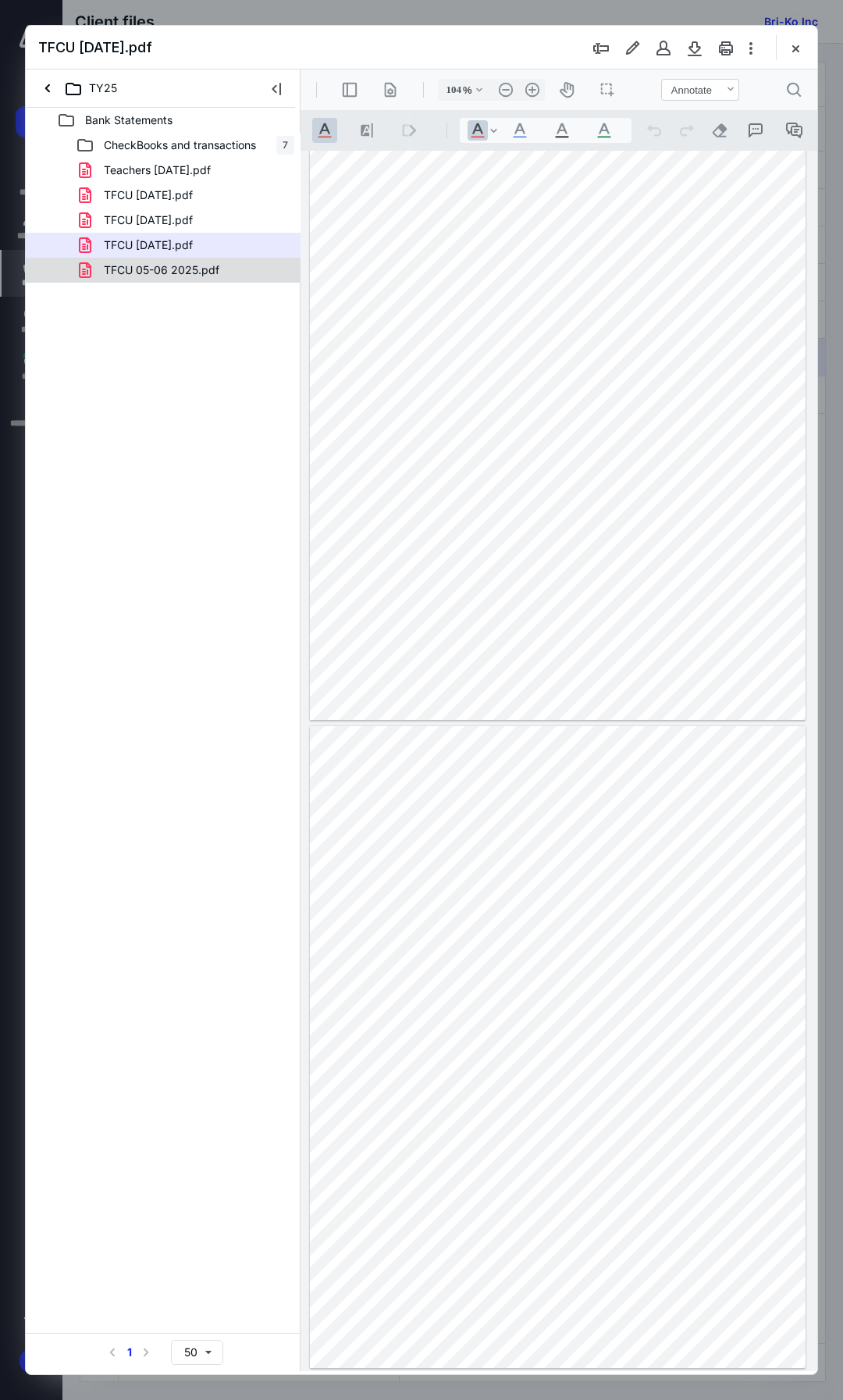 click on "TFCU 05-06 2025.pdf" at bounding box center [162, 270] 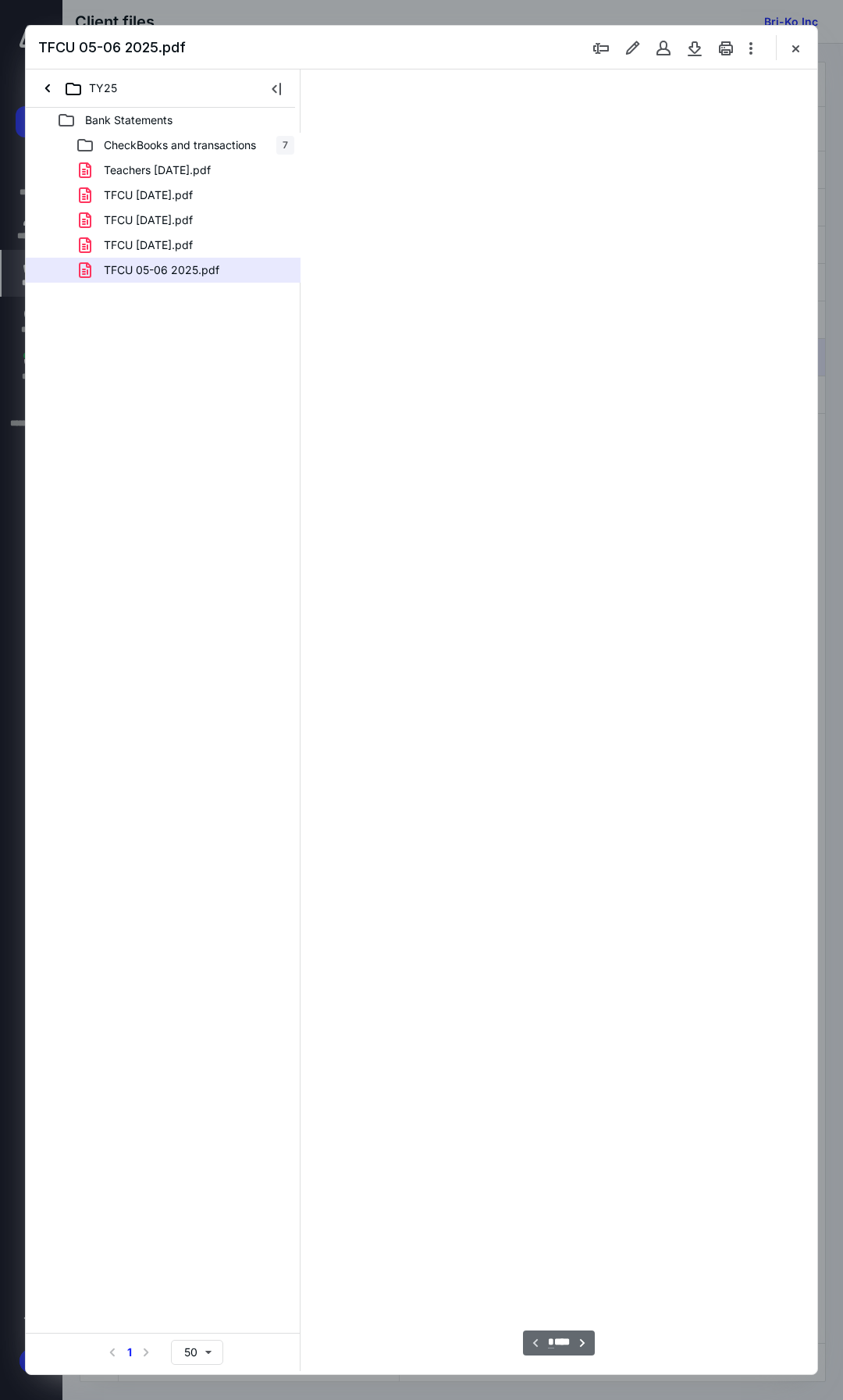 type on "105" 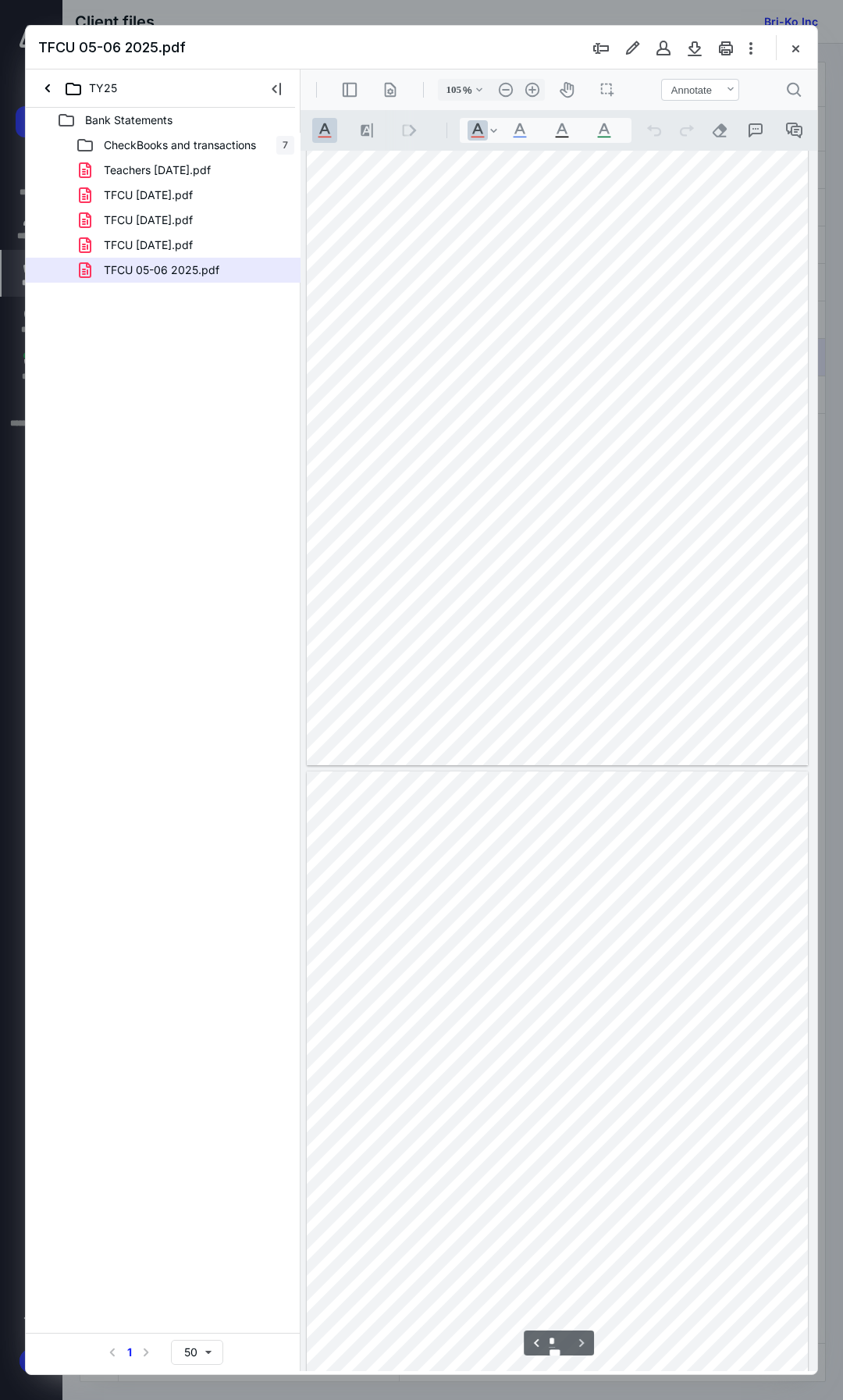 scroll, scrollTop: 2710, scrollLeft: 0, axis: vertical 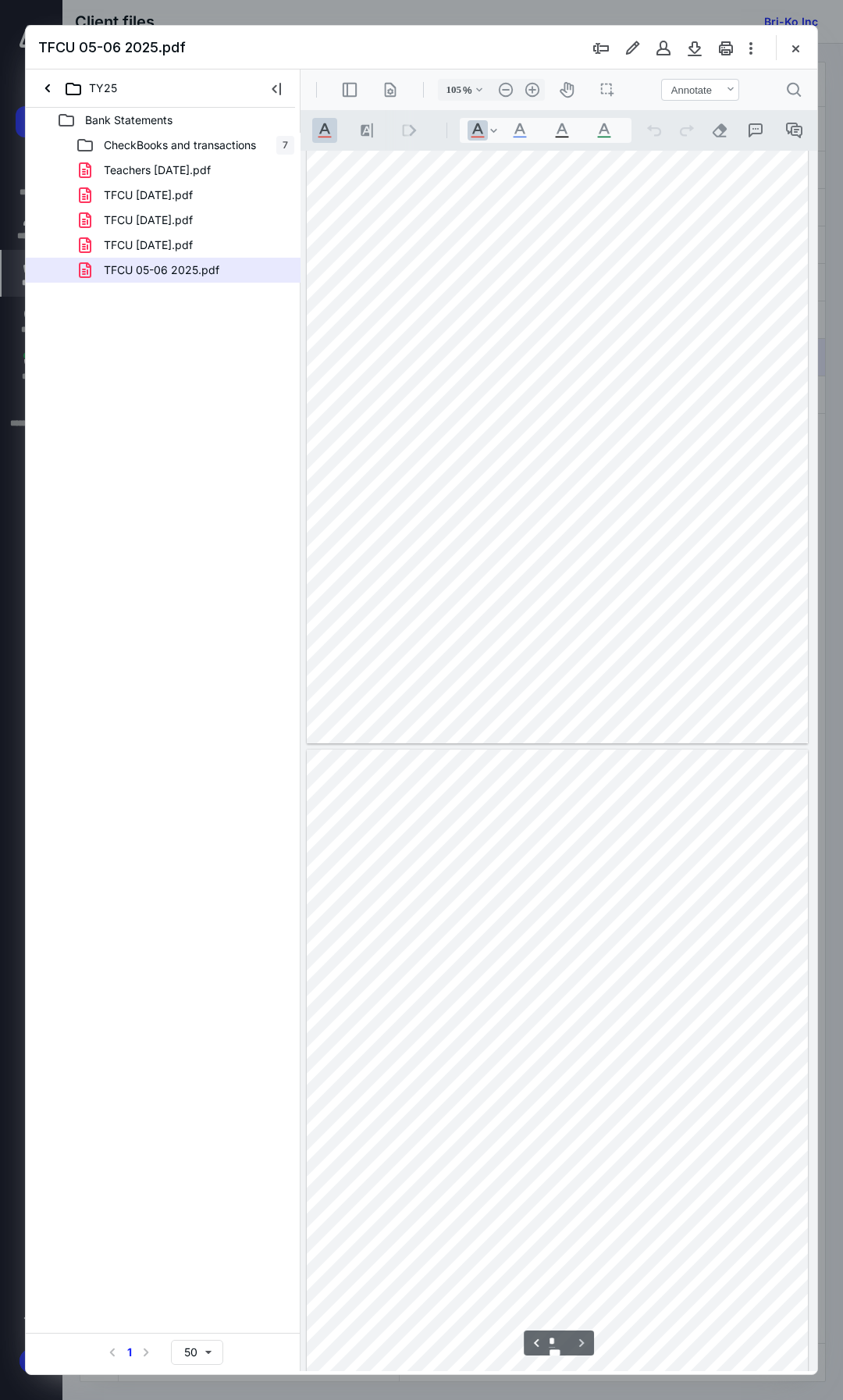 type on "*" 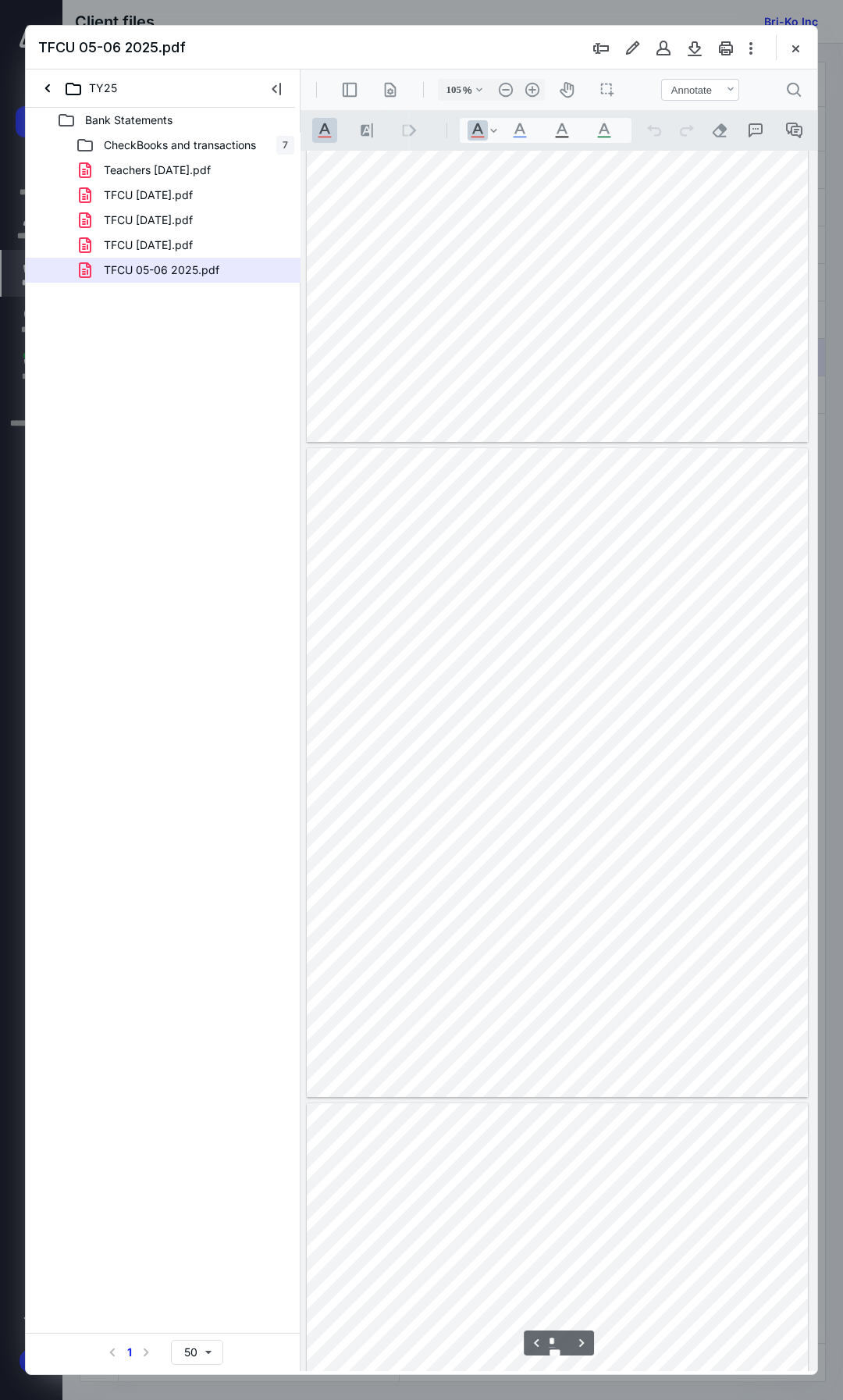 scroll, scrollTop: 2325, scrollLeft: 0, axis: vertical 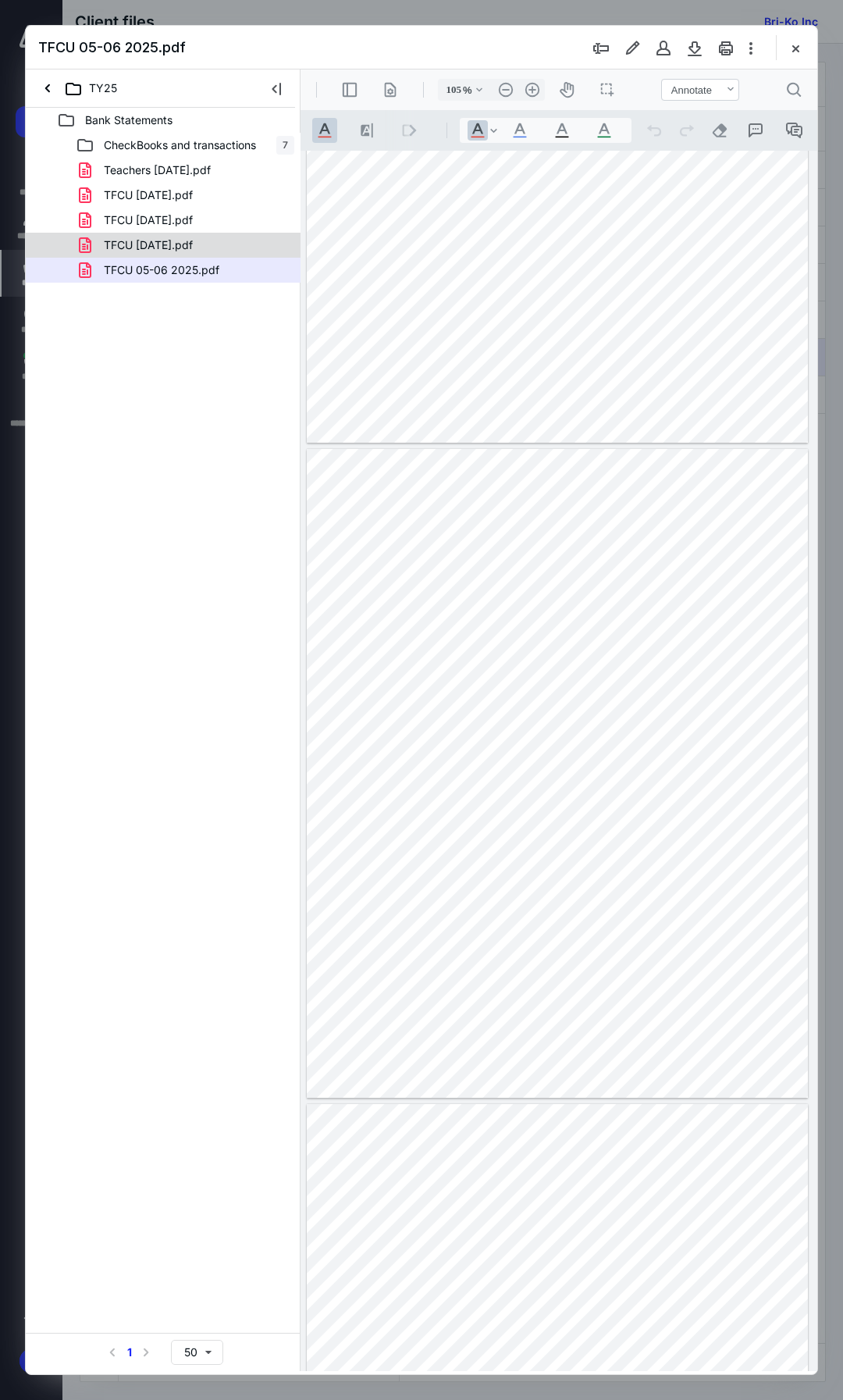 click on "TFCU 03-31-2025.pdf" at bounding box center [163, 245] 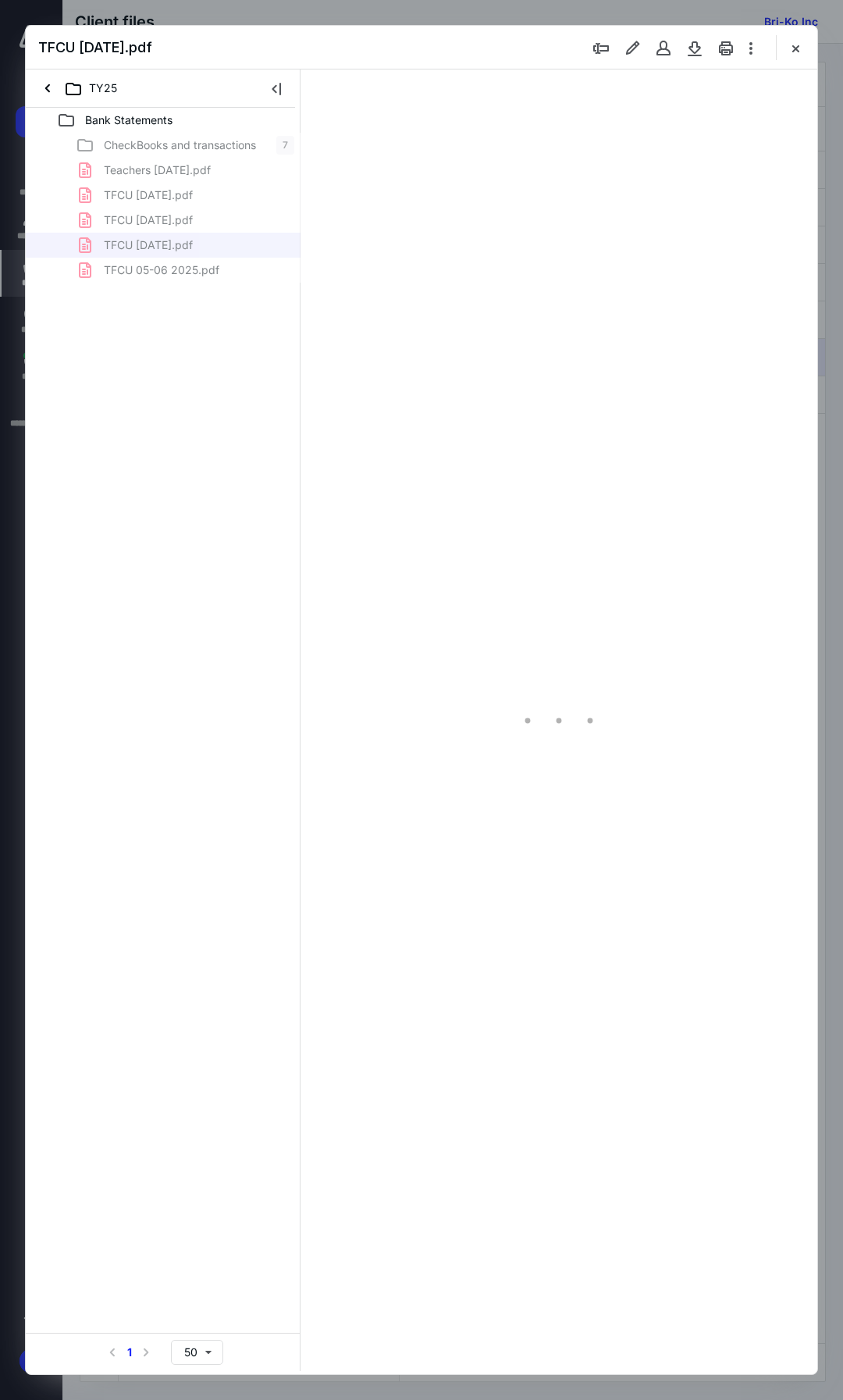 type on "104" 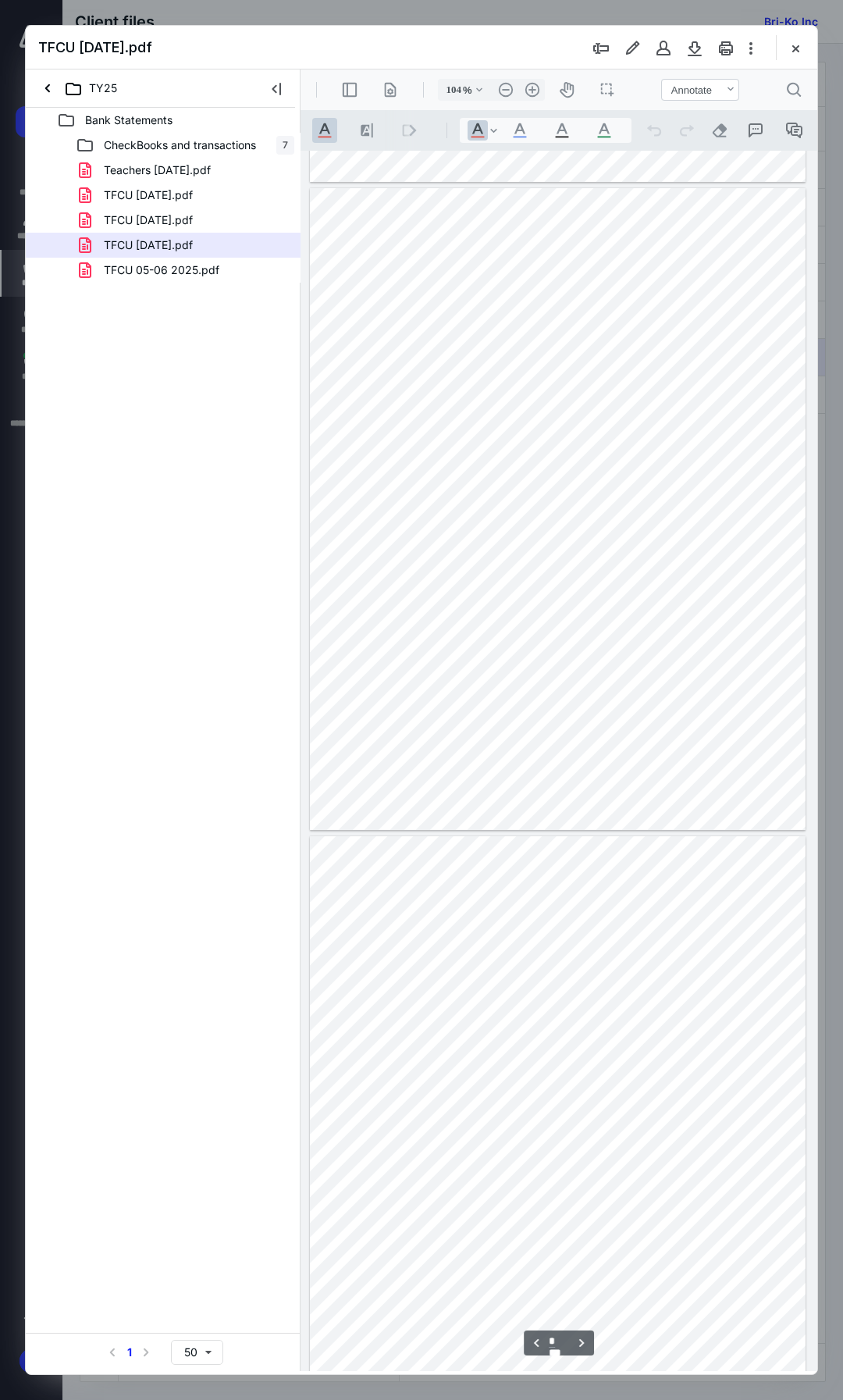 type on "*" 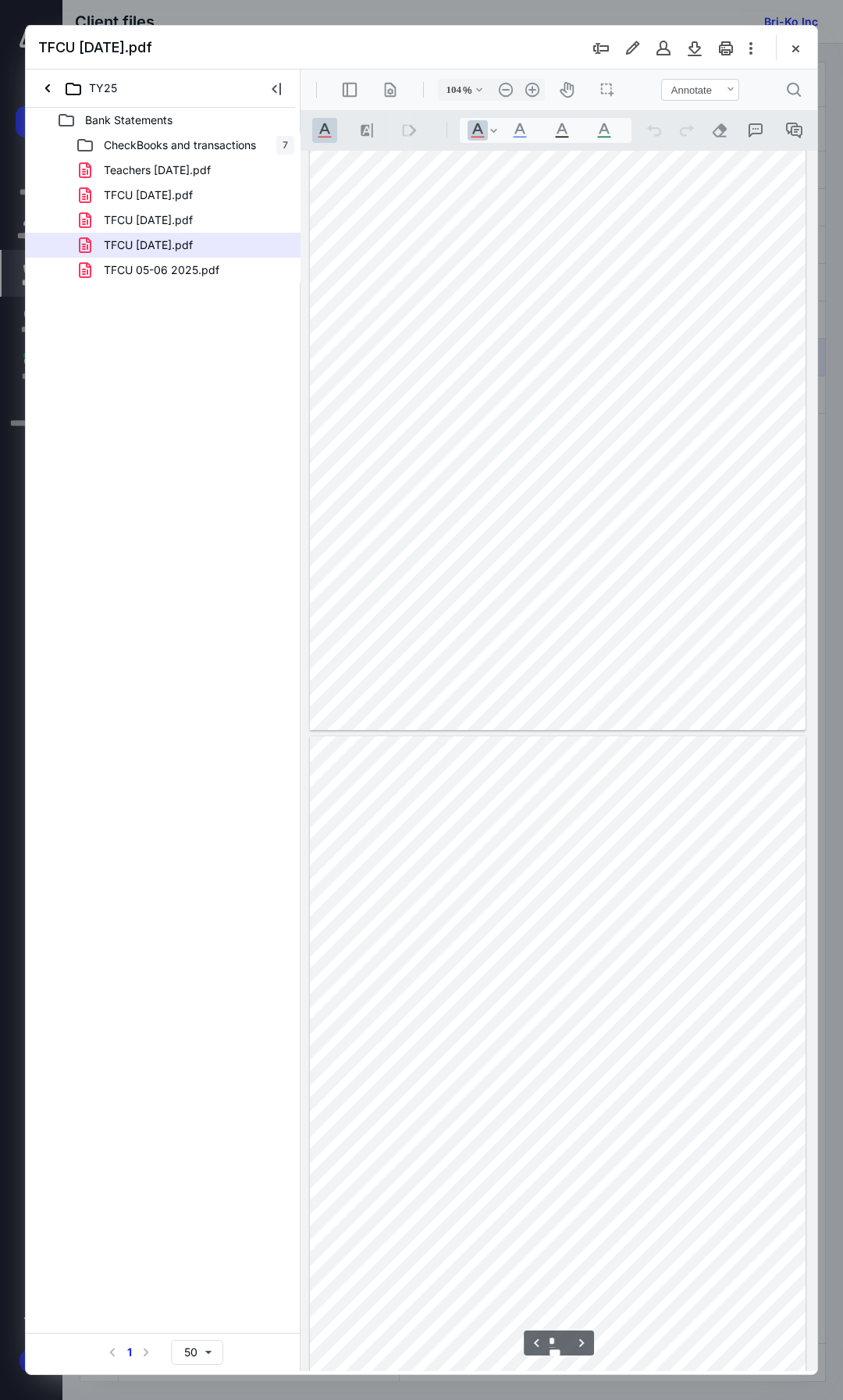 scroll, scrollTop: 724, scrollLeft: 0, axis: vertical 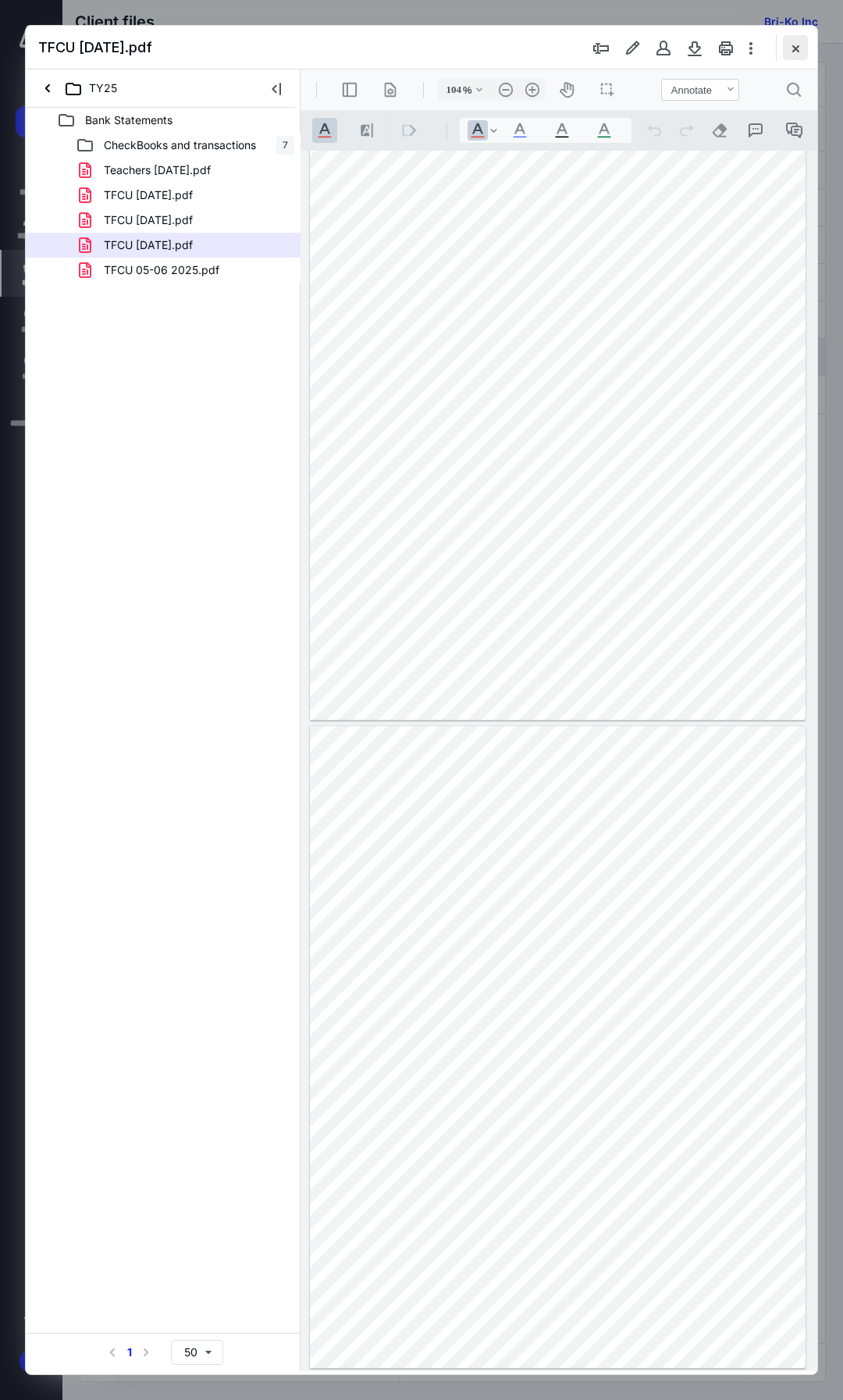 click at bounding box center (795, 48) 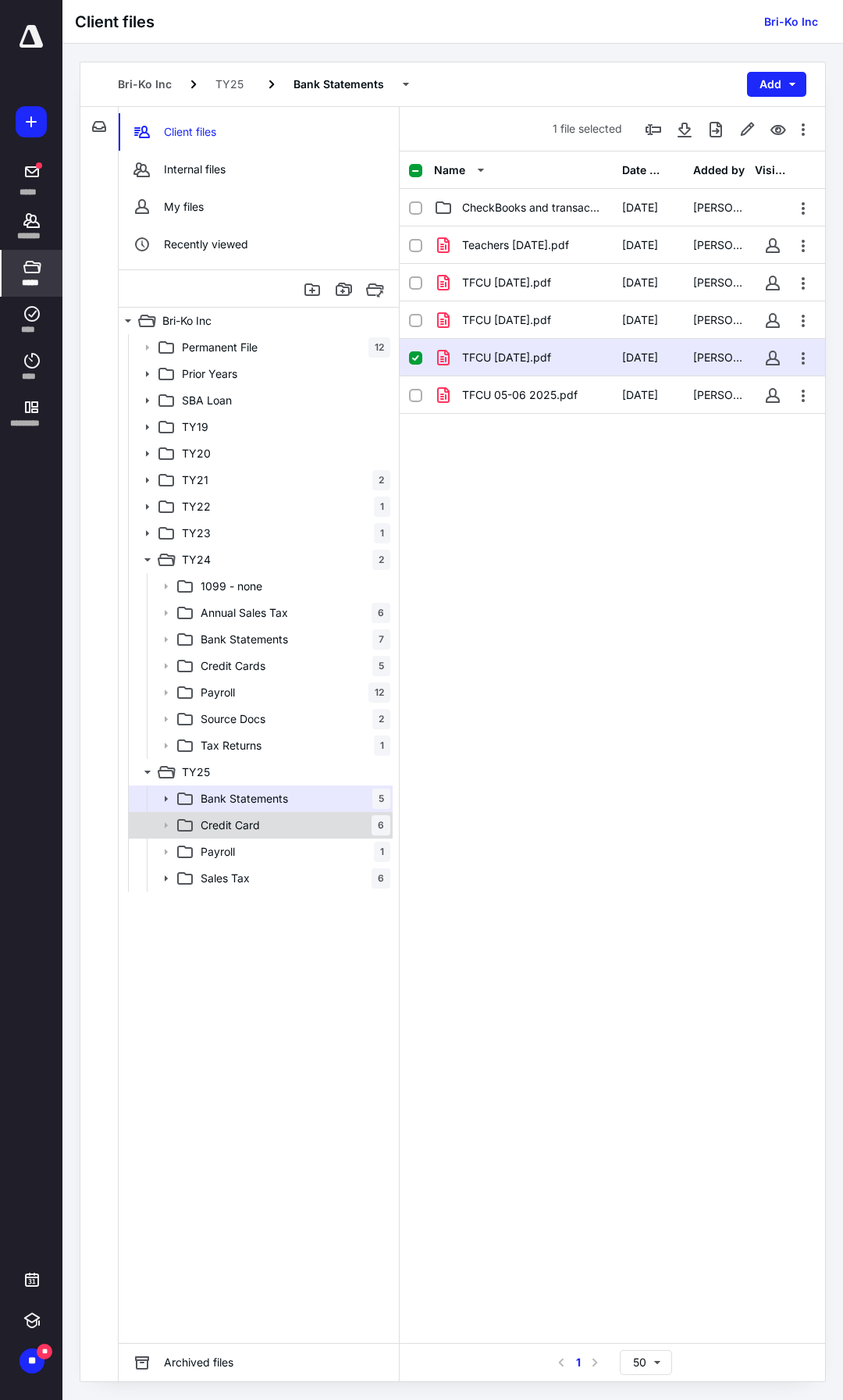 click on "Credit Card 6" at bounding box center [292, 825] 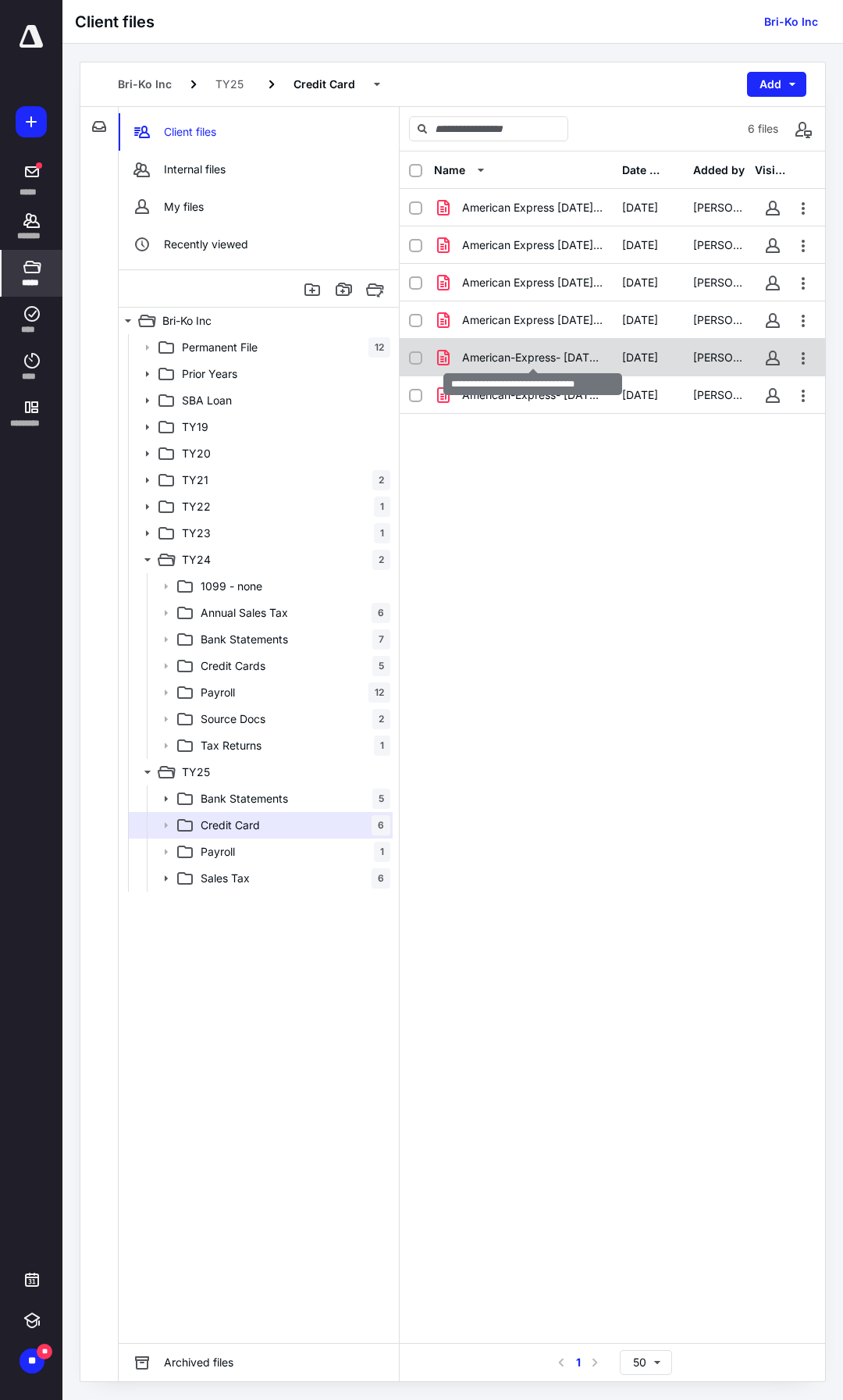 click on "American-Express- 03-20-2025.pdf" at bounding box center [532, 358] 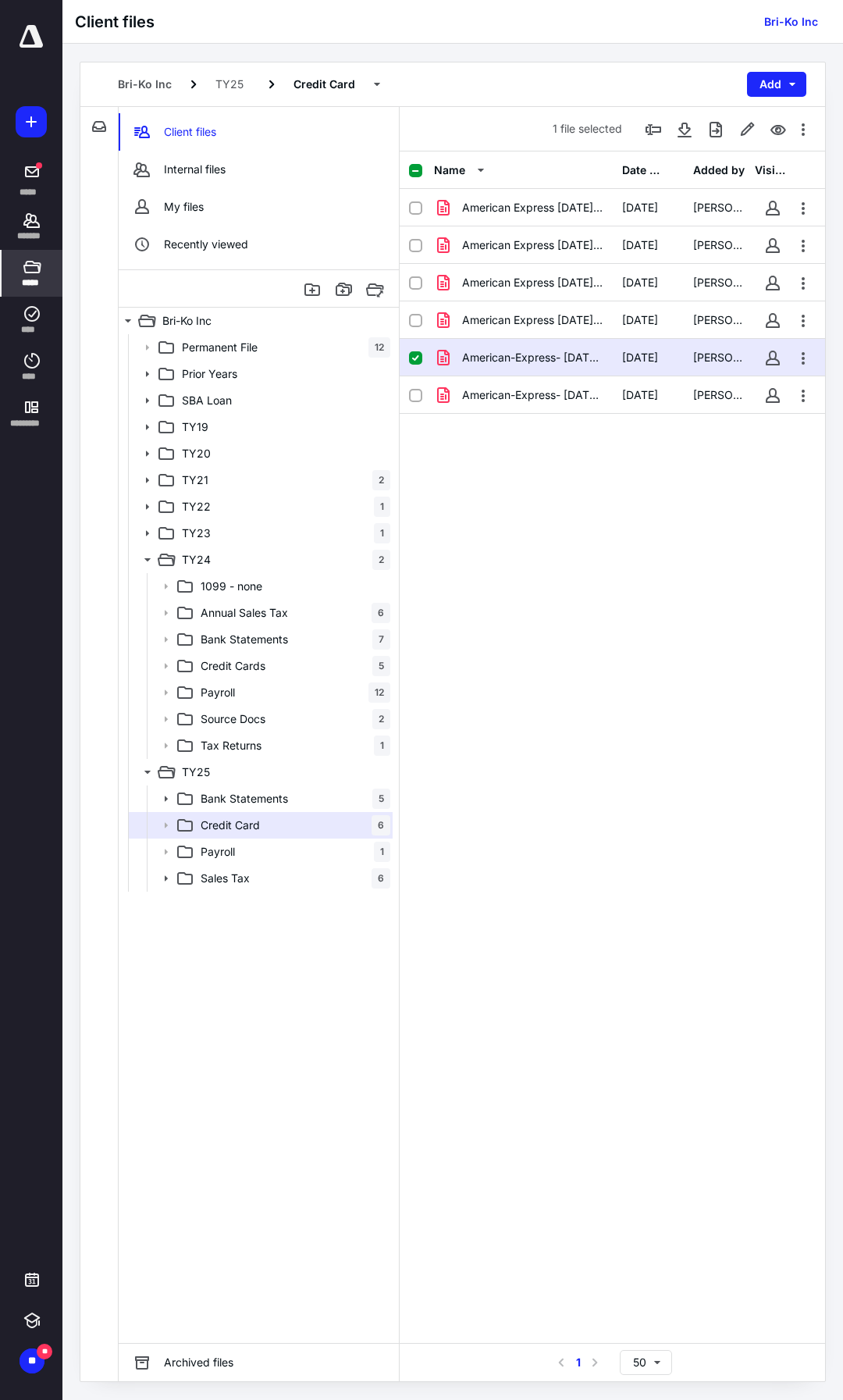 click on "*****" at bounding box center (32, 273) 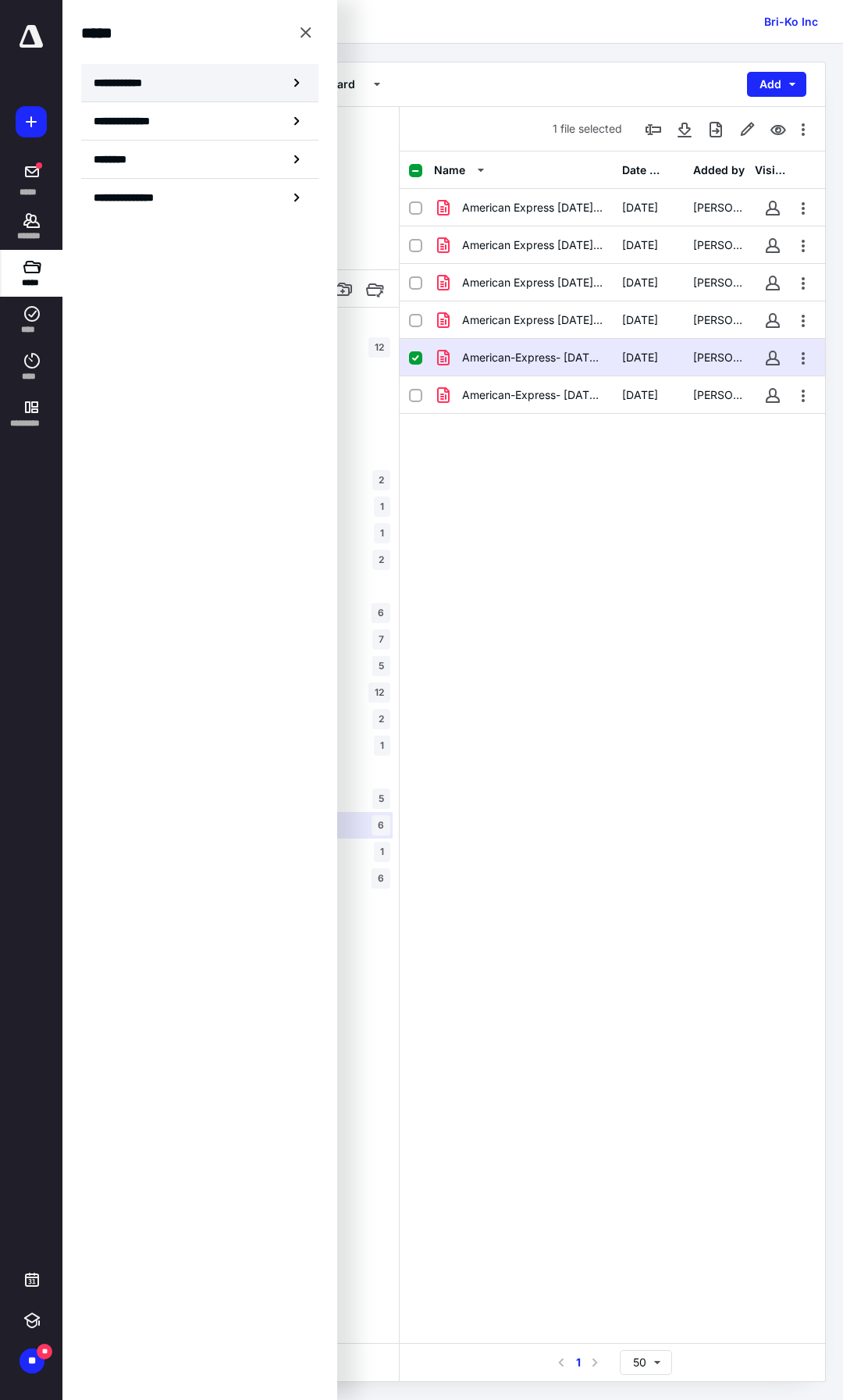 click on "**********" at bounding box center (200, 83) 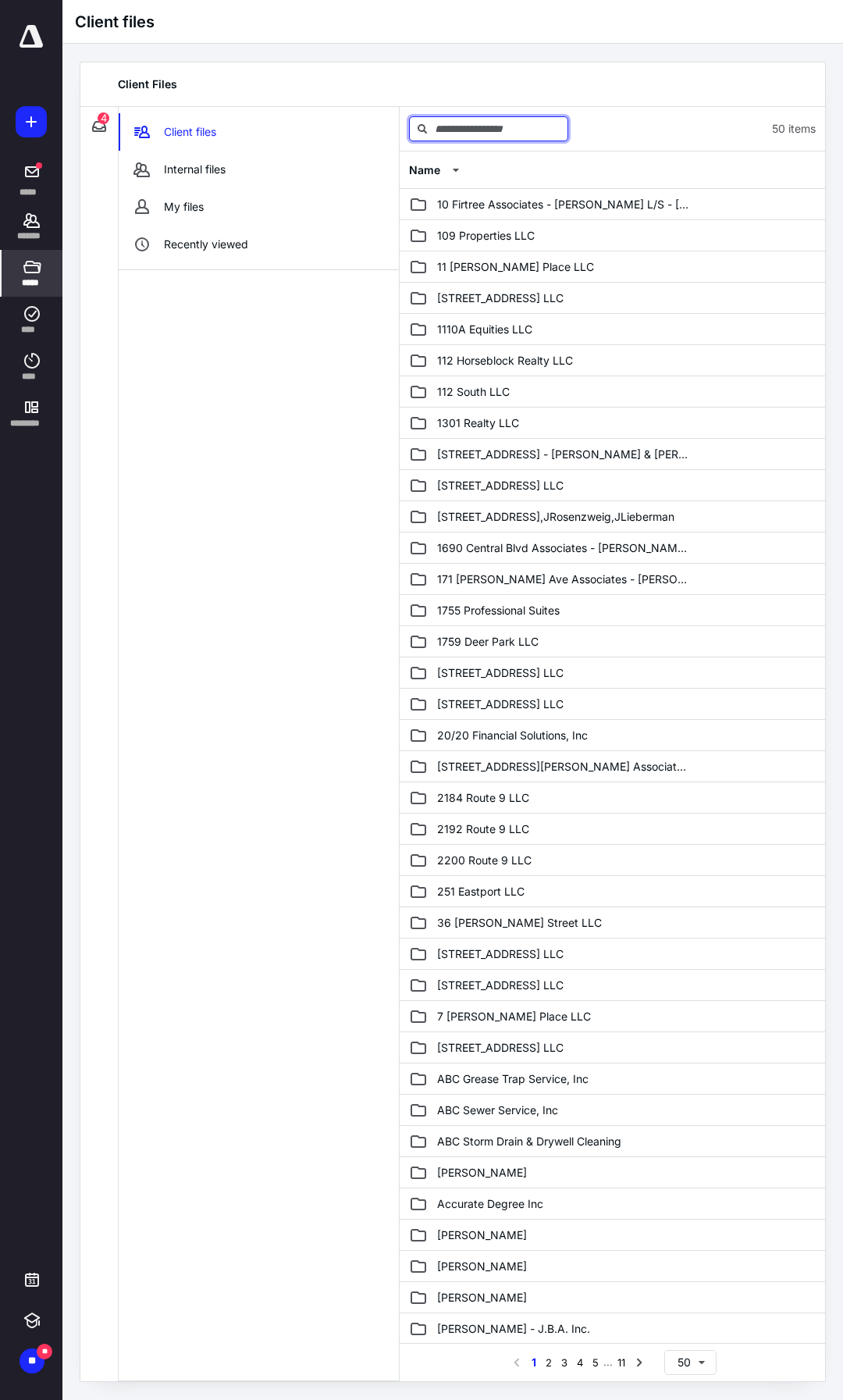 click at bounding box center [489, 129] 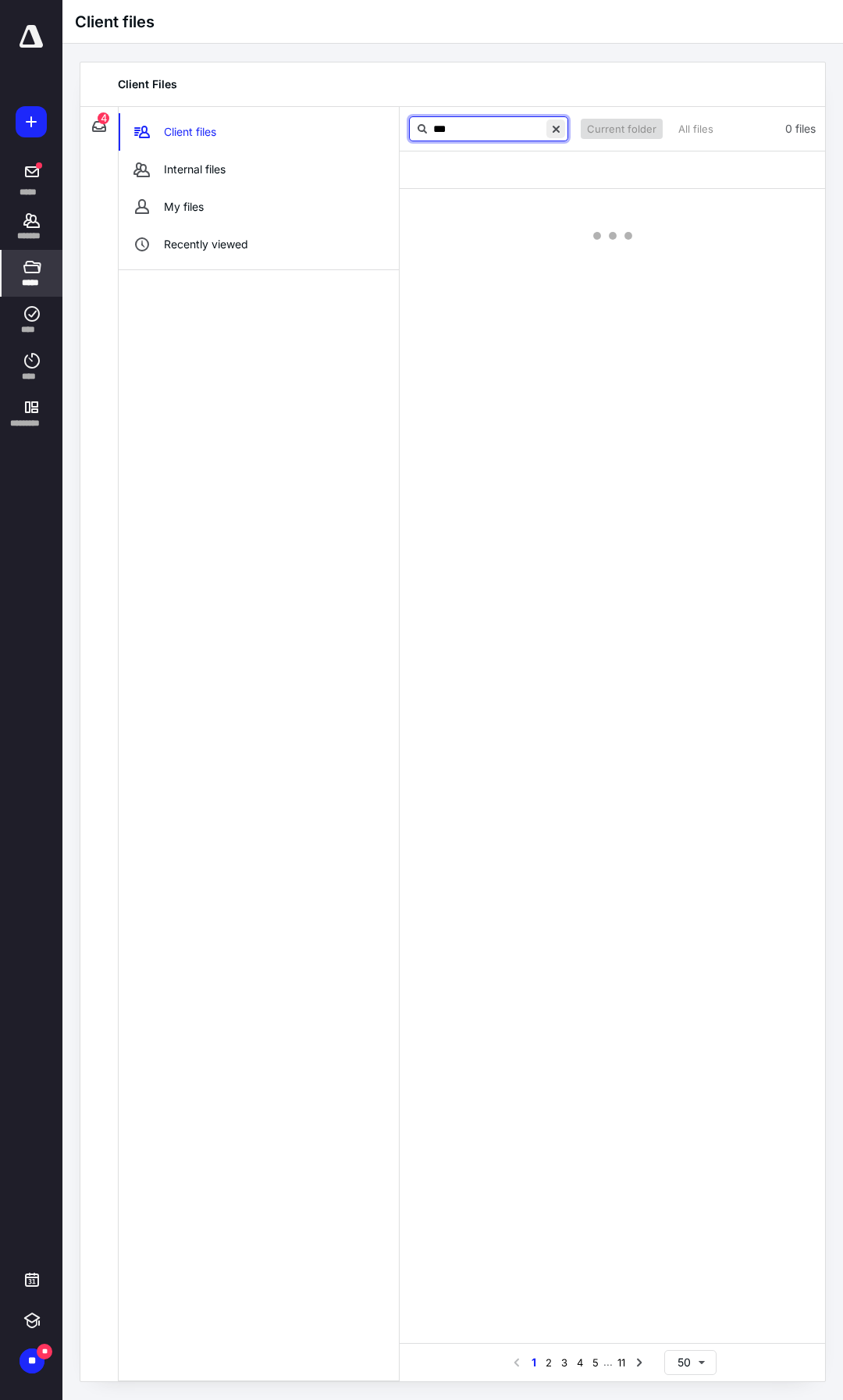 type on "***" 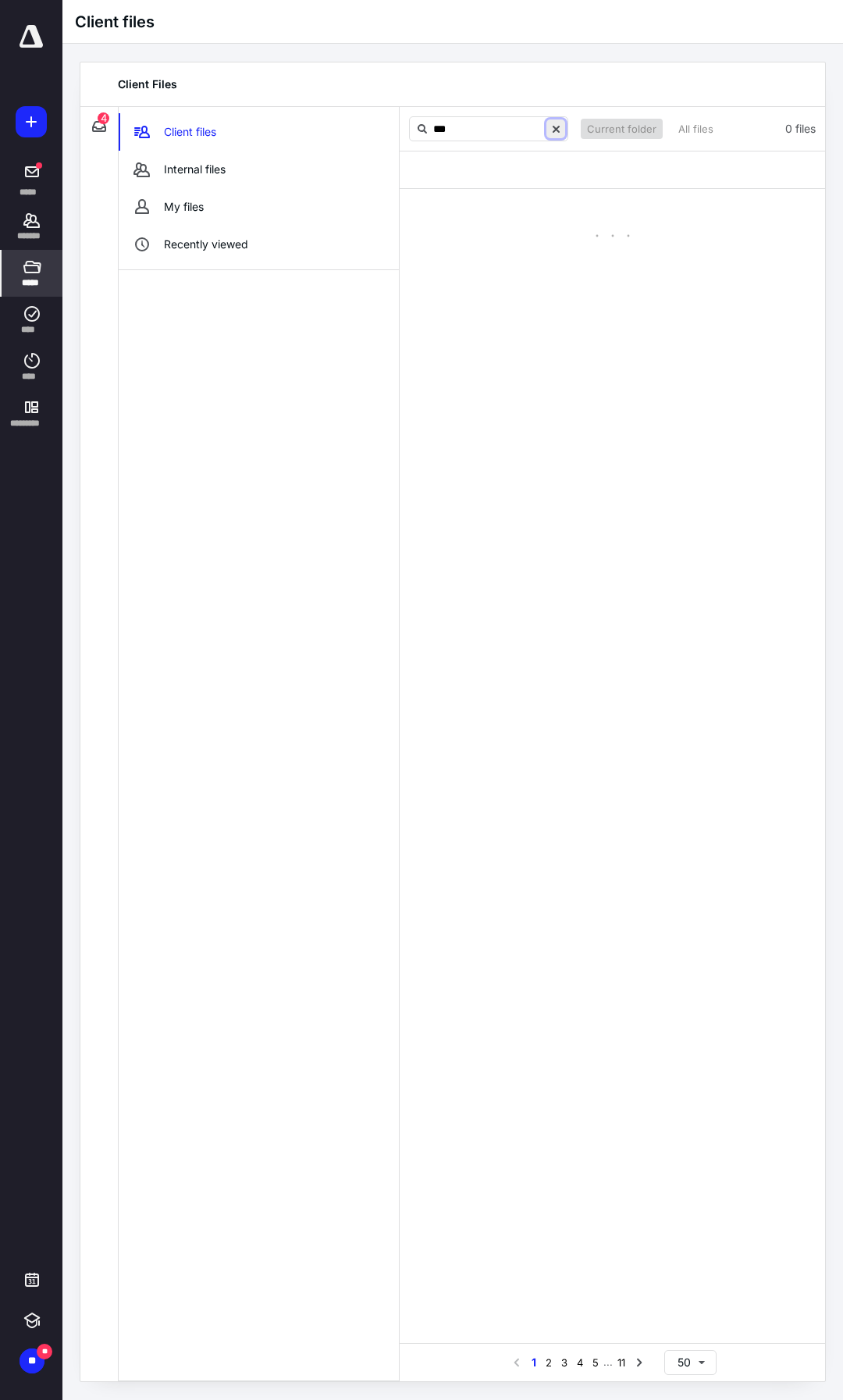 click at bounding box center [556, 129] 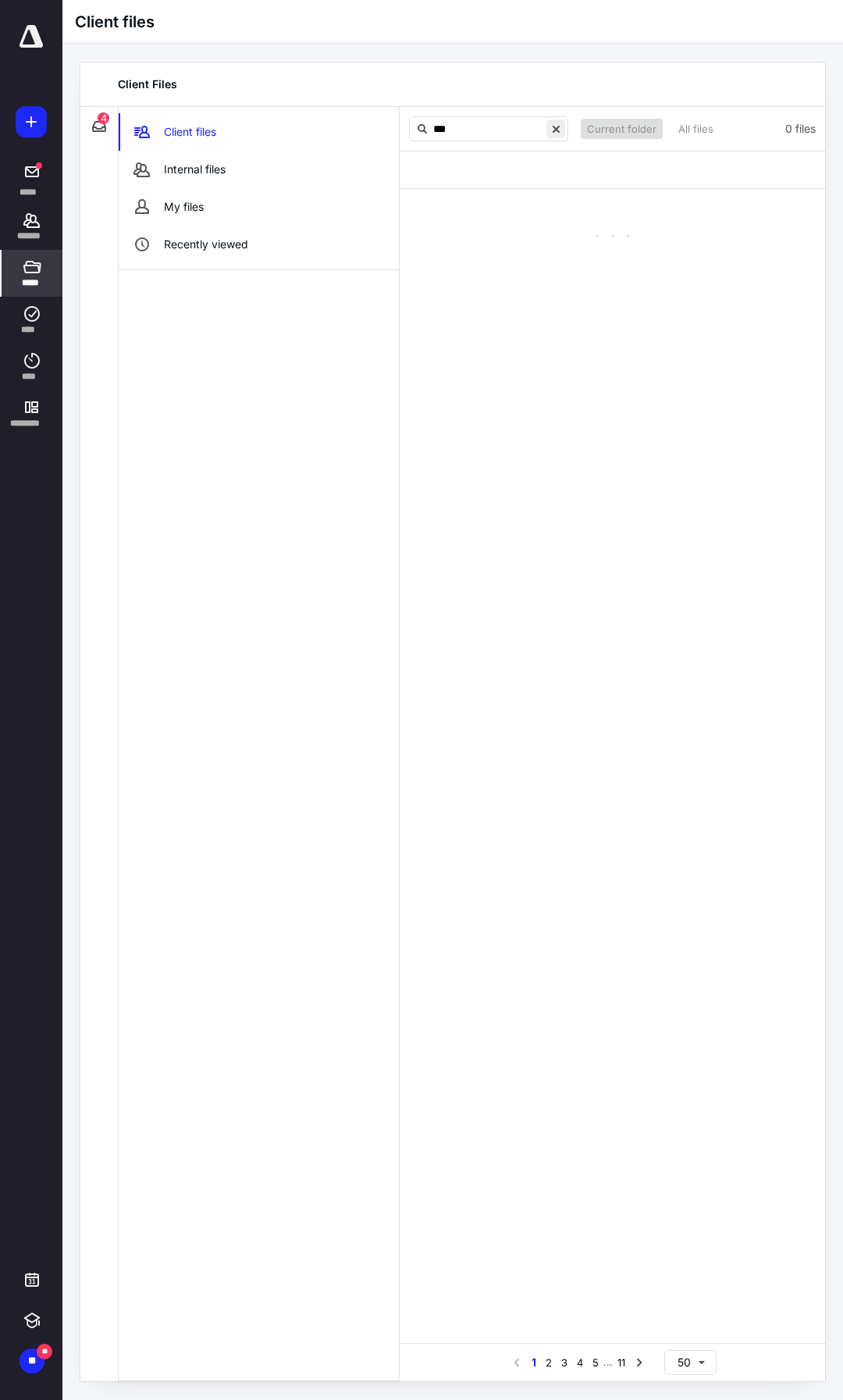 type 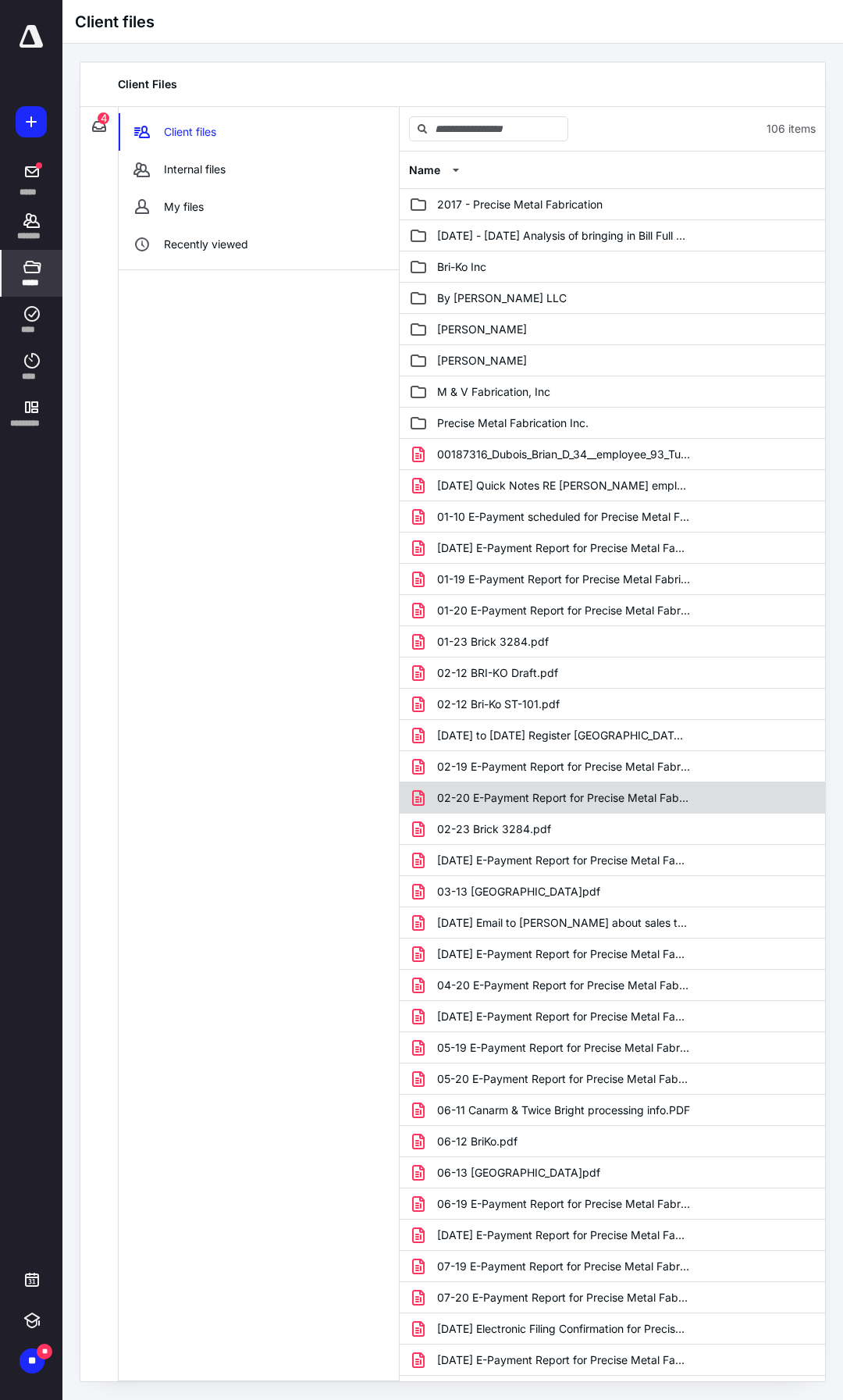 scroll, scrollTop: 0, scrollLeft: 0, axis: both 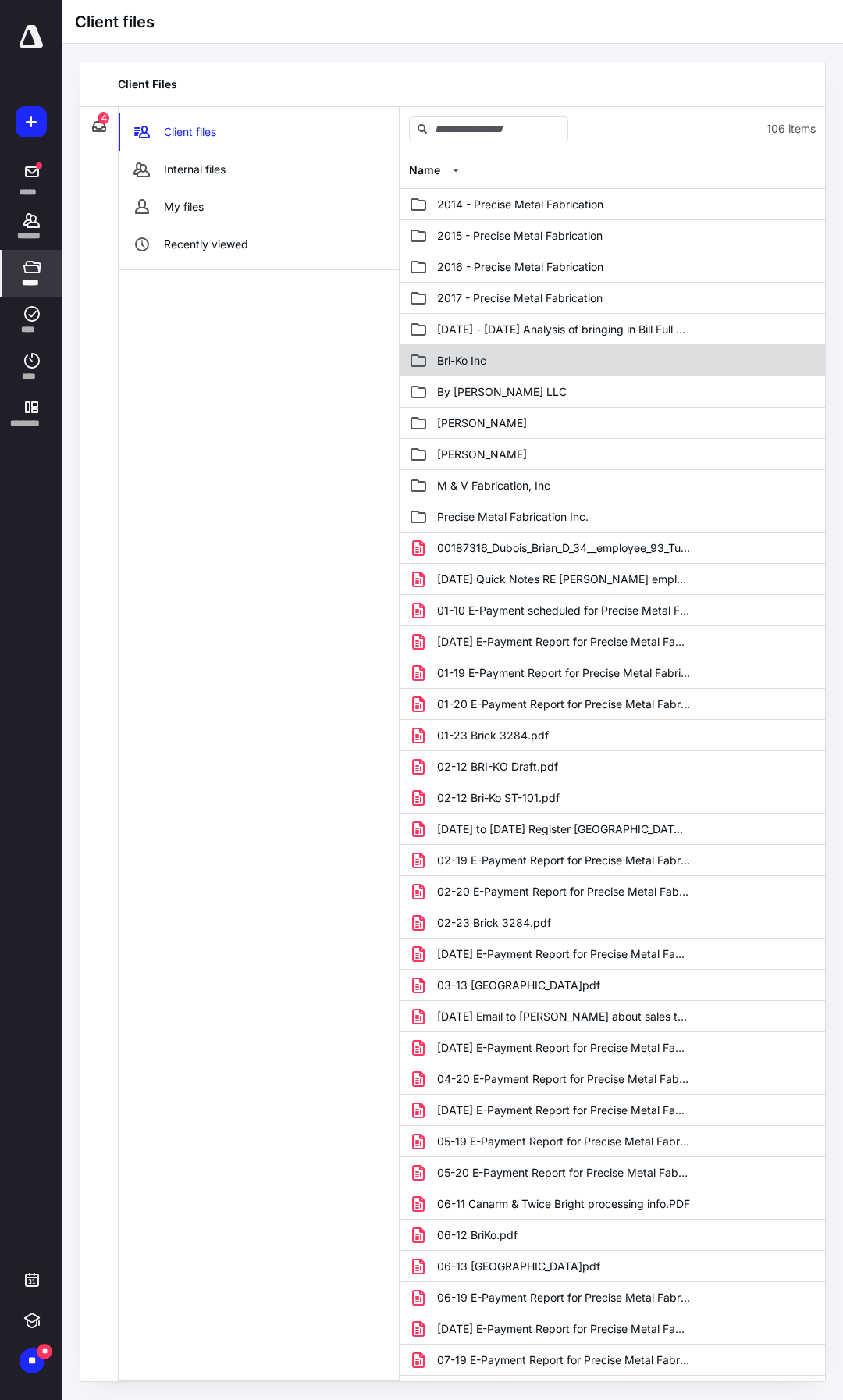 click on "Bri-Ko Inc" at bounding box center (461, 361) 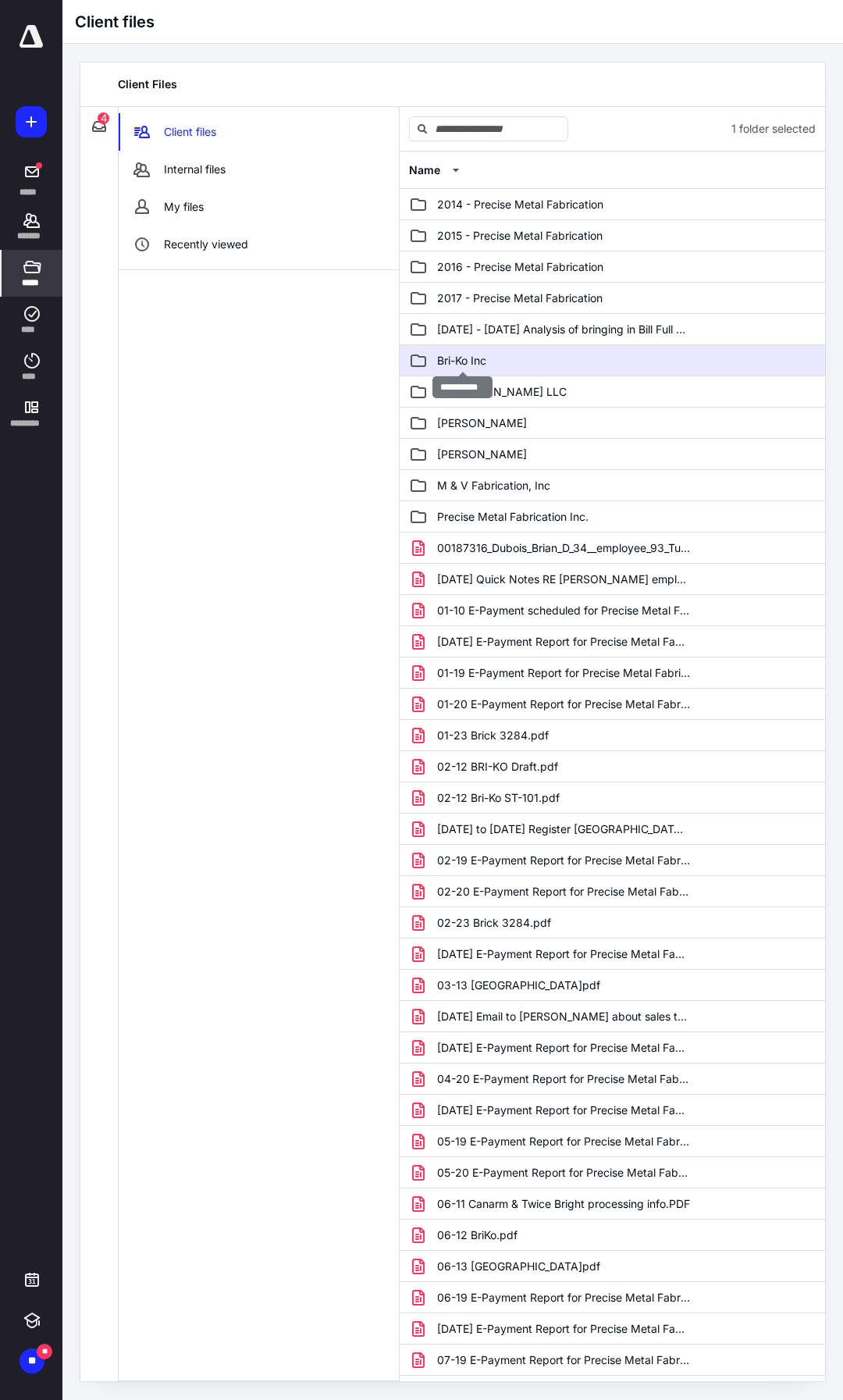 click on "Bri-Ko Inc" at bounding box center (461, 361) 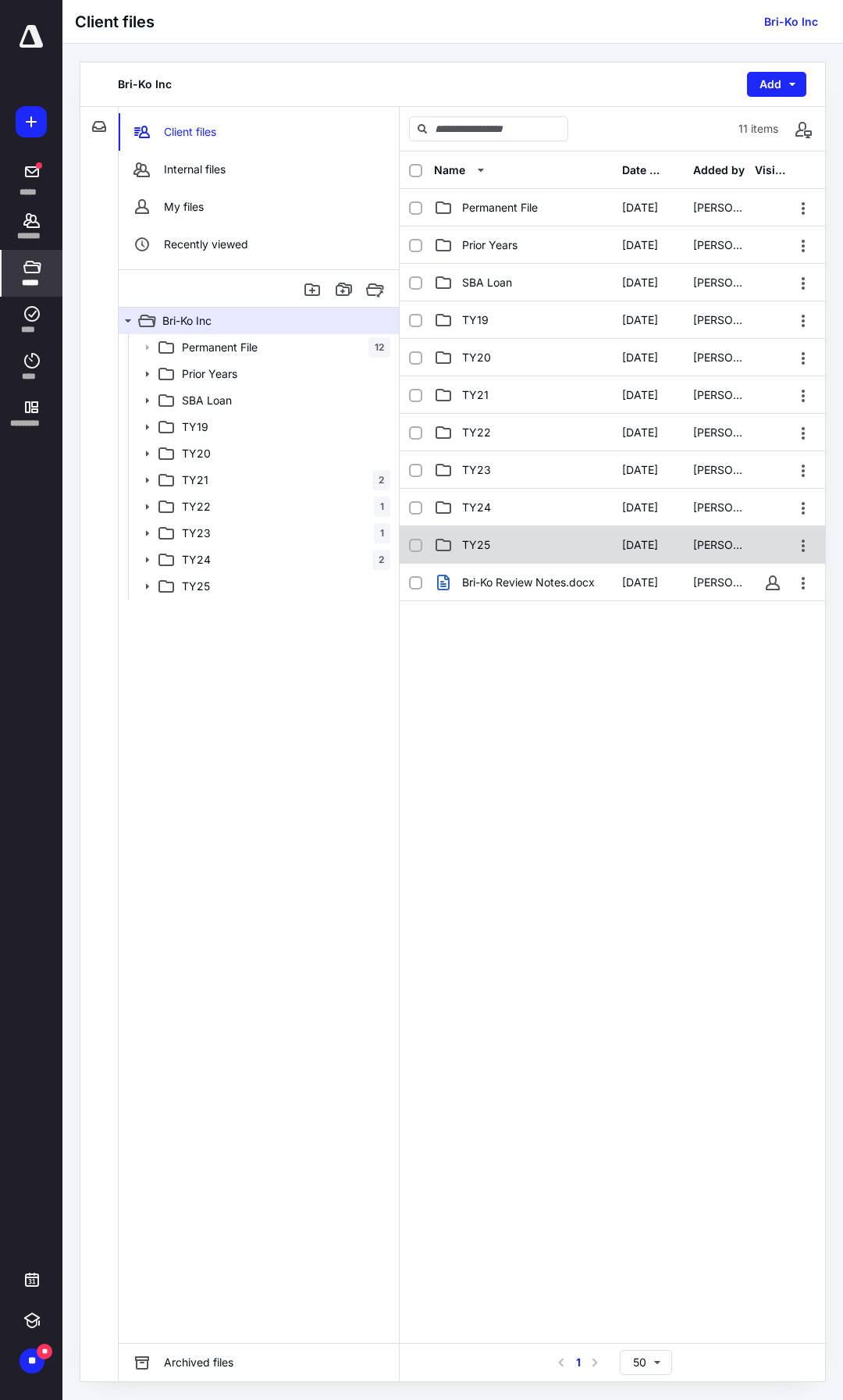 click on "TY25" at bounding box center (523, 545) 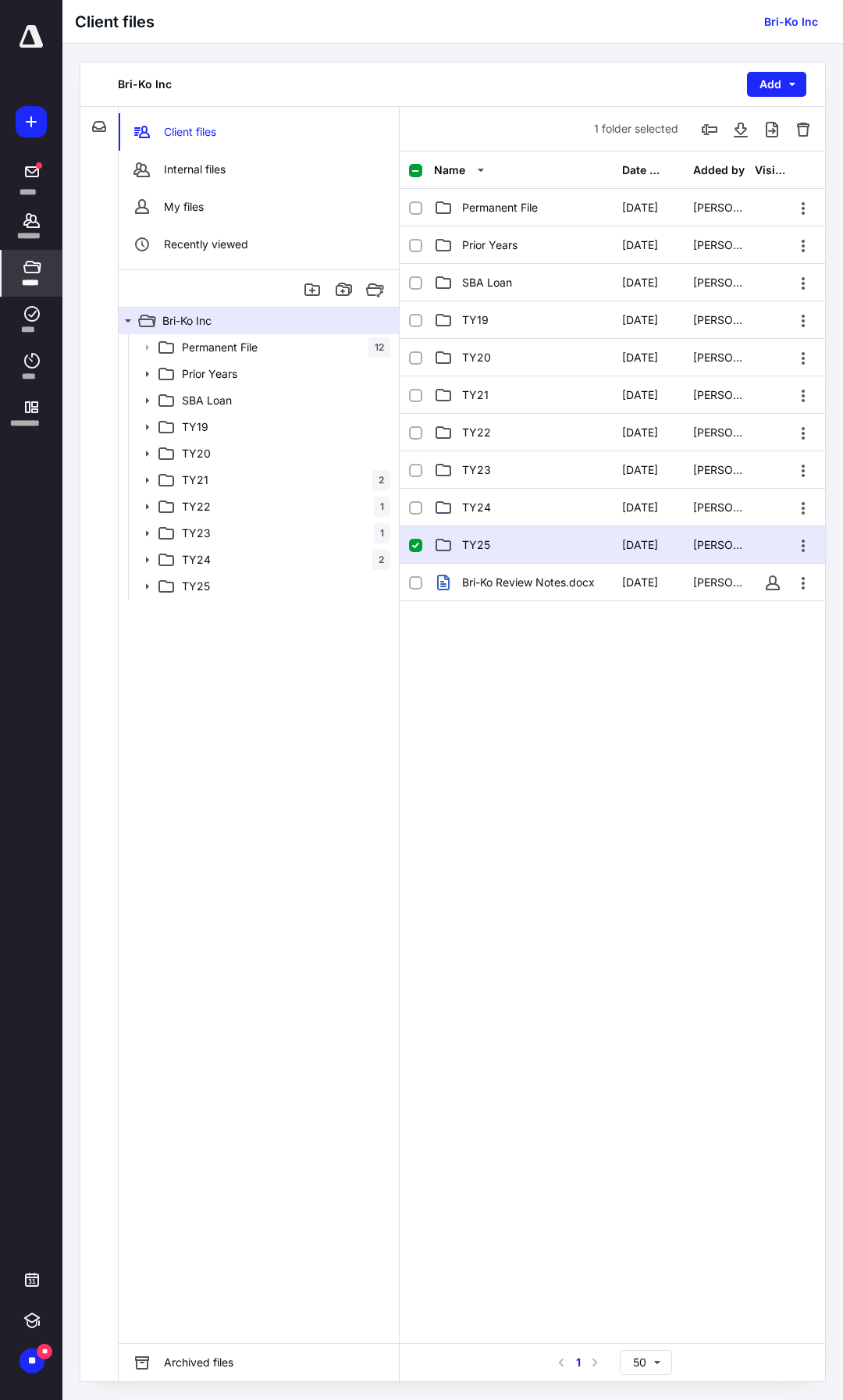 click on "TY25" at bounding box center (523, 545) 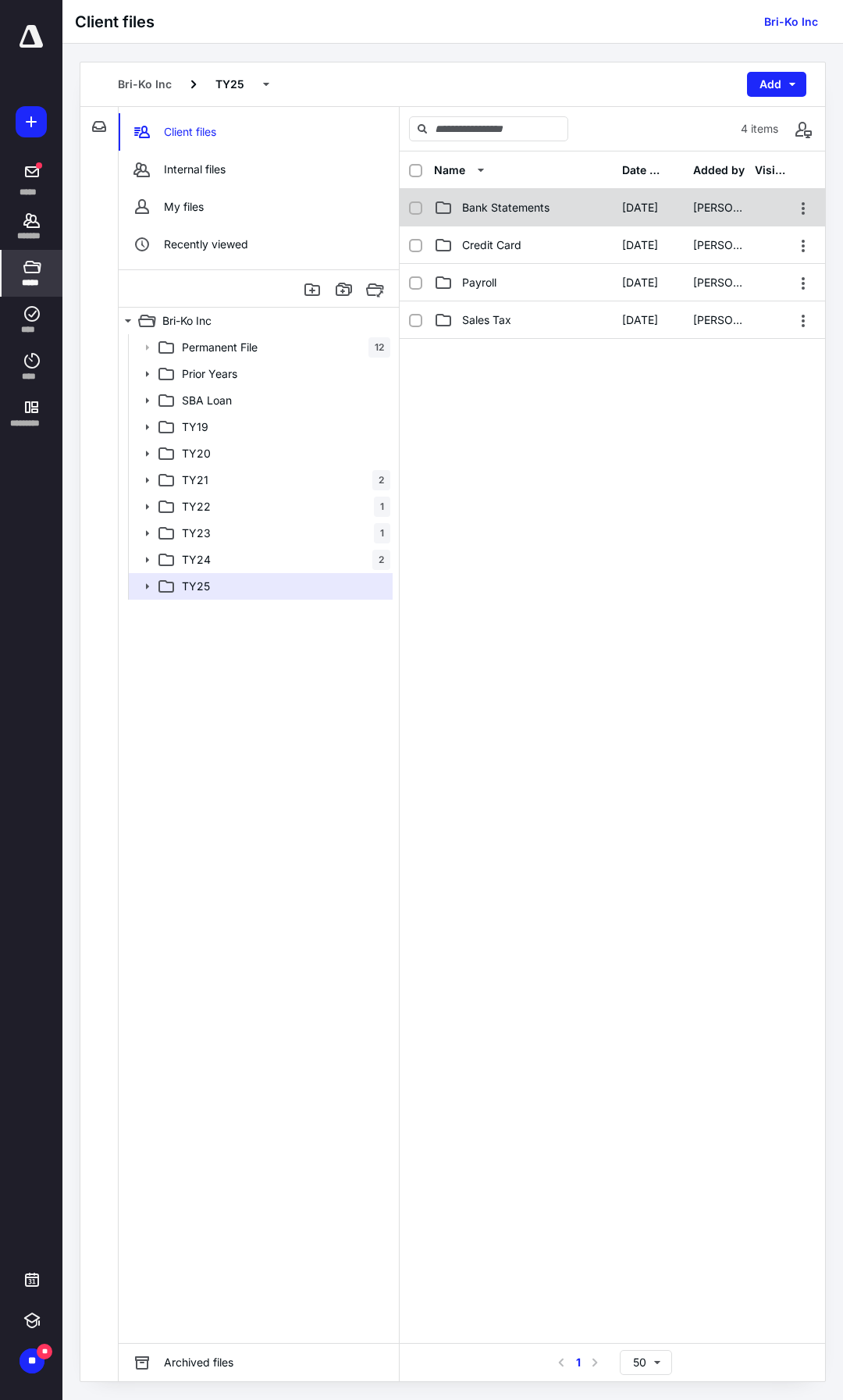 click on "Bank Statements" at bounding box center [506, 208] 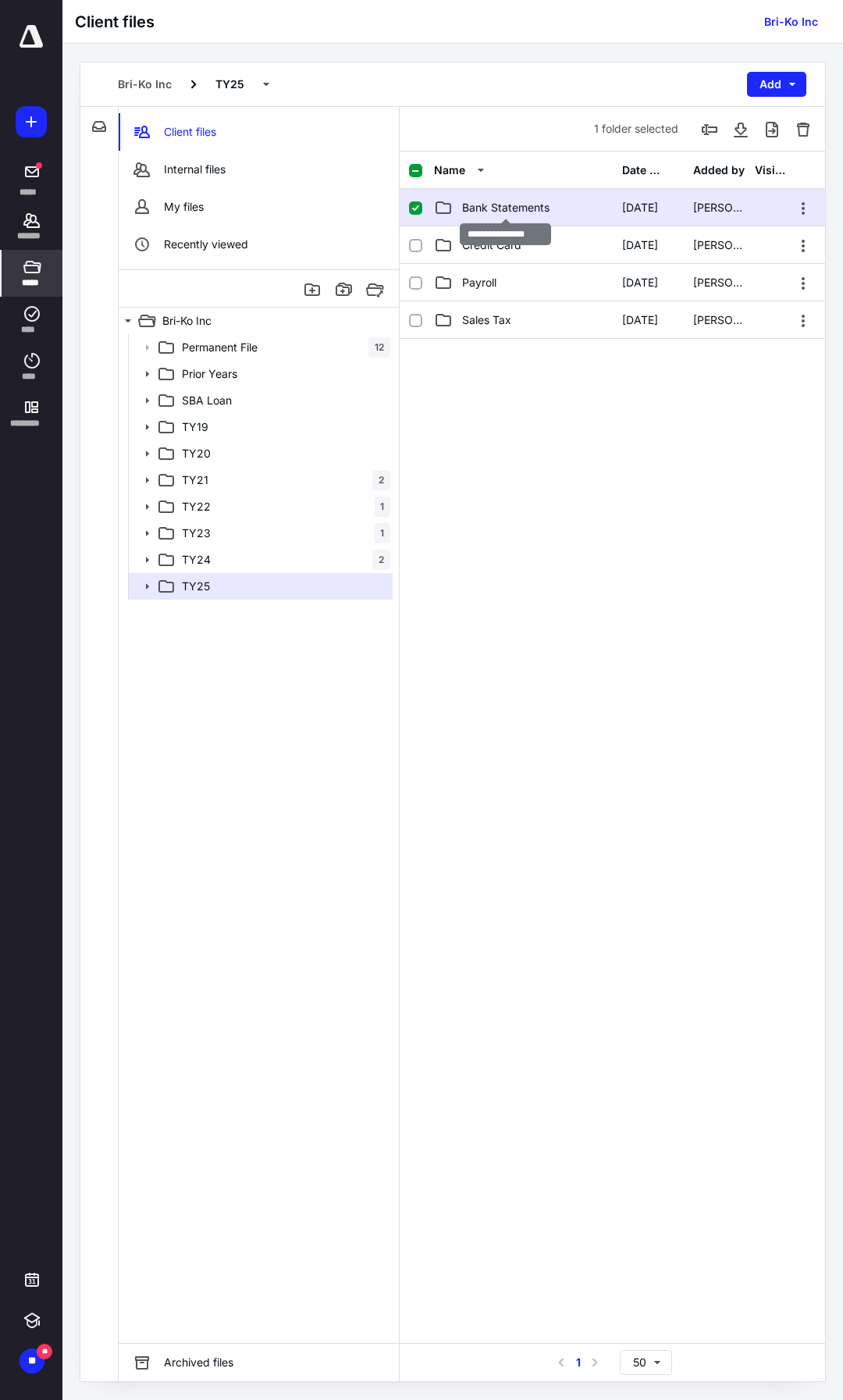 click on "Bank Statements" at bounding box center [506, 208] 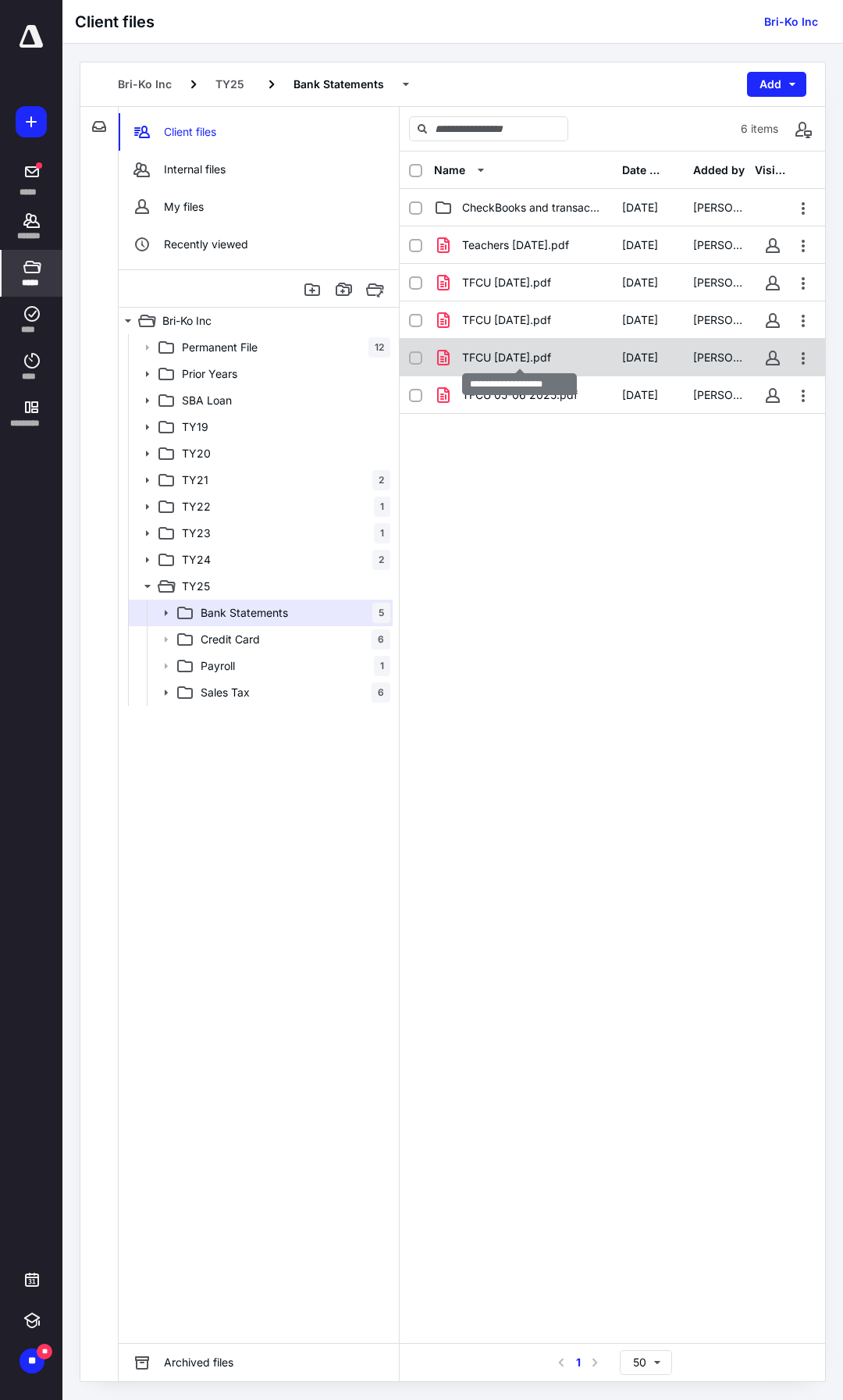 click on "TFCU 03-31-2025.pdf" at bounding box center (507, 358) 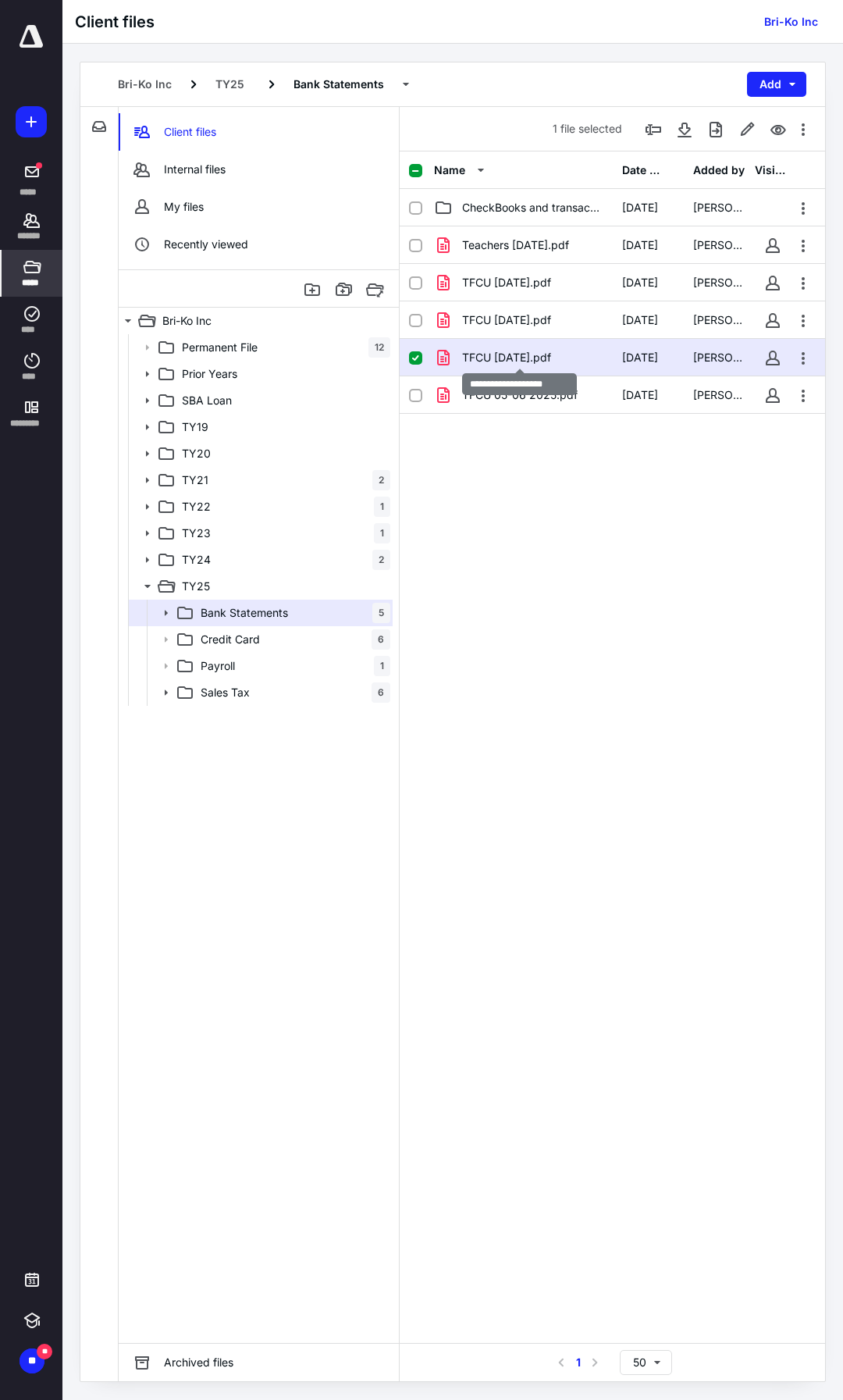 click on "TFCU 03-31-2025.pdf" at bounding box center [507, 358] 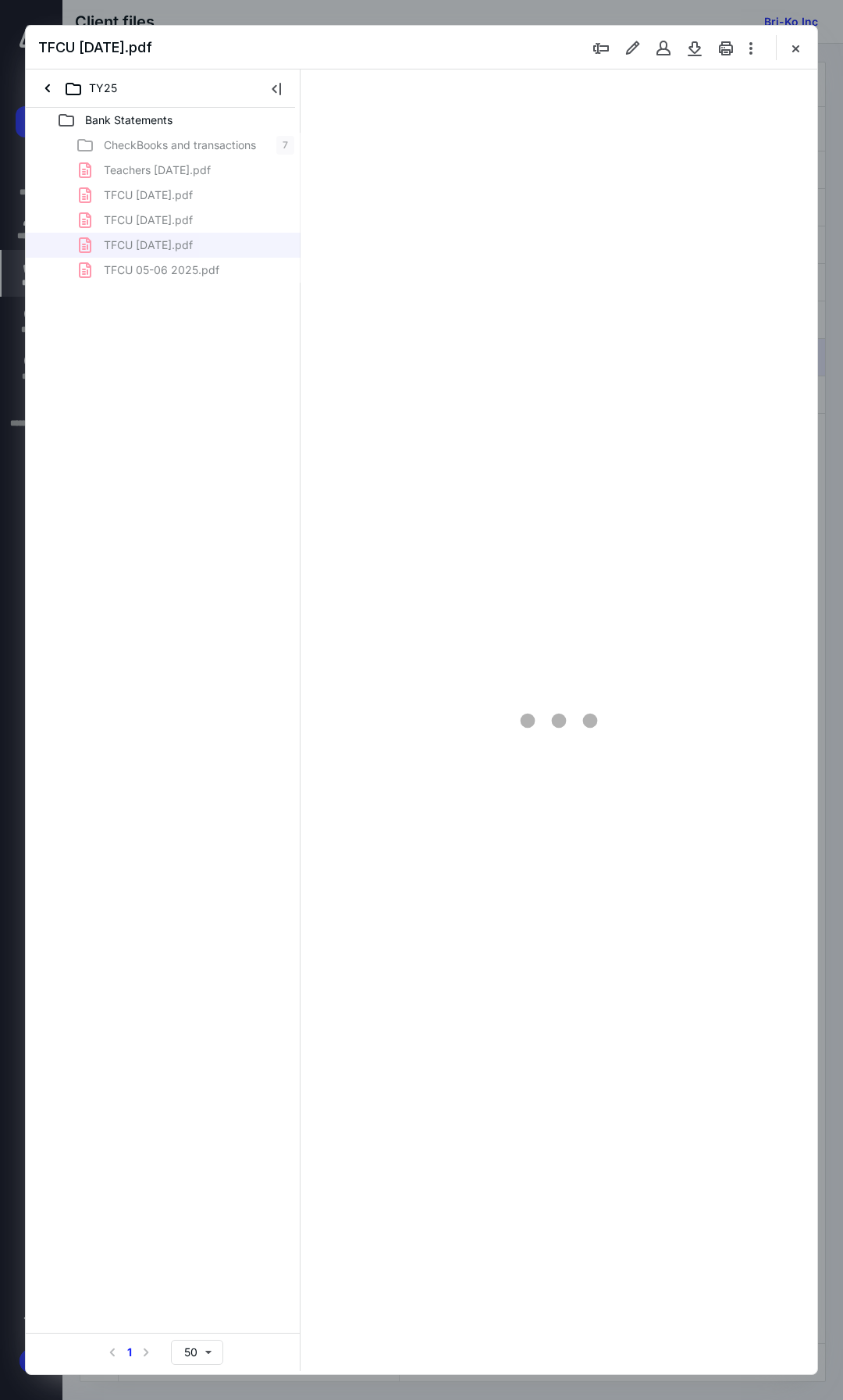 scroll, scrollTop: 0, scrollLeft: 0, axis: both 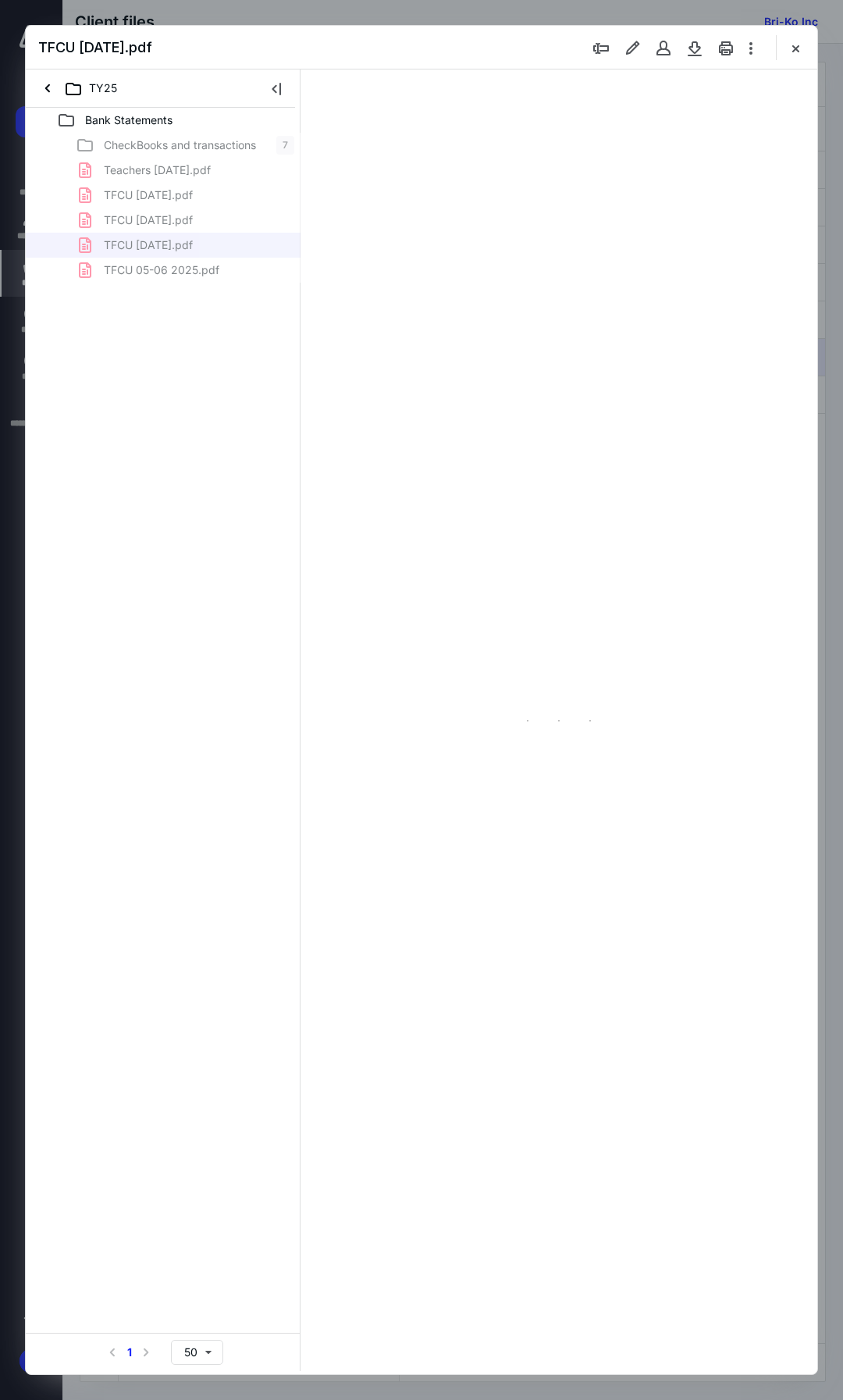 type on "104" 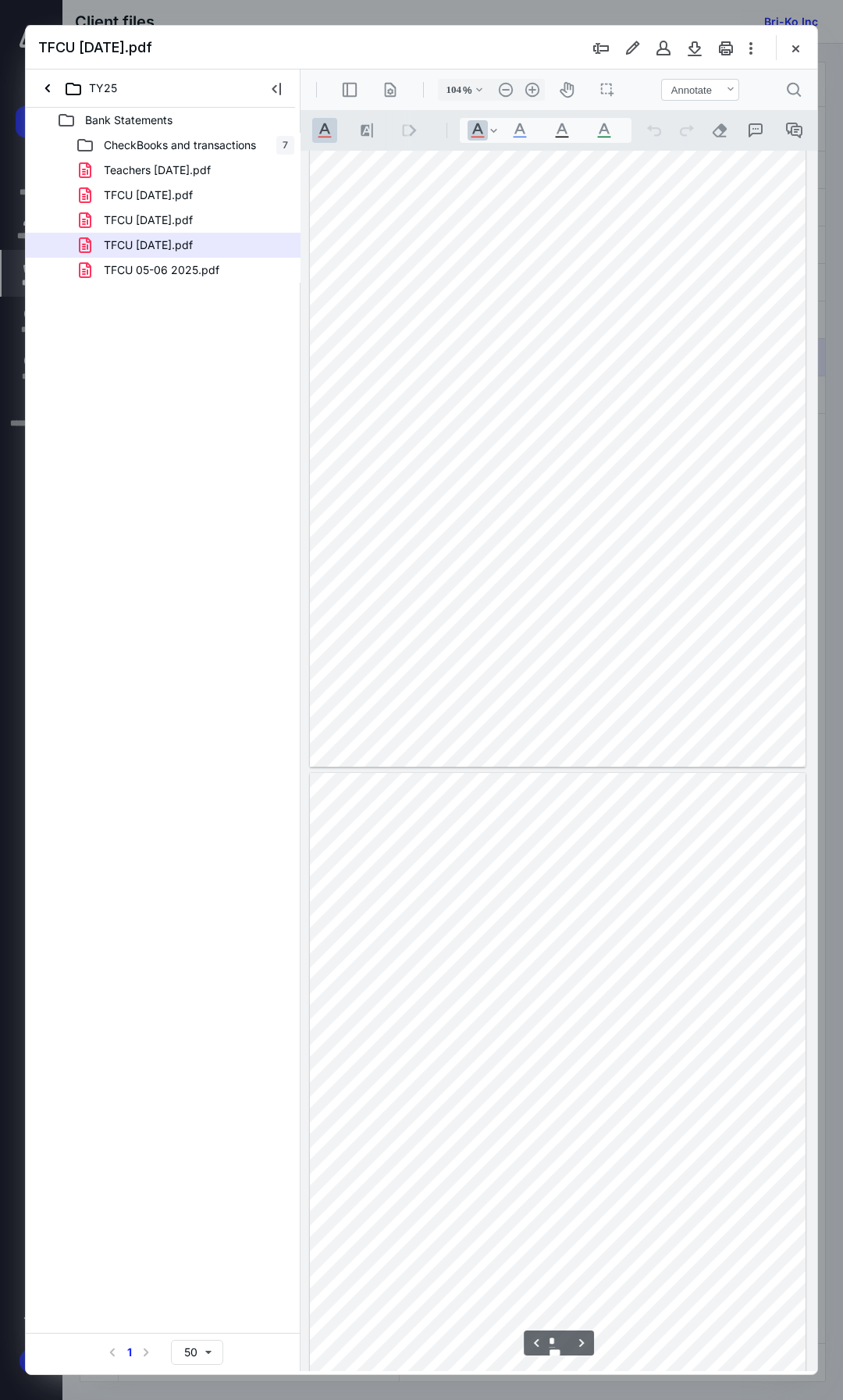 type on "*" 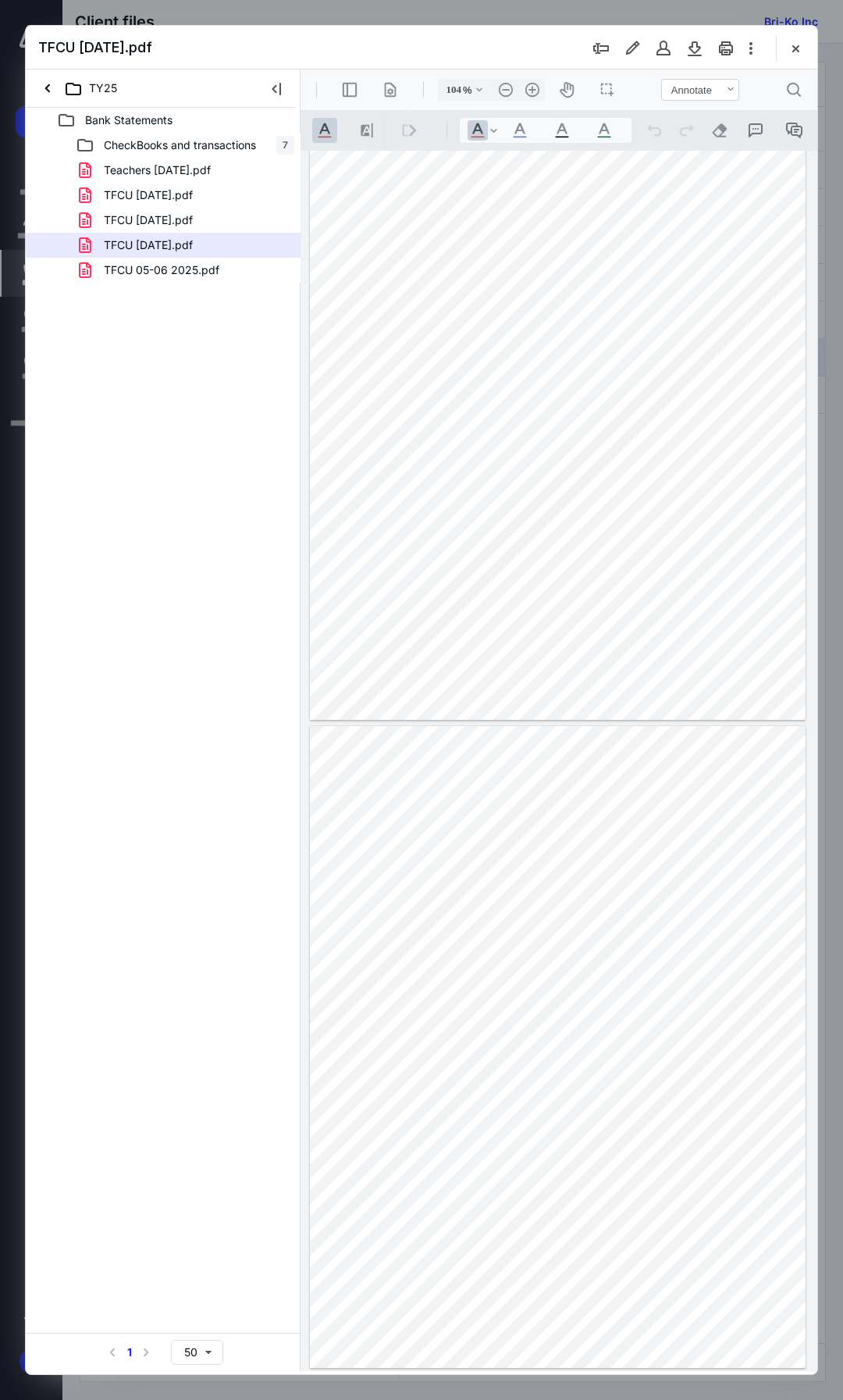 click on "Bank Statements CheckBooks and transactions 7 Teachers 04-30-2025.pdf TFCU 1-31-2025.pdf TFCU 02-28- 2025.pdf TFCU 03-31-2025.pdf TFCU 05-06 2025.pdf Select a page number for more results 1 50" at bounding box center [163, 739] 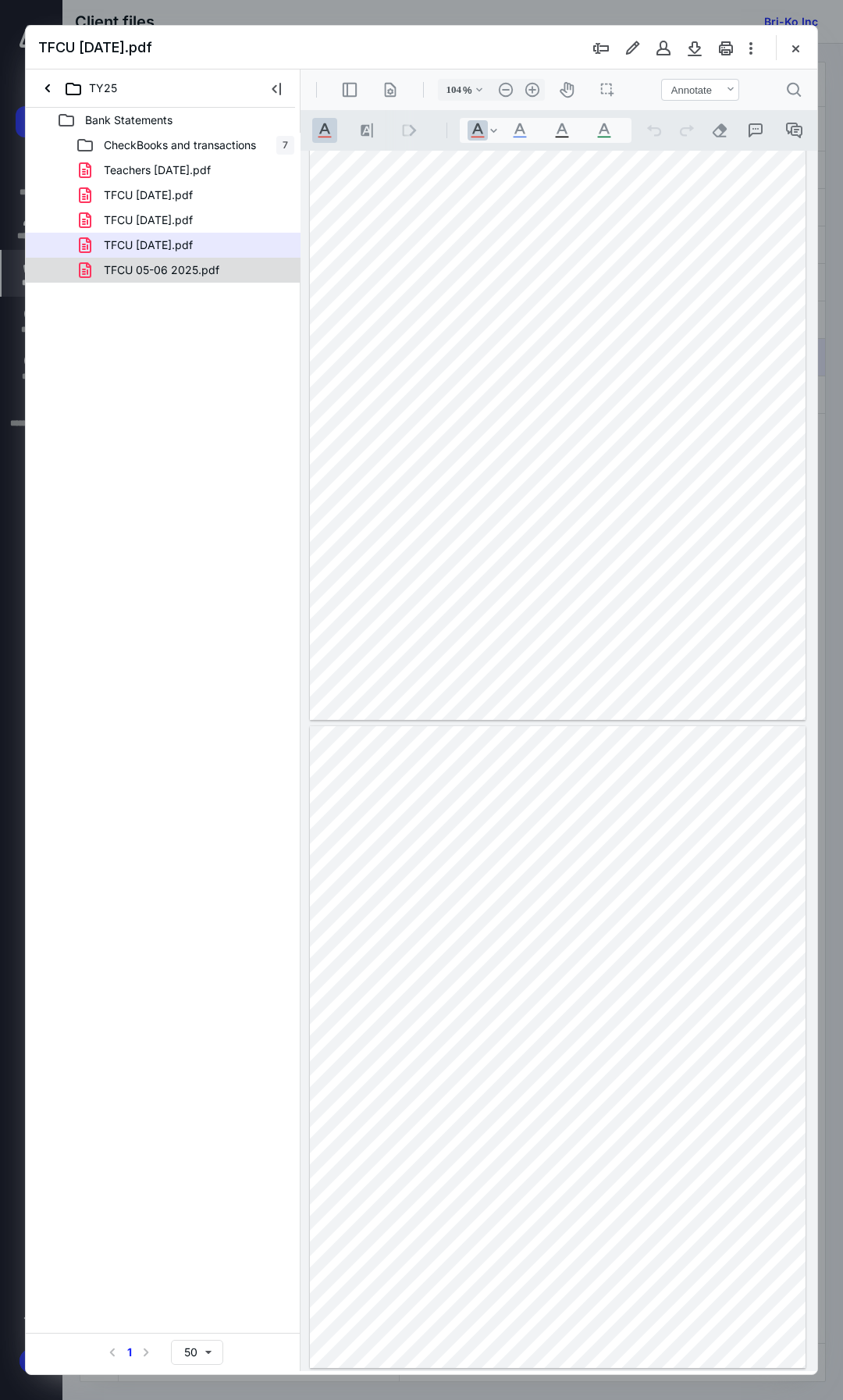 click on "TFCU 05-06 2025.pdf" at bounding box center [152, 270] 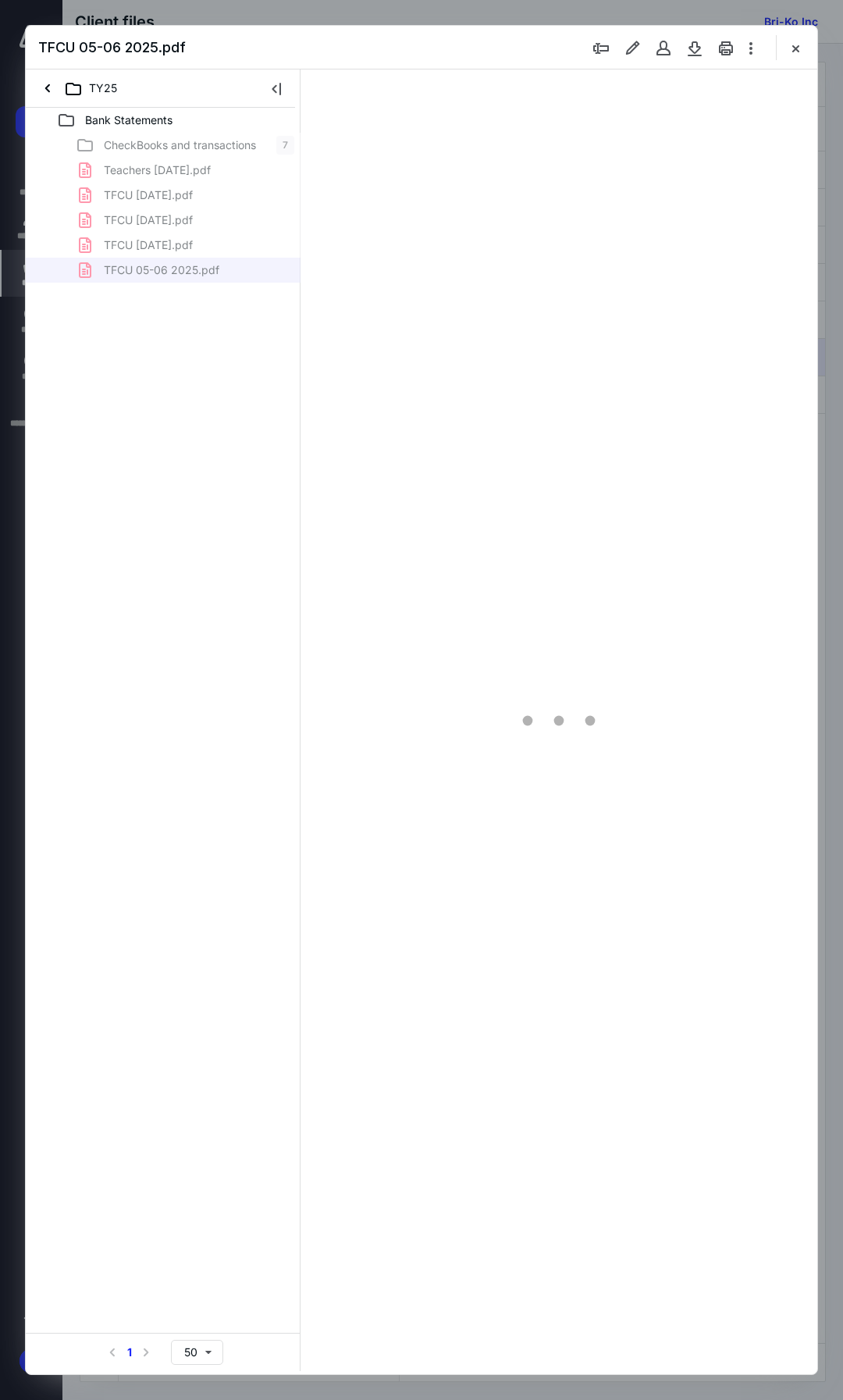 type on "105" 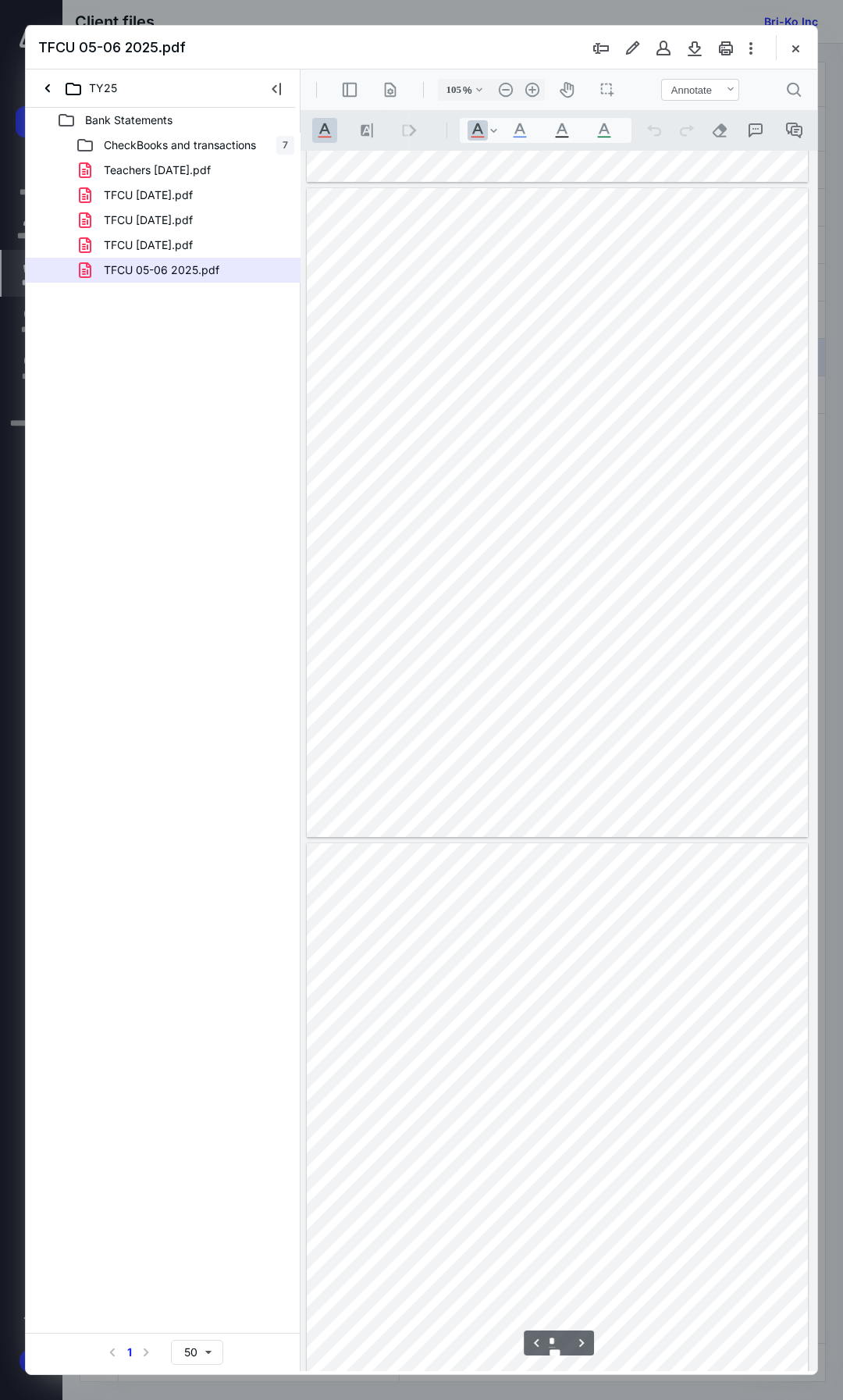 scroll, scrollTop: 242, scrollLeft: 0, axis: vertical 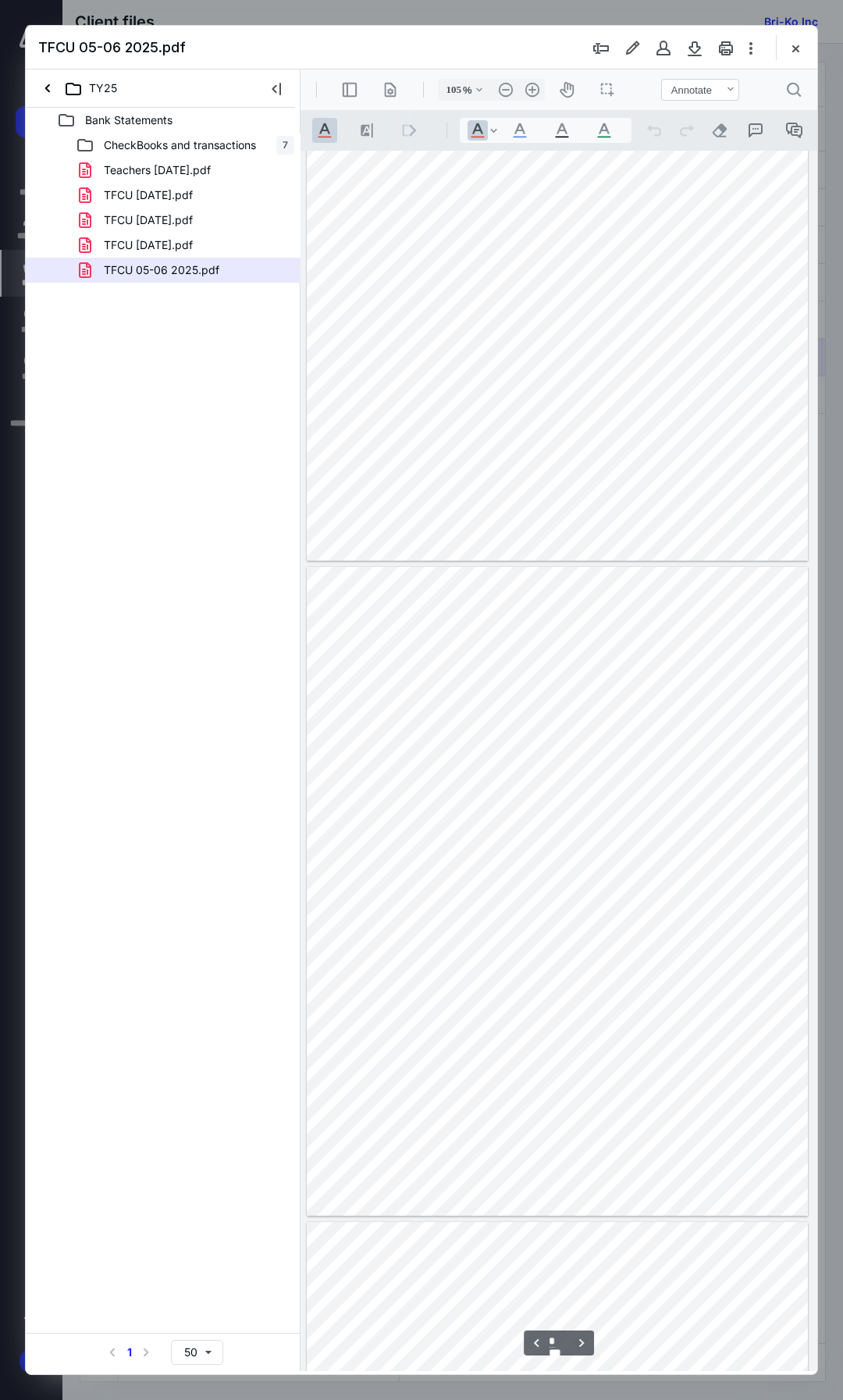 type on "*" 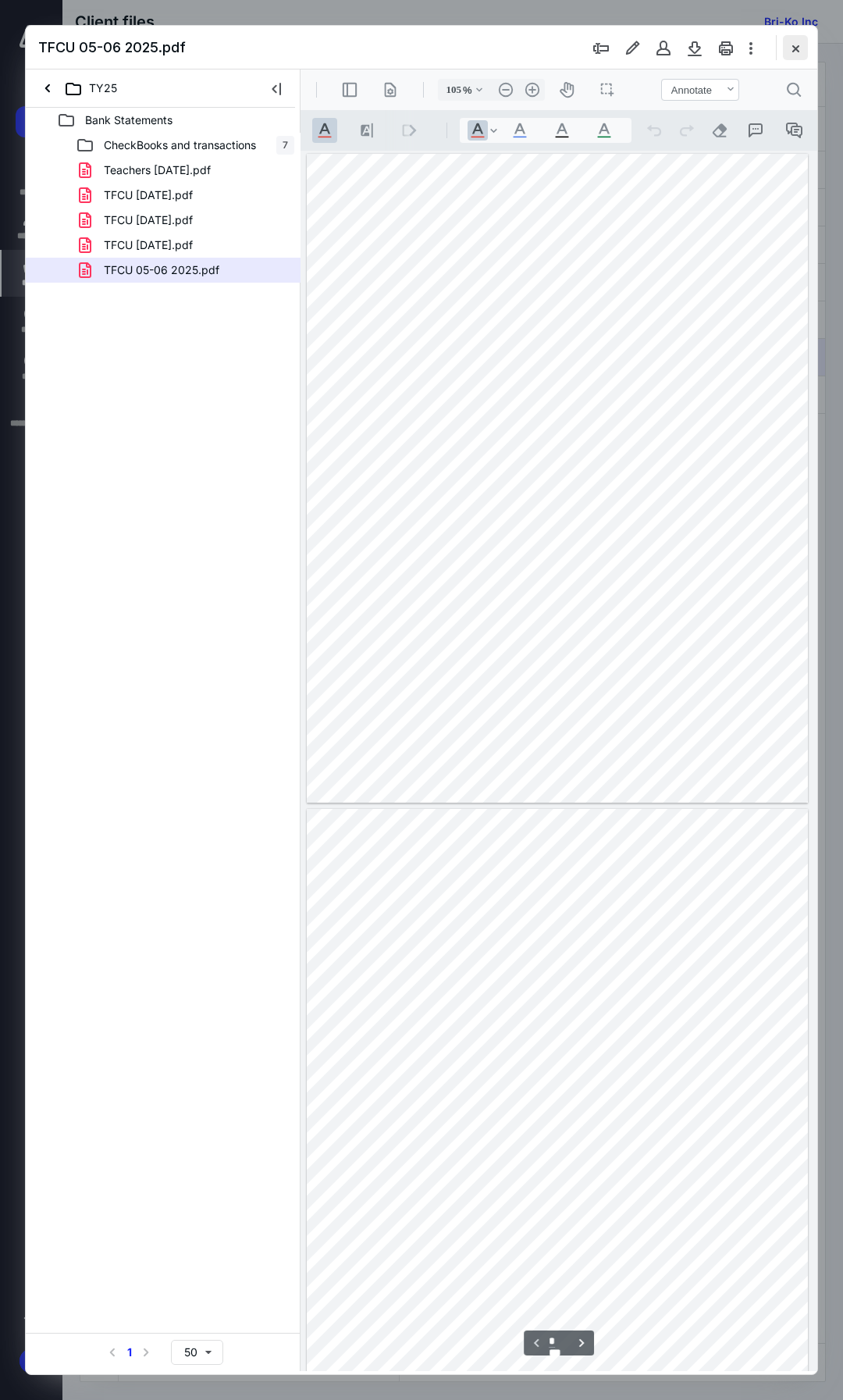 click at bounding box center [795, 48] 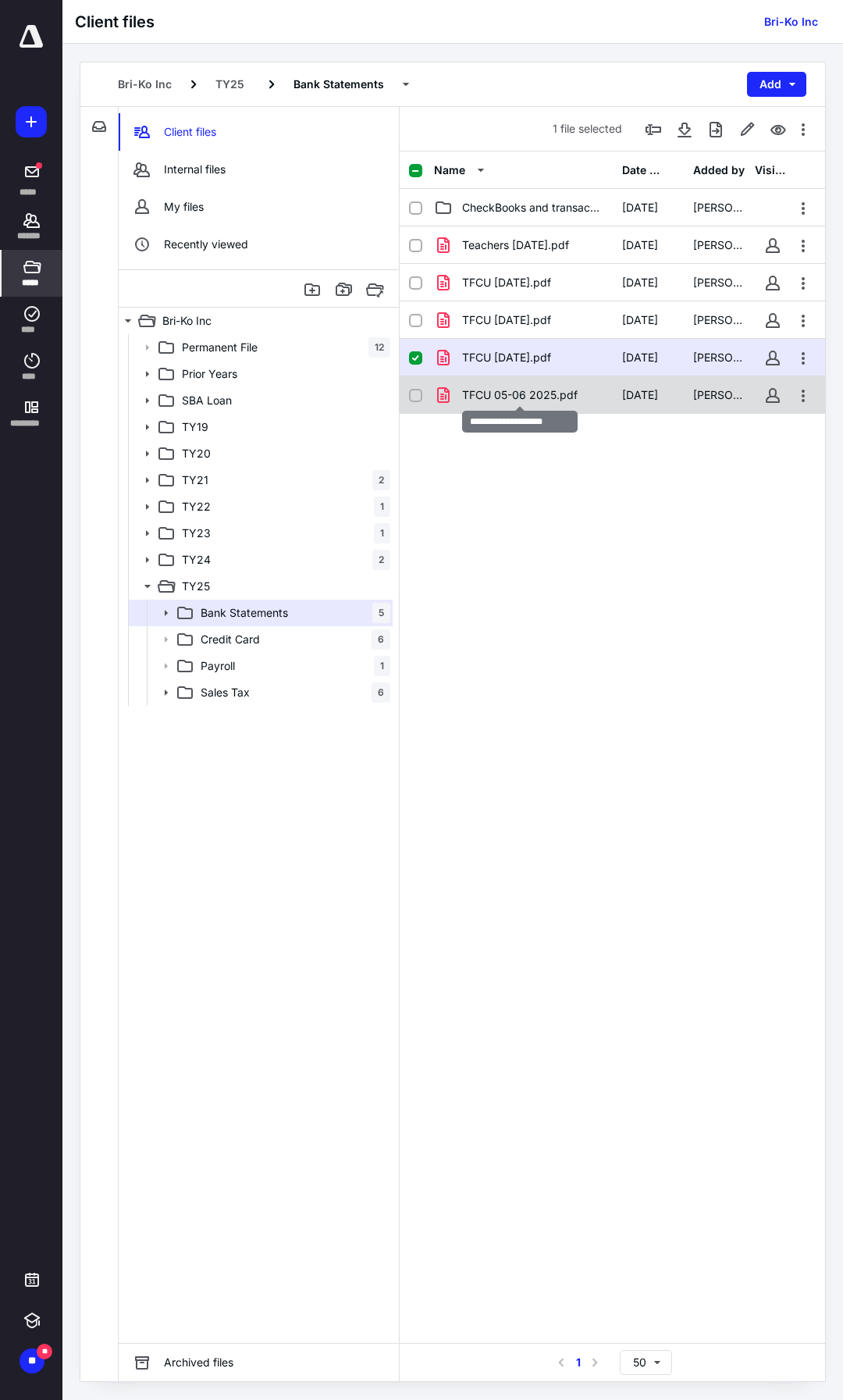 click on "TFCU 05-06 2025.pdf" at bounding box center [520, 395] 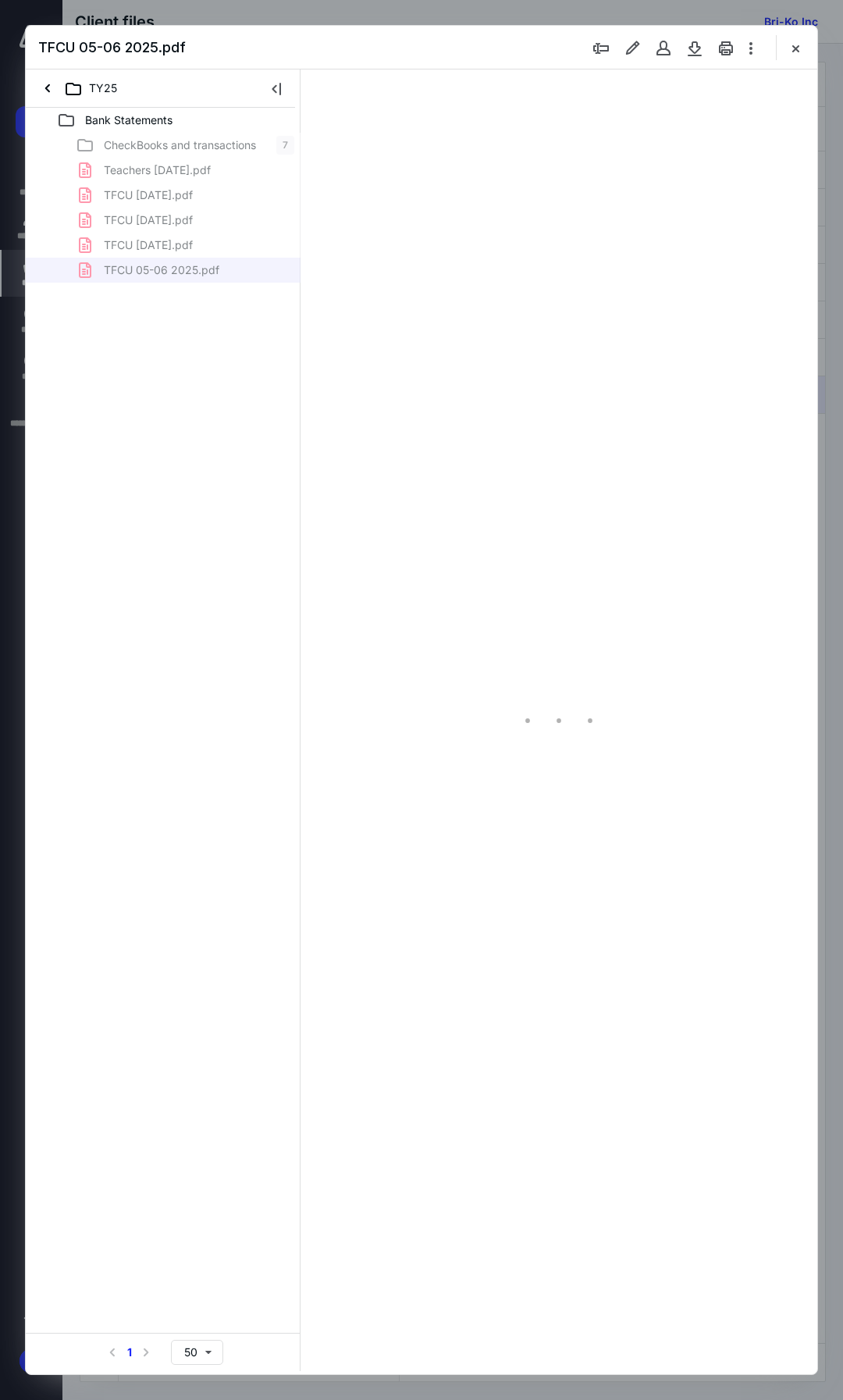 scroll, scrollTop: 0, scrollLeft: 0, axis: both 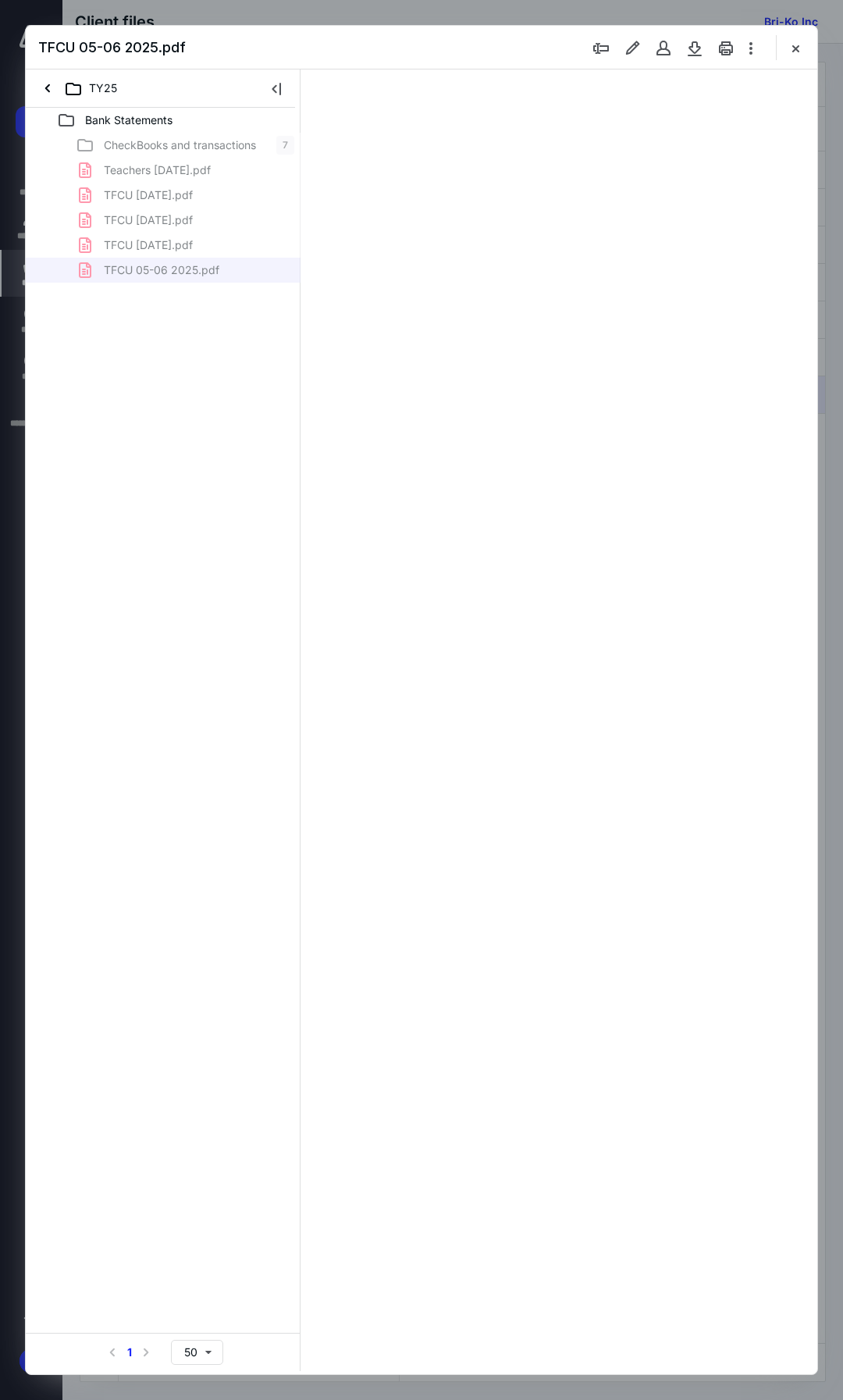 type on "105" 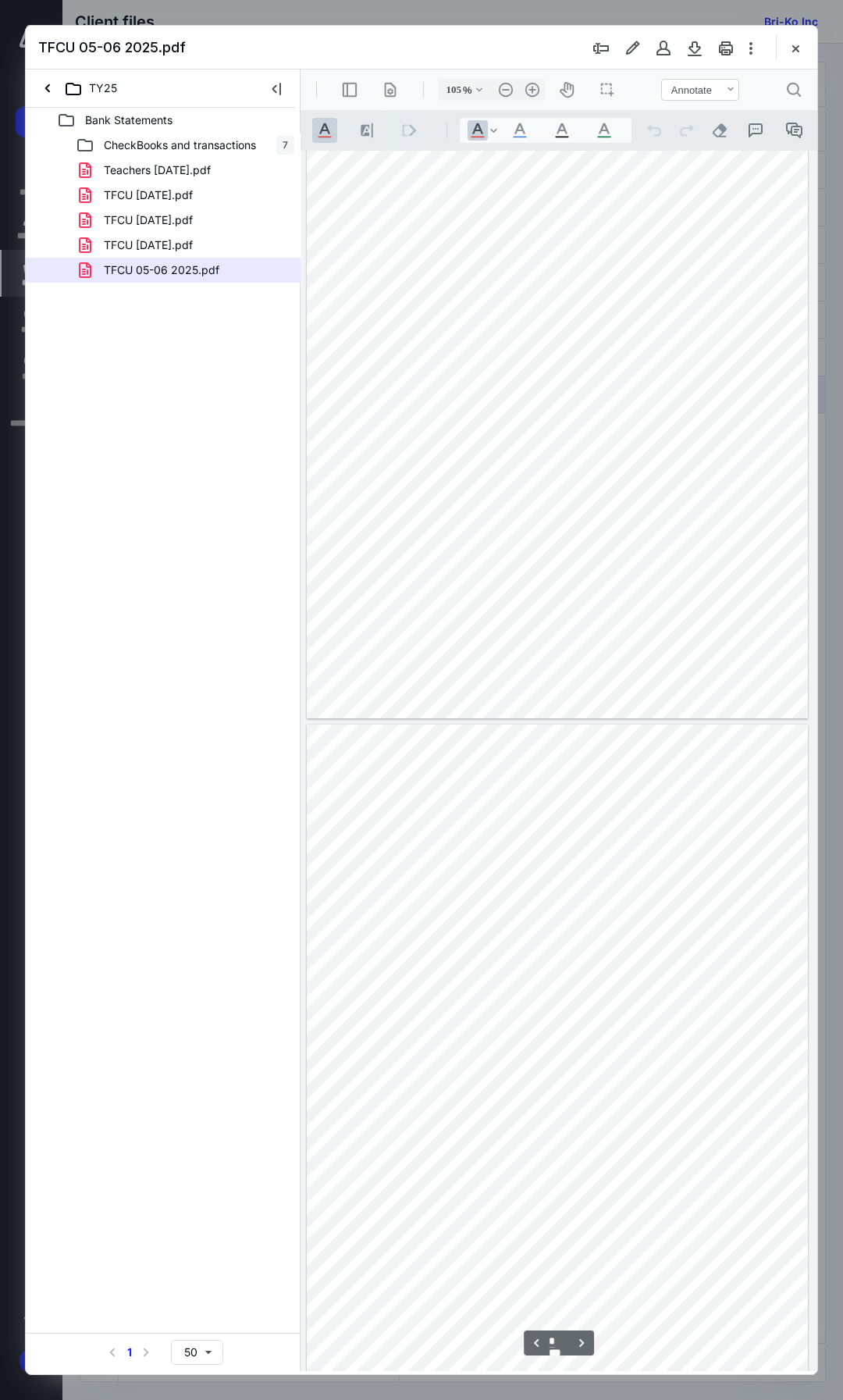 scroll, scrollTop: 0, scrollLeft: 0, axis: both 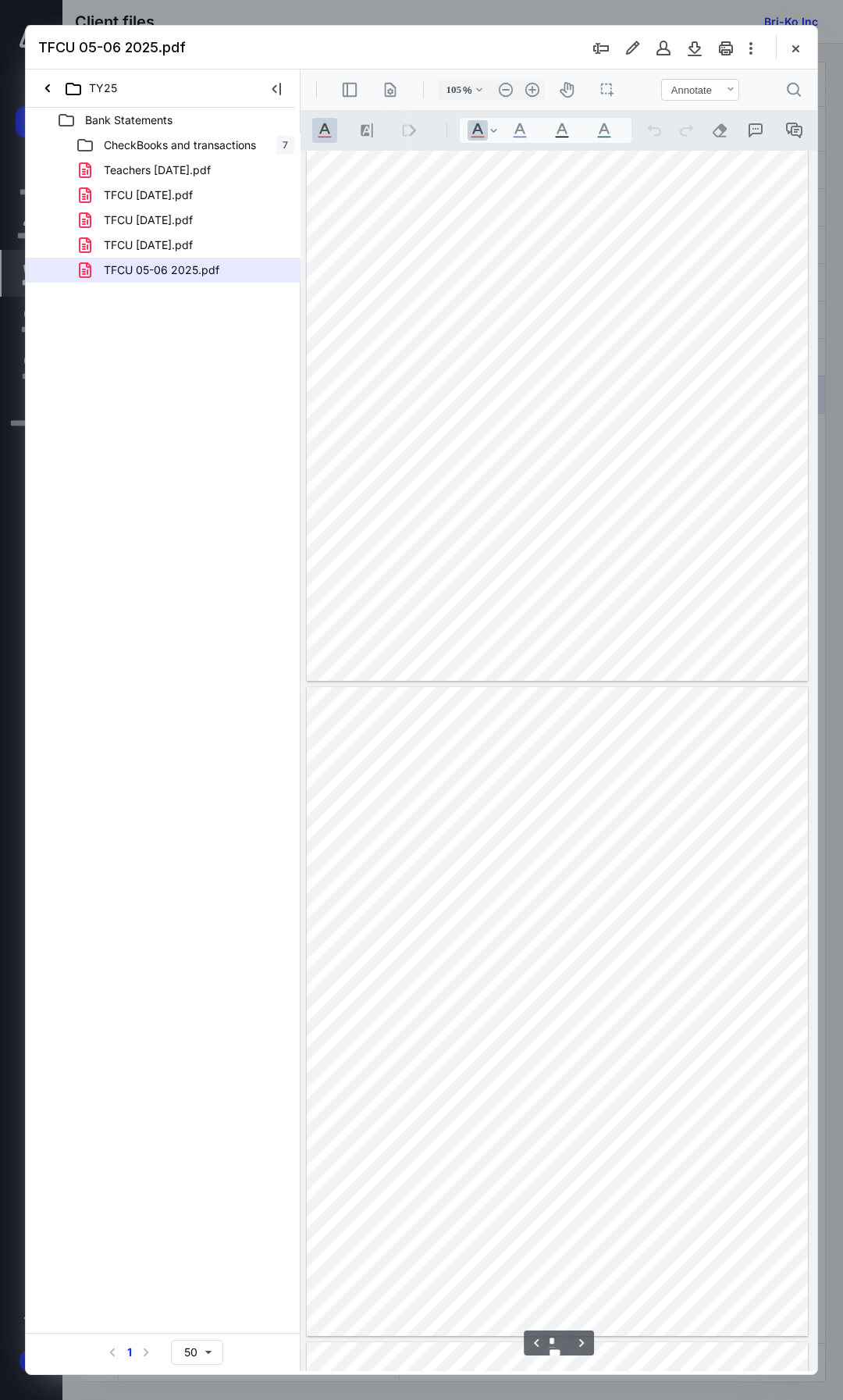 type on "*" 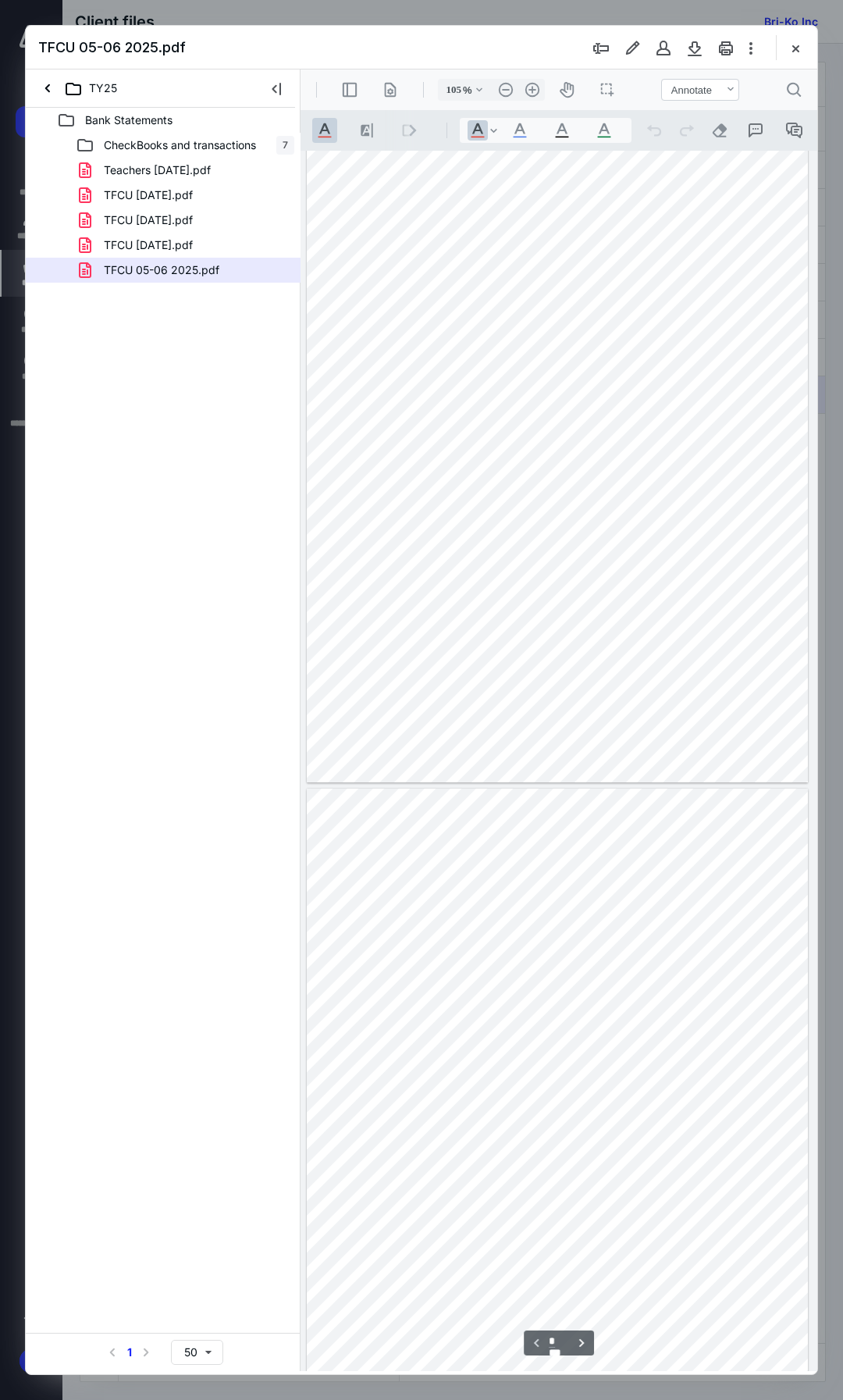 scroll, scrollTop: 0, scrollLeft: 0, axis: both 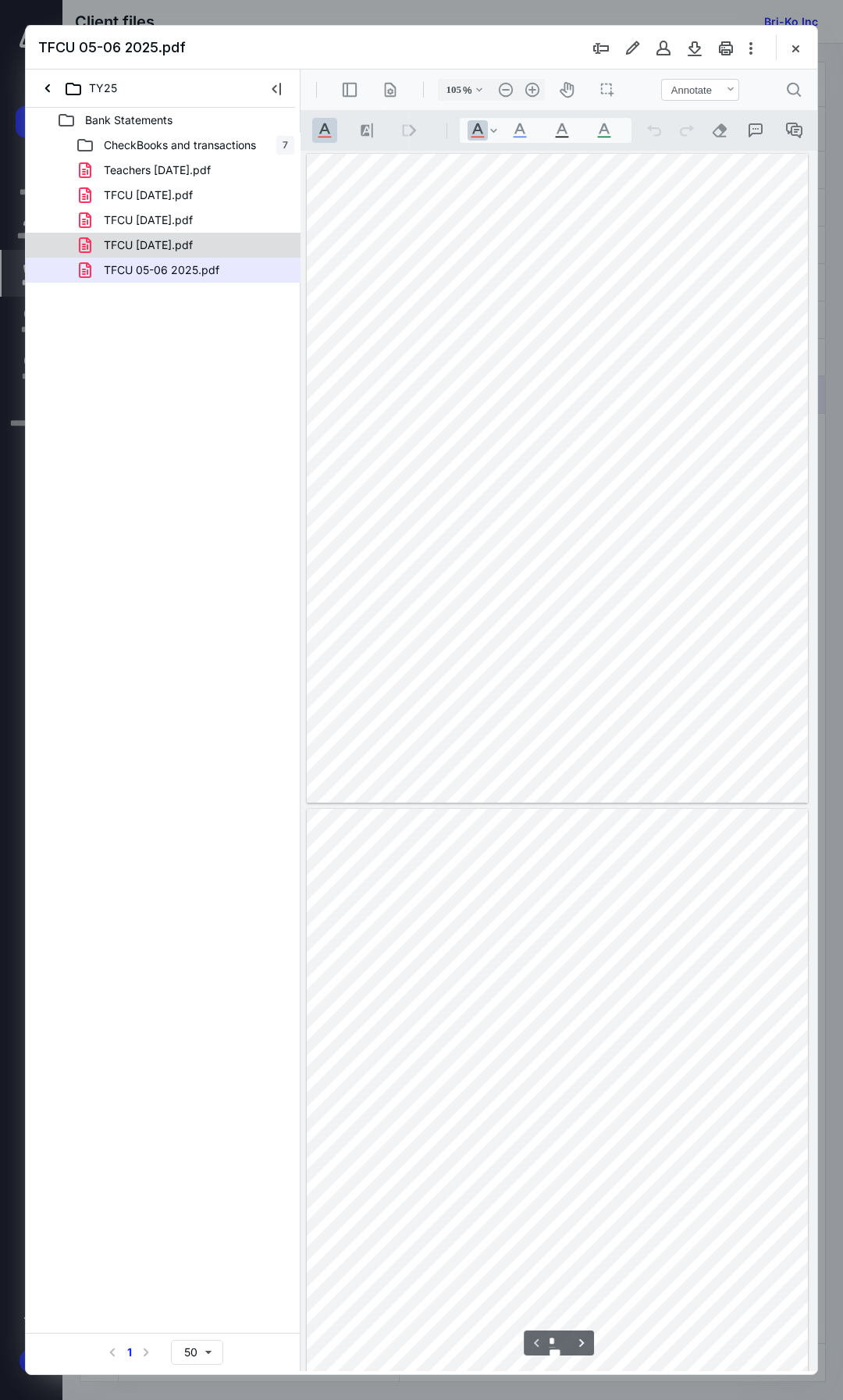 click on "TFCU 03-31-2025.pdf" at bounding box center [148, 245] 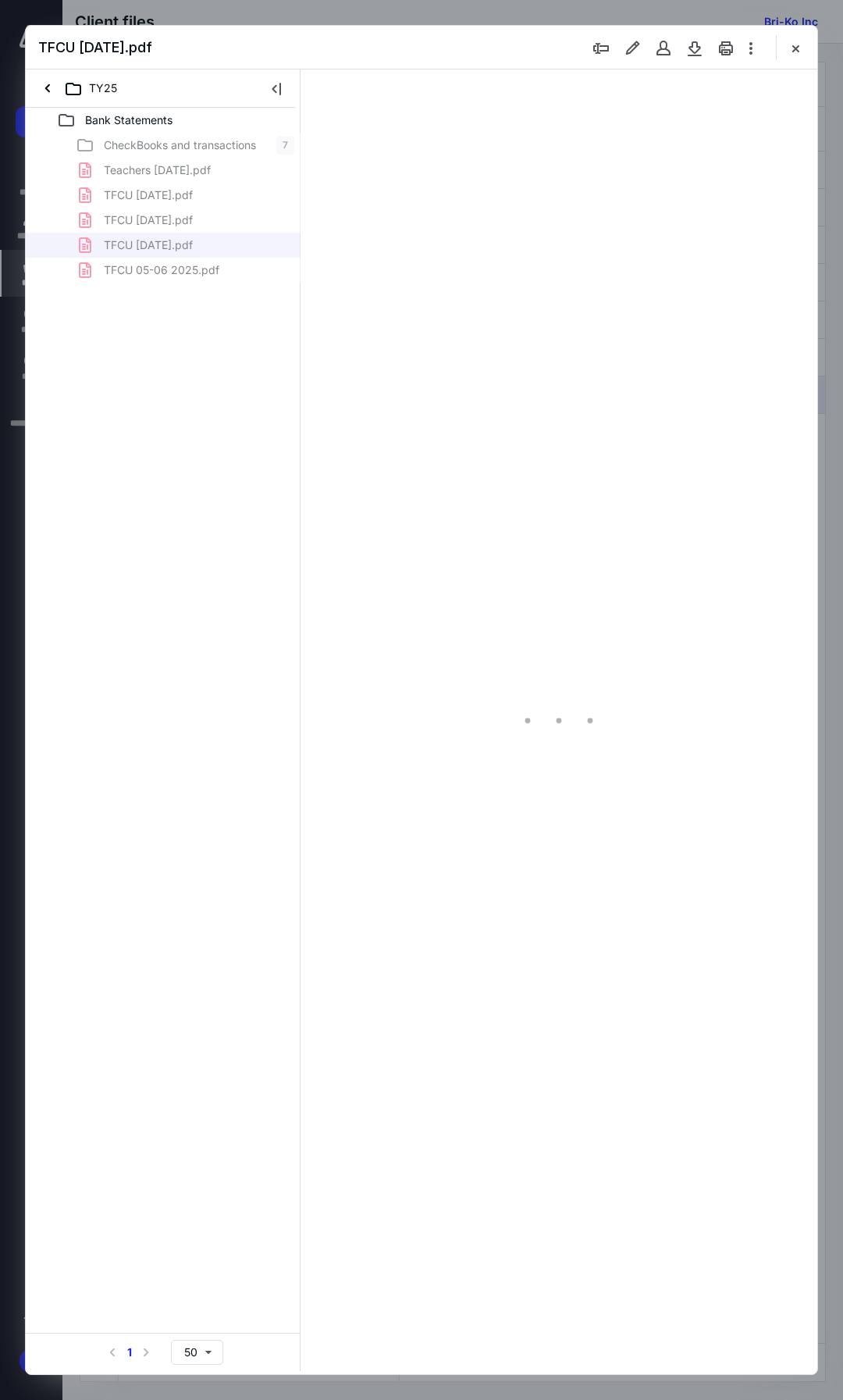 type on "104" 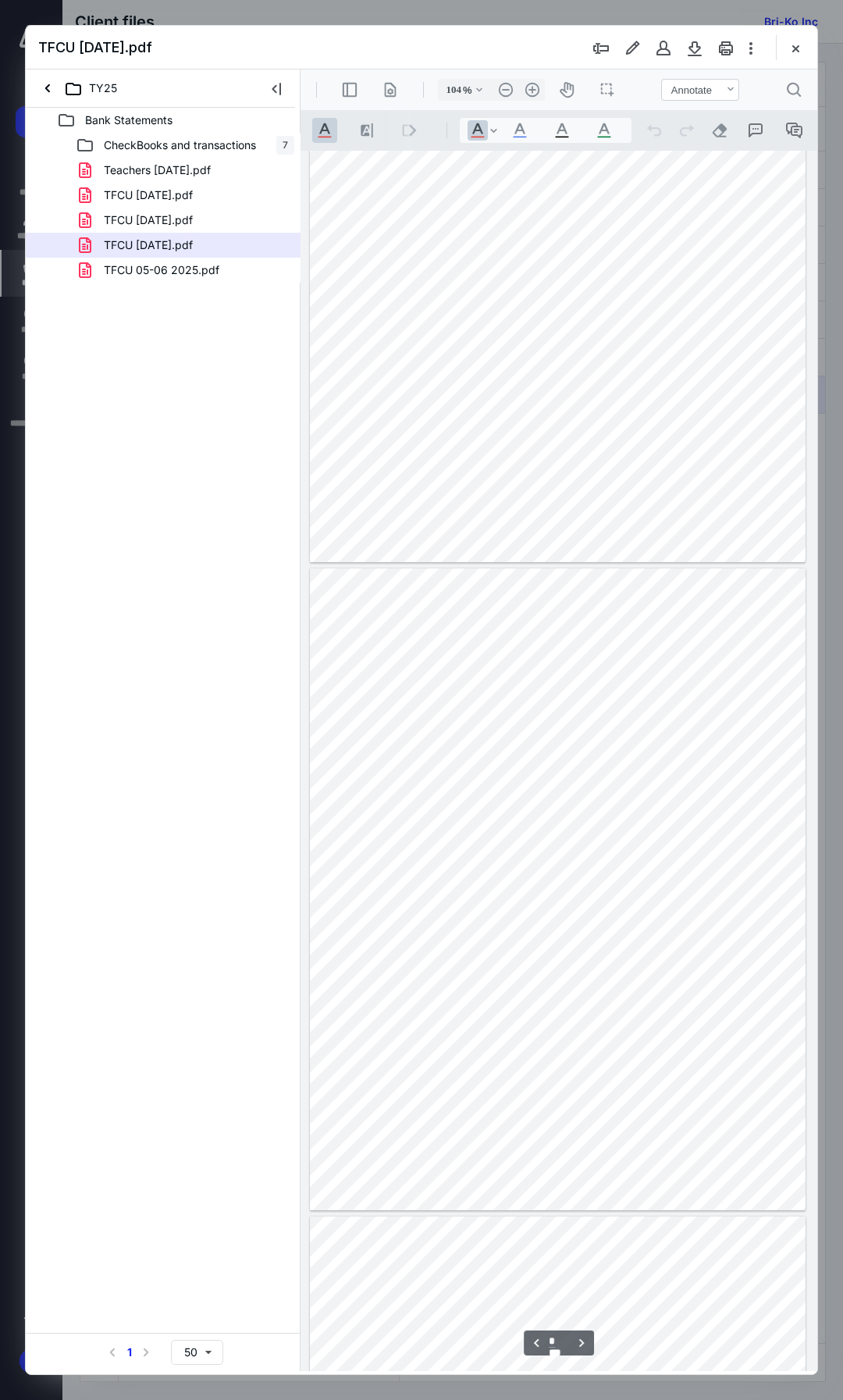 scroll, scrollTop: 21, scrollLeft: 0, axis: vertical 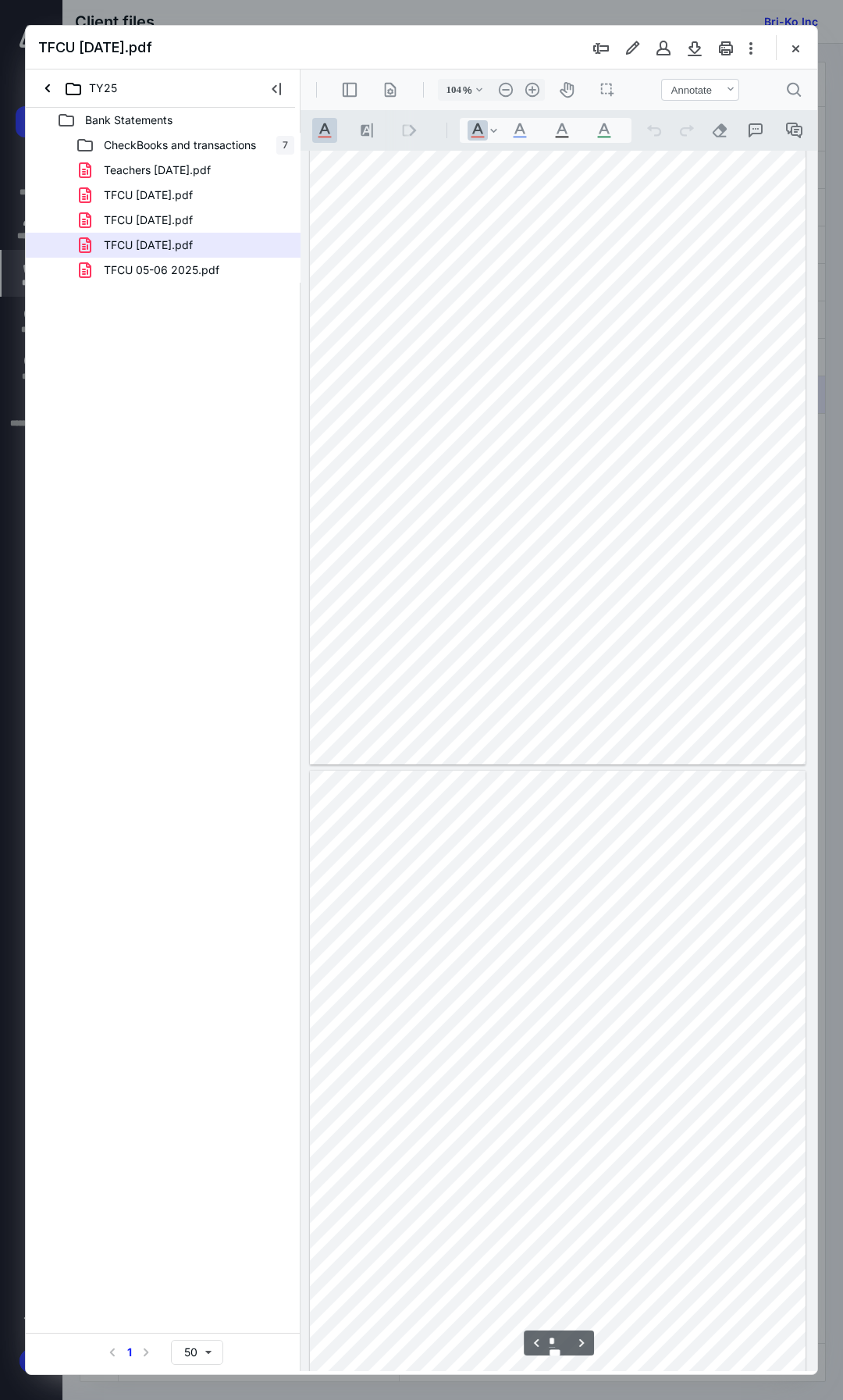 type on "*" 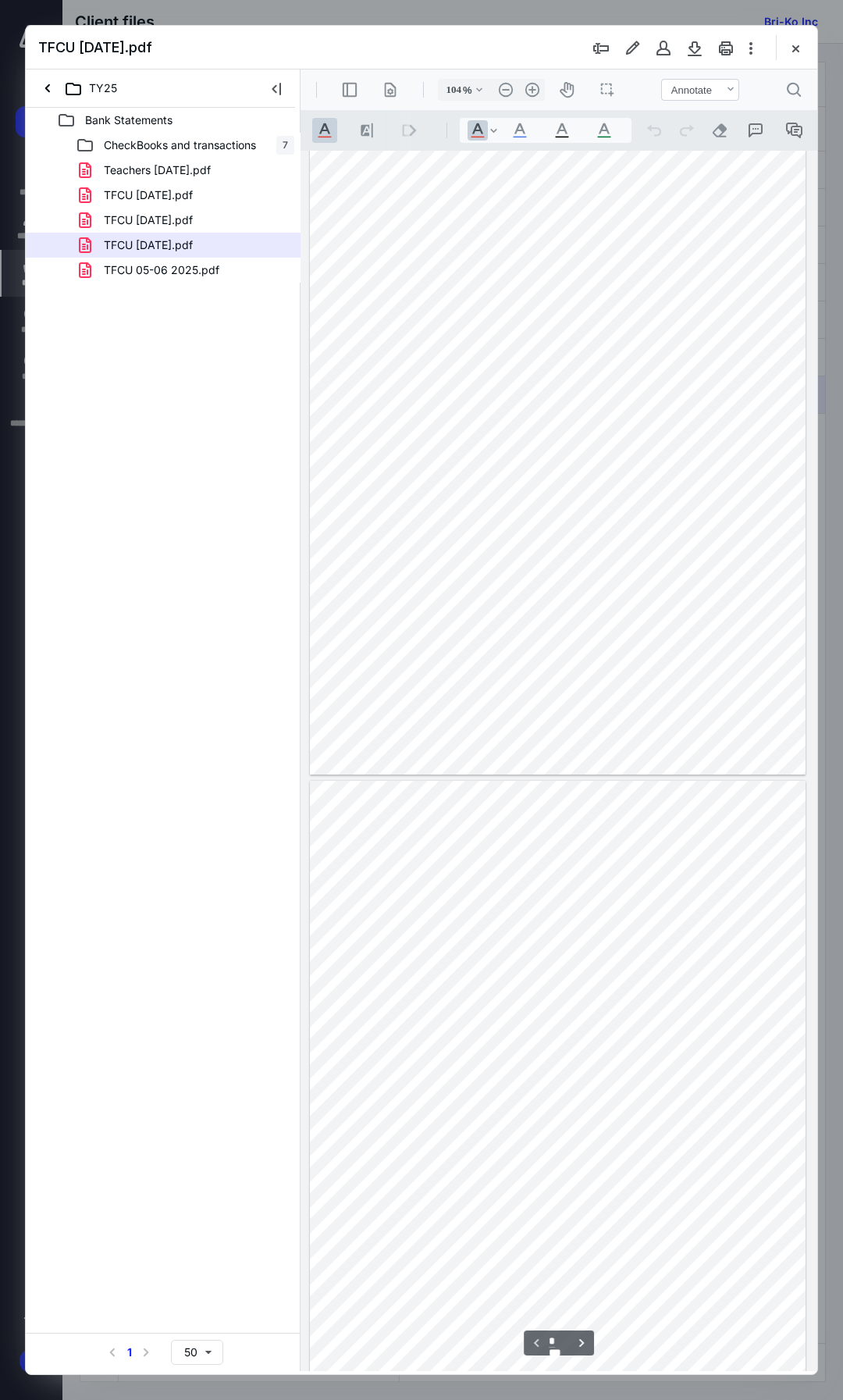 scroll, scrollTop: 0, scrollLeft: 0, axis: both 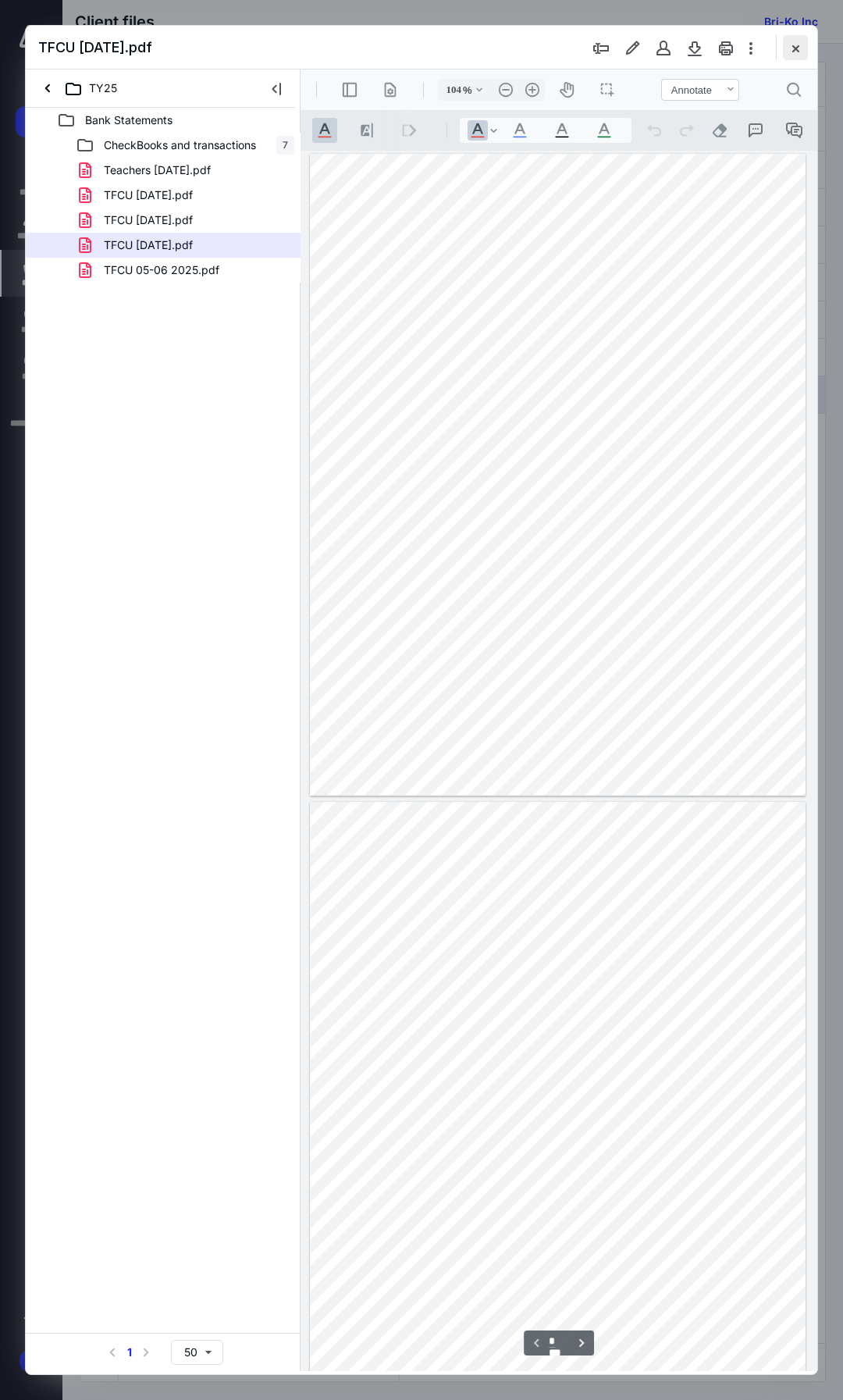click at bounding box center (795, 48) 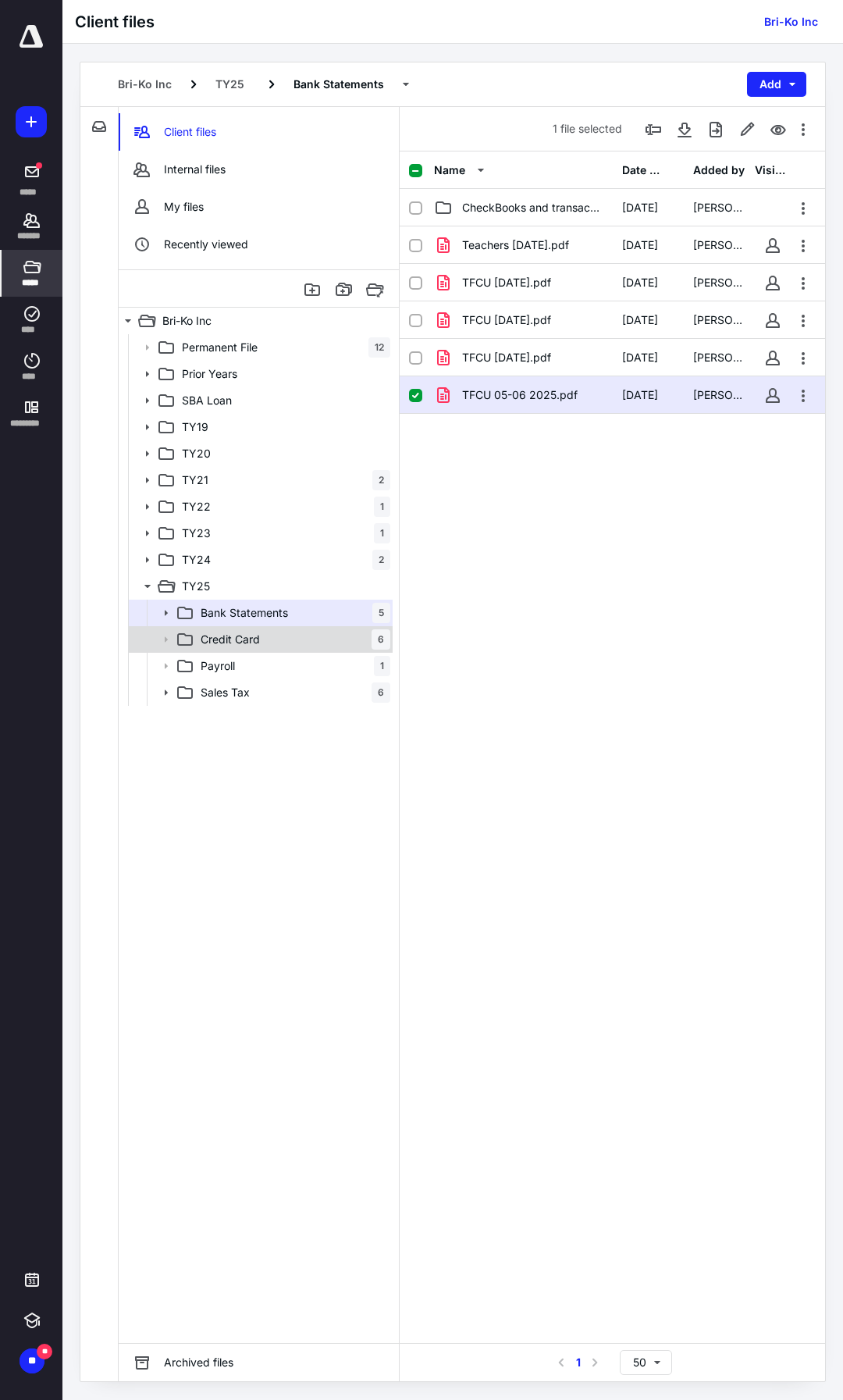 click on "Credit Card 6" at bounding box center (292, 639) 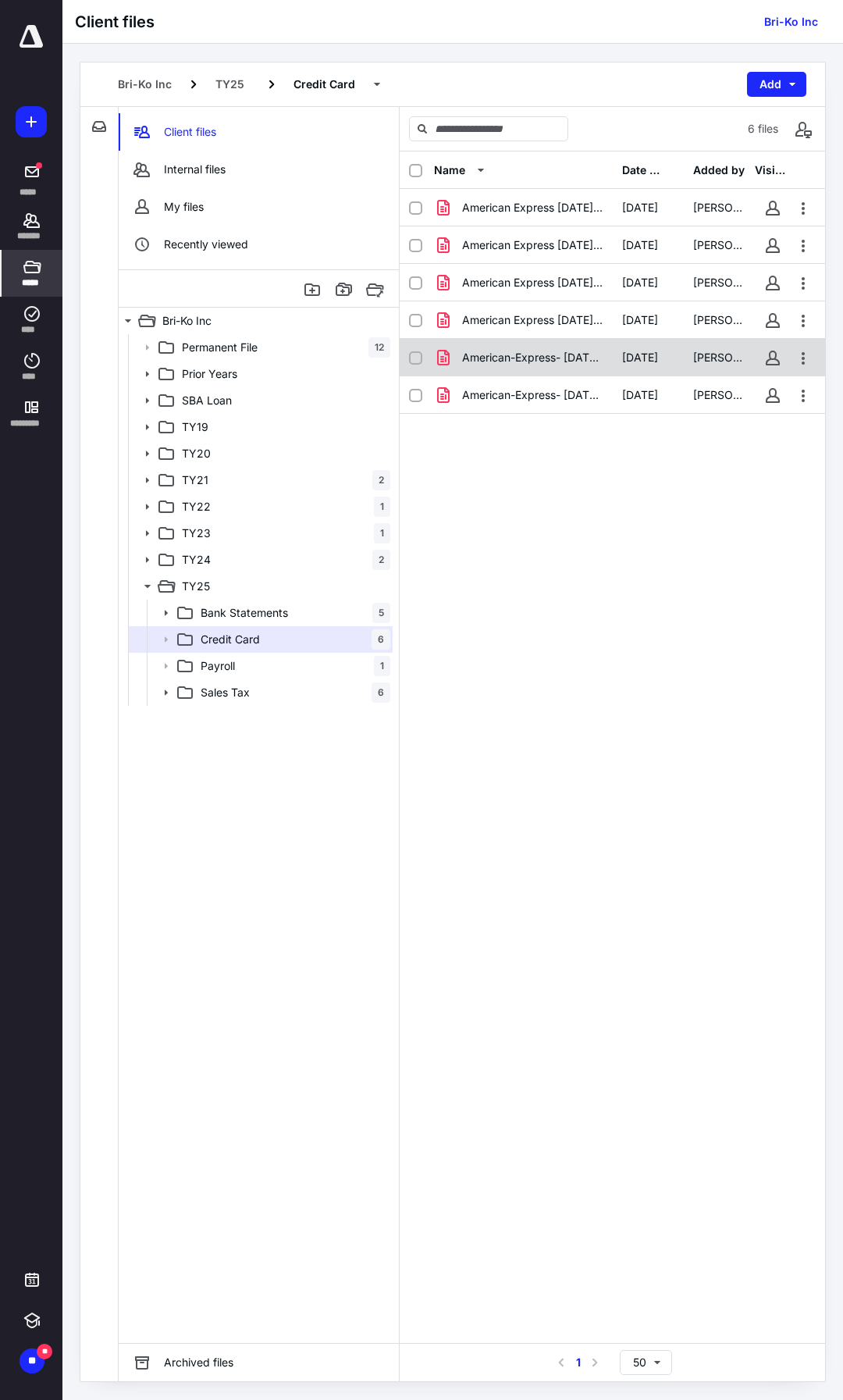 click on "American-Express- 03-20-2025.pdf" at bounding box center (523, 358) 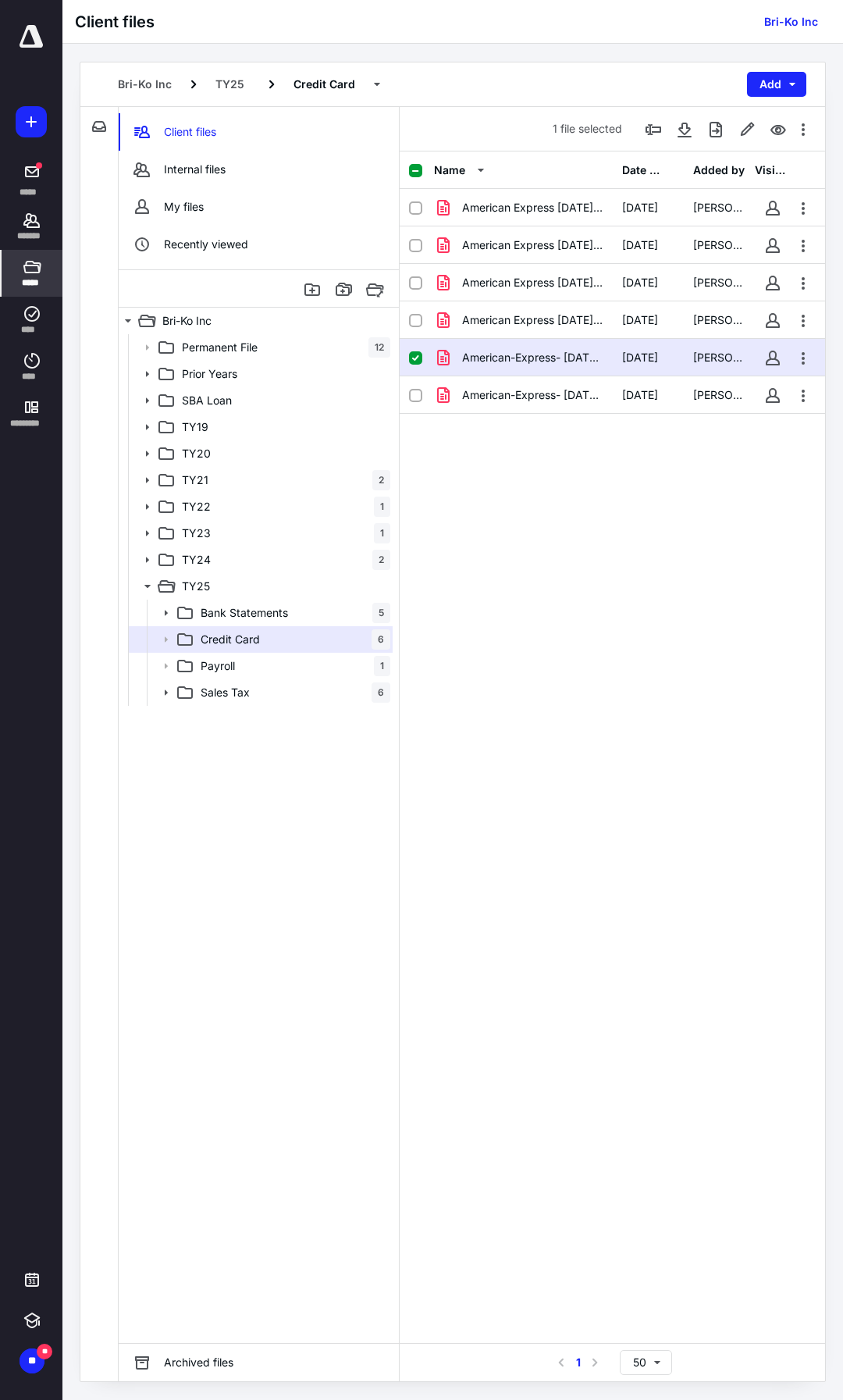 click on "American-Express- 03-20-2025.pdf" at bounding box center (523, 358) 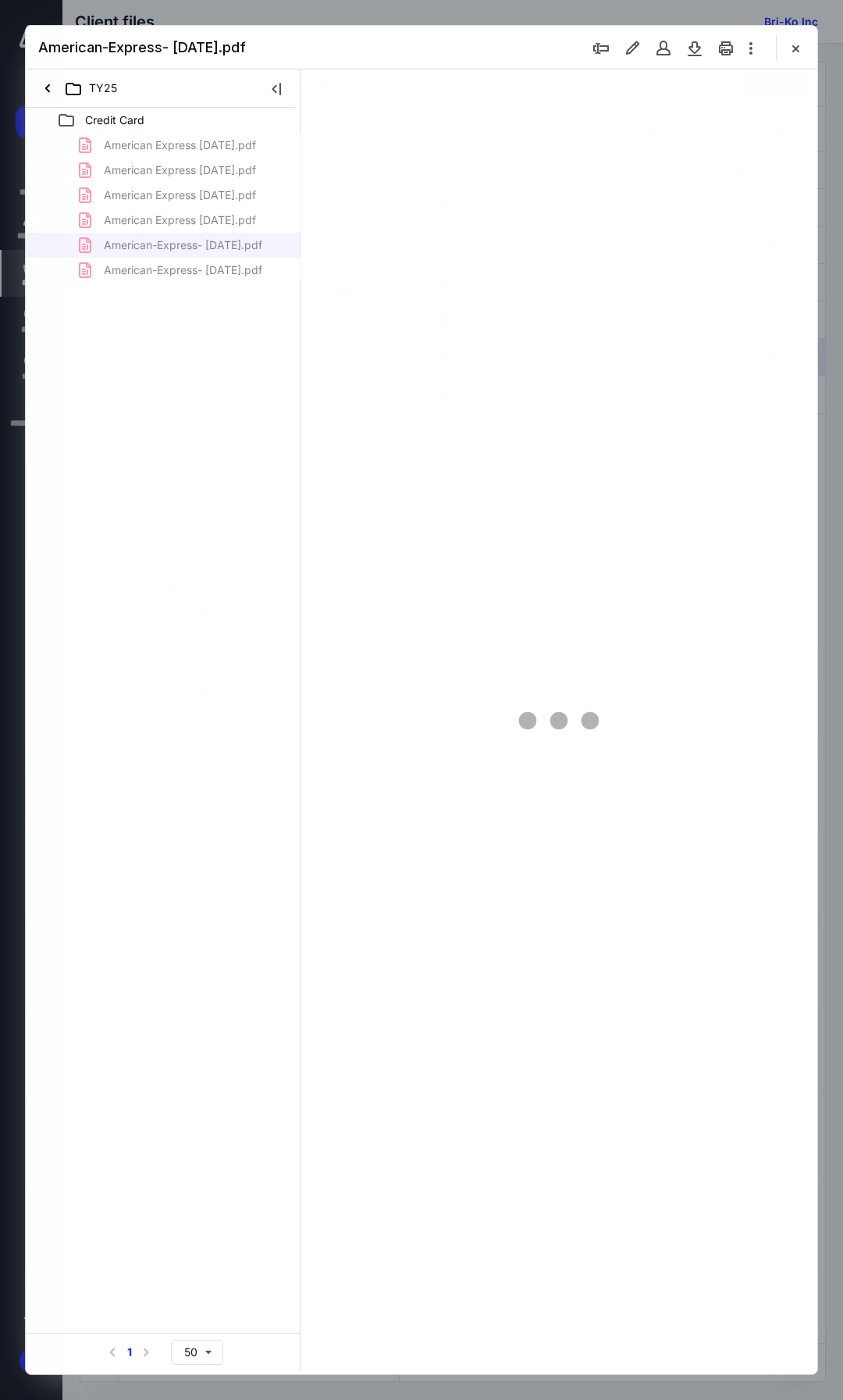 scroll, scrollTop: 0, scrollLeft: 0, axis: both 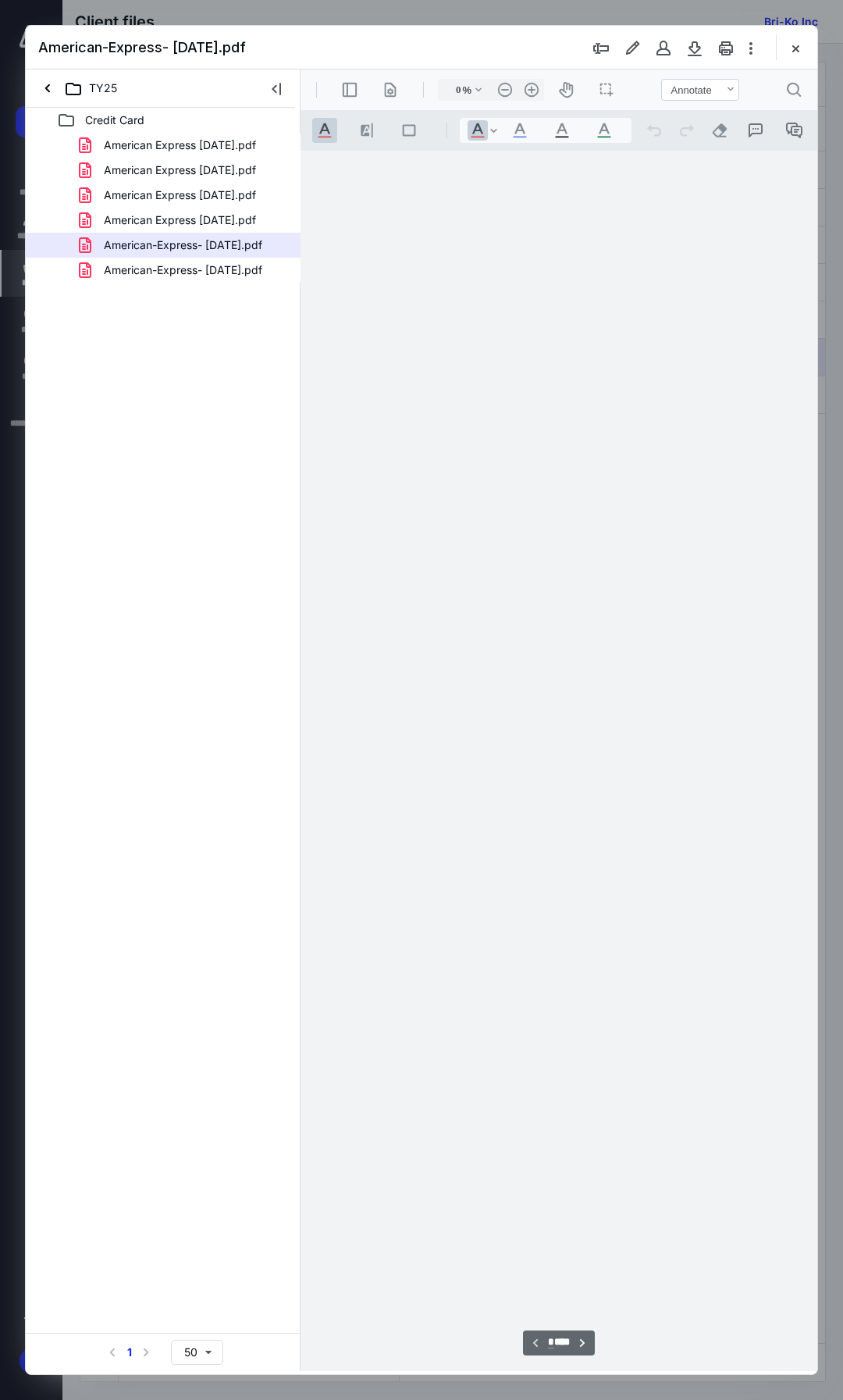 type on "105" 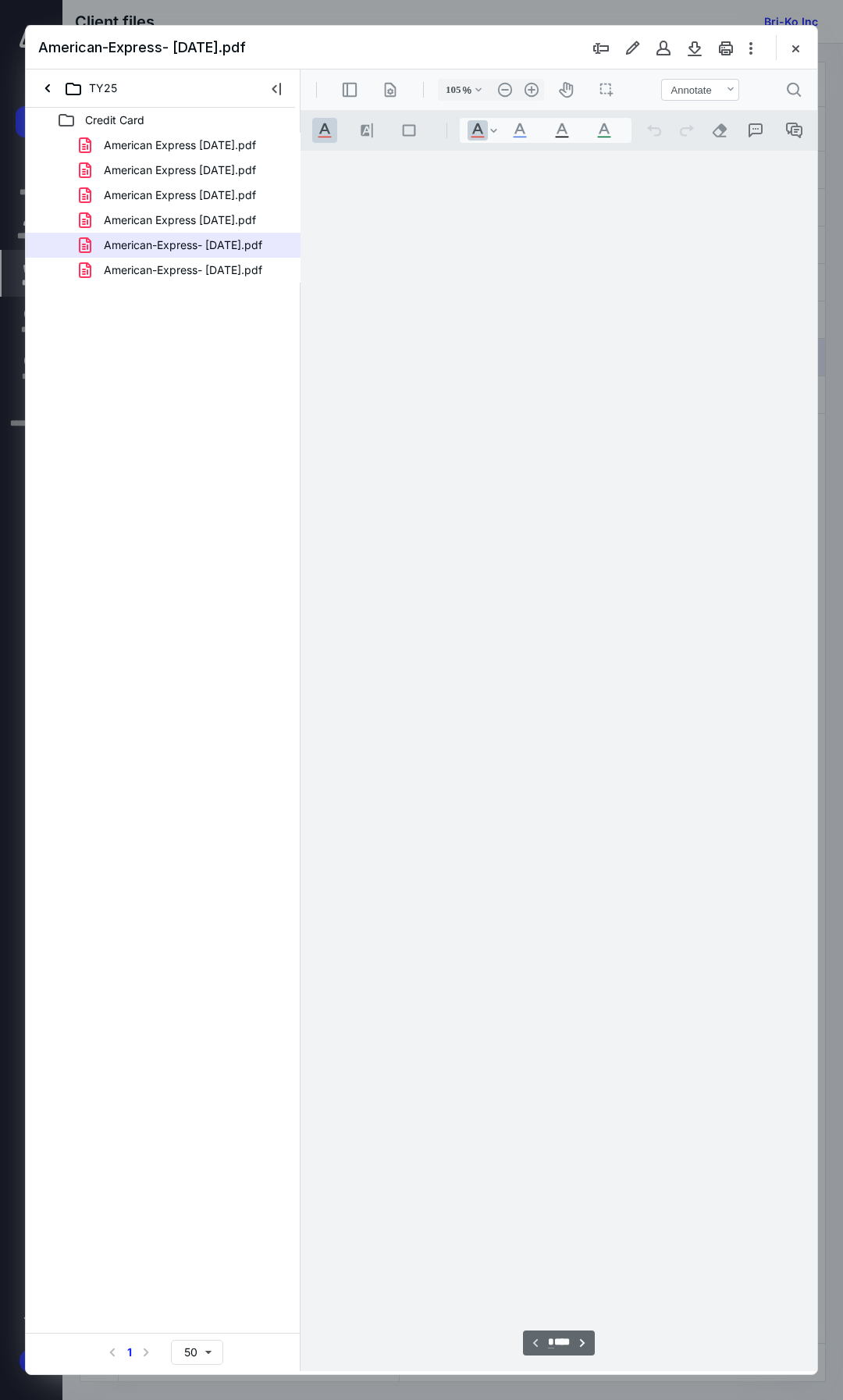 type on "*" 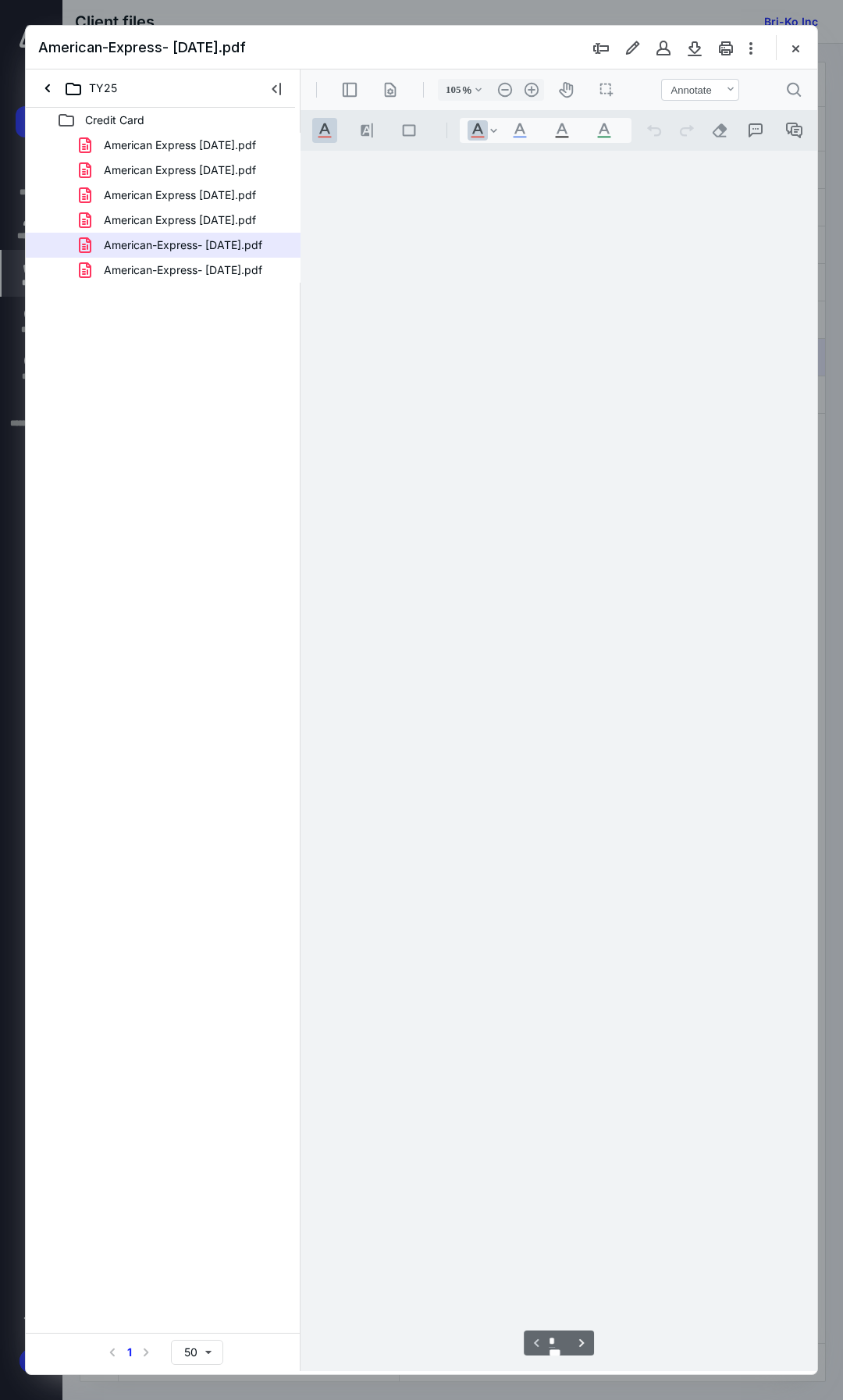 type on "104" 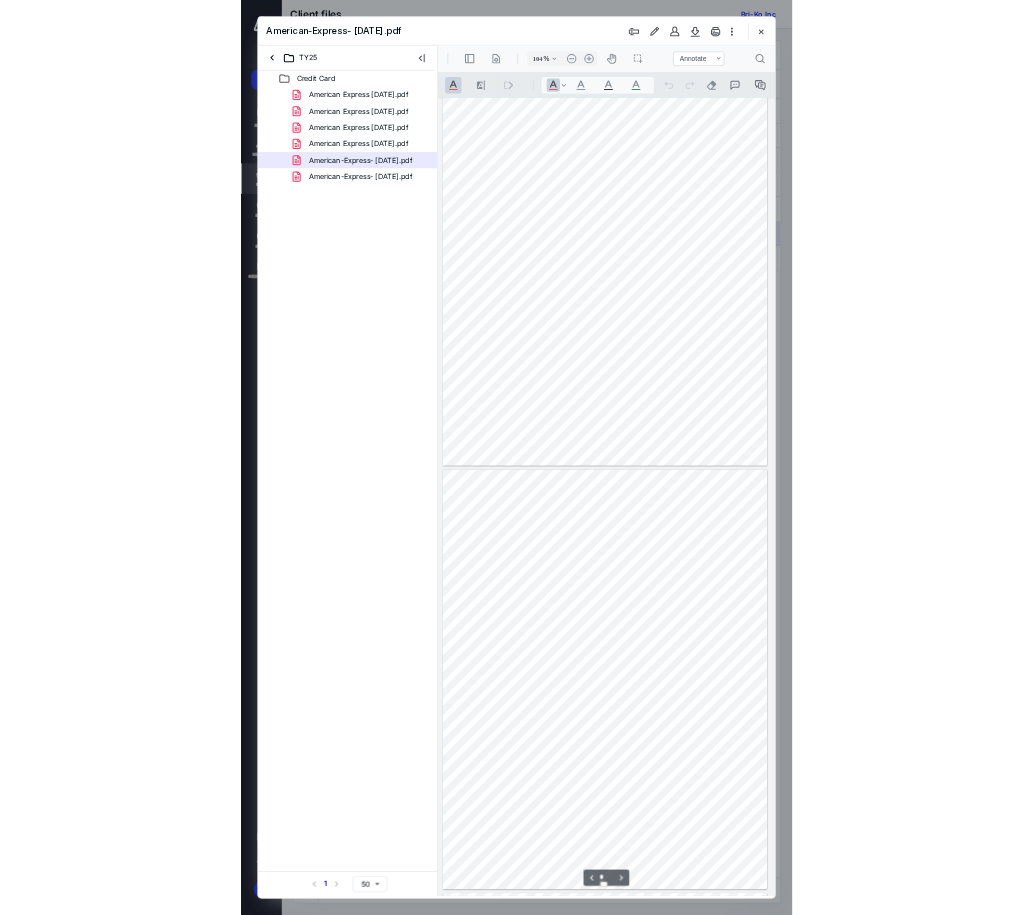 scroll, scrollTop: 0, scrollLeft: 0, axis: both 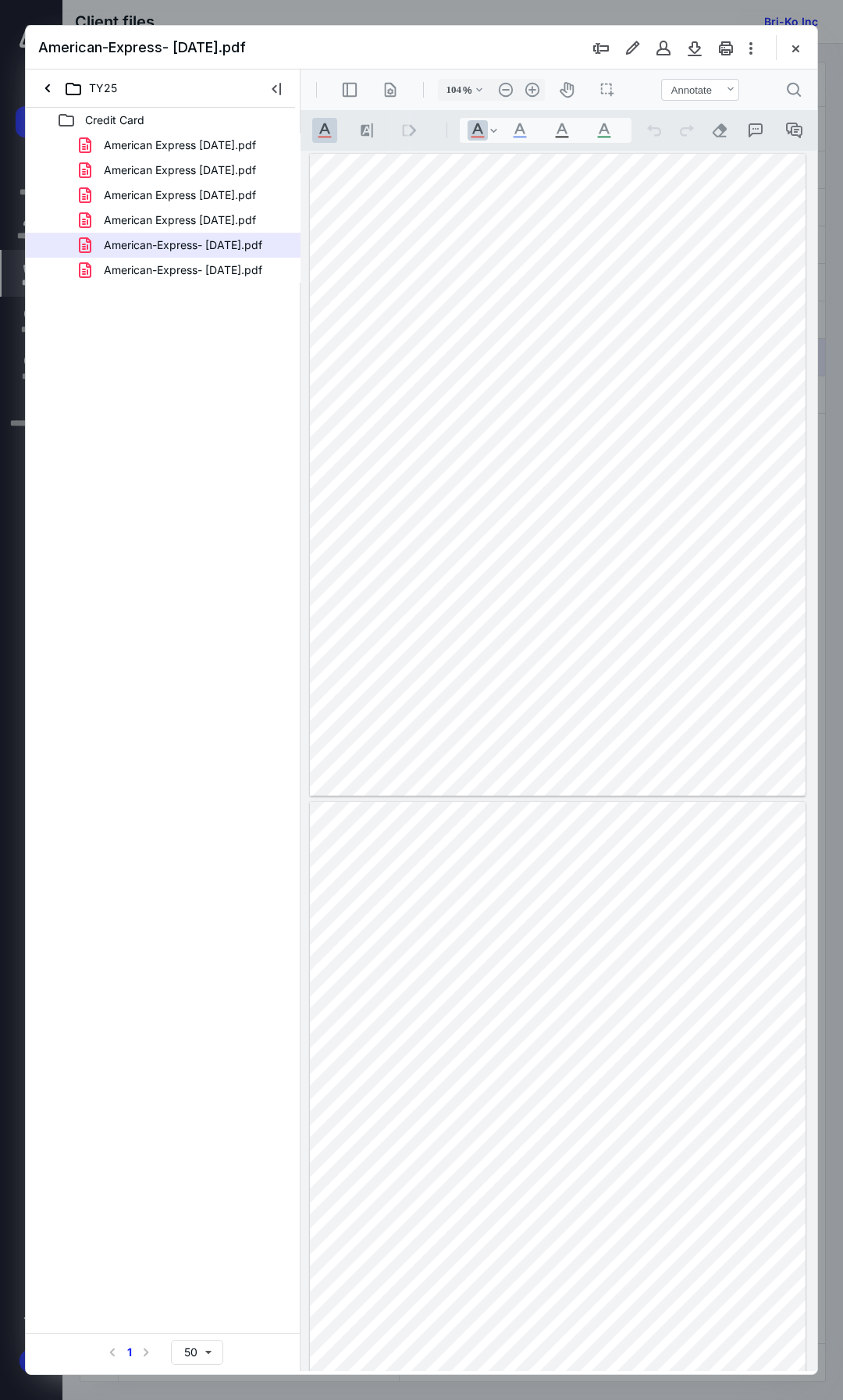 click on "Credit Card American Express 1-20-25.pdf American Express 2-17-25.pdf American Express 04-18-2025.pdf American Express 05-20-2025.pdf American-Express- 03-20-2025.pdf American-Express- 06-19-2025.pdf Select a page number for more results 1 50" at bounding box center (163, 739) 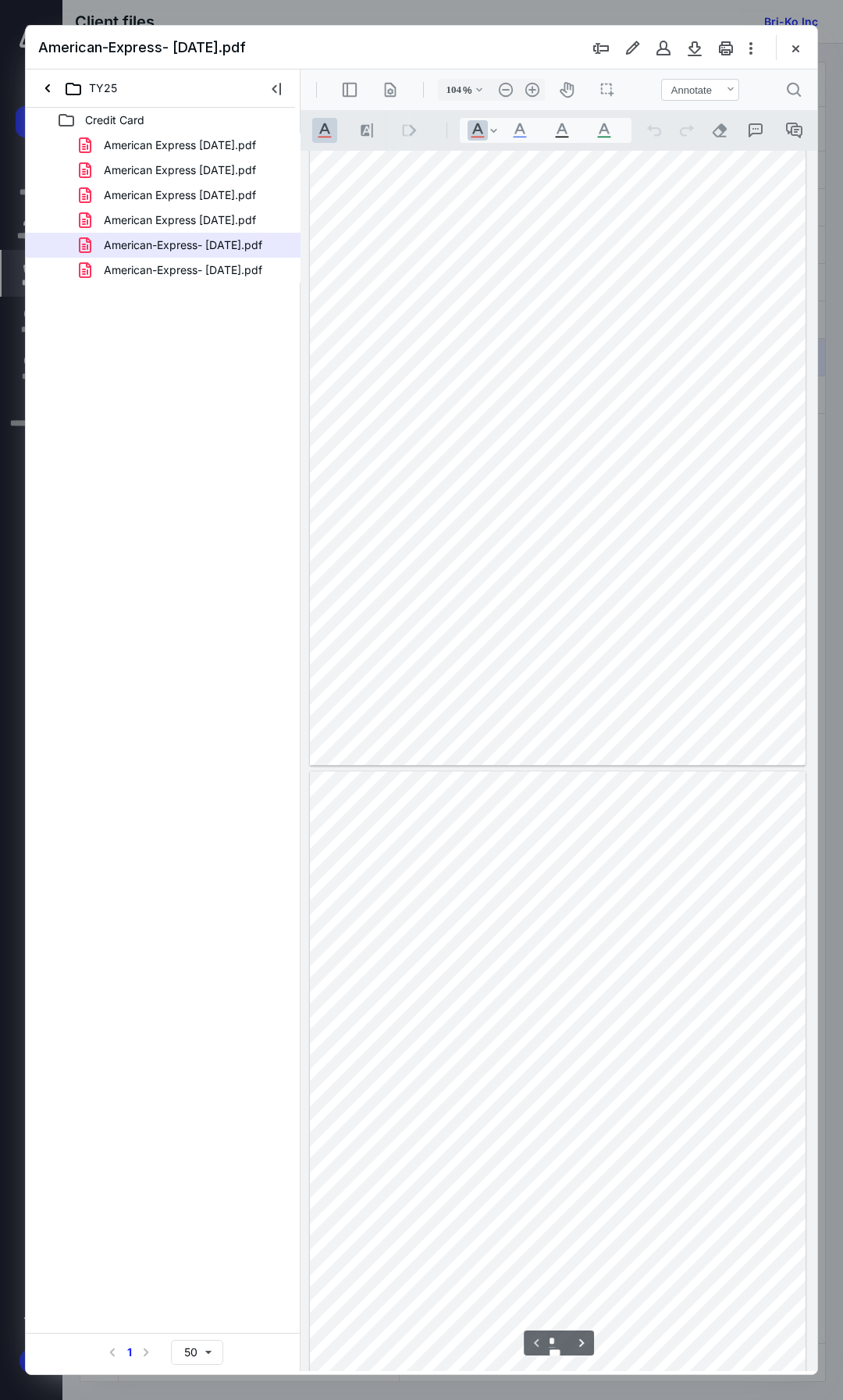 scroll, scrollTop: 0, scrollLeft: 0, axis: both 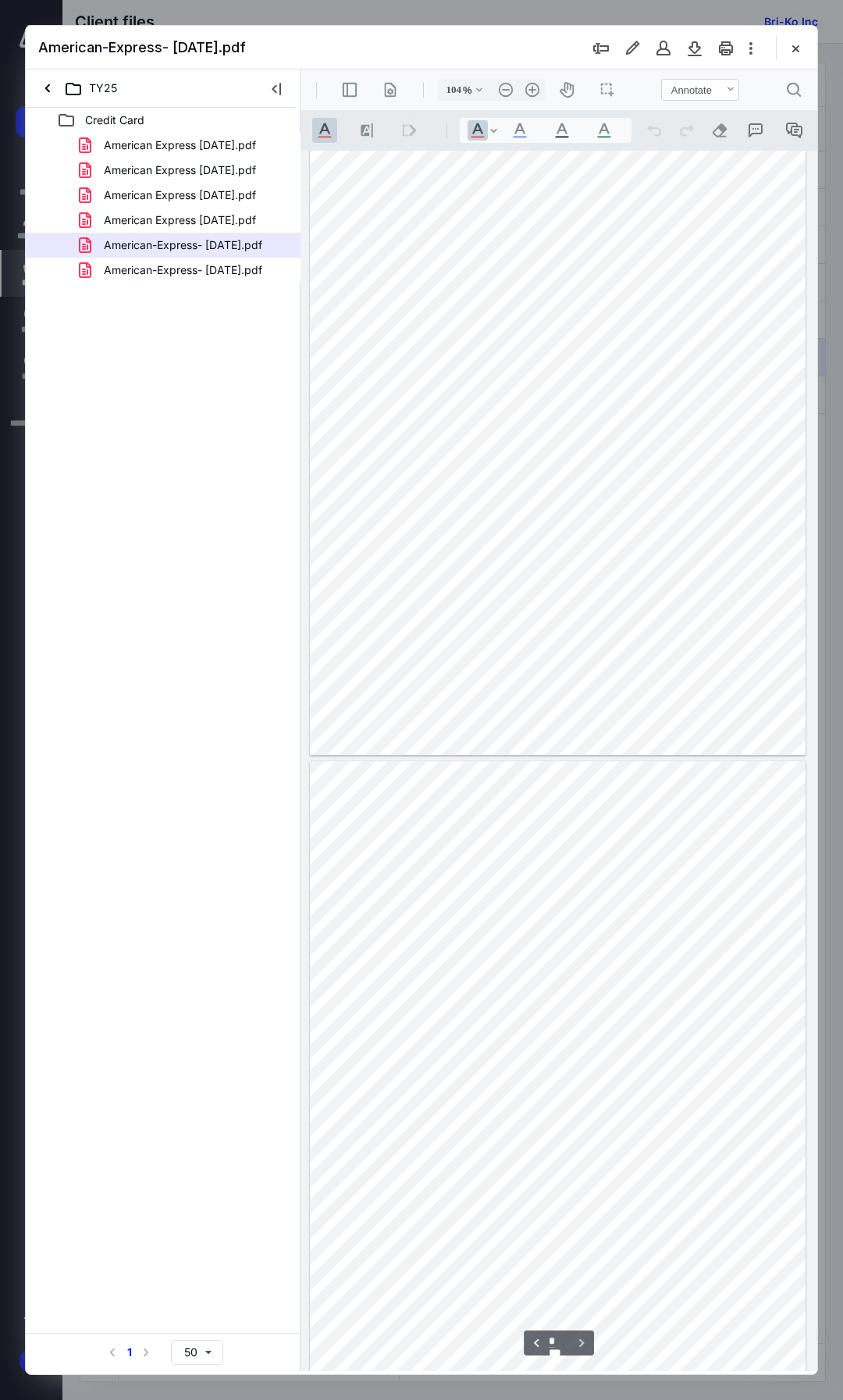 type on "*" 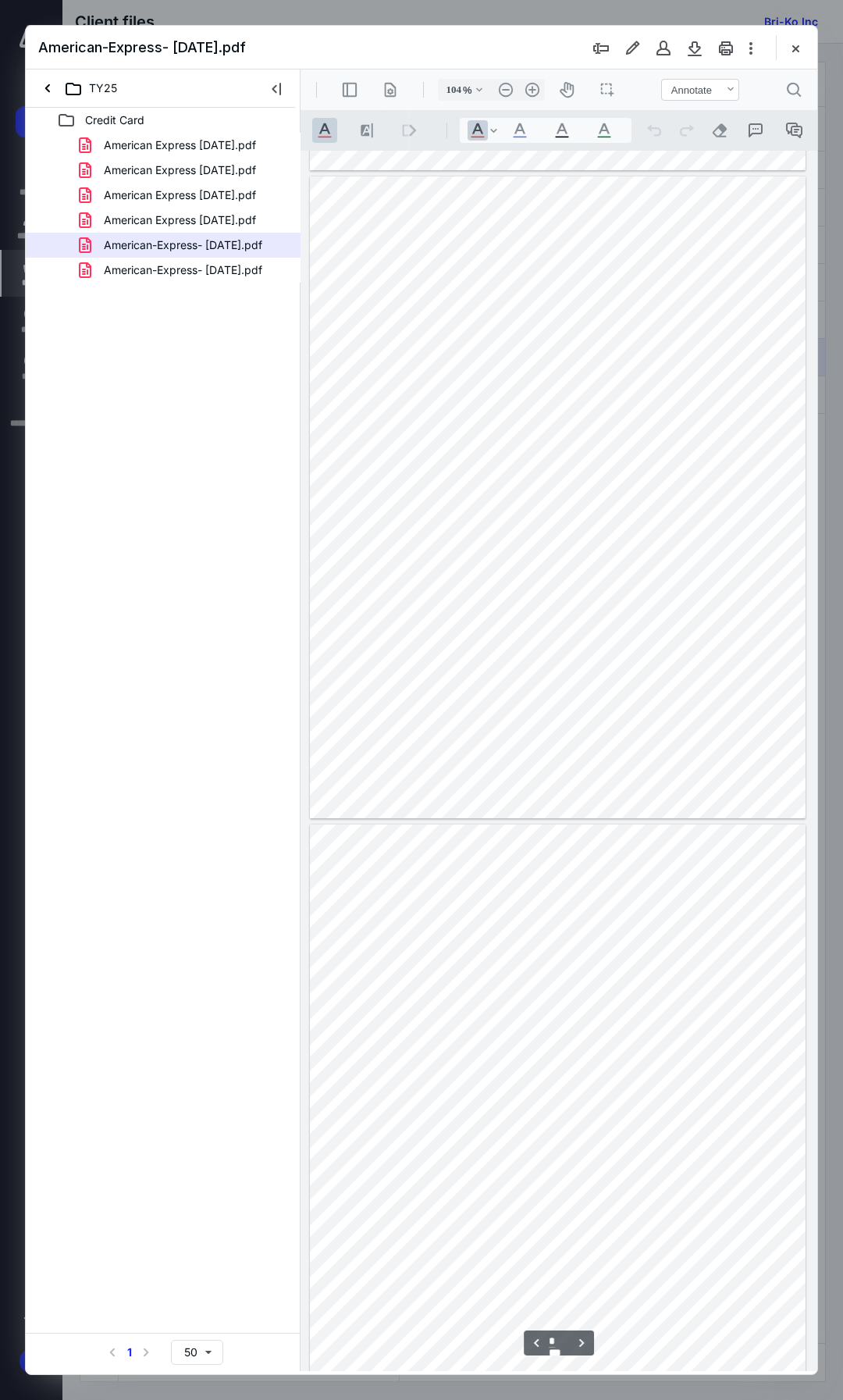 scroll, scrollTop: 625, scrollLeft: 0, axis: vertical 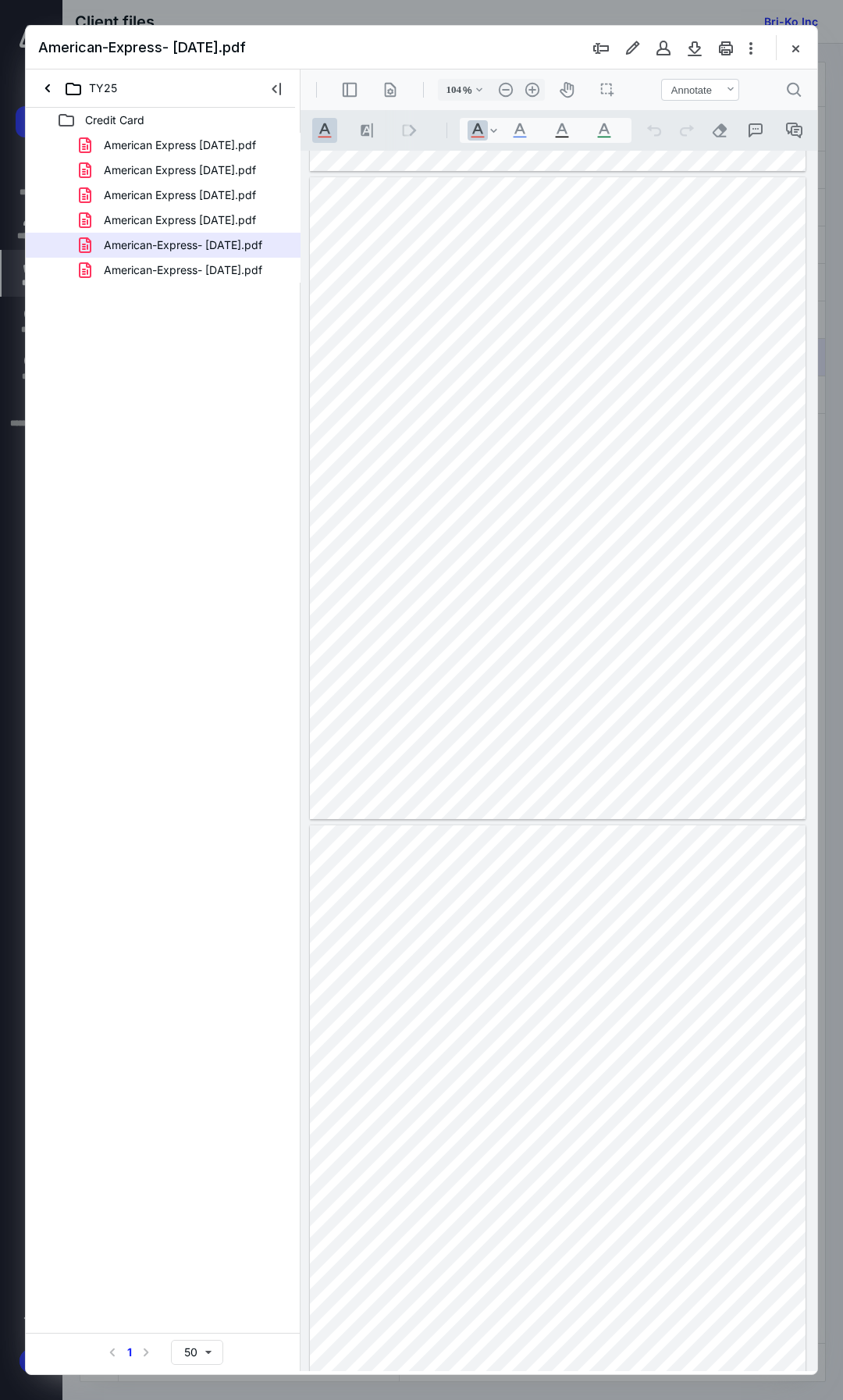click on "American Express 04-18-2025.pdf" at bounding box center [180, 195] 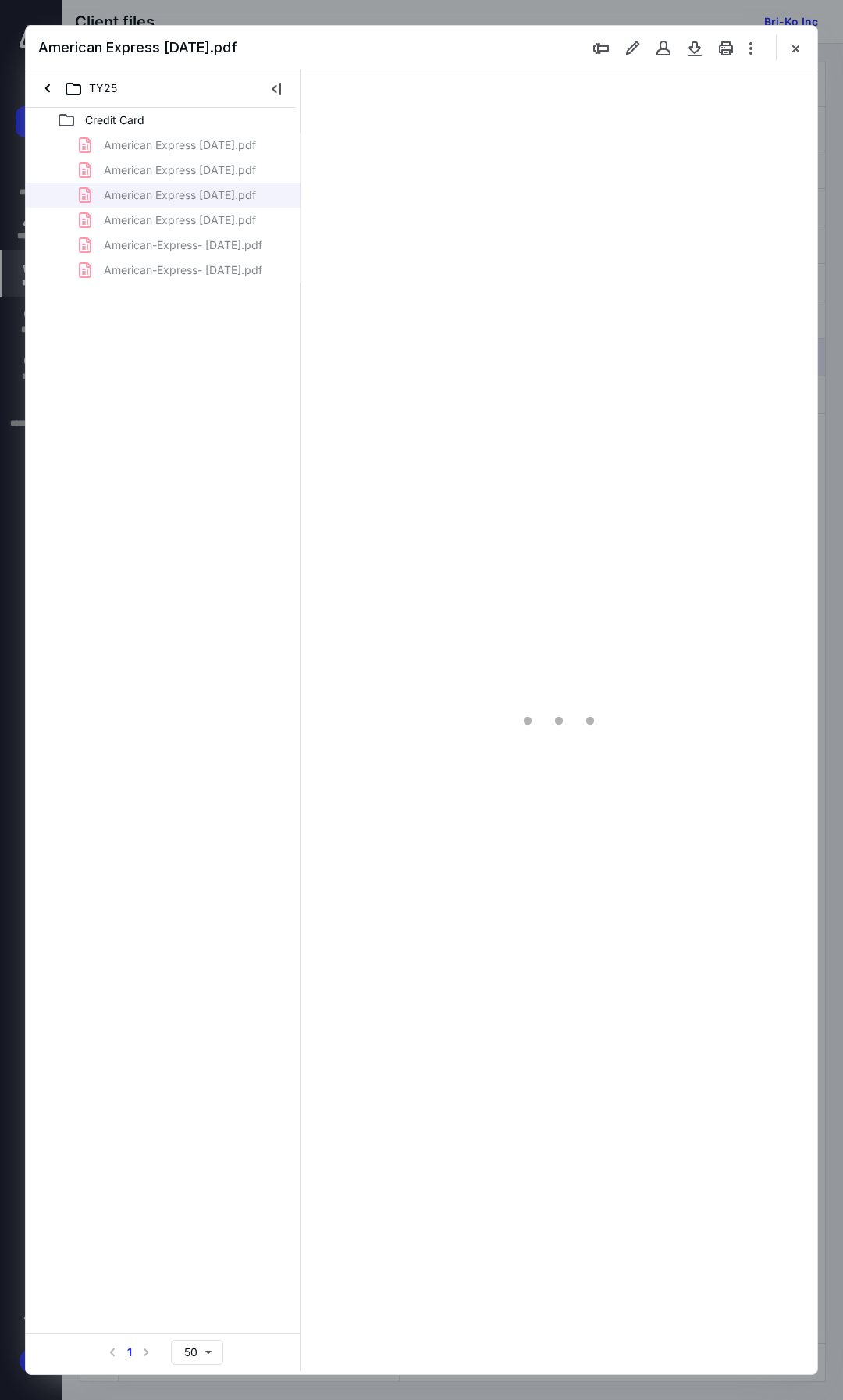 type on "104" 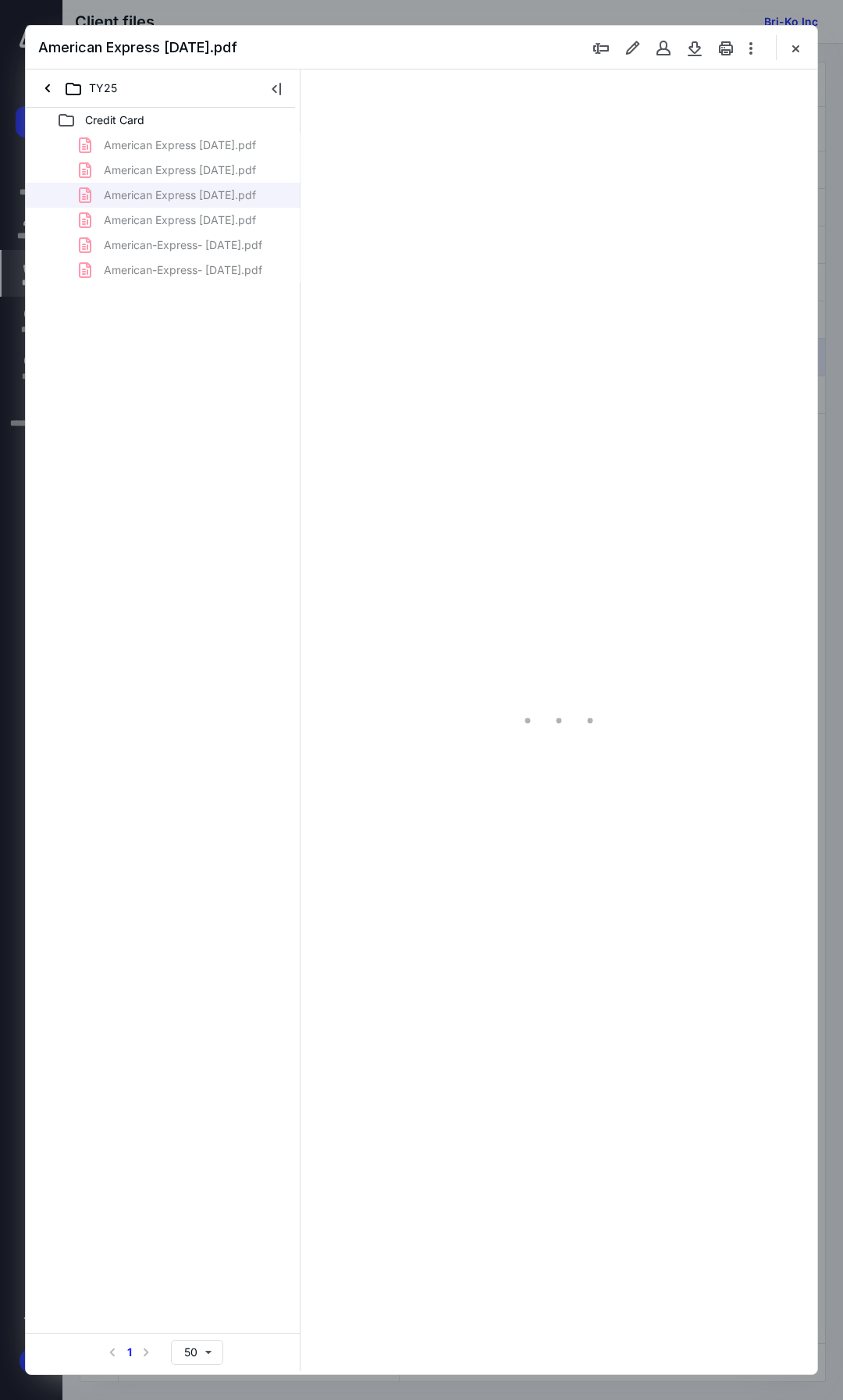 scroll, scrollTop: 0, scrollLeft: 0, axis: both 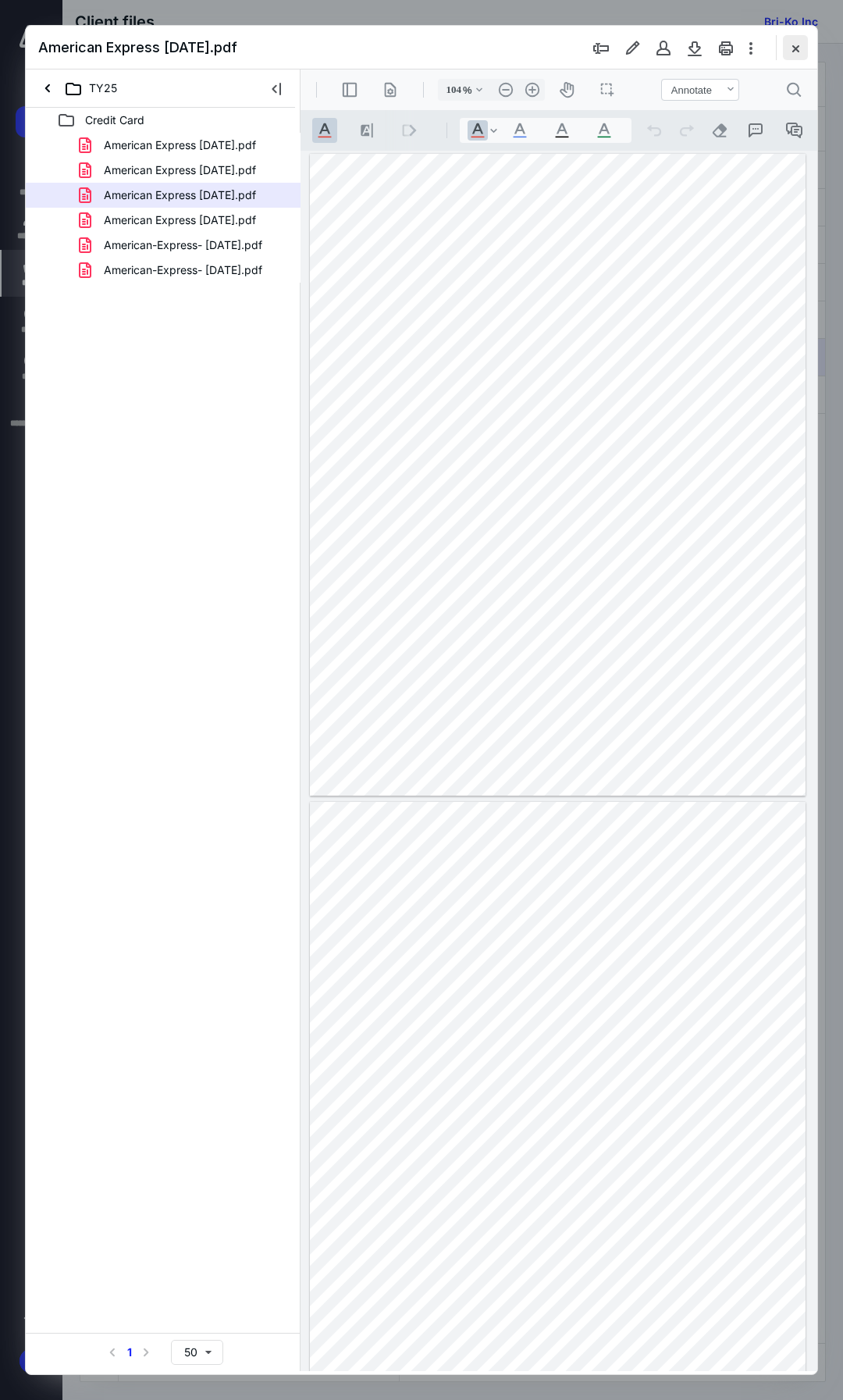 click at bounding box center [795, 48] 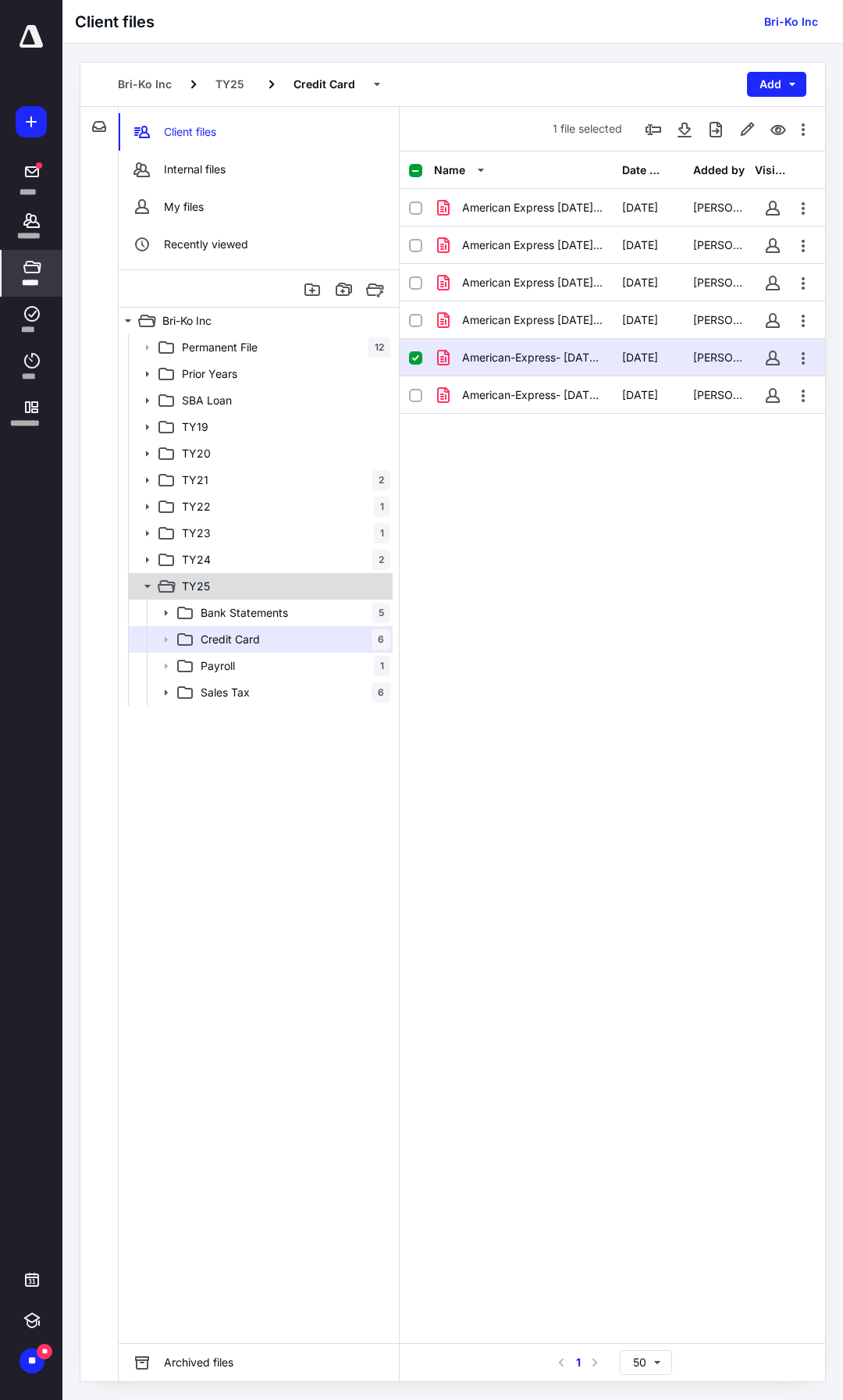 click on "TY25" at bounding box center [259, 586] 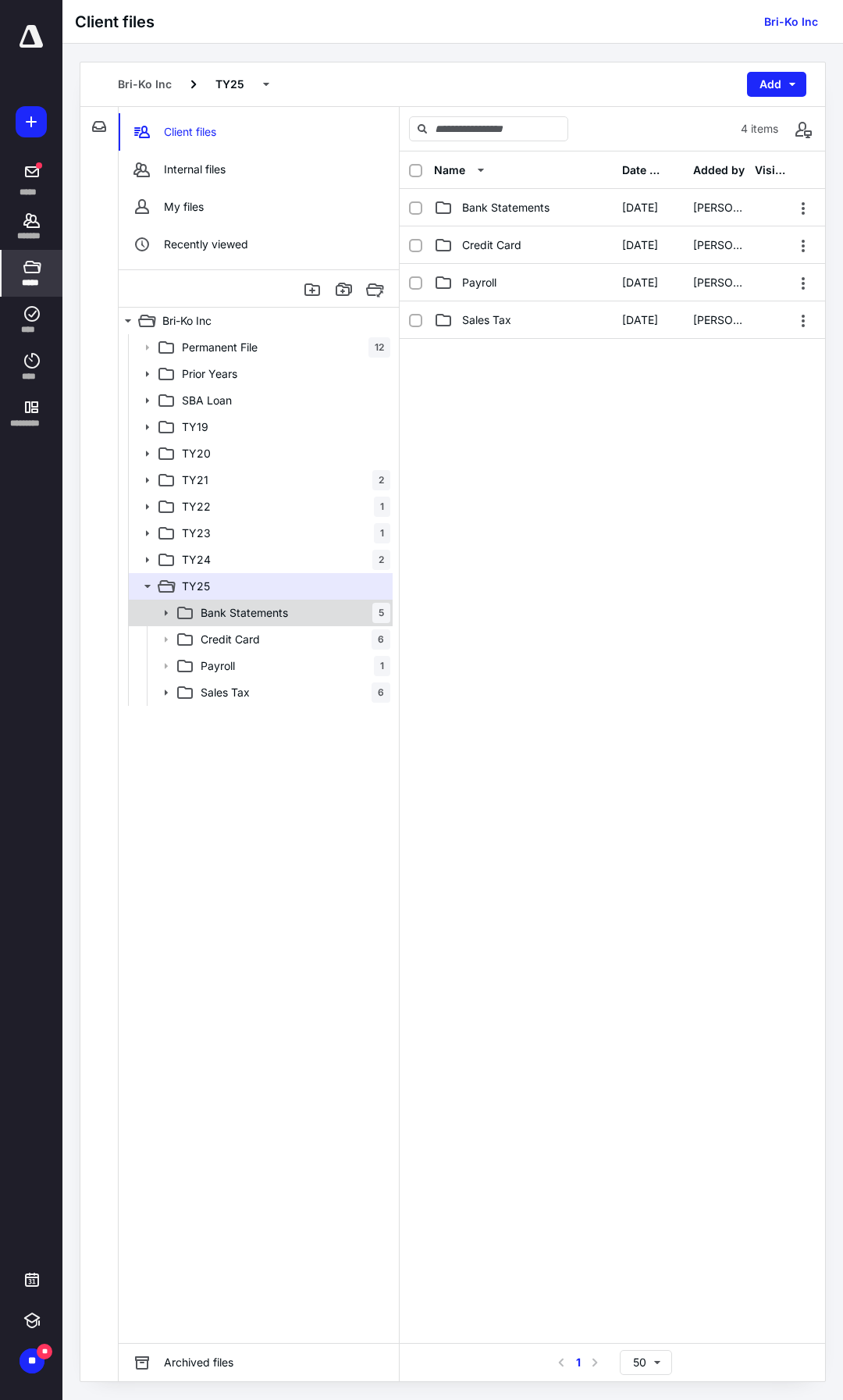click on "Bank Statements" at bounding box center [244, 613] 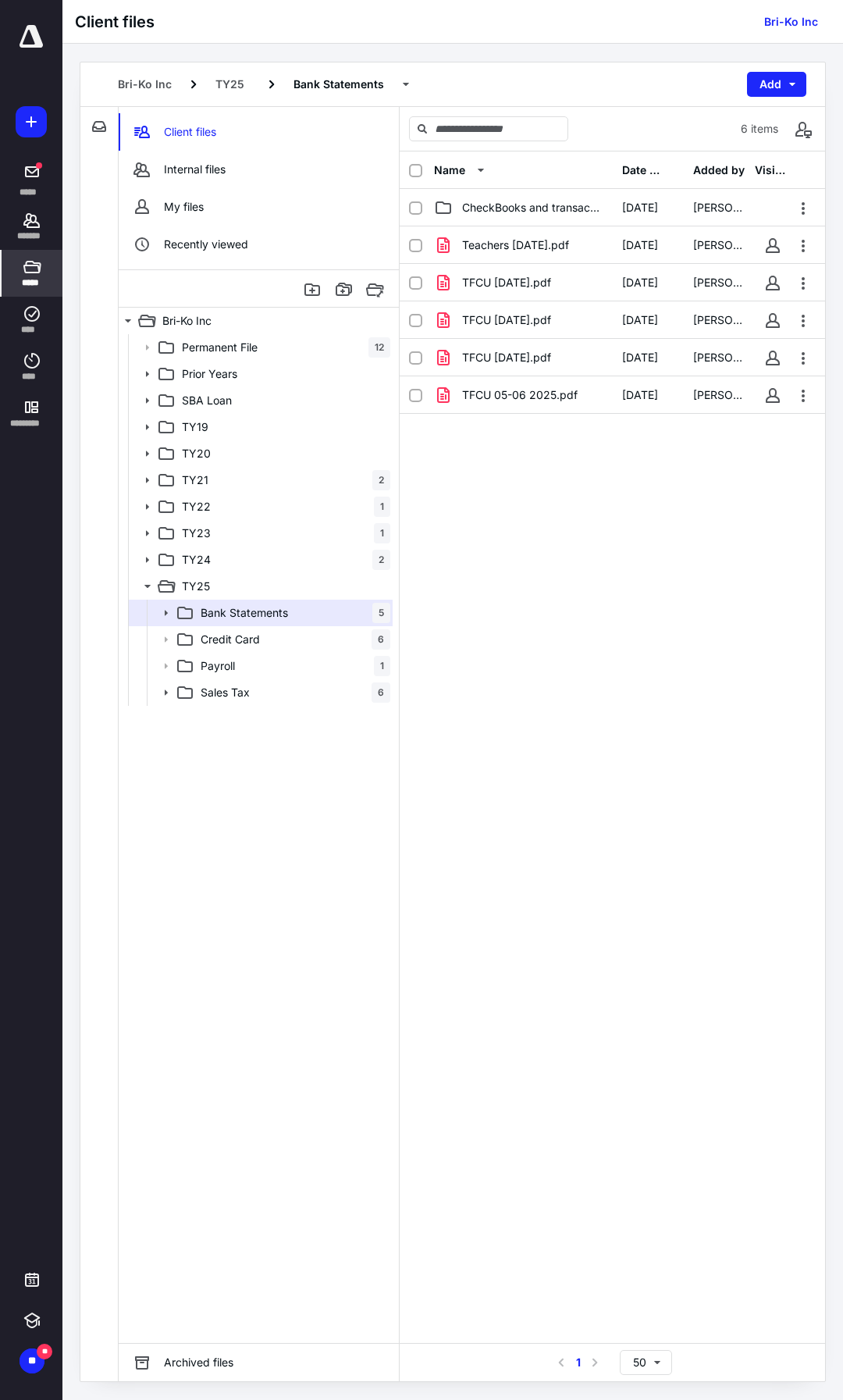 click on "Name Date added Added by Visible CheckBooks and transactions 6/11/2025 Dan Bloch Teachers 04-30-2025.pdf 6/11/2025 Dan Bloch TFCU 1-31-2025.pdf 6/11/2025 Dan Bloch TFCU 02-28- 2025.pdf 6/11/2025 Dan Bloch TFCU 03-31-2025.pdf 6/11/2025 Dan Bloch TFCU 05-06 2025.pdf 7/12/2025 Dan Bloch" at bounding box center [612, 747] 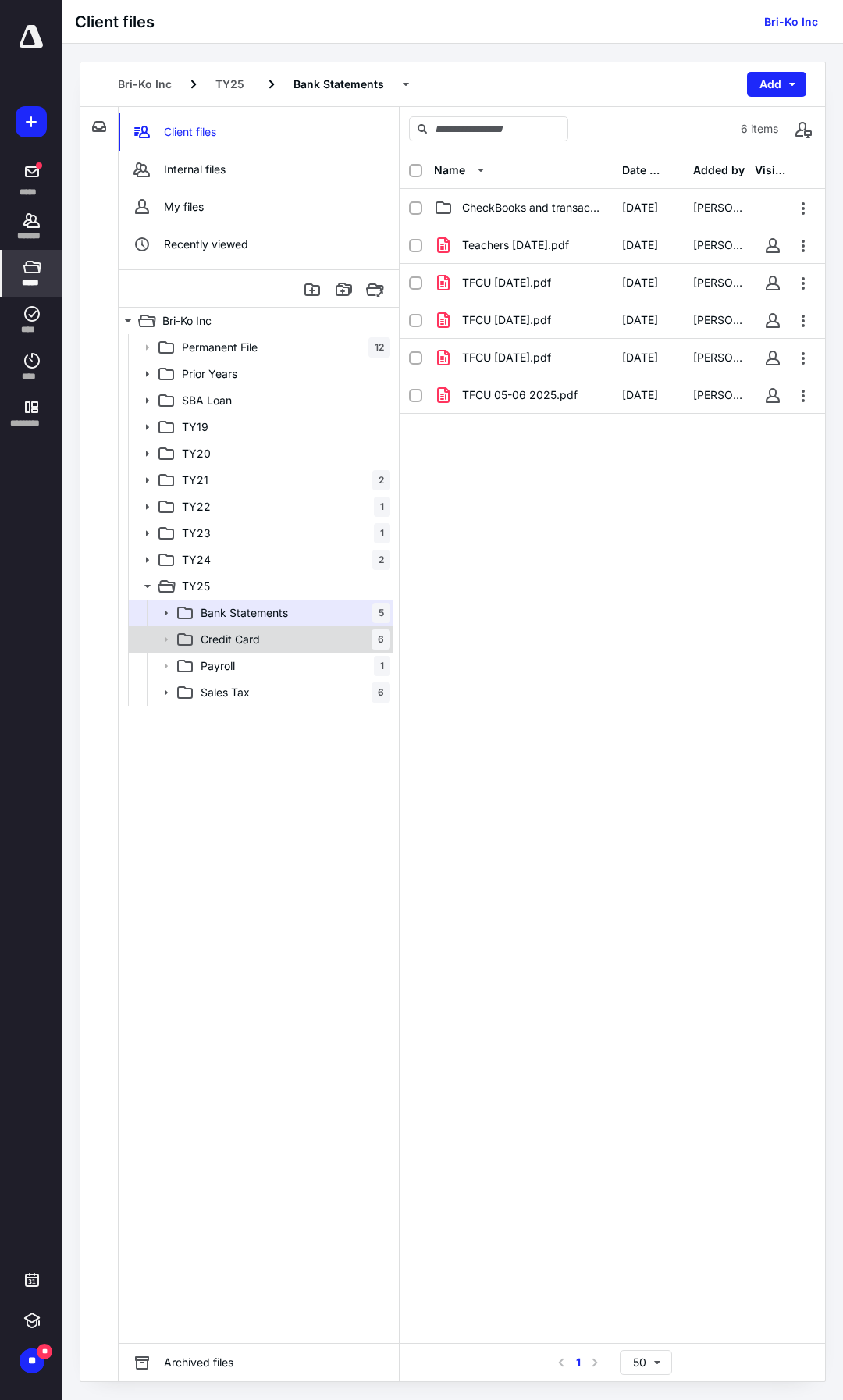 click on "Credit Card 6" at bounding box center [259, 639] 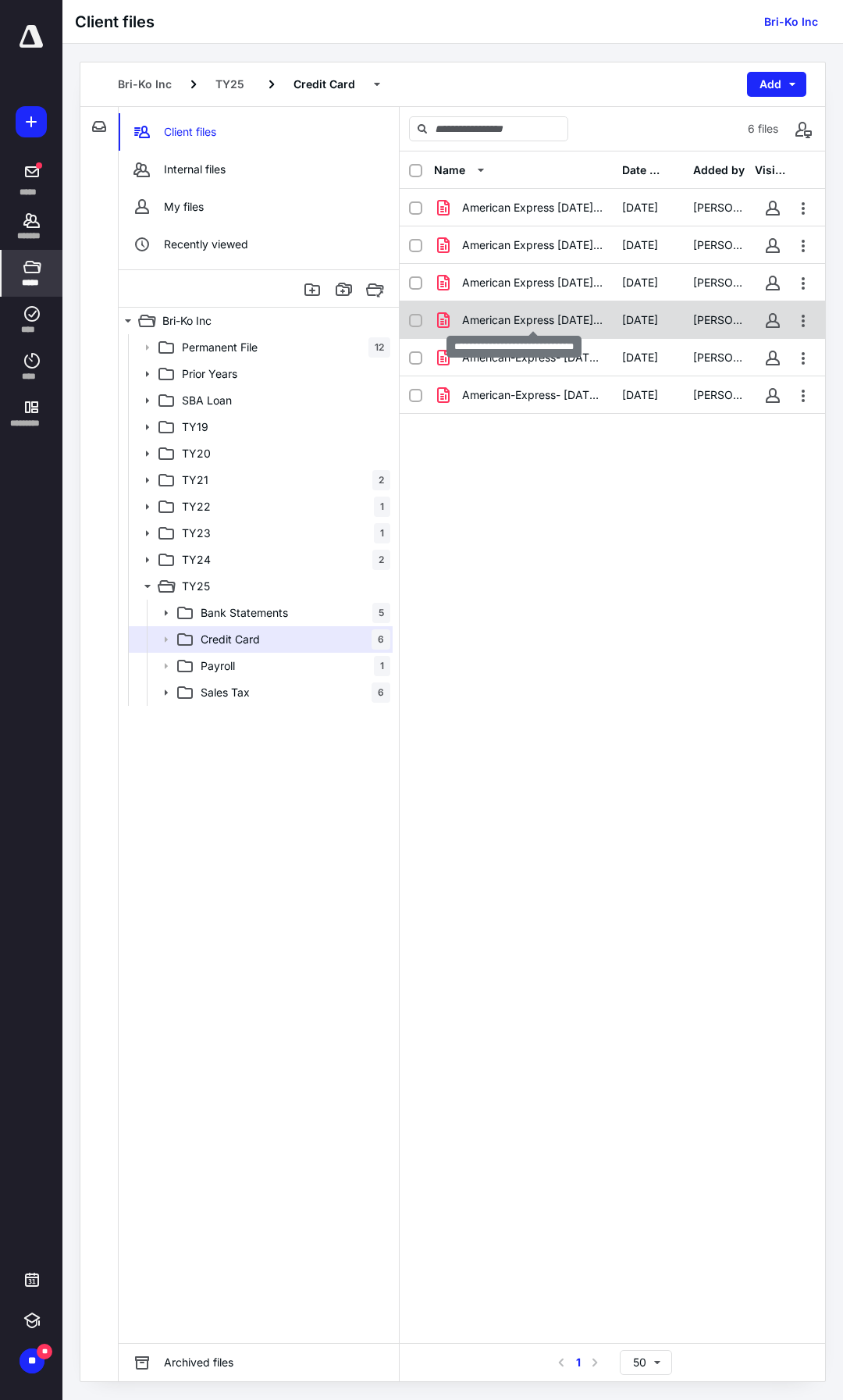 click on "American Express 05-20-2025.pdf" at bounding box center (532, 320) 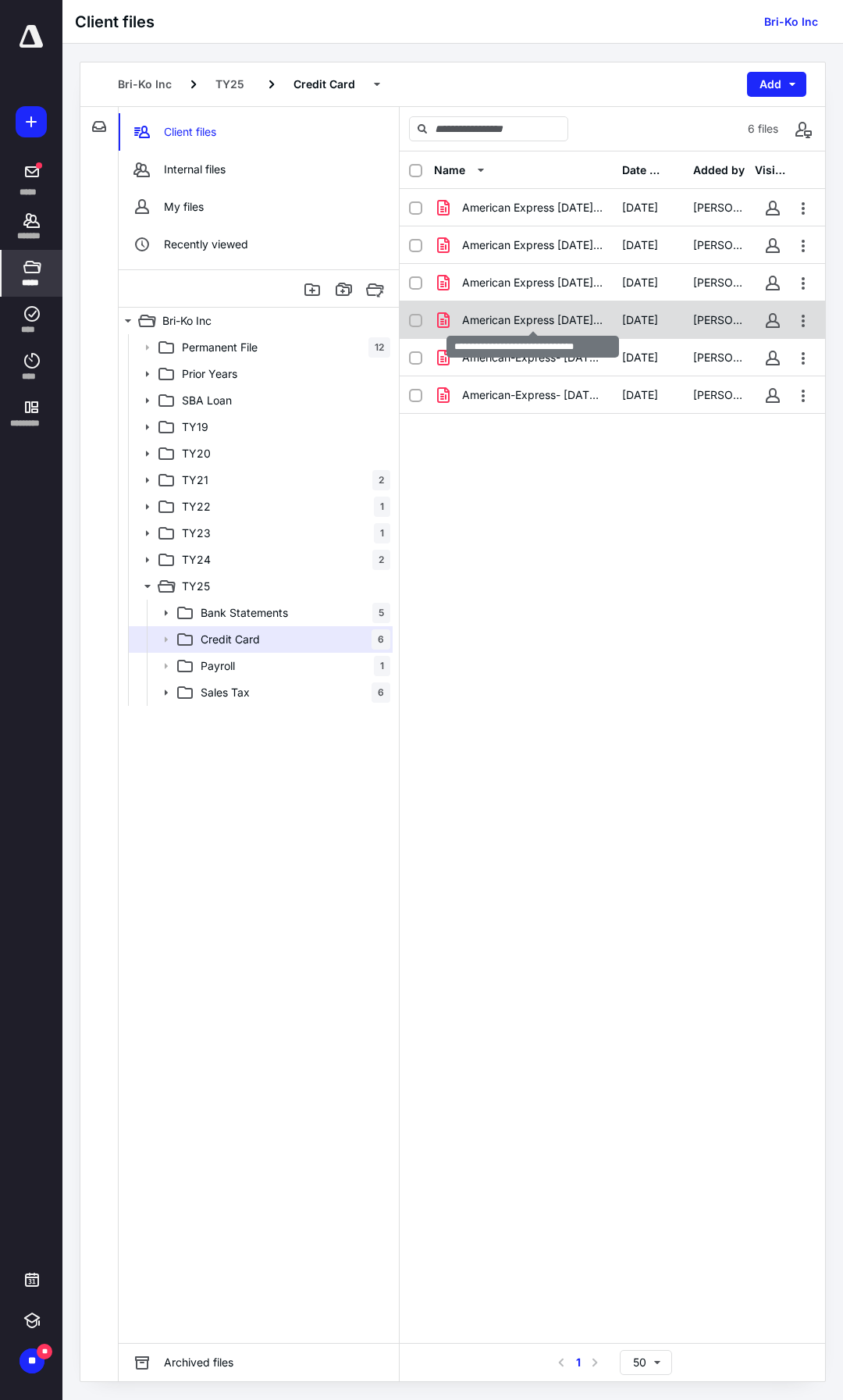 click on "American Express 05-20-2025.pdf" at bounding box center [532, 320] 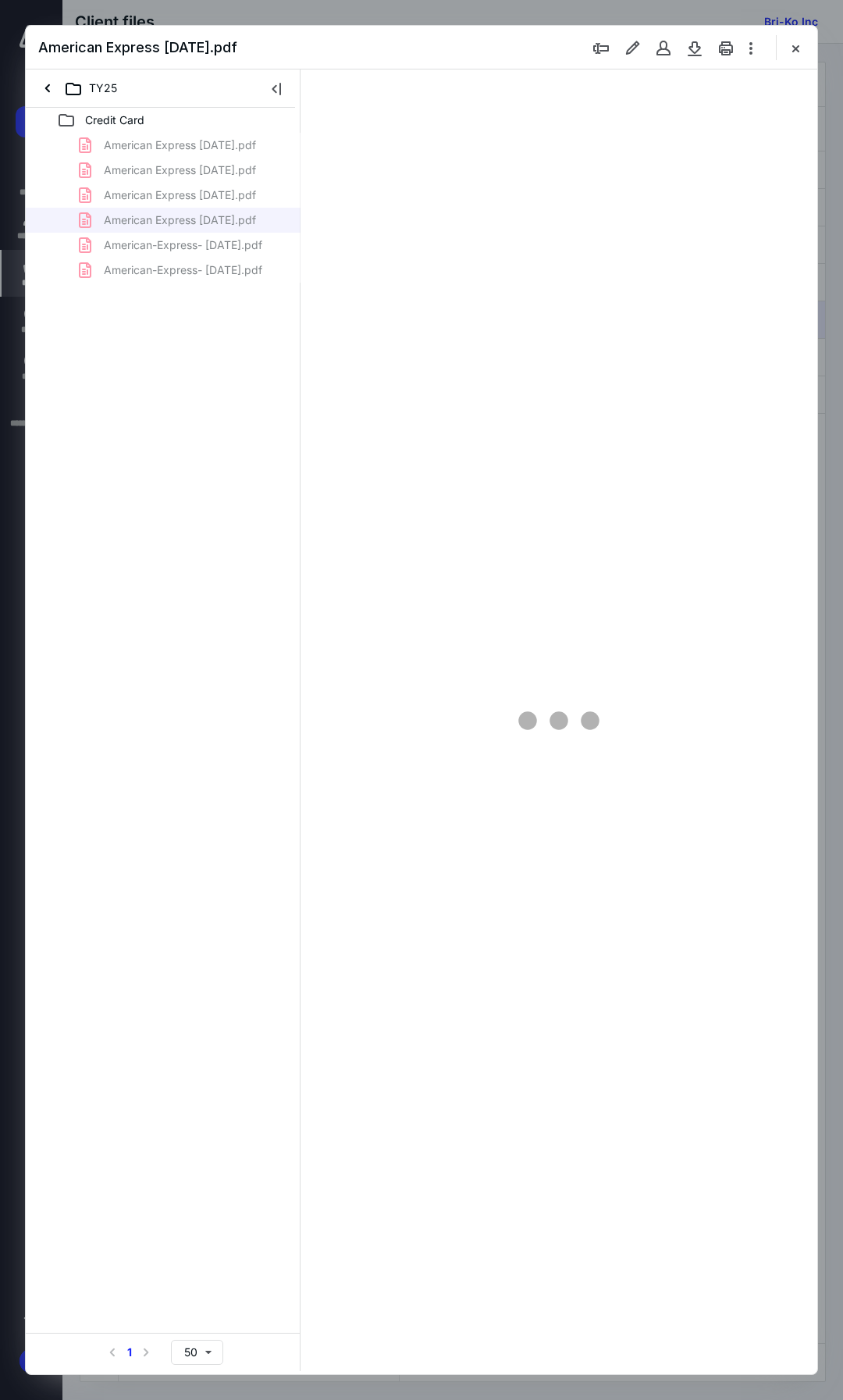 scroll, scrollTop: 0, scrollLeft: 0, axis: both 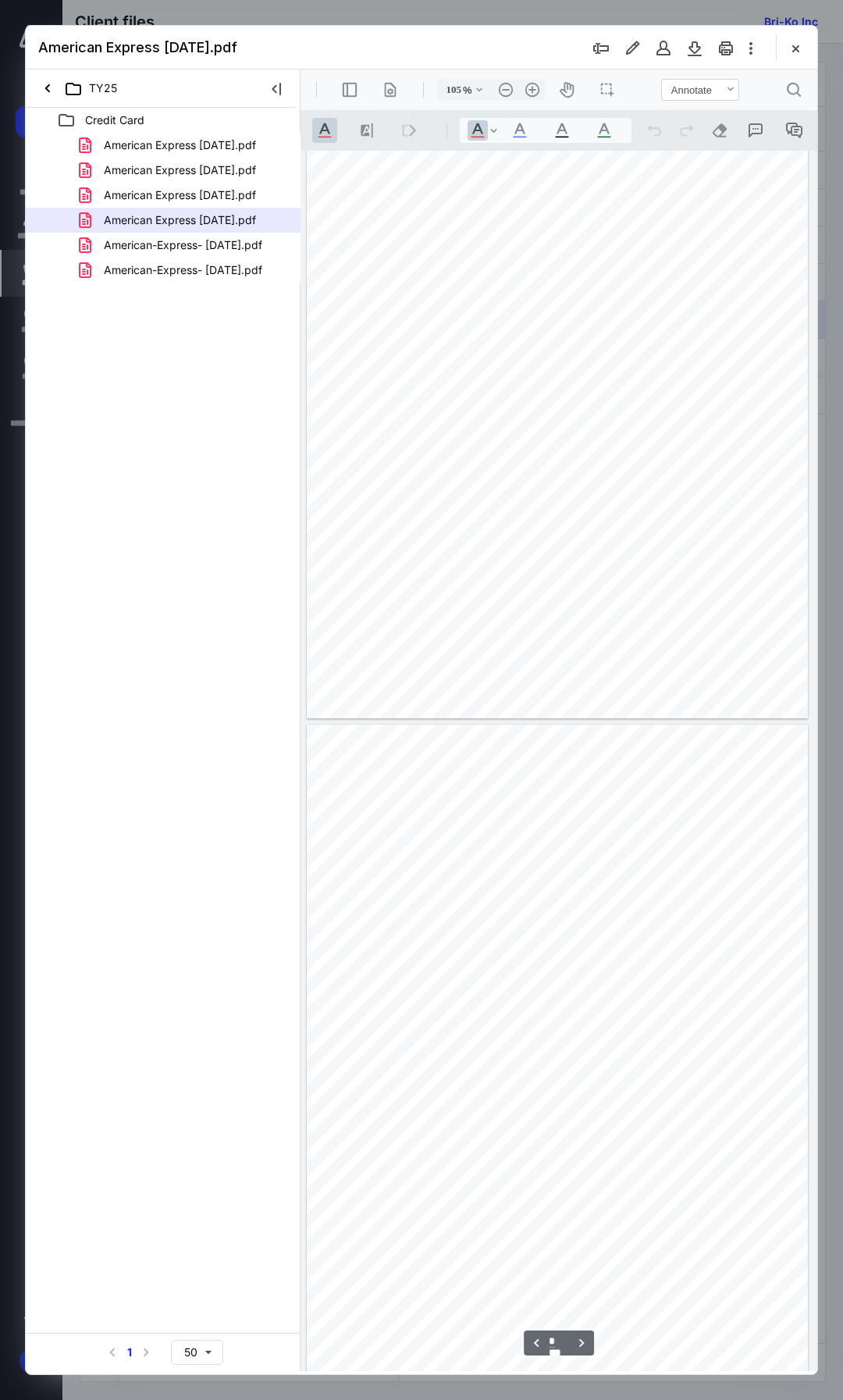 type on "104" 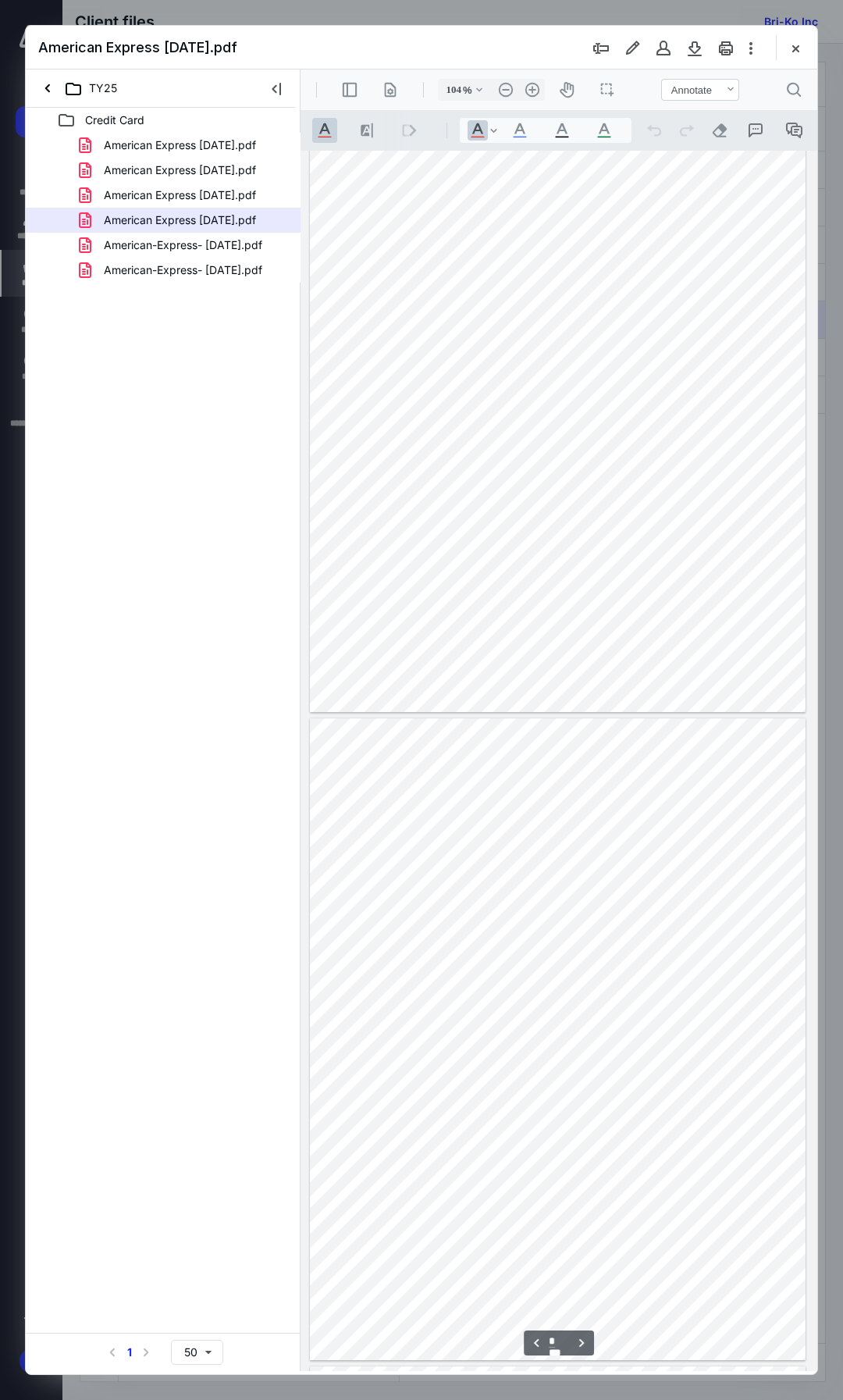 scroll, scrollTop: 9, scrollLeft: 0, axis: vertical 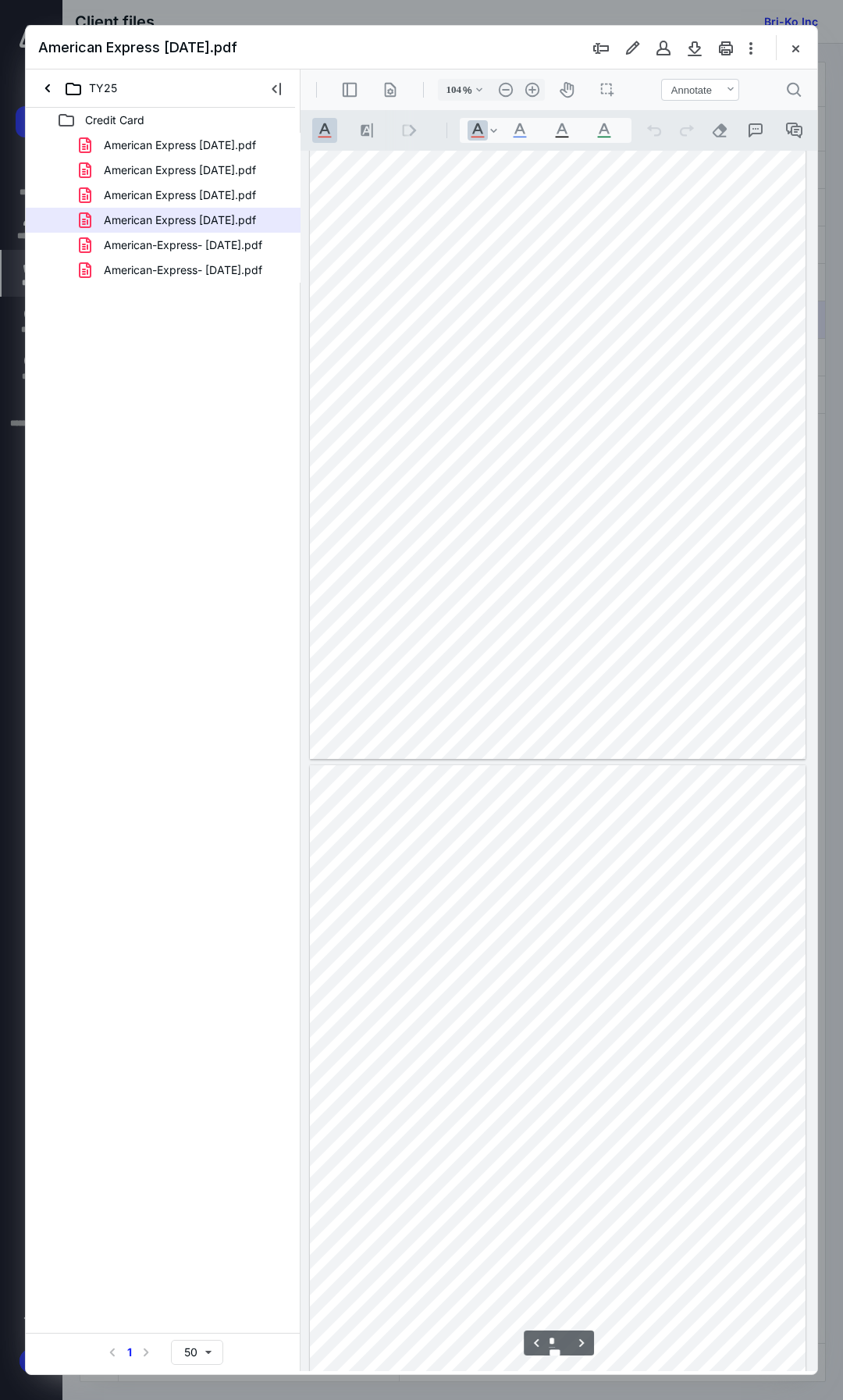 type on "*" 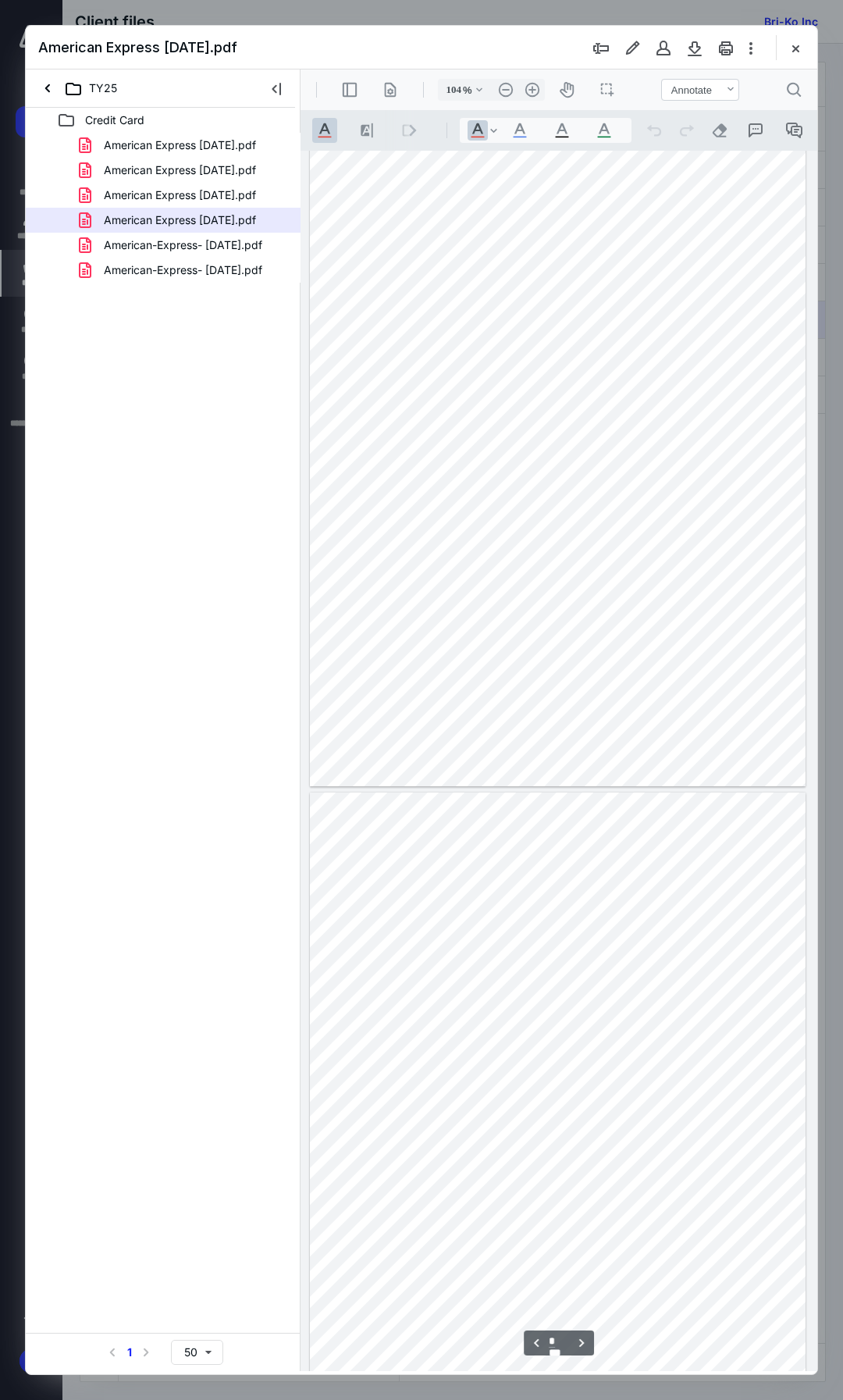 scroll, scrollTop: 0, scrollLeft: 0, axis: both 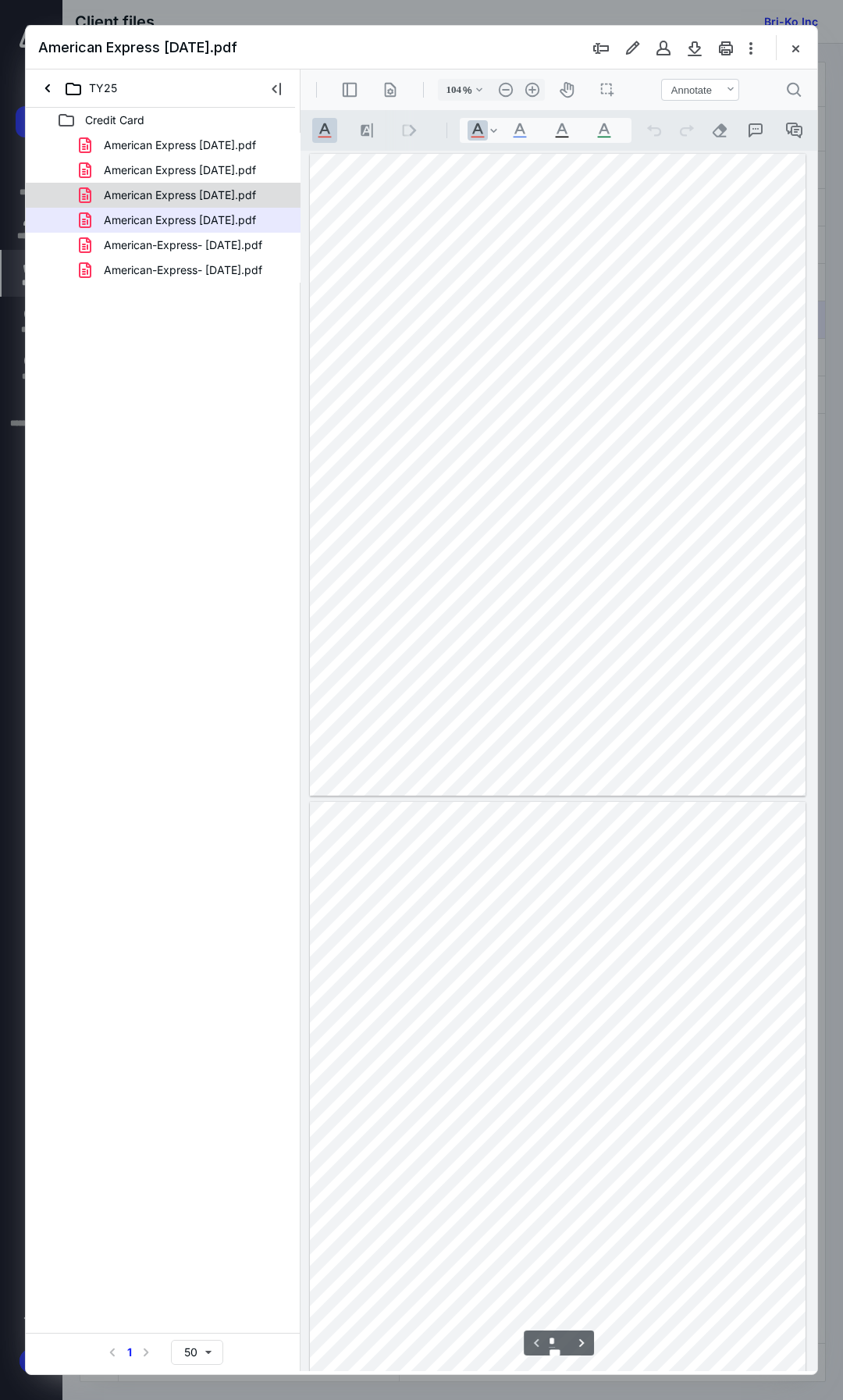 click on "American Express 04-18-2025.pdf" at bounding box center [180, 195] 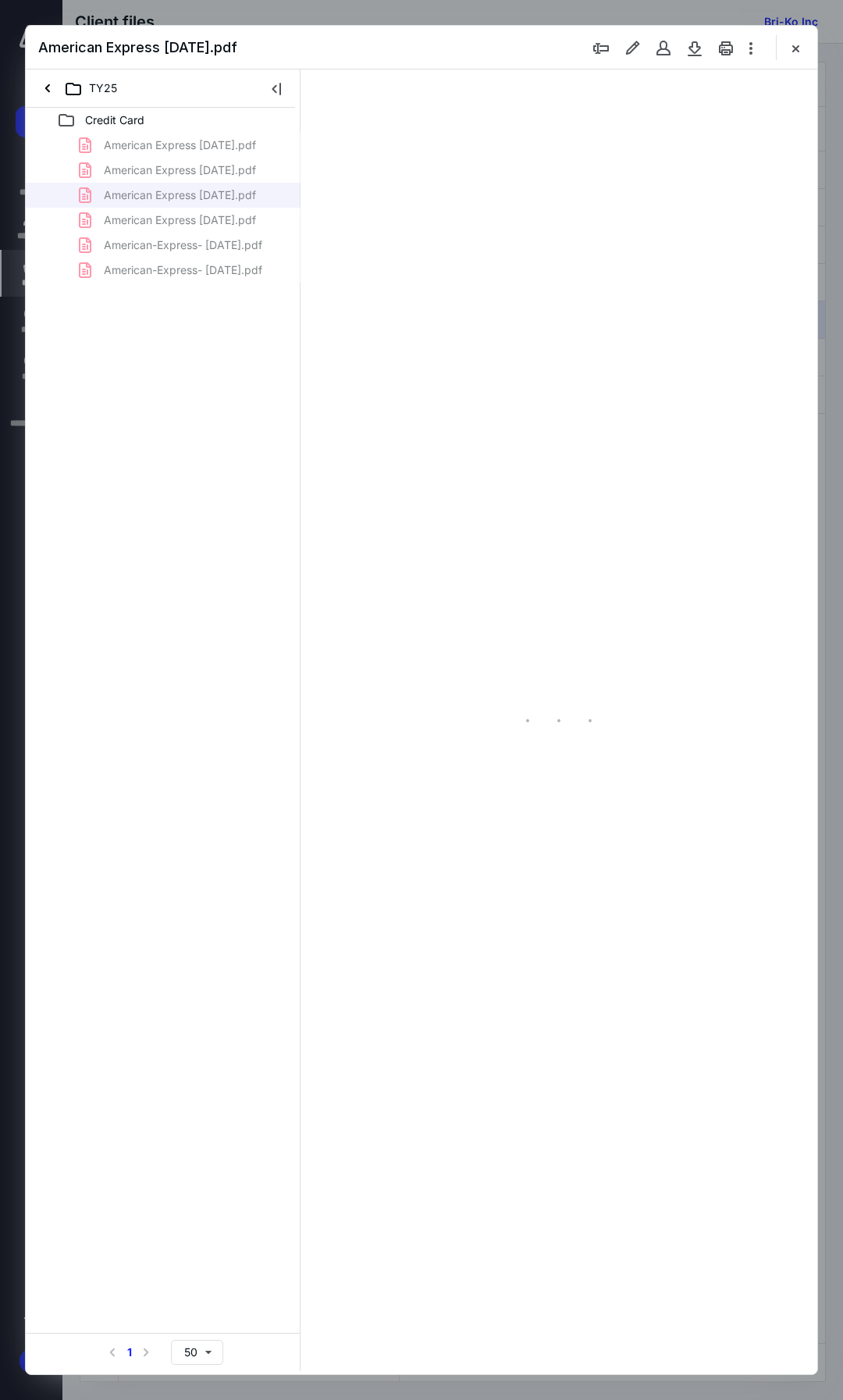 type on "104" 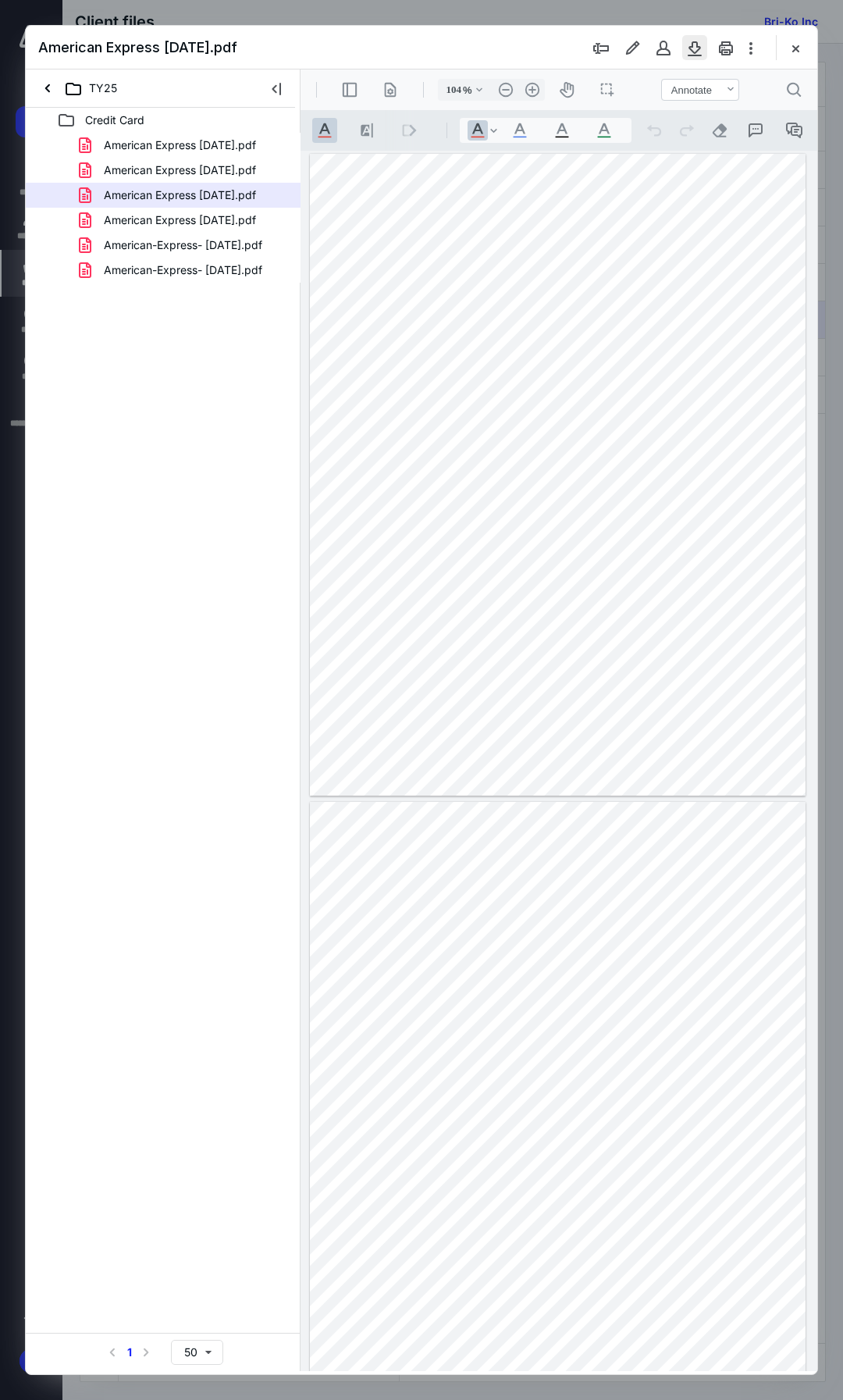 click at bounding box center [695, 48] 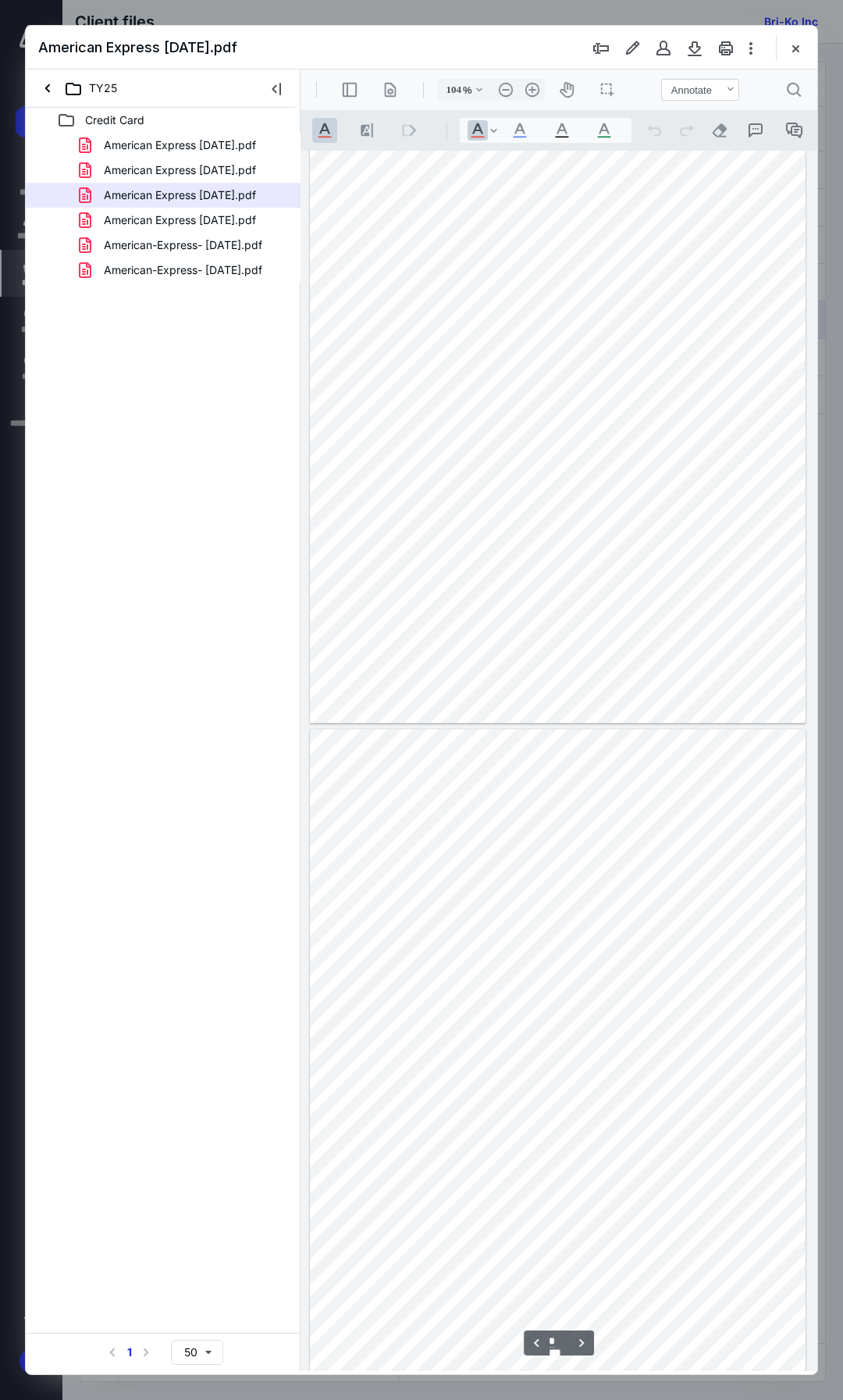 type on "*" 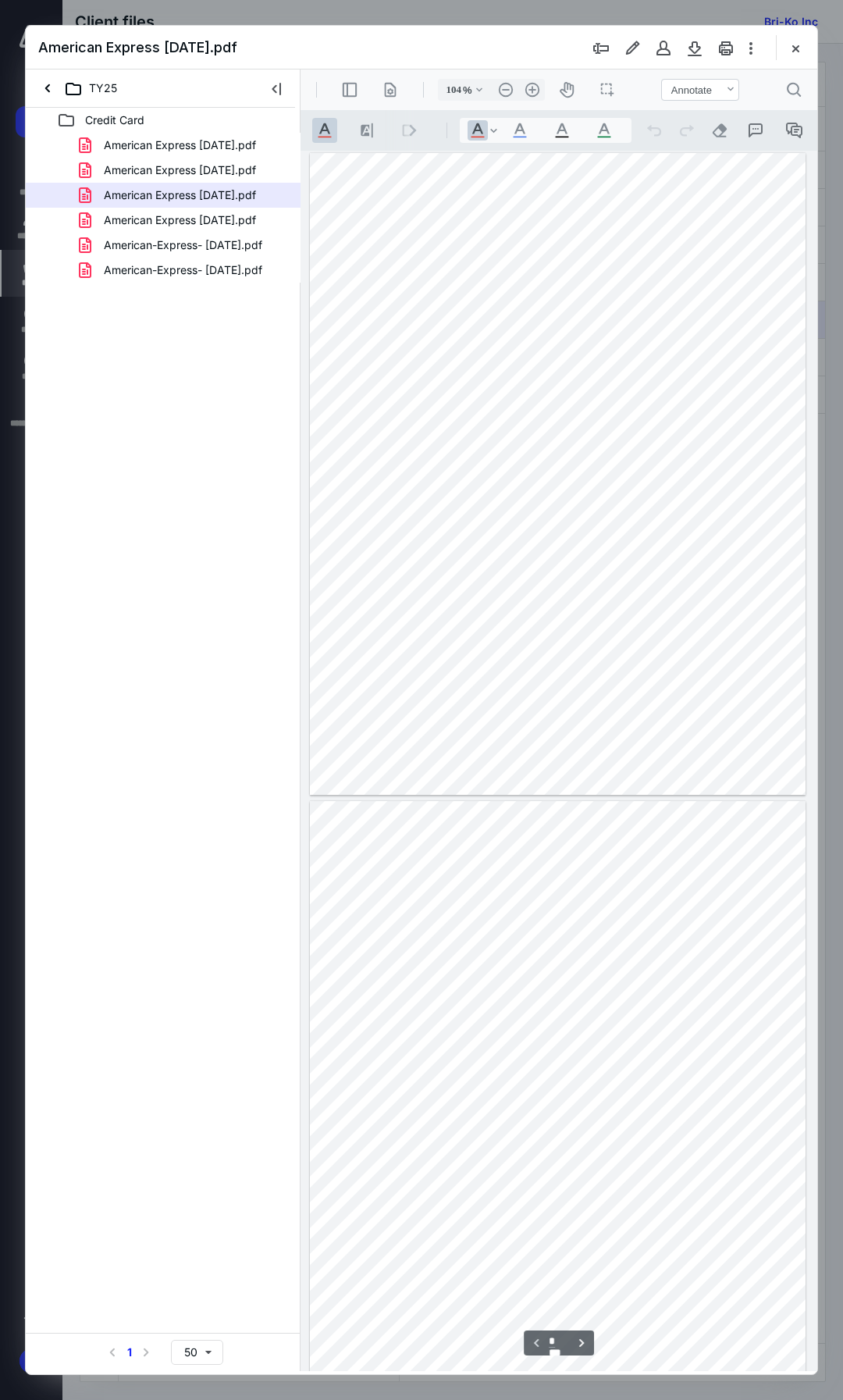 scroll, scrollTop: 0, scrollLeft: 0, axis: both 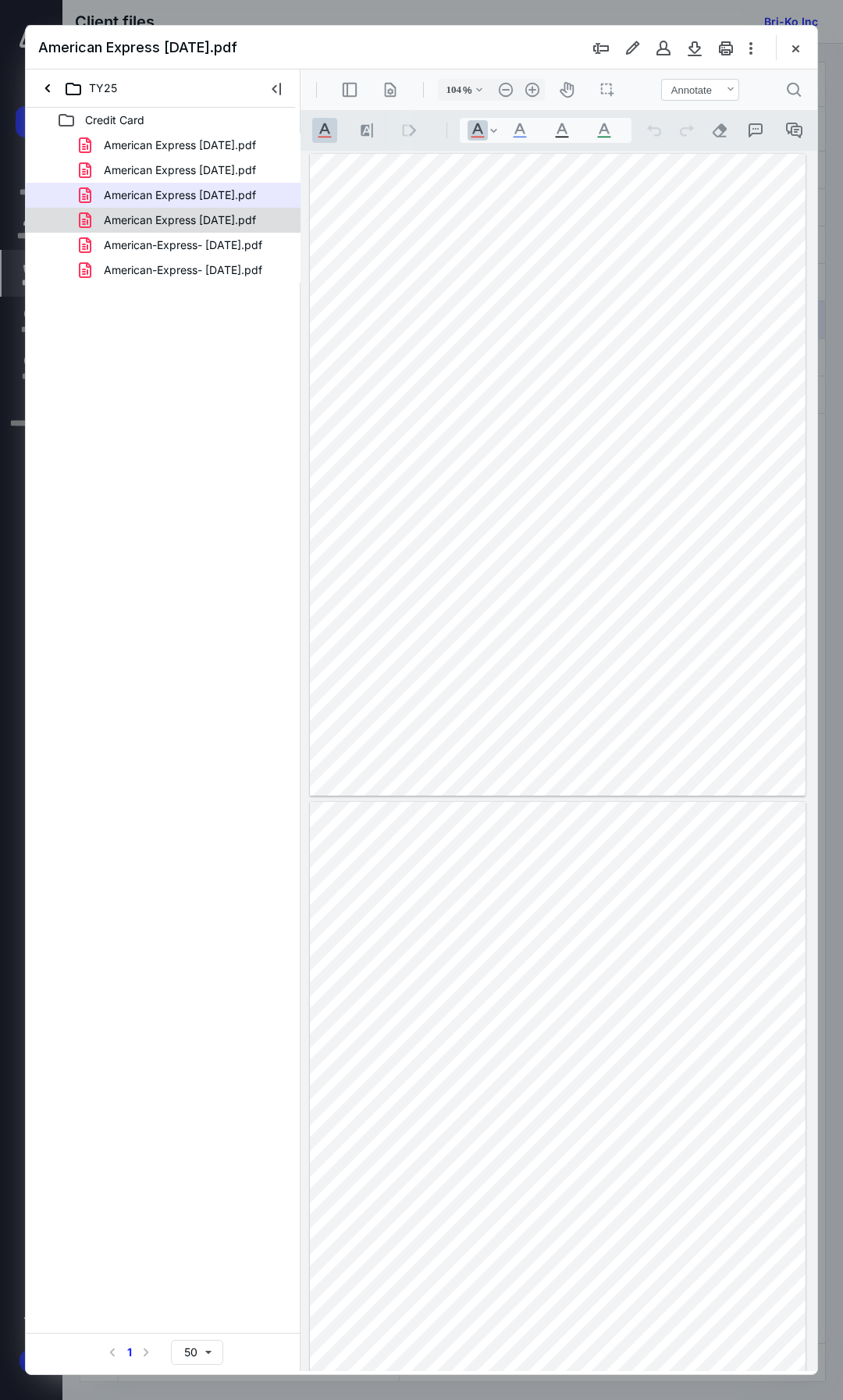 click on "American Express 05-20-2025.pdf" at bounding box center (180, 220) 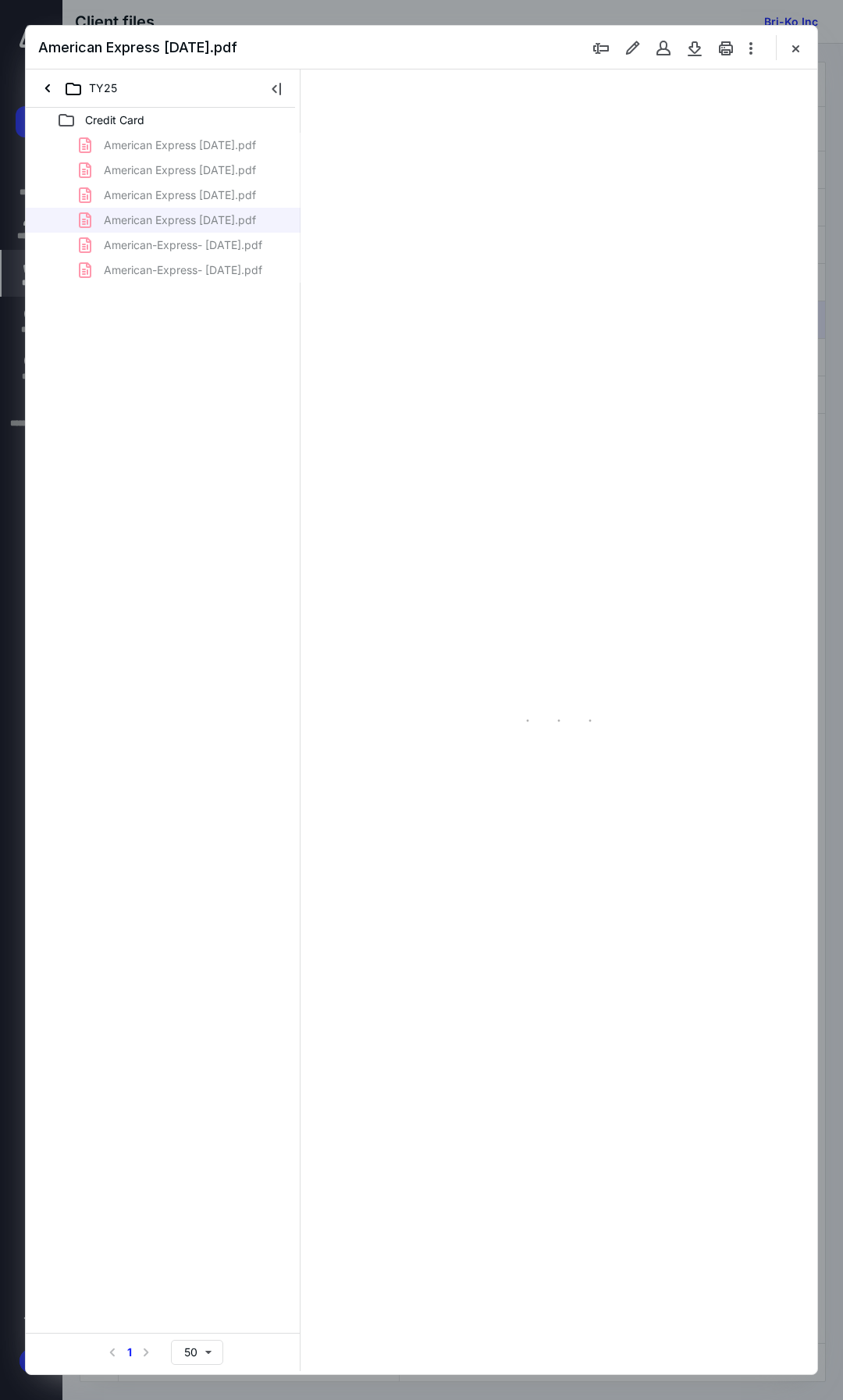 type on "105" 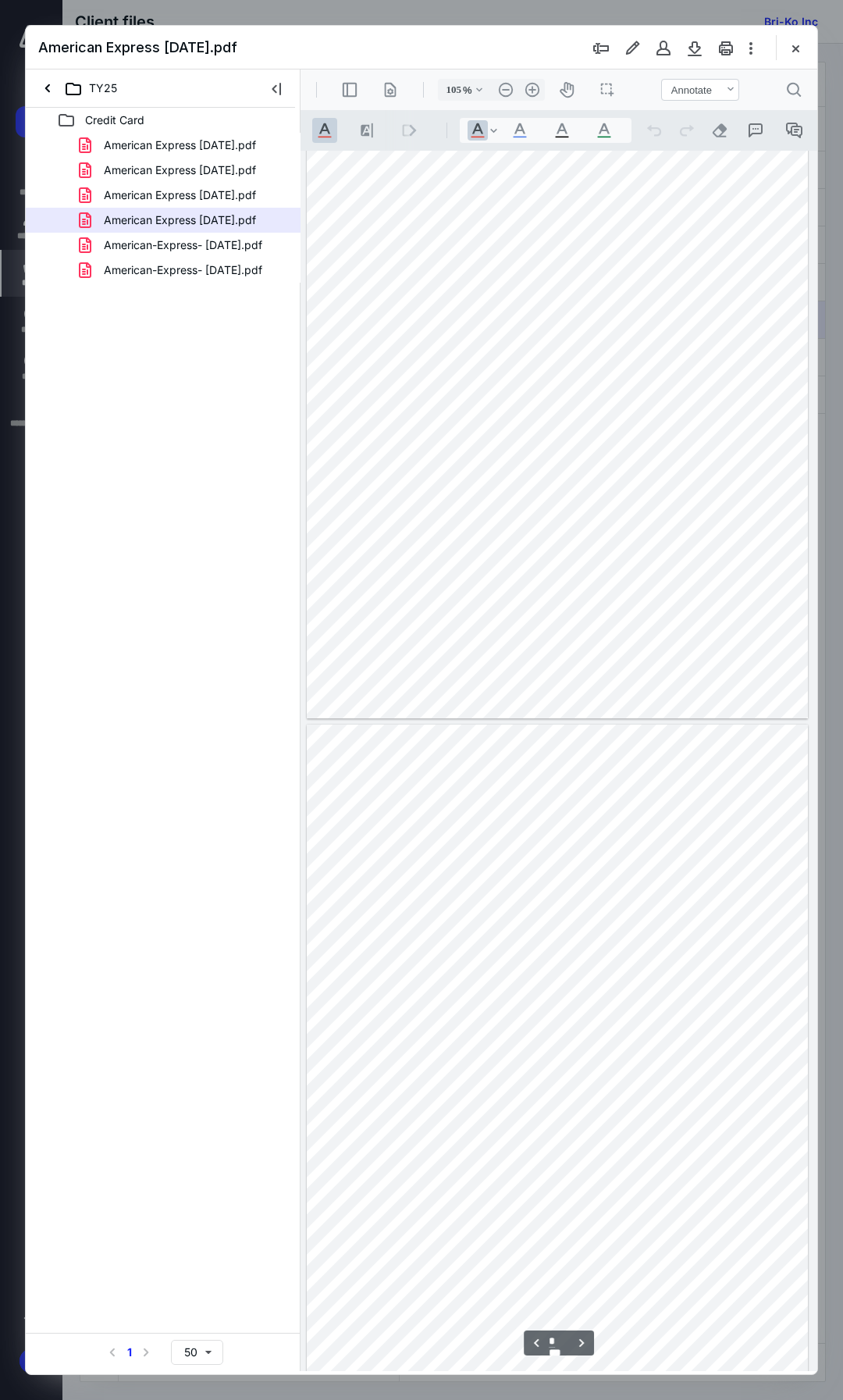 type on "*" 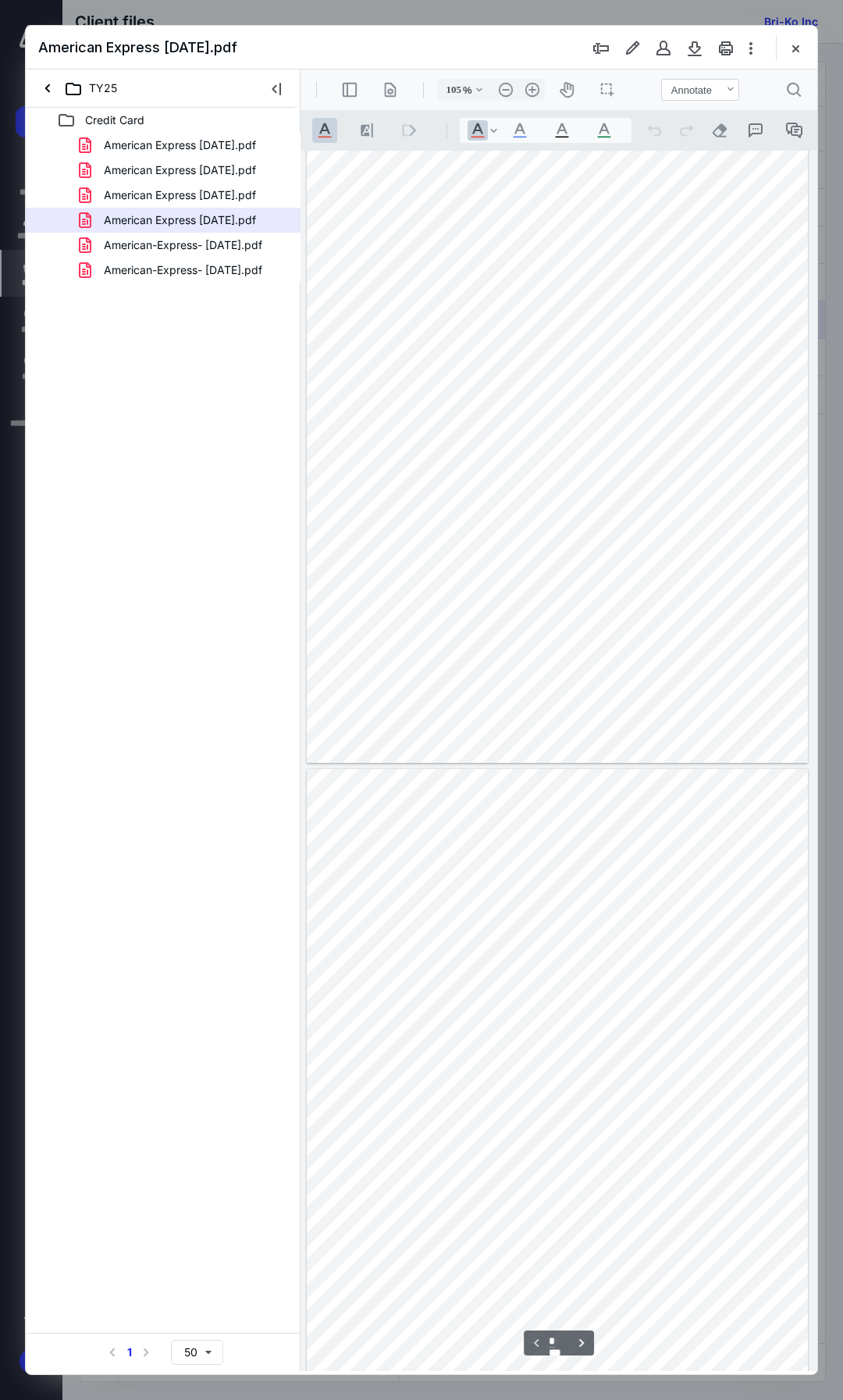 scroll, scrollTop: 0, scrollLeft: 0, axis: both 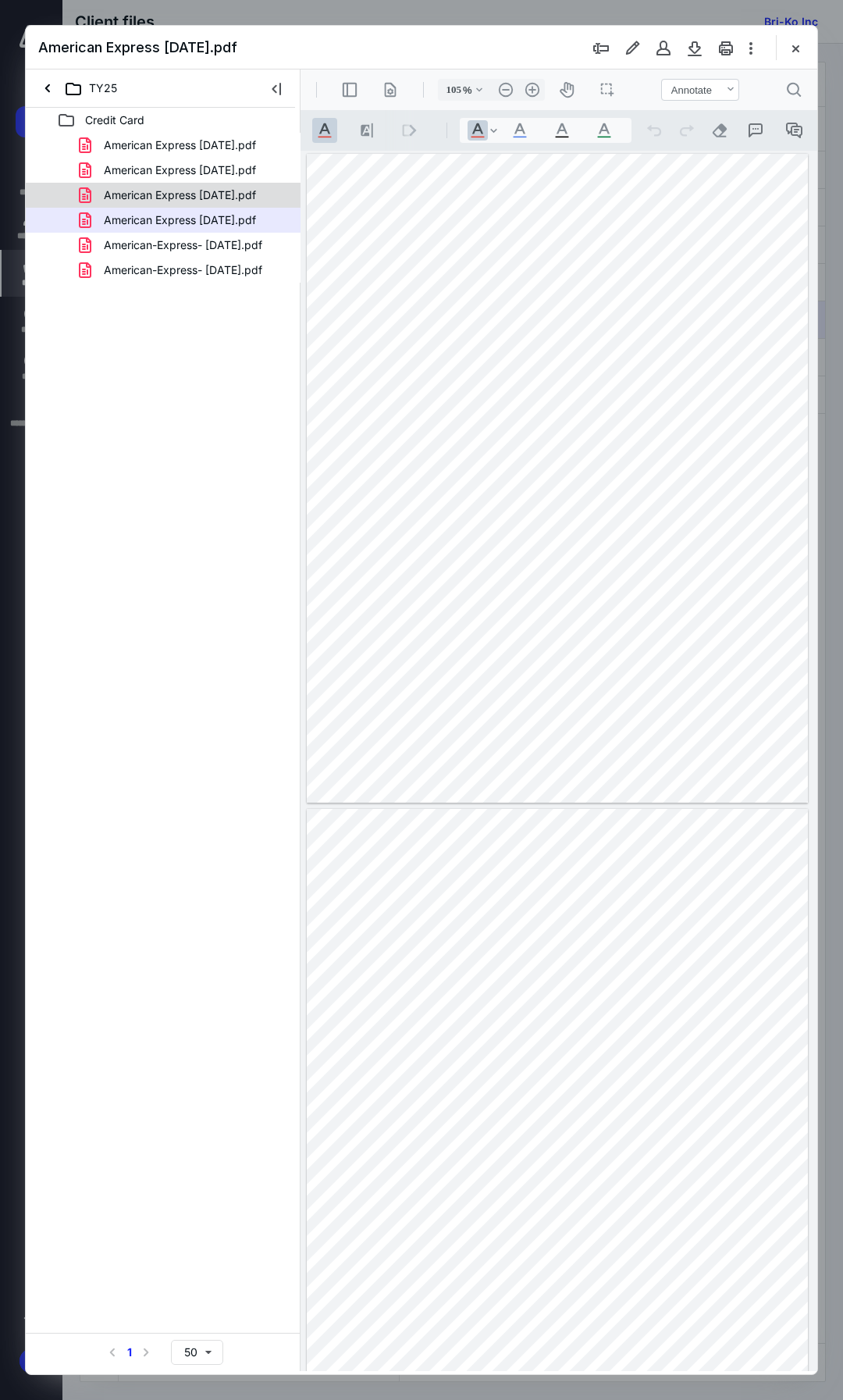 click on "American Express 04-18-2025.pdf" at bounding box center (180, 195) 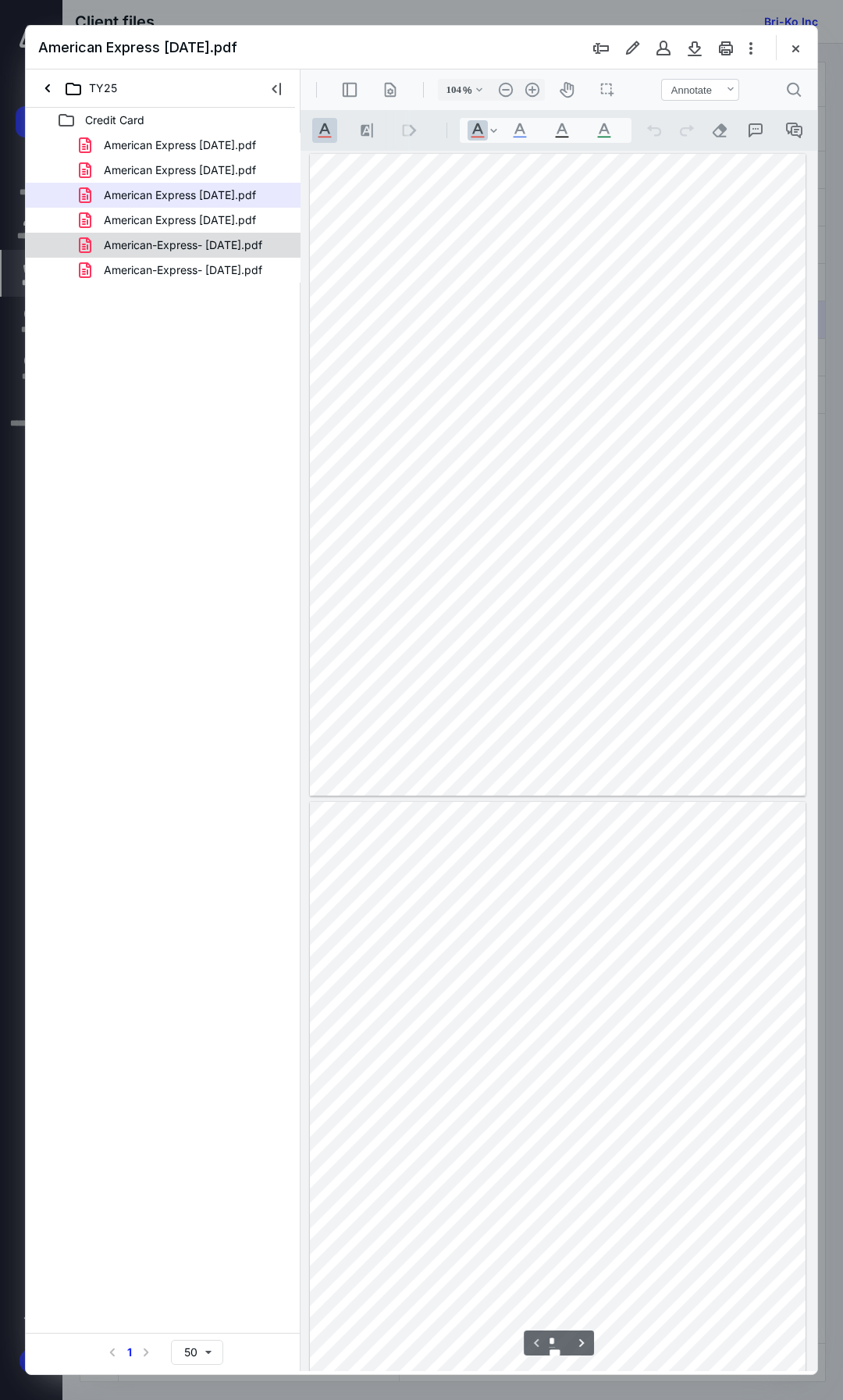 click on "American-Express- 03-20-2025.pdf" at bounding box center (183, 245) 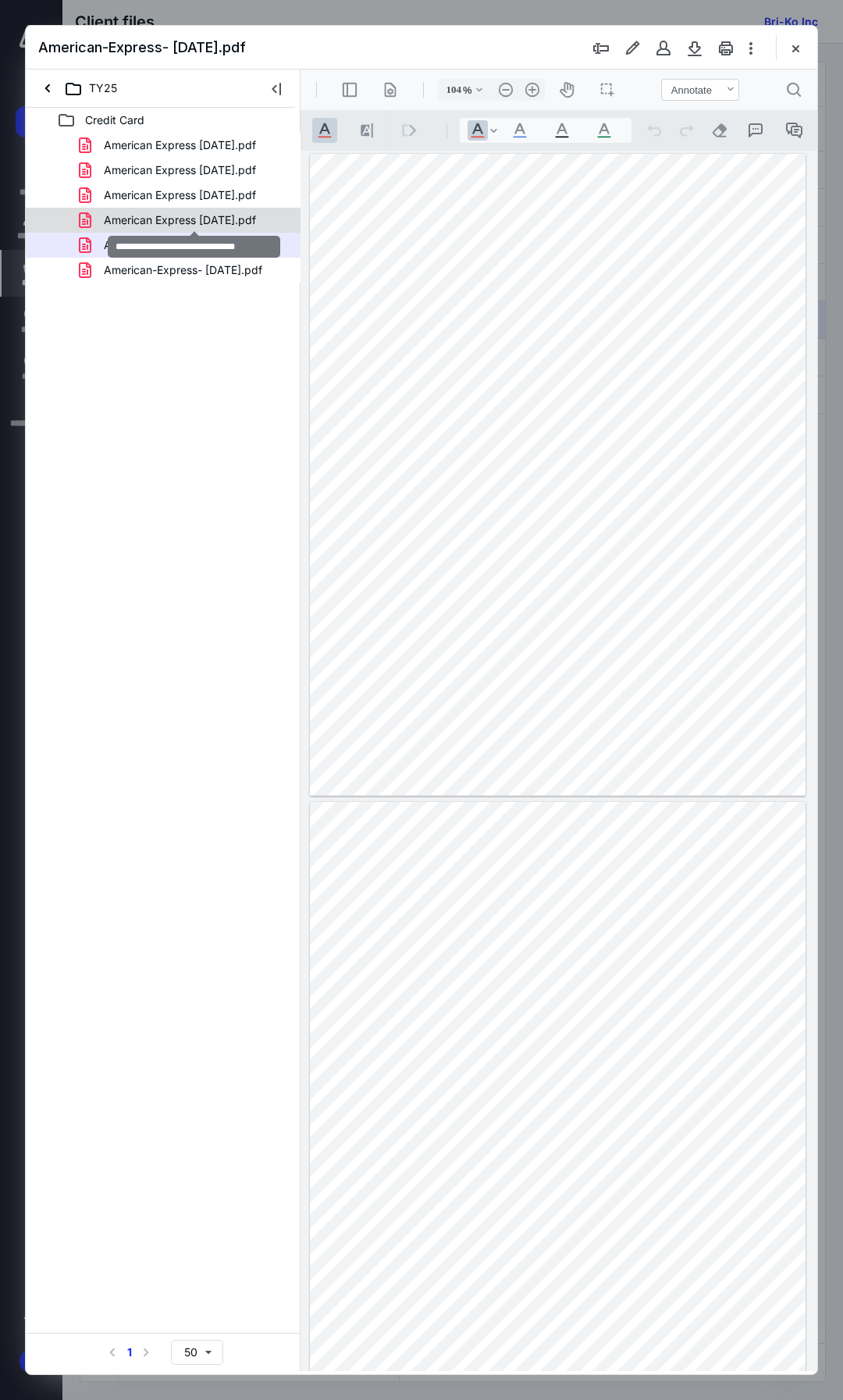 click on "American Express 05-20-2025.pdf" at bounding box center (180, 220) 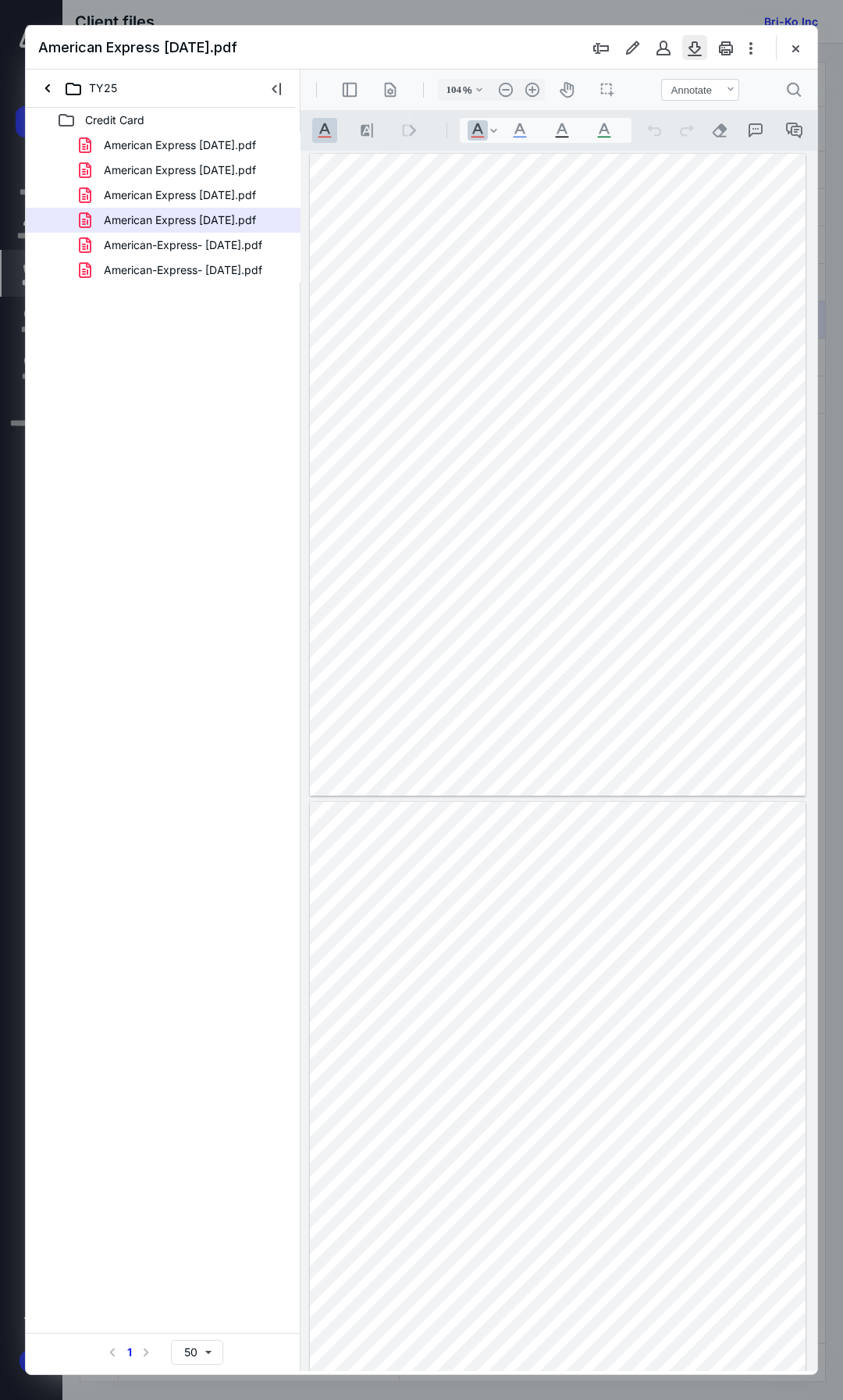click at bounding box center [695, 48] 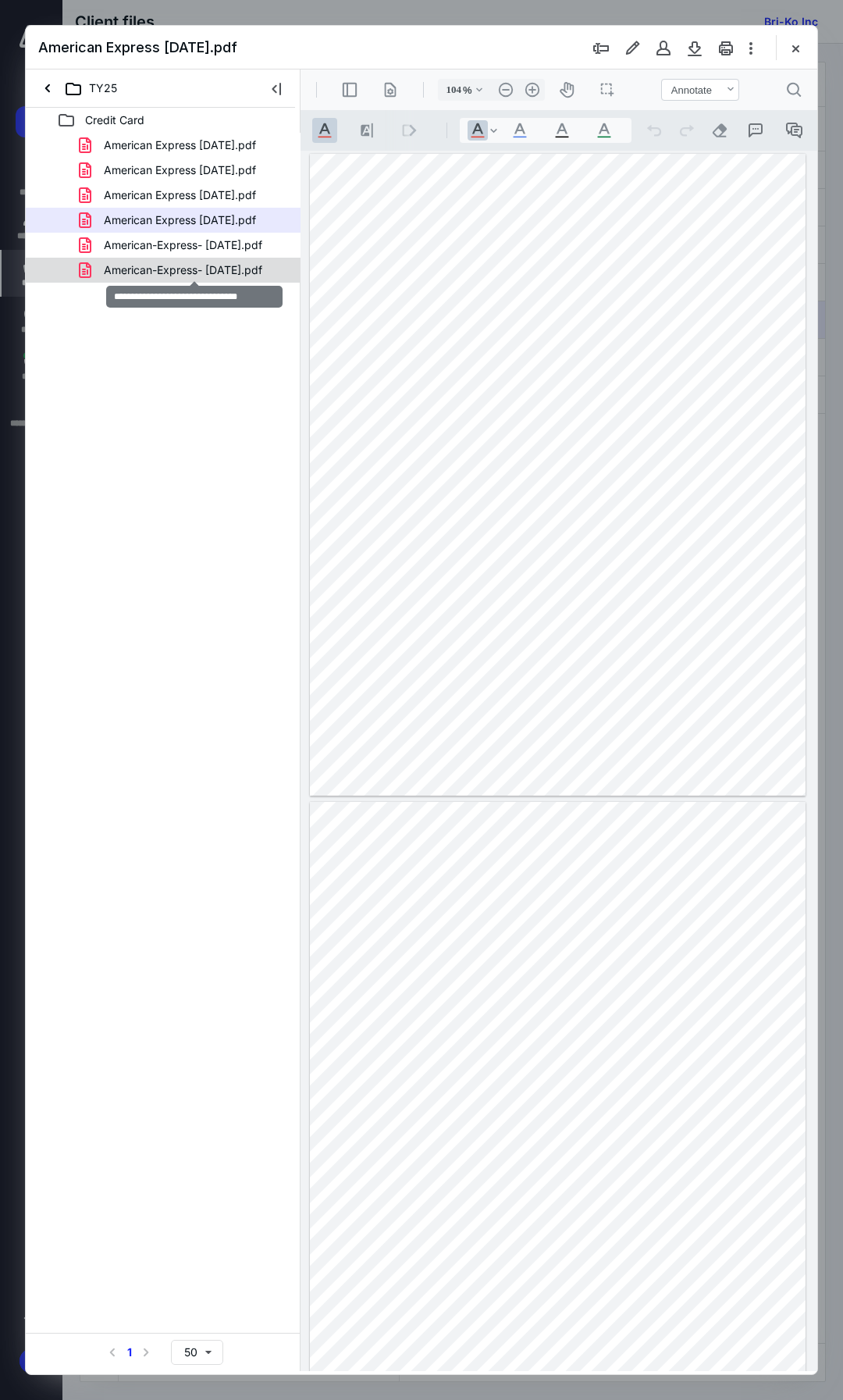 click on "American-Express- 06-19-2025.pdf" at bounding box center (183, 270) 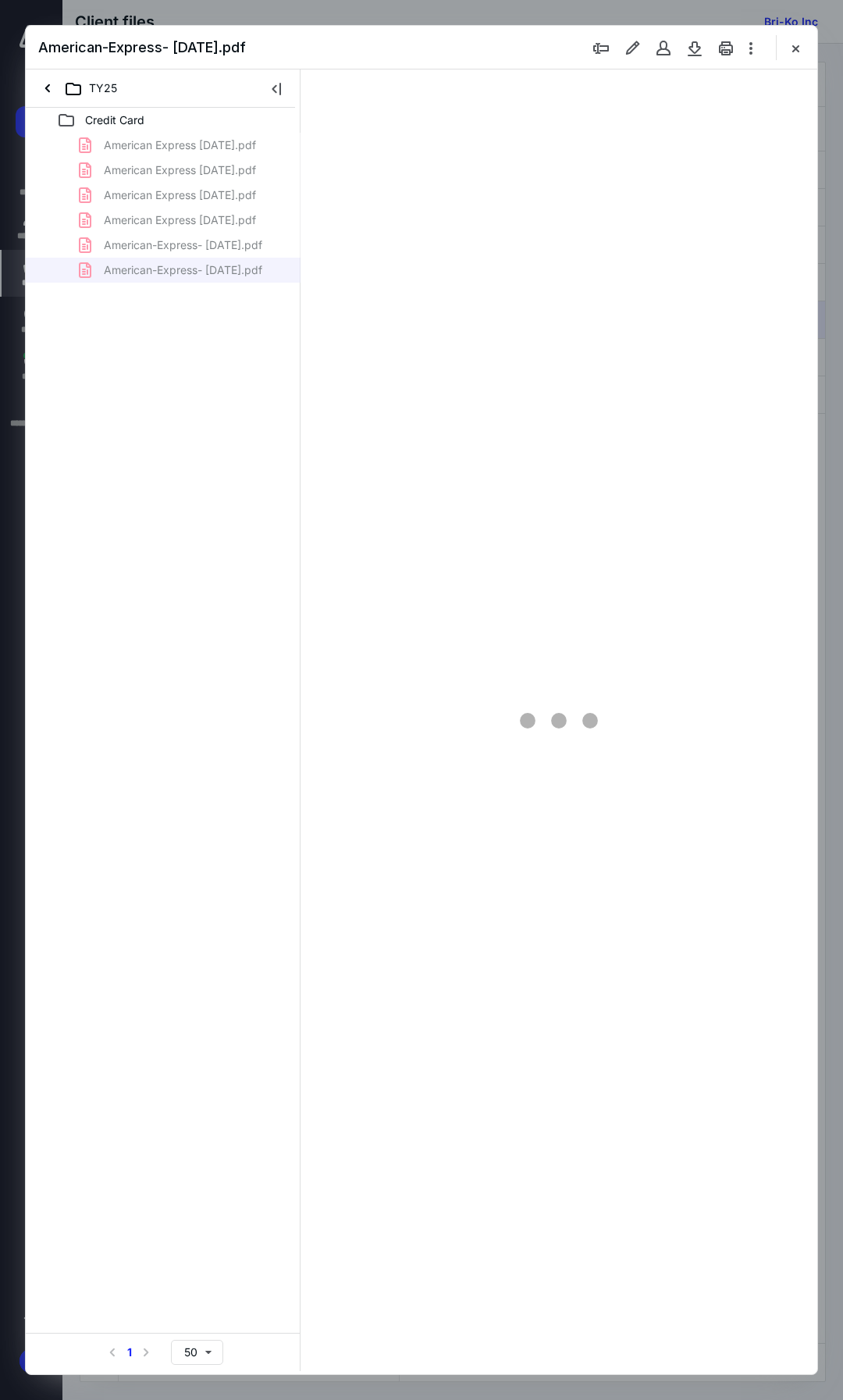 type on "104" 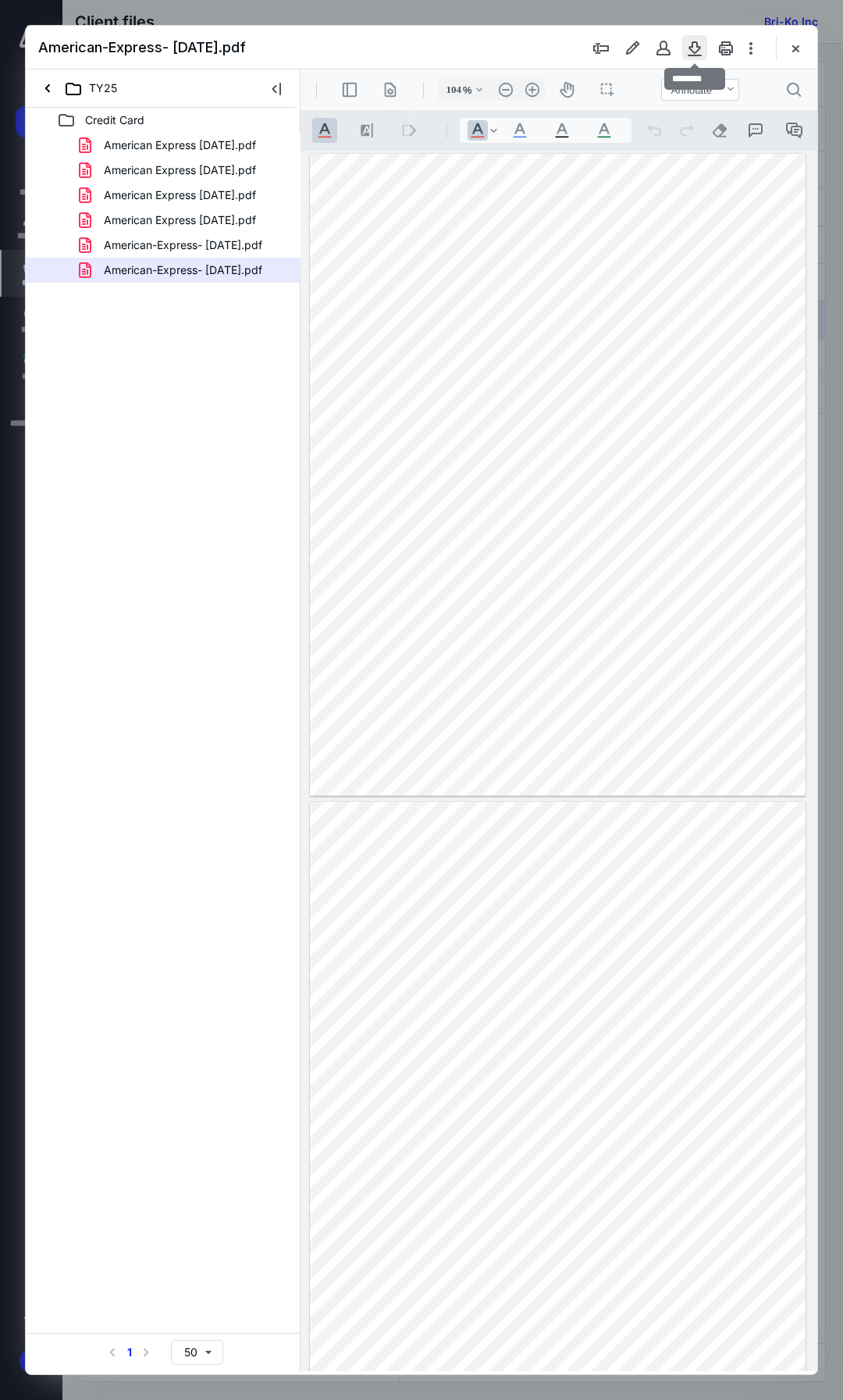 click at bounding box center (695, 48) 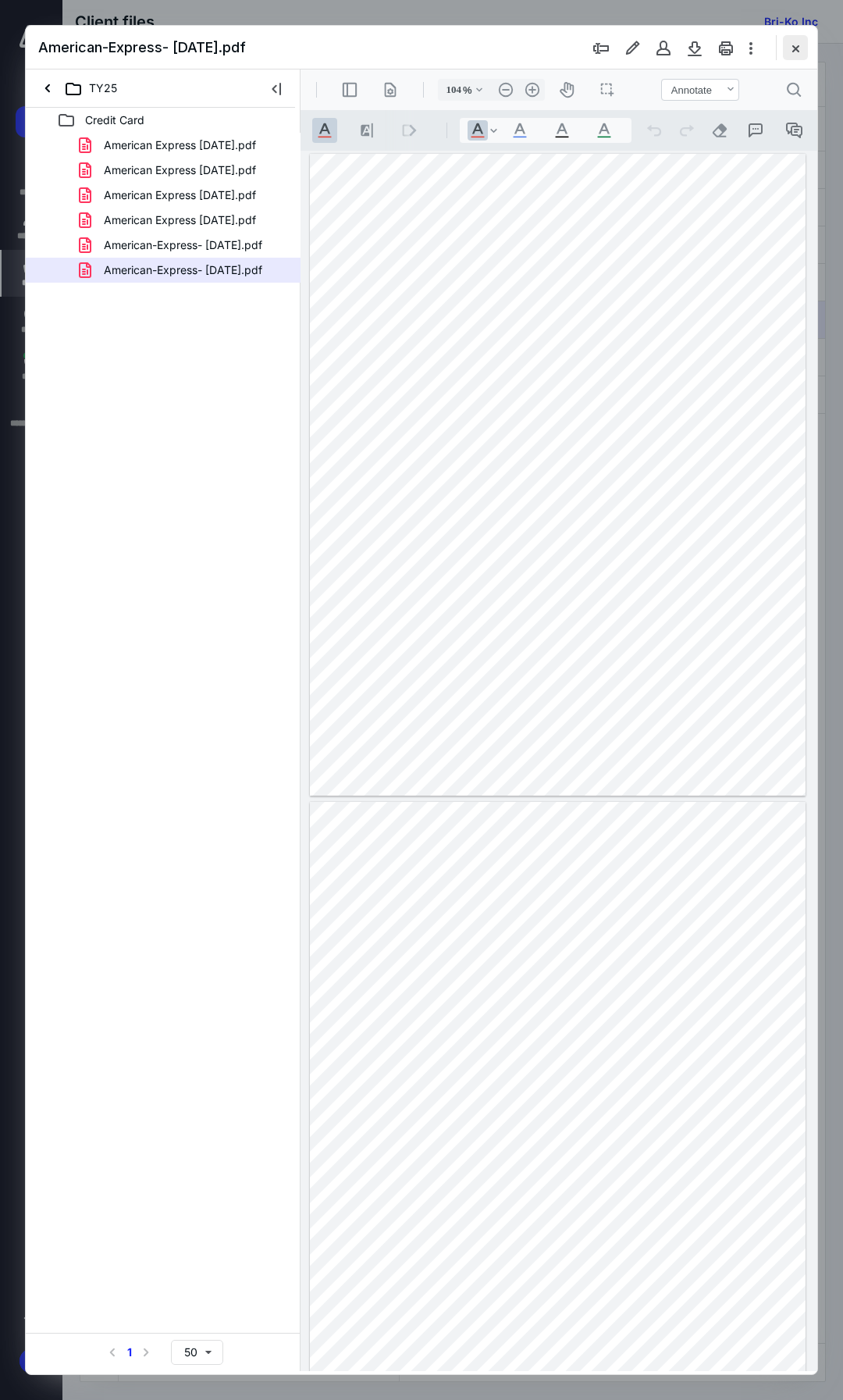 click at bounding box center (795, 48) 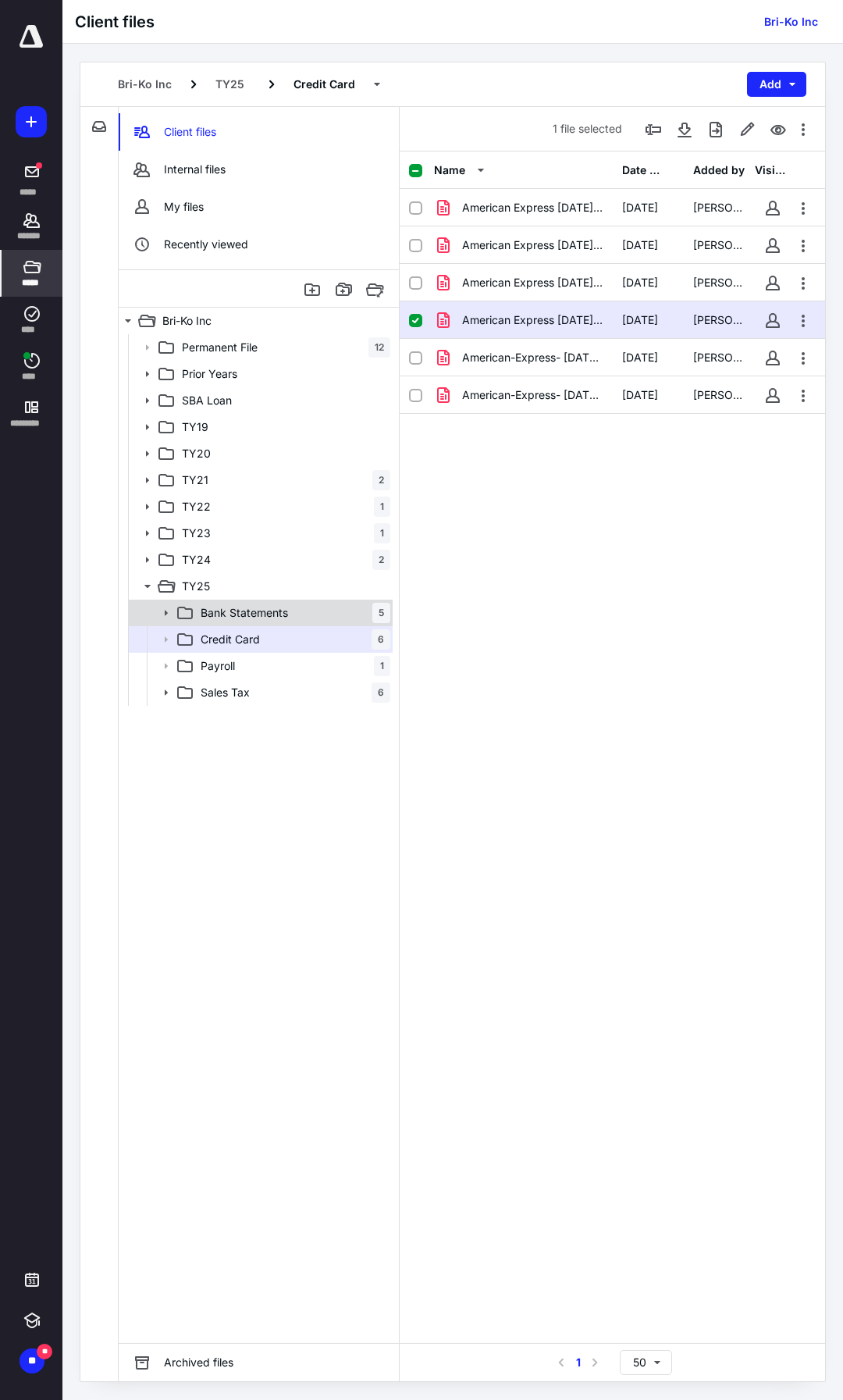 click on "Bank Statements" at bounding box center (244, 613) 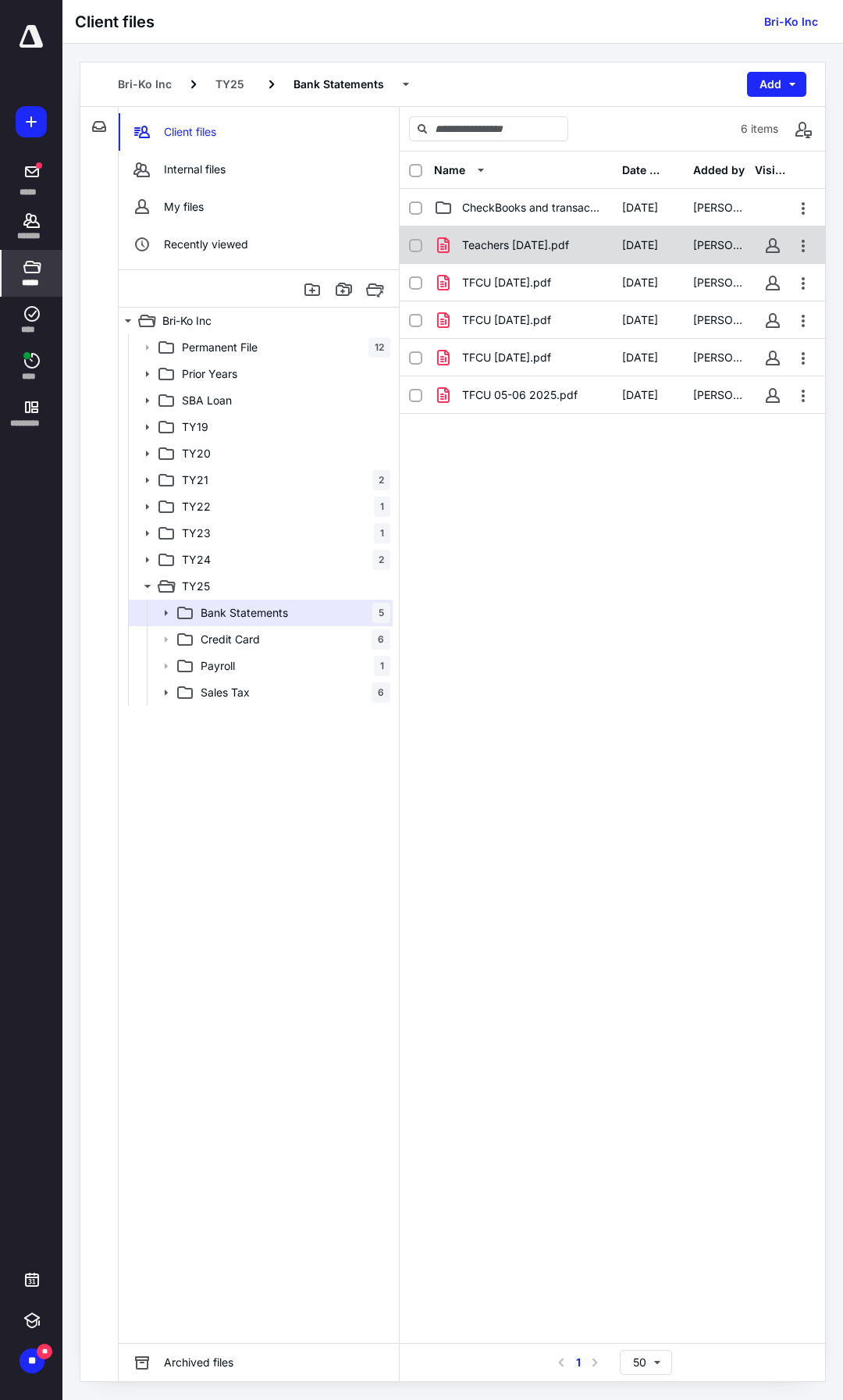 click on "Teachers 04-30-2025.pdf 6/11/2025 Dan Bloch" at bounding box center [612, 245] 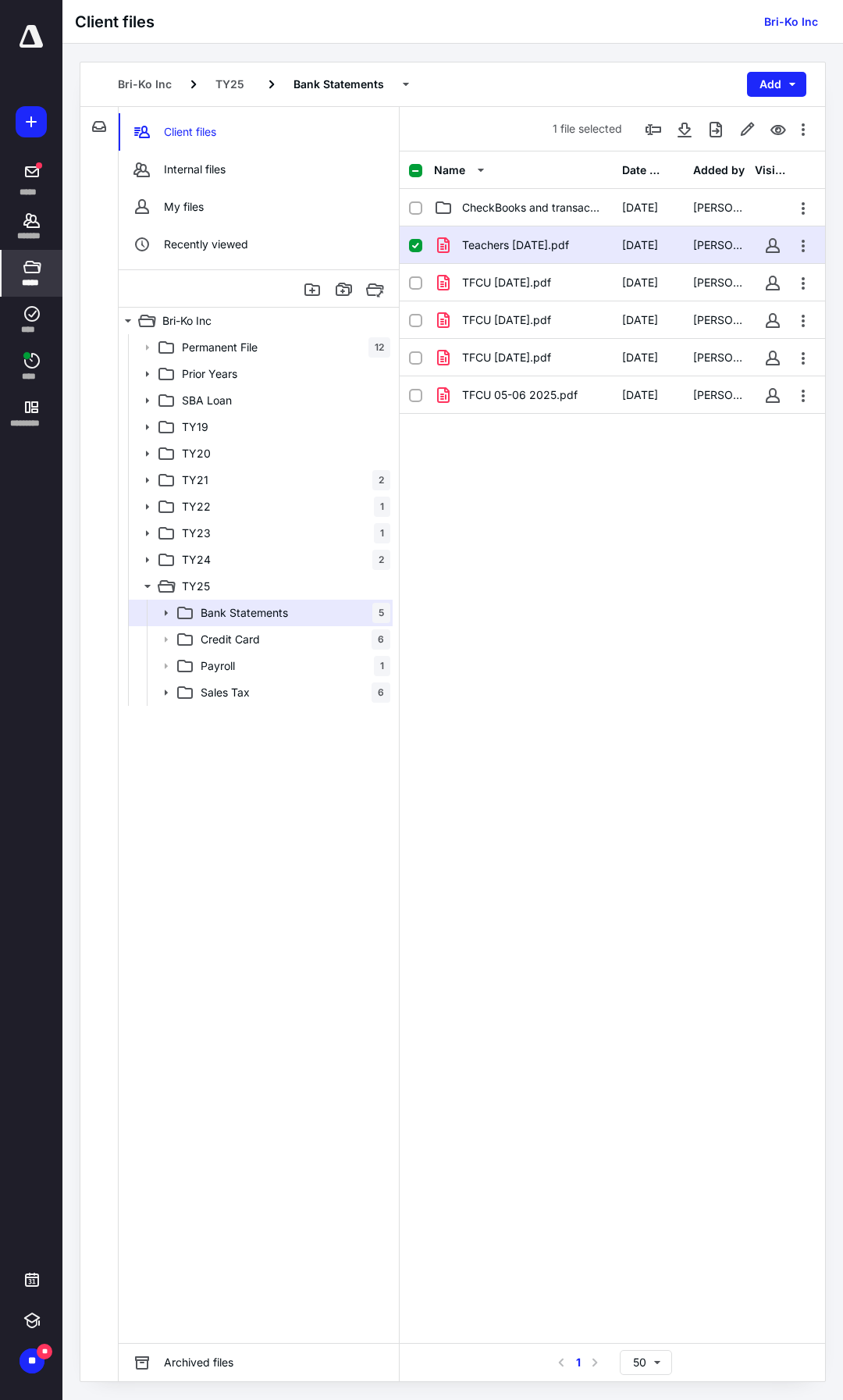 click on "Teachers 04-30-2025.pdf 6/11/2025 Dan Bloch" at bounding box center [612, 245] 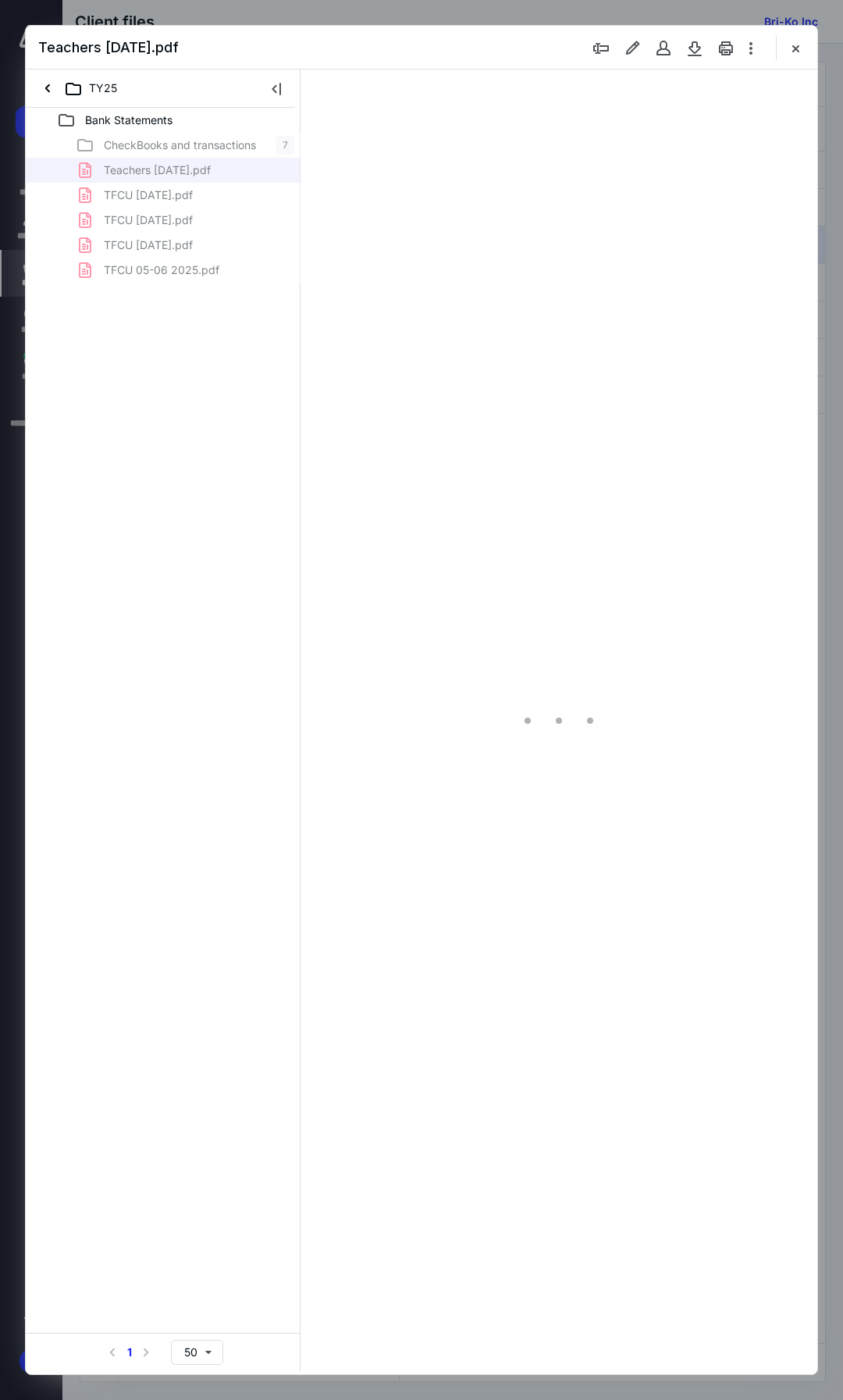 scroll, scrollTop: 0, scrollLeft: 0, axis: both 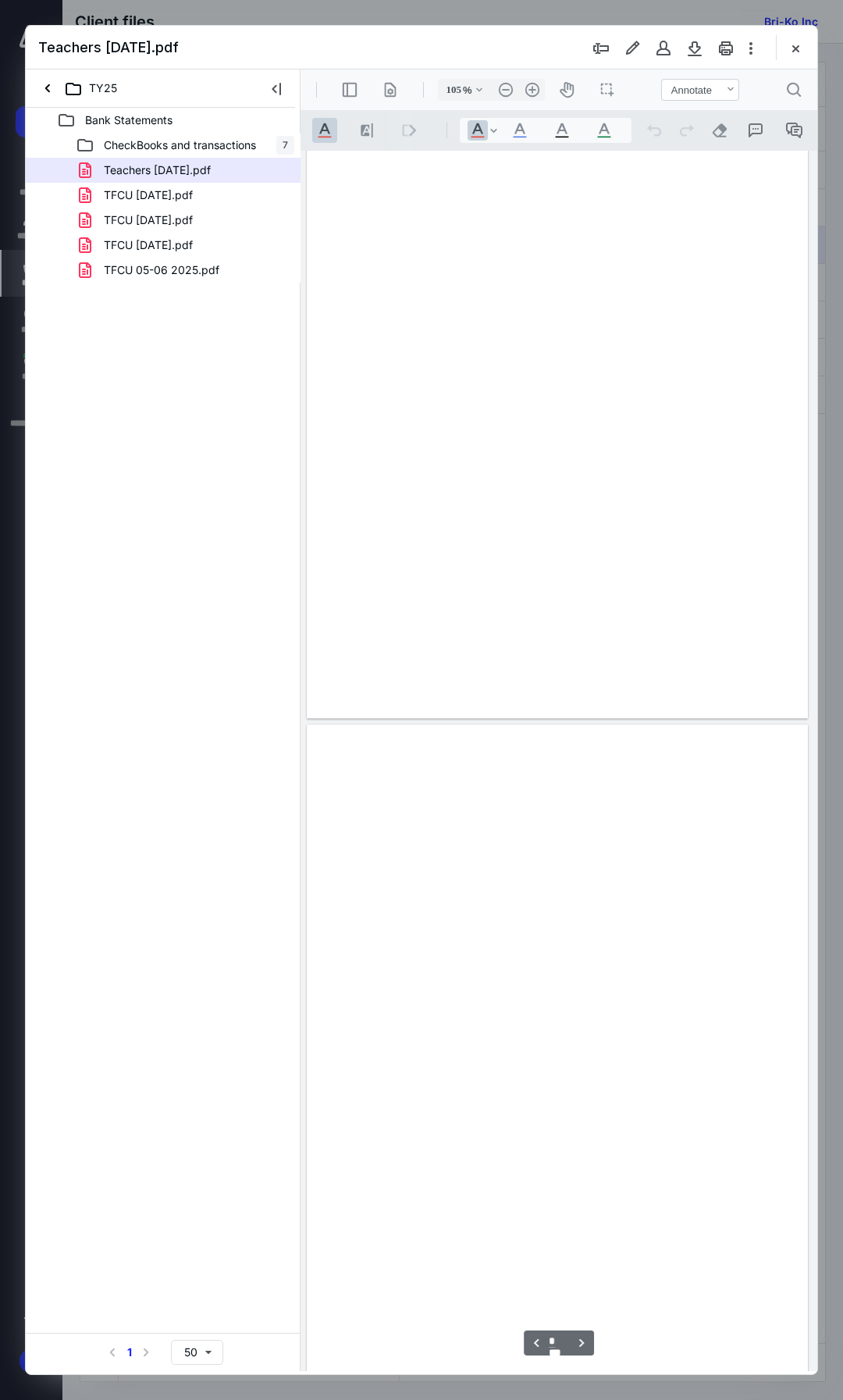 type on "104" 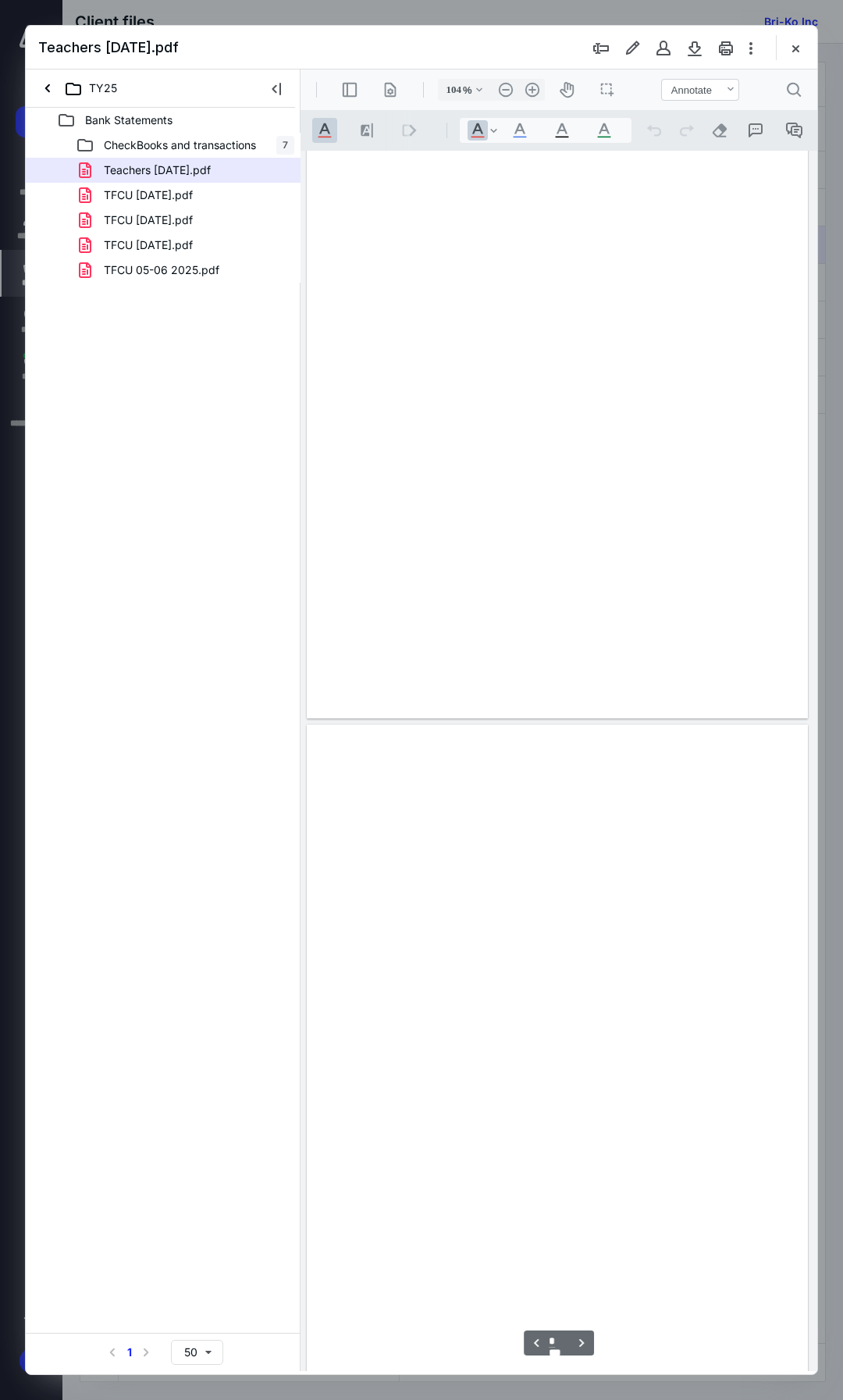 scroll, scrollTop: 84, scrollLeft: 0, axis: vertical 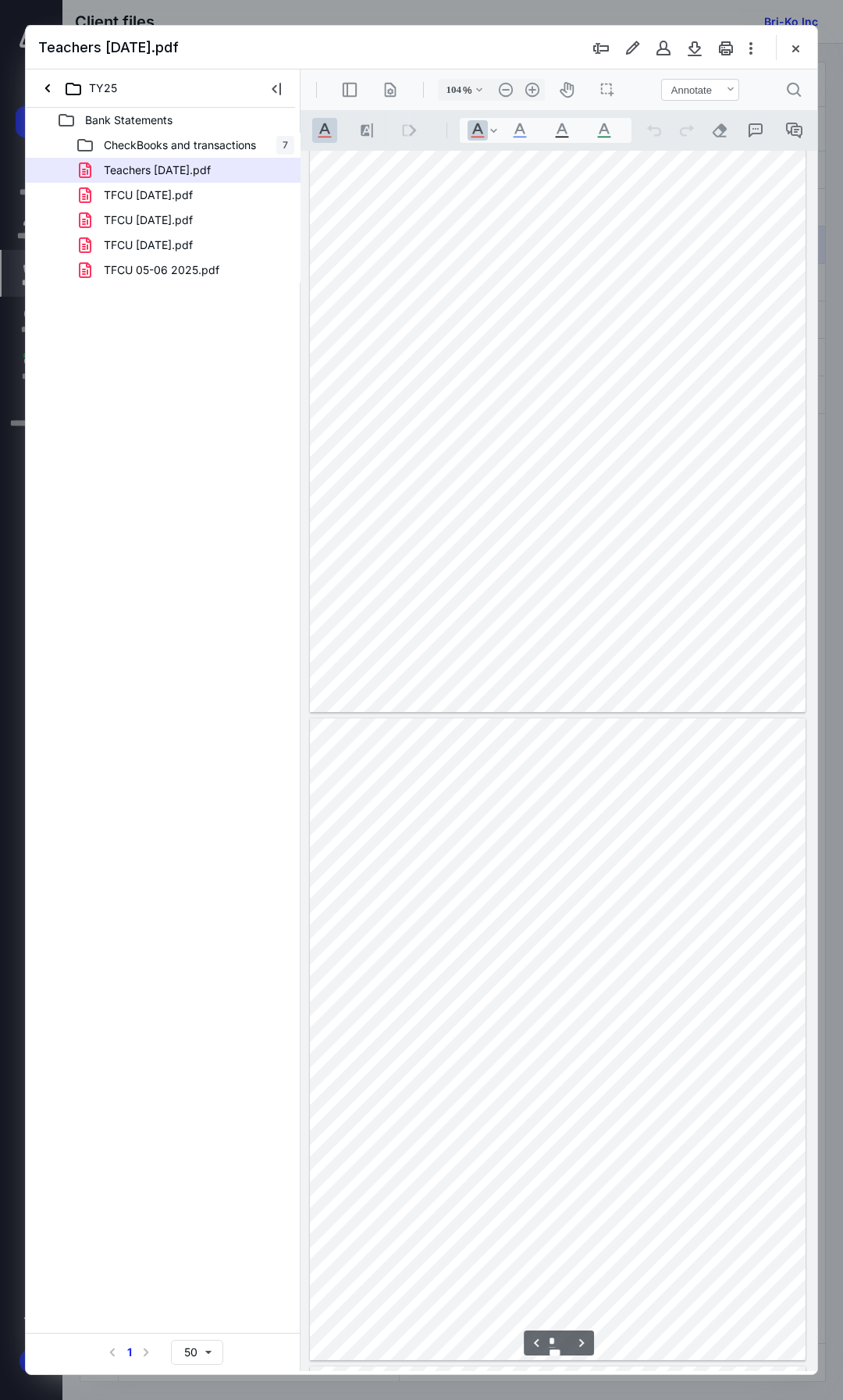 type on "*" 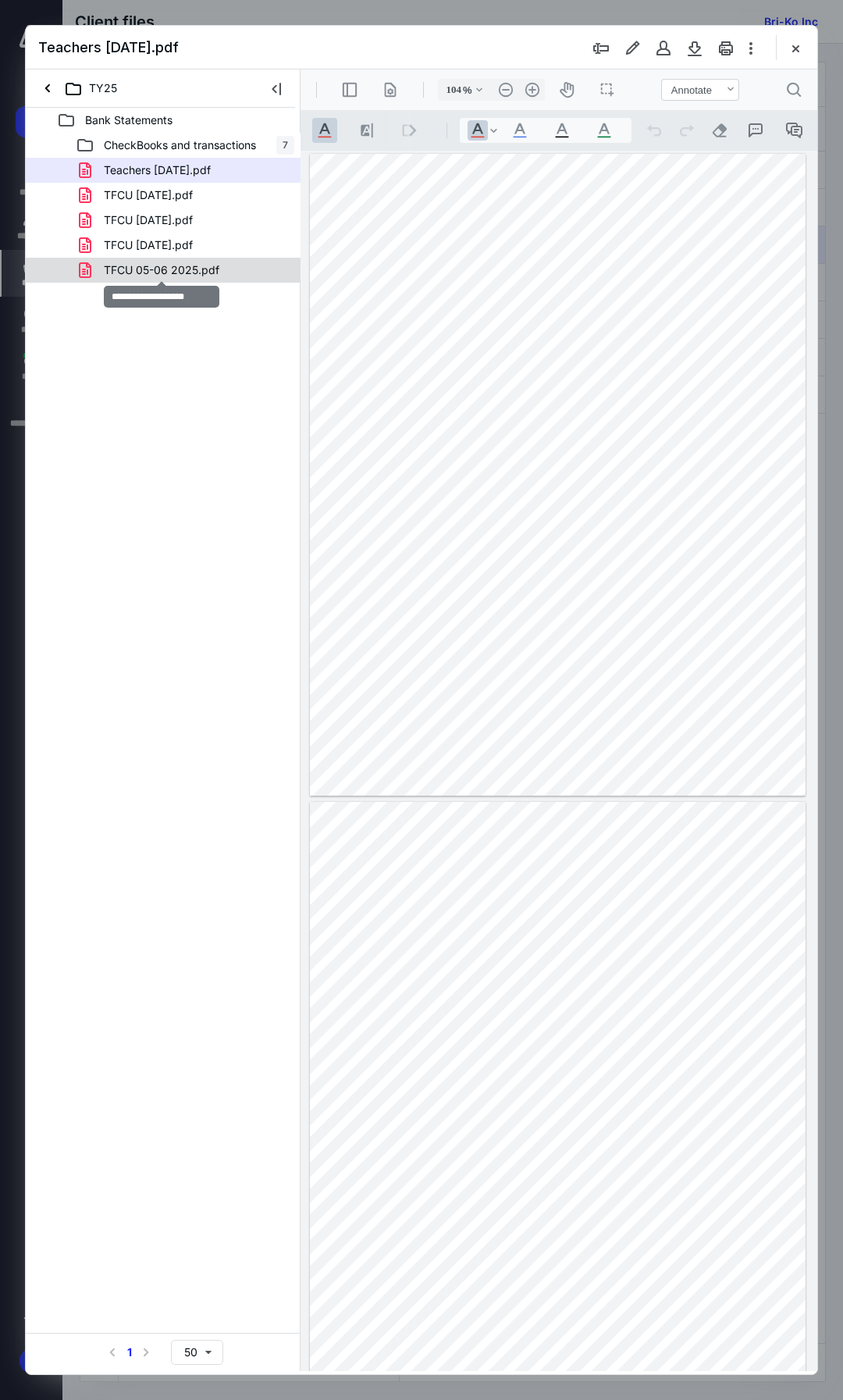 click on "TFCU 05-06 2025.pdf" at bounding box center (162, 270) 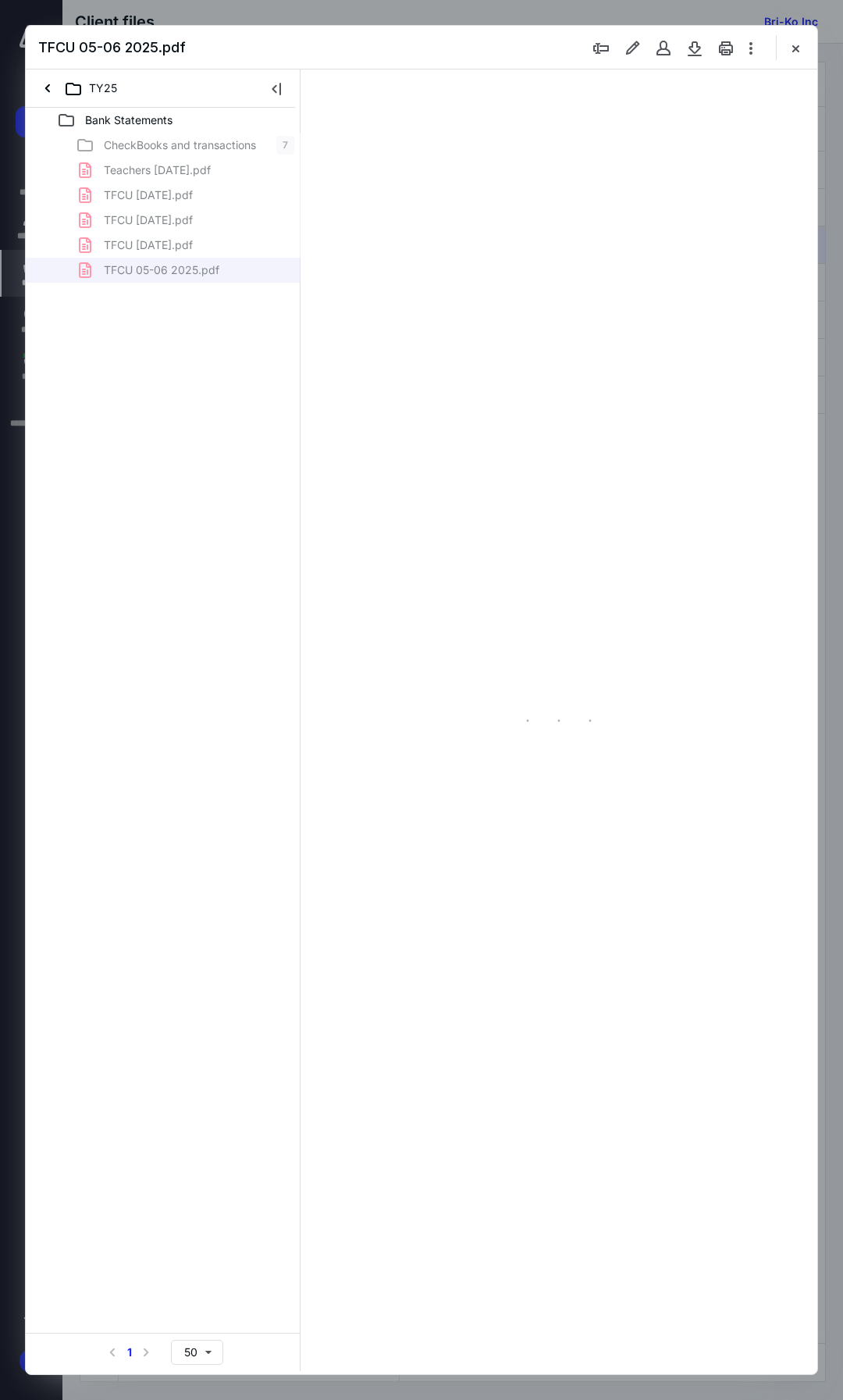 type on "105" 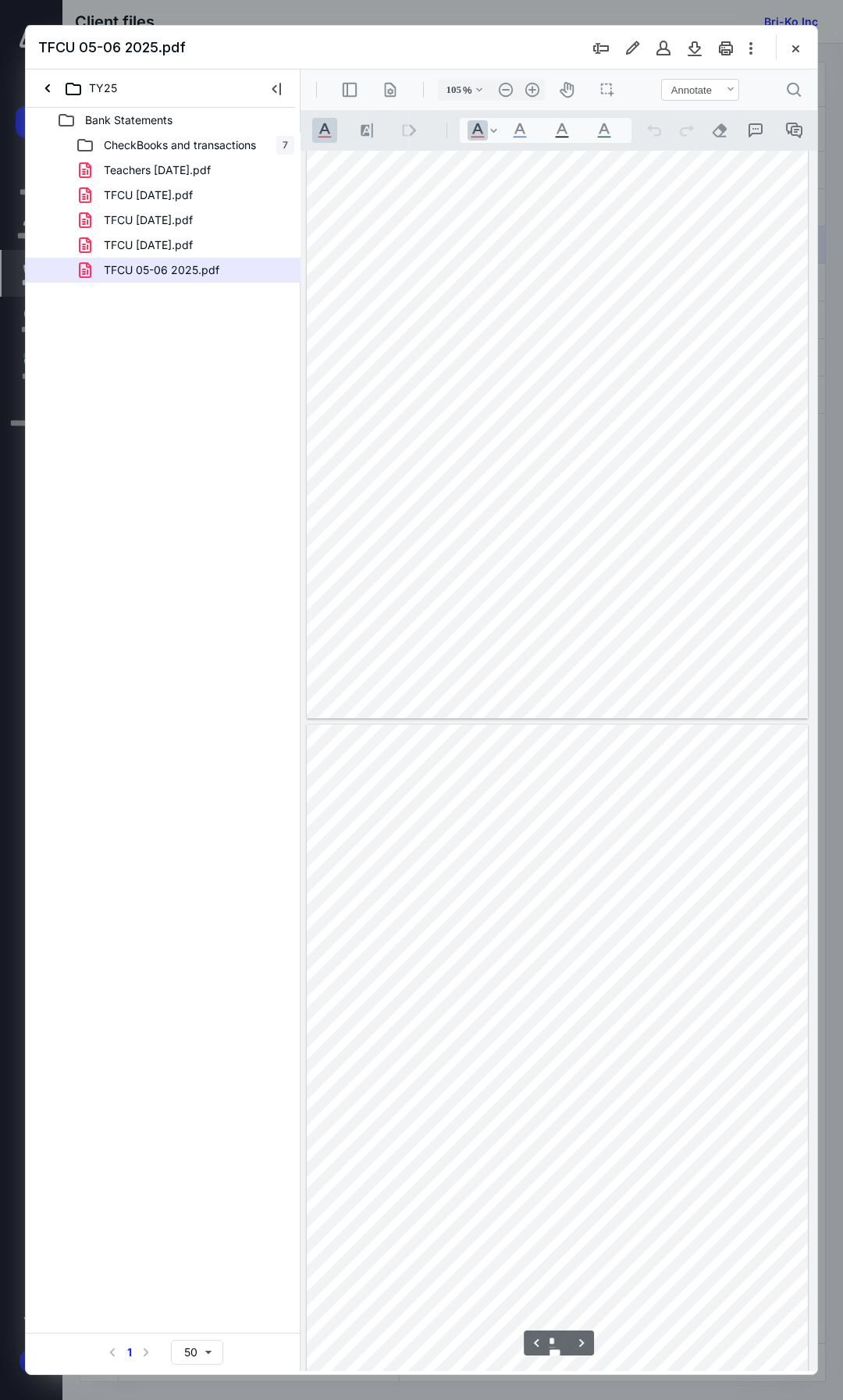 scroll, scrollTop: 45, scrollLeft: 0, axis: vertical 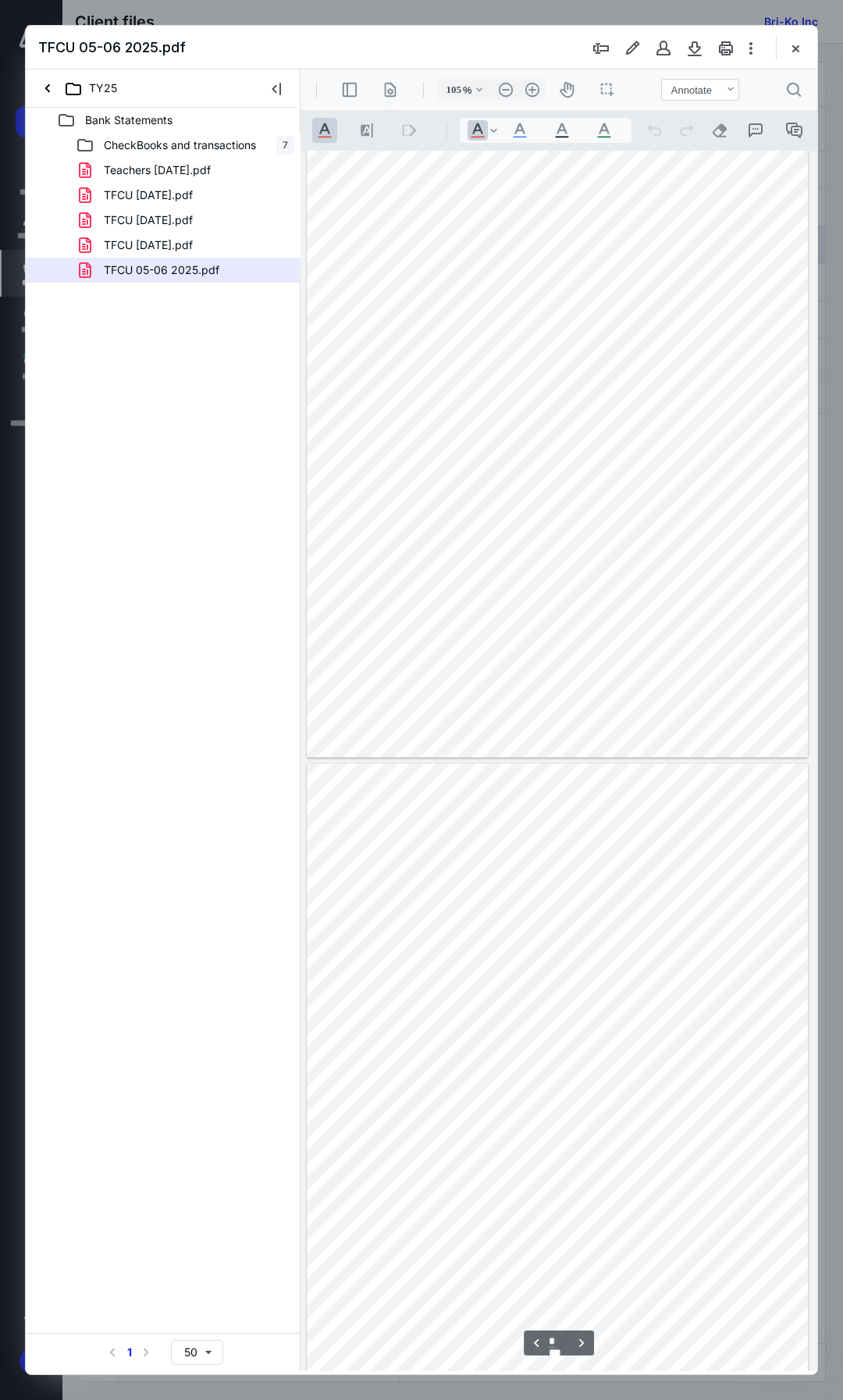 type on "*" 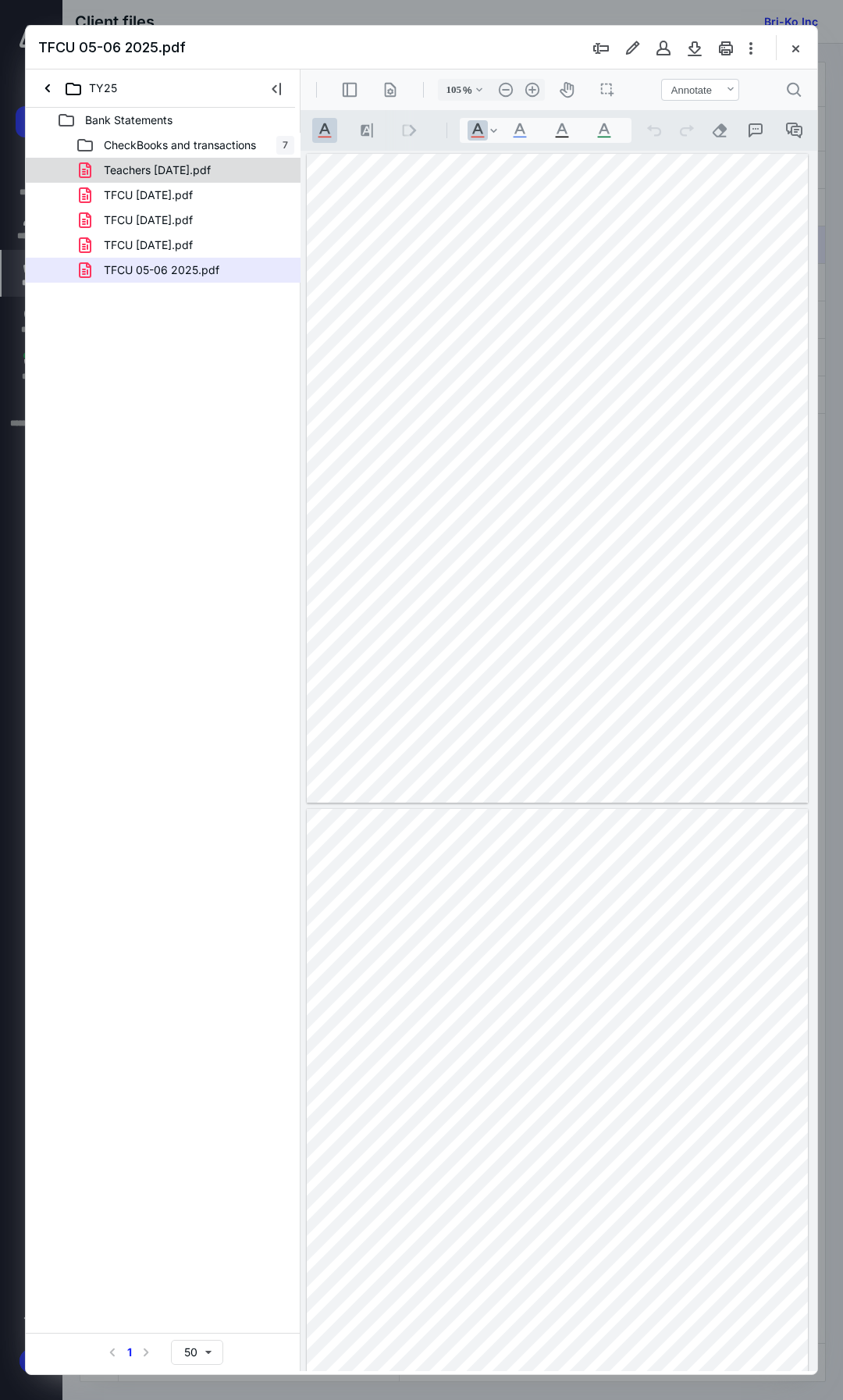 click on "Teachers 04-30-2025.pdf" at bounding box center (157, 170) 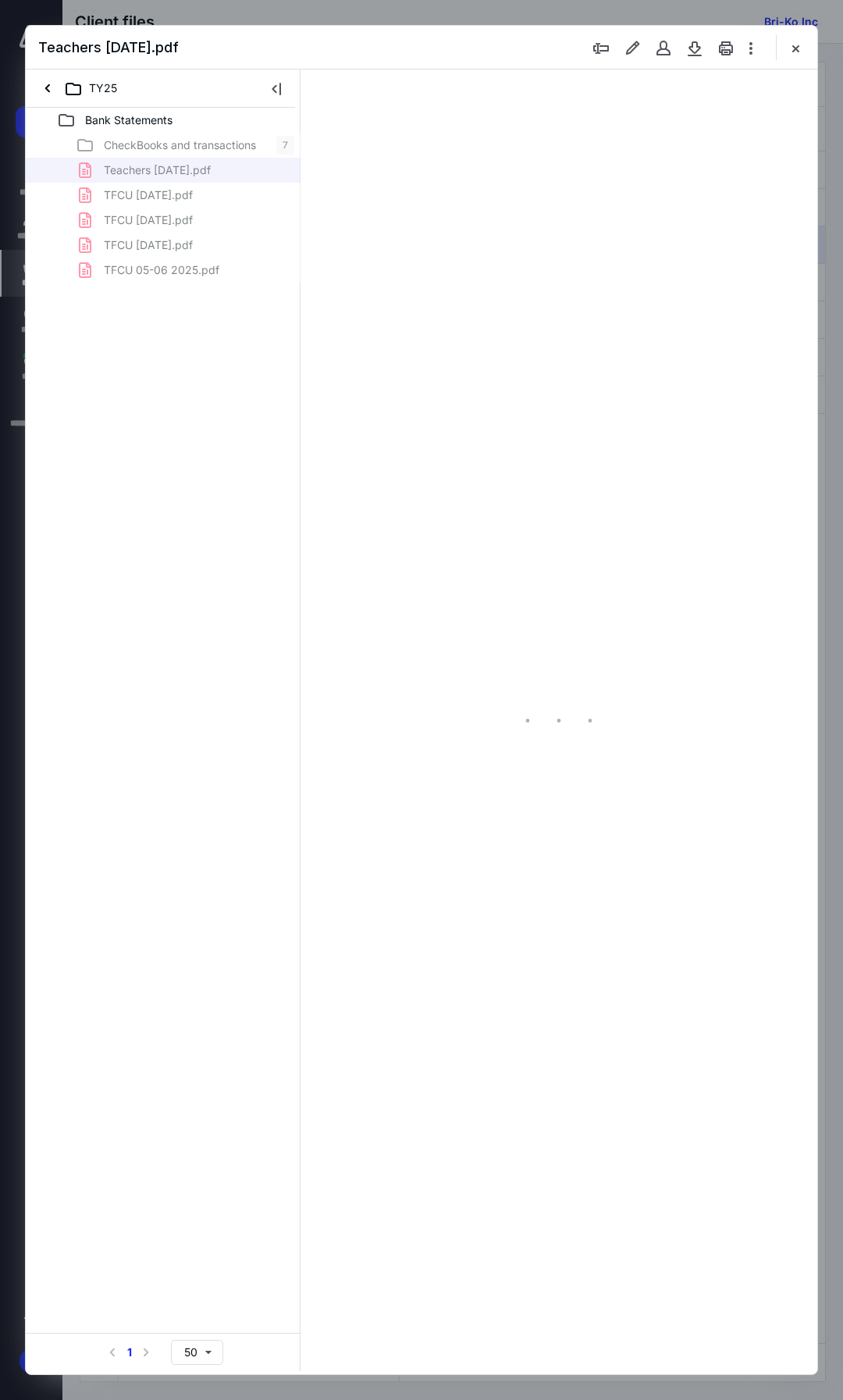 type on "104" 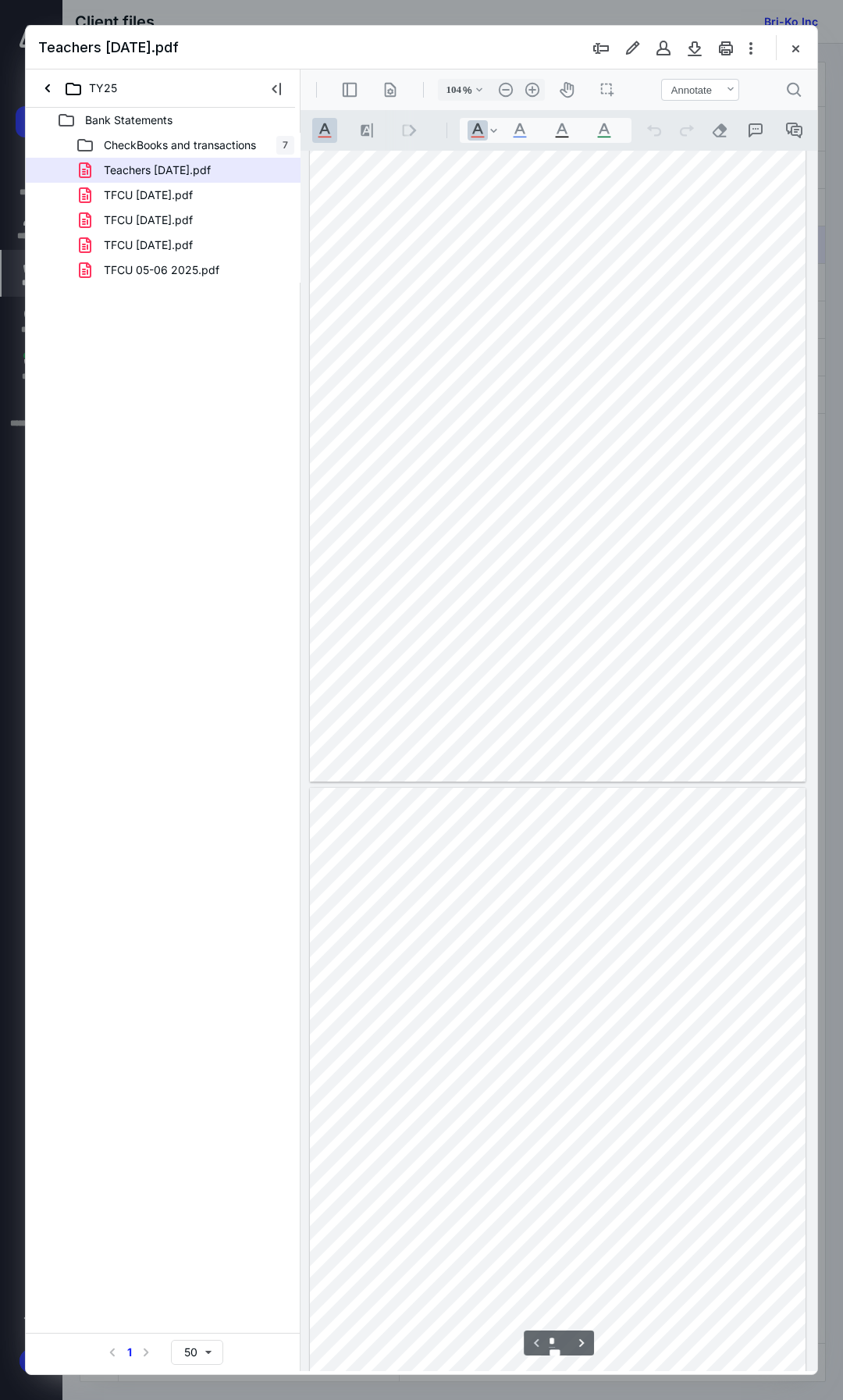 scroll, scrollTop: 0, scrollLeft: 0, axis: both 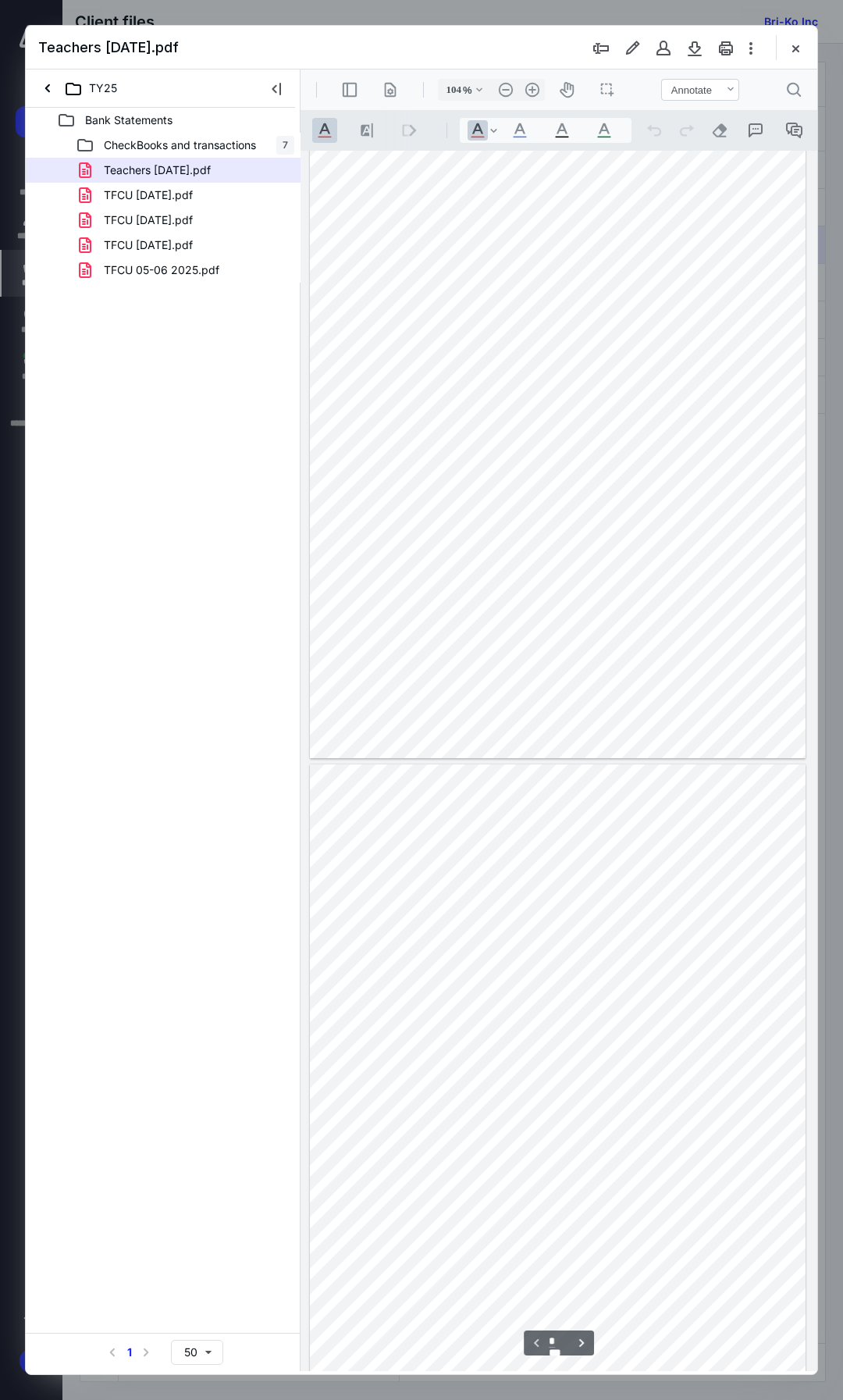 type on "*" 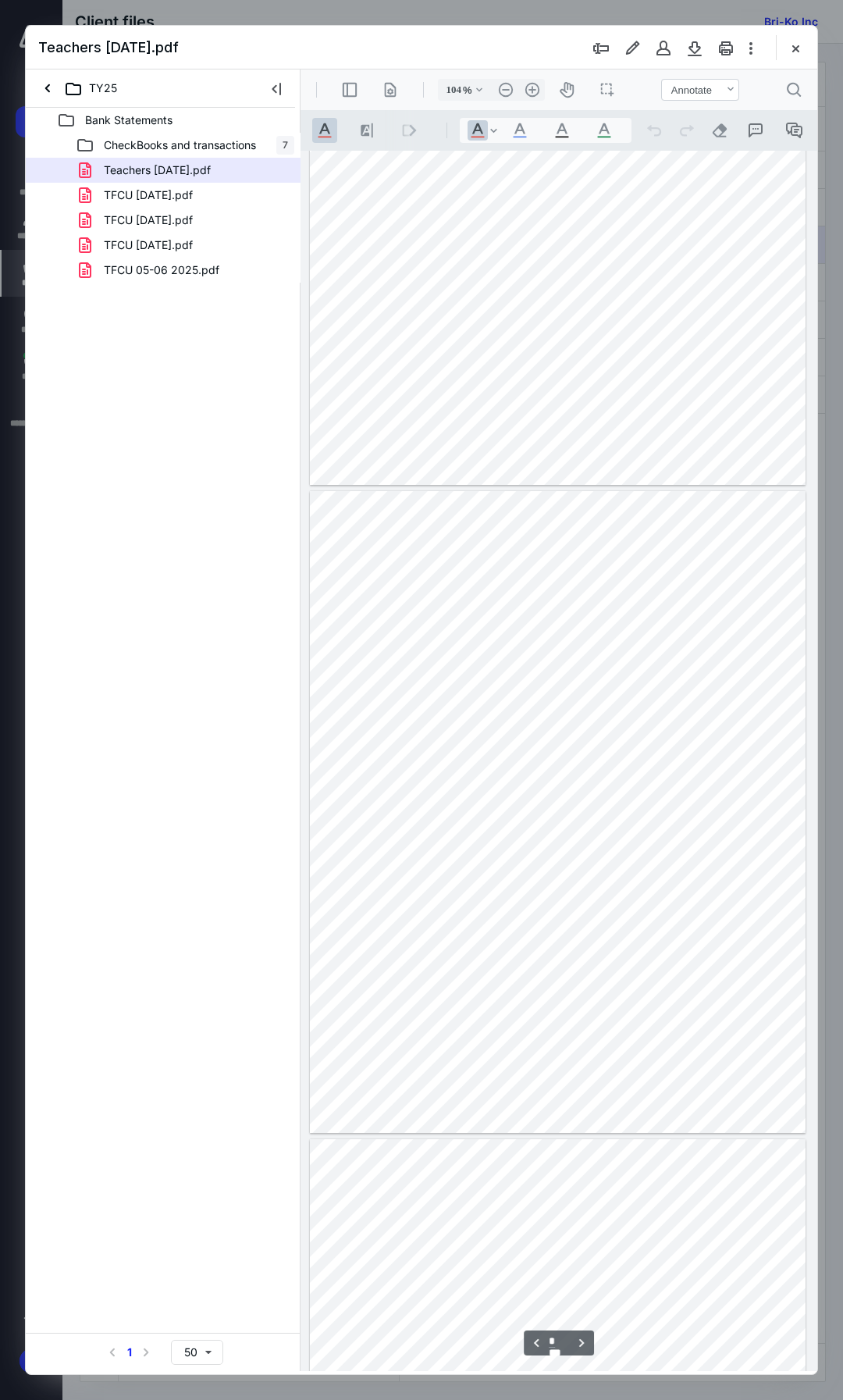 scroll, scrollTop: 312, scrollLeft: 0, axis: vertical 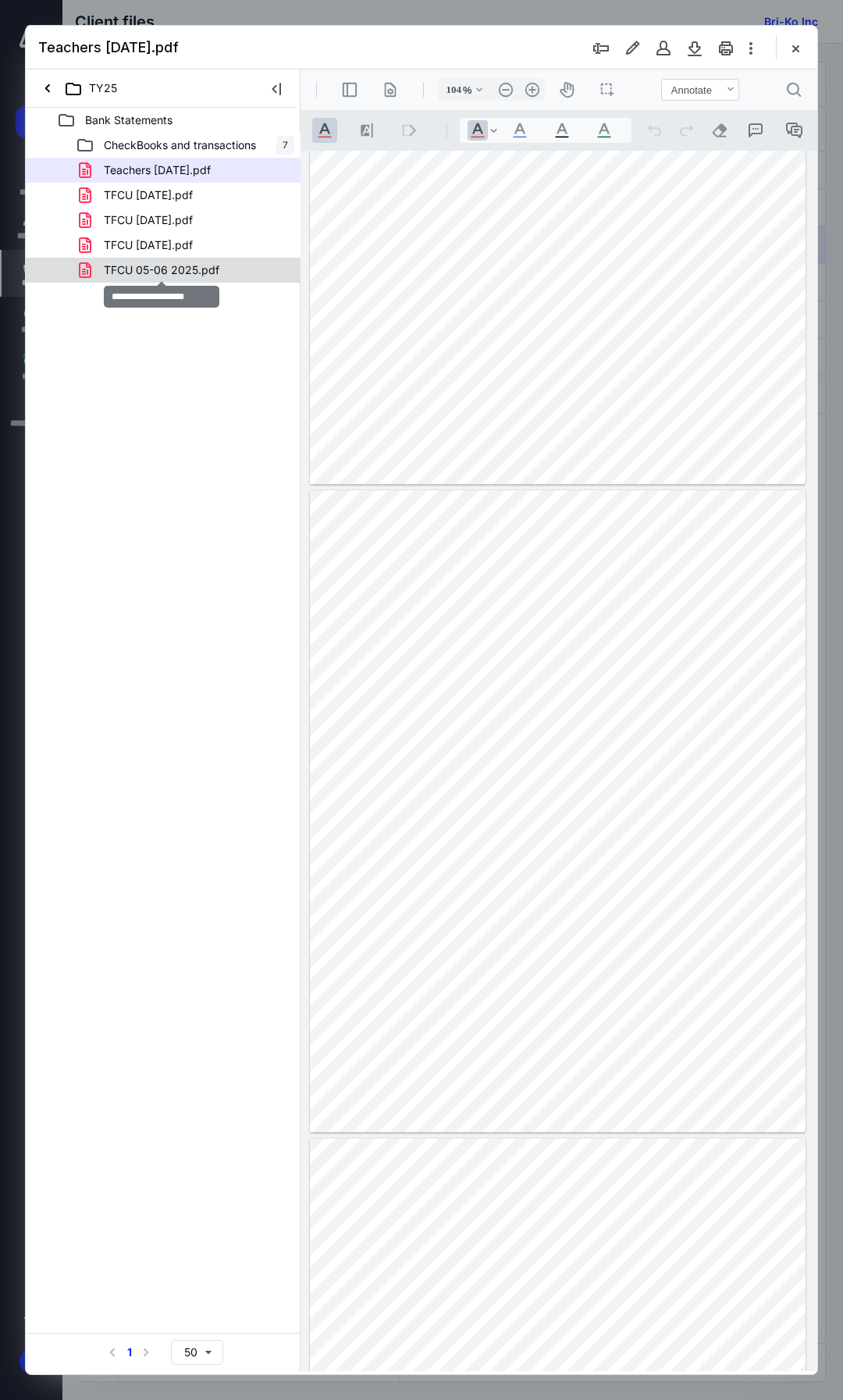 click on "TFCU 05-06 2025.pdf" at bounding box center (162, 270) 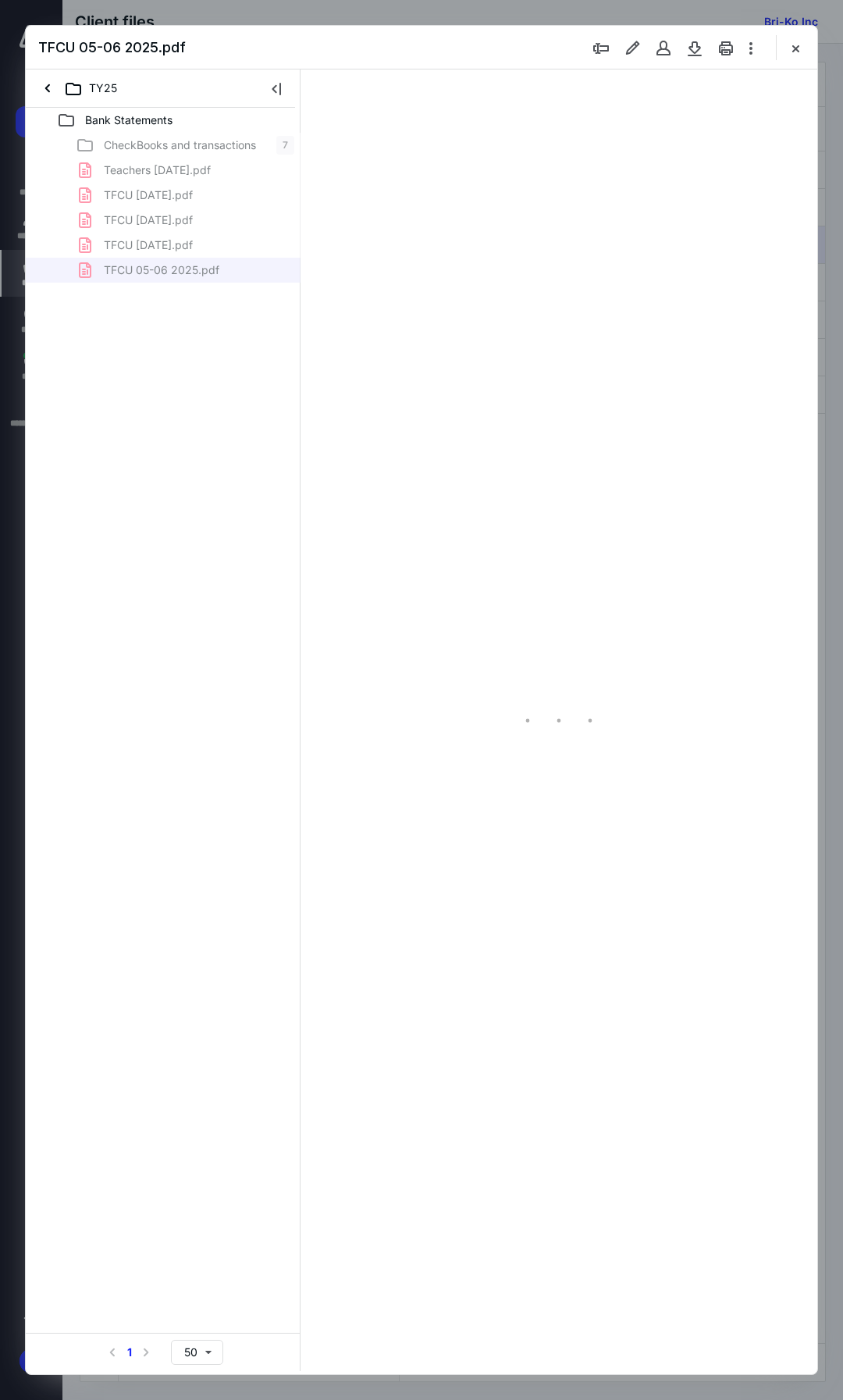 type on "105" 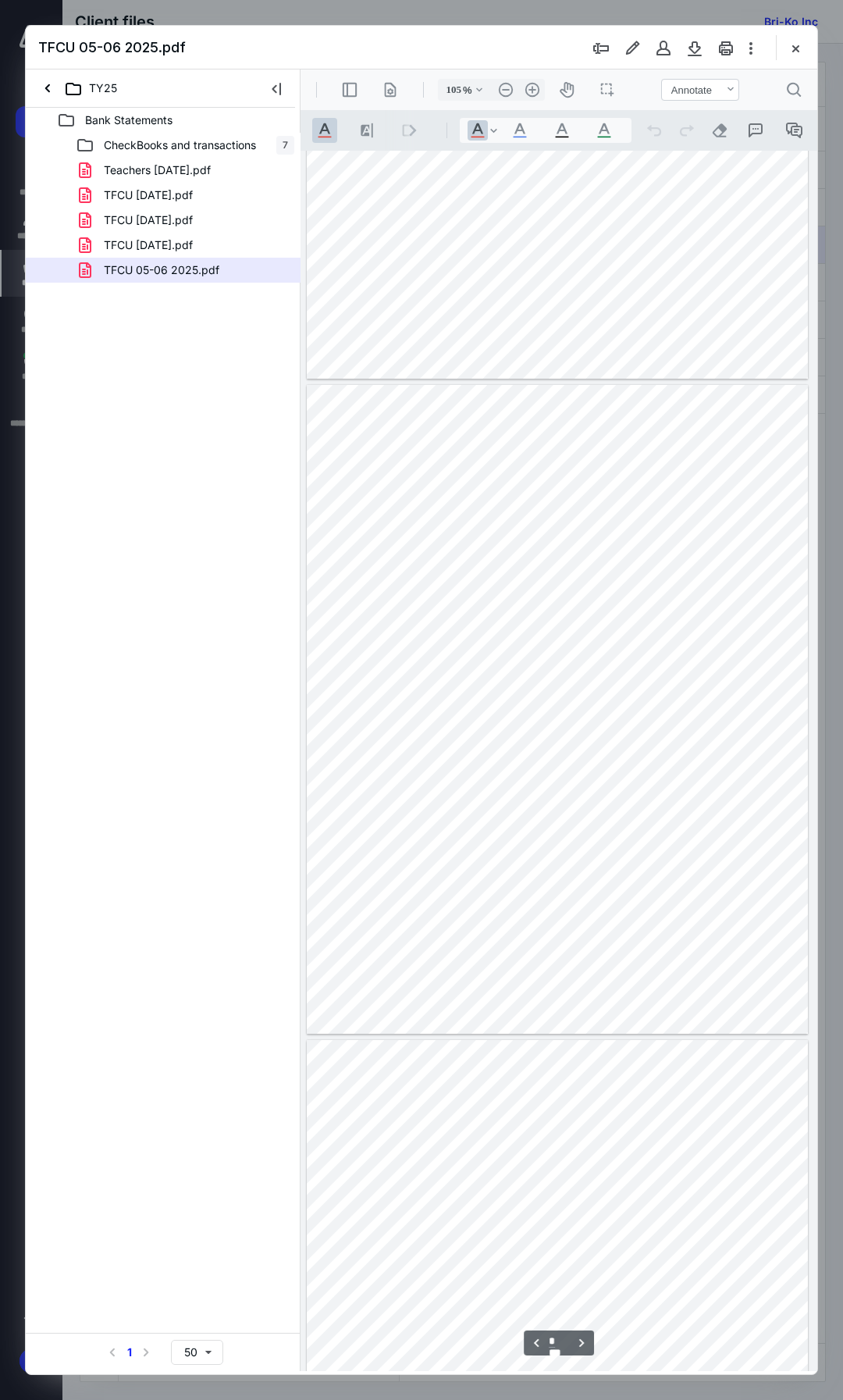 scroll, scrollTop: 2390, scrollLeft: 0, axis: vertical 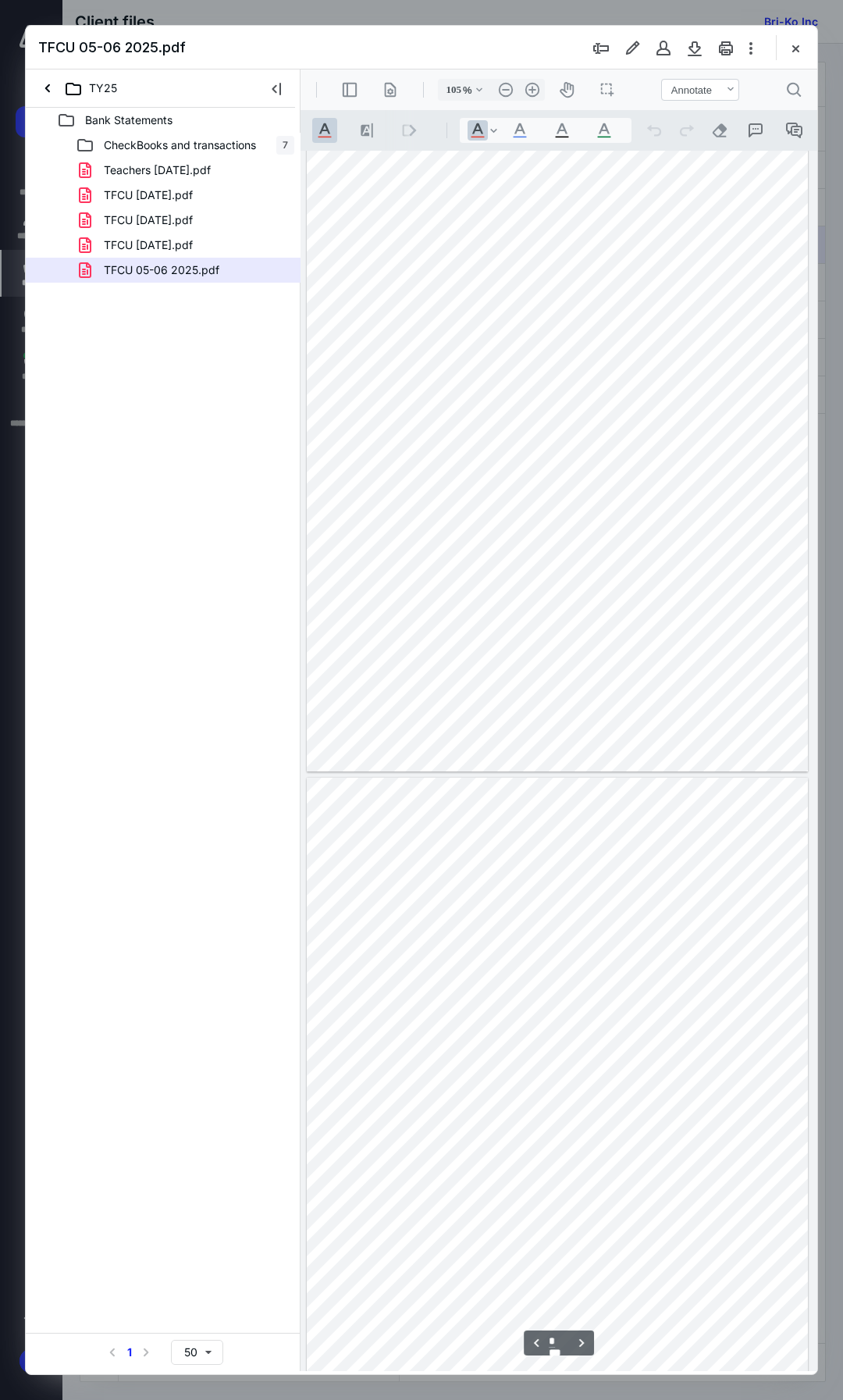 type on "*" 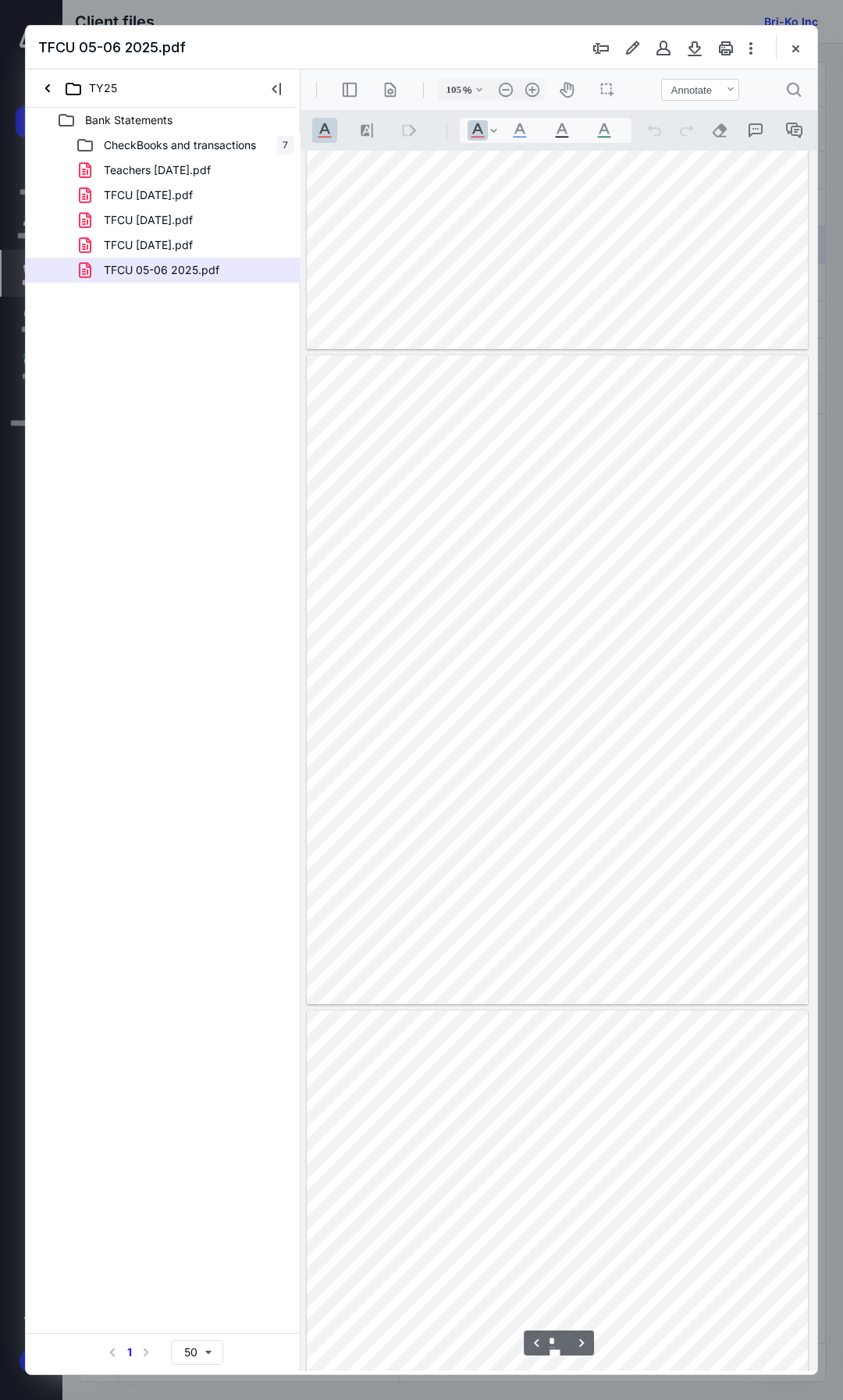 scroll, scrollTop: 1765, scrollLeft: 0, axis: vertical 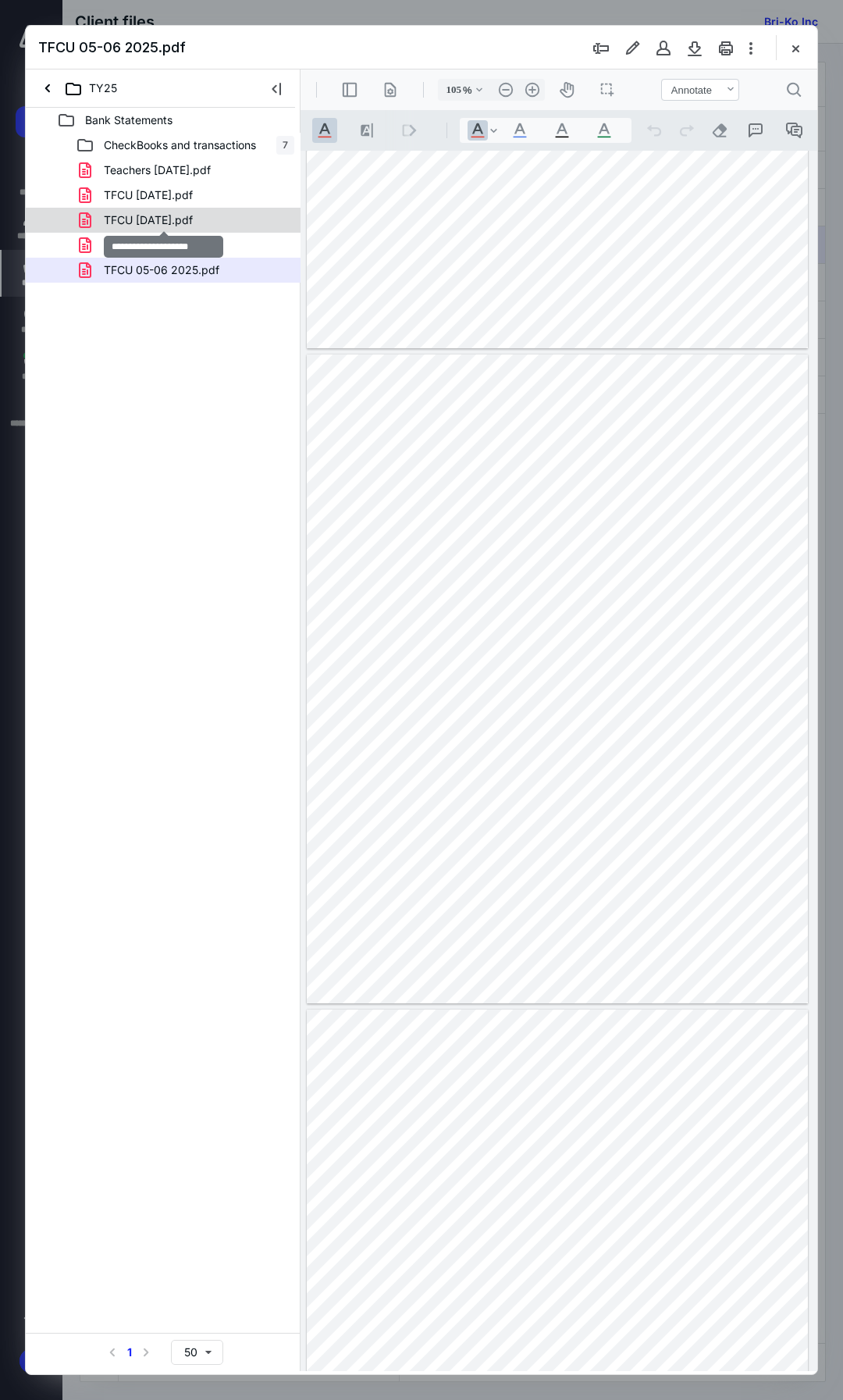 click on "TFCU 02-28- 2025.pdf" at bounding box center (148, 220) 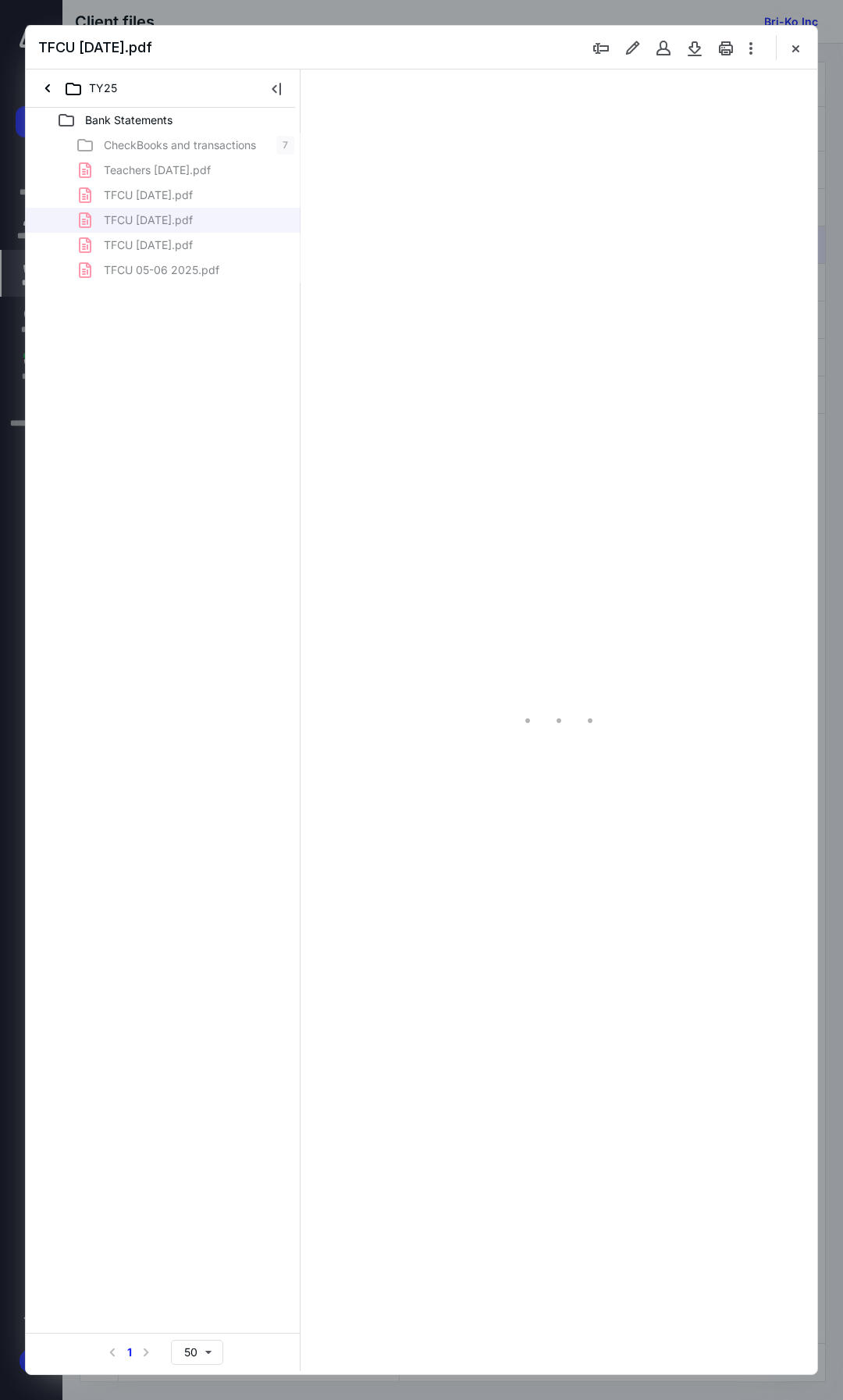 type on "106" 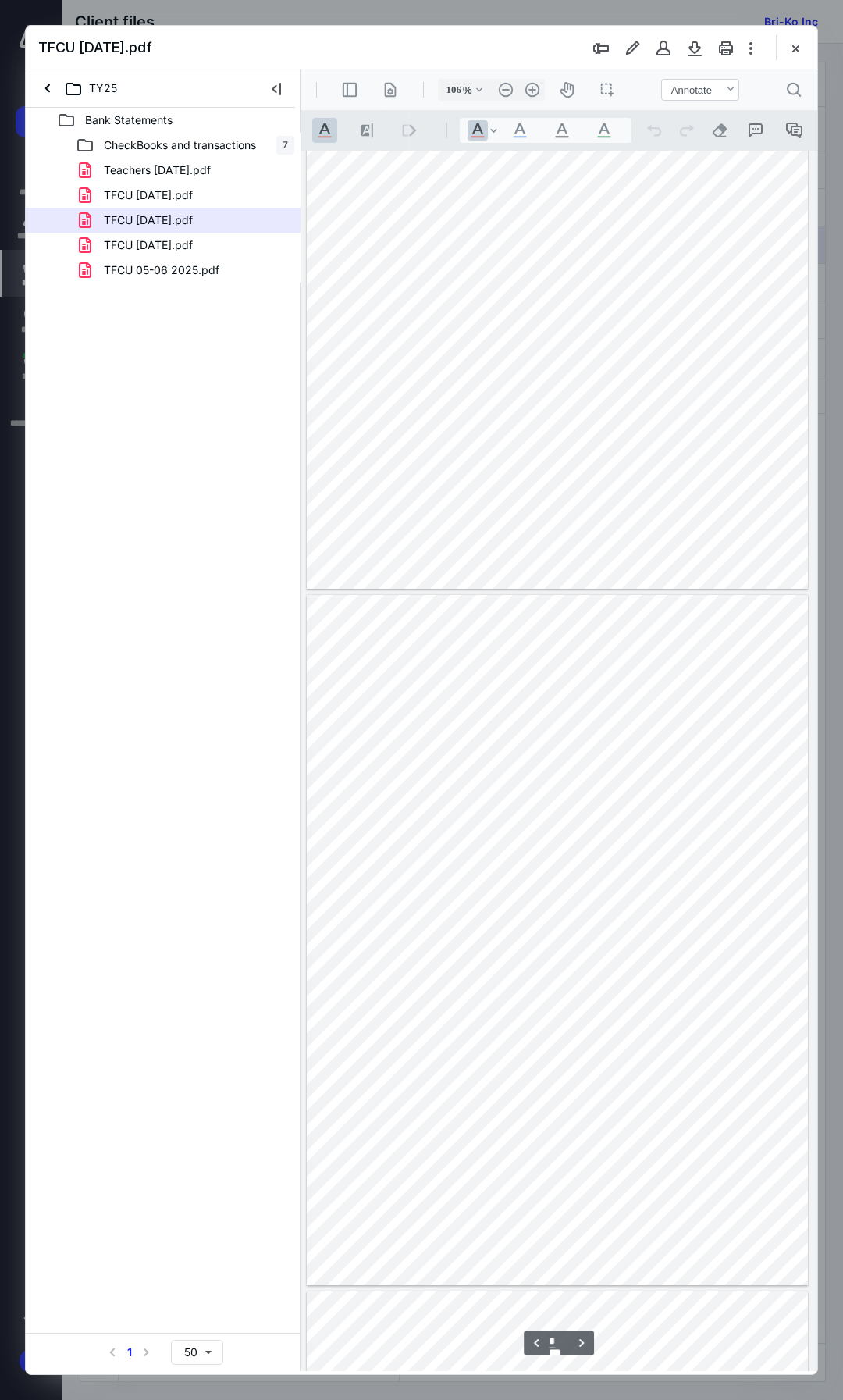 scroll, scrollTop: 398, scrollLeft: 0, axis: vertical 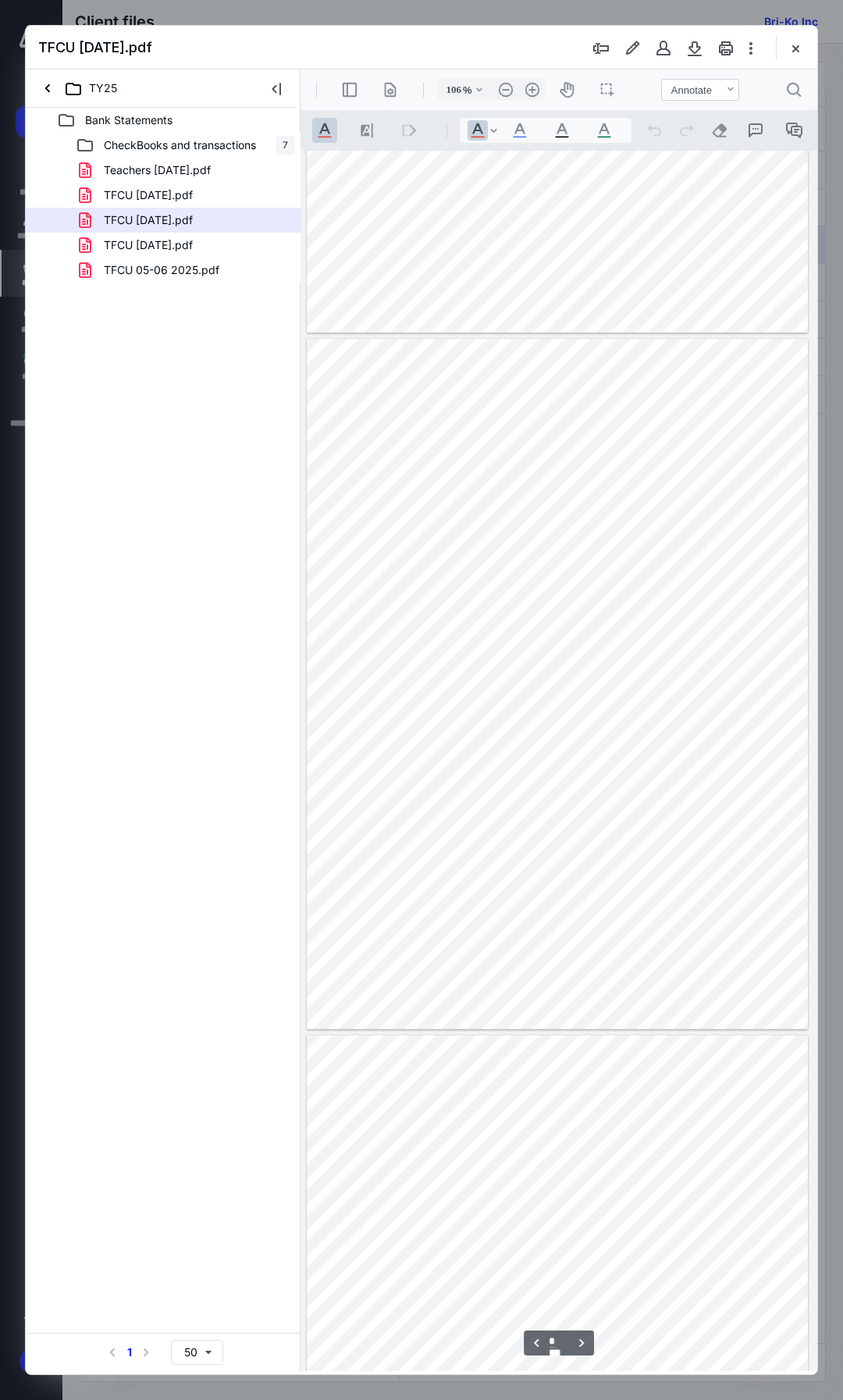 type on "*" 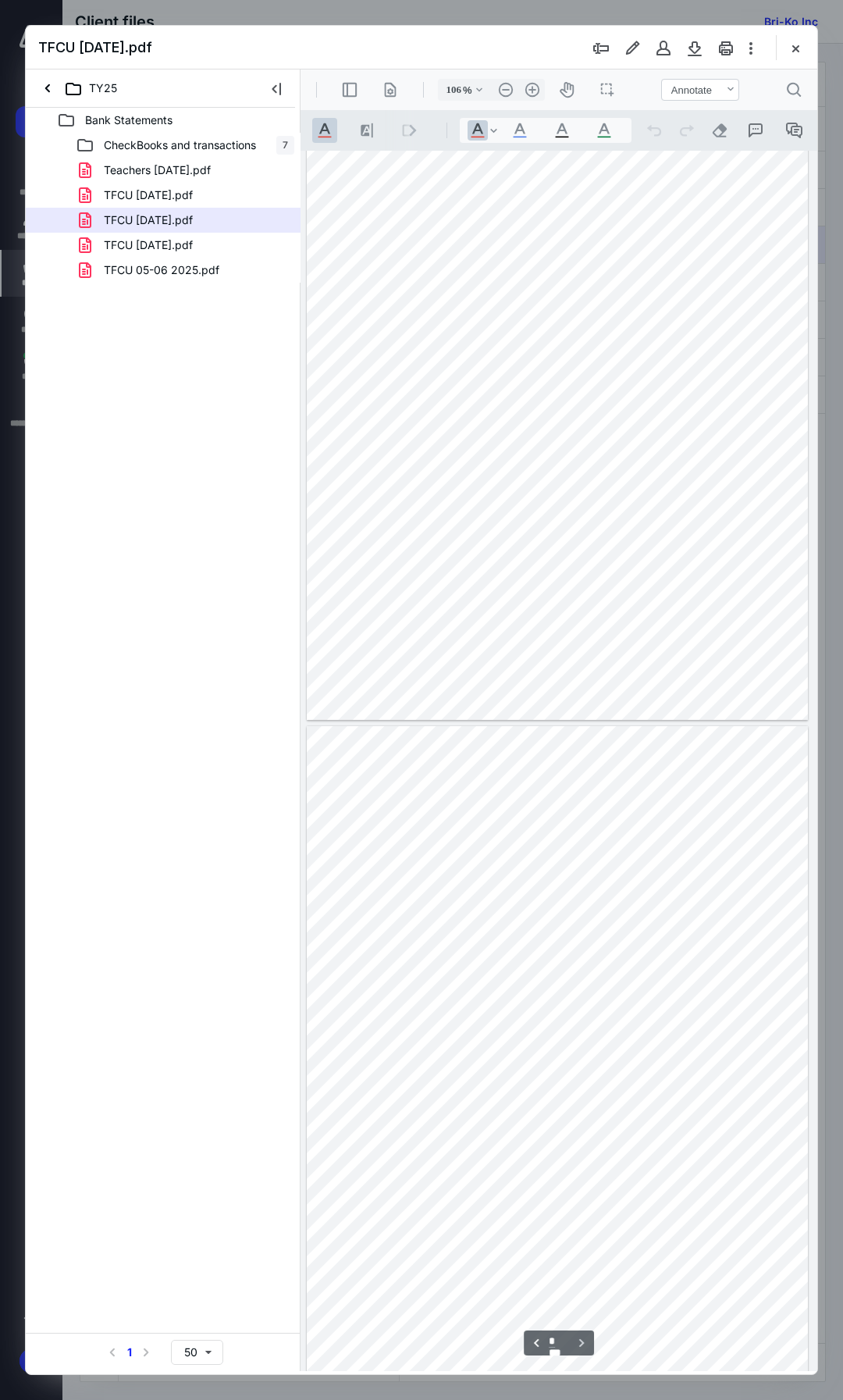 scroll, scrollTop: 869, scrollLeft: 0, axis: vertical 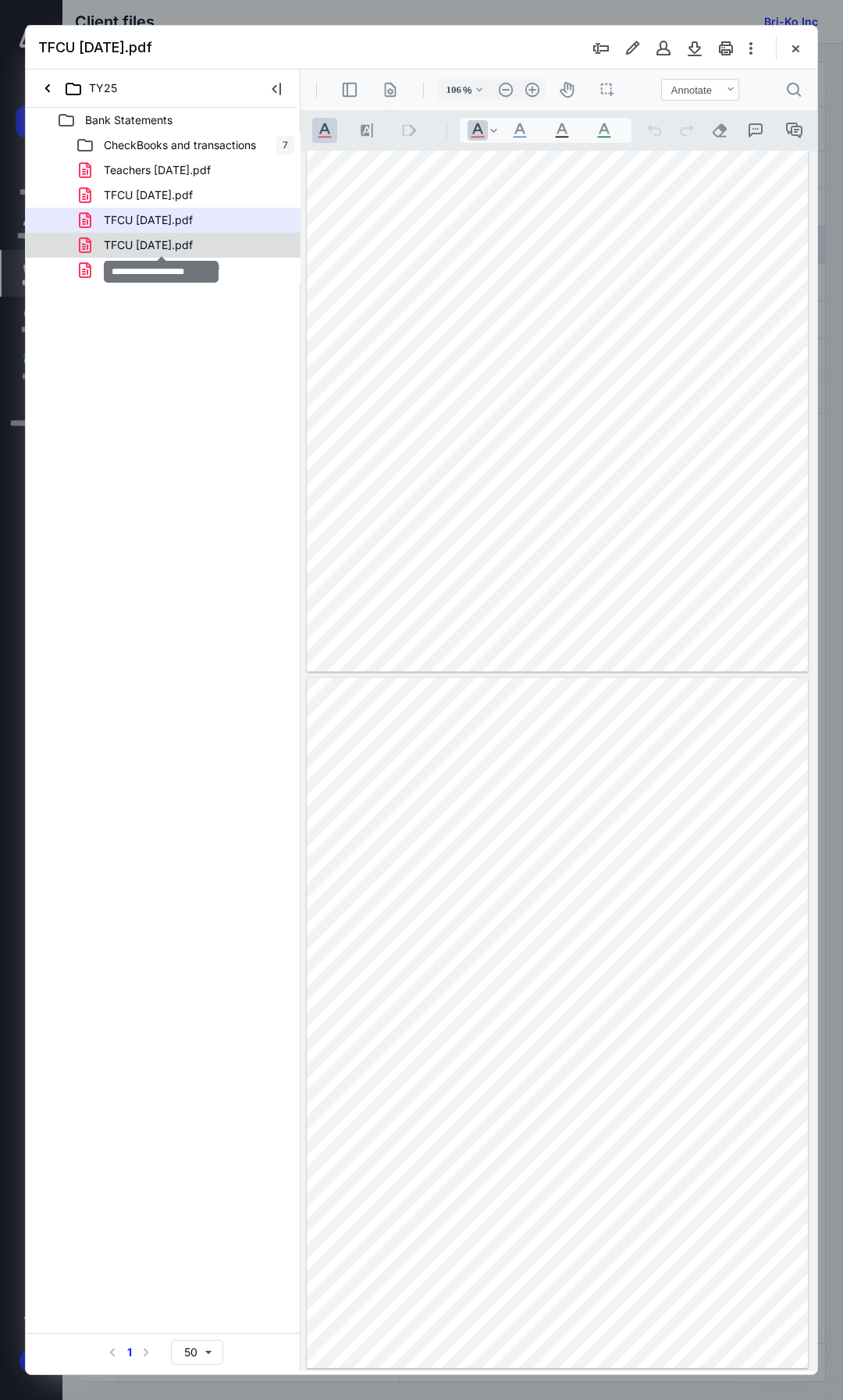 click on "TFCU 03-31-2025.pdf" at bounding box center (148, 245) 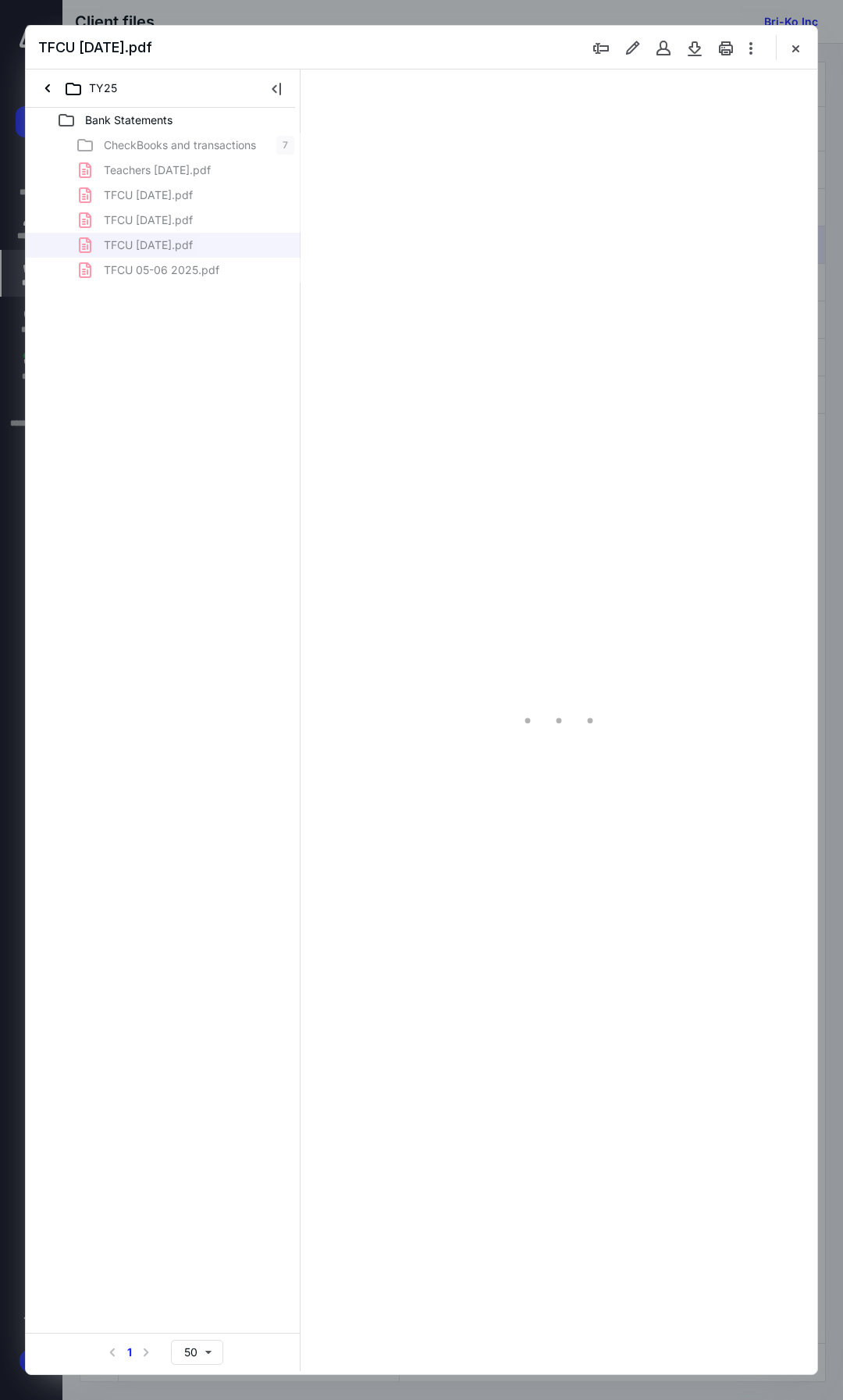 type on "104" 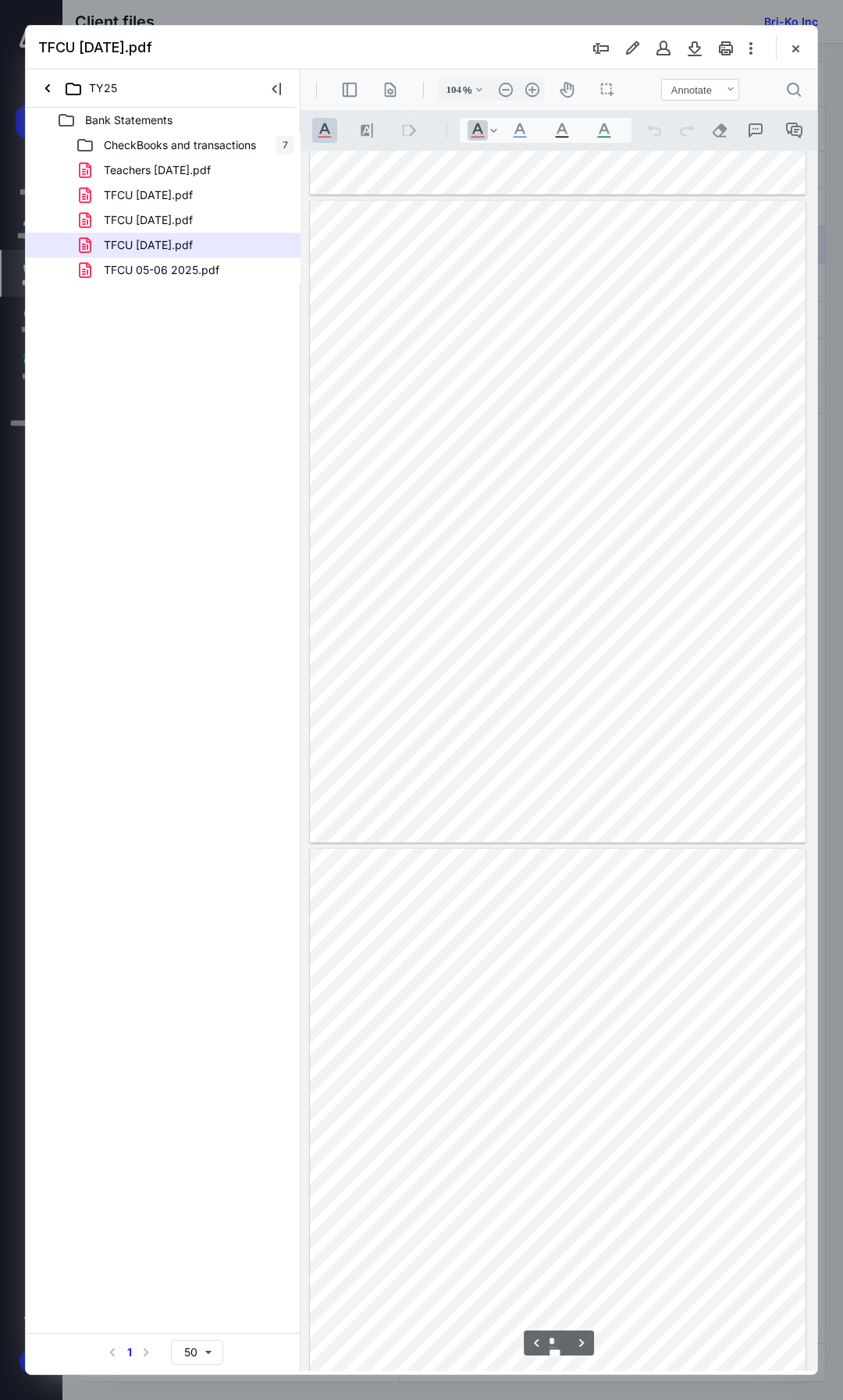 scroll, scrollTop: 600, scrollLeft: 0, axis: vertical 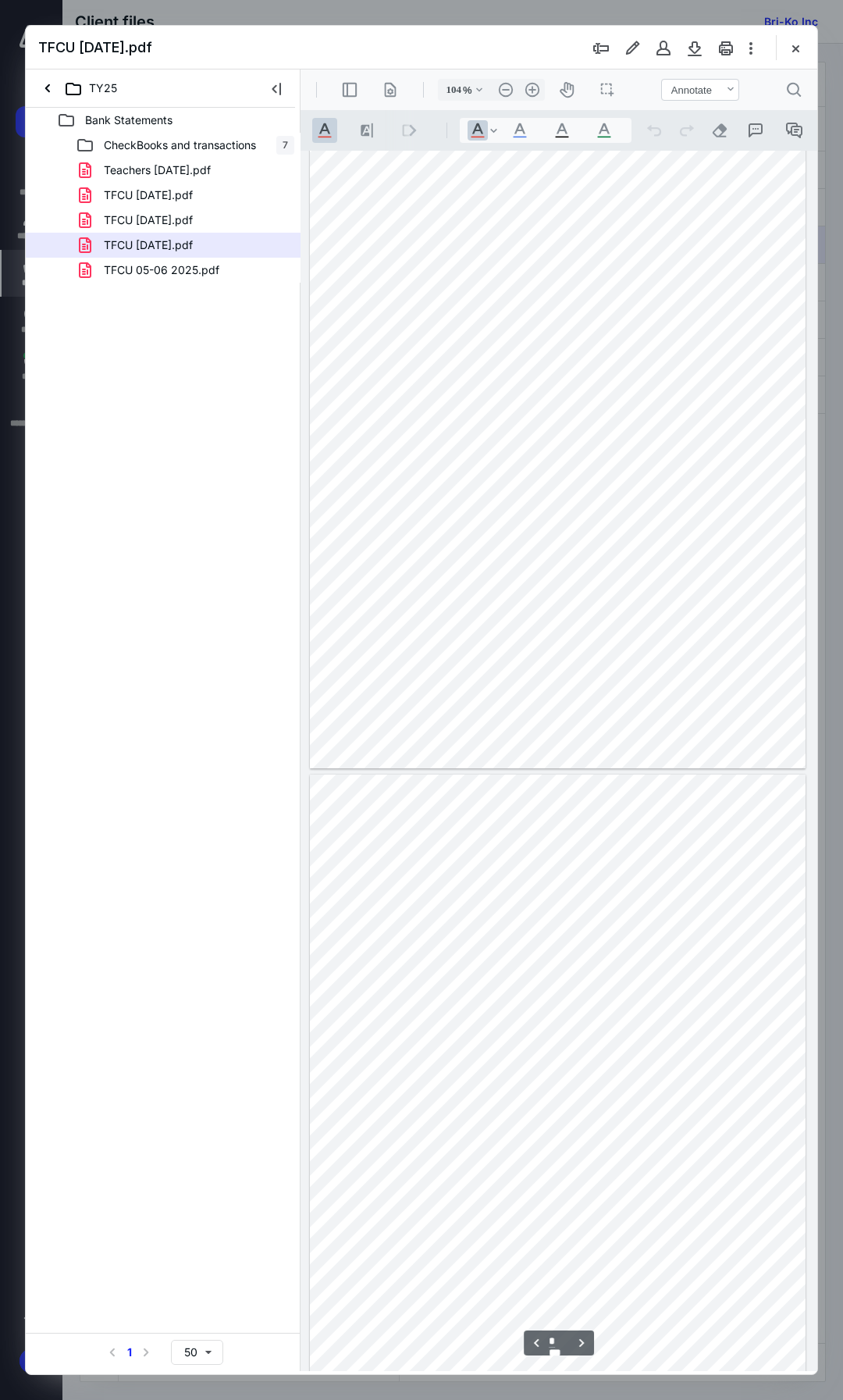 type on "*" 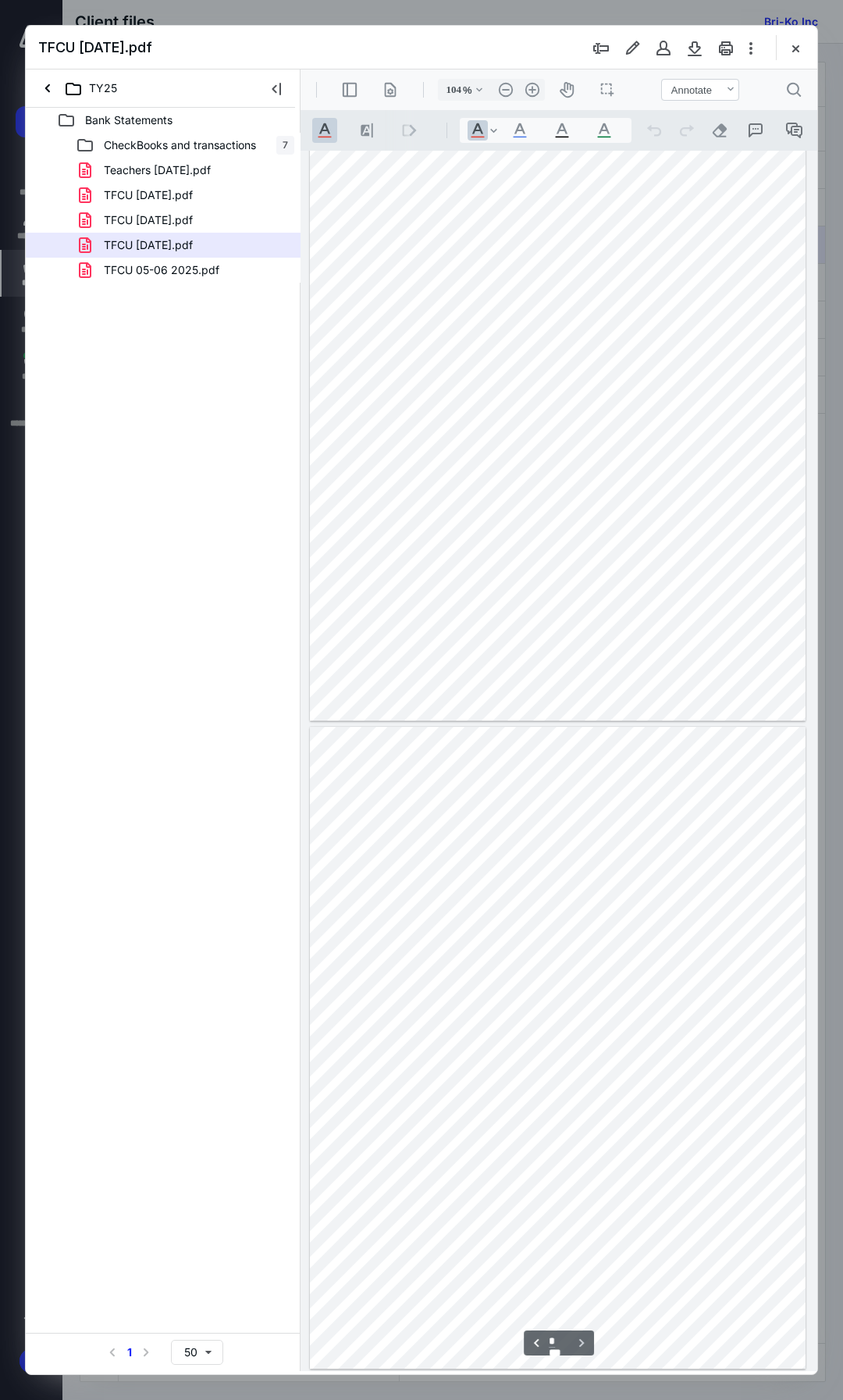 scroll, scrollTop: 724, scrollLeft: 0, axis: vertical 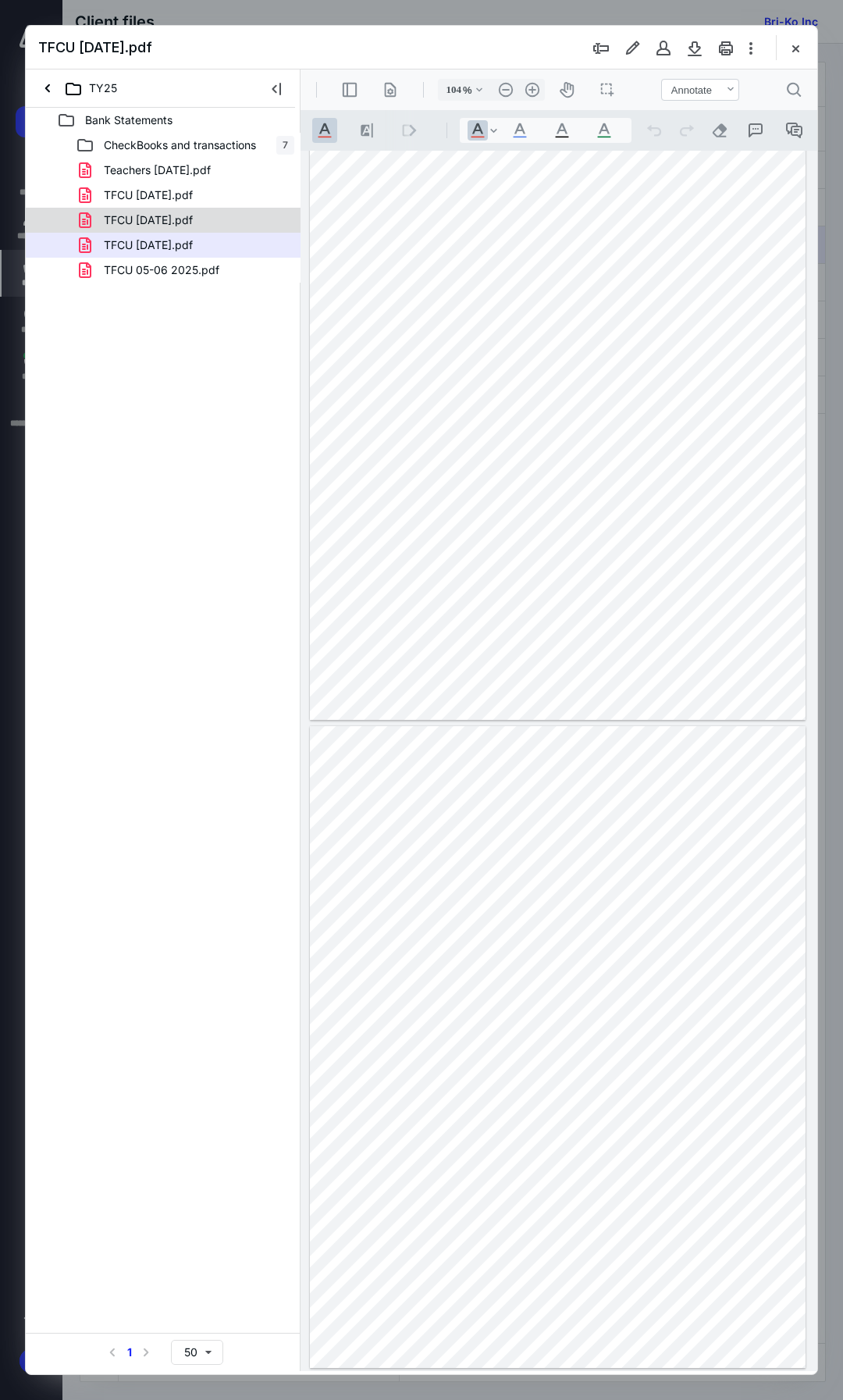 click on "TFCU 02-28- 2025.pdf" at bounding box center [148, 220] 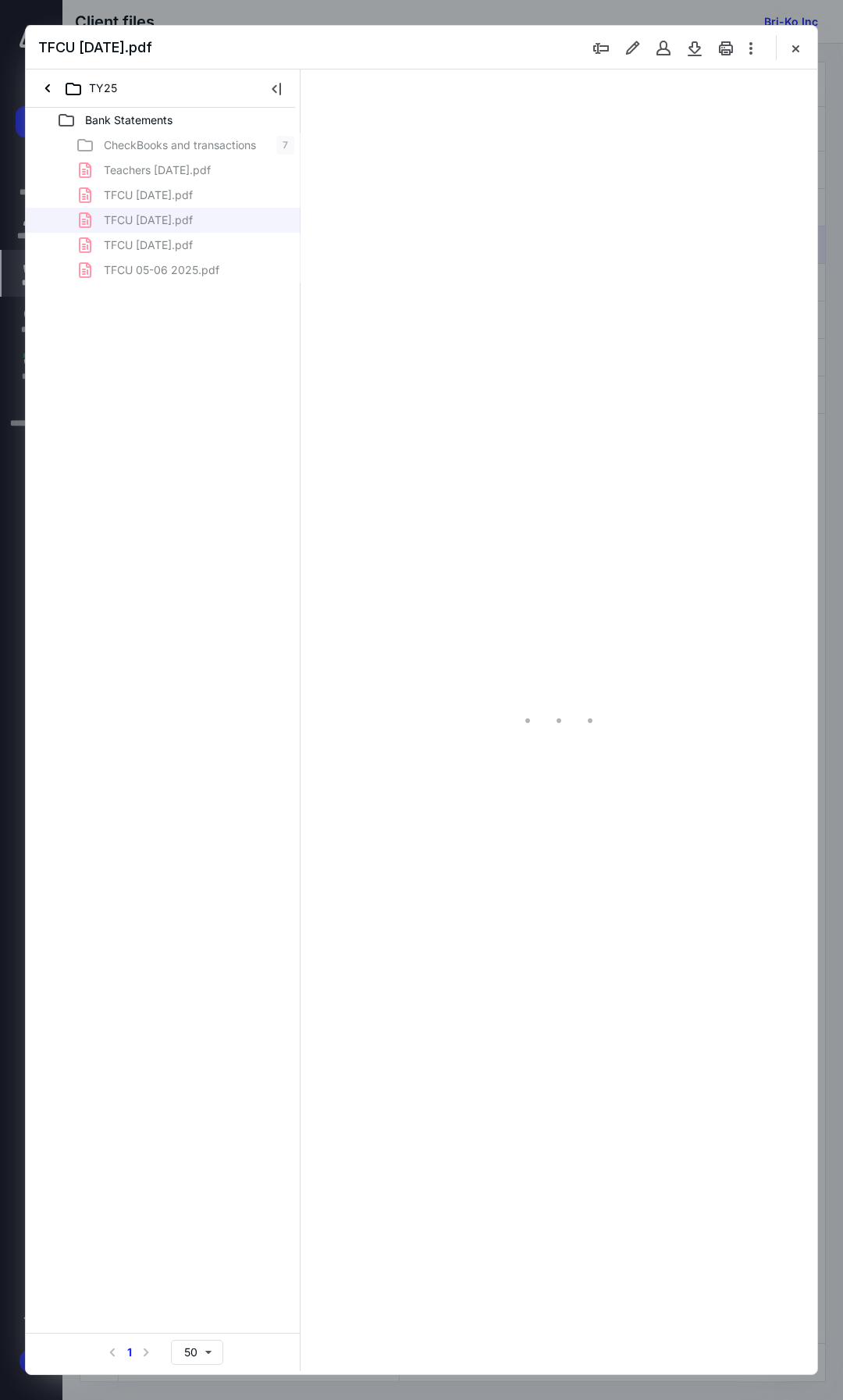type on "106" 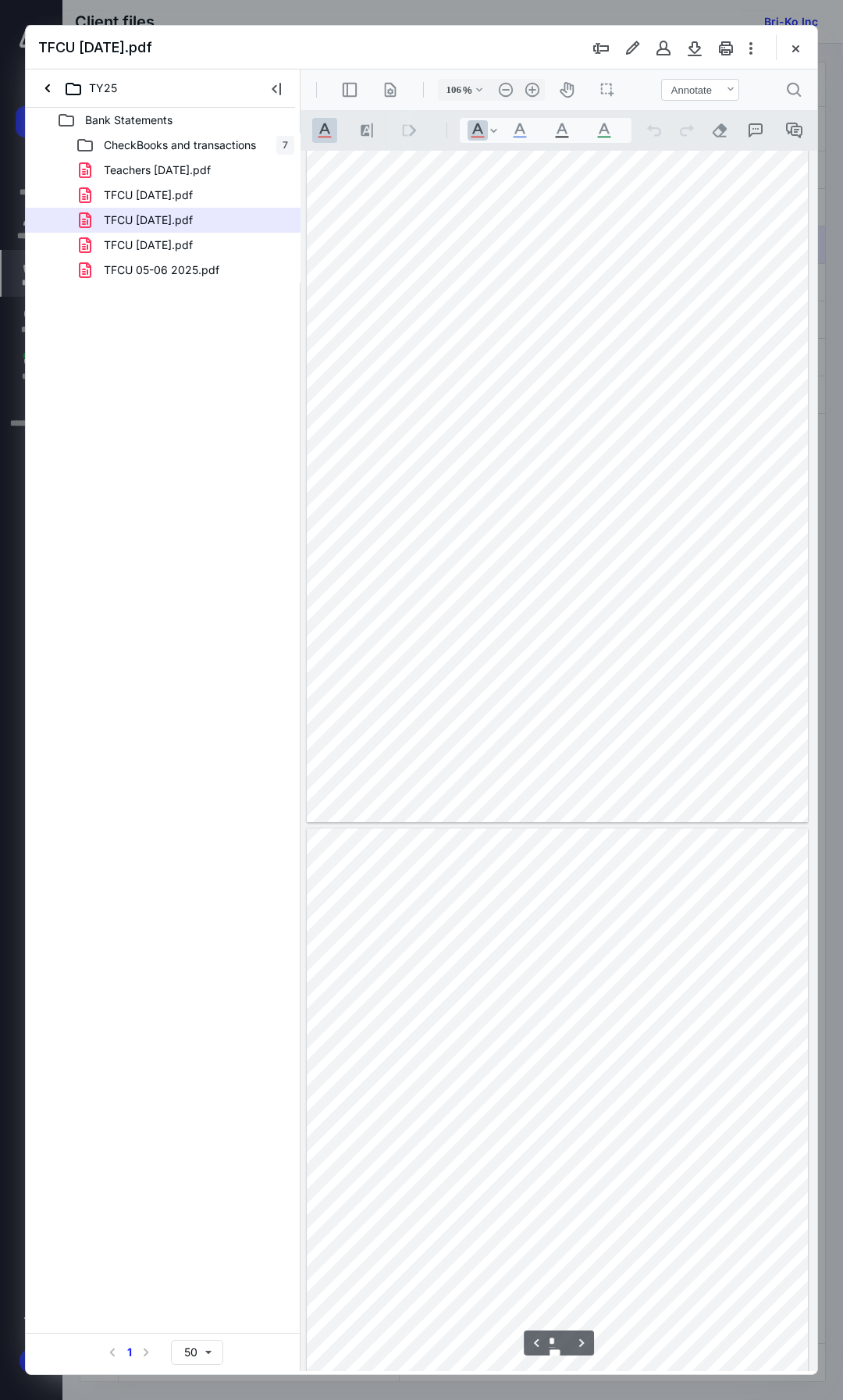 scroll, scrollTop: 869, scrollLeft: 0, axis: vertical 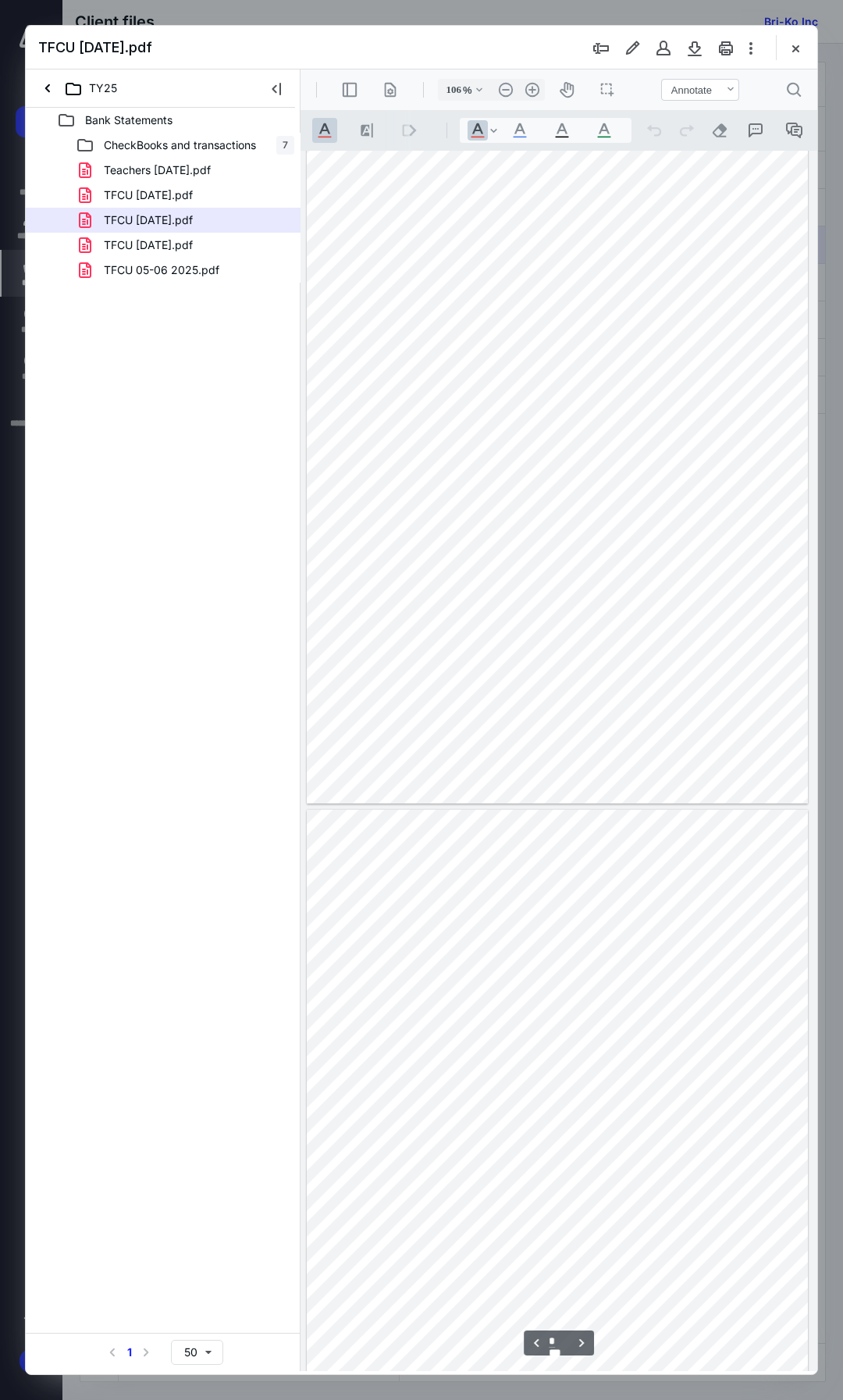 type on "*" 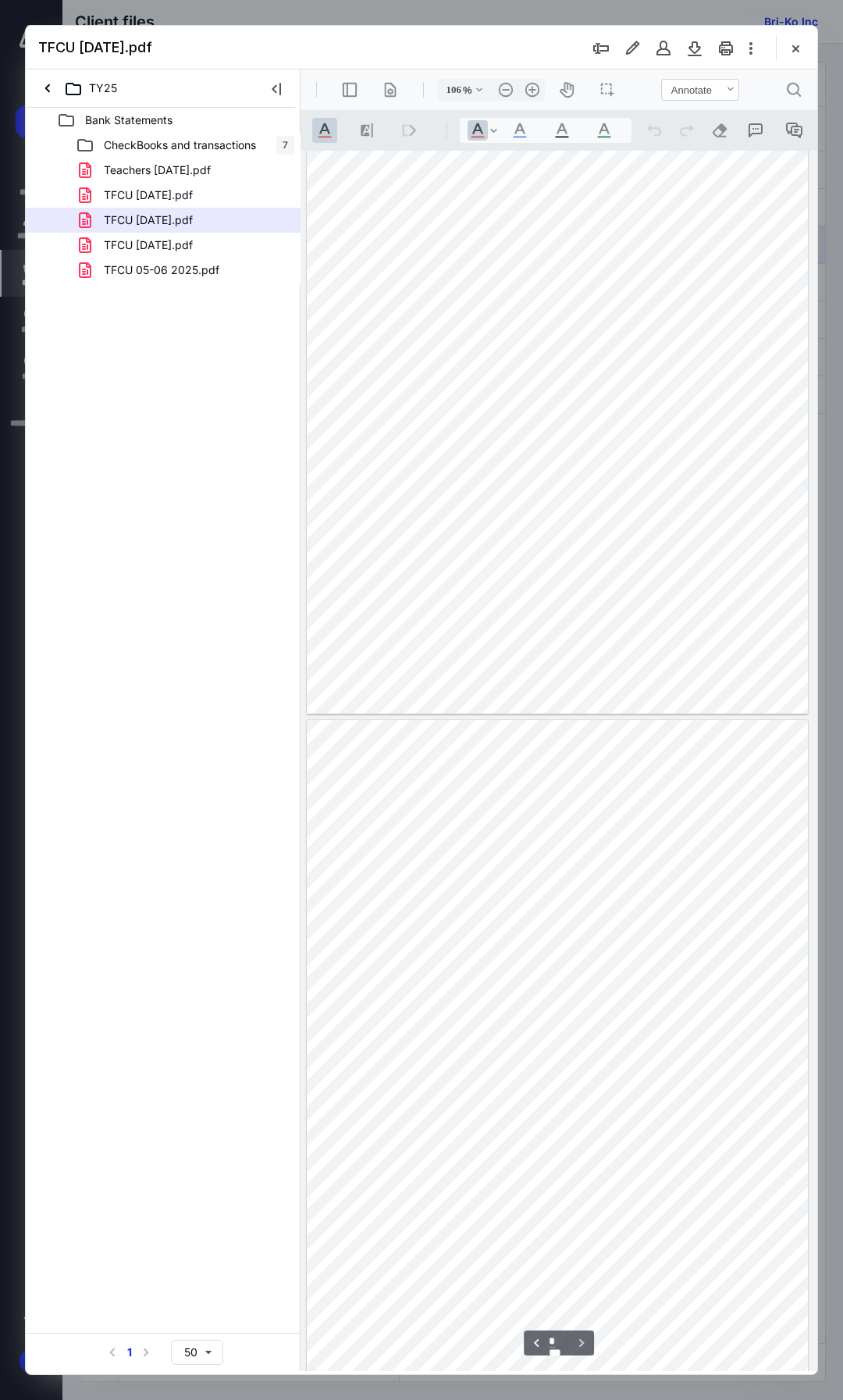 scroll, scrollTop: 869, scrollLeft: 0, axis: vertical 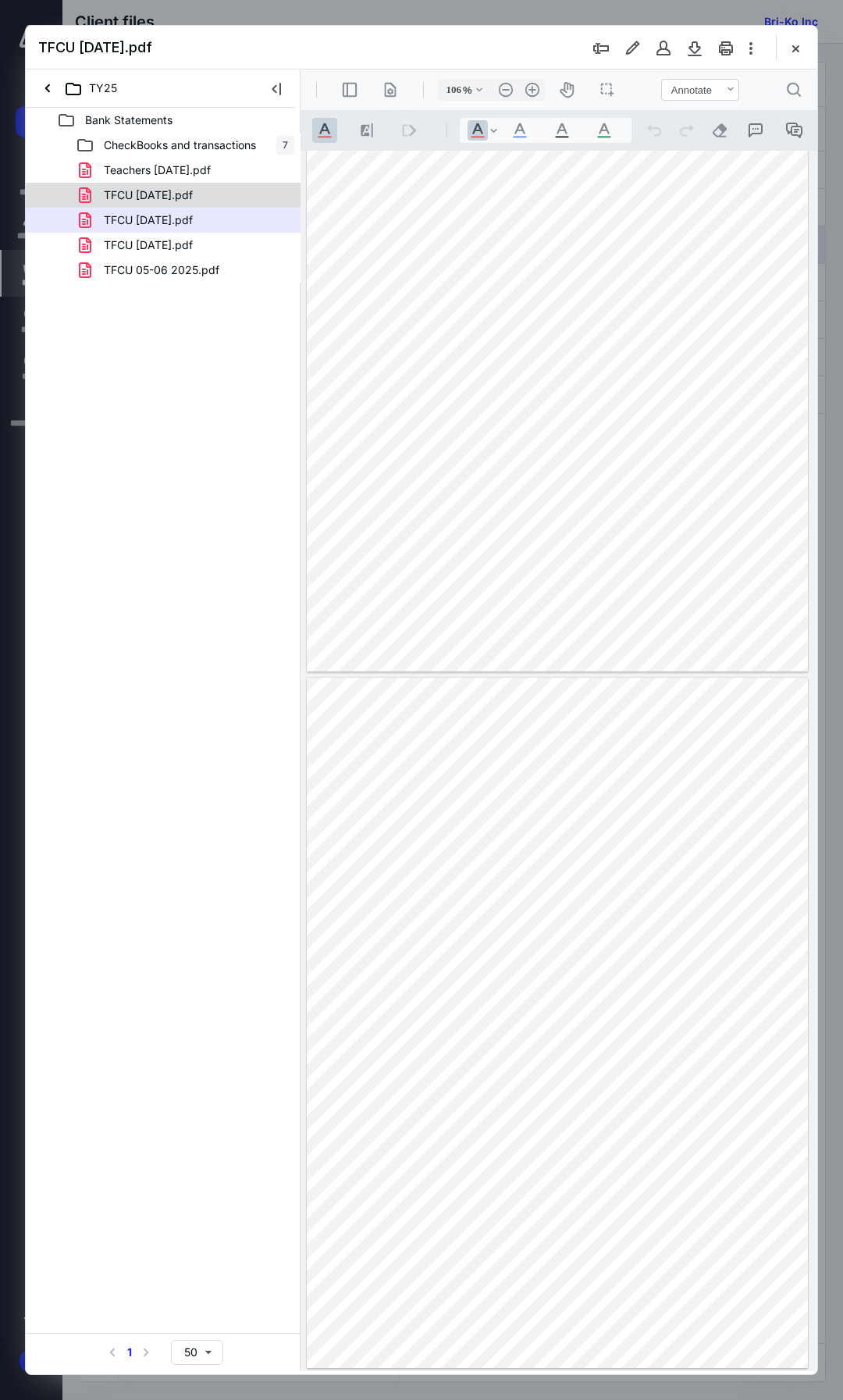 click on "TFCU 1-31-2025.pdf" at bounding box center [185, 195] 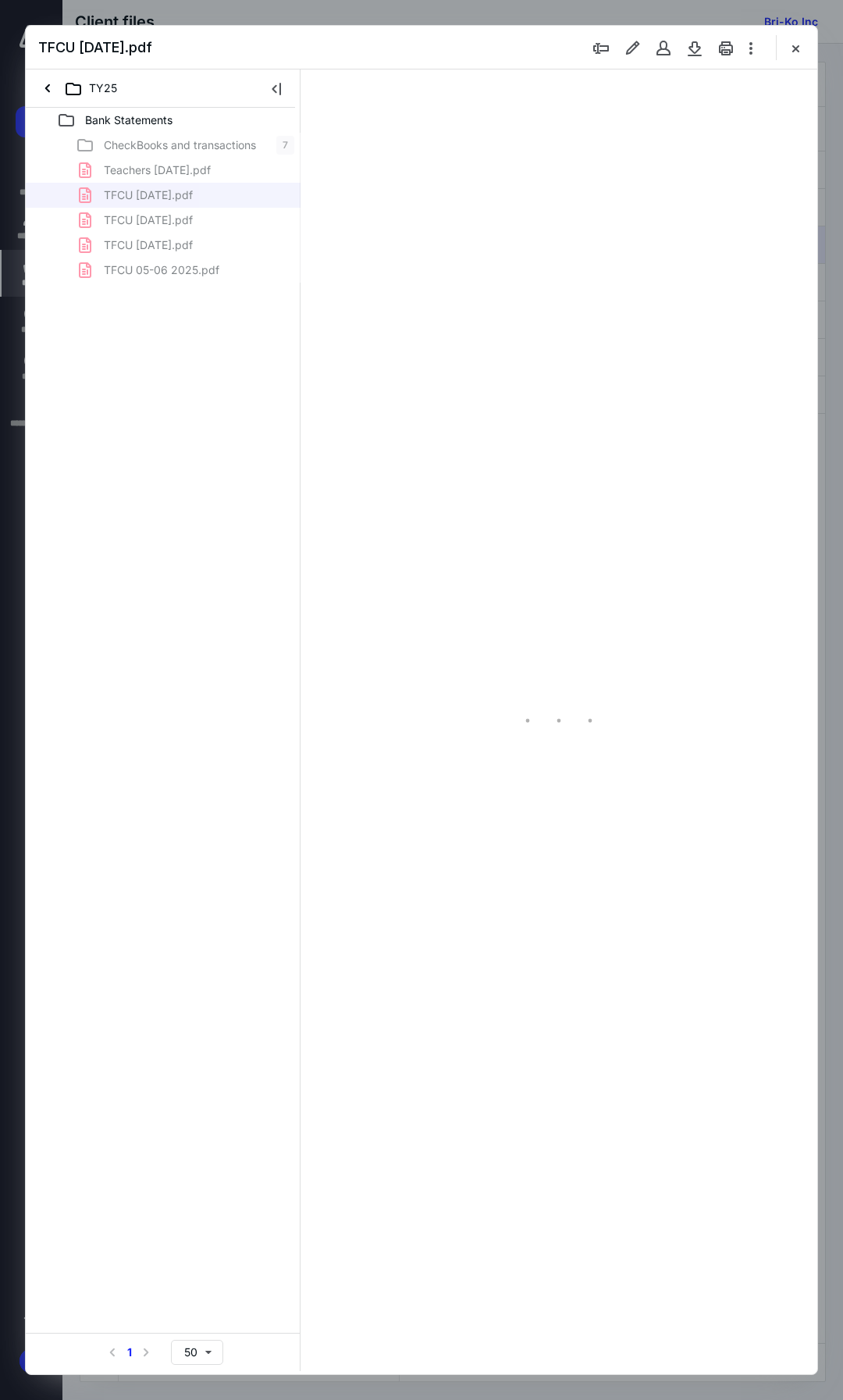 type on "106" 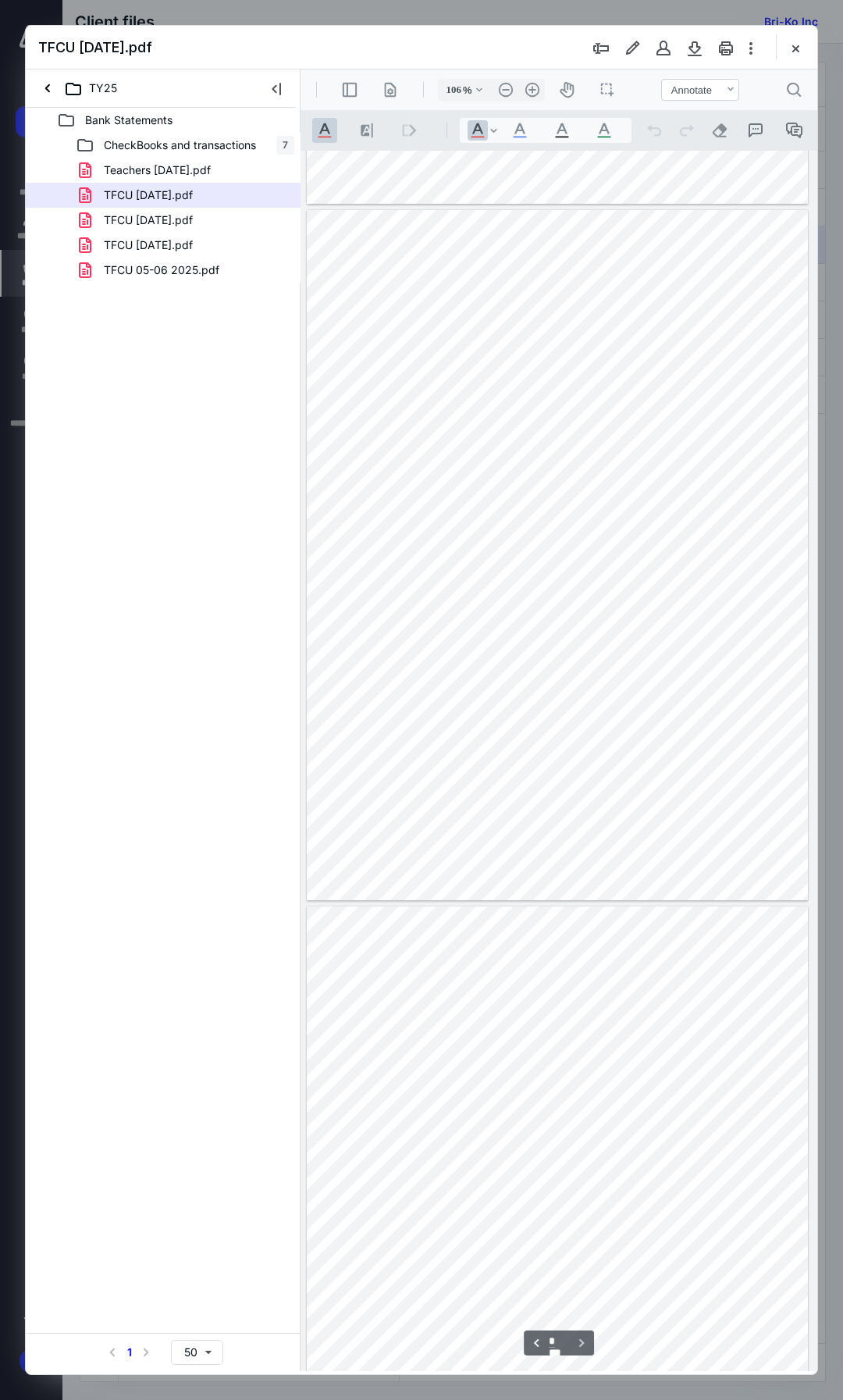 scroll, scrollTop: 869, scrollLeft: 0, axis: vertical 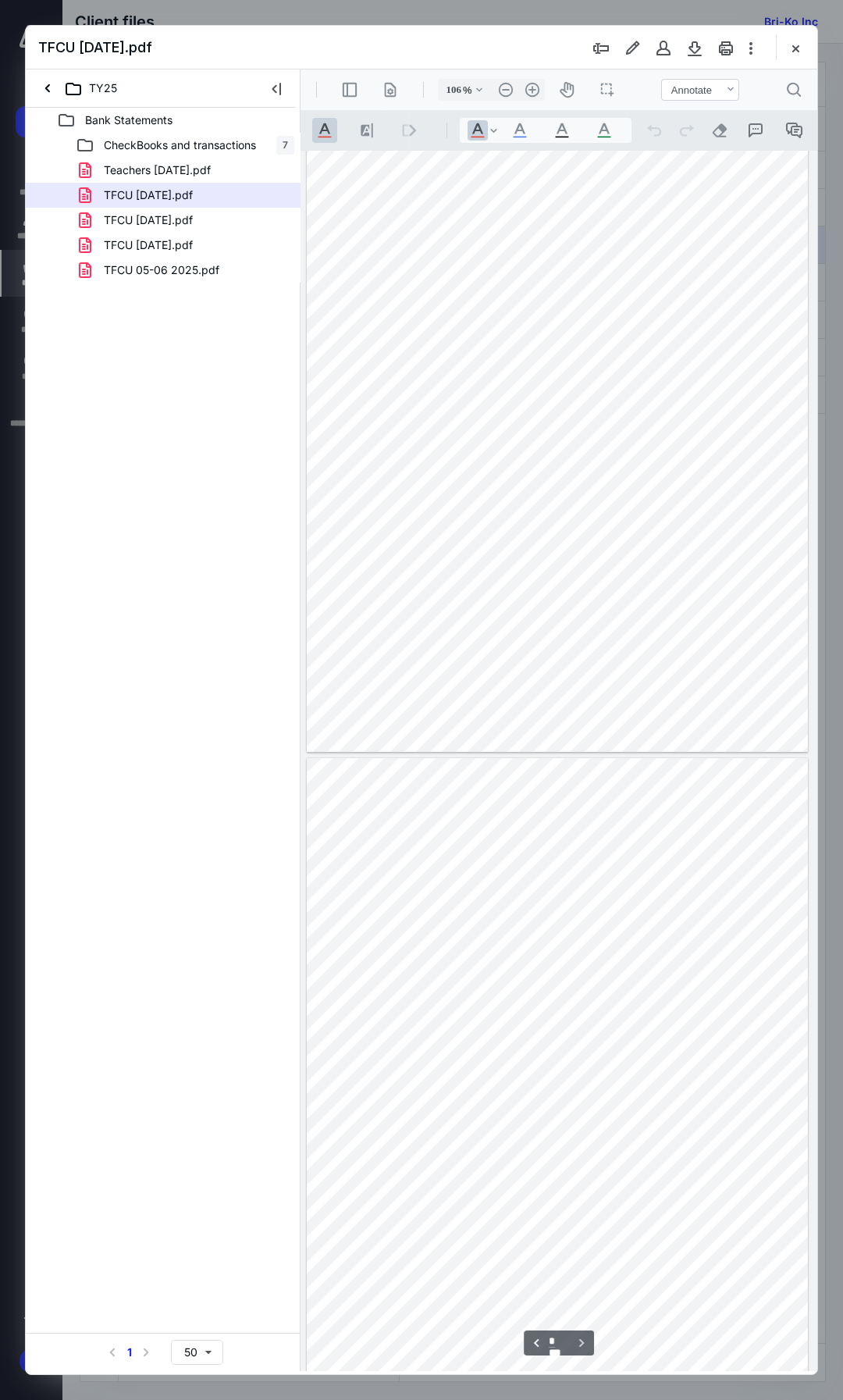 type on "*" 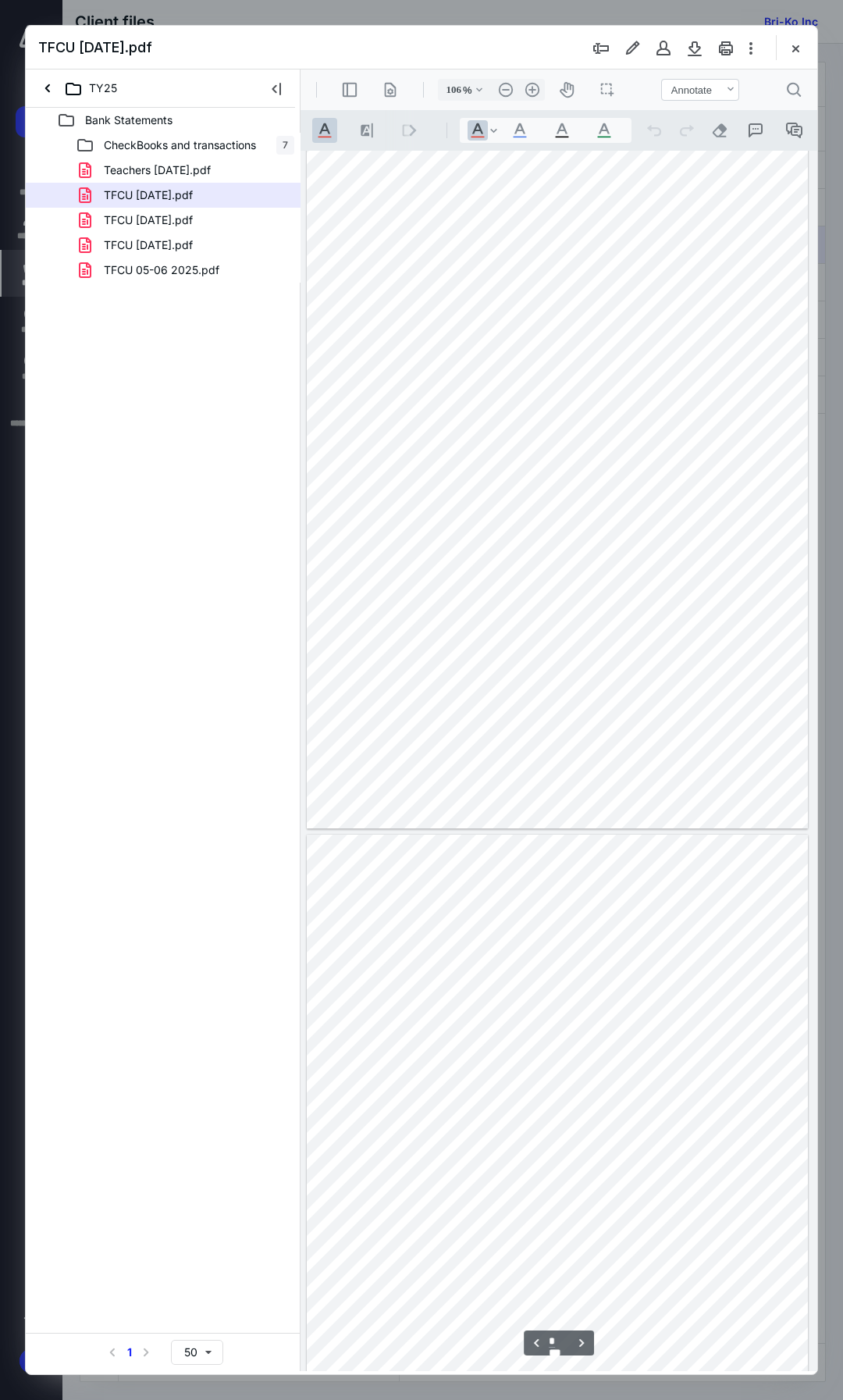 scroll, scrollTop: 713, scrollLeft: 0, axis: vertical 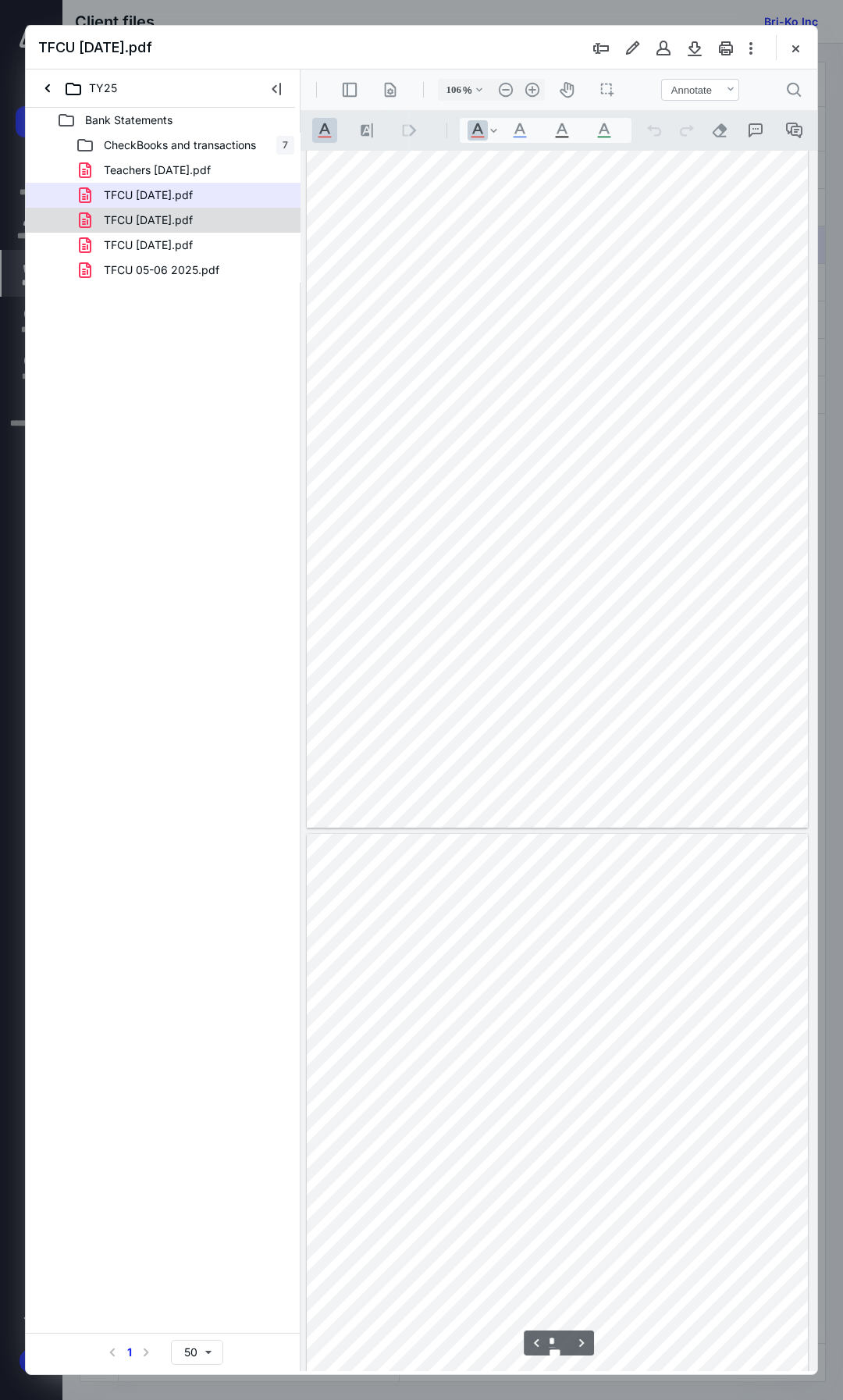 click on "TFCU 02-28- 2025.pdf" at bounding box center (148, 220) 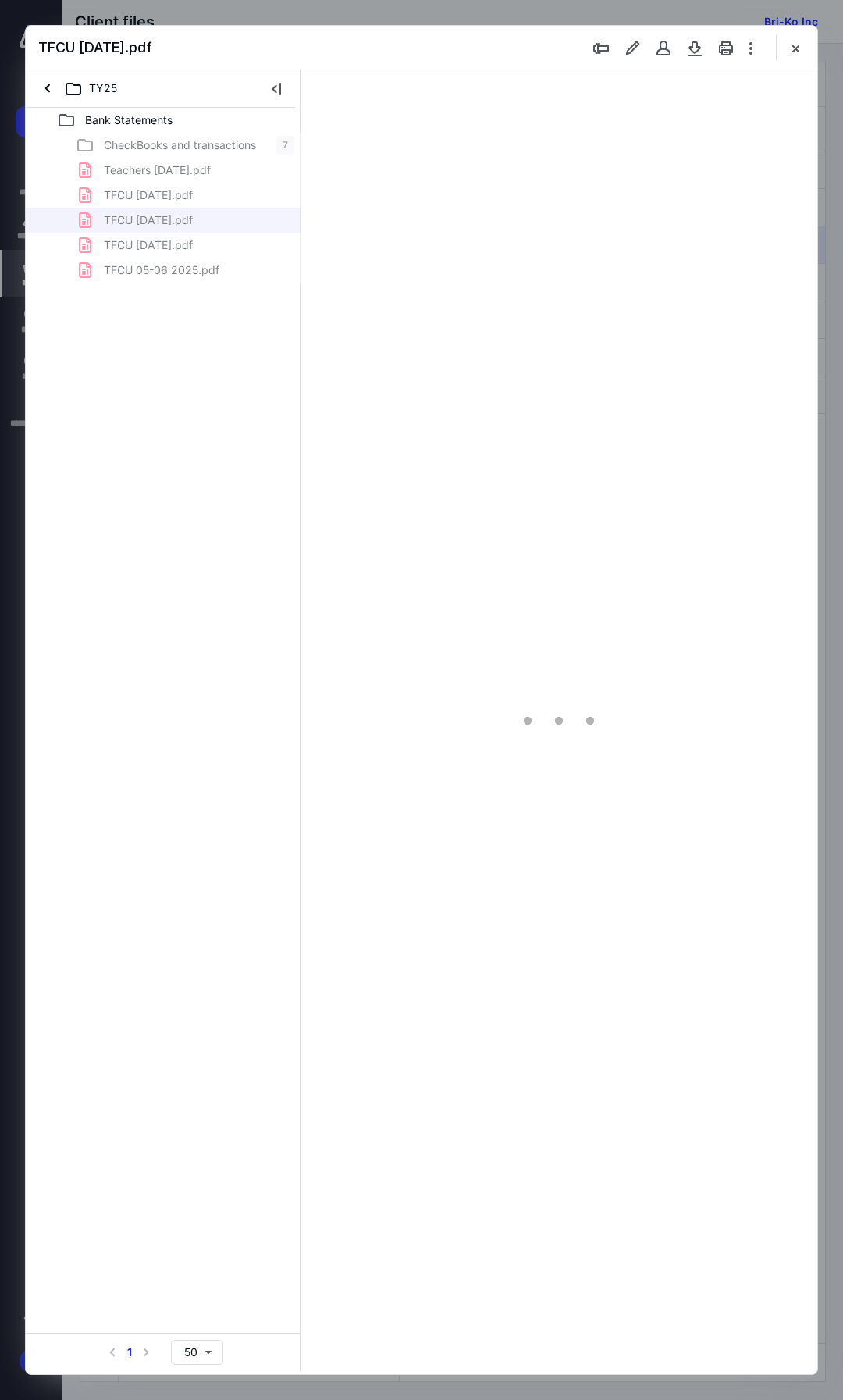 type on "106" 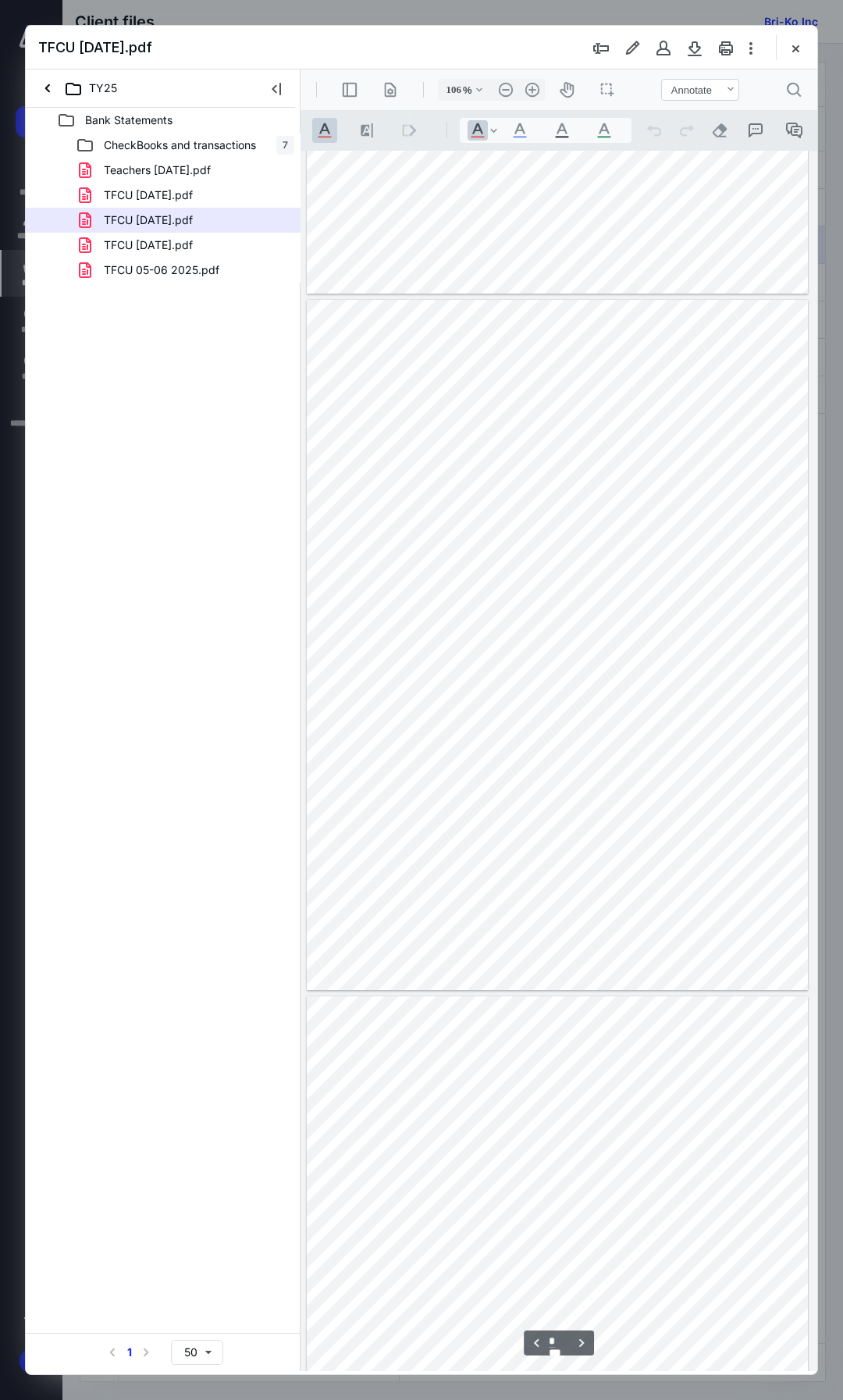 type on "*" 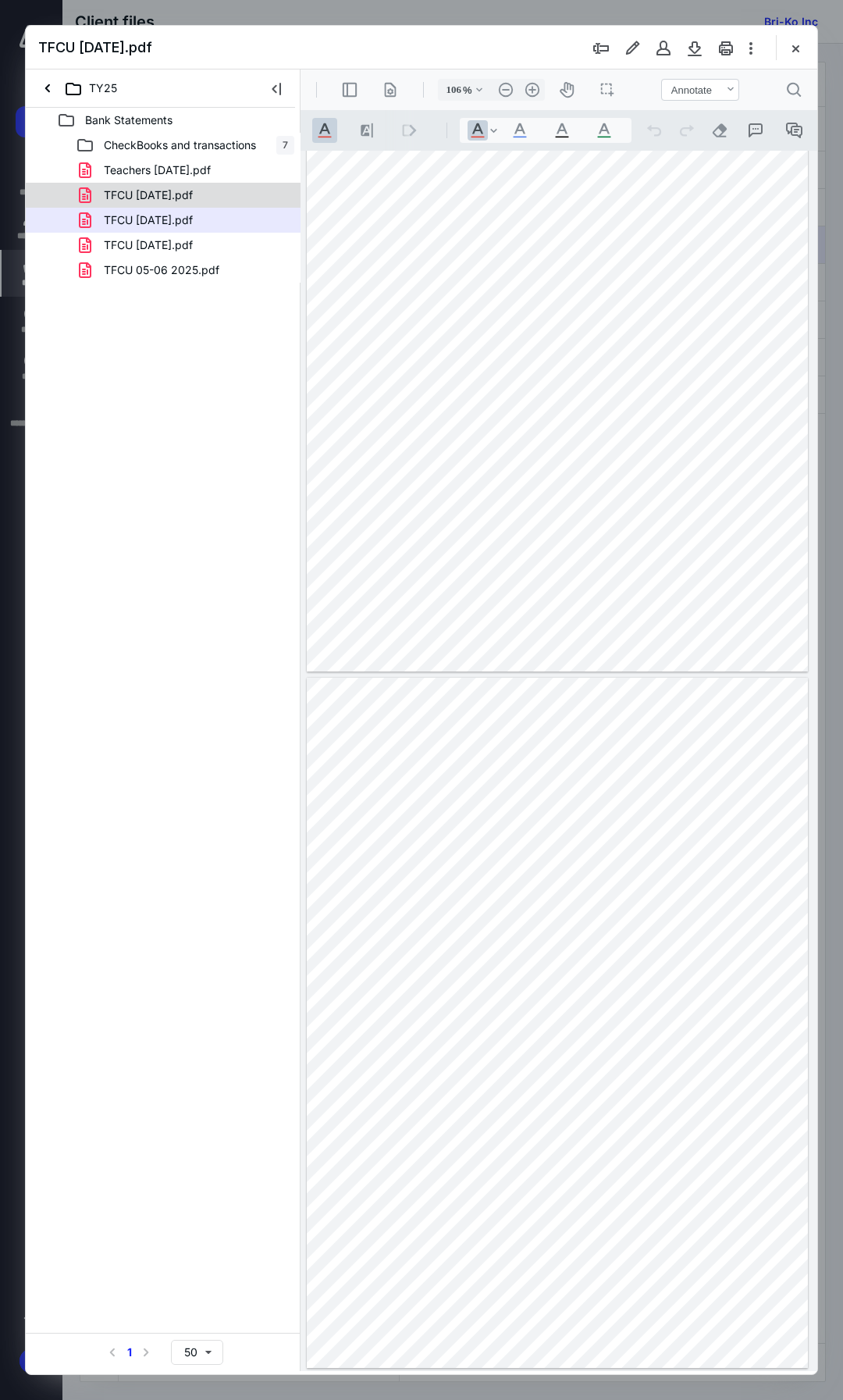click on "TFCU 1-31-2025.pdf" at bounding box center (148, 195) 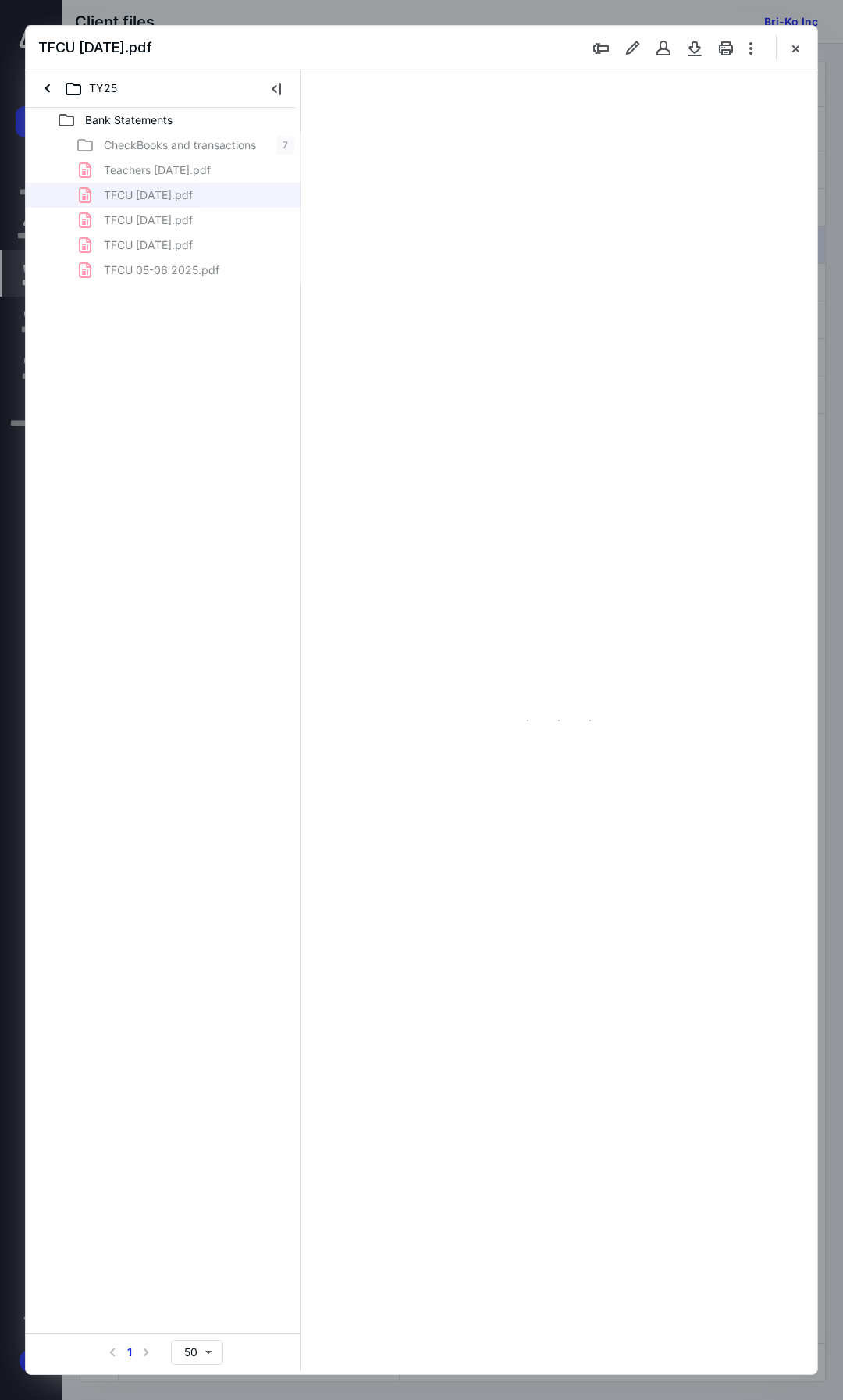 type on "106" 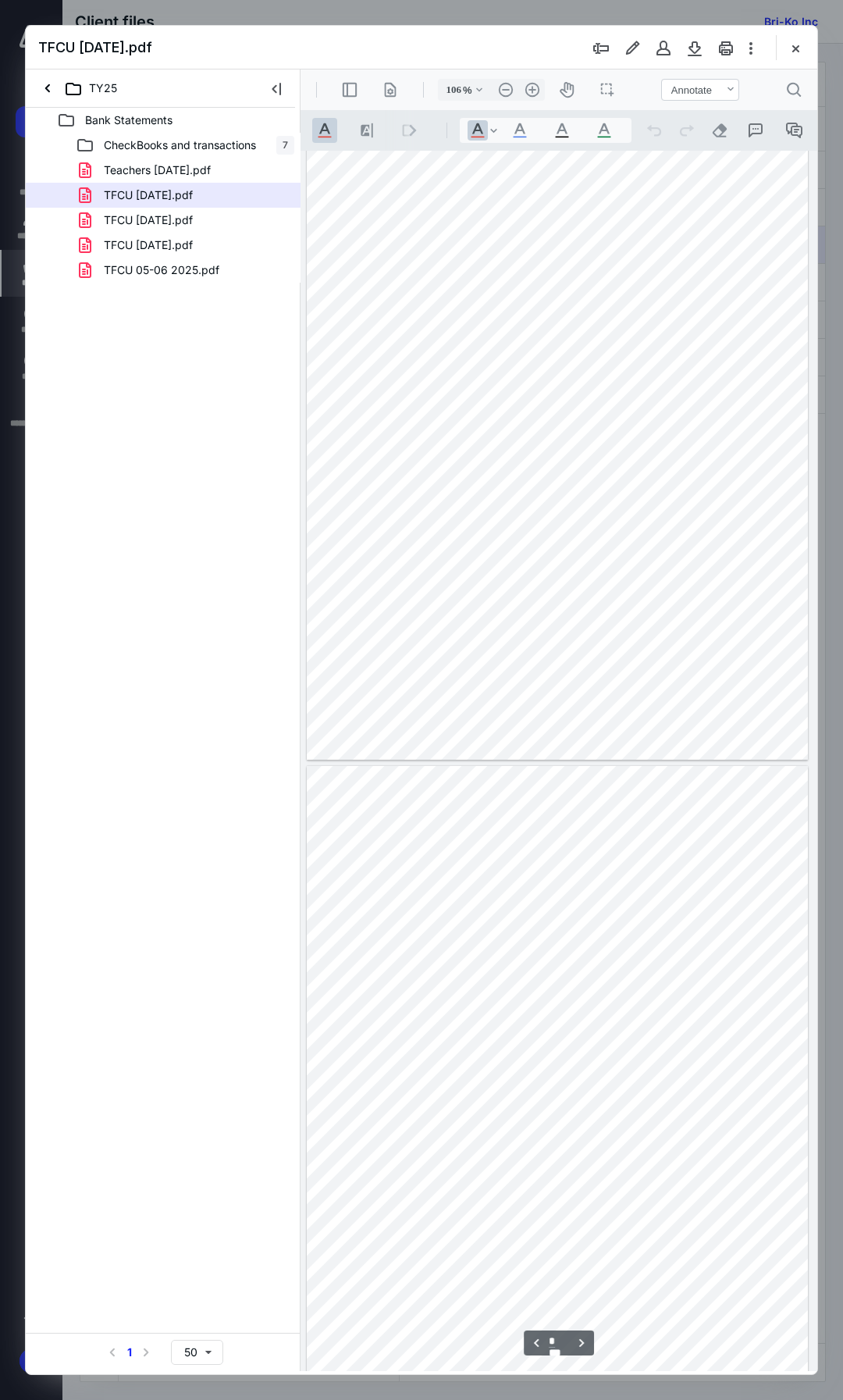 type on "*" 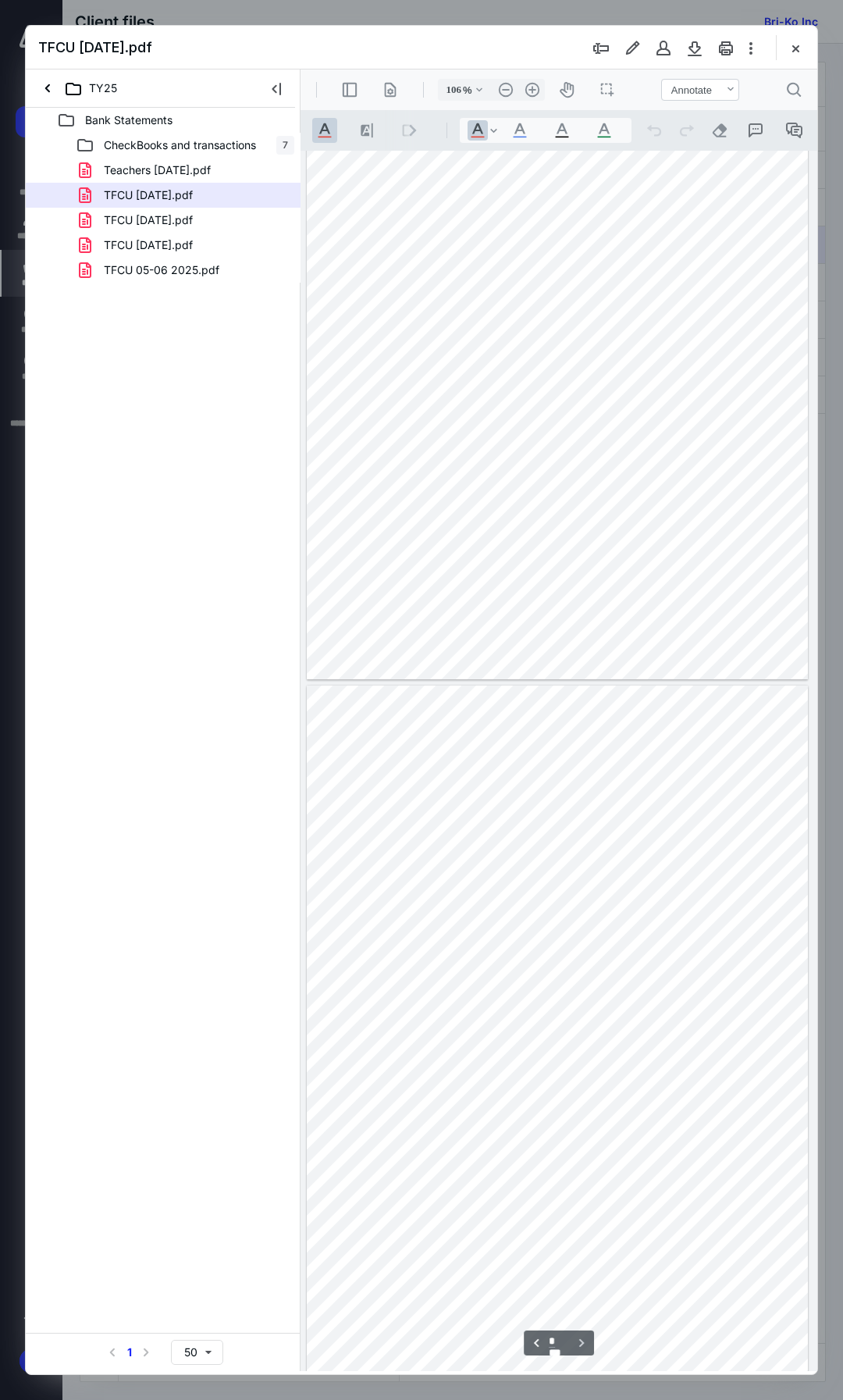 scroll, scrollTop: 869, scrollLeft: 0, axis: vertical 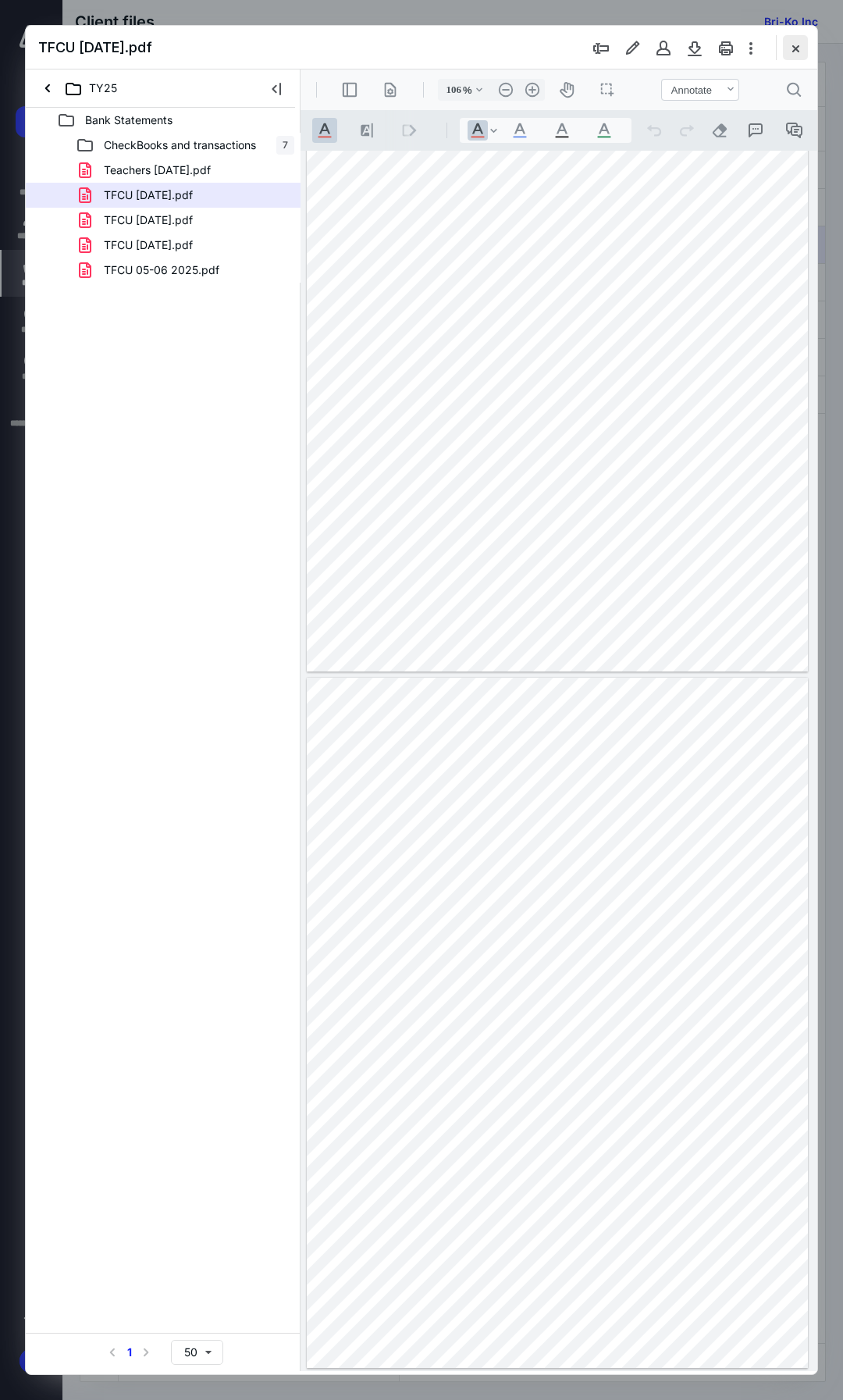 click at bounding box center (795, 48) 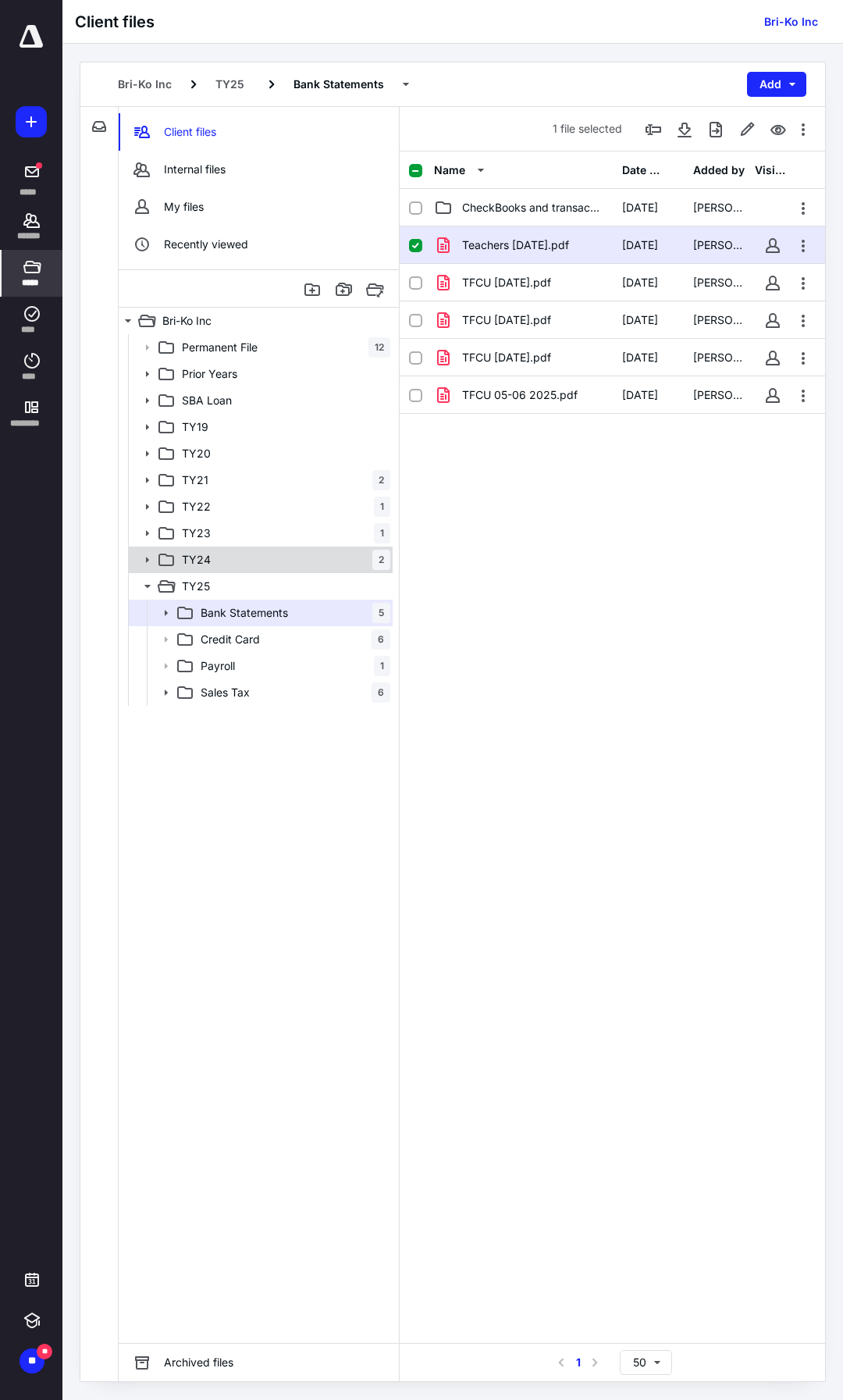 click on "TY24 2" at bounding box center (283, 560) 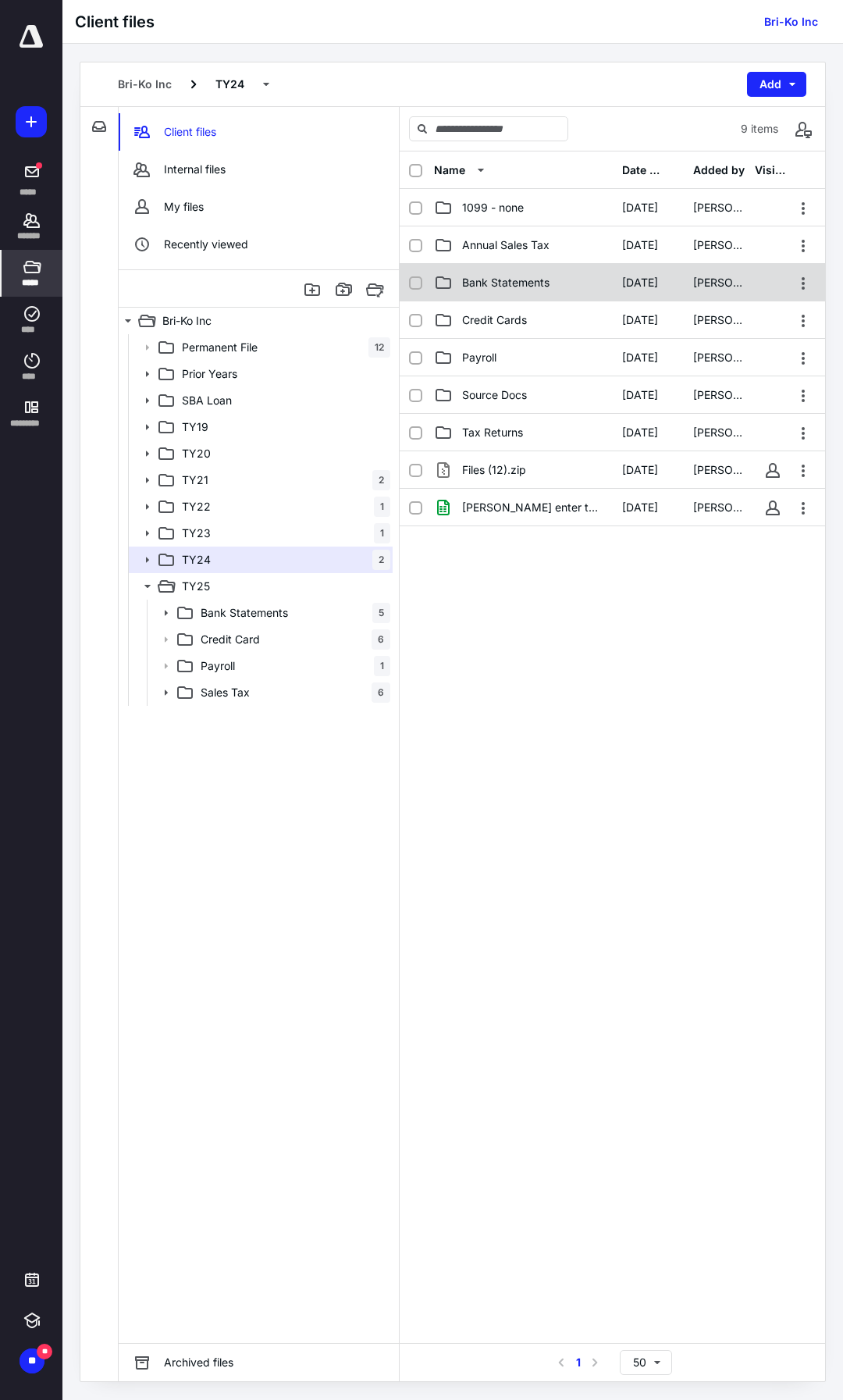 click on "Bank Statements" at bounding box center (506, 283) 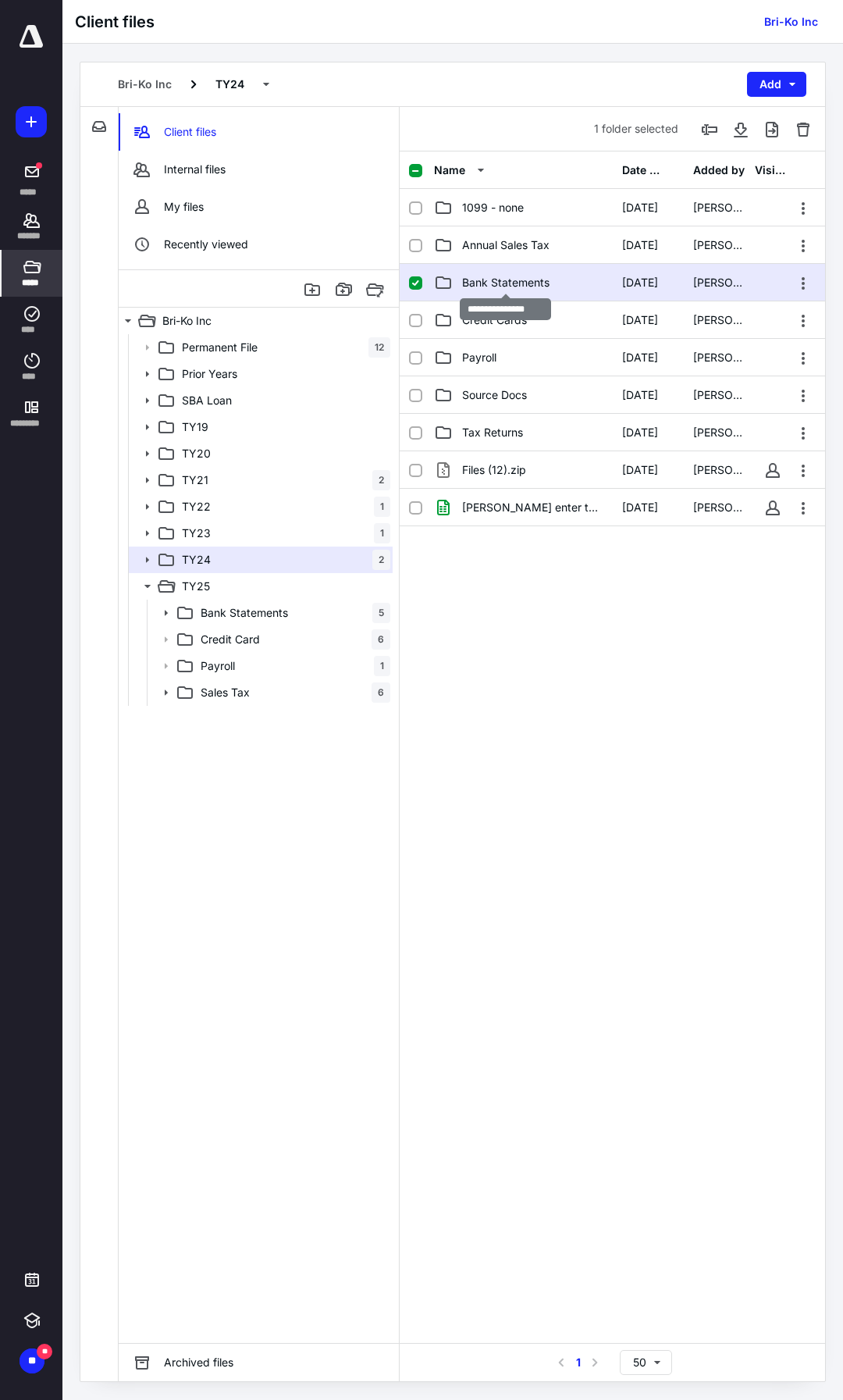 click on "Bank Statements" at bounding box center [506, 283] 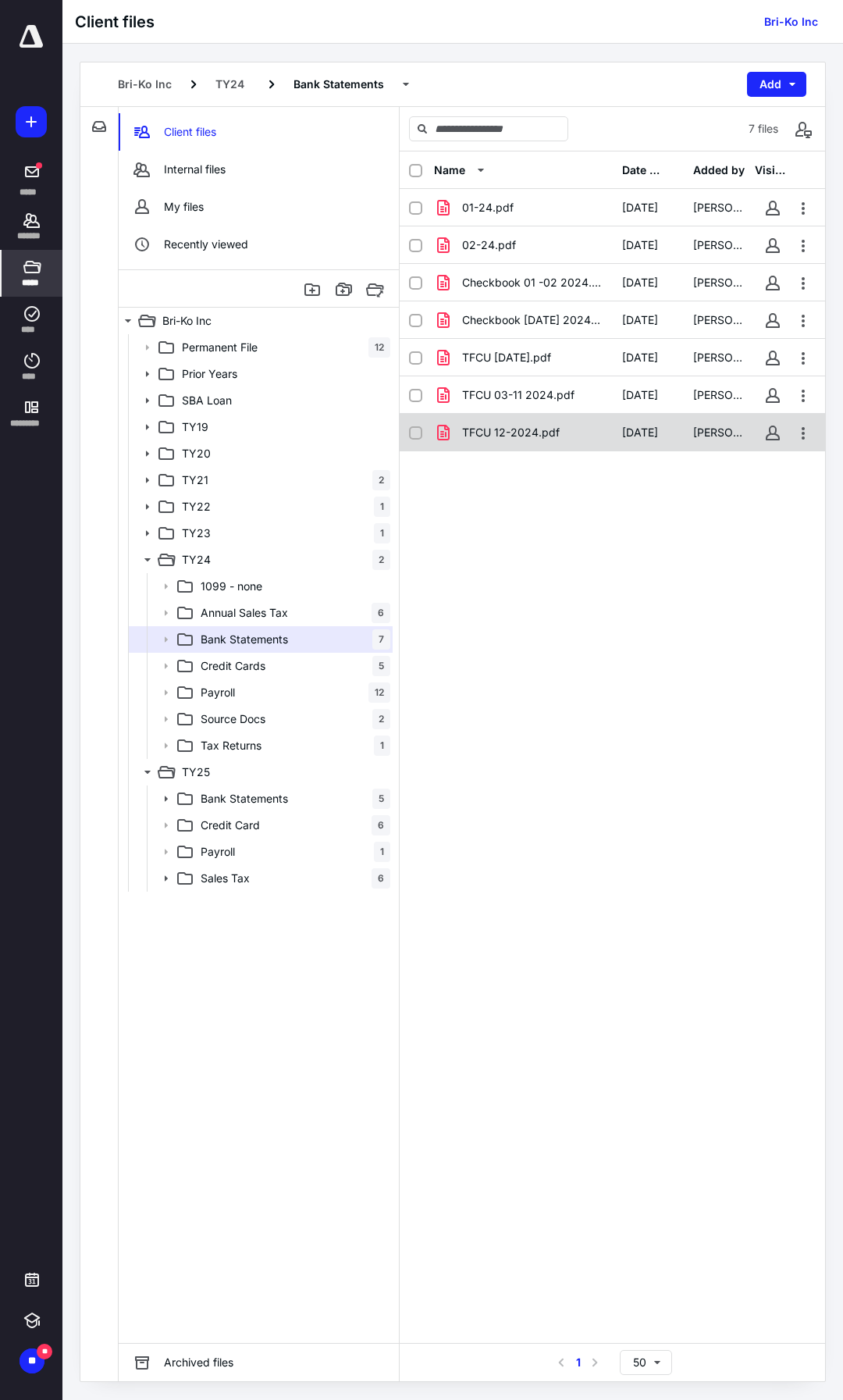 click on "TFCU 12-2024.pdf" at bounding box center (510, 433) 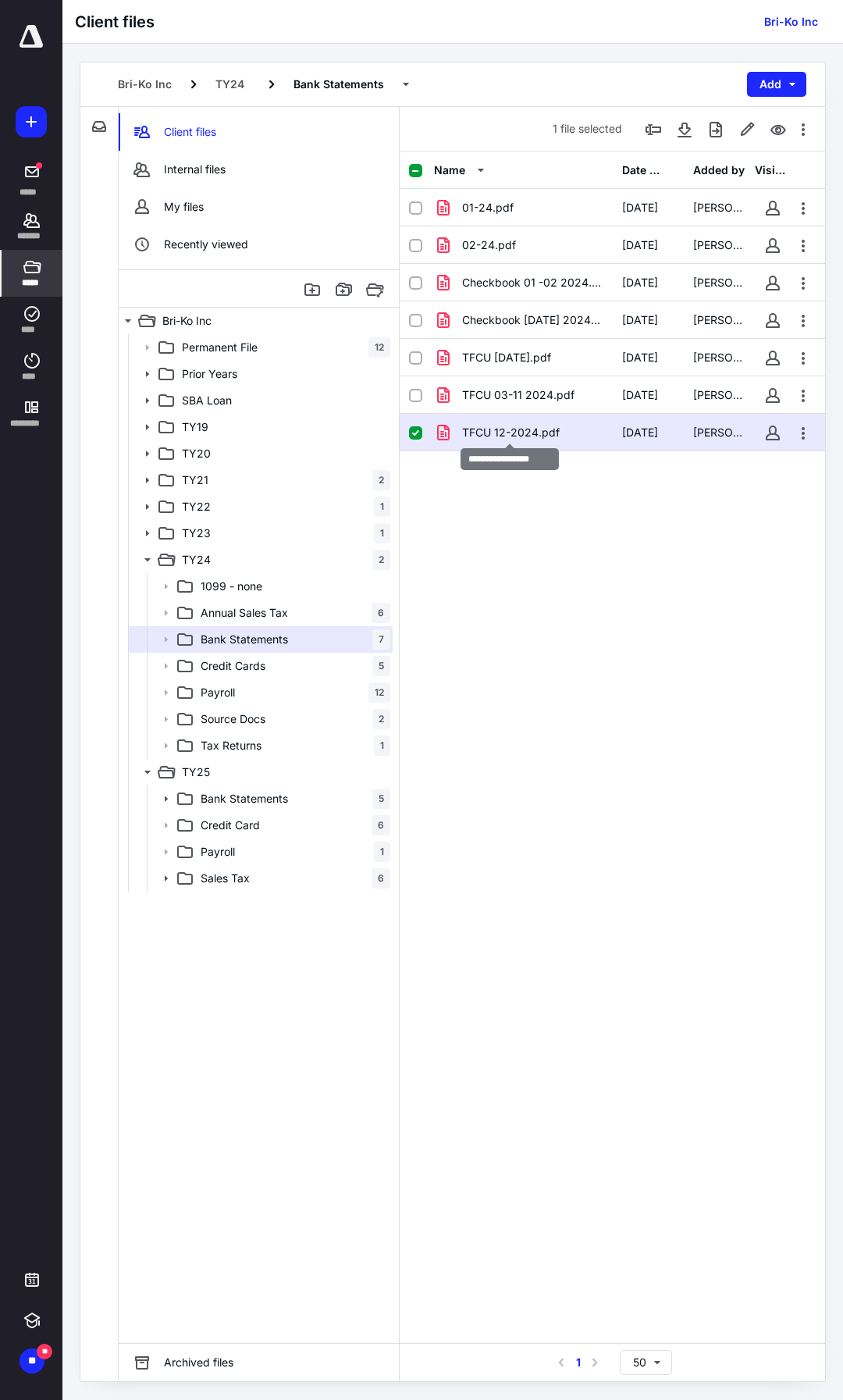 click on "TFCU 12-2024.pdf" at bounding box center [510, 433] 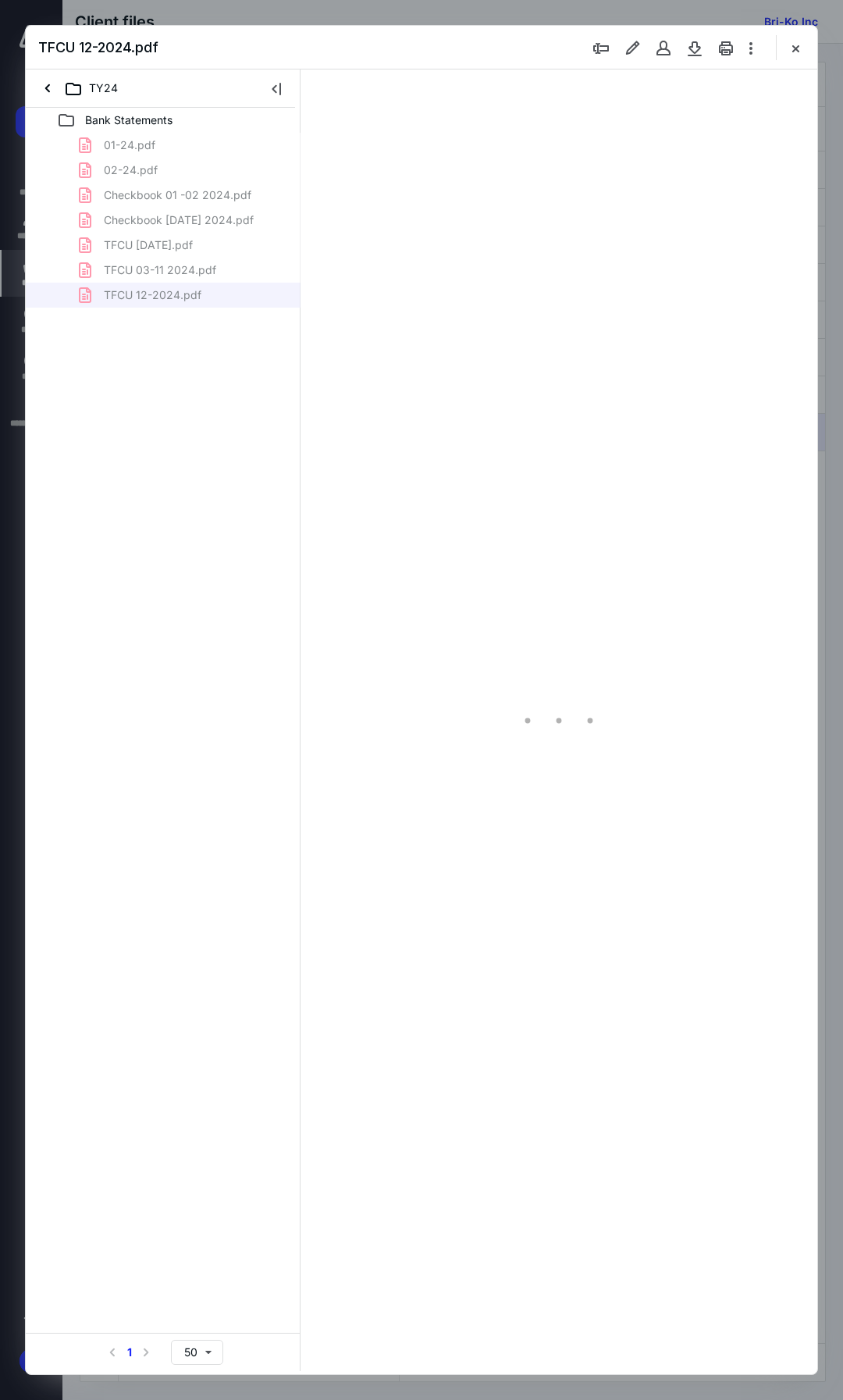 scroll, scrollTop: 0, scrollLeft: 0, axis: both 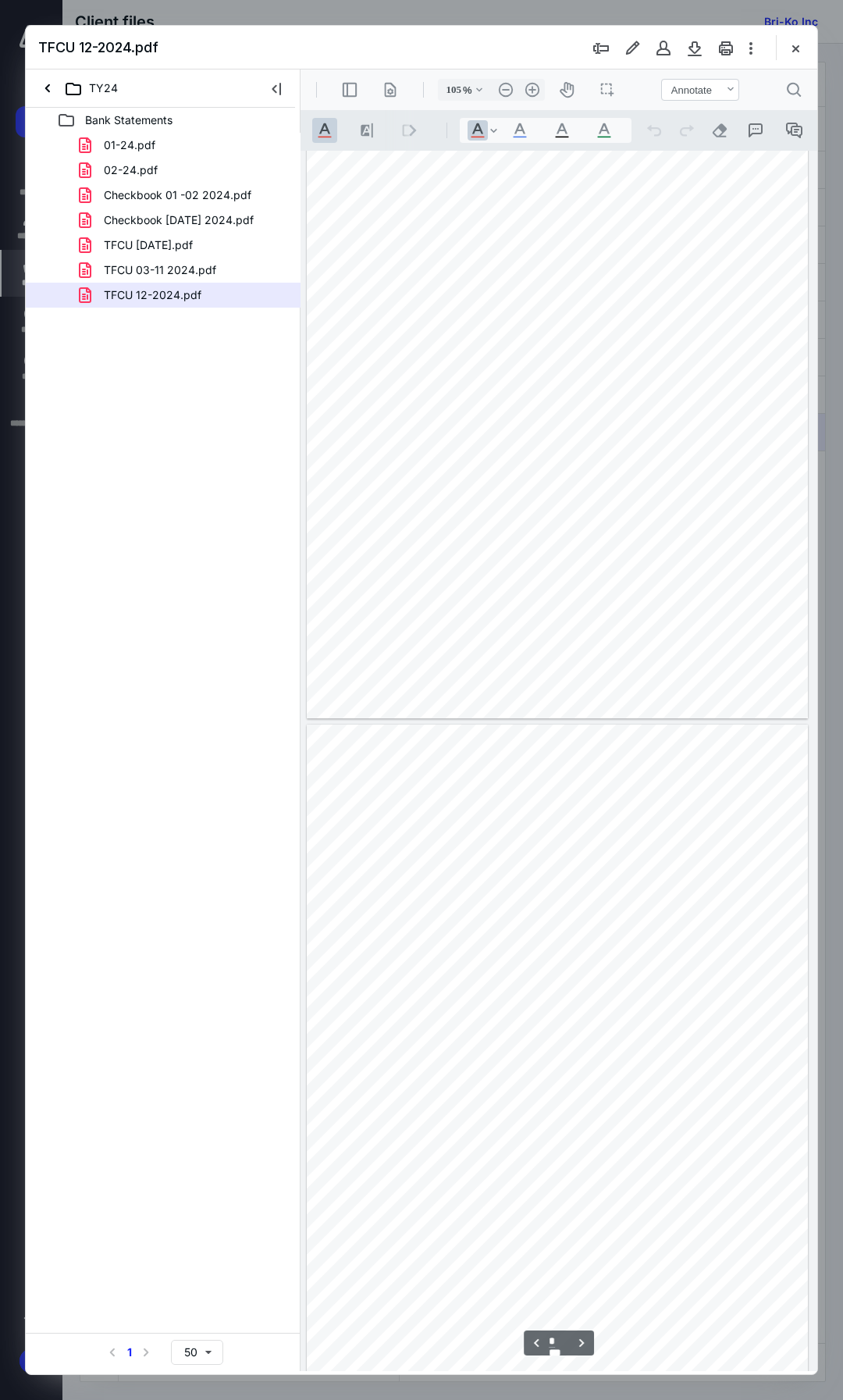 type on "104" 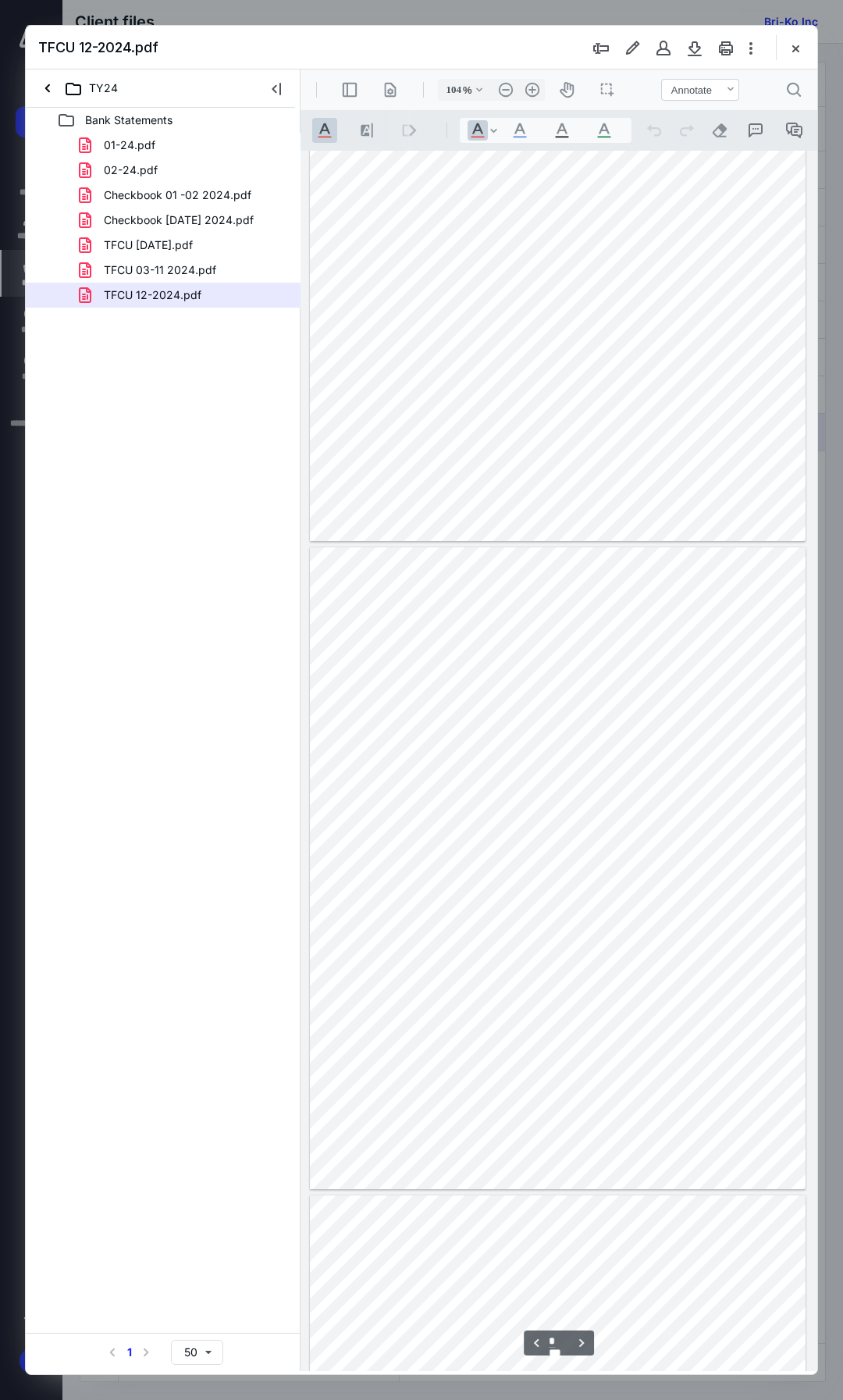 scroll, scrollTop: 0, scrollLeft: 0, axis: both 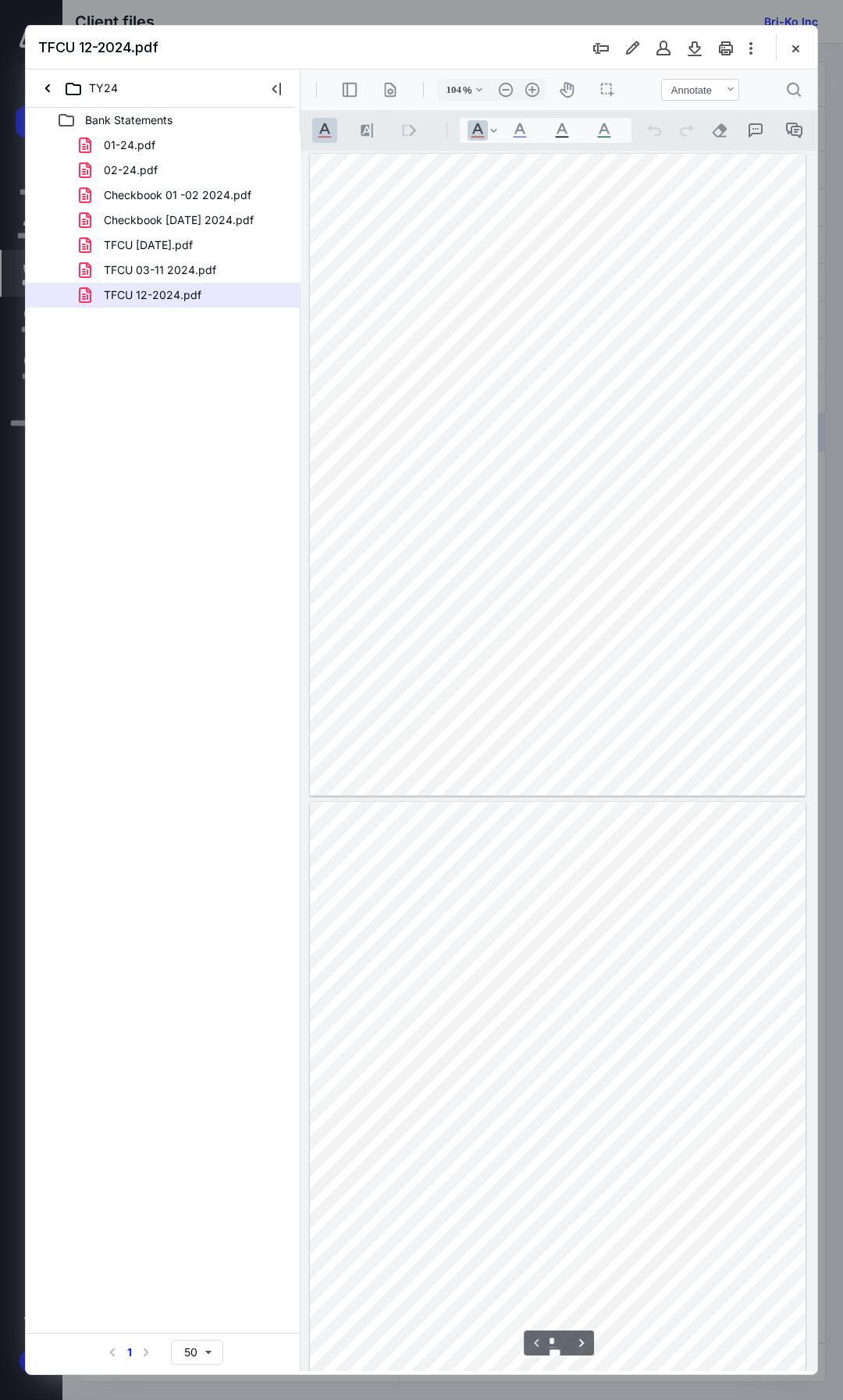 type on "*" 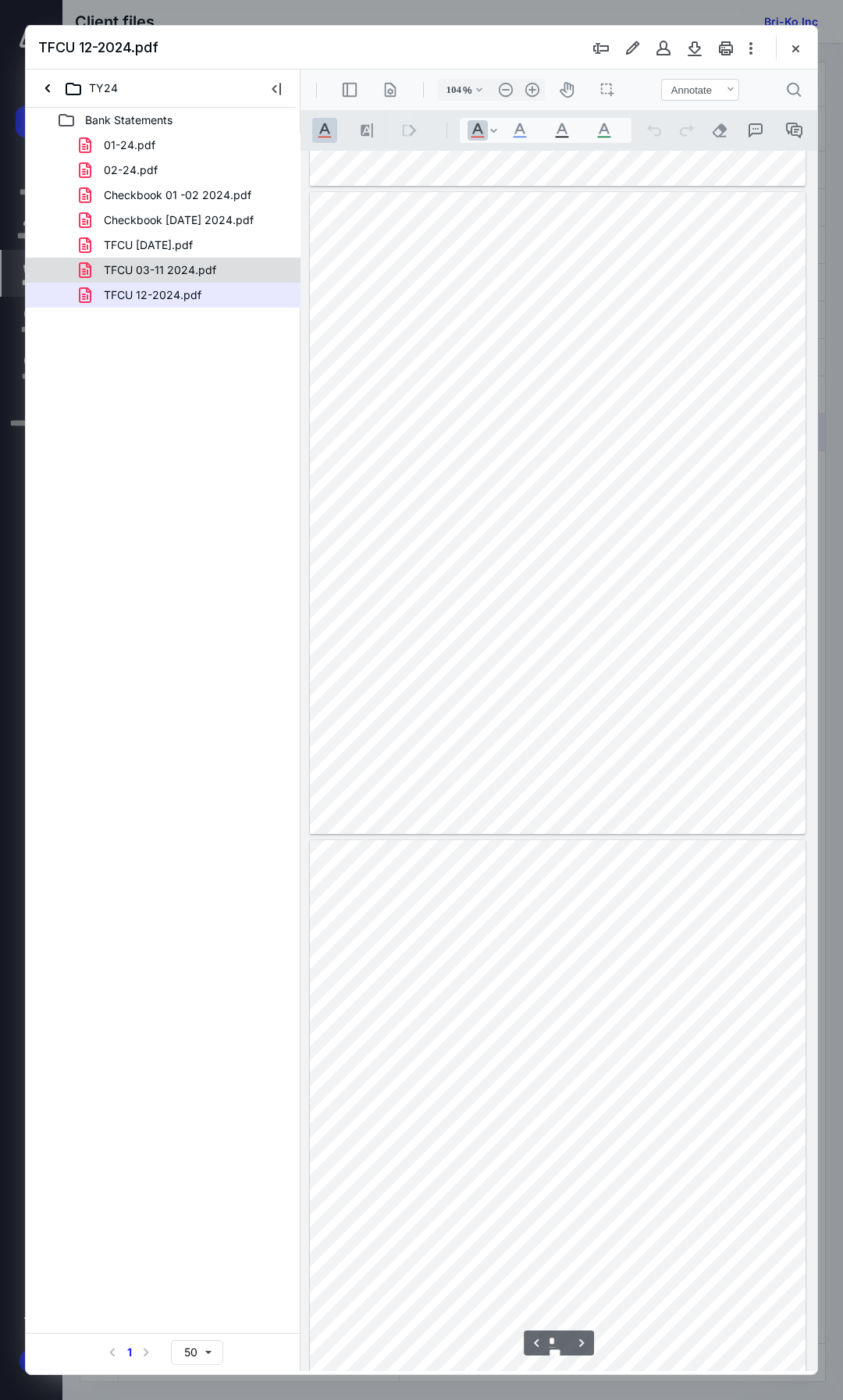 scroll, scrollTop: 611, scrollLeft: 0, axis: vertical 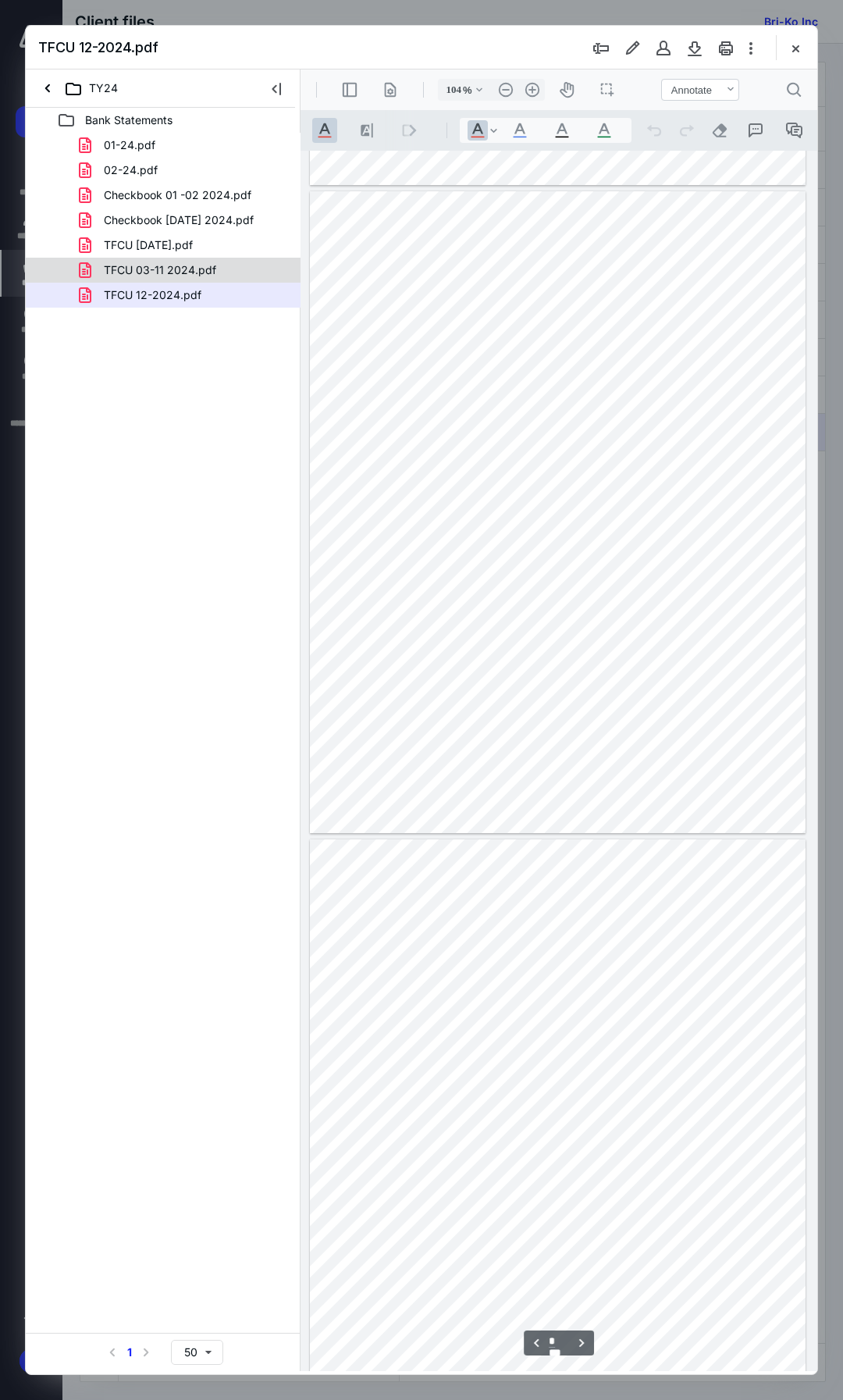 click on "TFCU 03-11 2024.pdf" at bounding box center (160, 270) 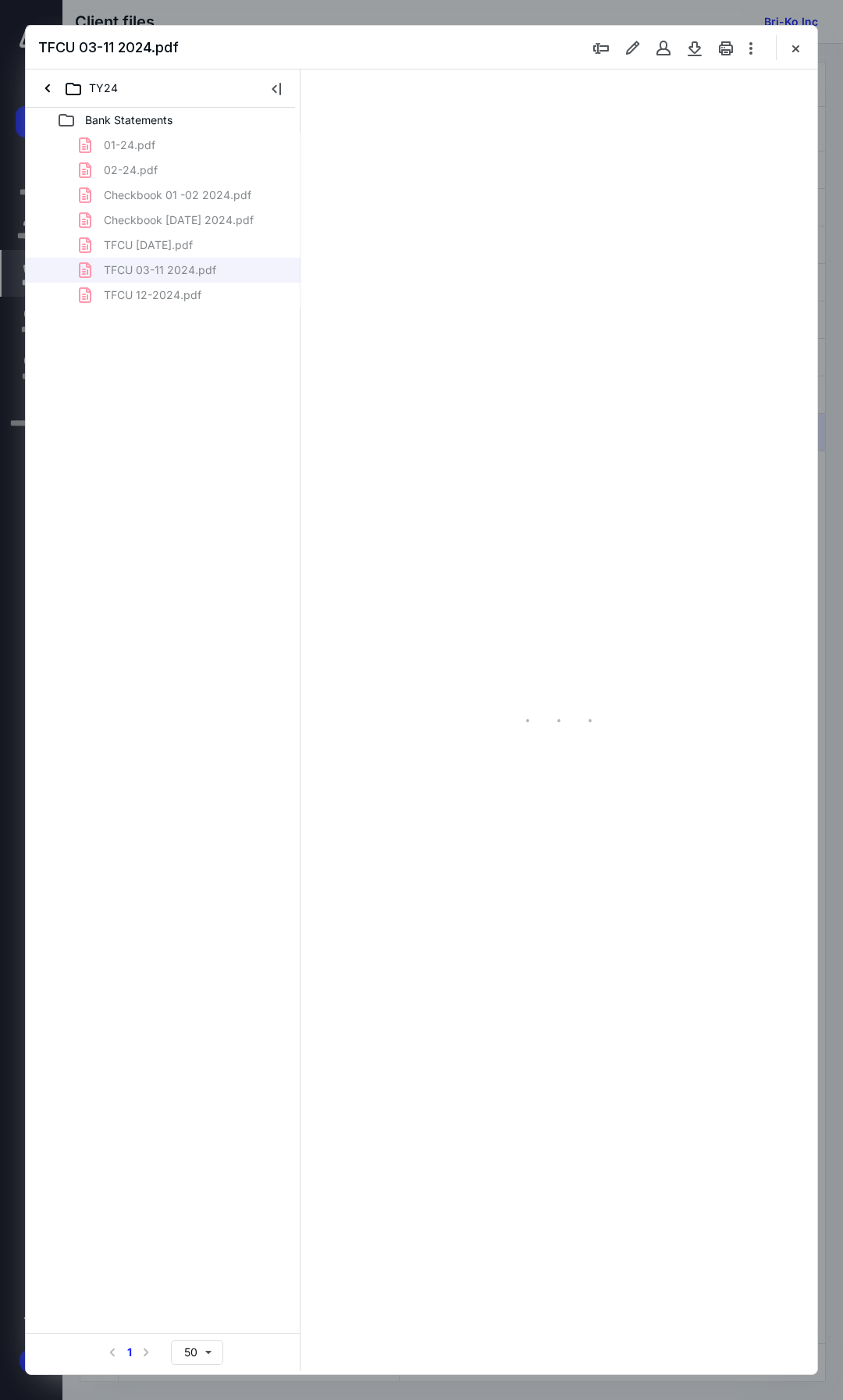 type on "105" 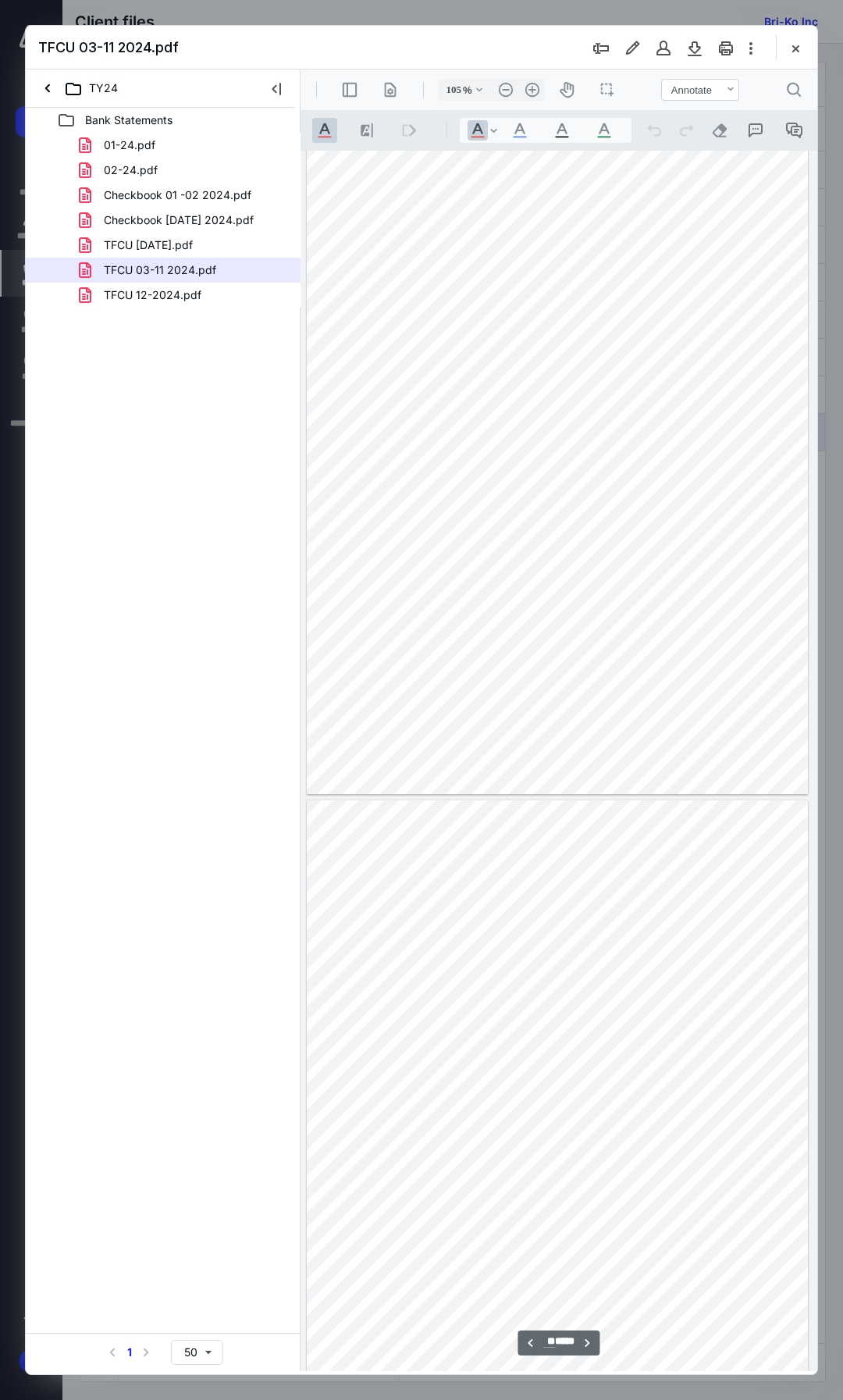 scroll, scrollTop: 16467, scrollLeft: 0, axis: vertical 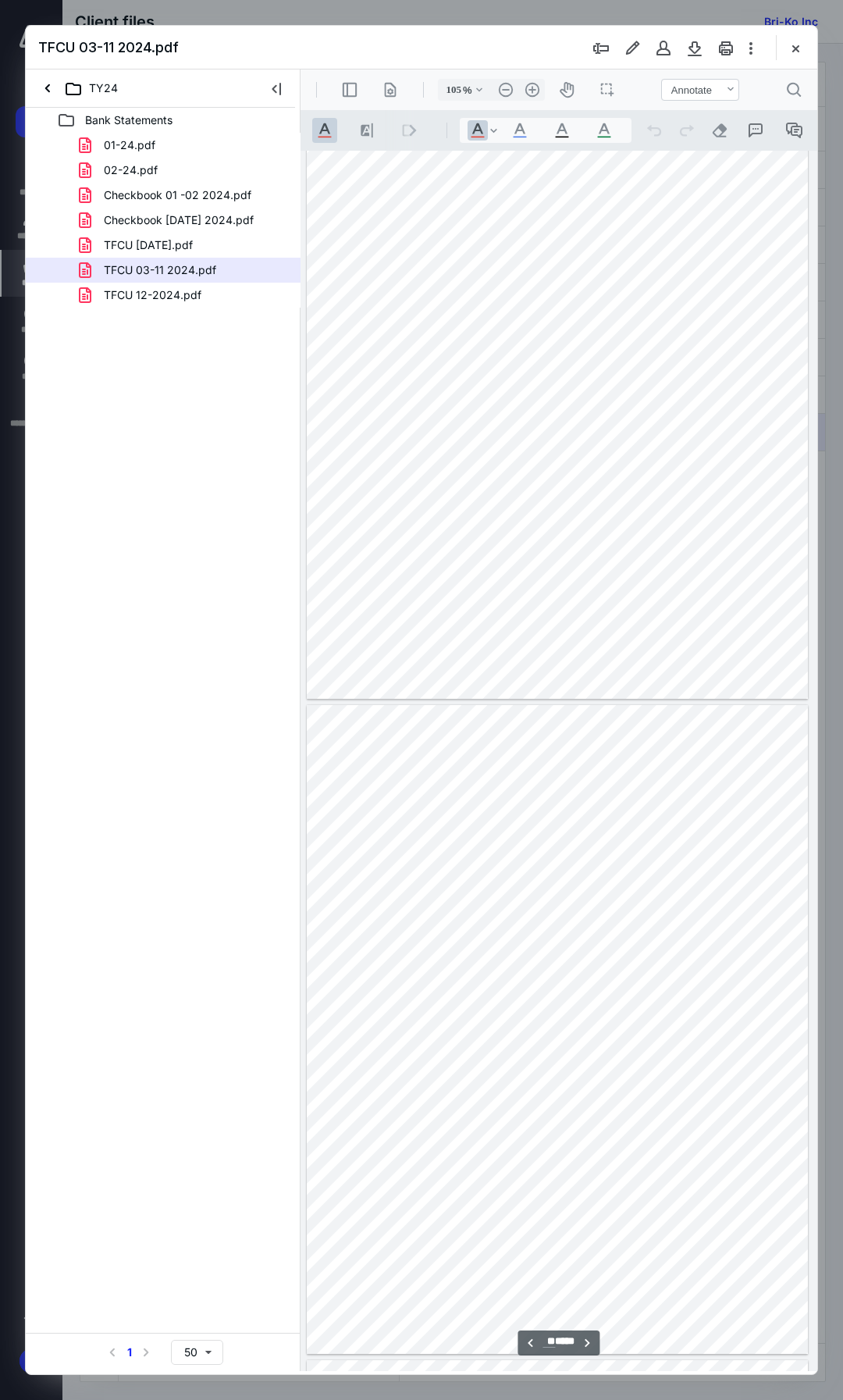 type on "**" 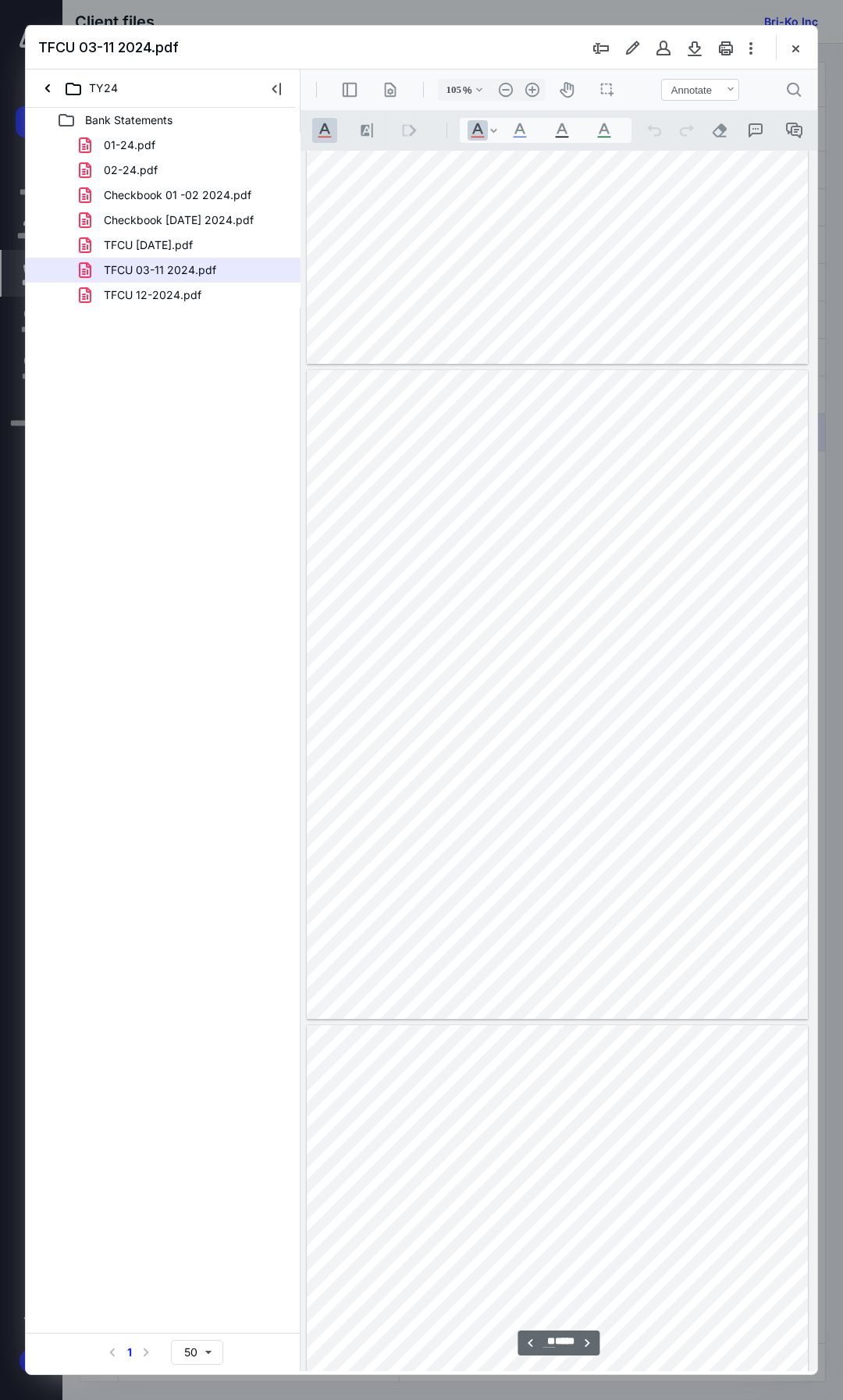 scroll, scrollTop: 6333, scrollLeft: 0, axis: vertical 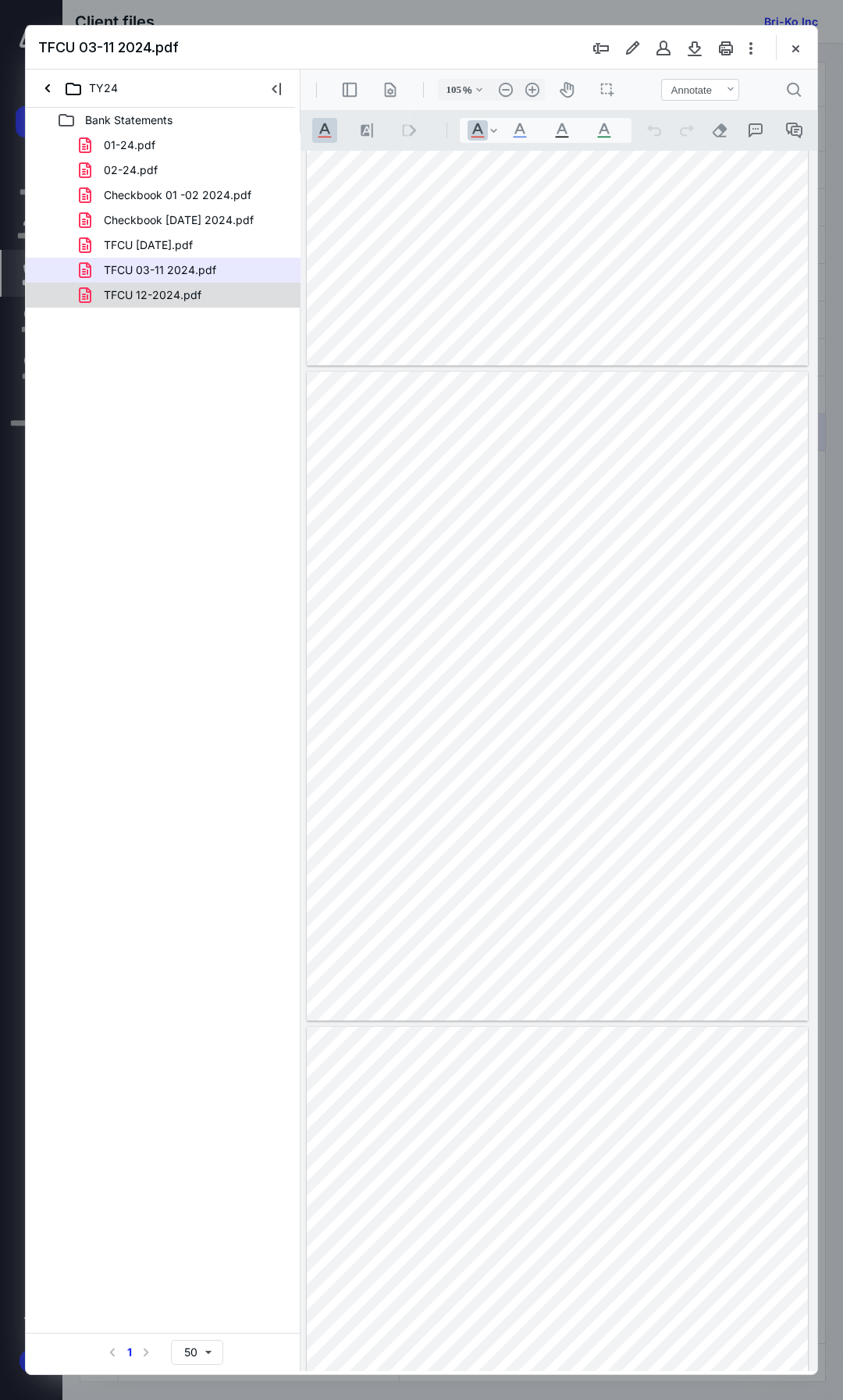 click on "TFCU 12-2024.pdf" at bounding box center (152, 295) 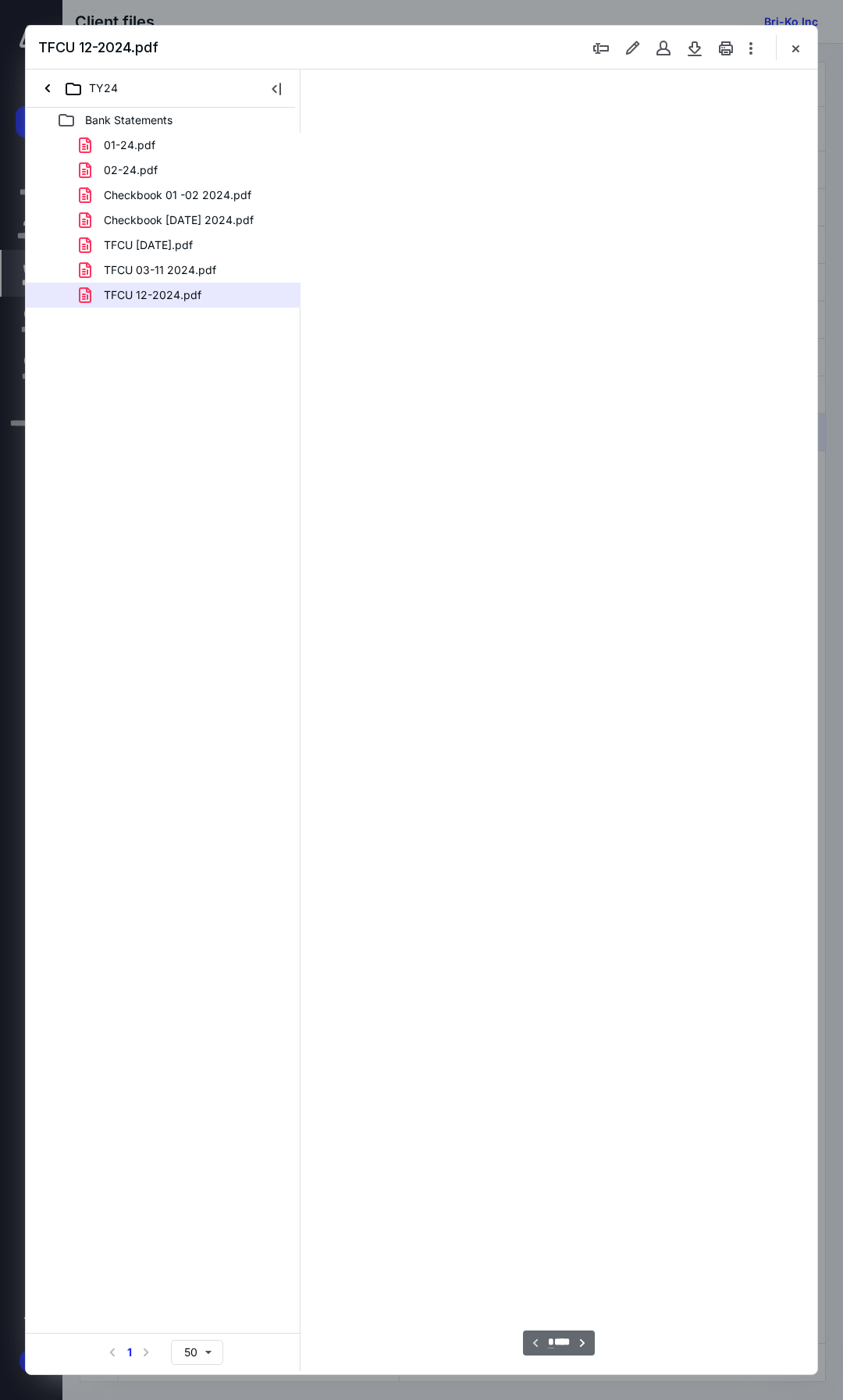 type on "104" 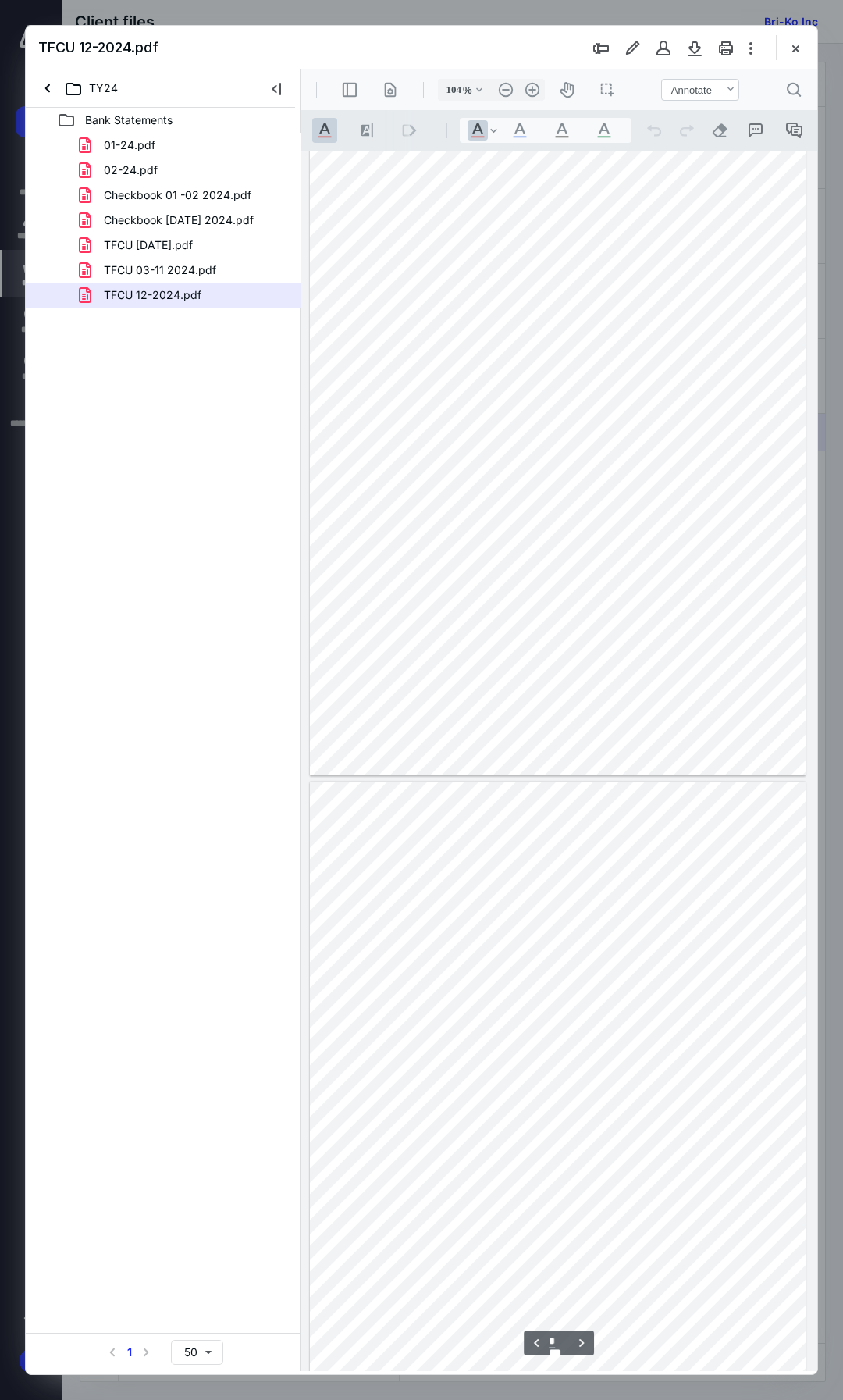 type on "*" 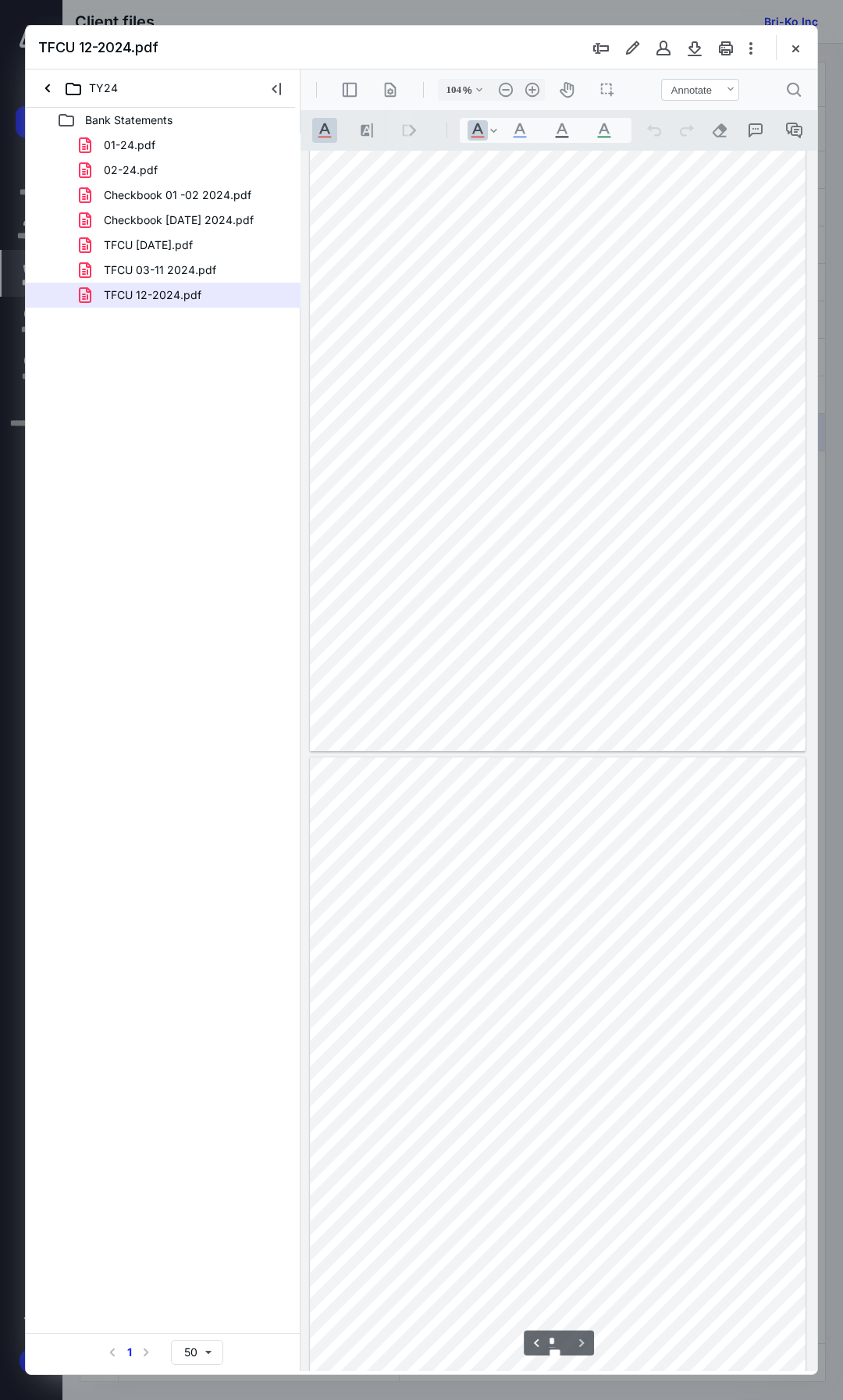 scroll, scrollTop: 724, scrollLeft: 0, axis: vertical 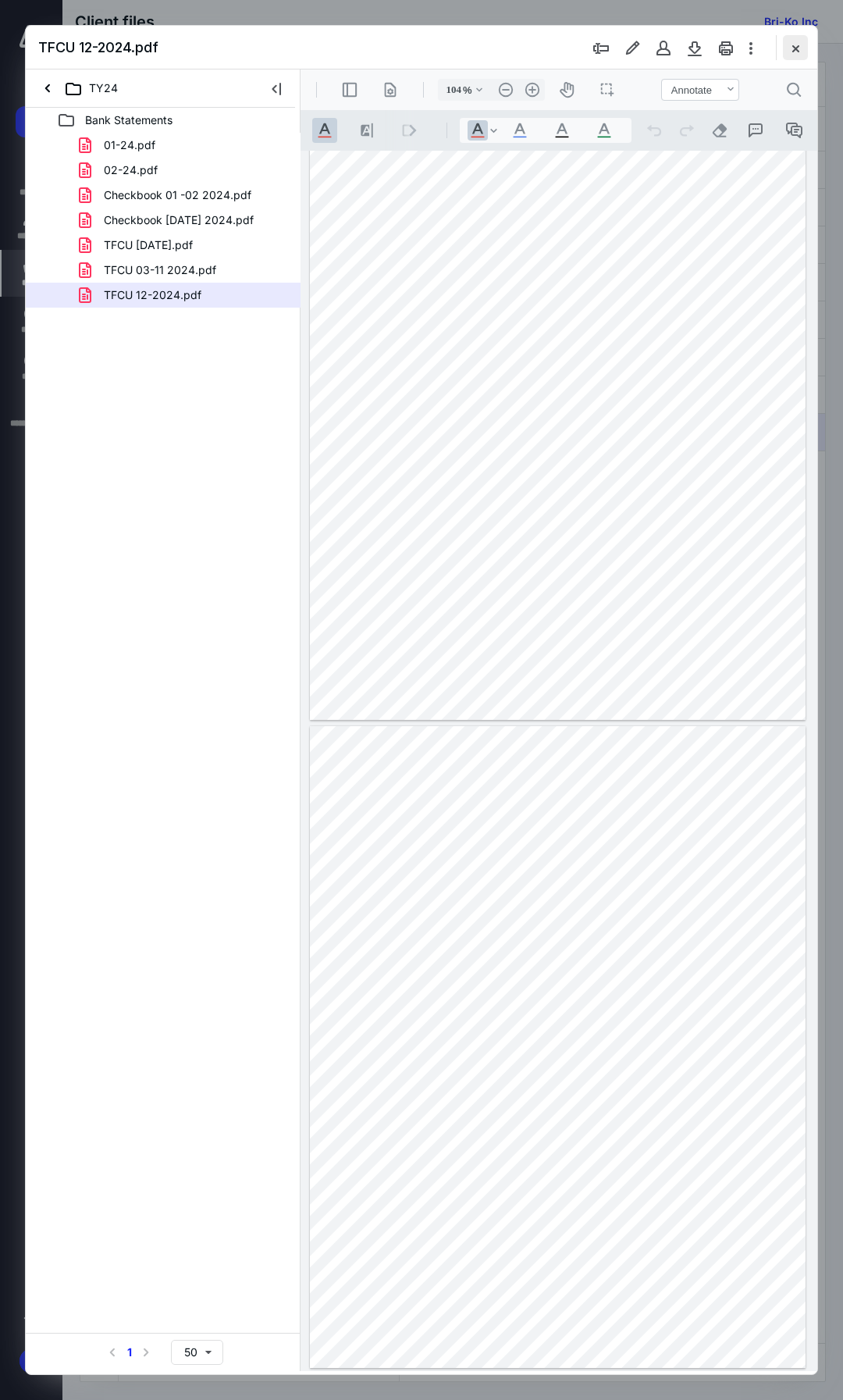 click at bounding box center [795, 48] 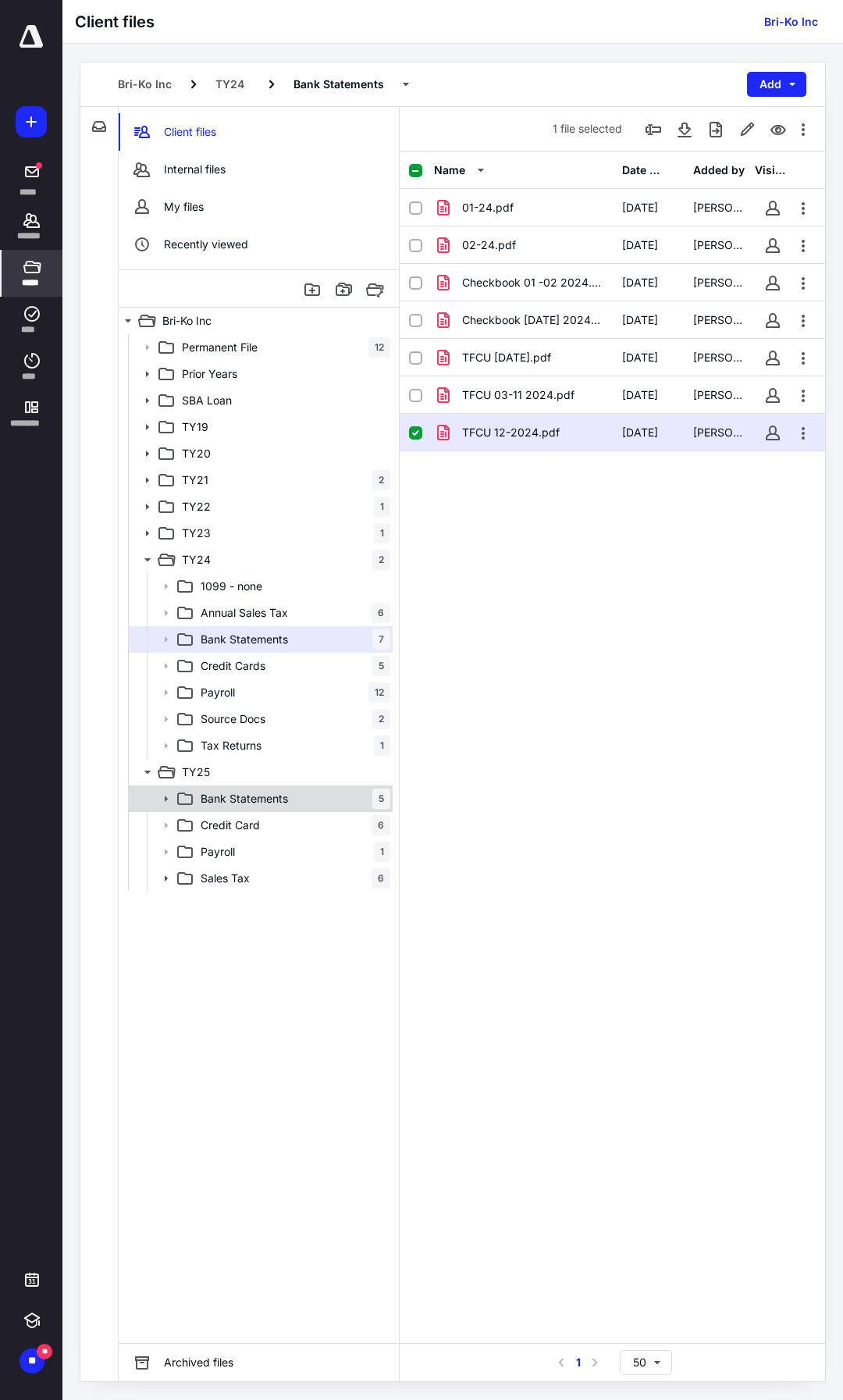 click on "Bank Statements" at bounding box center [244, 799] 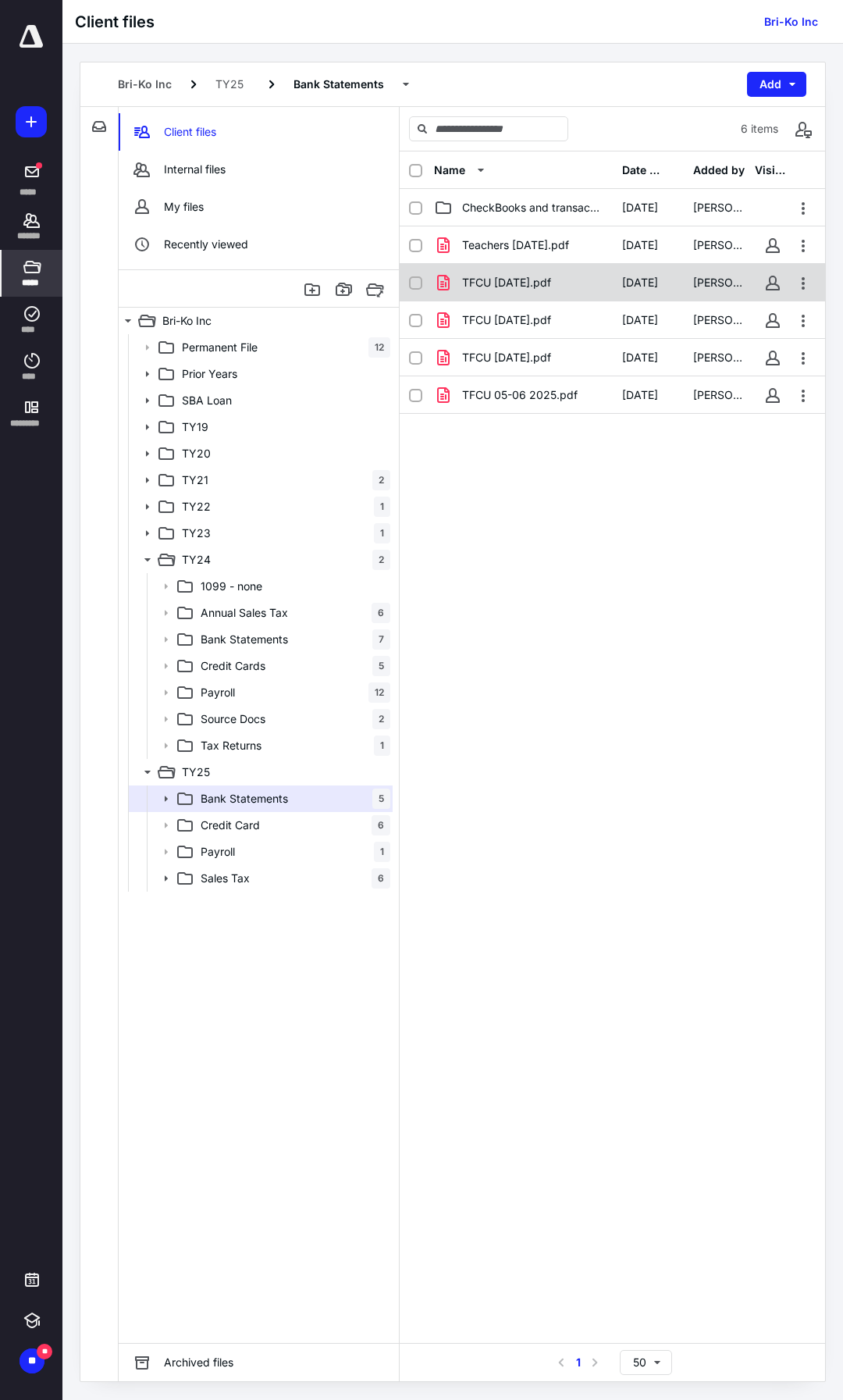 click on "TFCU 1-31-2025.pdf 6/11/2025 Dan Bloch" at bounding box center (612, 283) 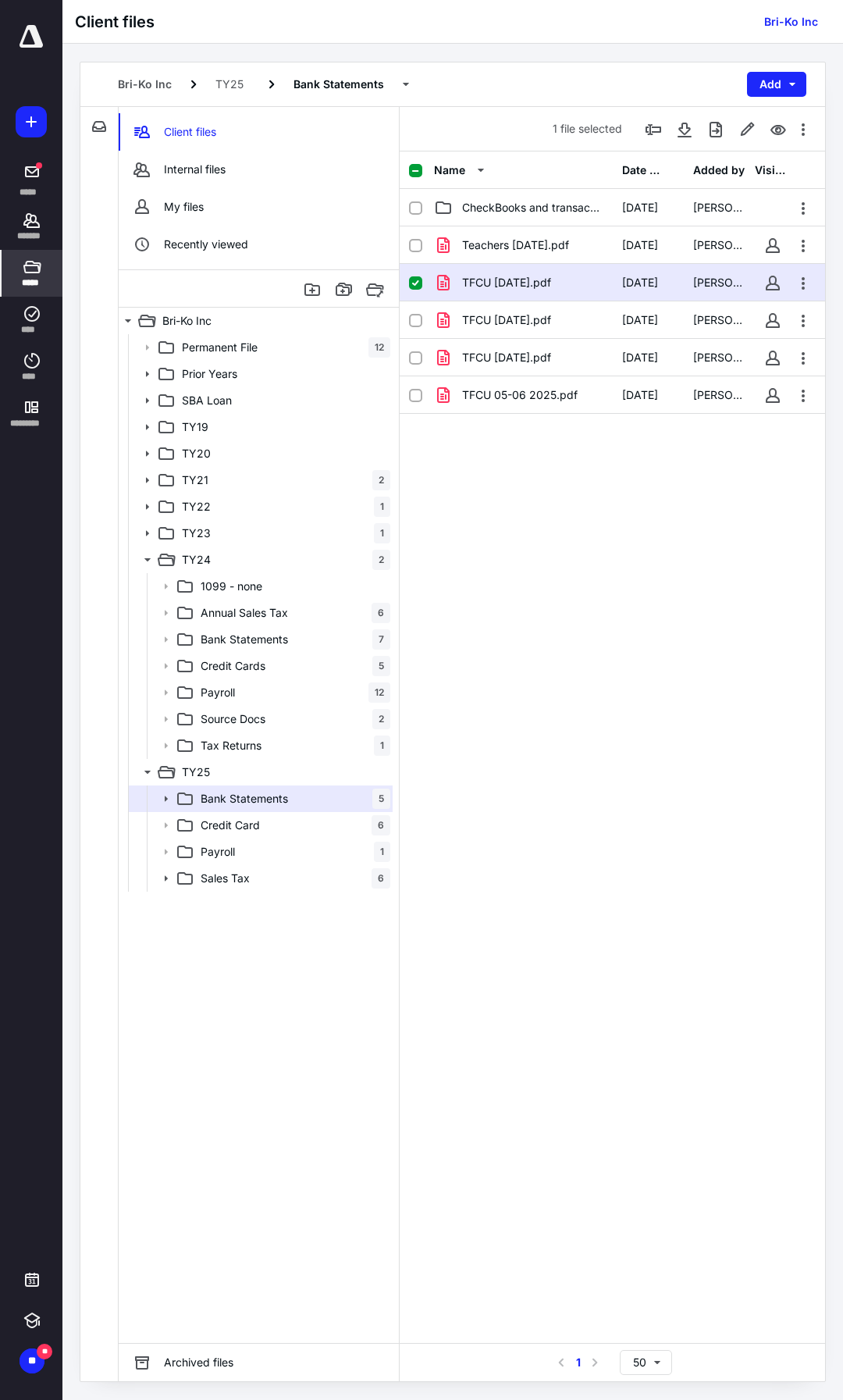 click on "TFCU 1-31-2025.pdf 6/11/2025 Dan Bloch" at bounding box center [612, 283] 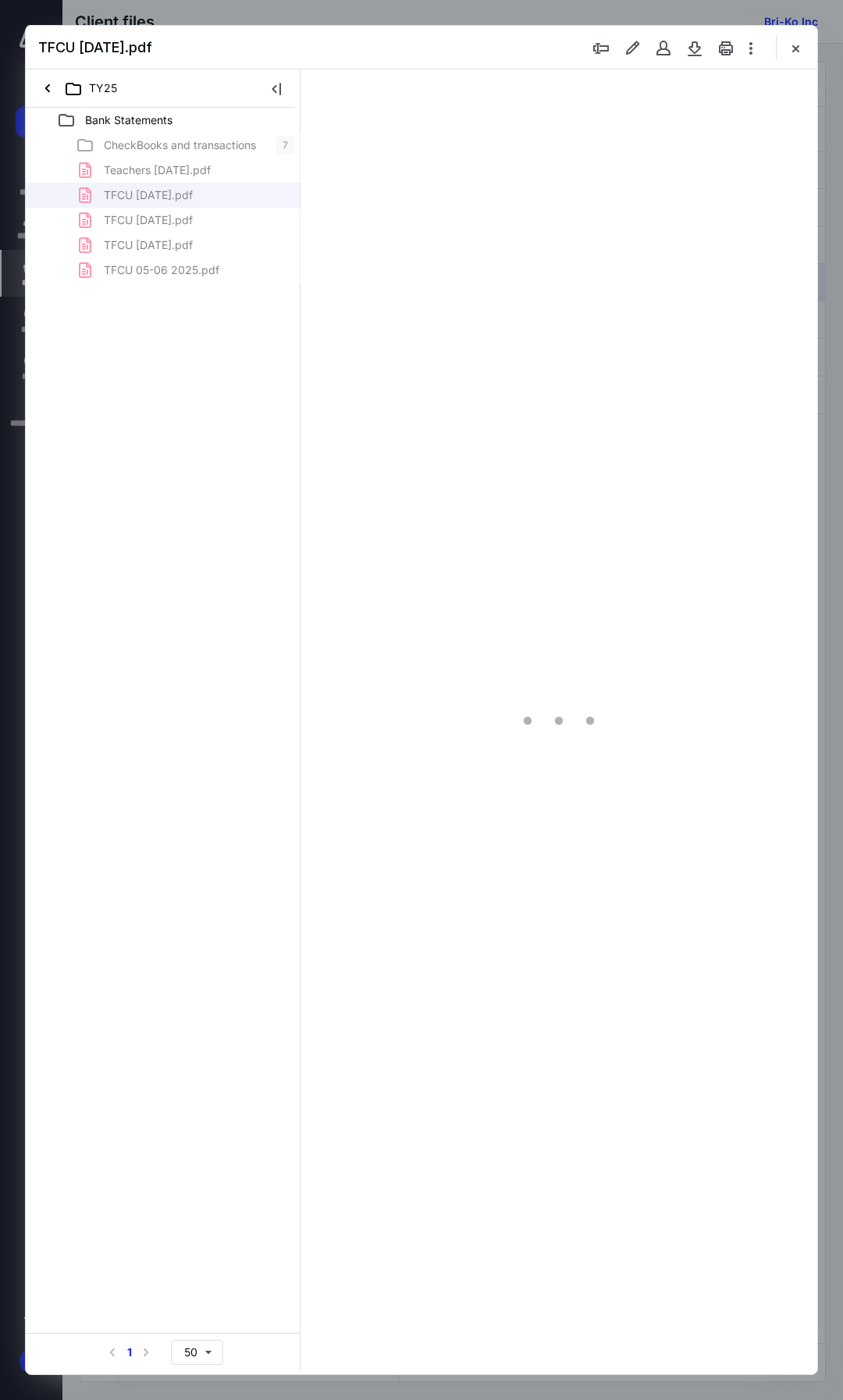 scroll, scrollTop: 0, scrollLeft: 0, axis: both 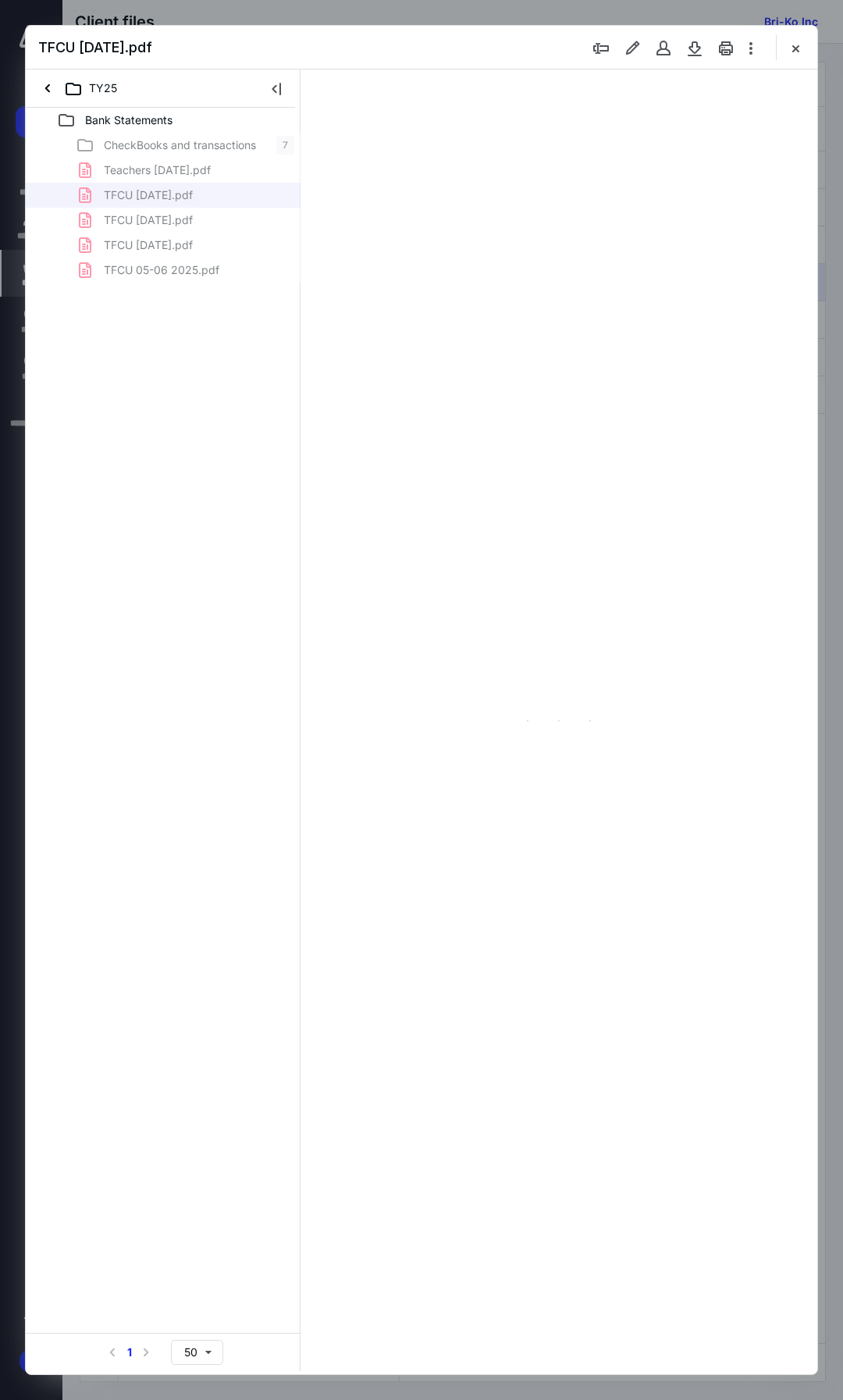 type on "106" 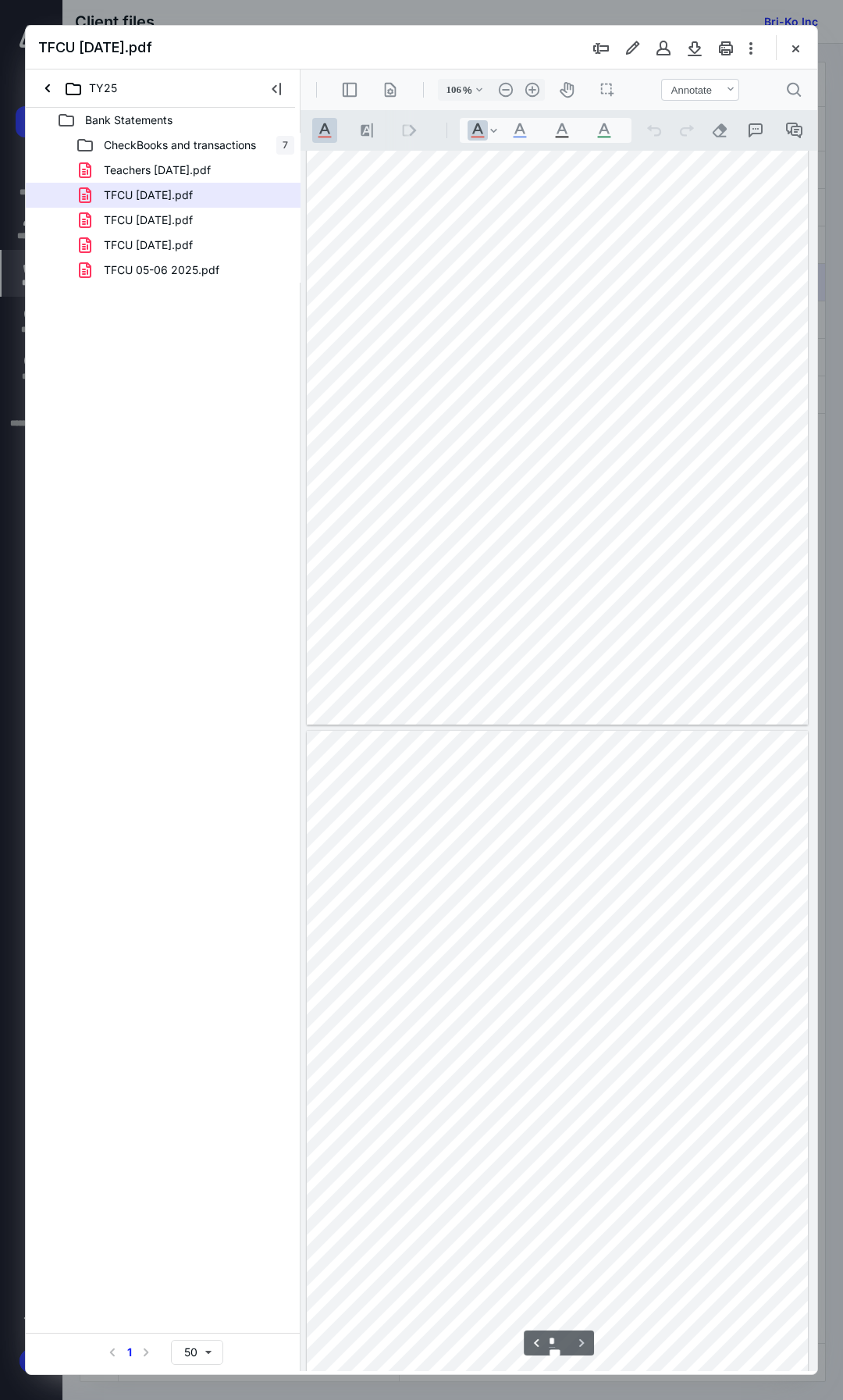 scroll, scrollTop: 869, scrollLeft: 0, axis: vertical 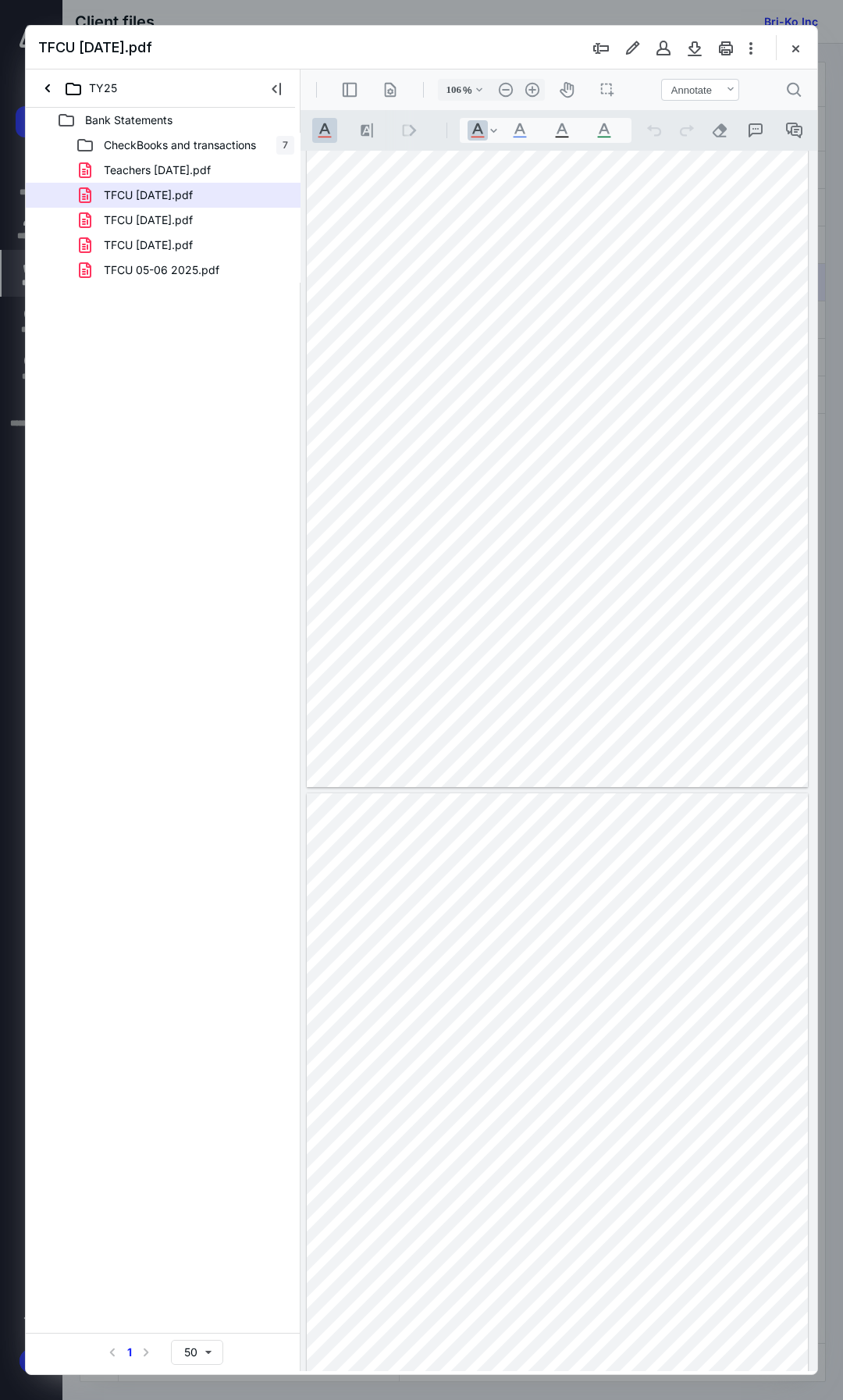 type on "*" 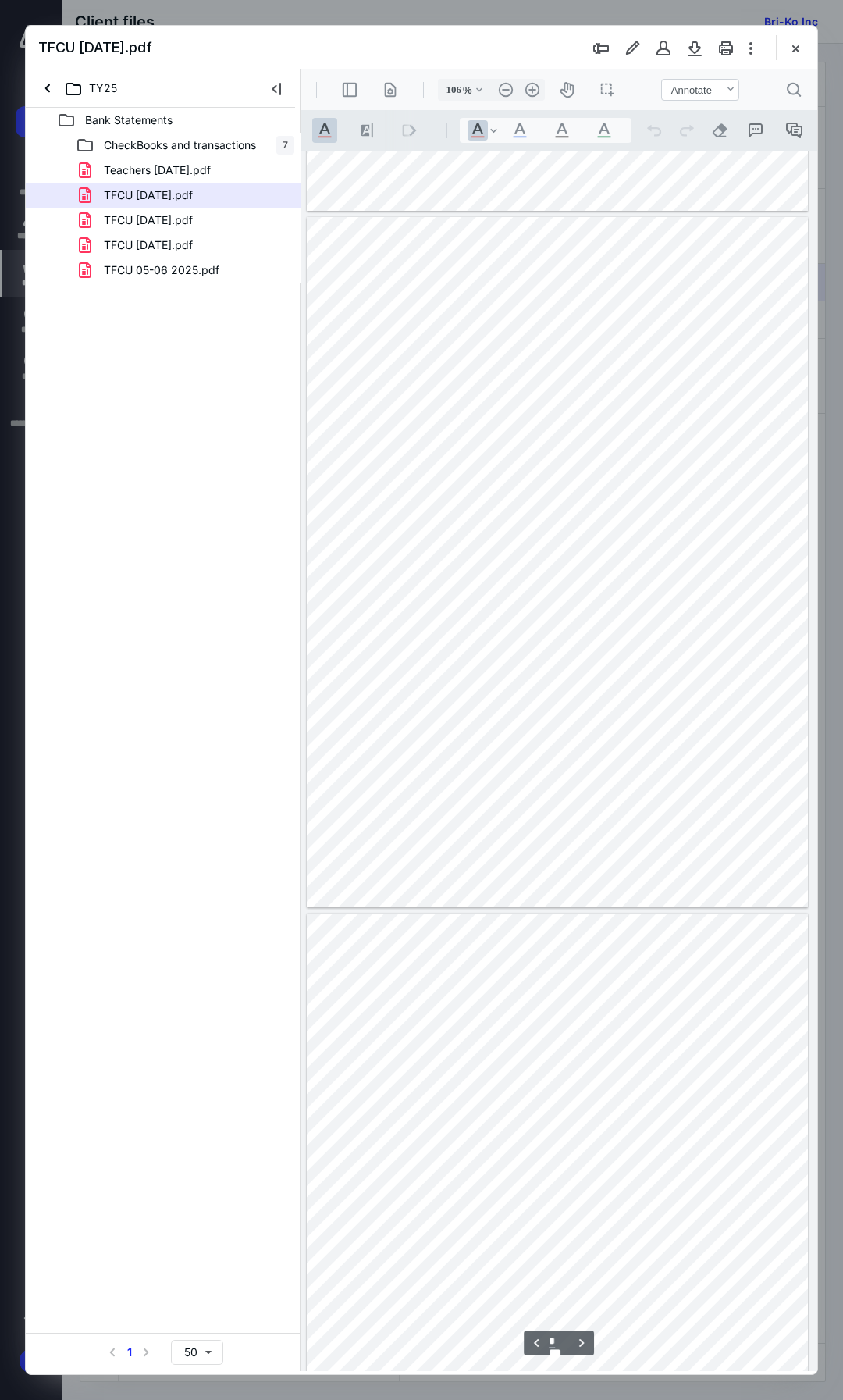 scroll, scrollTop: 635, scrollLeft: 0, axis: vertical 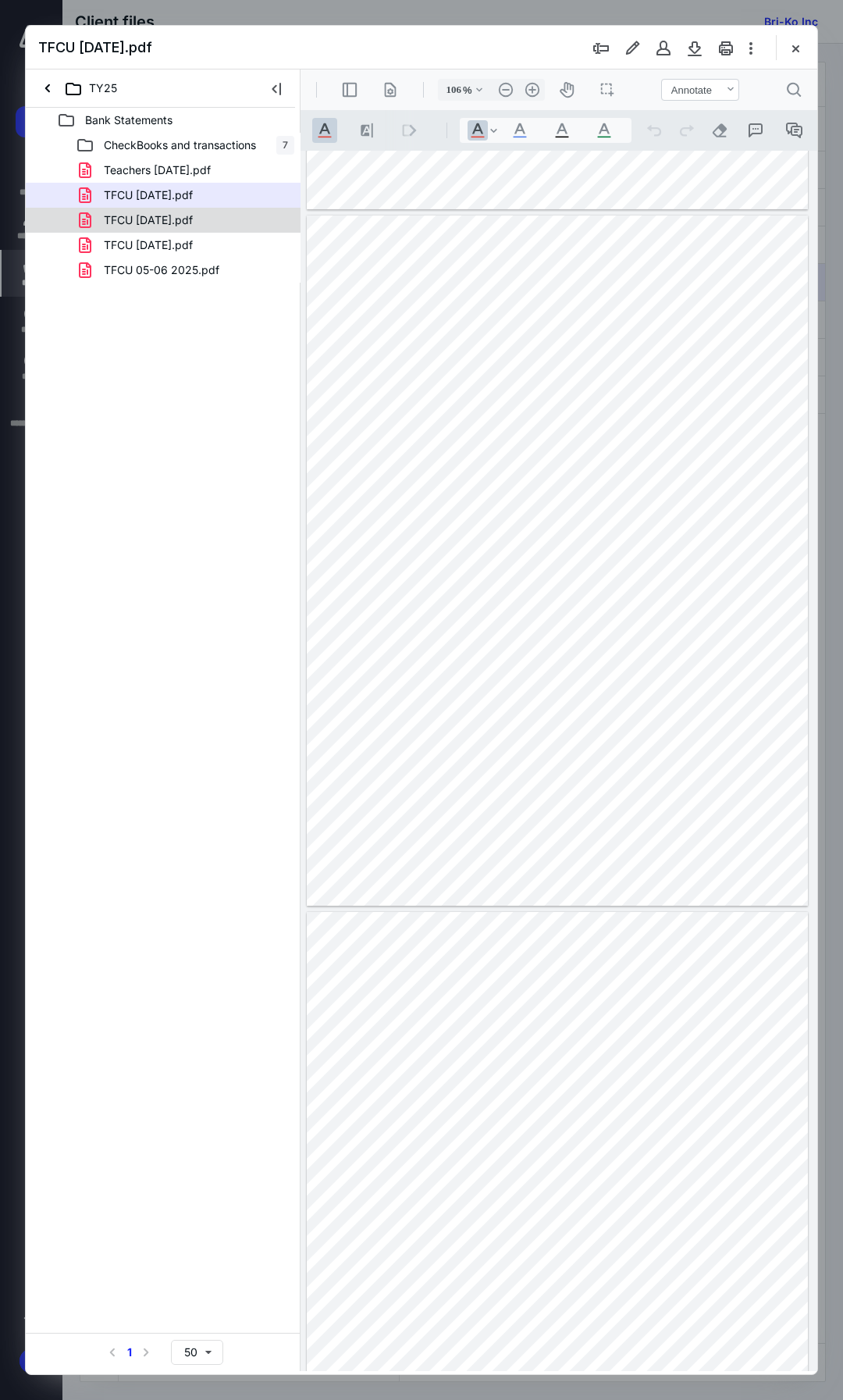 click on "TFCU 02-28- 2025.pdf" at bounding box center [148, 220] 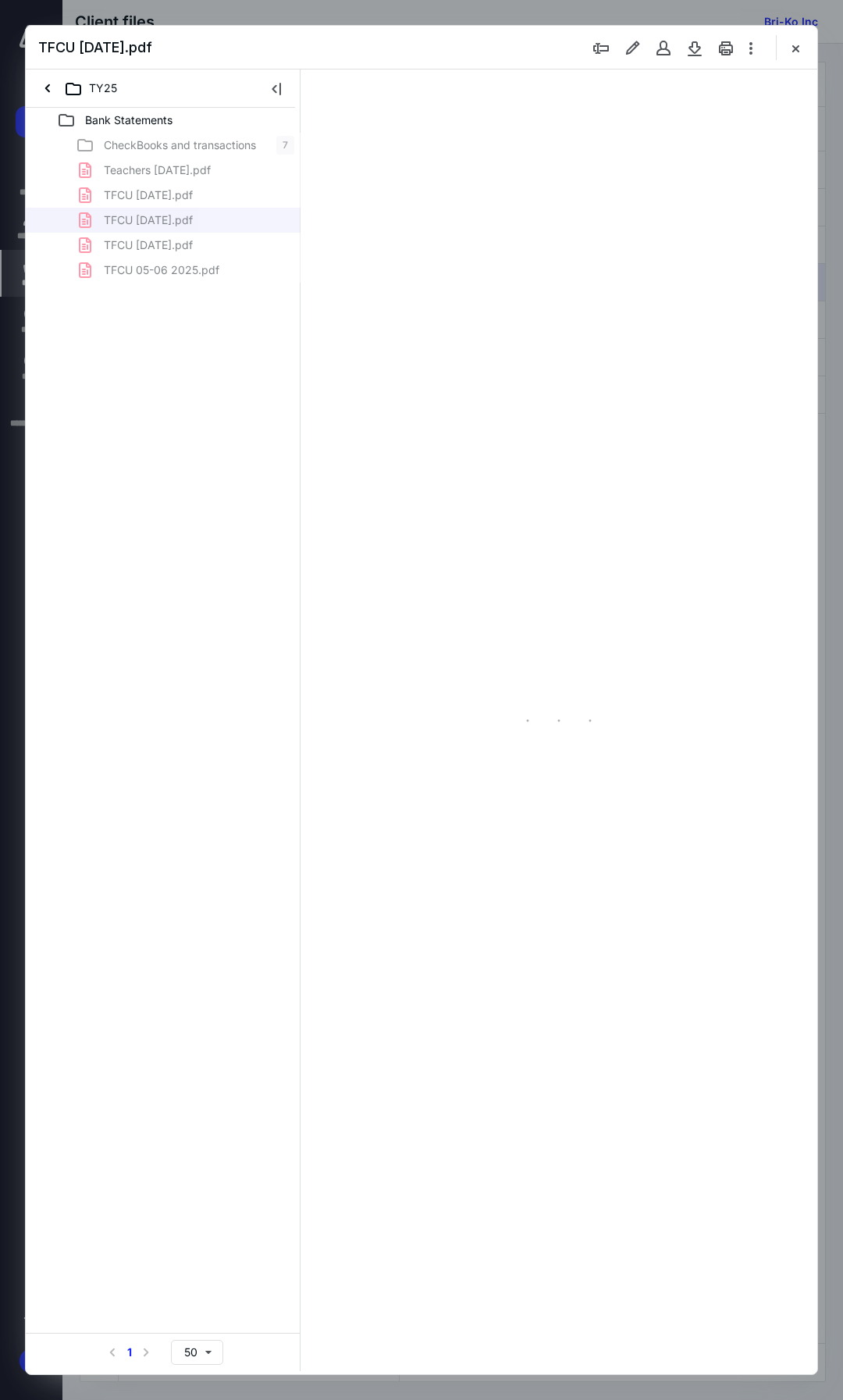 type on "106" 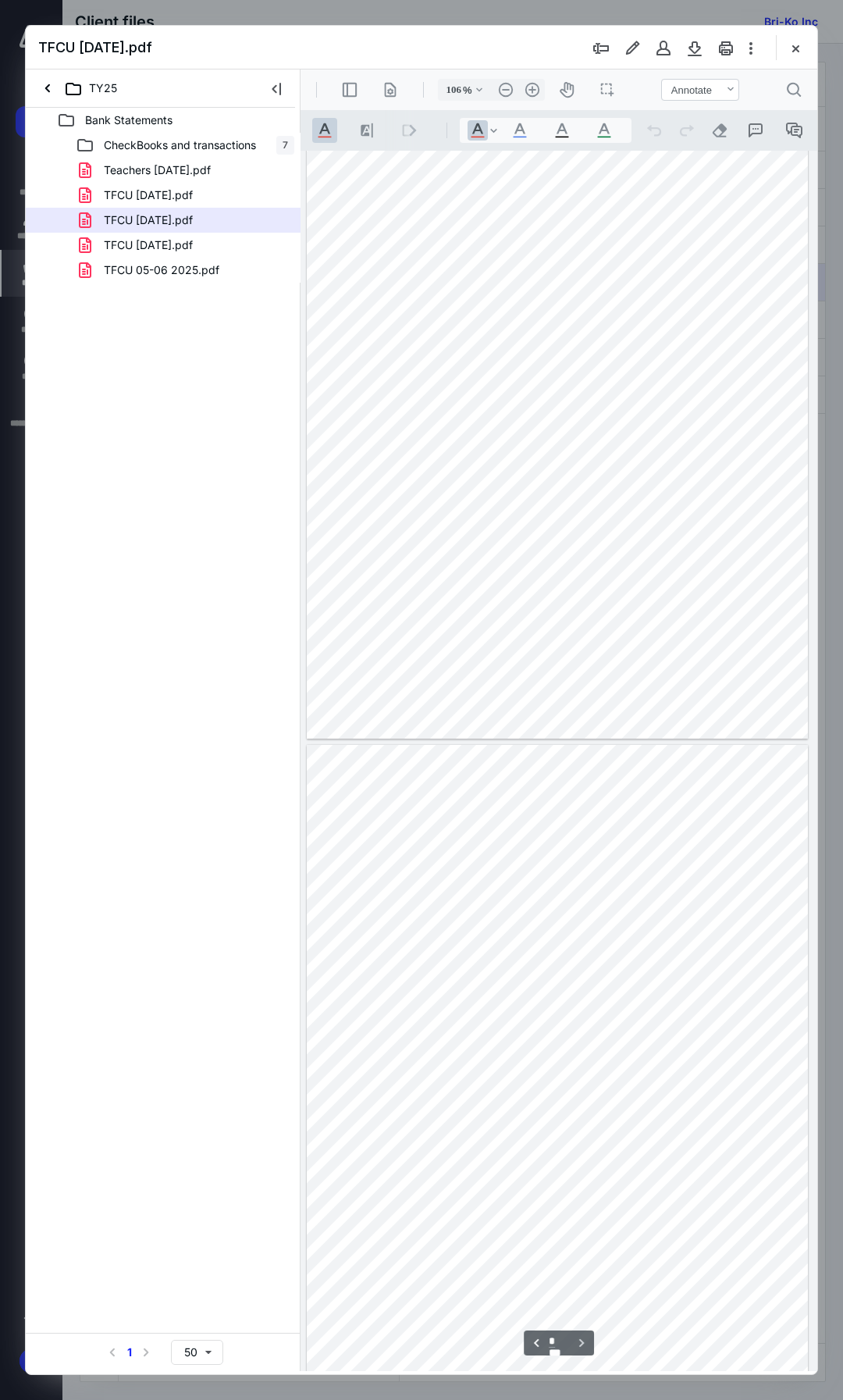 scroll, scrollTop: 796, scrollLeft: 0, axis: vertical 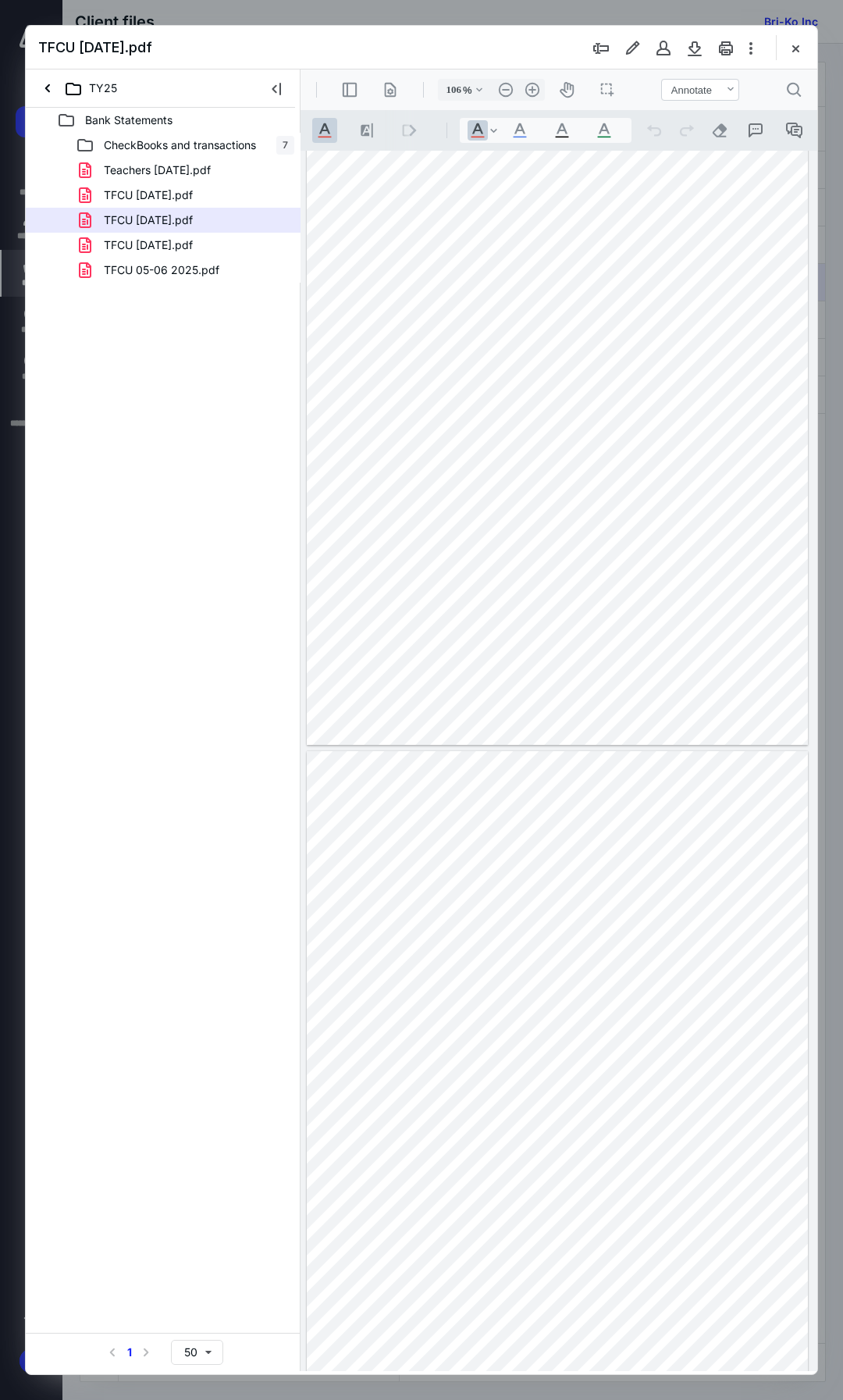 type on "*" 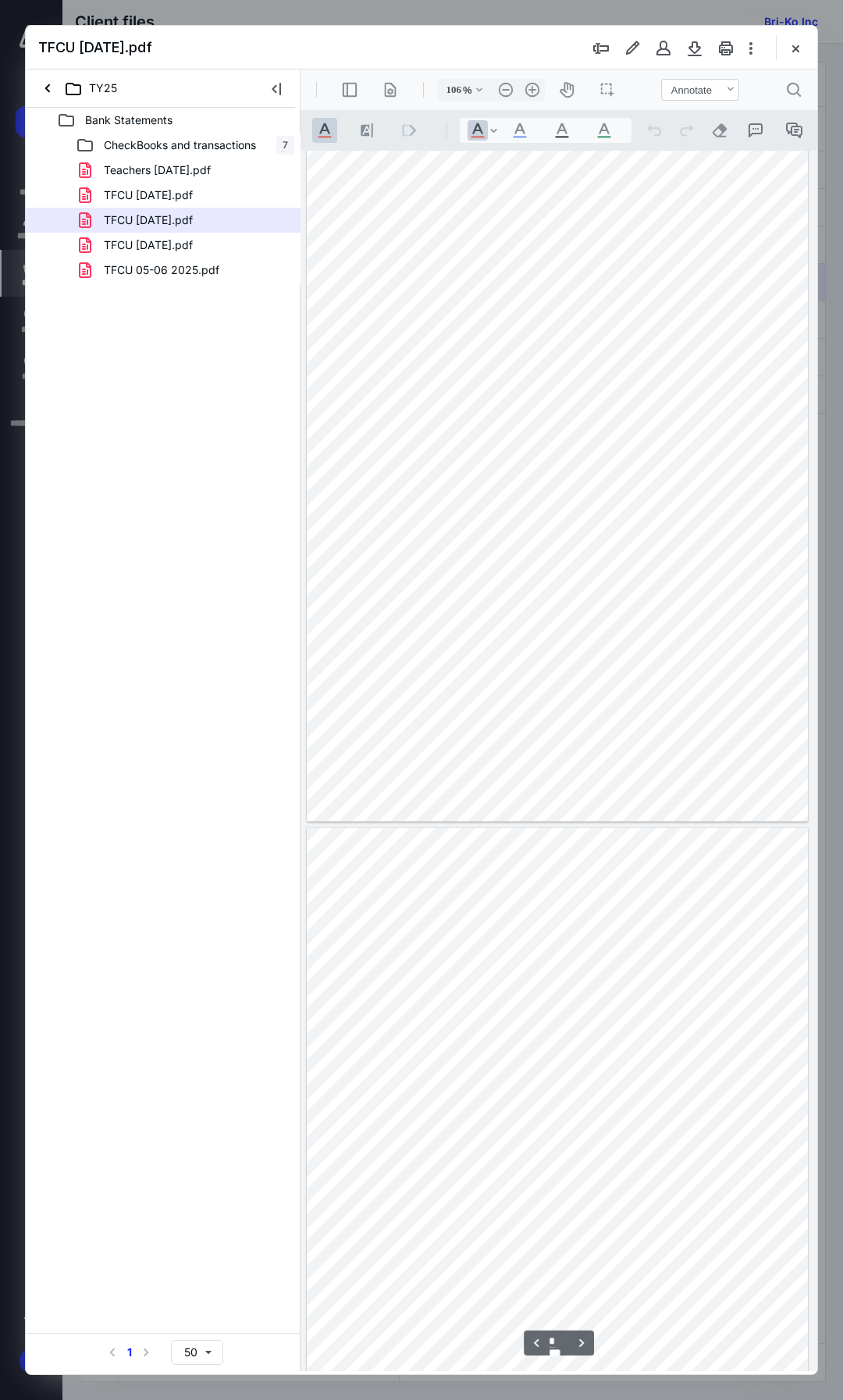 scroll, scrollTop: 718, scrollLeft: 0, axis: vertical 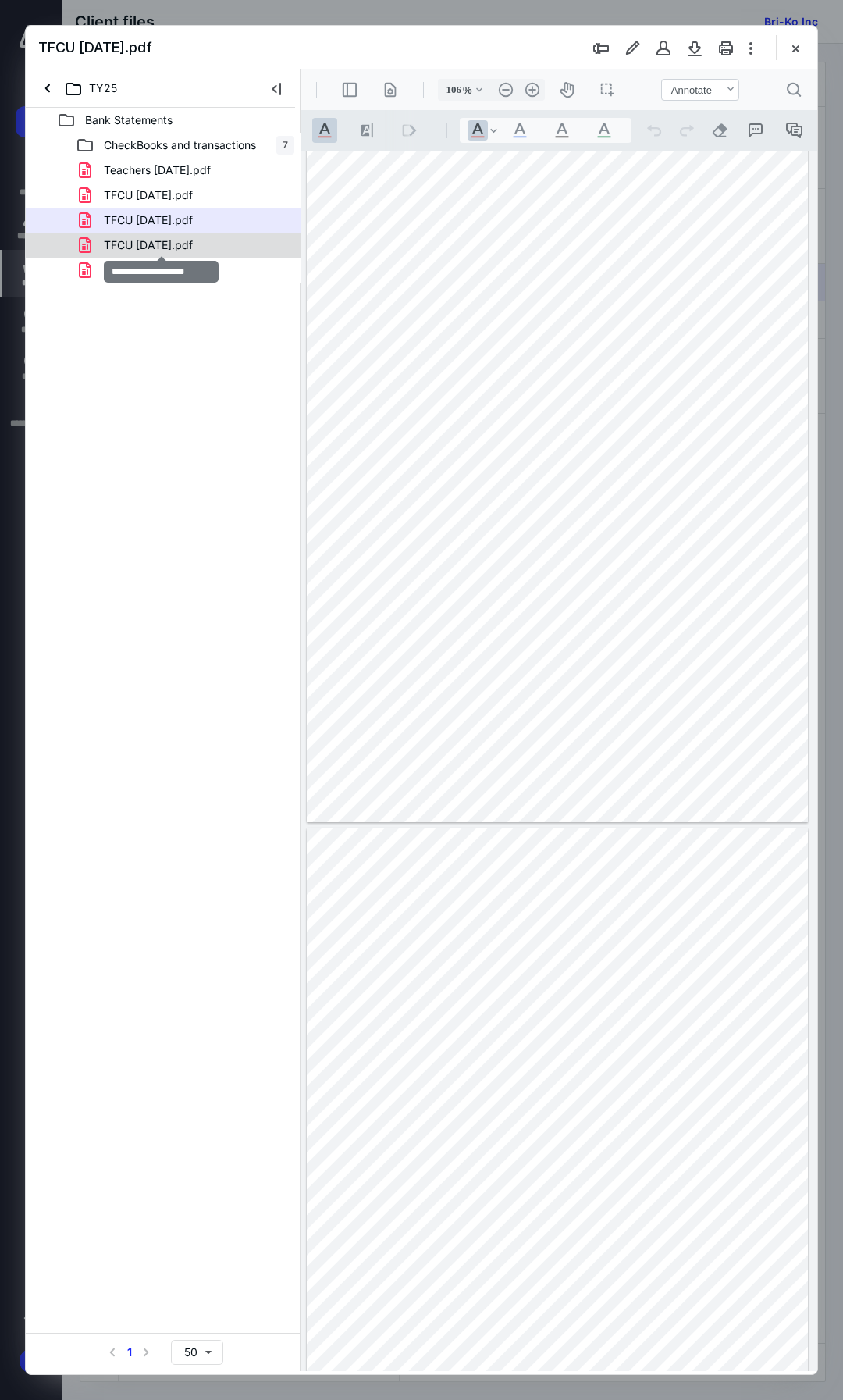click on "TFCU 03-31-2025.pdf" at bounding box center (148, 245) 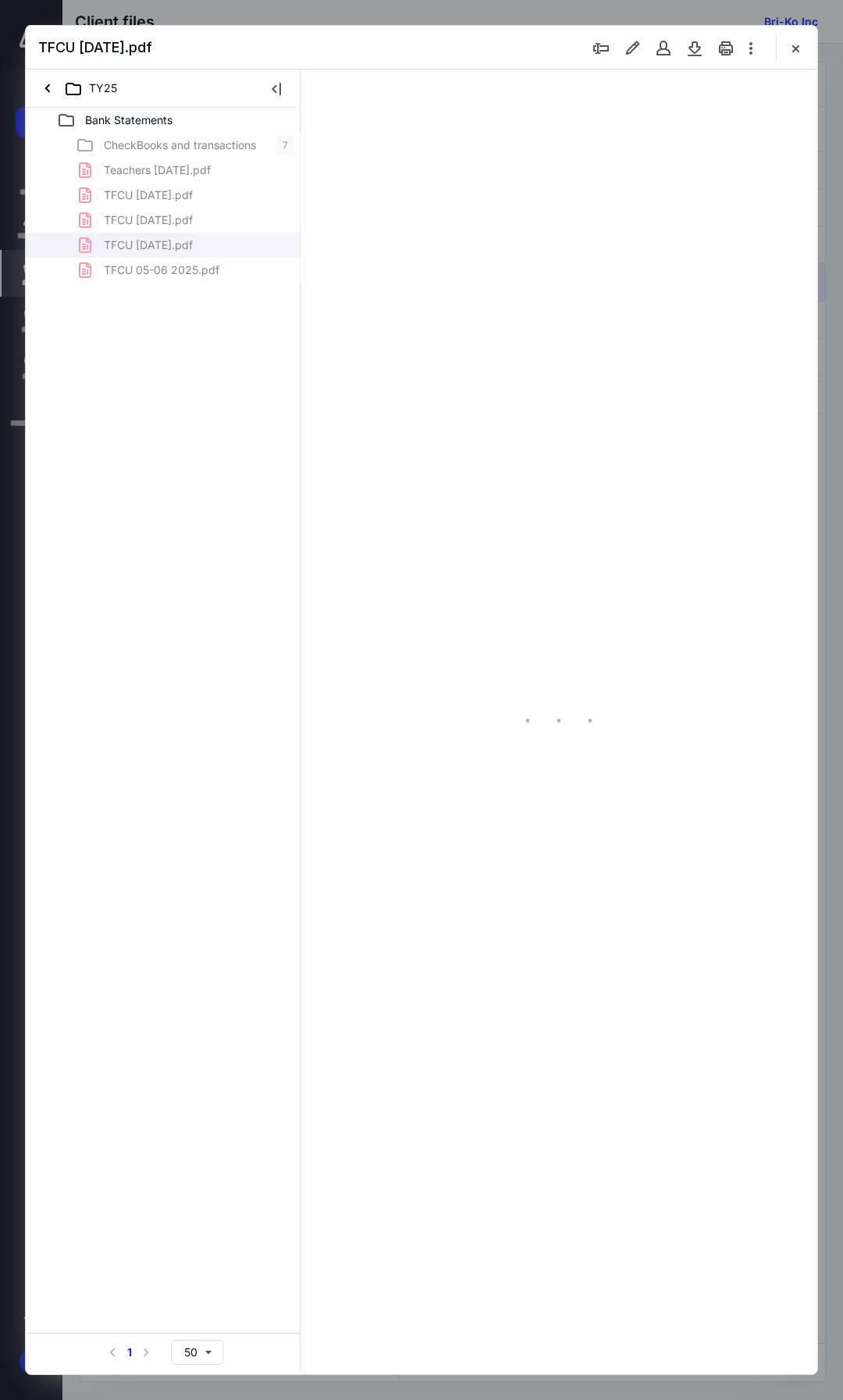 type on "104" 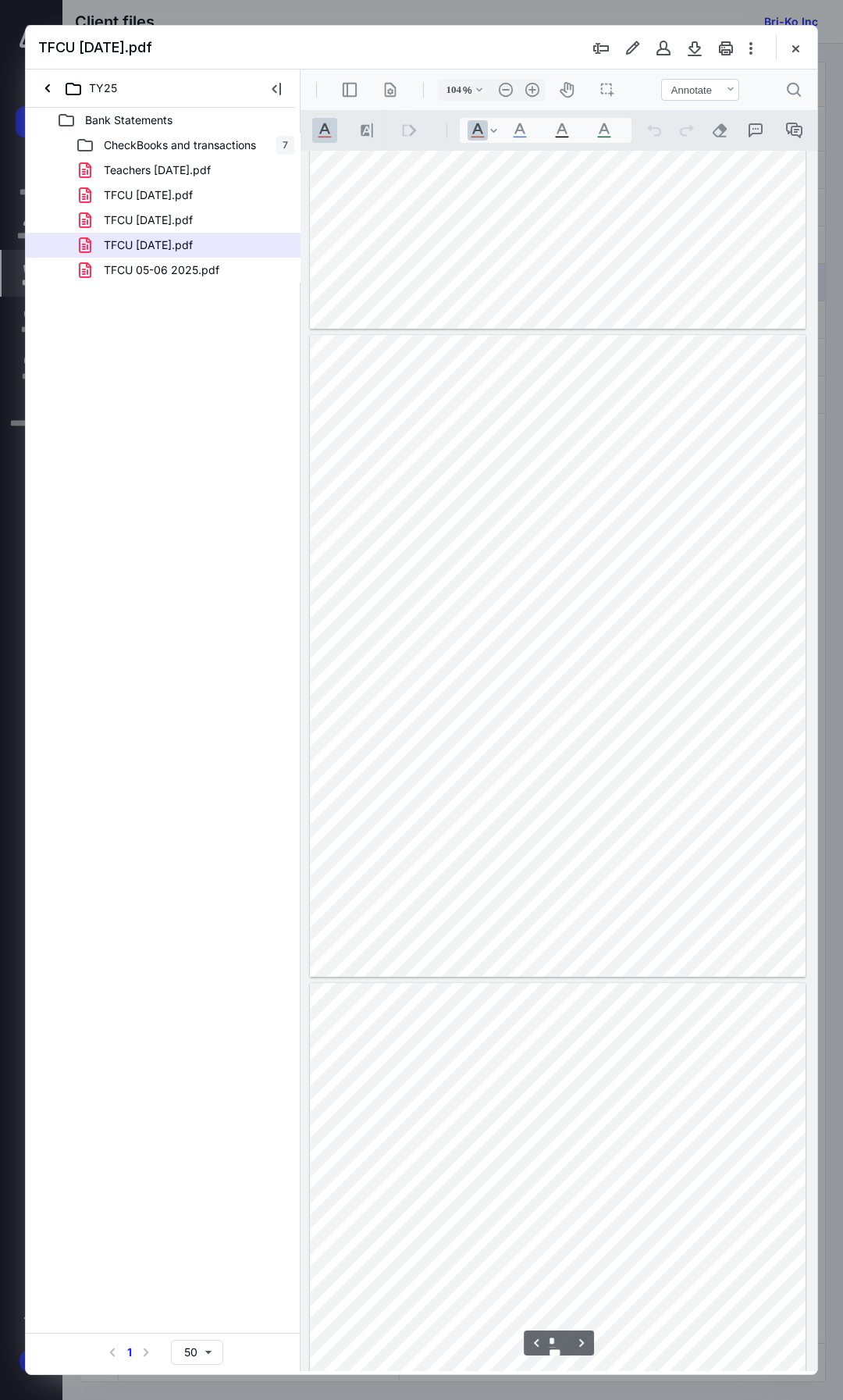 scroll, scrollTop: 466, scrollLeft: 0, axis: vertical 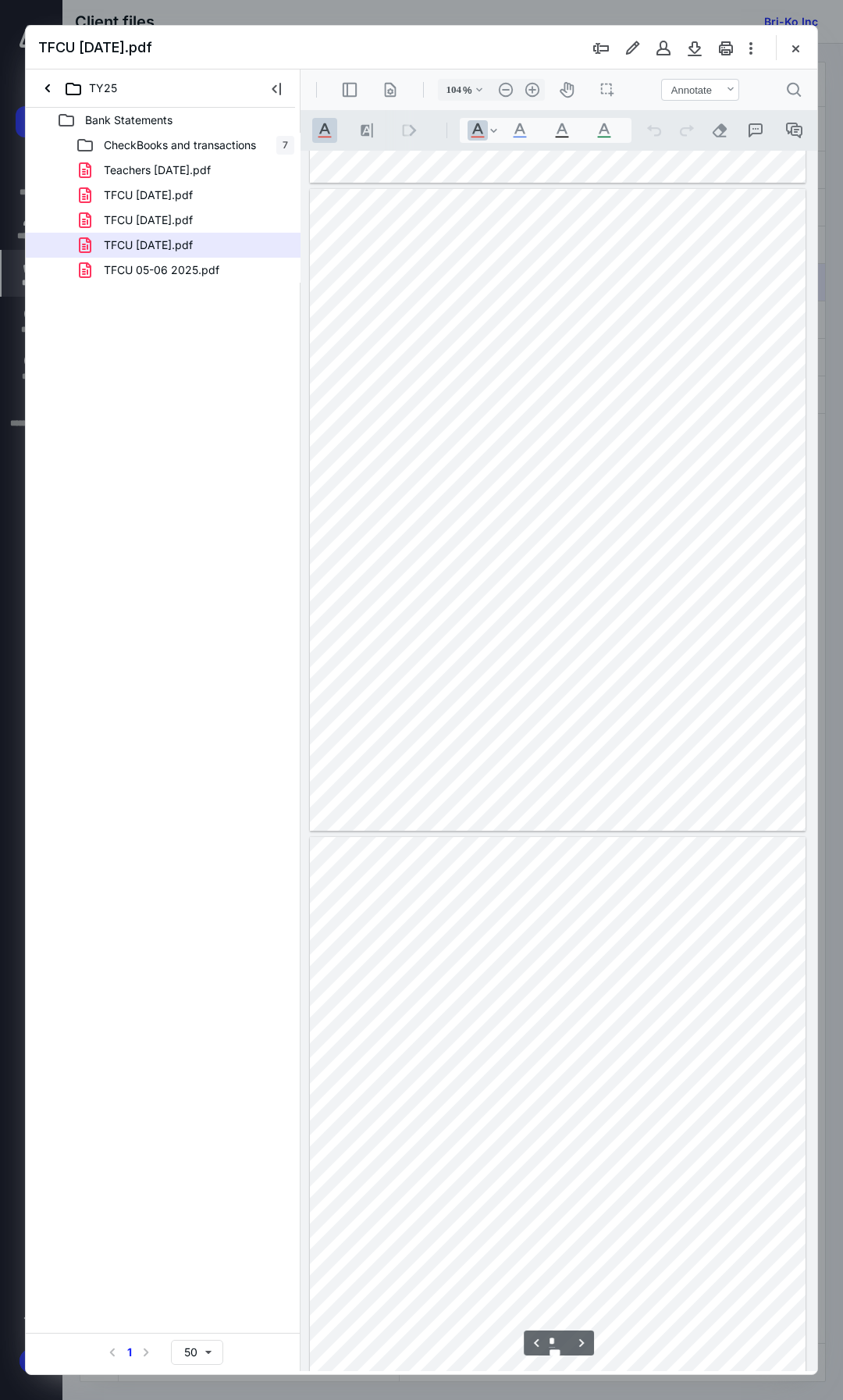 type on "*" 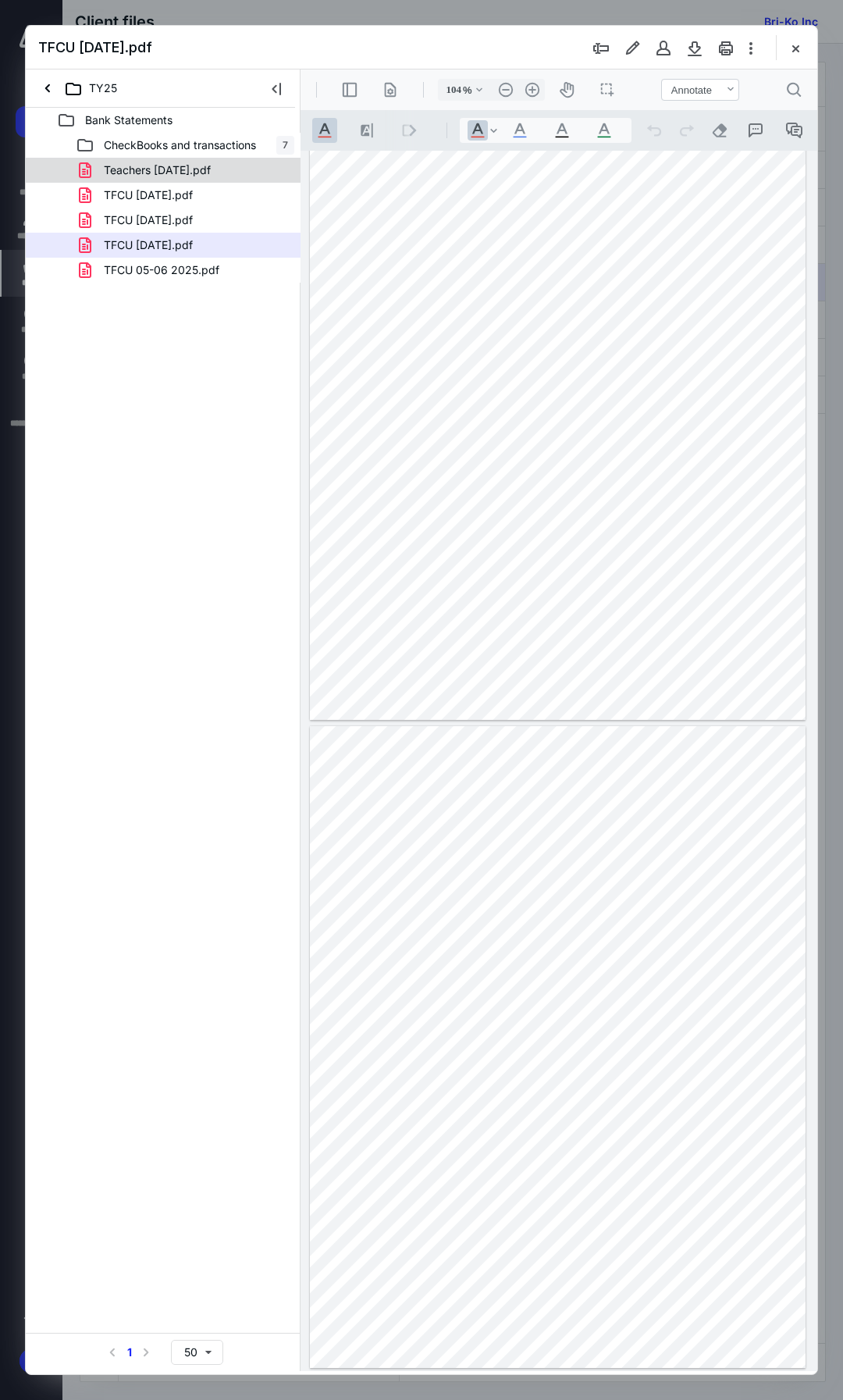 click on "Teachers 04-30-2025.pdf" at bounding box center (157, 170) 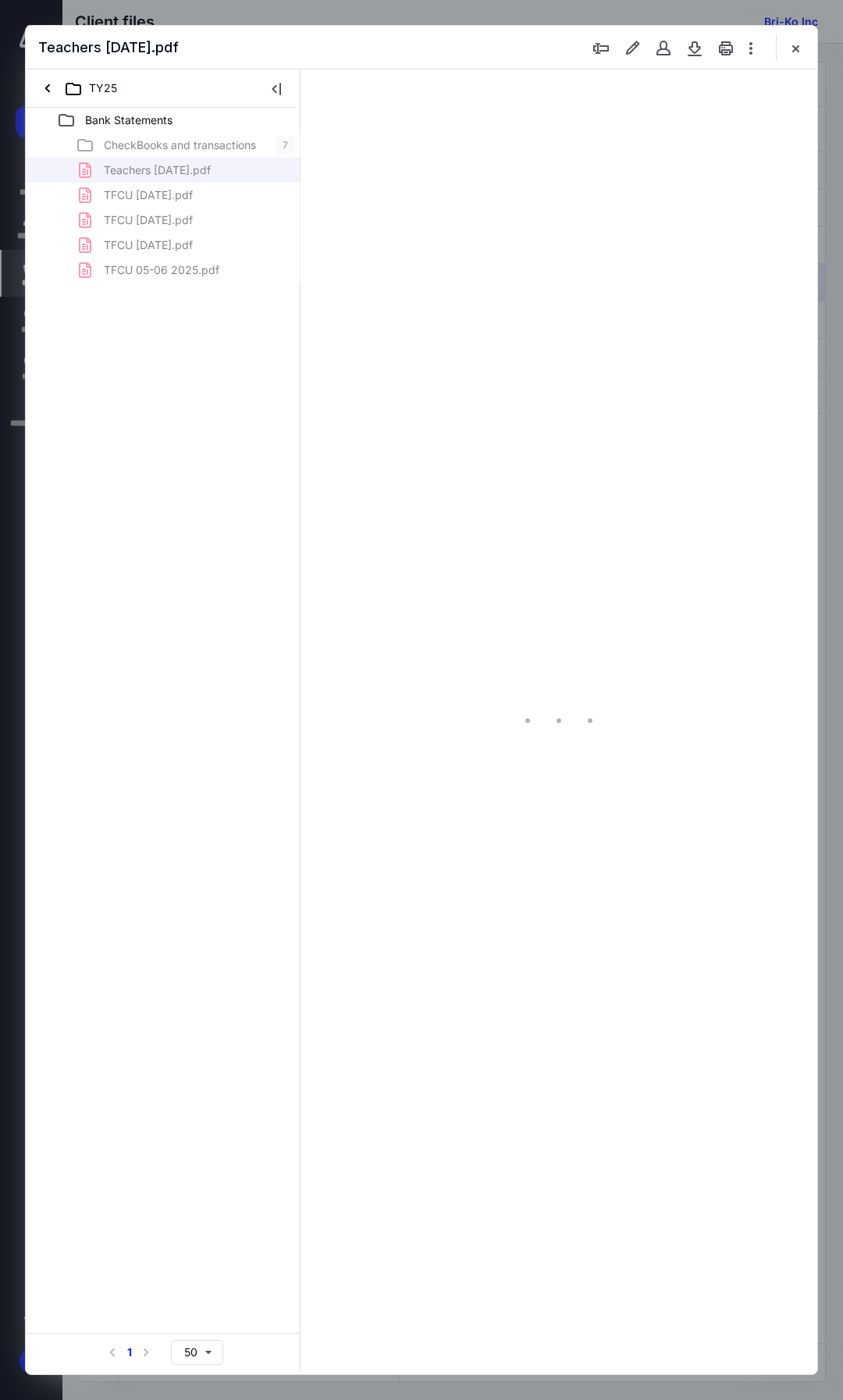 type on "104" 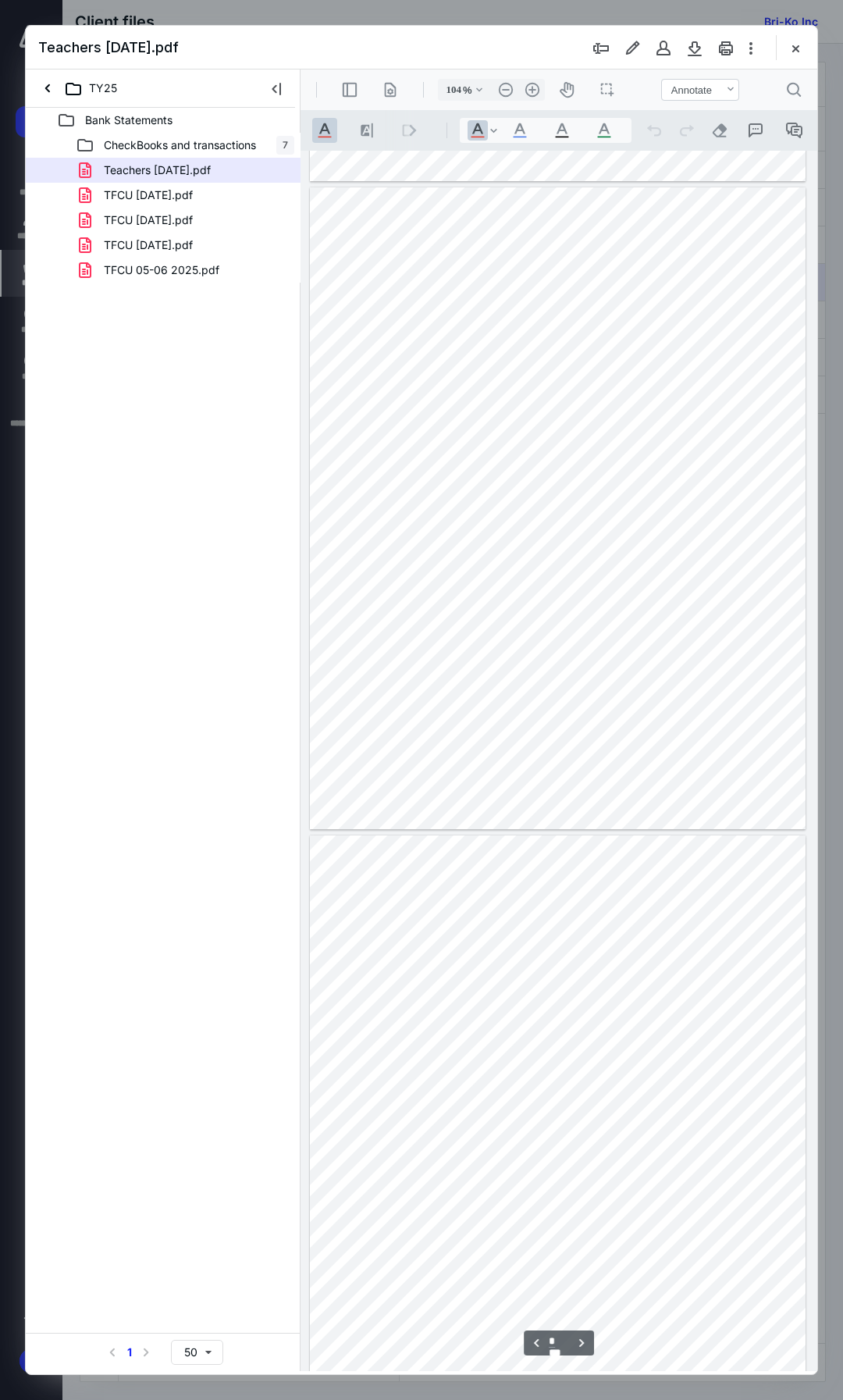 scroll, scrollTop: 724, scrollLeft: 0, axis: vertical 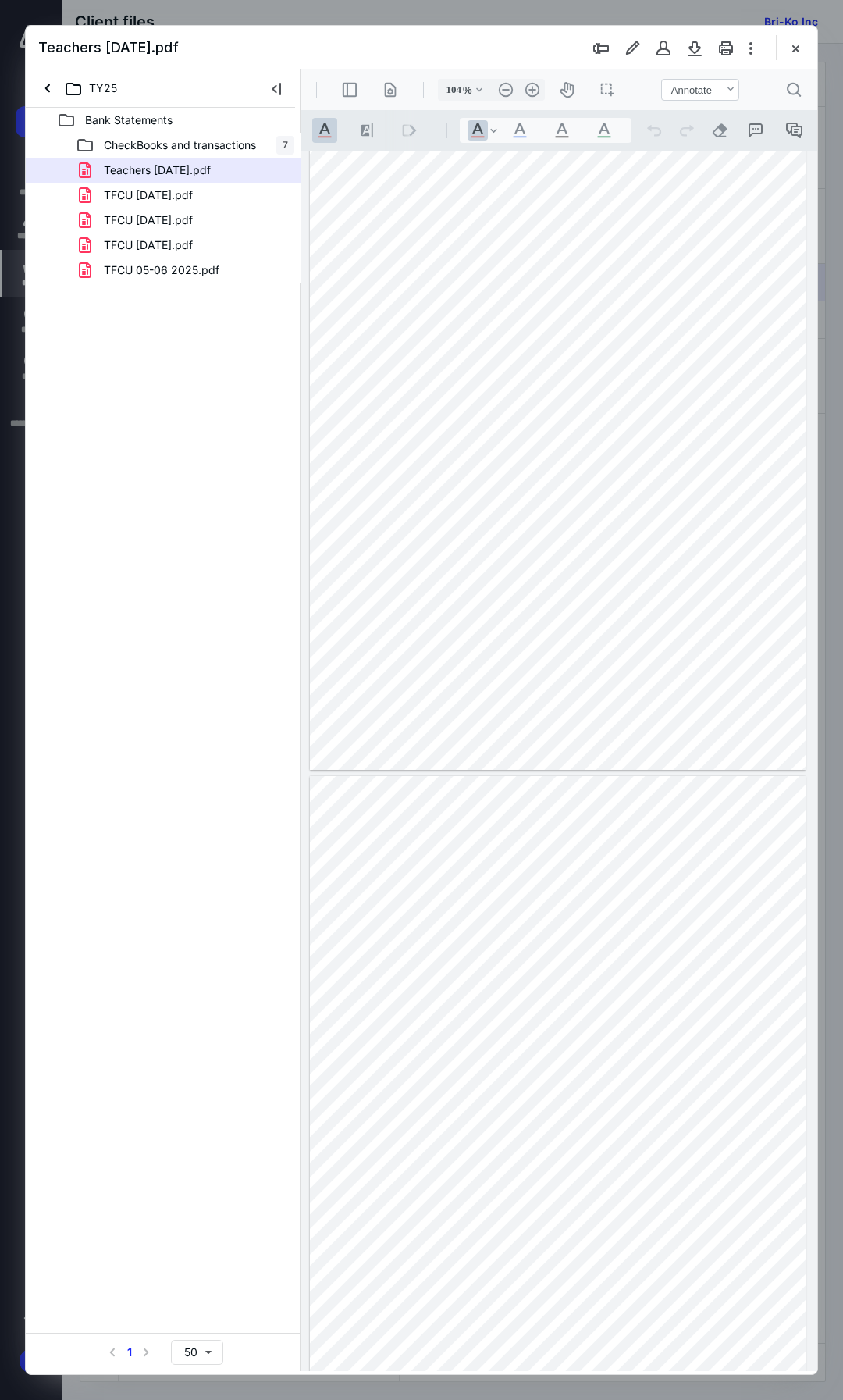 type on "*" 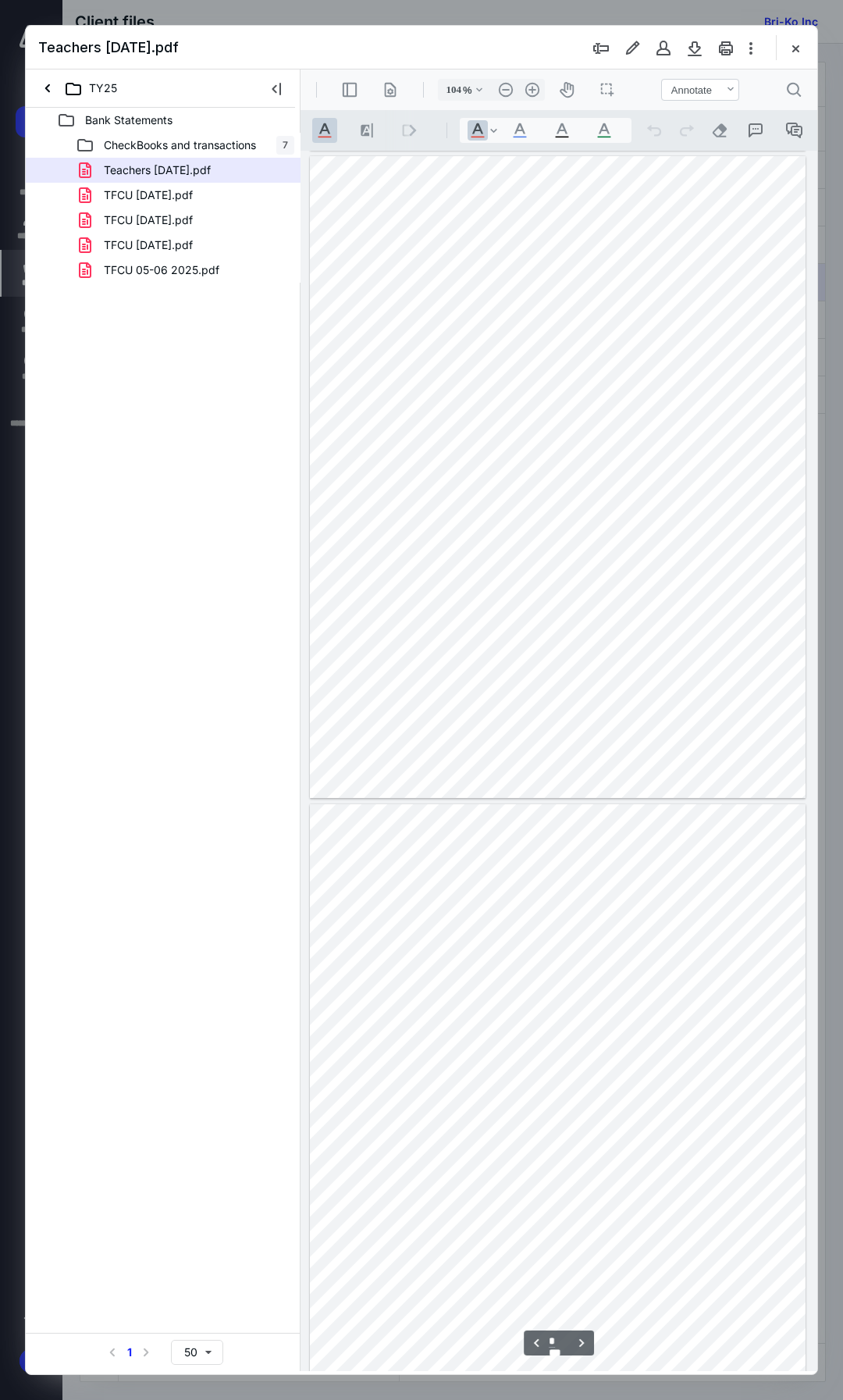 scroll, scrollTop: 647, scrollLeft: 0, axis: vertical 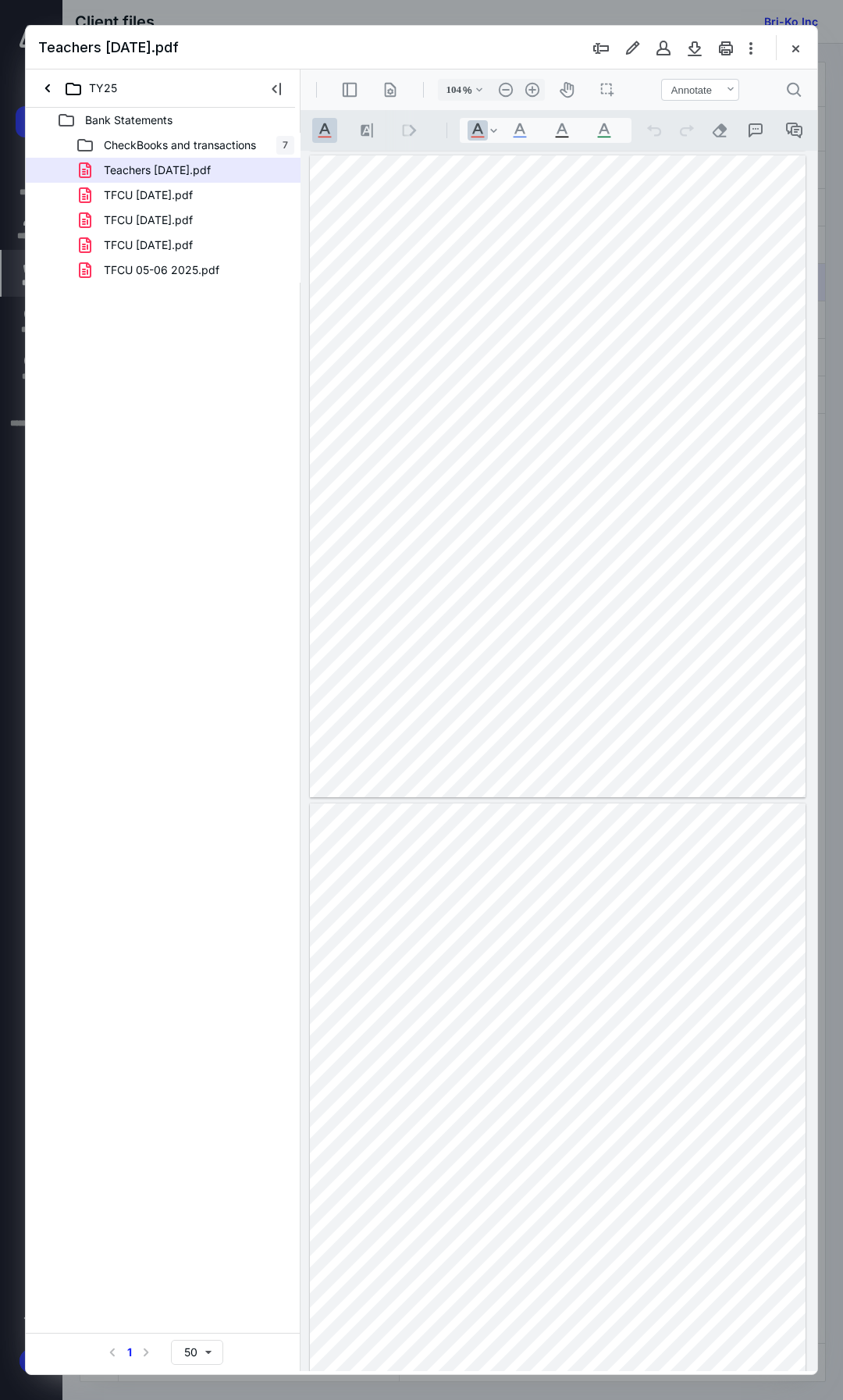 click on "Bank Statements CheckBooks and transactions 7 Teachers 04-30-2025.pdf TFCU 1-31-2025.pdf TFCU 02-28- 2025.pdf TFCU 03-31-2025.pdf TFCU 05-06 2025.pdf Select a page number for more results 1 50" at bounding box center (163, 739) 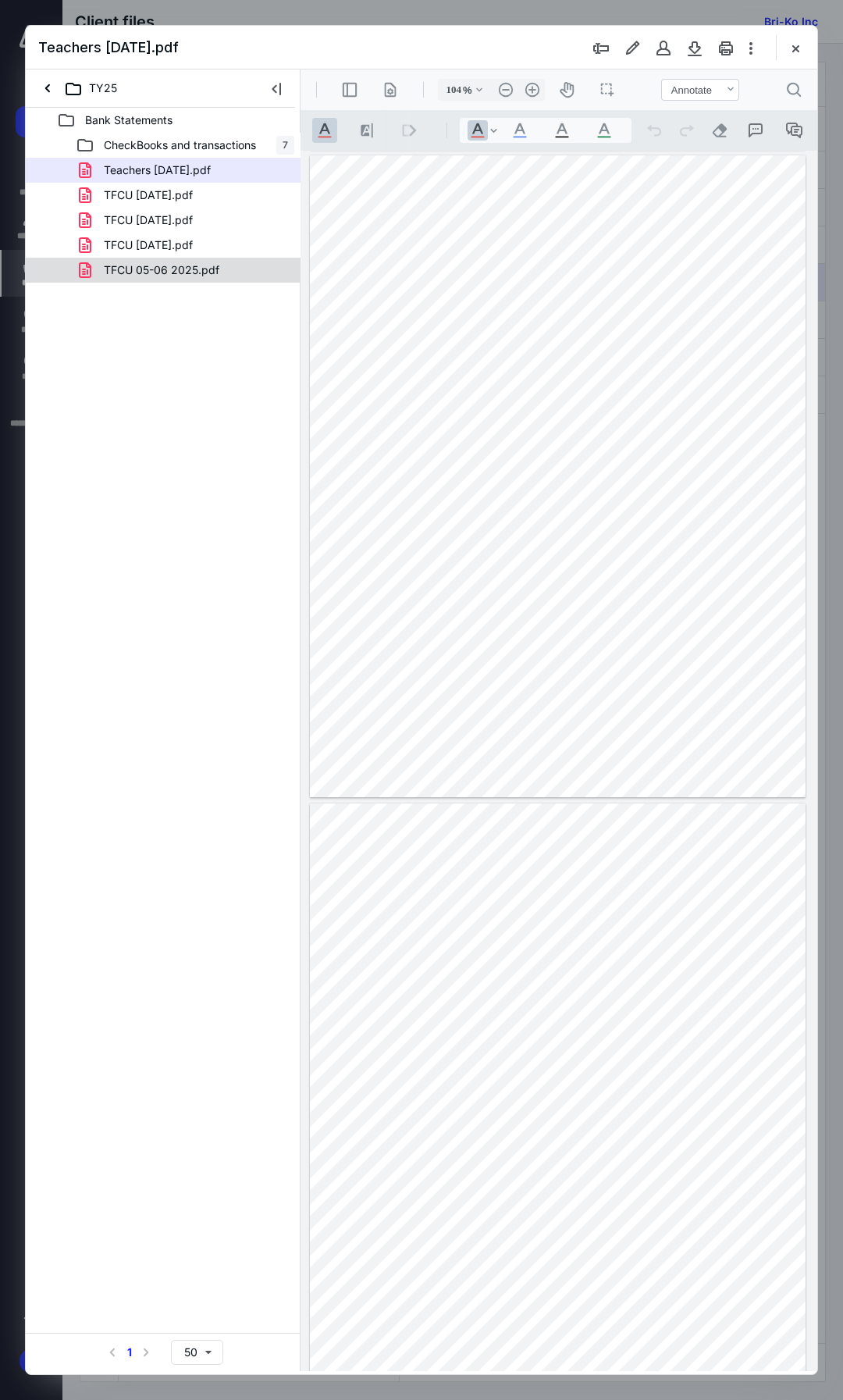 click on "TFCU 05-06 2025.pdf" at bounding box center [163, 270] 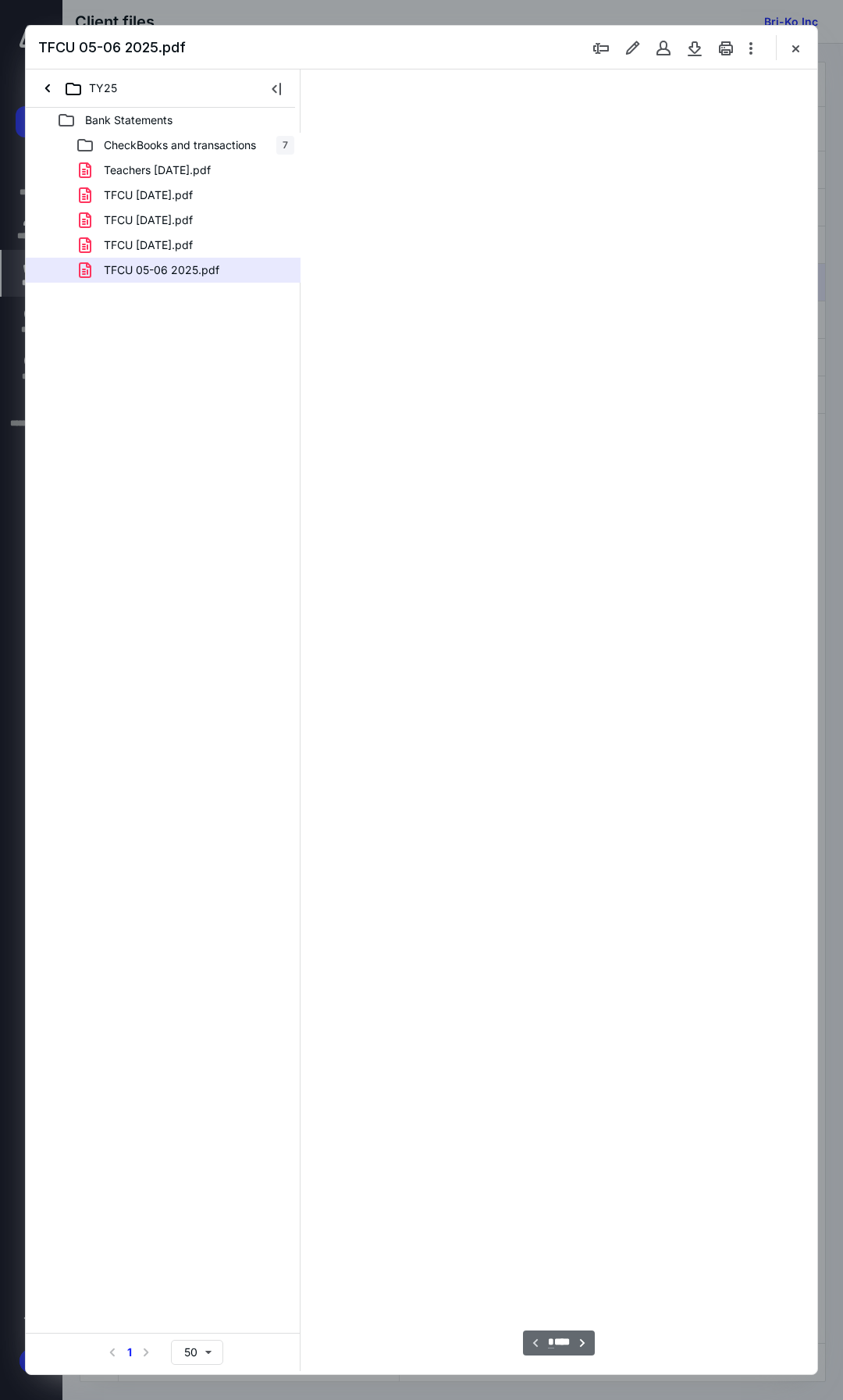 type on "105" 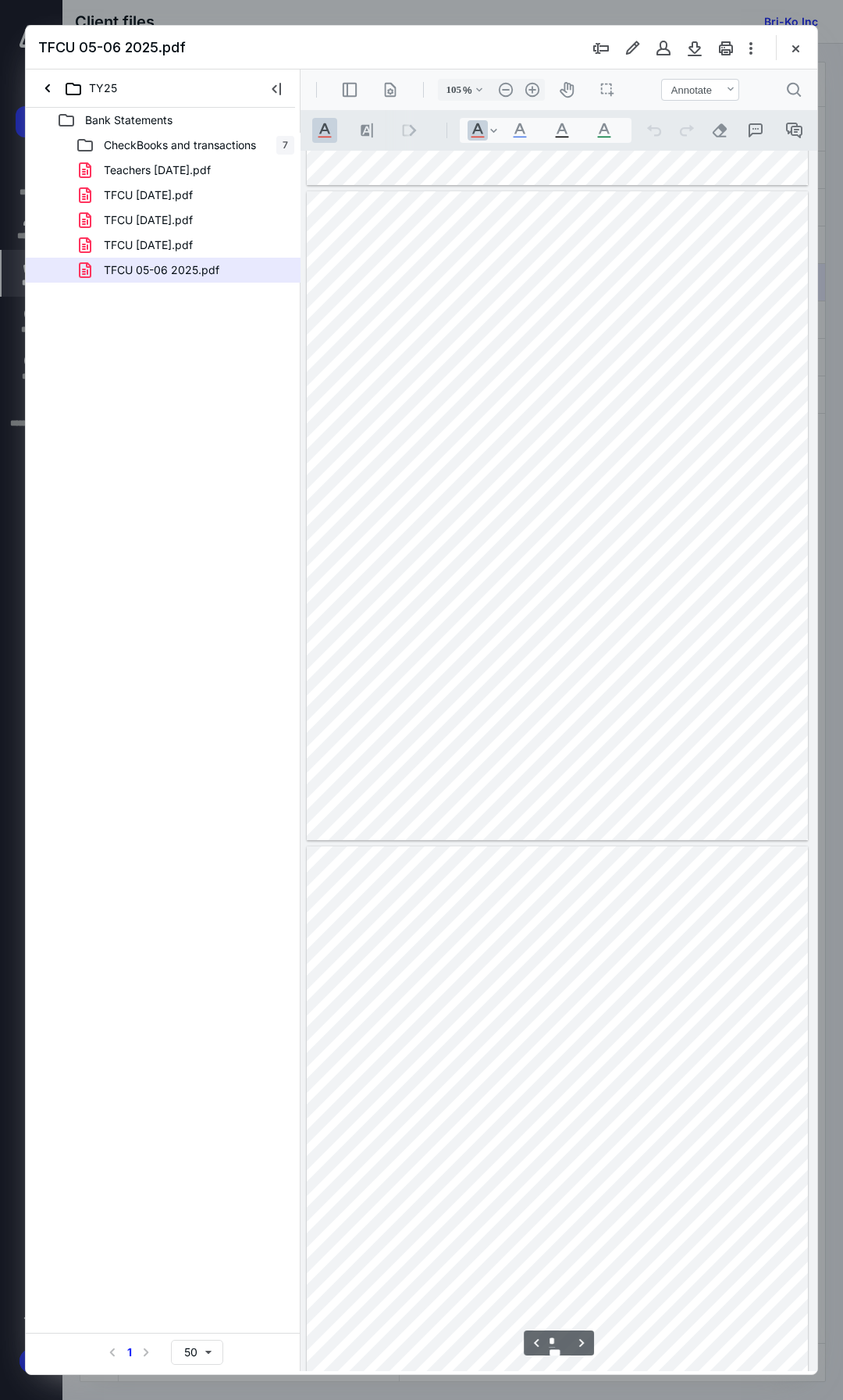 scroll, scrollTop: 617, scrollLeft: 0, axis: vertical 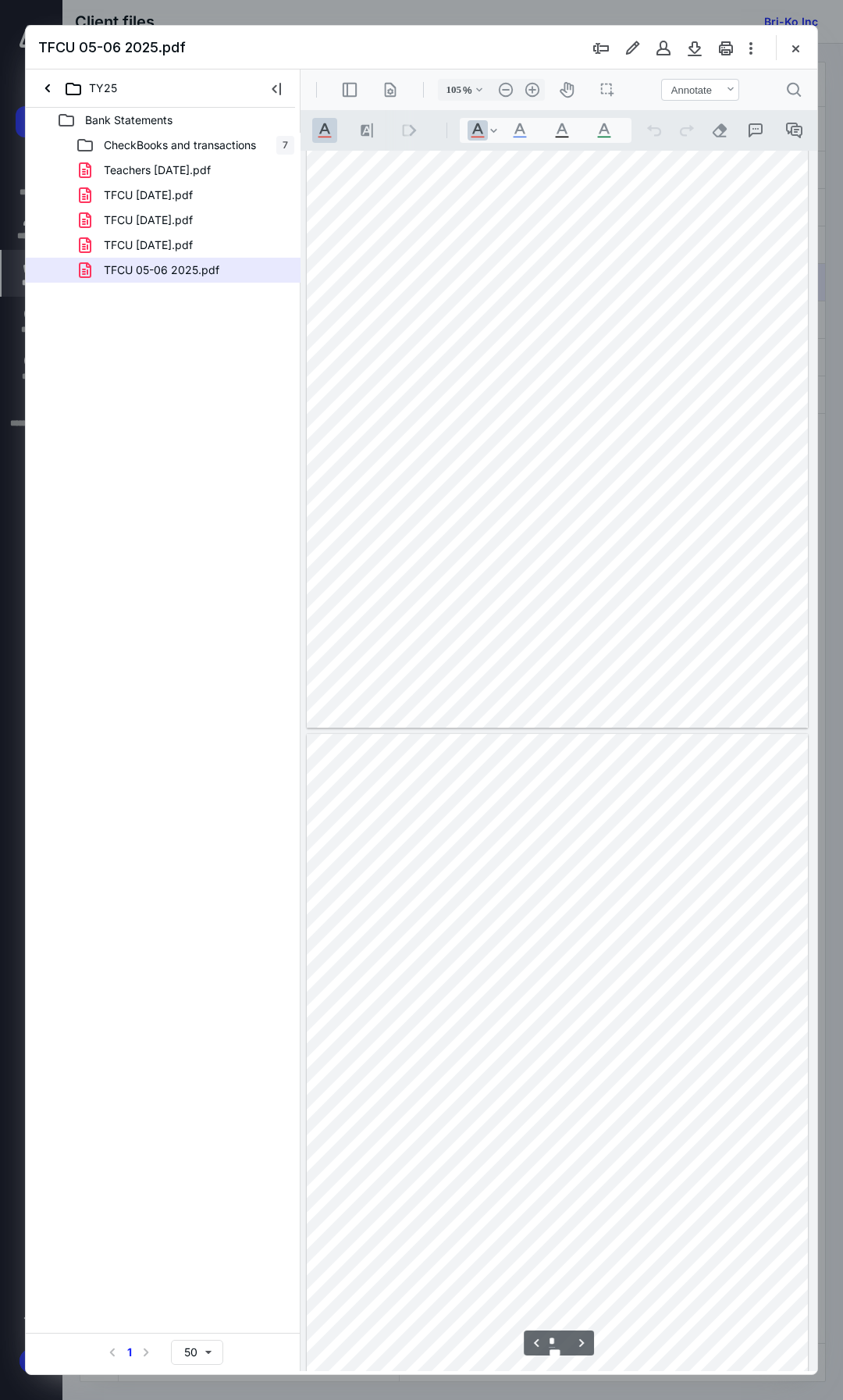 type on "*" 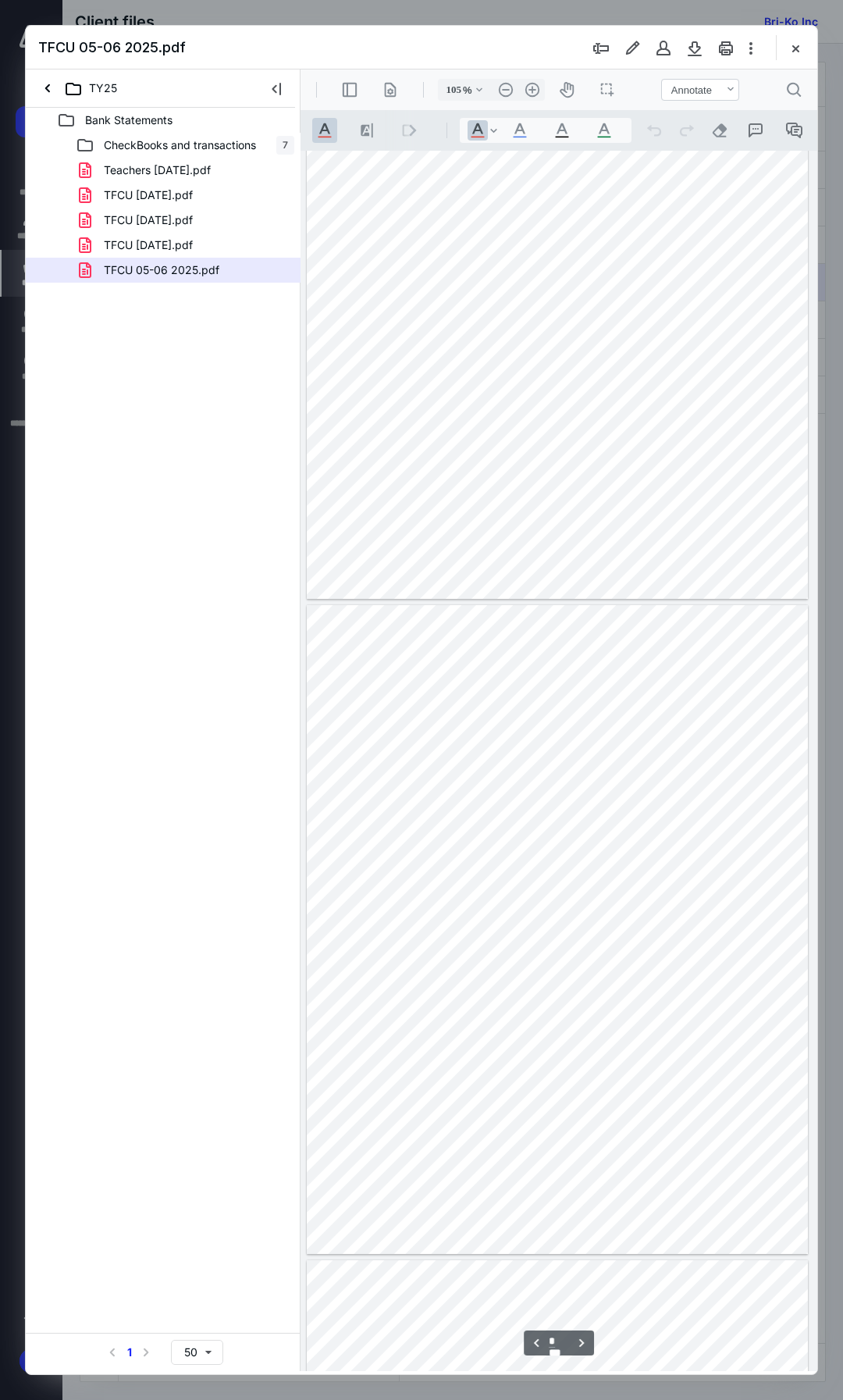 scroll, scrollTop: 858, scrollLeft: 0, axis: vertical 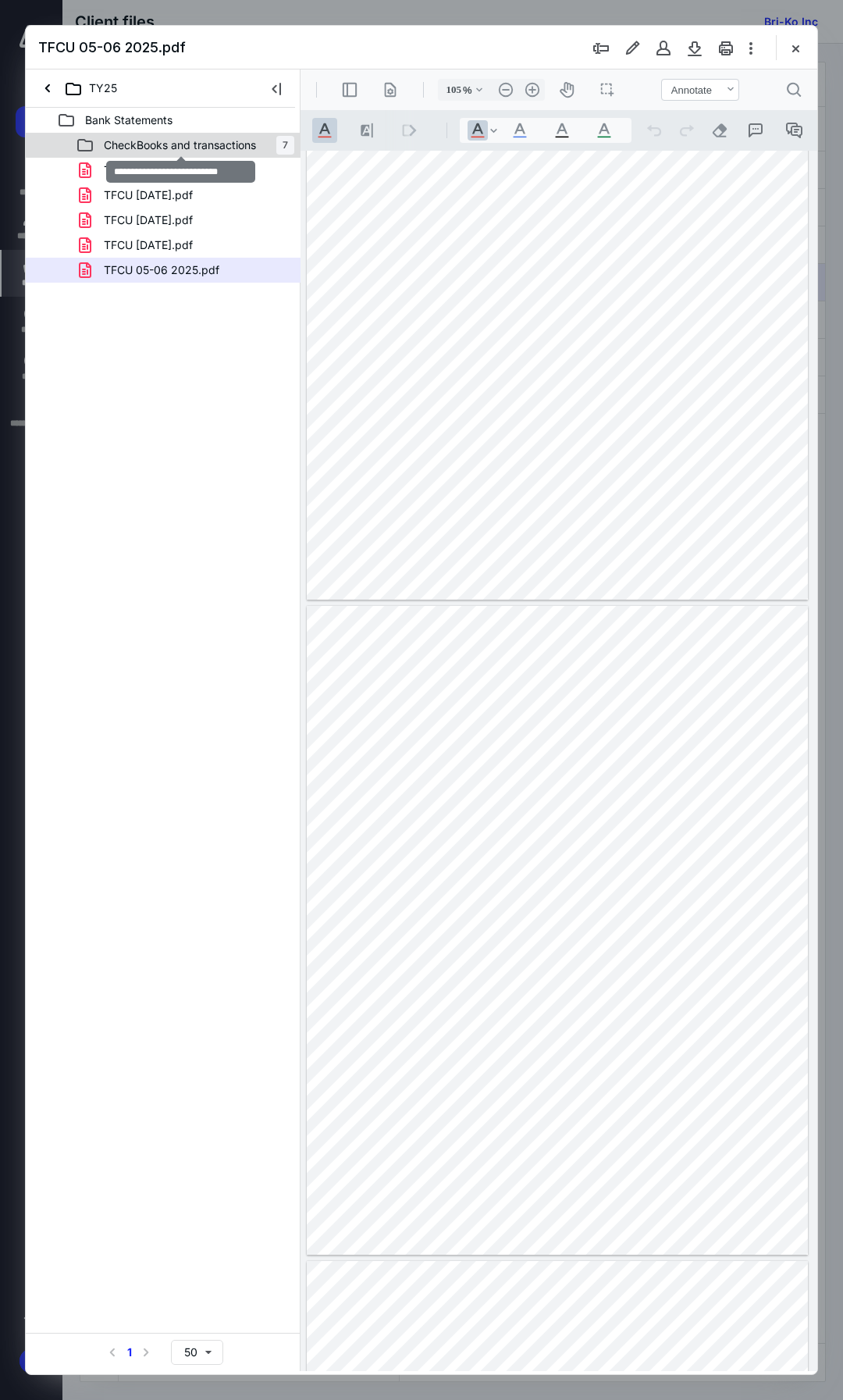 click on "CheckBooks and transactions" at bounding box center [180, 145] 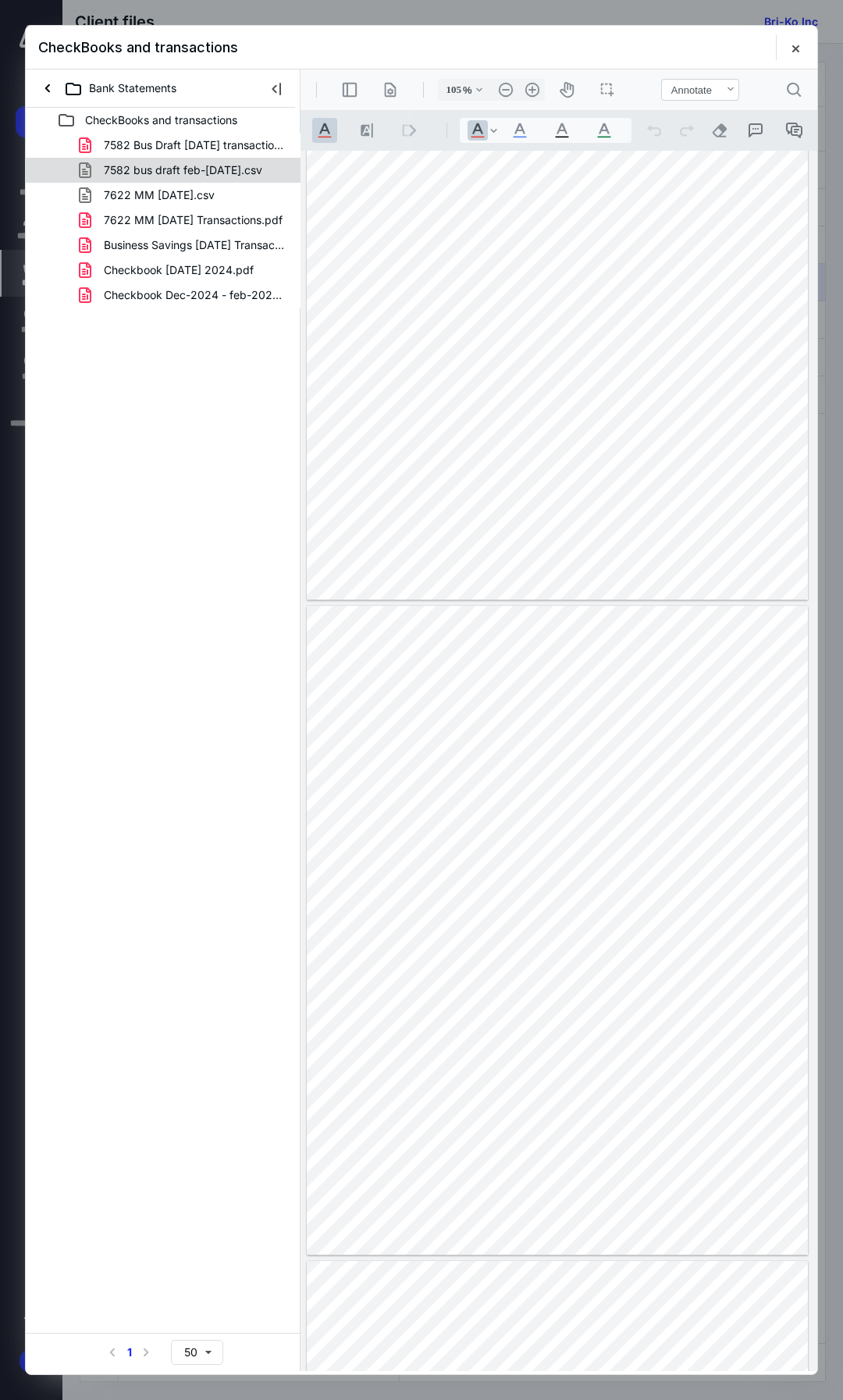 click on "7582 bus draft feb-march 6 2025.csv" at bounding box center [173, 170] 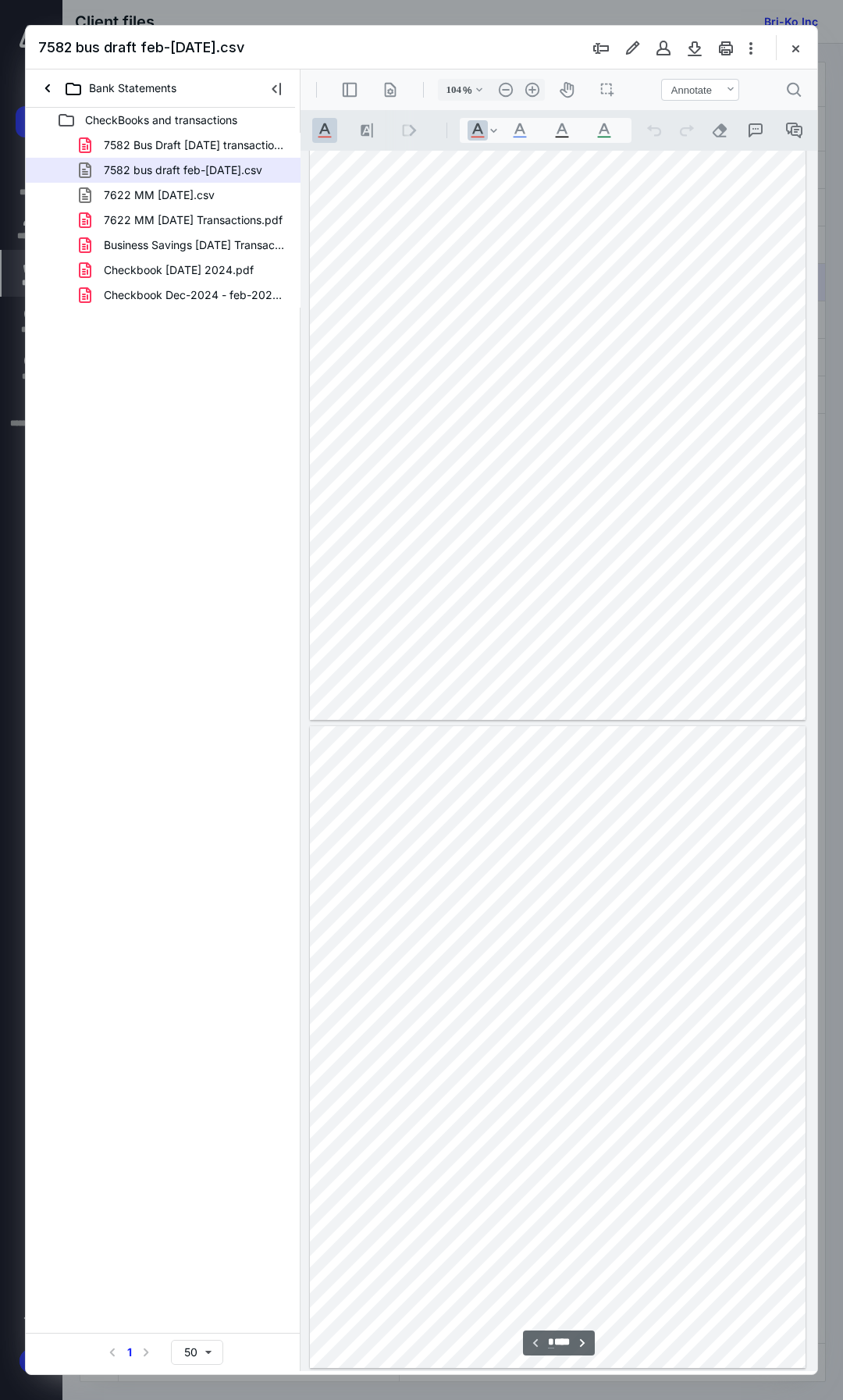 scroll, scrollTop: 0, scrollLeft: 0, axis: both 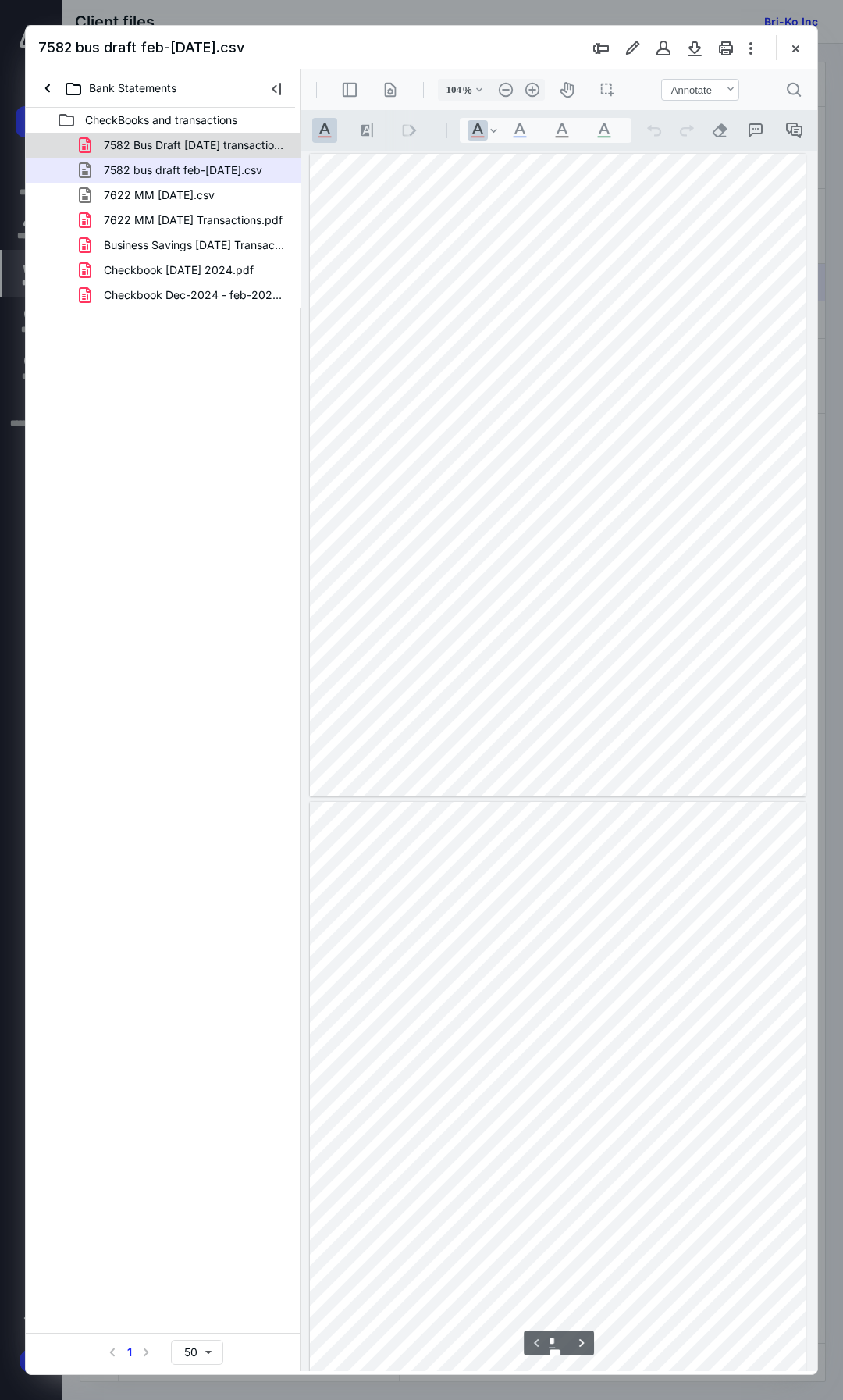 click on "7582 Bus Draft Feb 25 transactions.pdf" at bounding box center [194, 145] 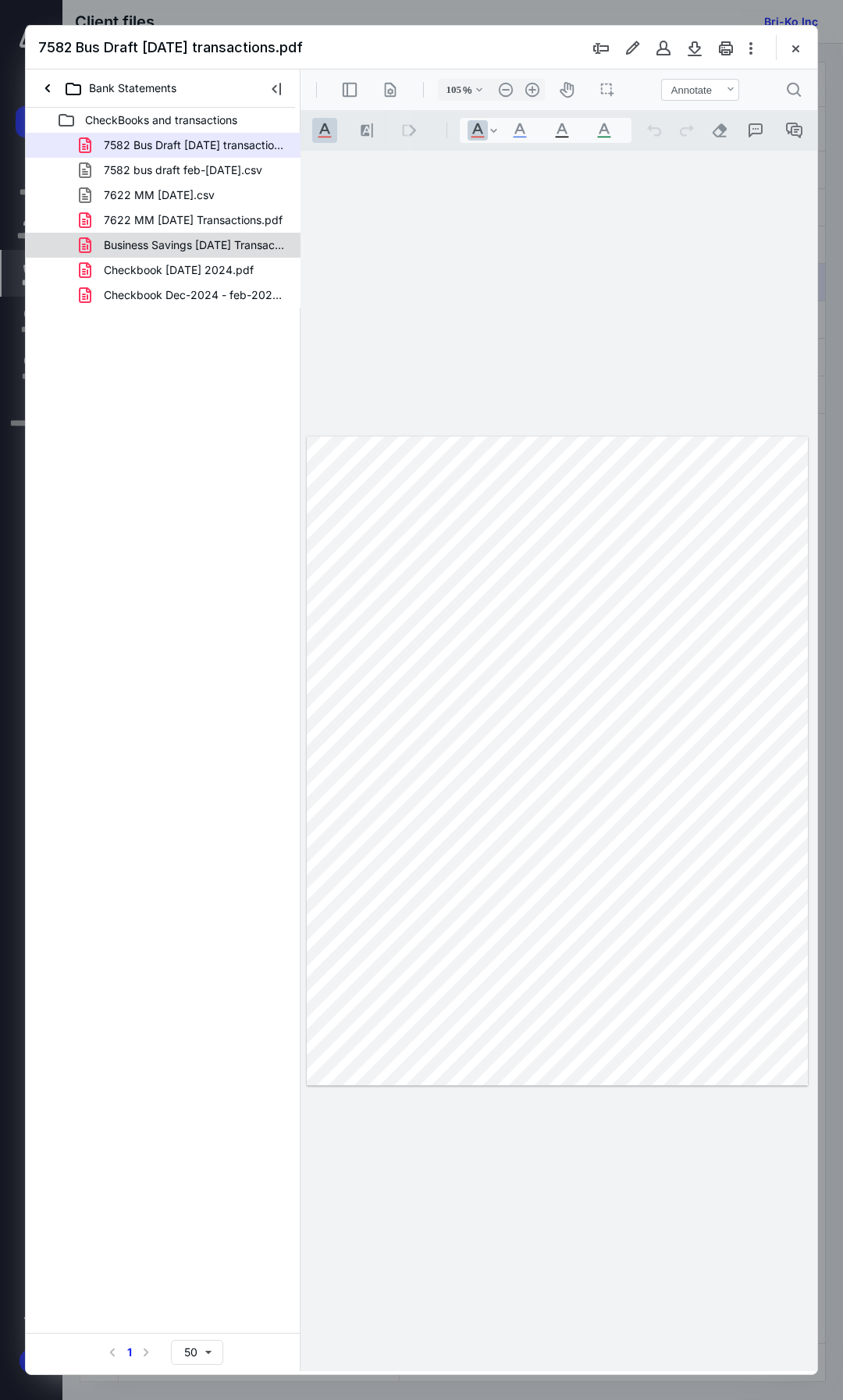 click on "Business Savings 02-28-25 Transactions.pdf" at bounding box center (194, 245) 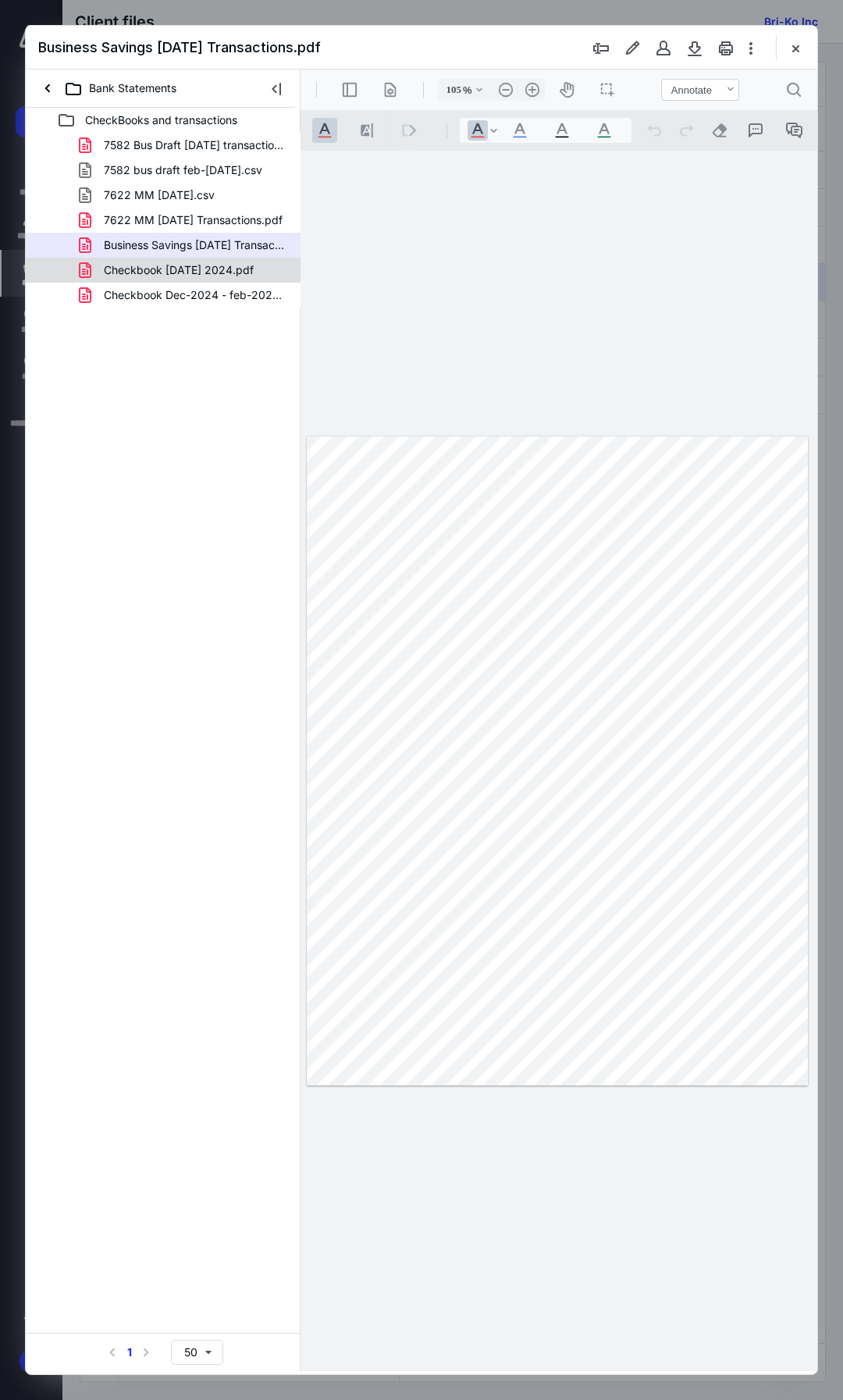 click on "Checkbook 03-11-29 2024.pdf" at bounding box center [179, 270] 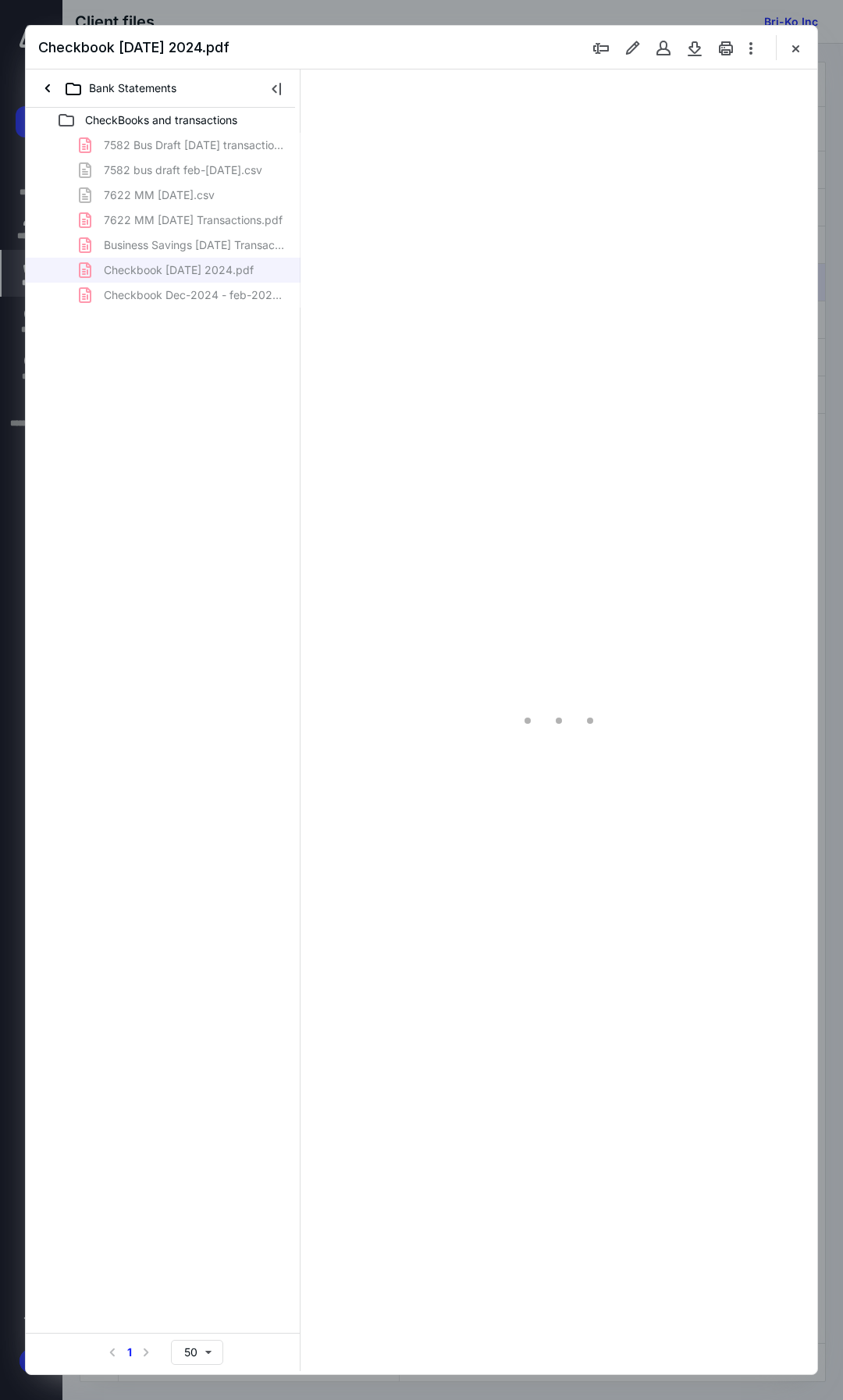 type on "105" 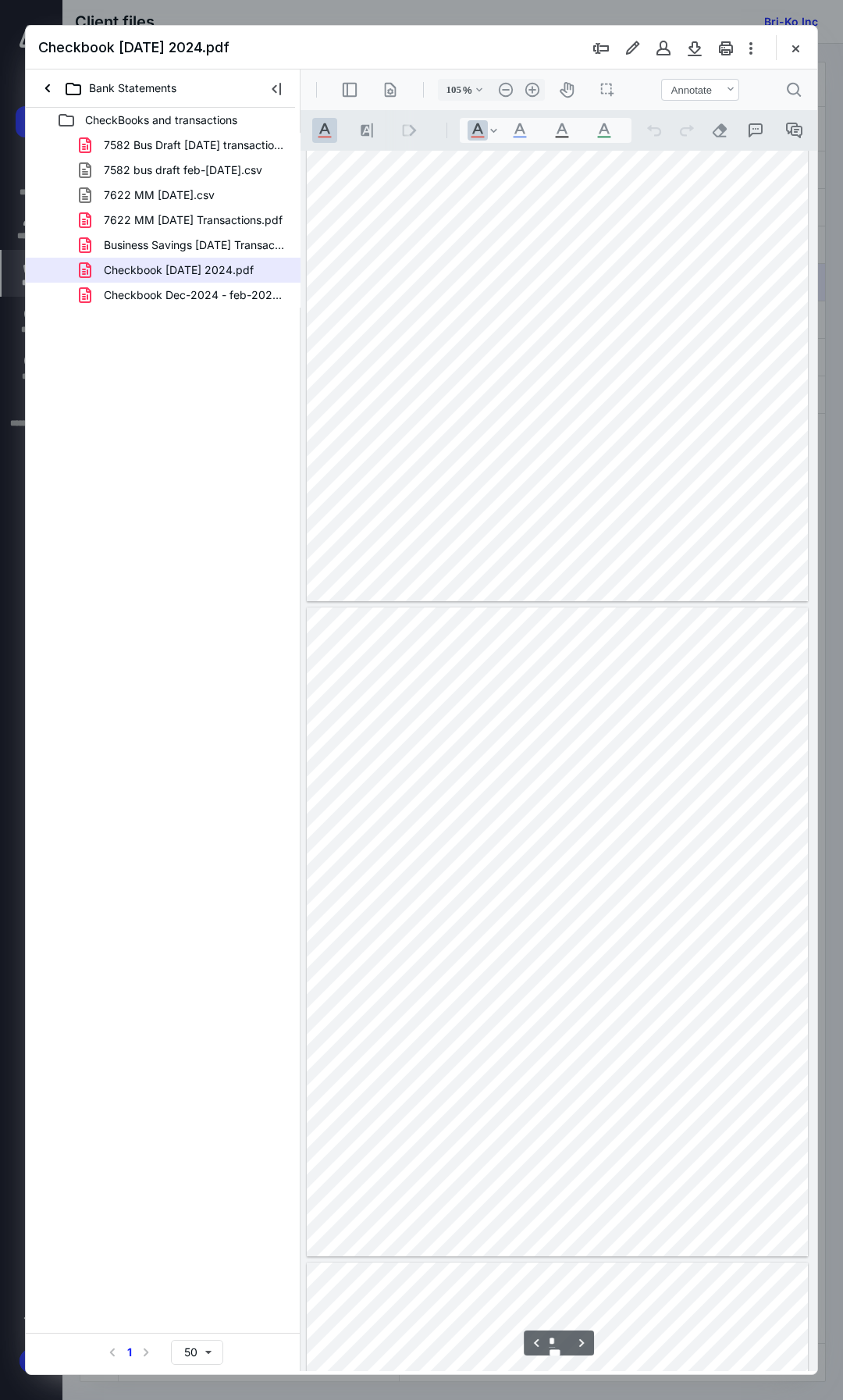 scroll, scrollTop: 855, scrollLeft: 0, axis: vertical 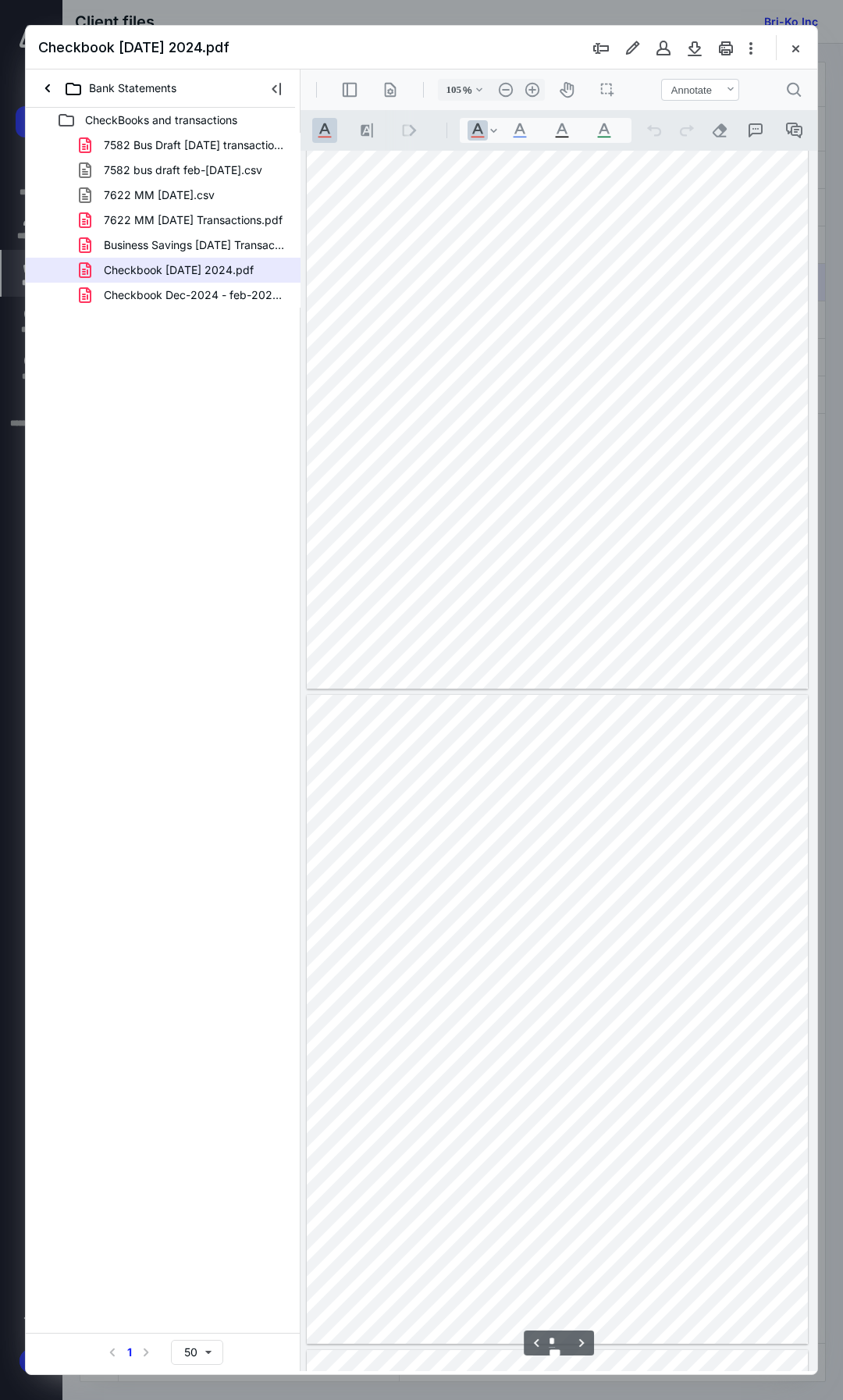 type on "*" 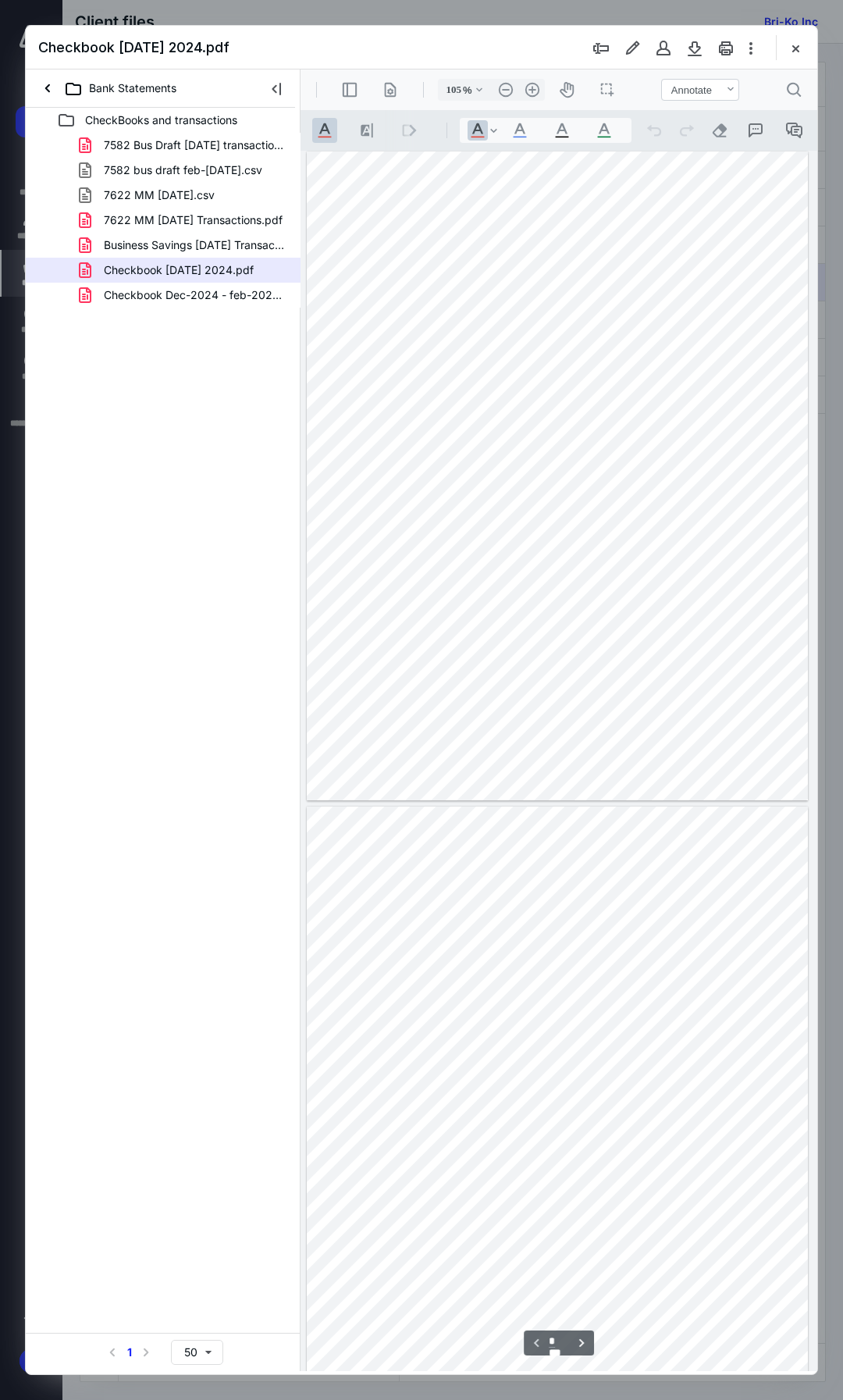 scroll, scrollTop: 0, scrollLeft: 0, axis: both 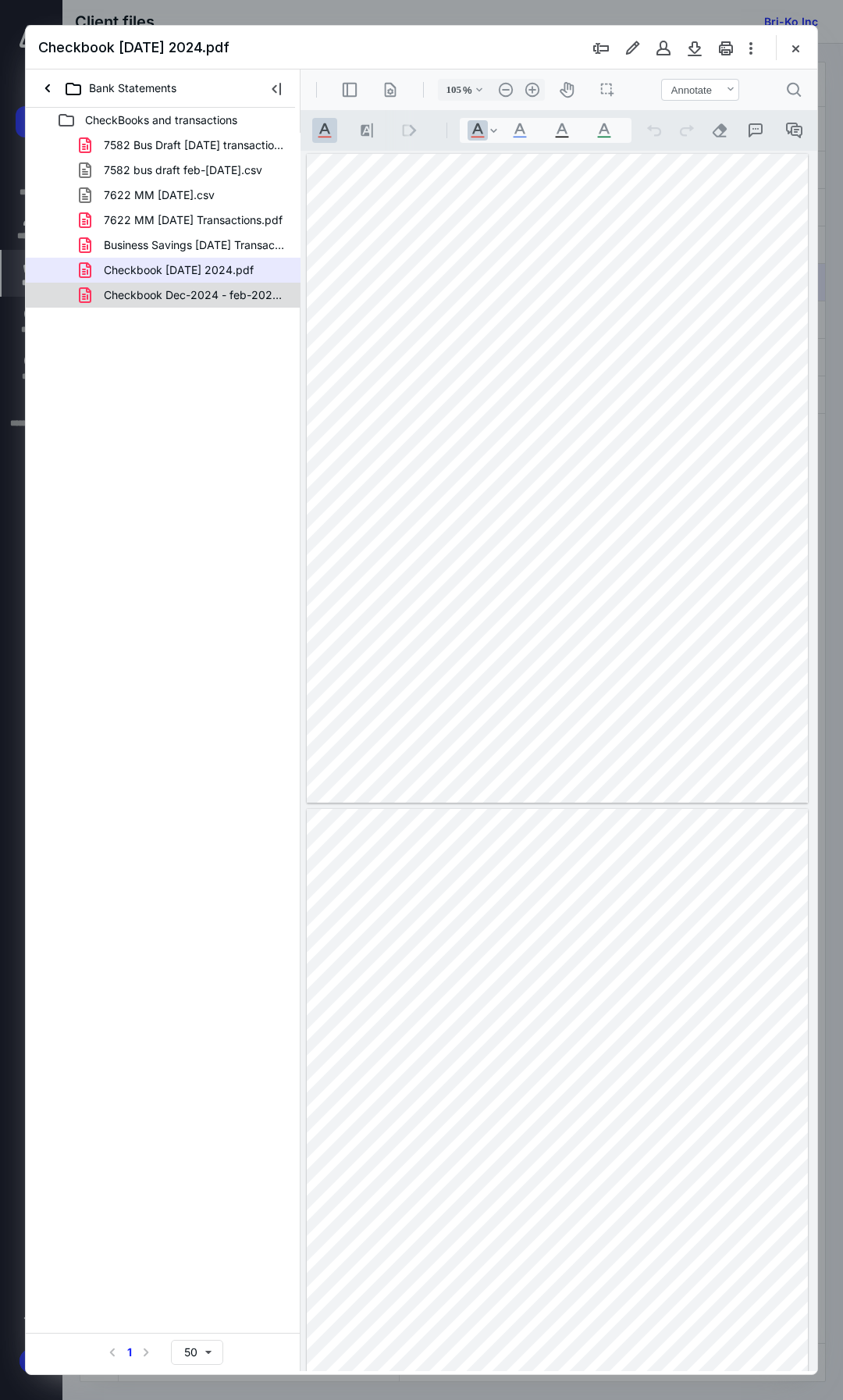 click on "Checkbook Dec-2024 - feb-2025.pdf" at bounding box center (163, 295) 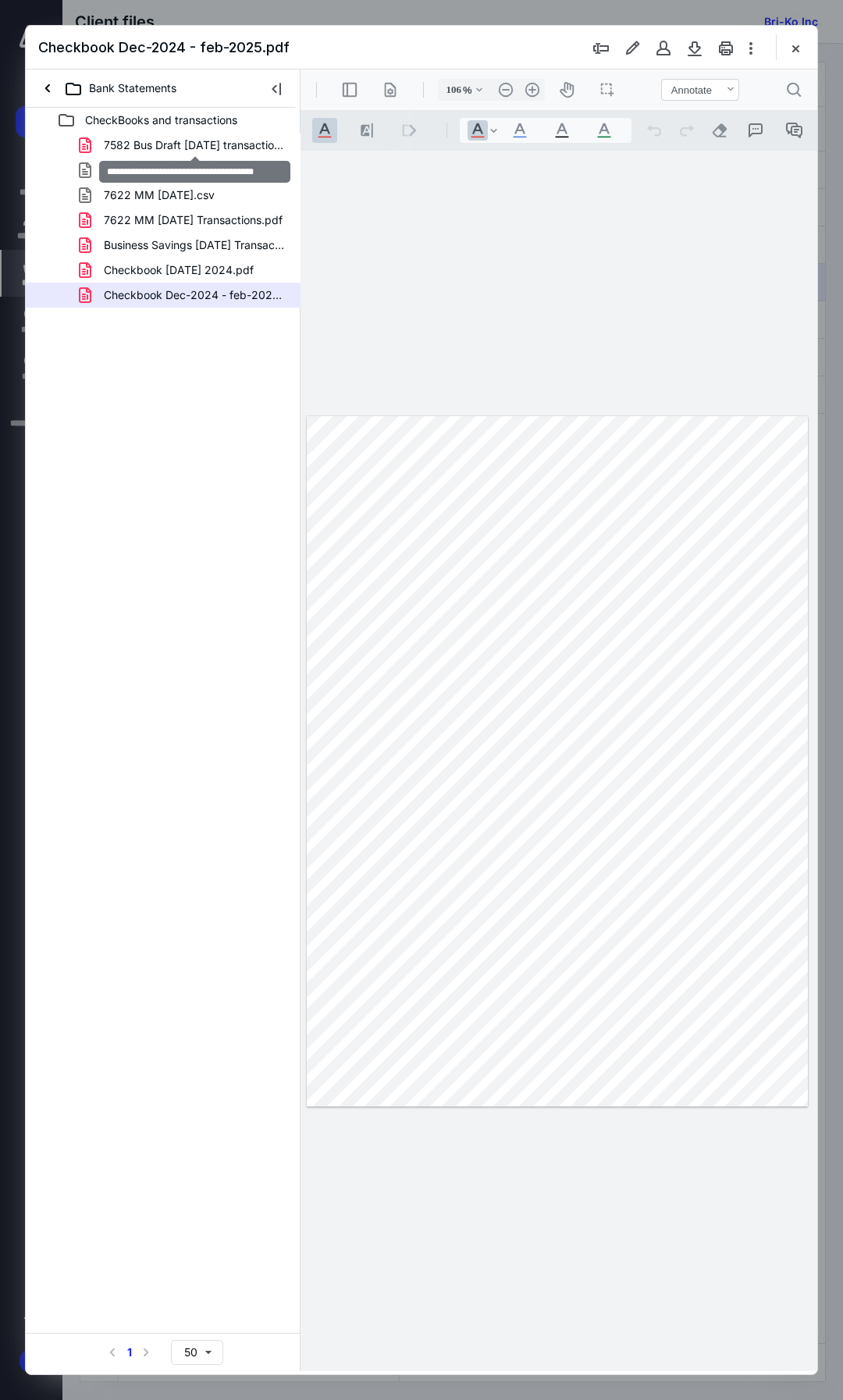 click on "7582 Bus Draft Feb 25 transactions.pdf" at bounding box center (194, 145) 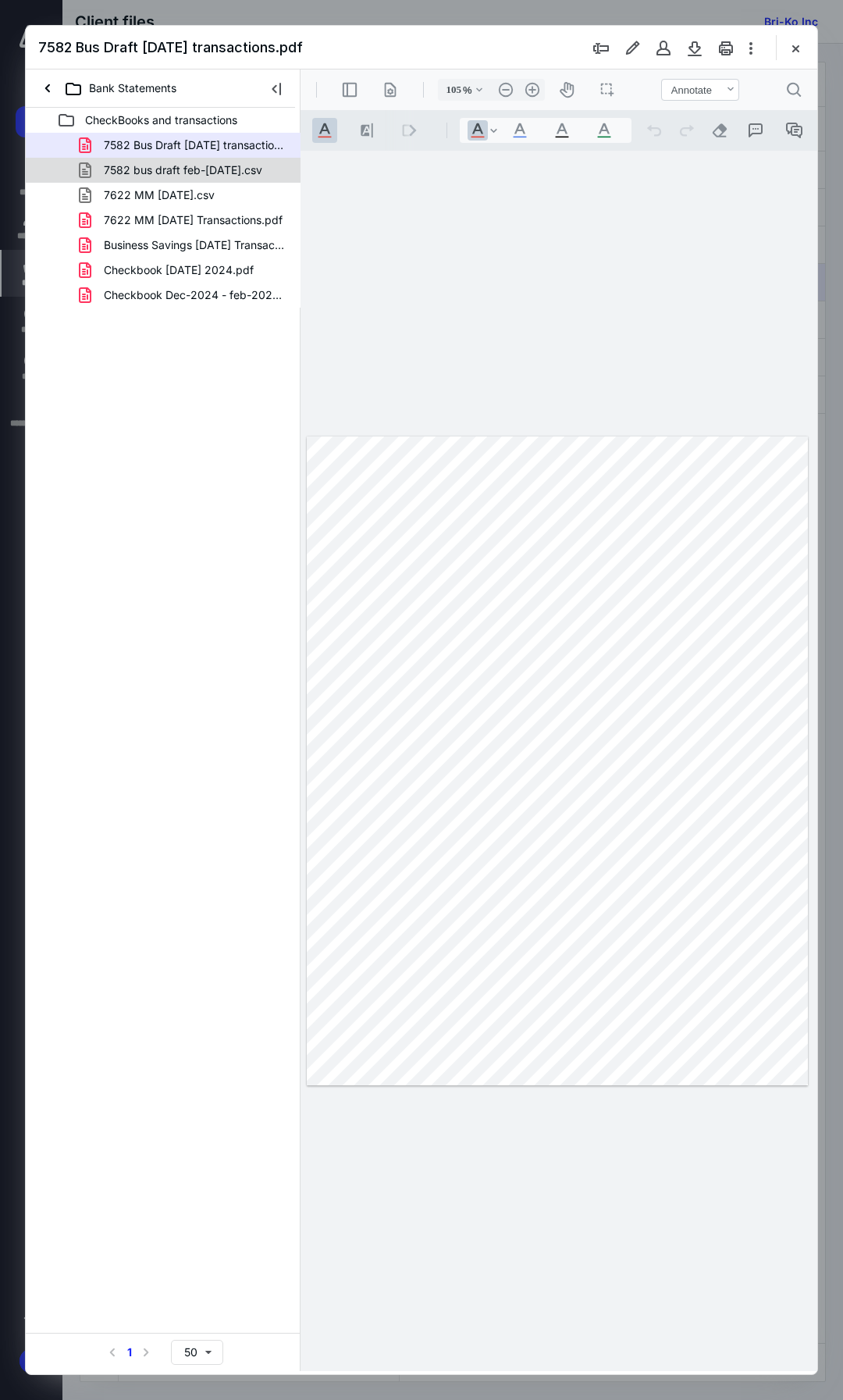 click on "7582 bus draft feb-march 6 2025.csv" at bounding box center [183, 170] 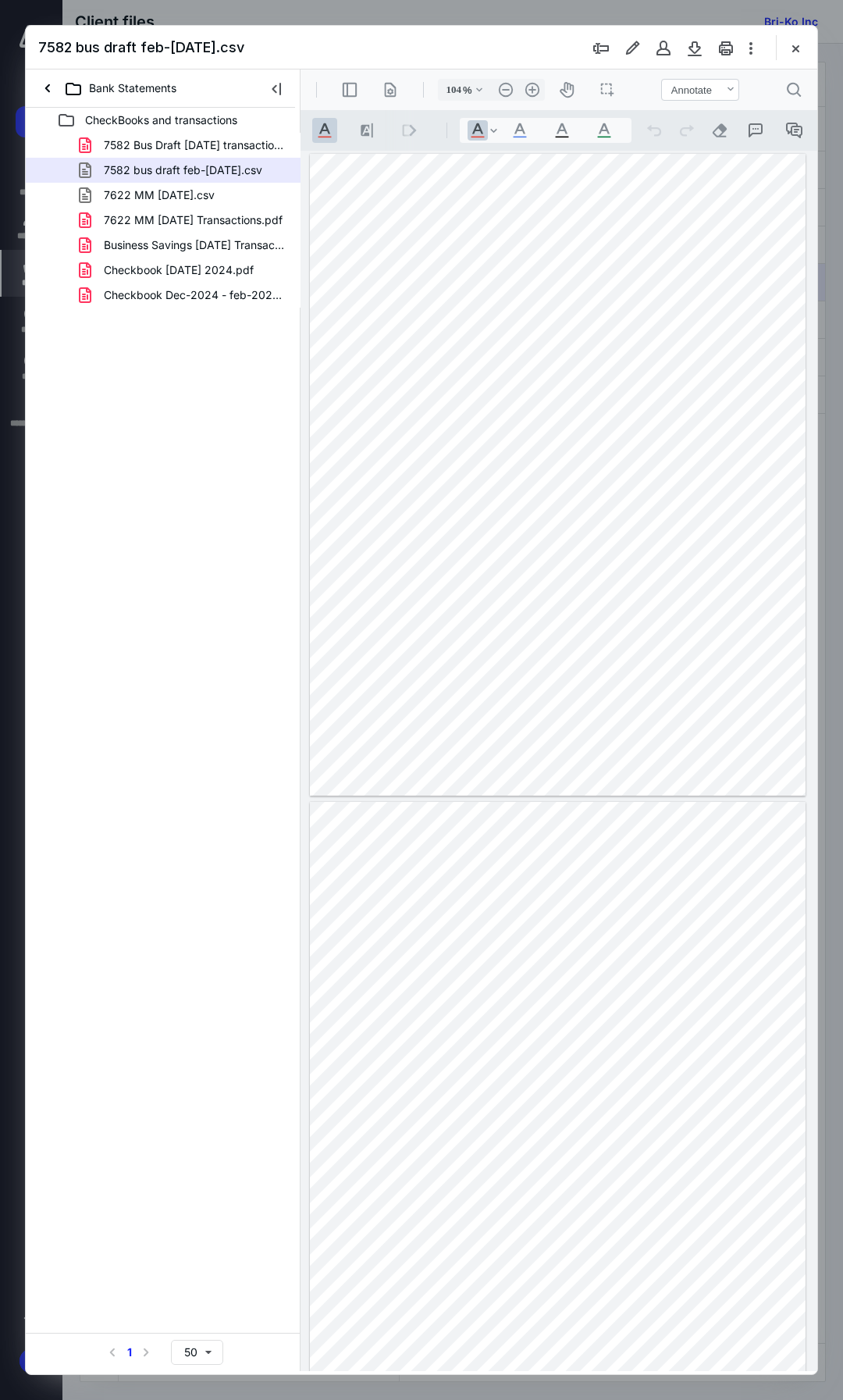click on "Business Savings 02-28-25 Transactions.pdf" at bounding box center [194, 245] 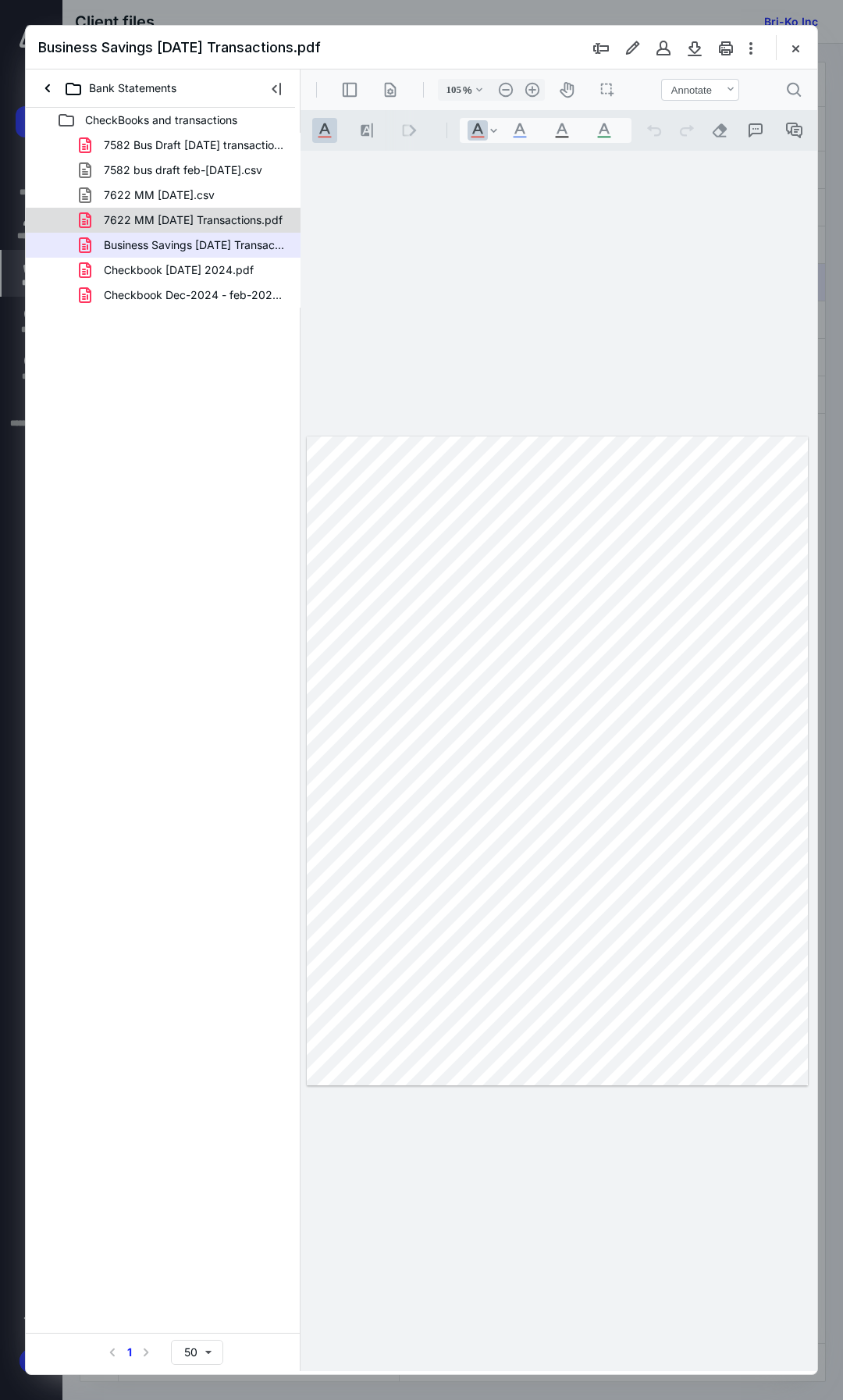 click on "7622 MM Feb25 Transactions.pdf" at bounding box center [193, 220] 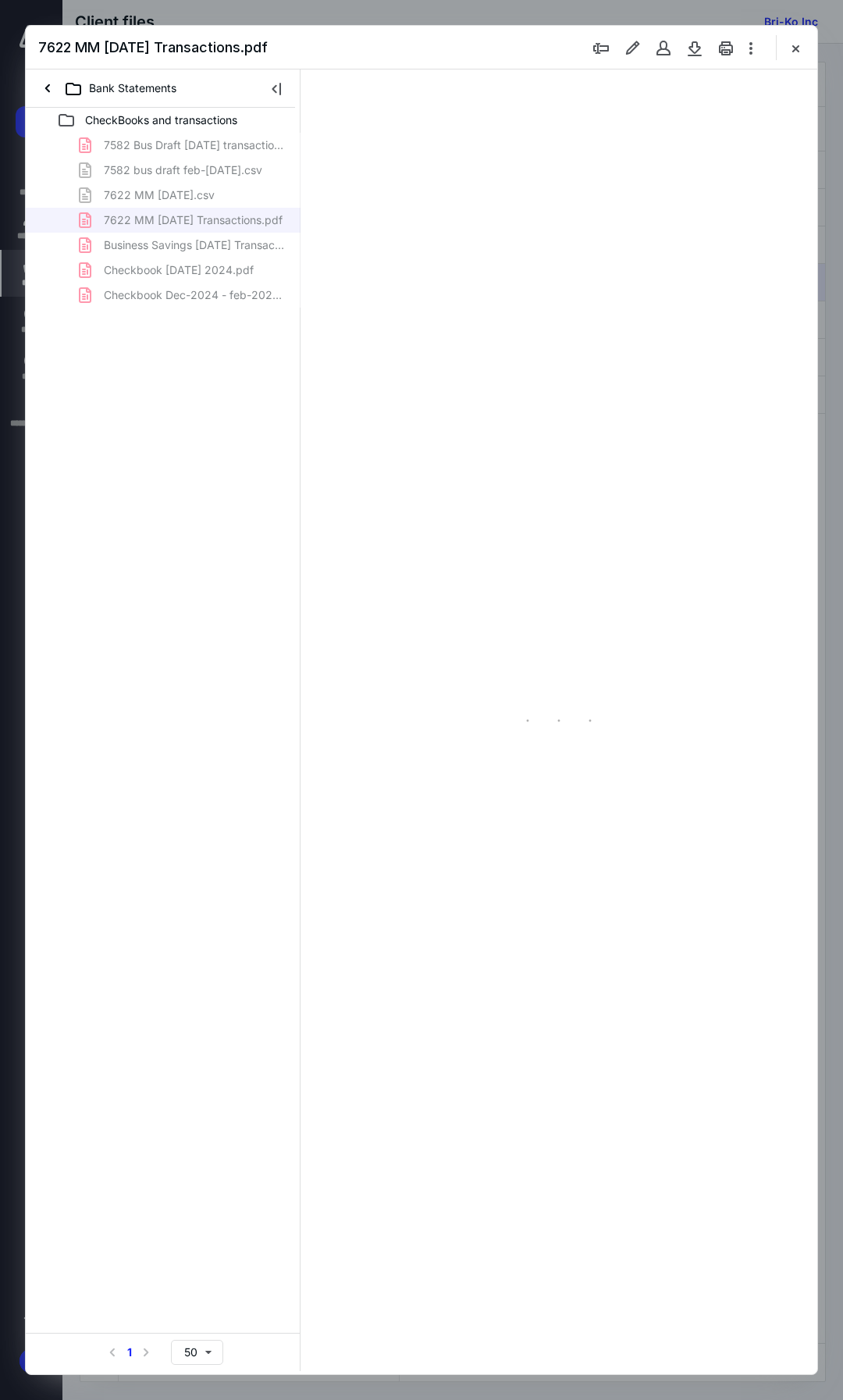 type on "105" 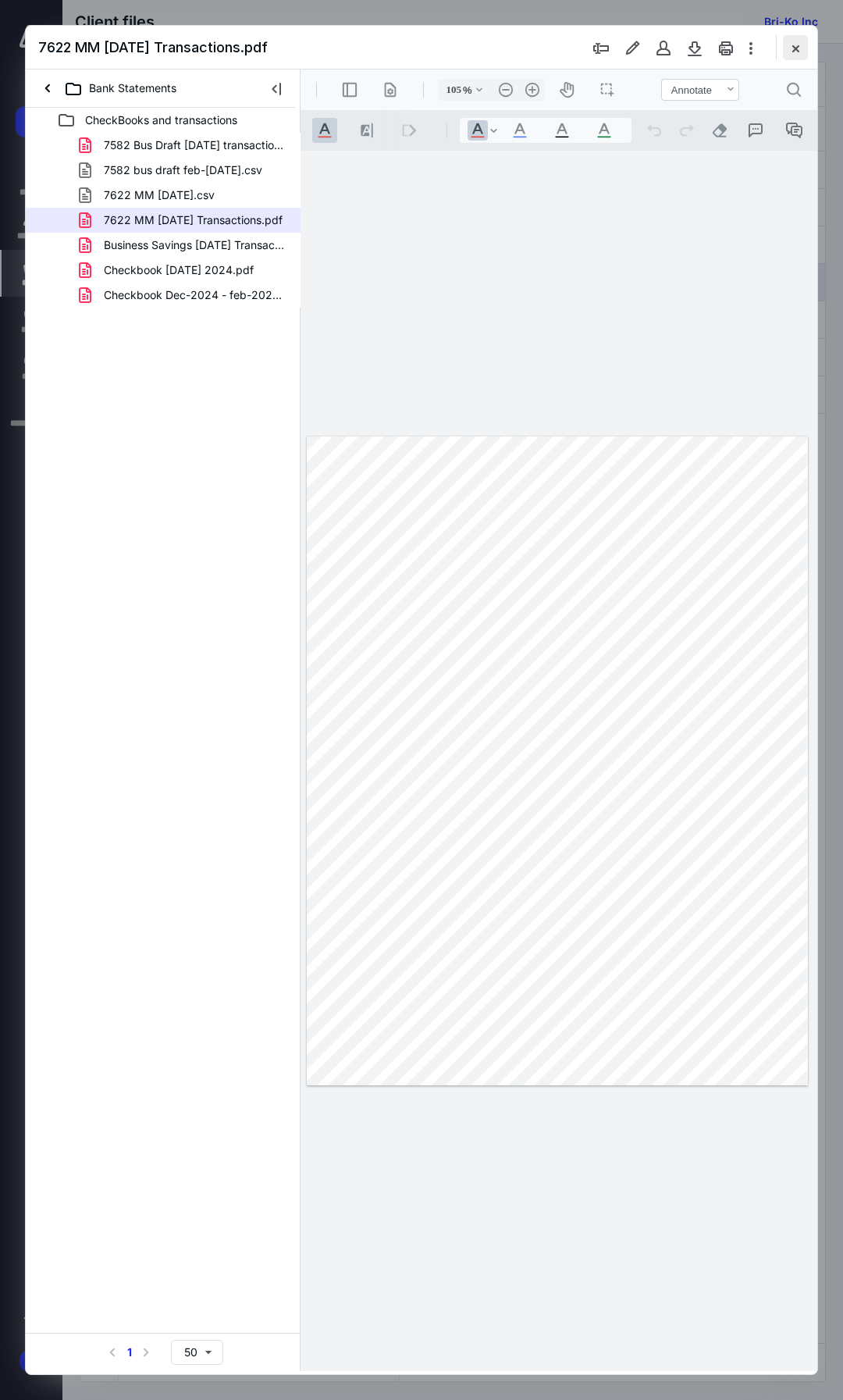 click at bounding box center [795, 48] 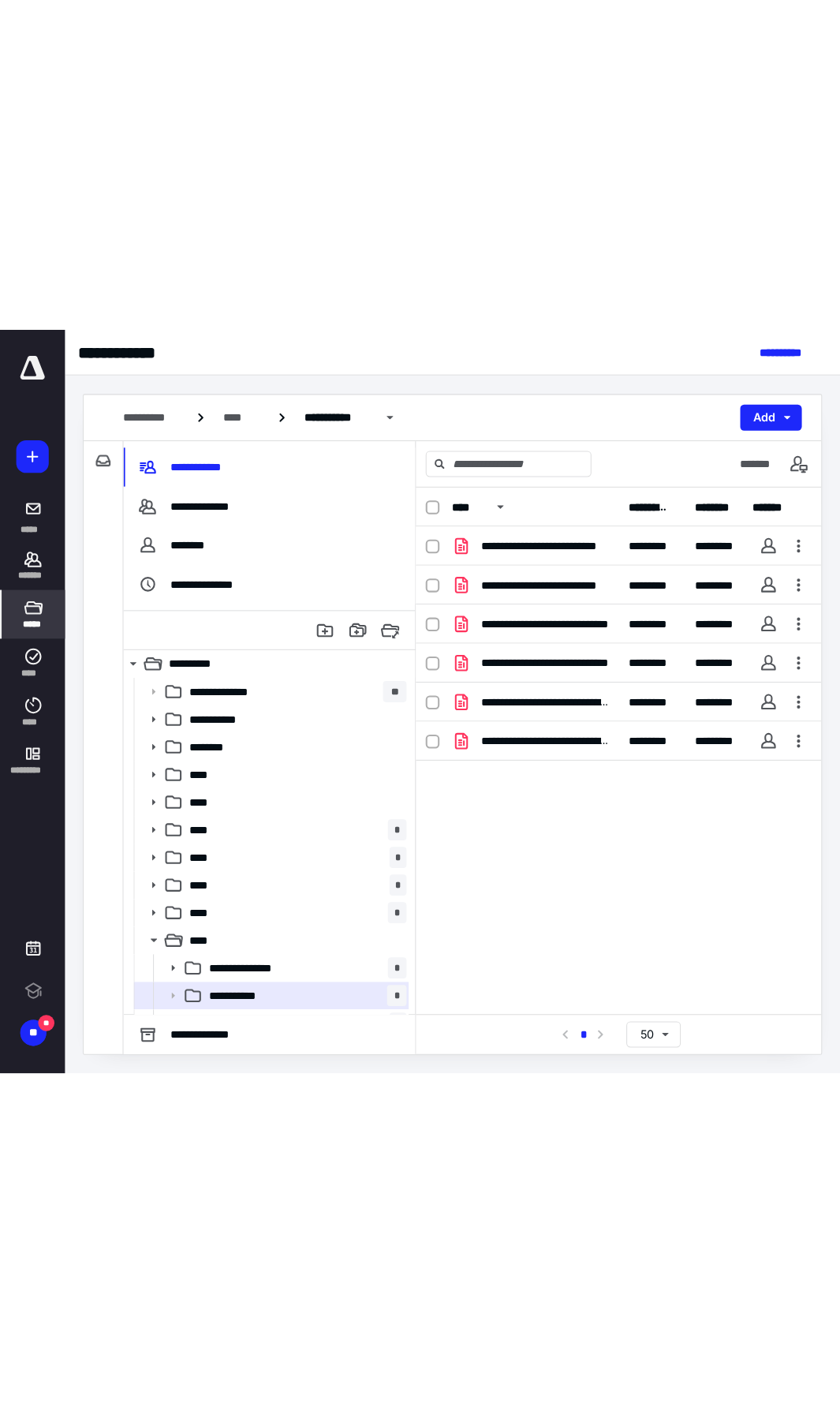 scroll, scrollTop: 0, scrollLeft: 0, axis: both 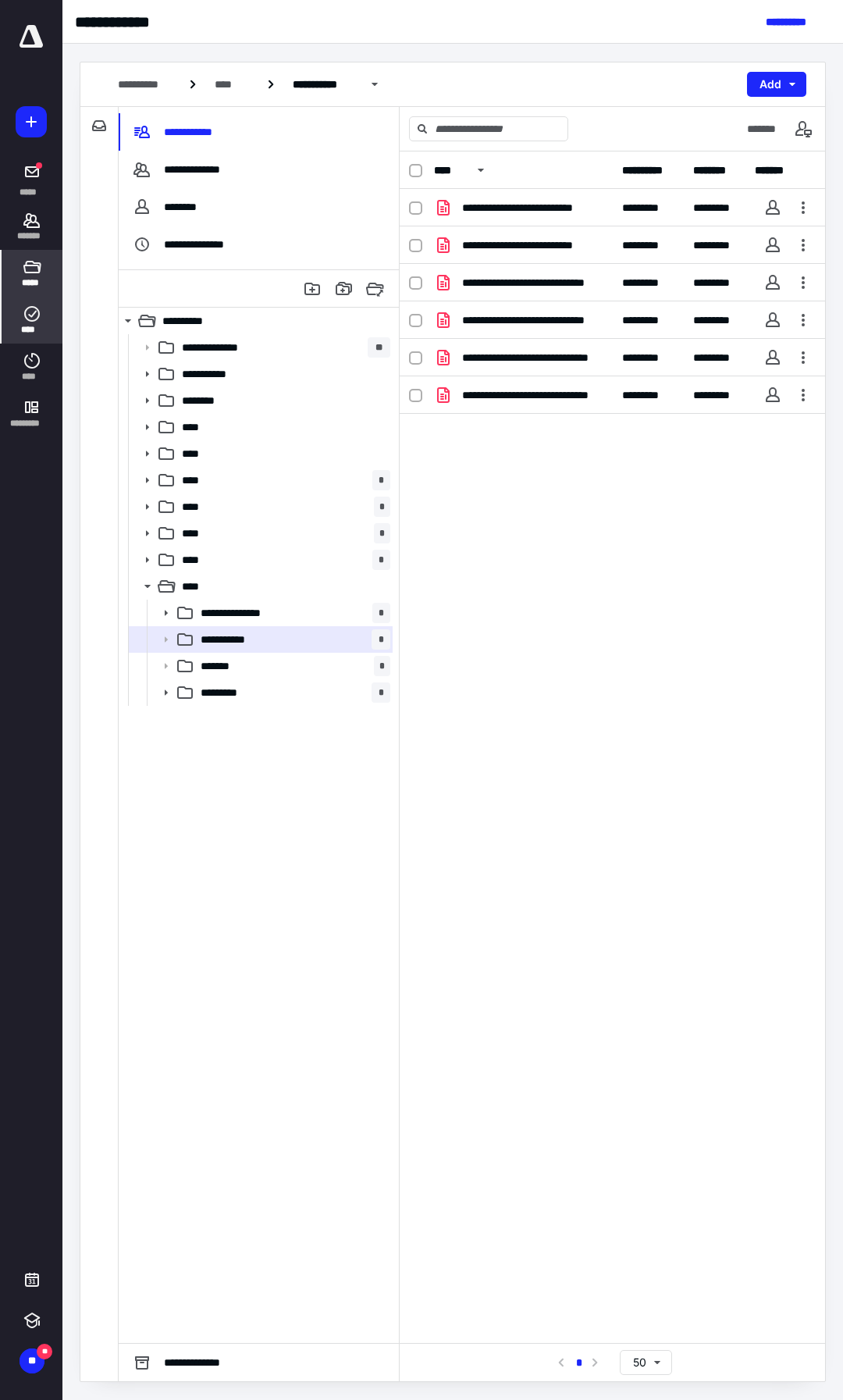 click 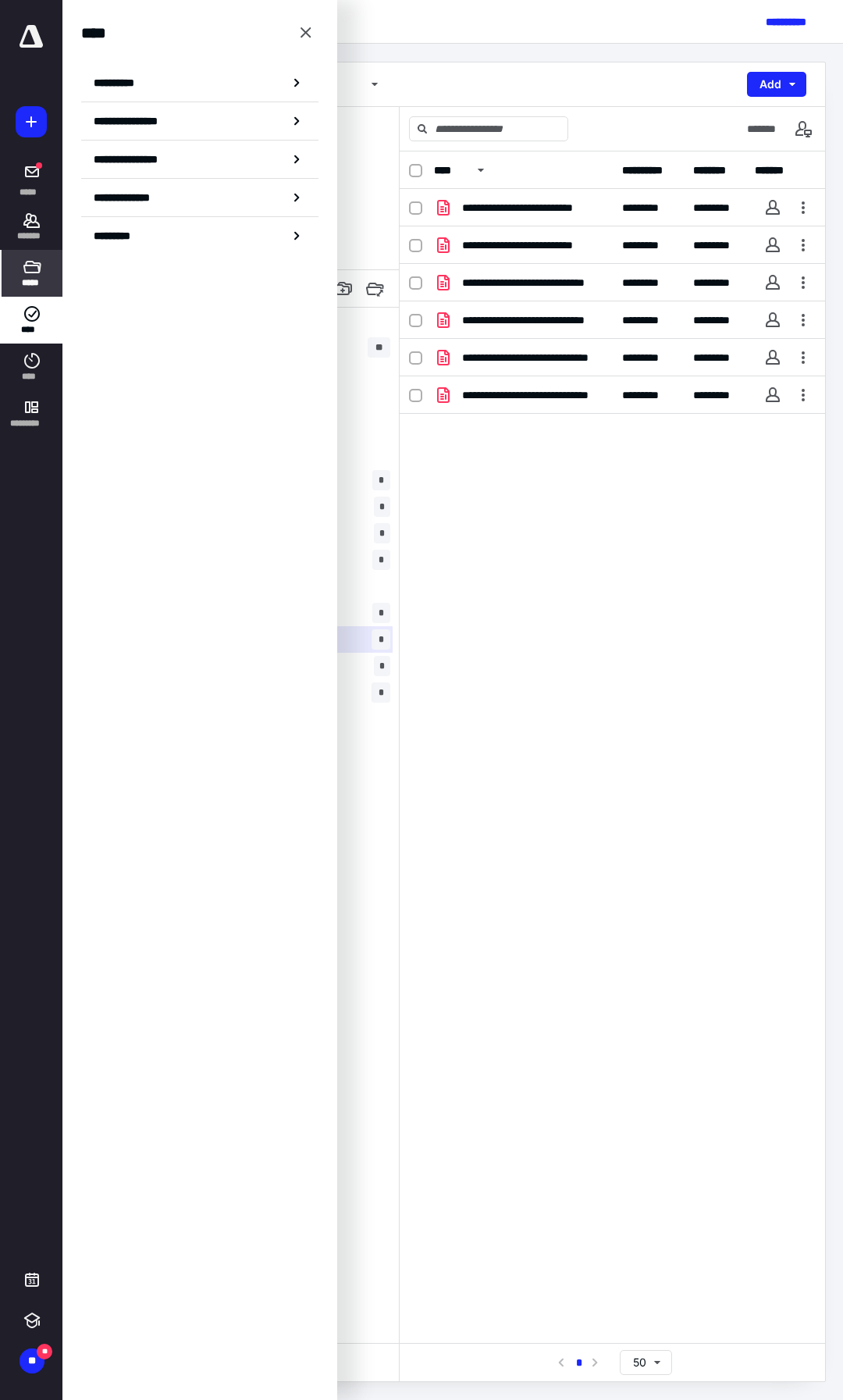 click on "**********" at bounding box center (200, 83) 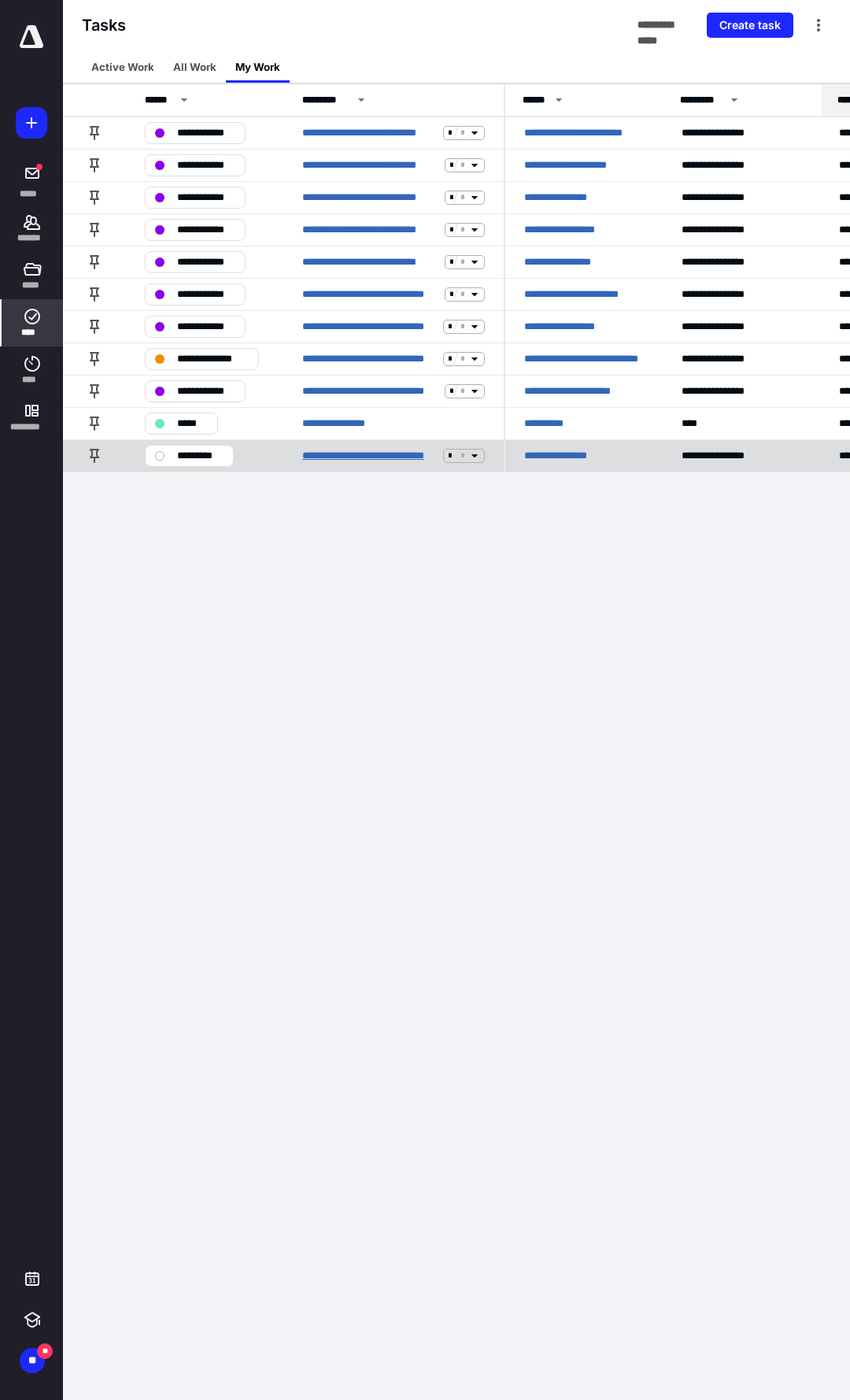 click on "**********" at bounding box center (369, 456) 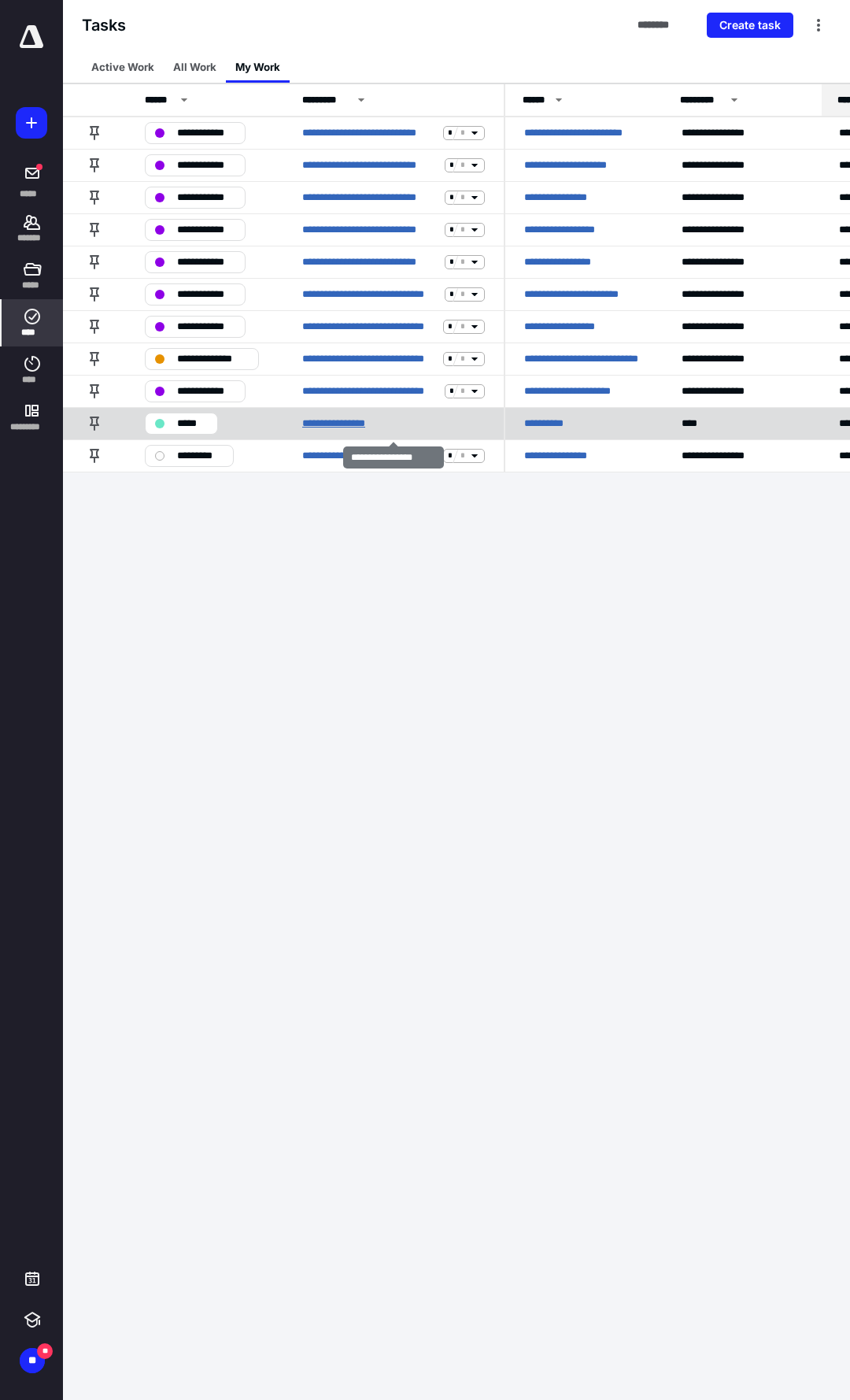 click on "**********" at bounding box center [347, 424] 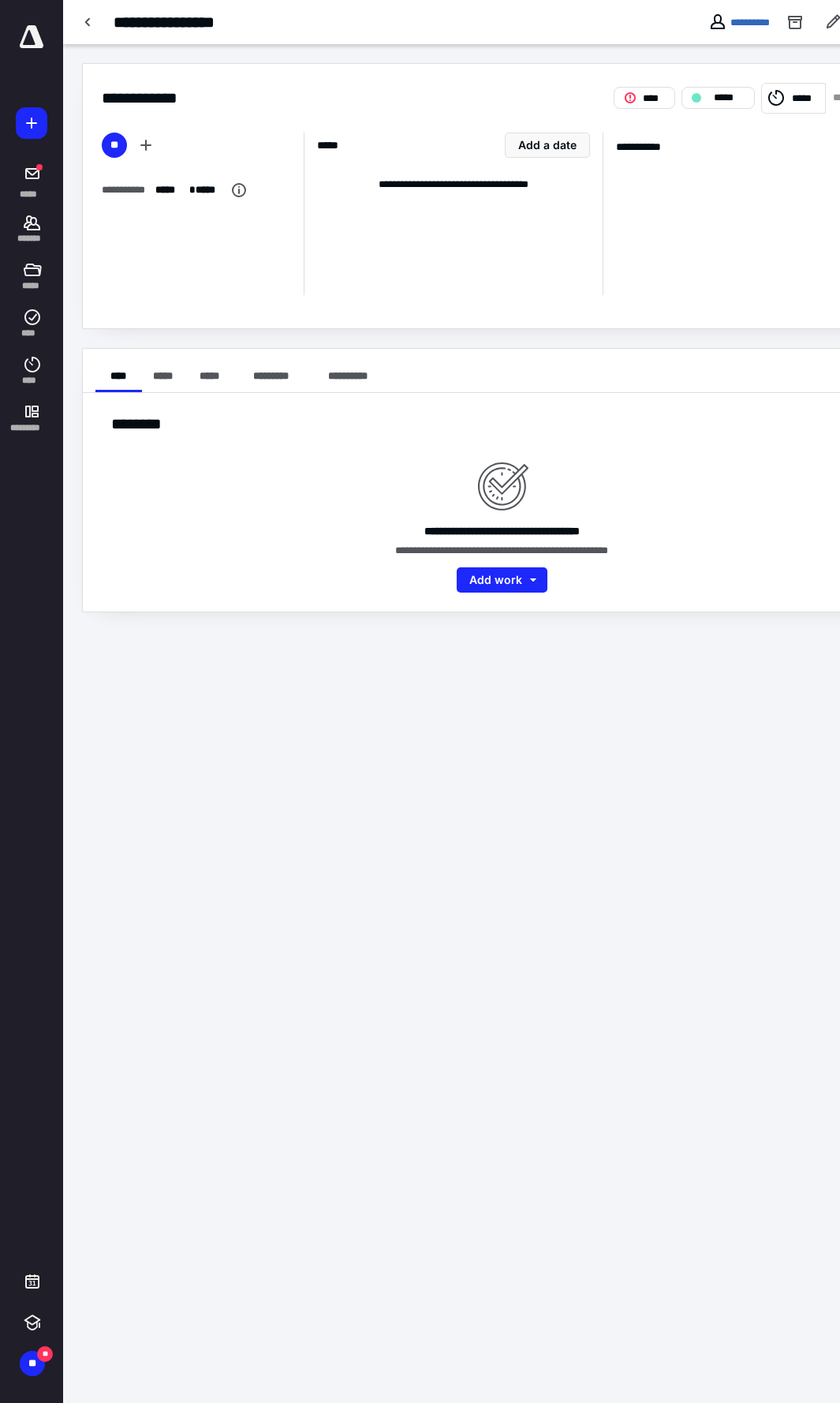 click on "*****" at bounding box center [806, 99] 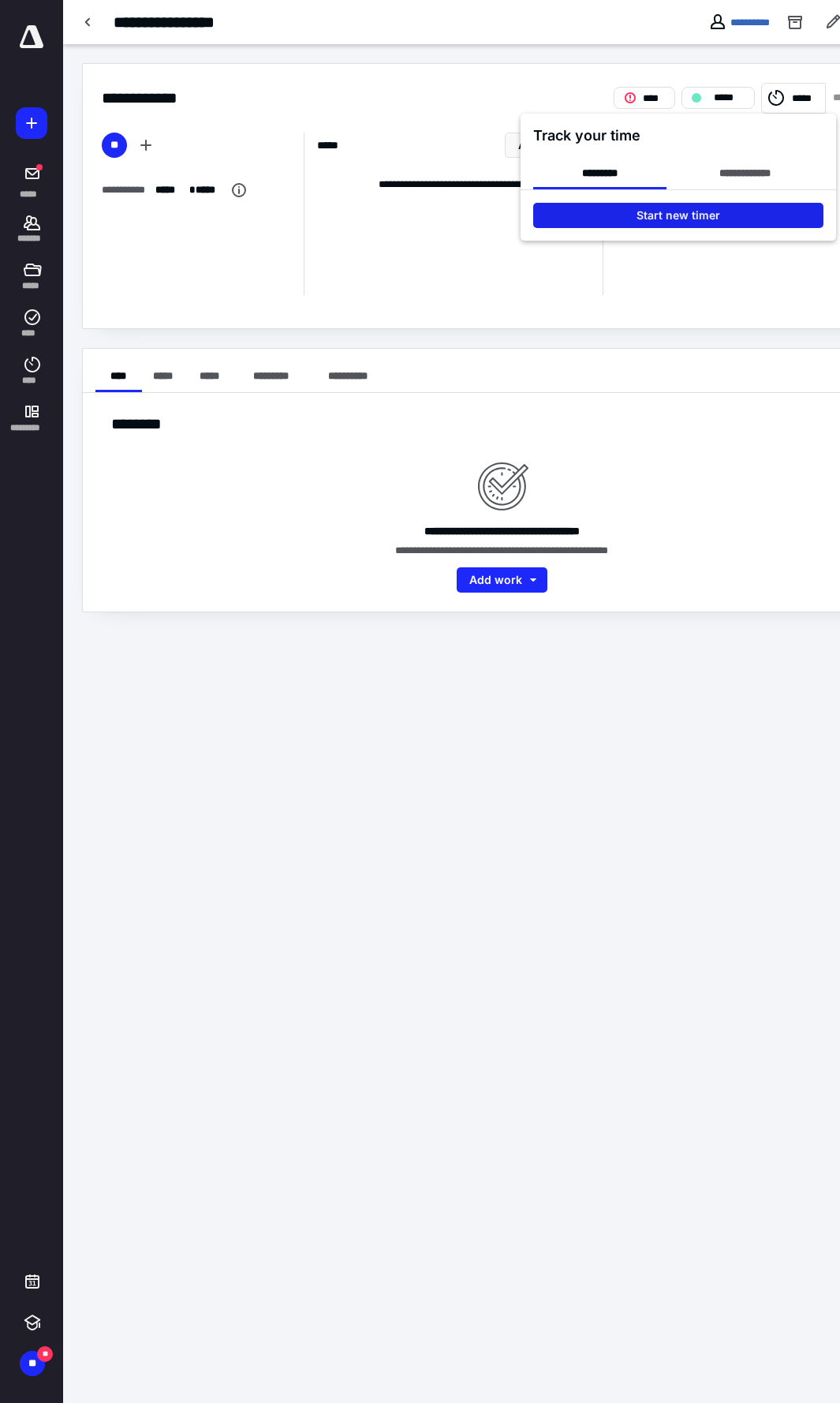 click on "Start new timer" at bounding box center [678, 215] 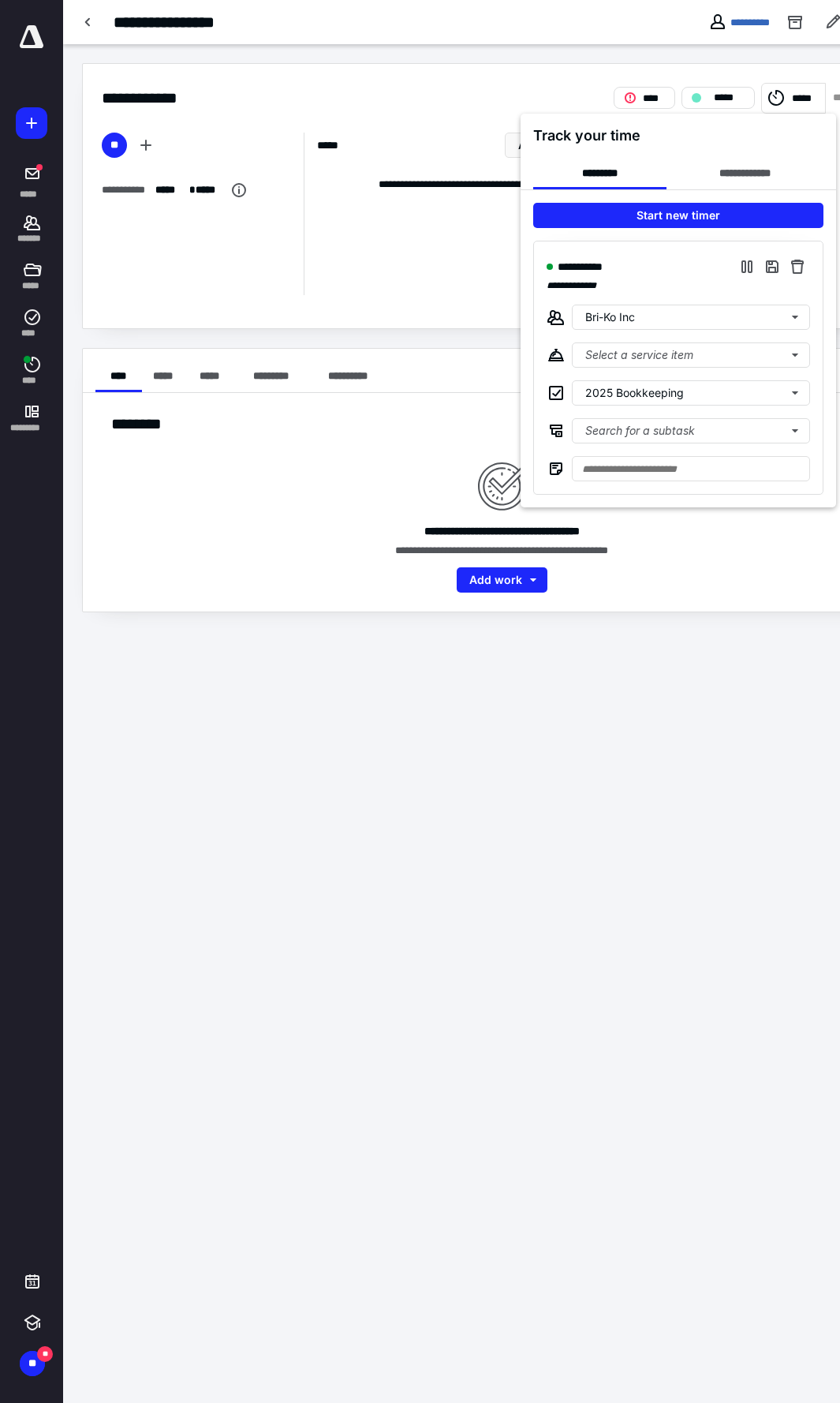 click at bounding box center (420, 702) 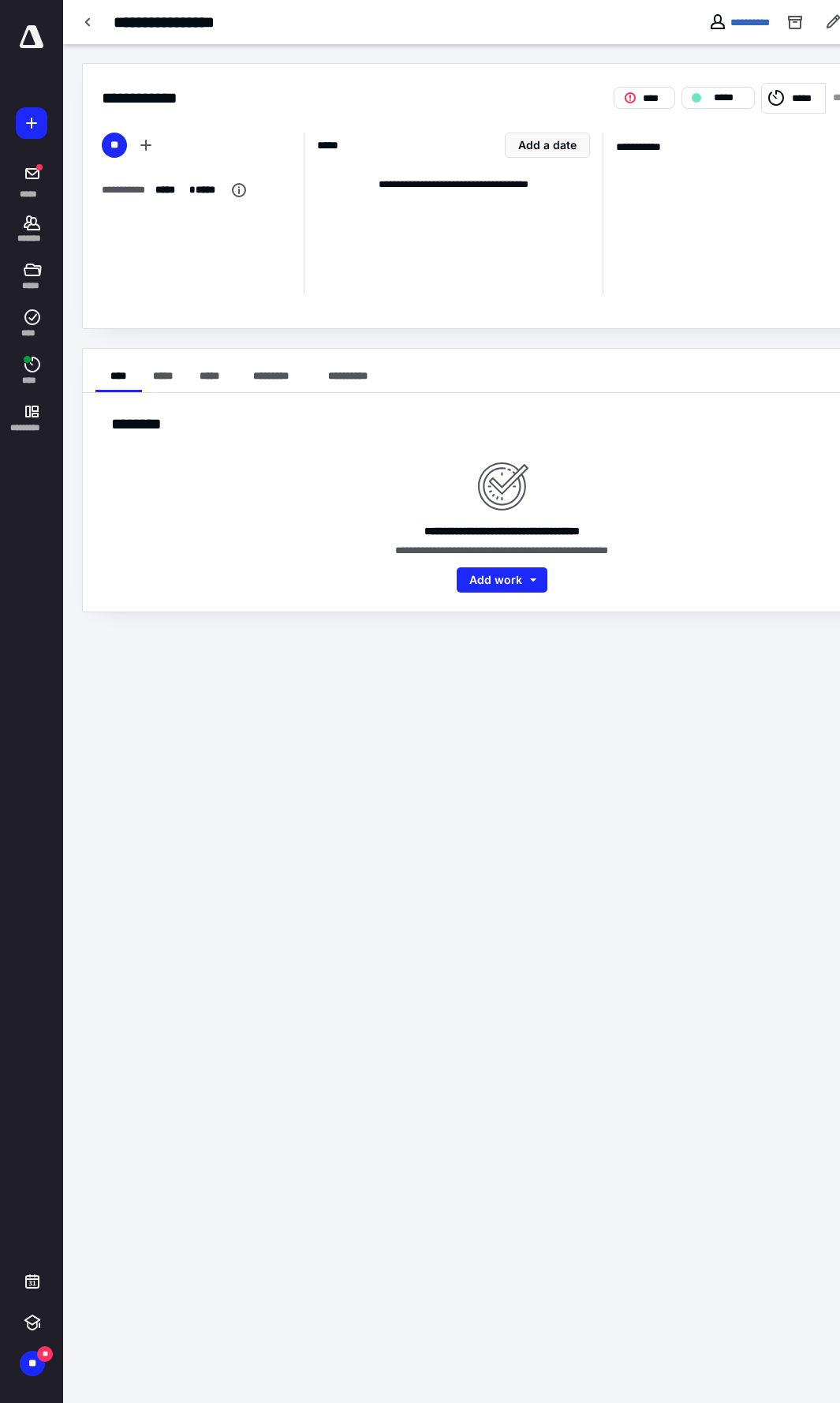 scroll, scrollTop: 0, scrollLeft: 0, axis: both 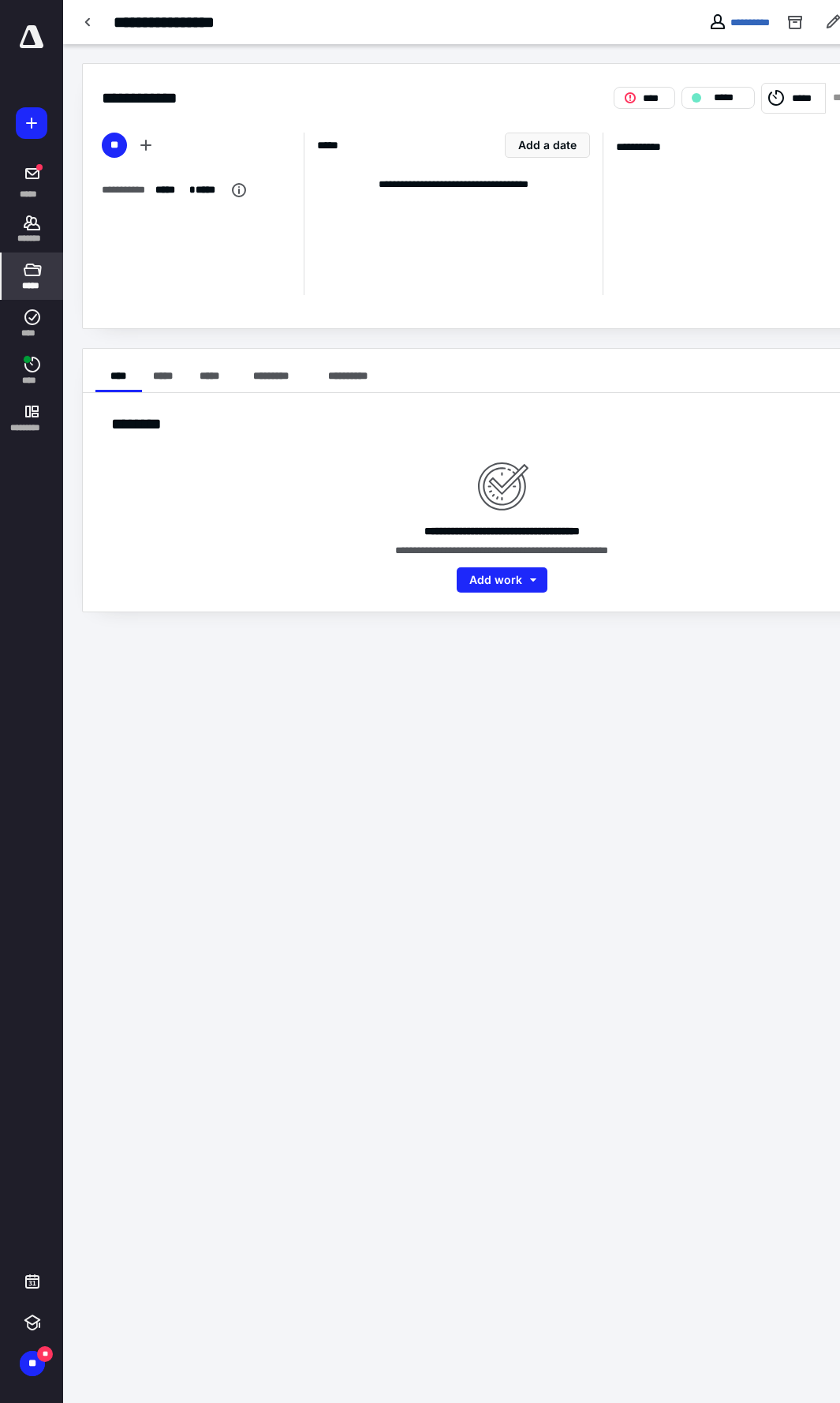 click 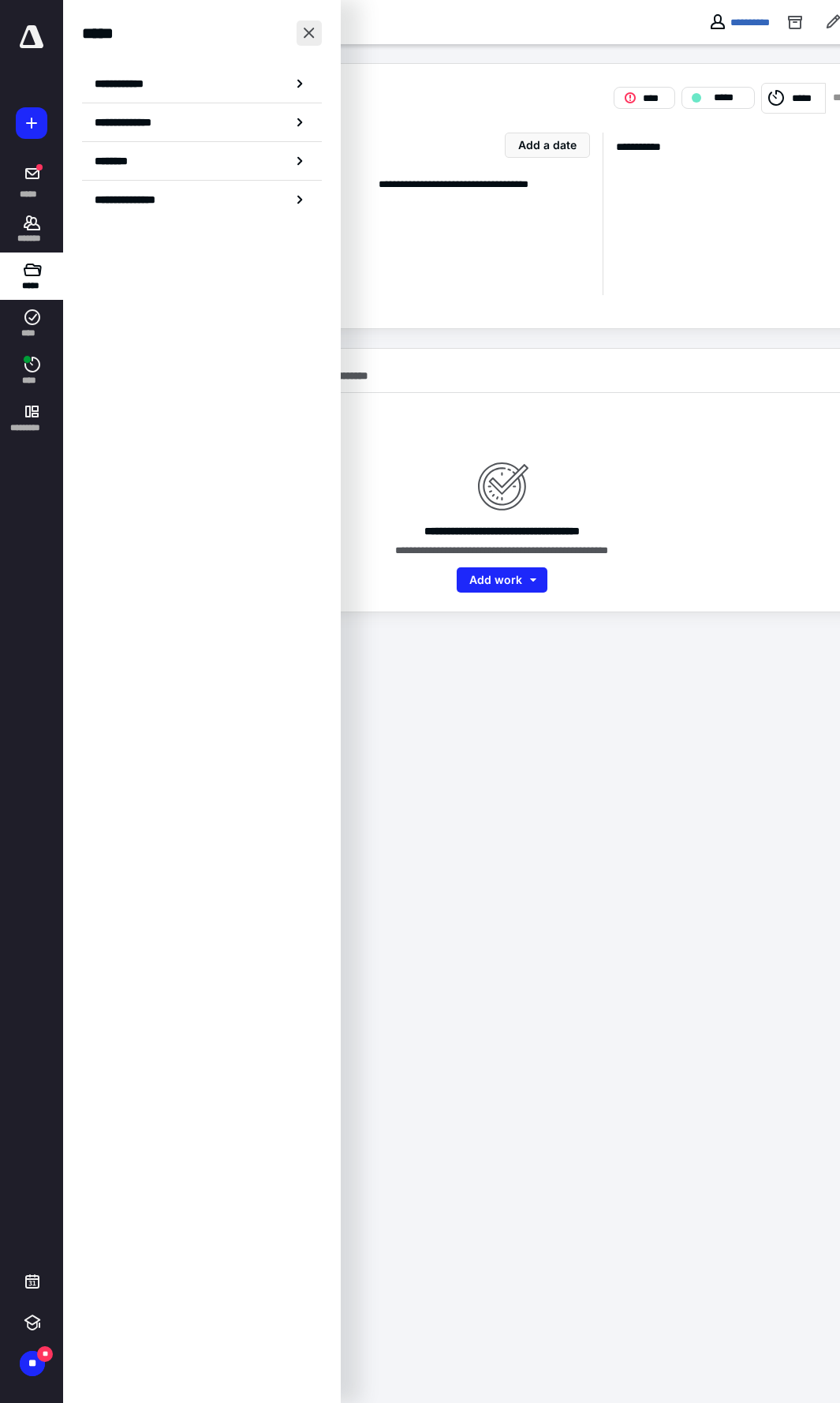 click at bounding box center [309, 33] 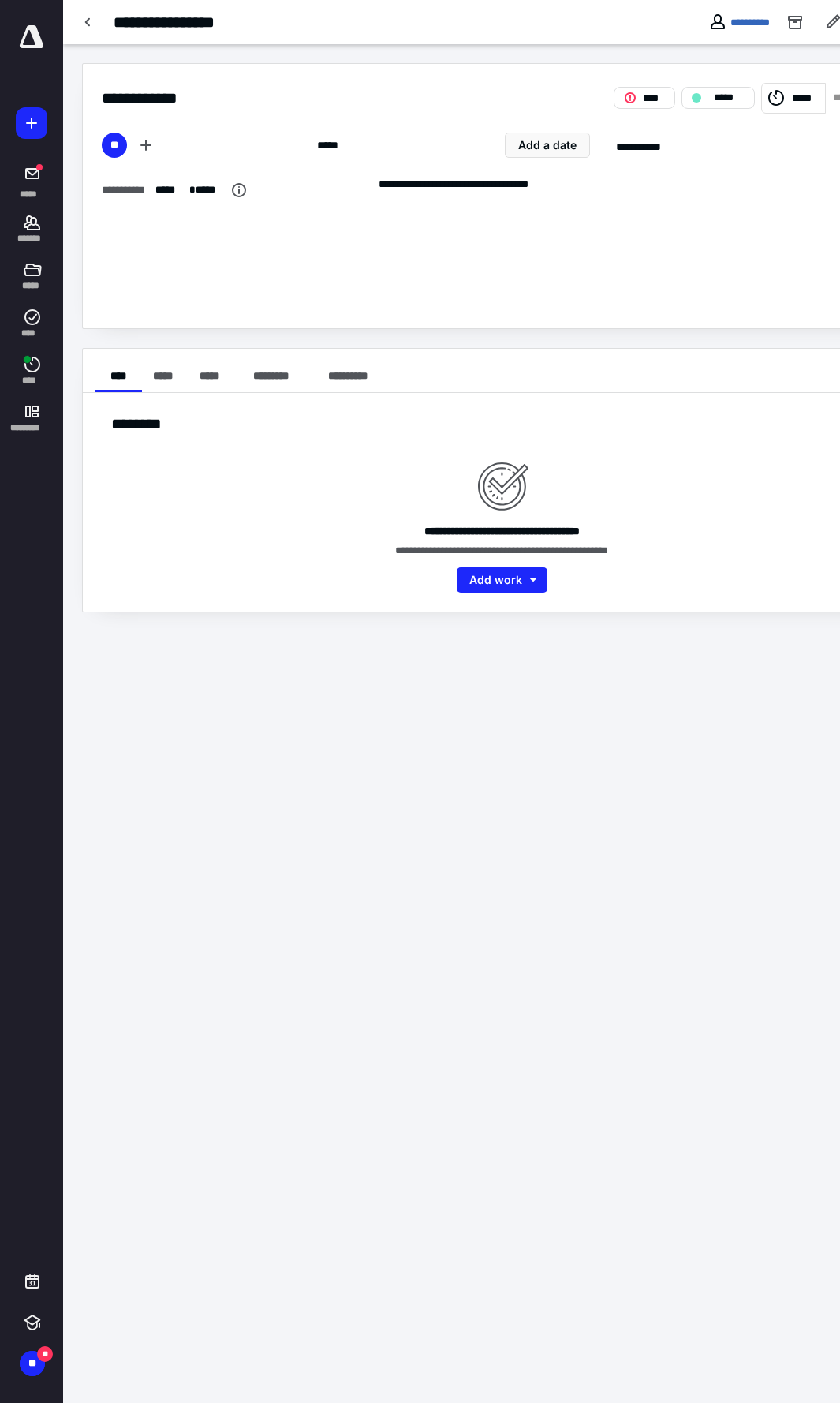 click 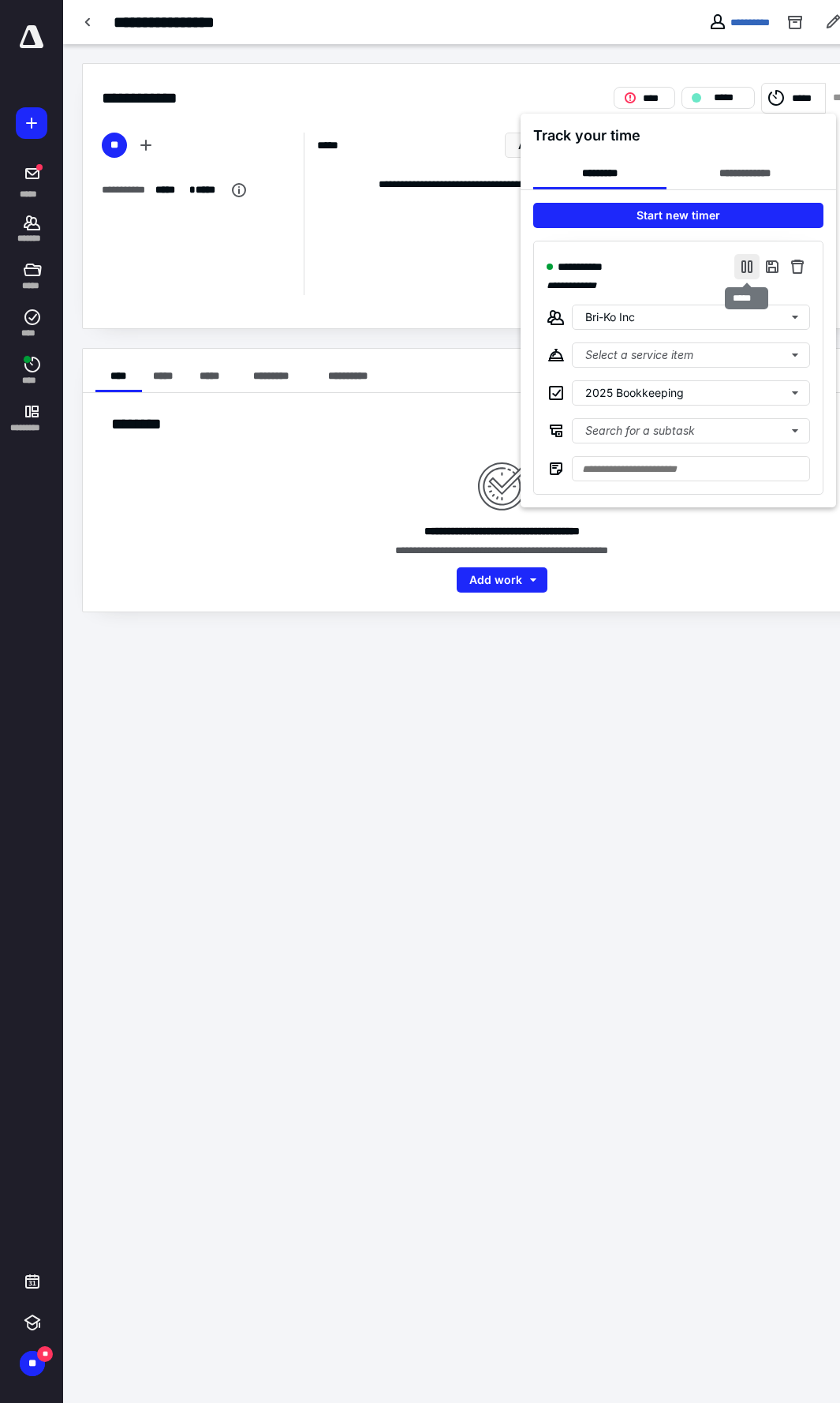 click at bounding box center (747, 267) 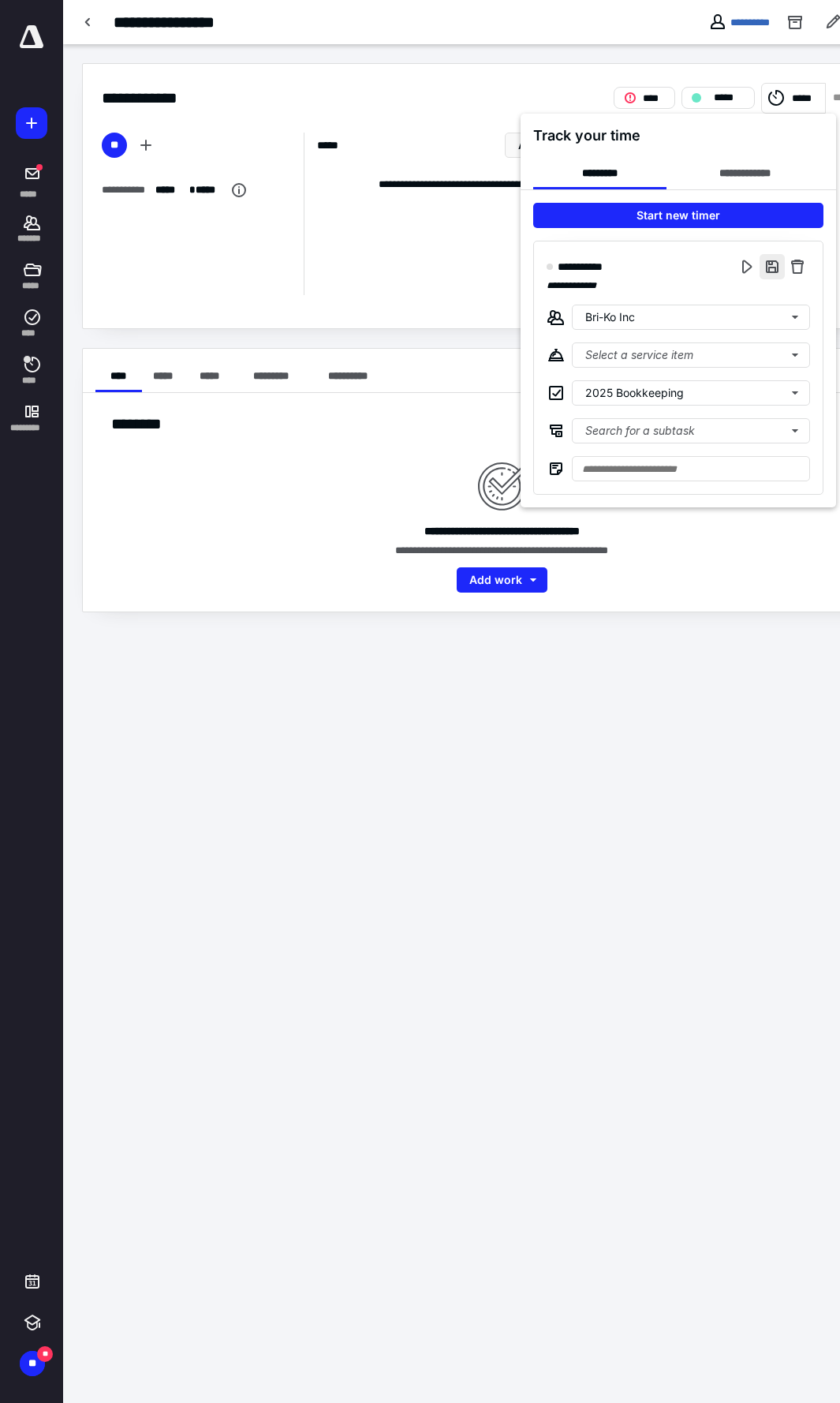 click at bounding box center (772, 267) 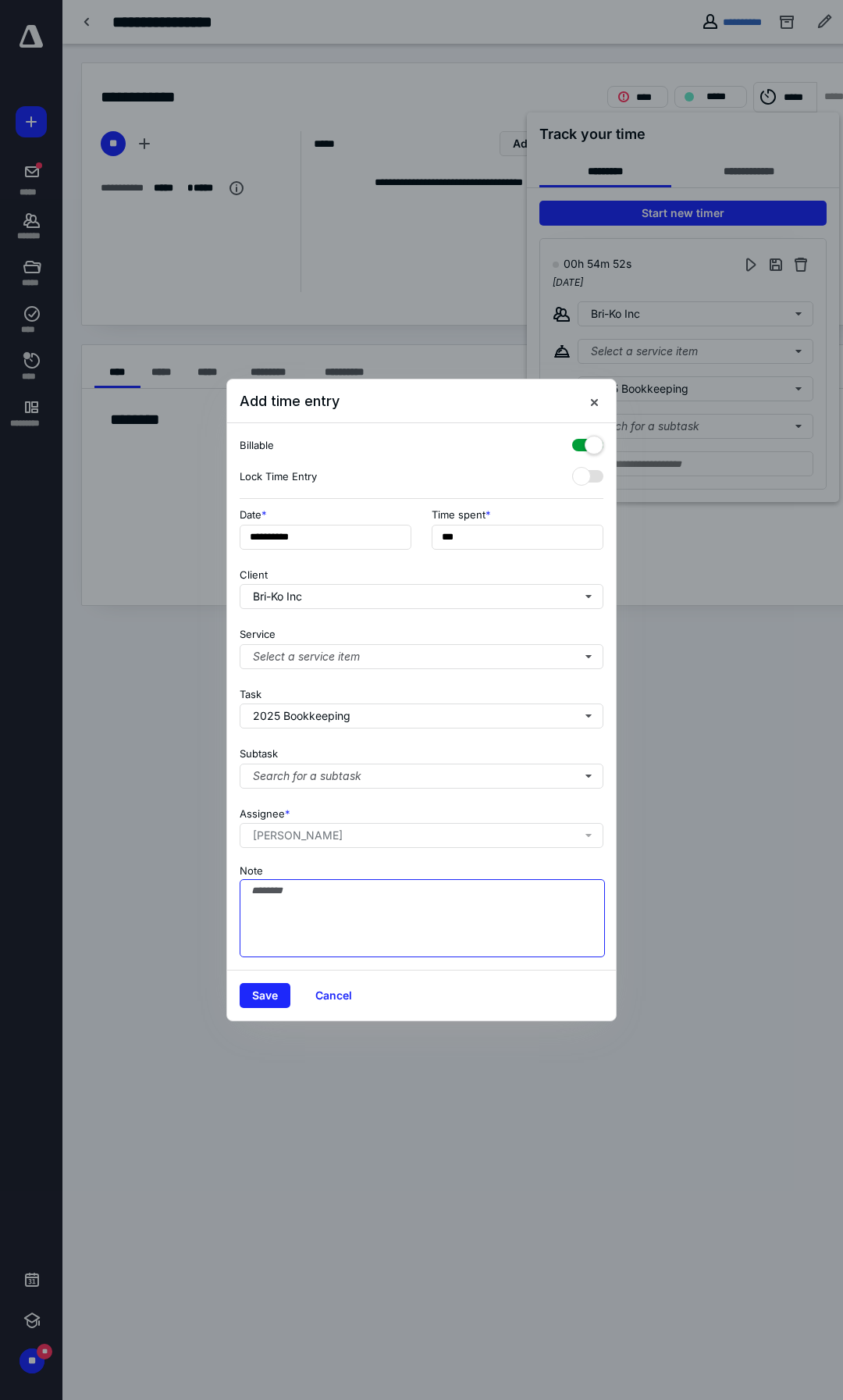 click on "Note" at bounding box center (422, 918) 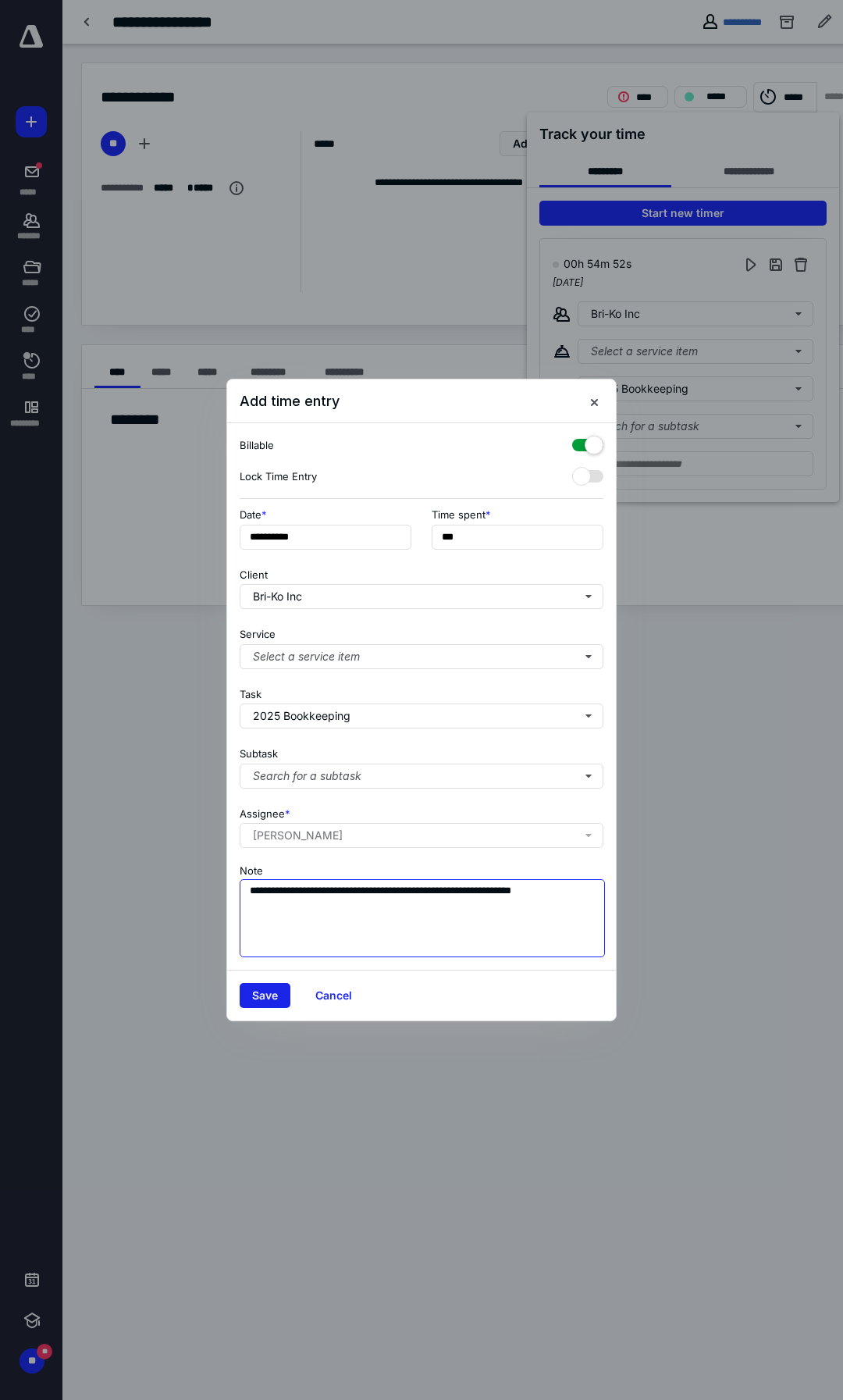 type on "**********" 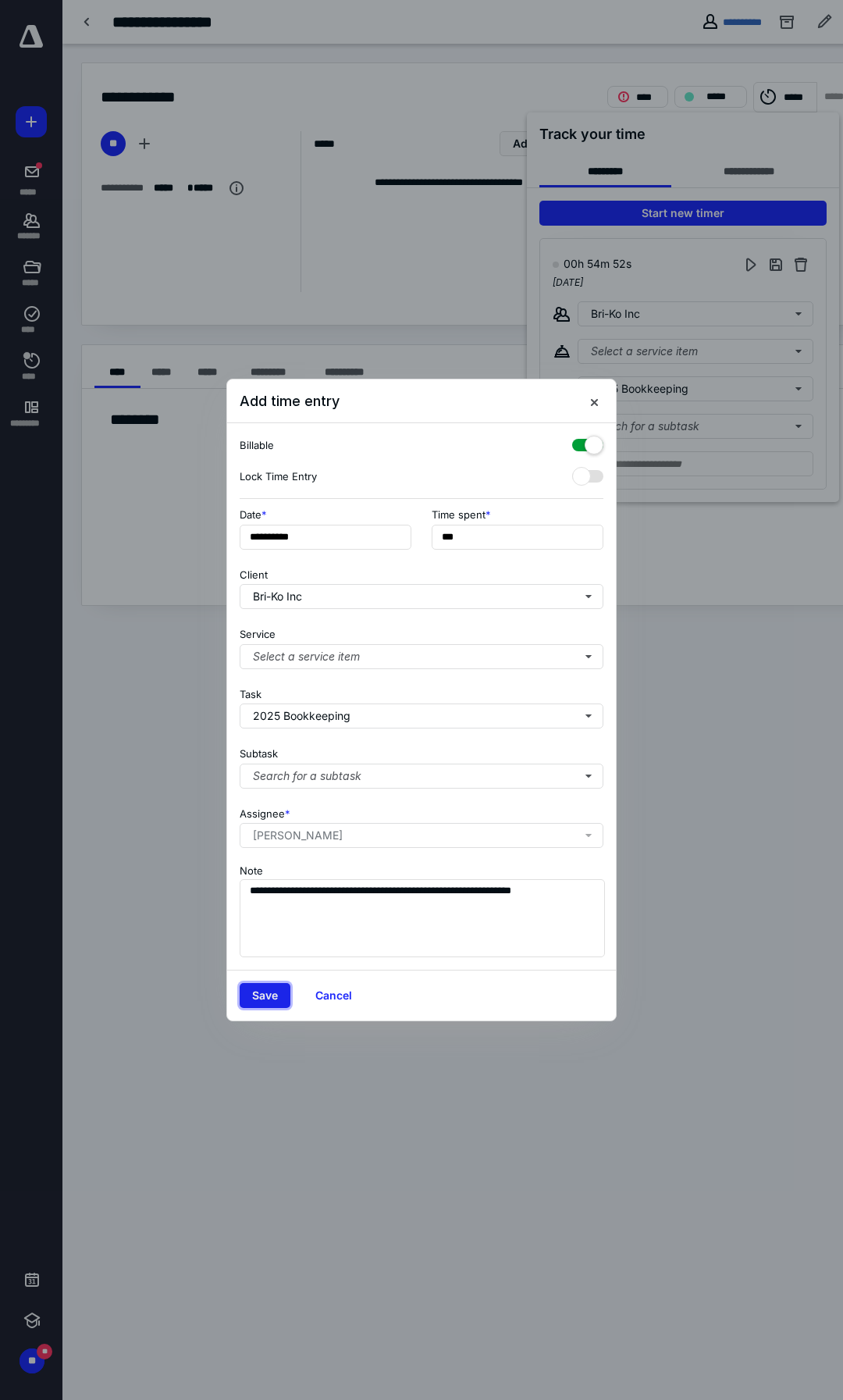click on "Save" at bounding box center [265, 996] 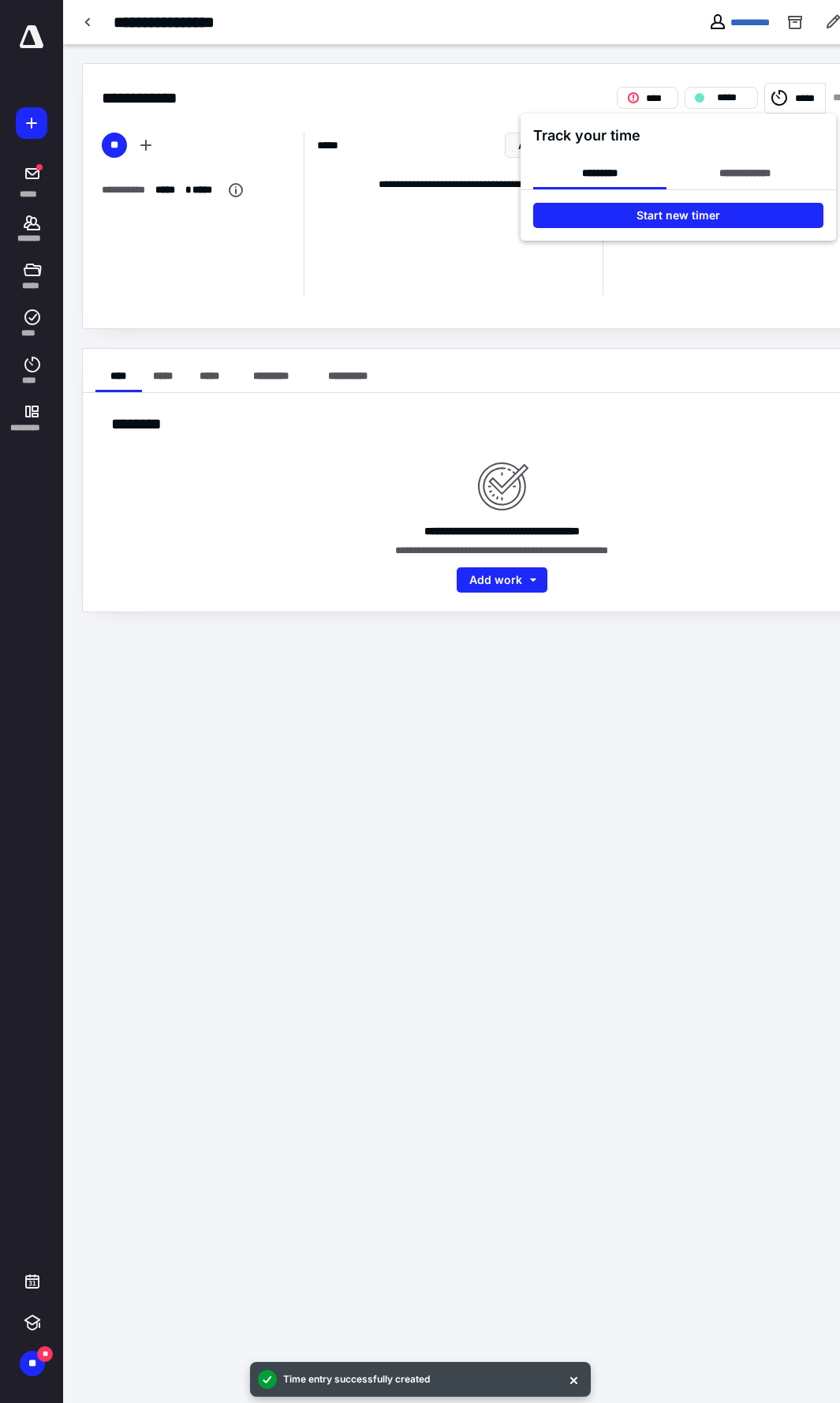 click at bounding box center [420, 702] 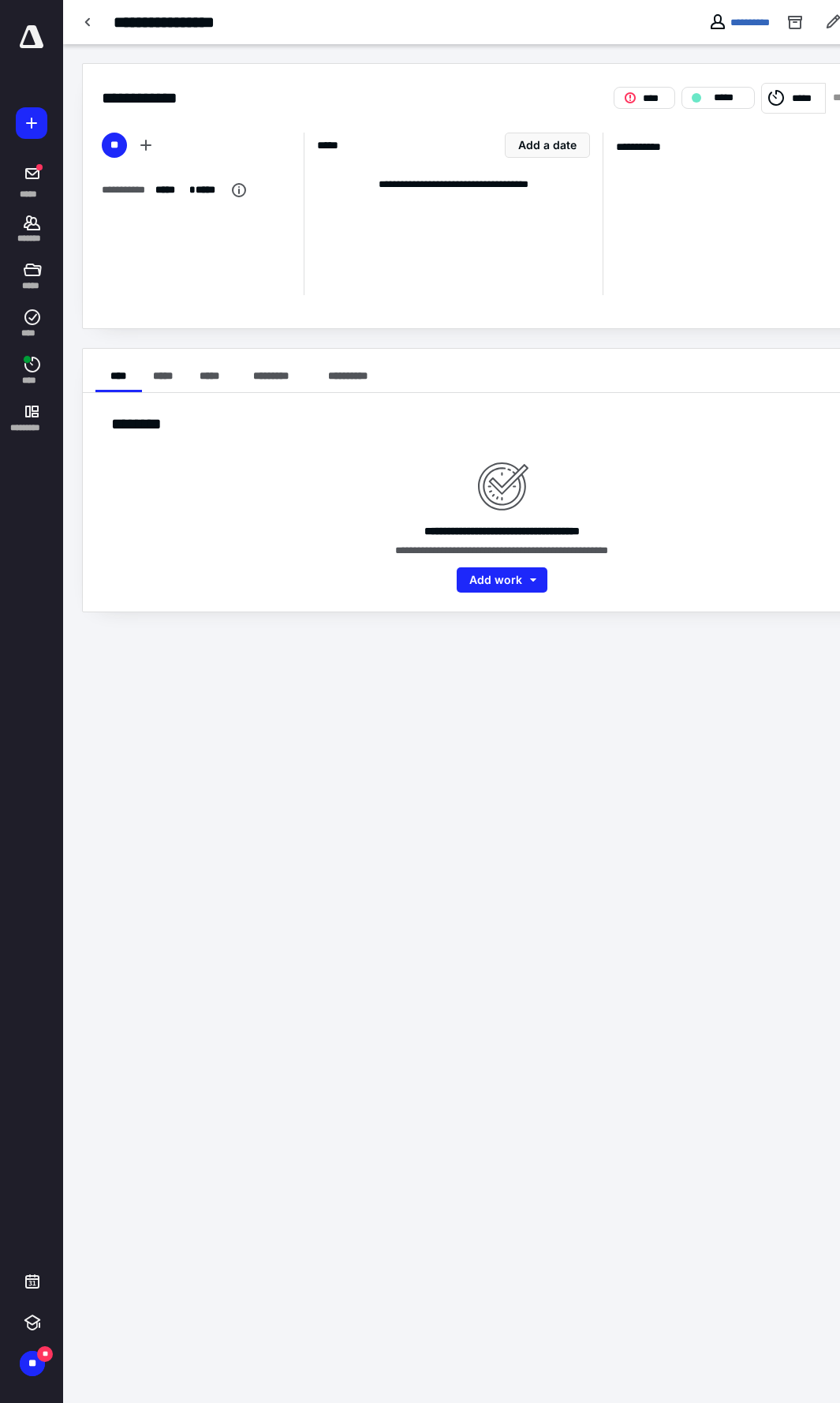 scroll, scrollTop: 0, scrollLeft: 0, axis: both 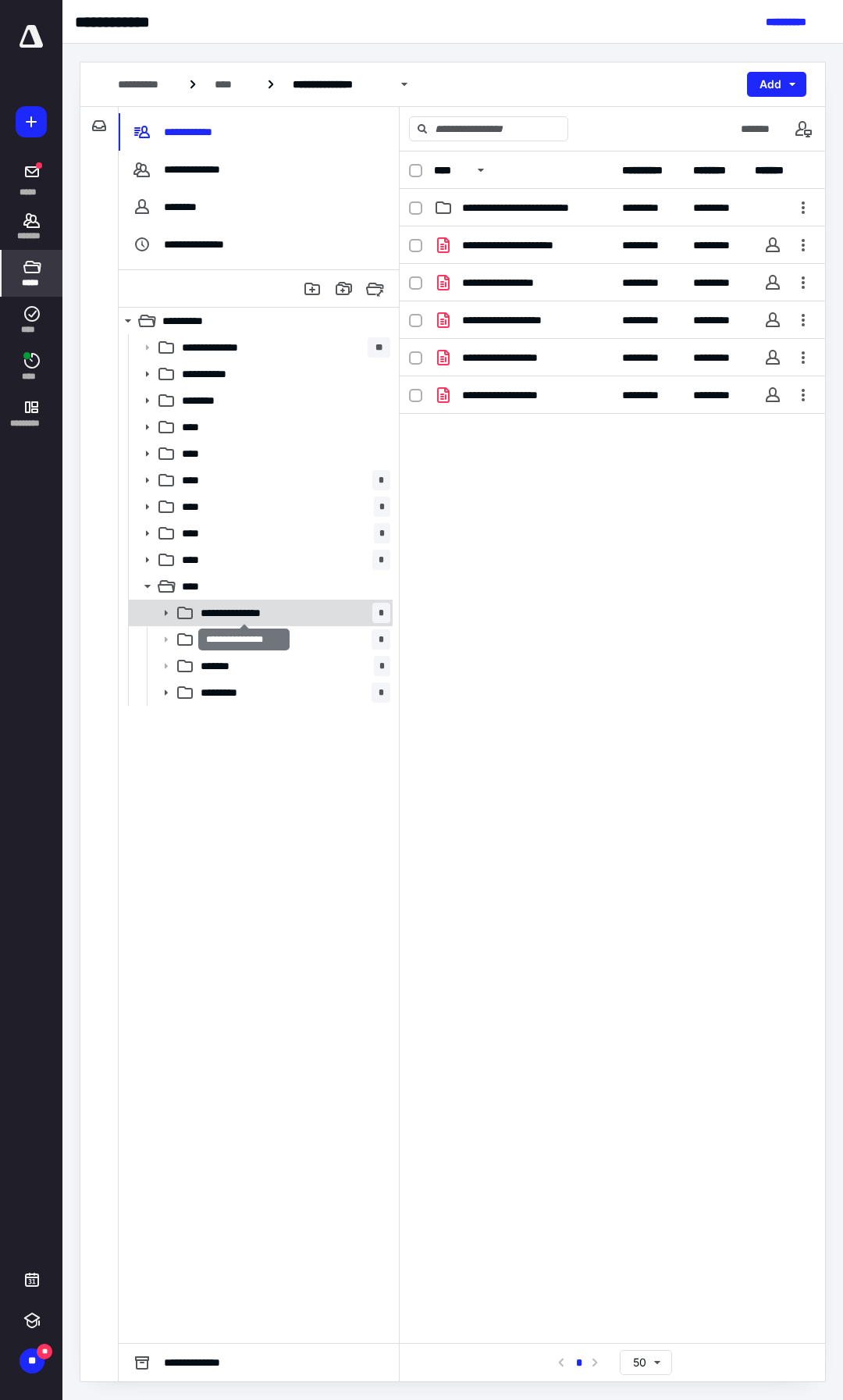 click on "**********" at bounding box center (244, 613) 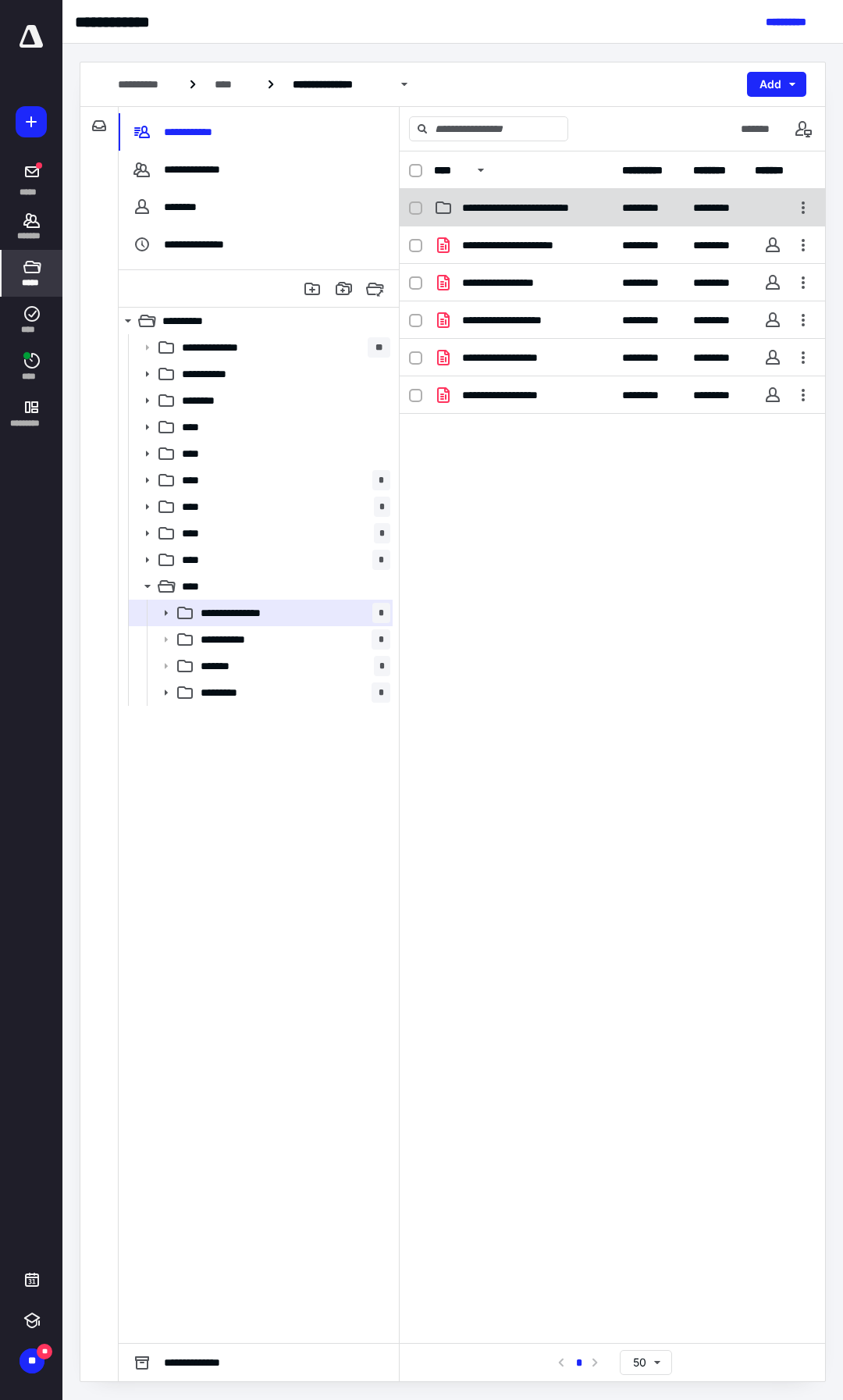 click on "**********" at bounding box center (532, 208) 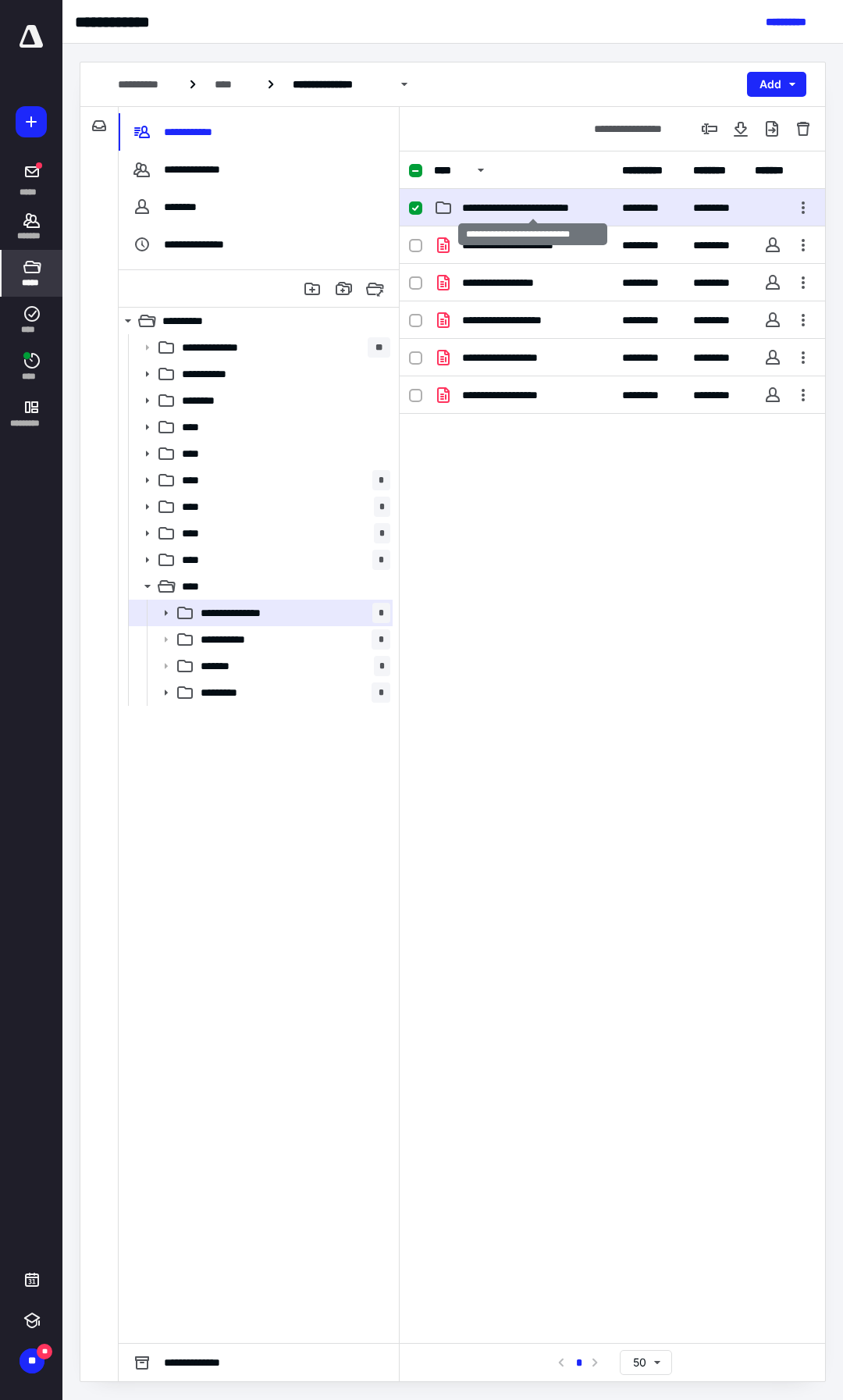 click on "**********" at bounding box center [532, 208] 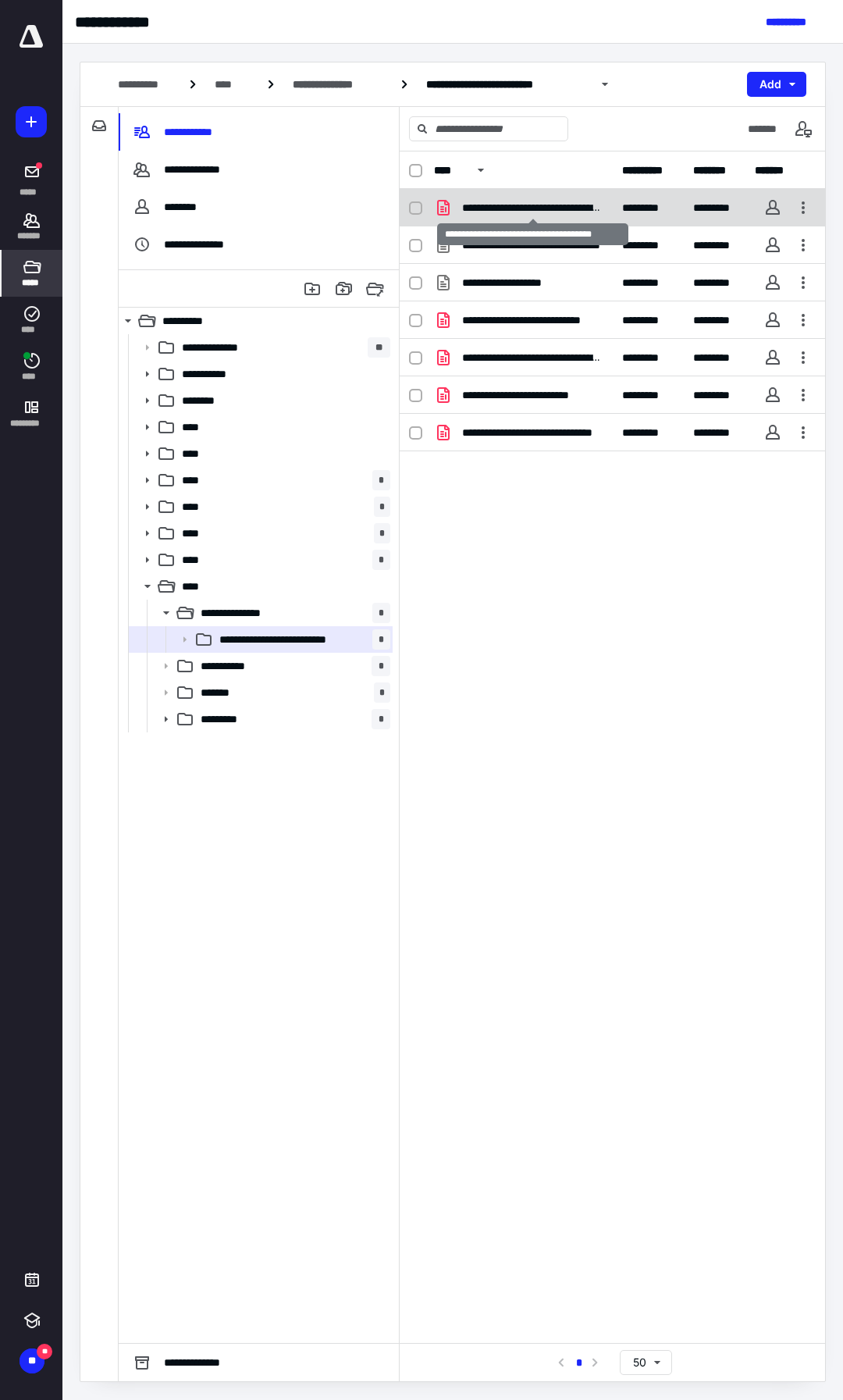 click on "**********" at bounding box center (532, 208) 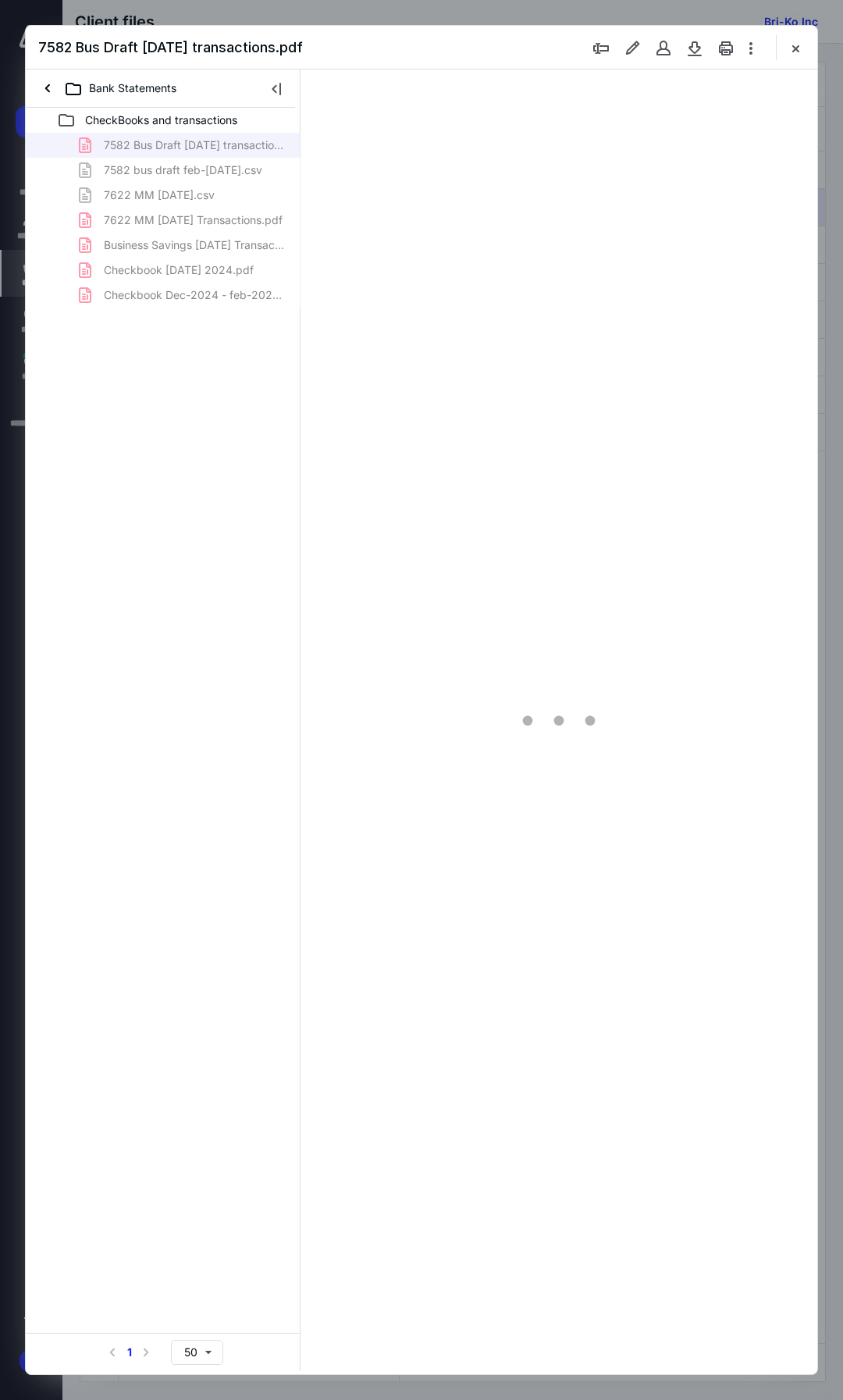 scroll, scrollTop: 0, scrollLeft: 0, axis: both 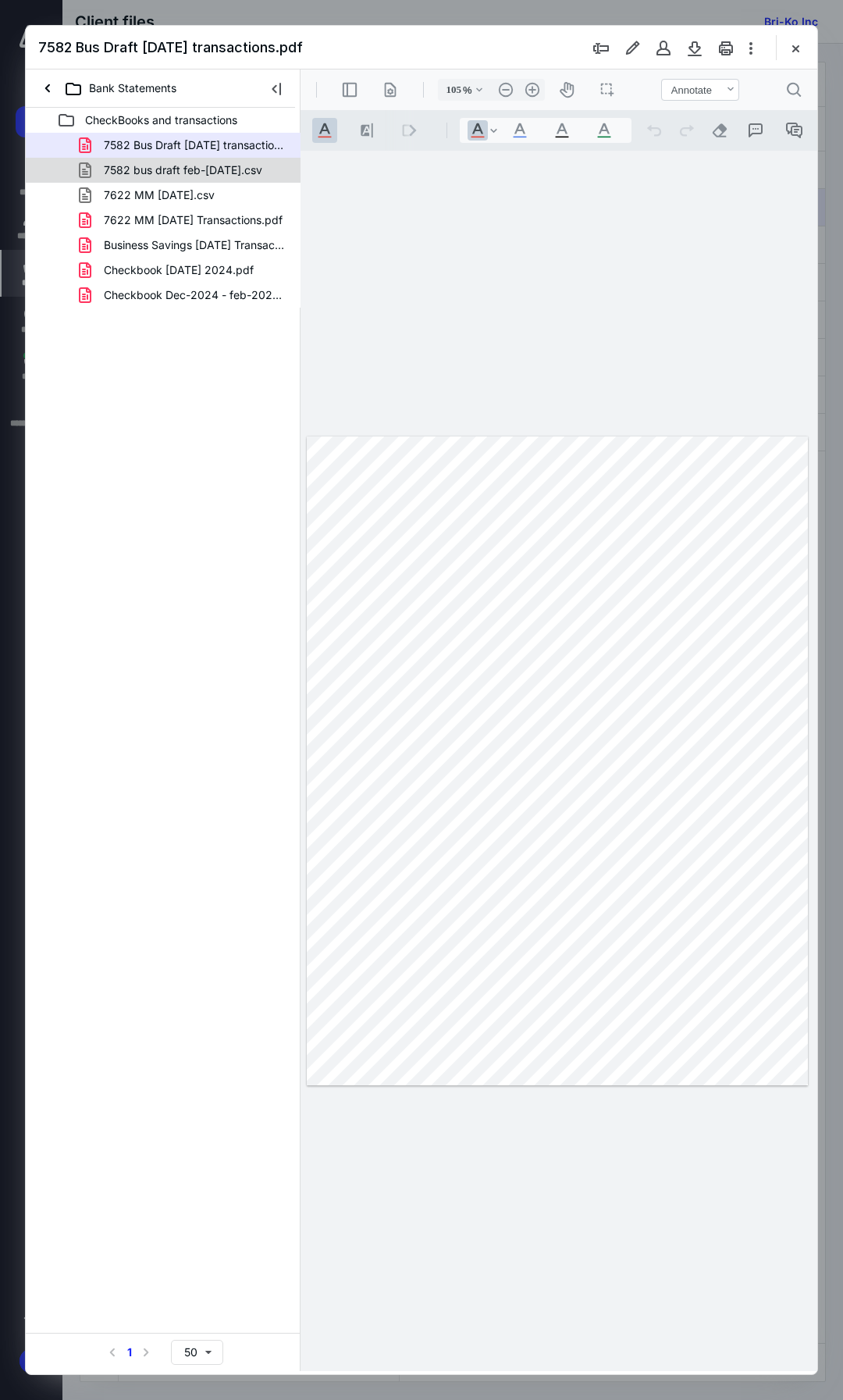 click on "7582 bus draft feb-march 6 2025.csv" at bounding box center (183, 170) 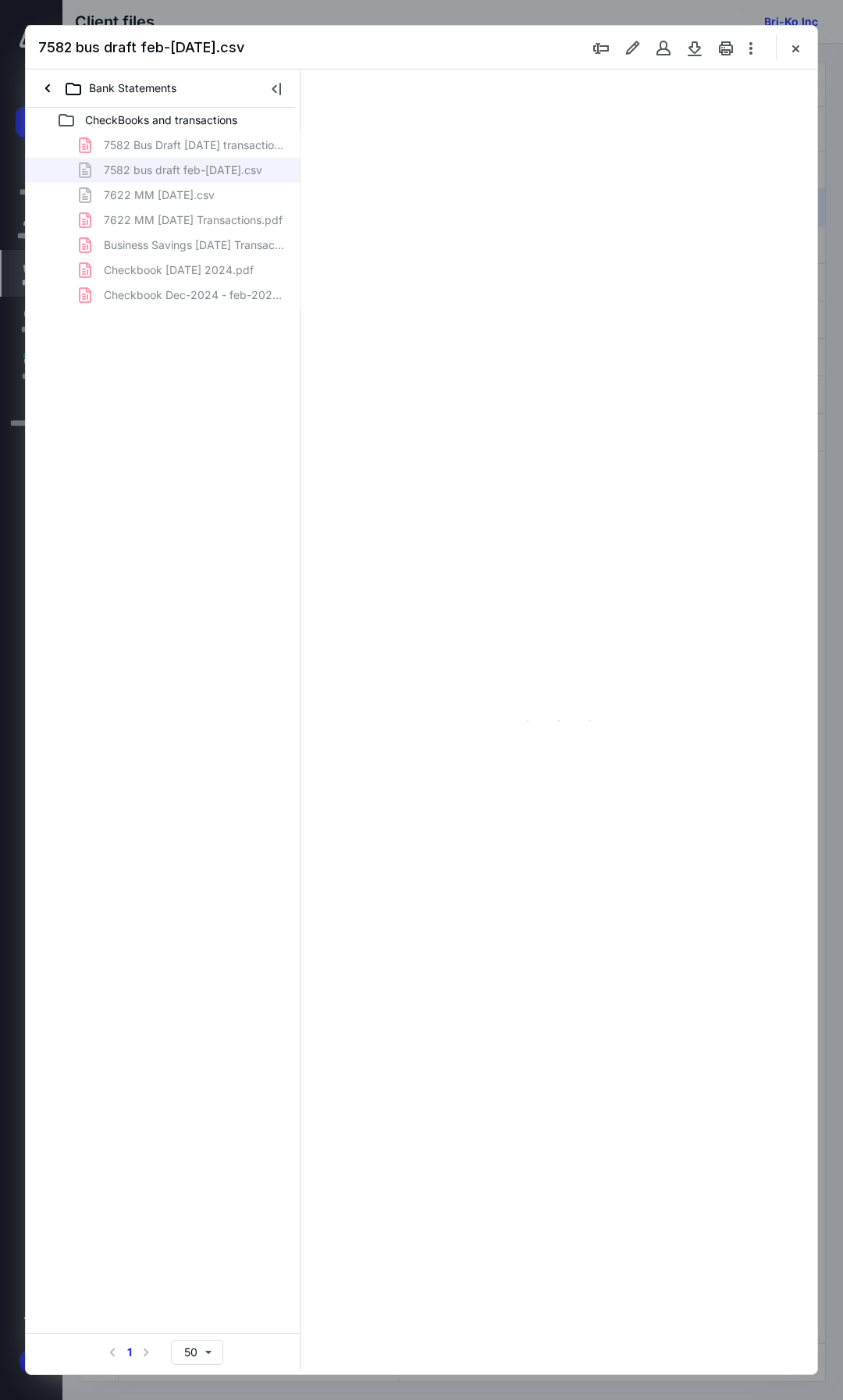 type on "104" 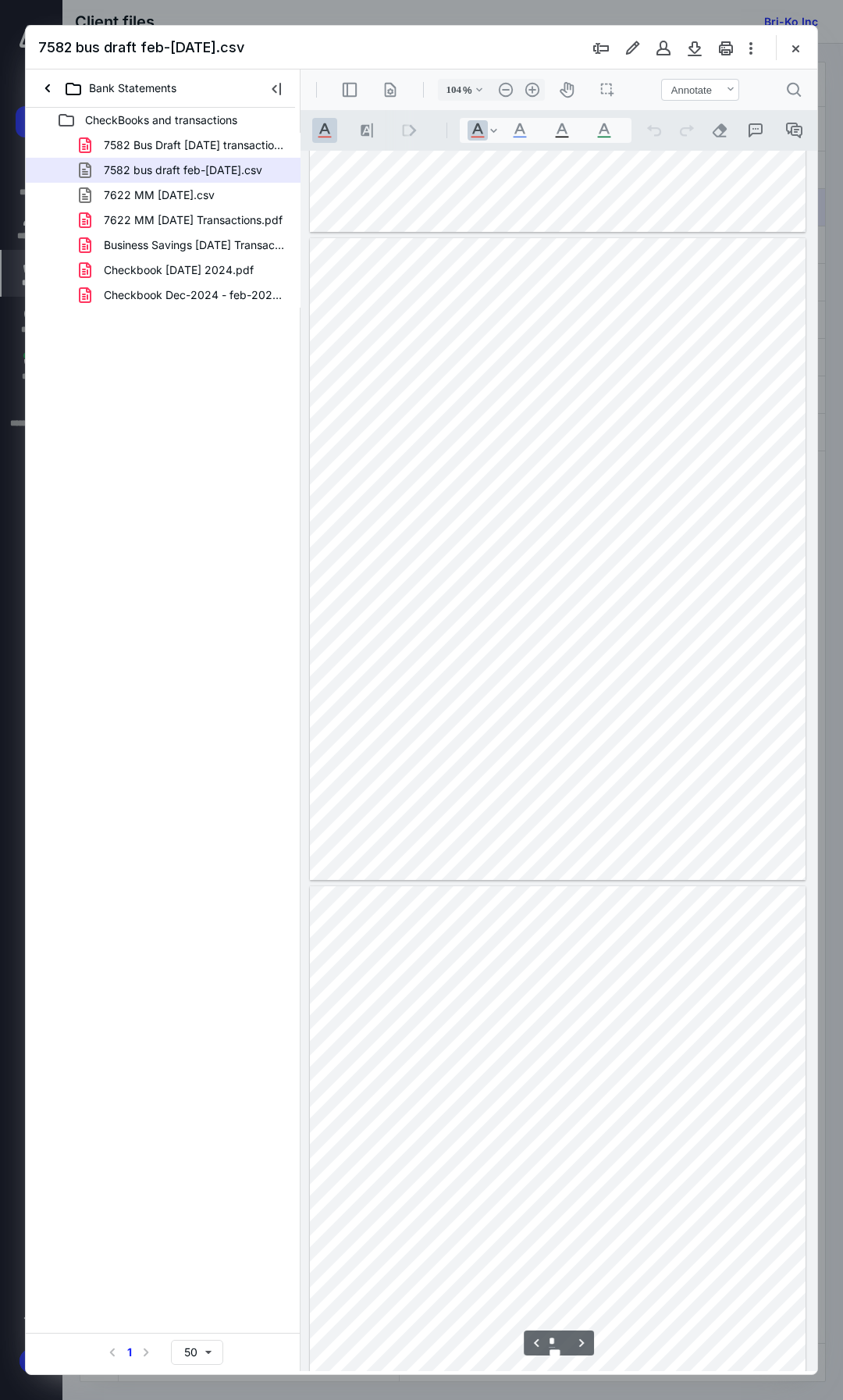 scroll, scrollTop: 724, scrollLeft: 0, axis: vertical 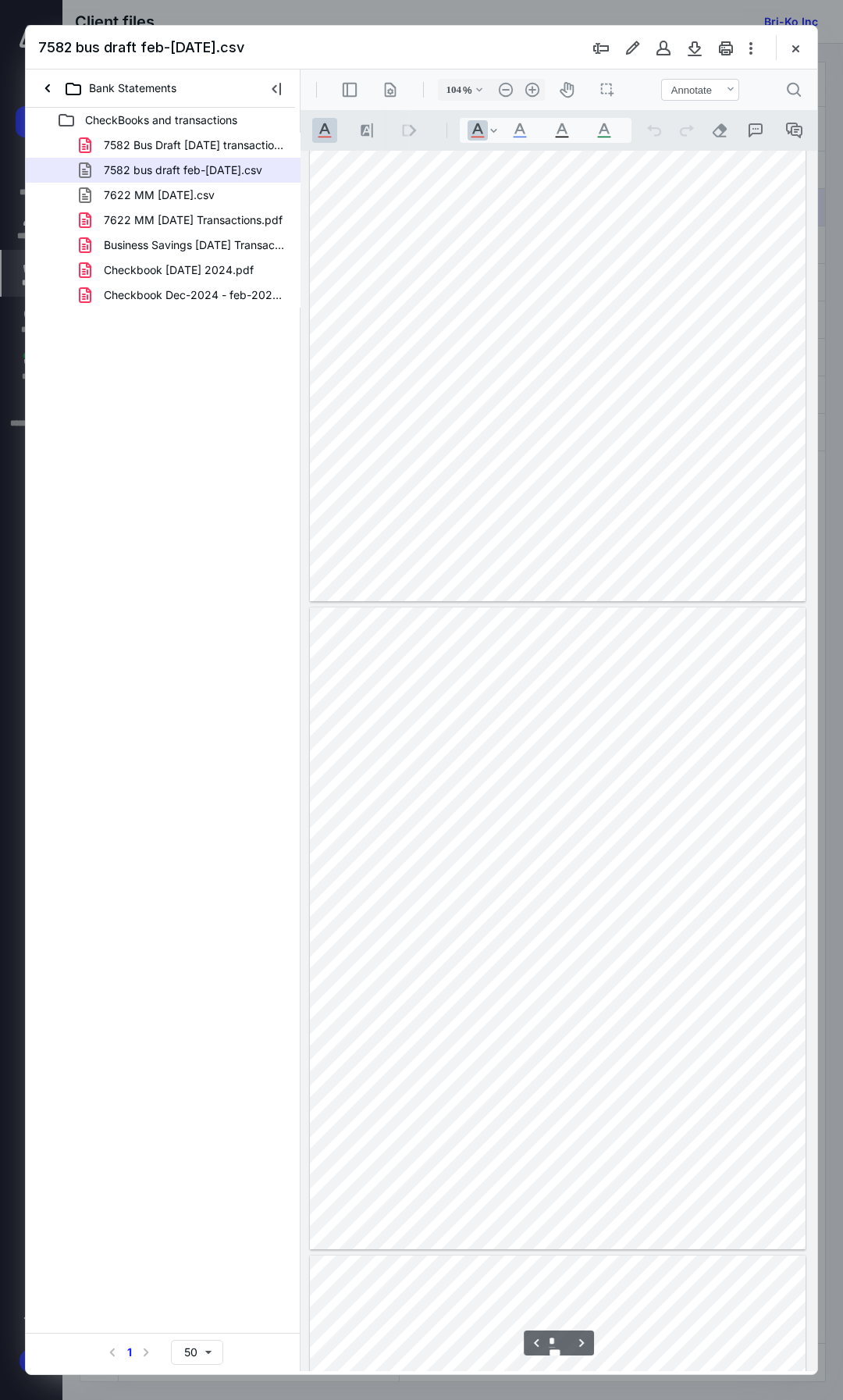 type on "*" 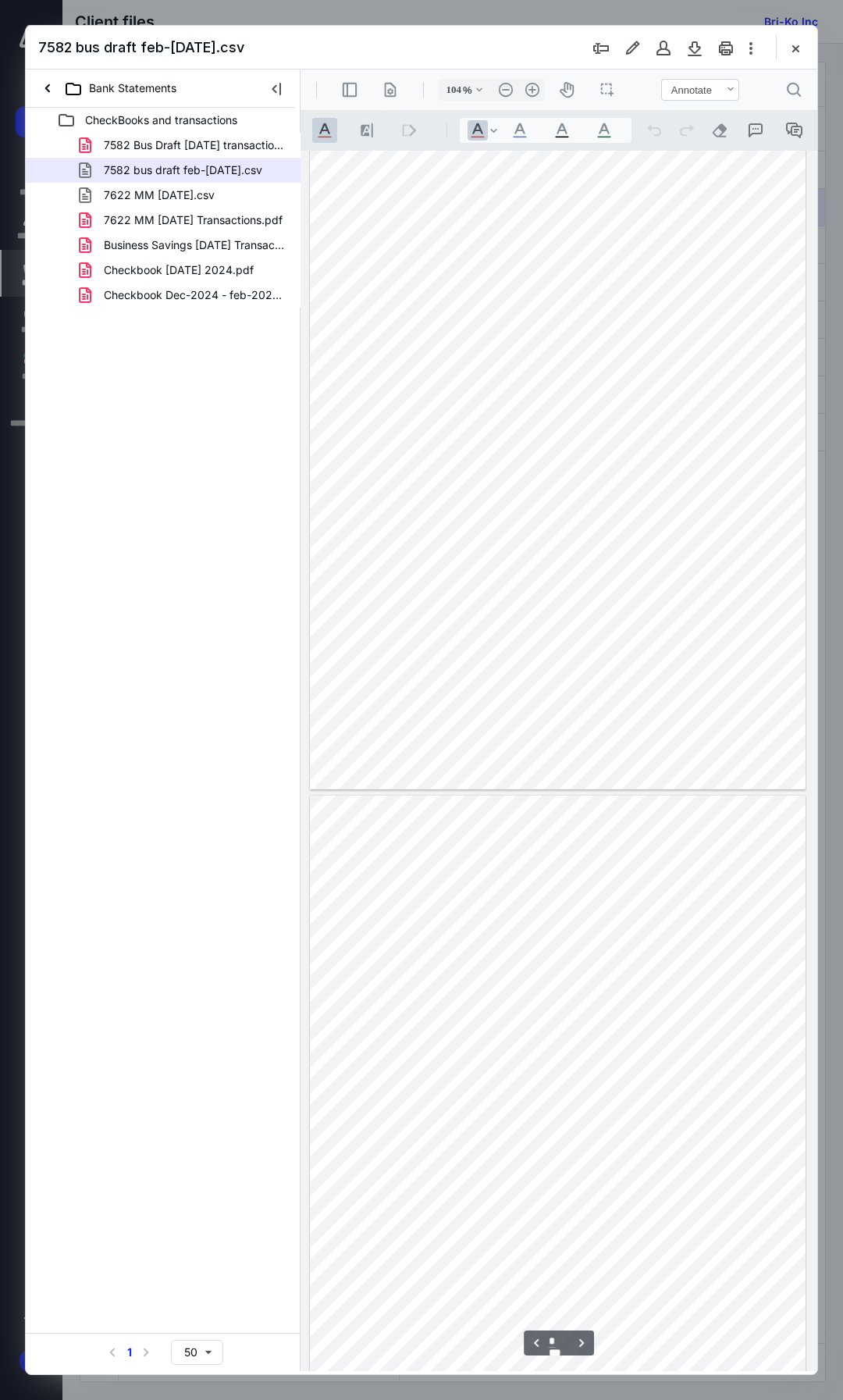scroll, scrollTop: 0, scrollLeft: 0, axis: both 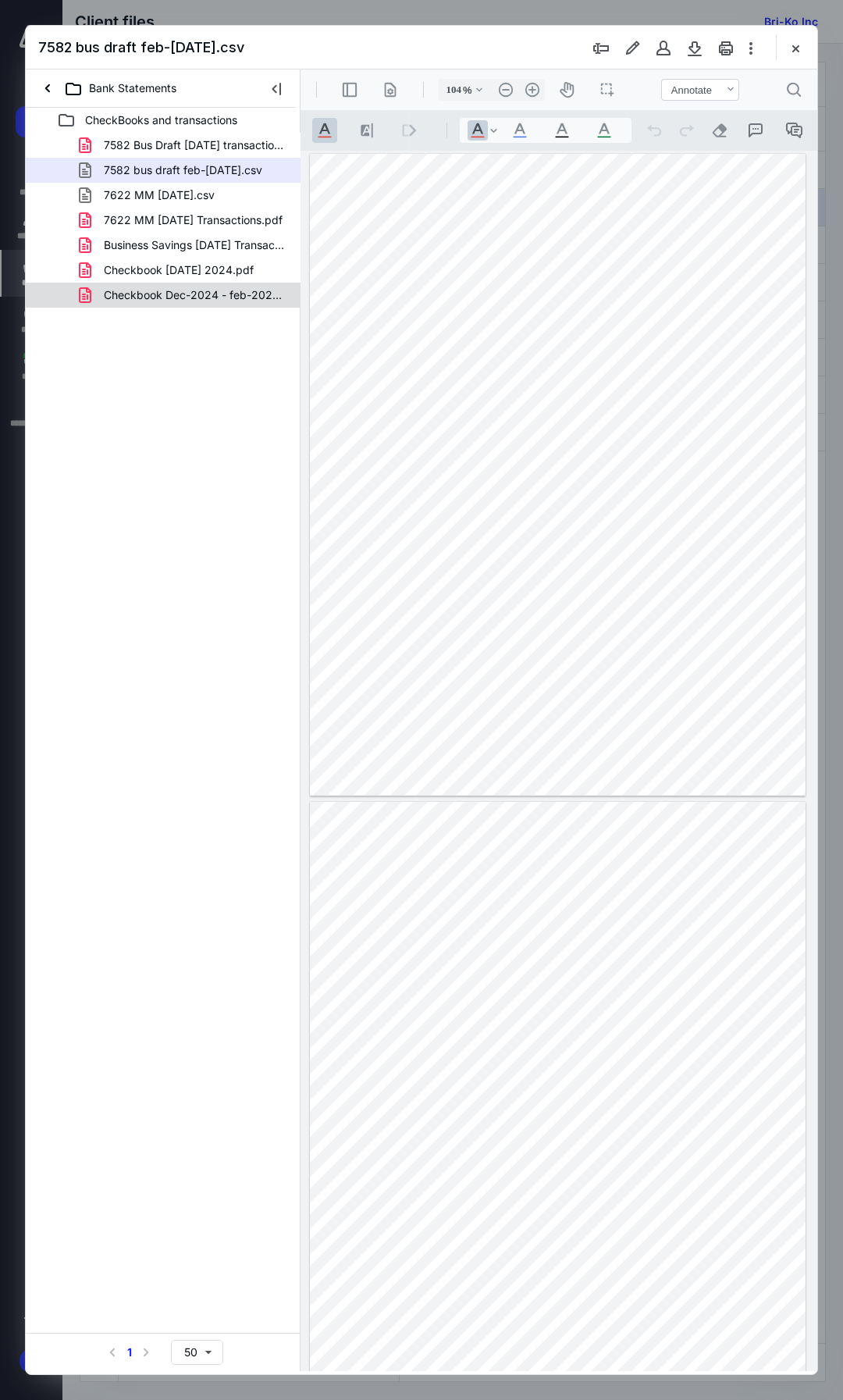 click on "Checkbook Dec-2024 - feb-2025.pdf" at bounding box center (194, 295) 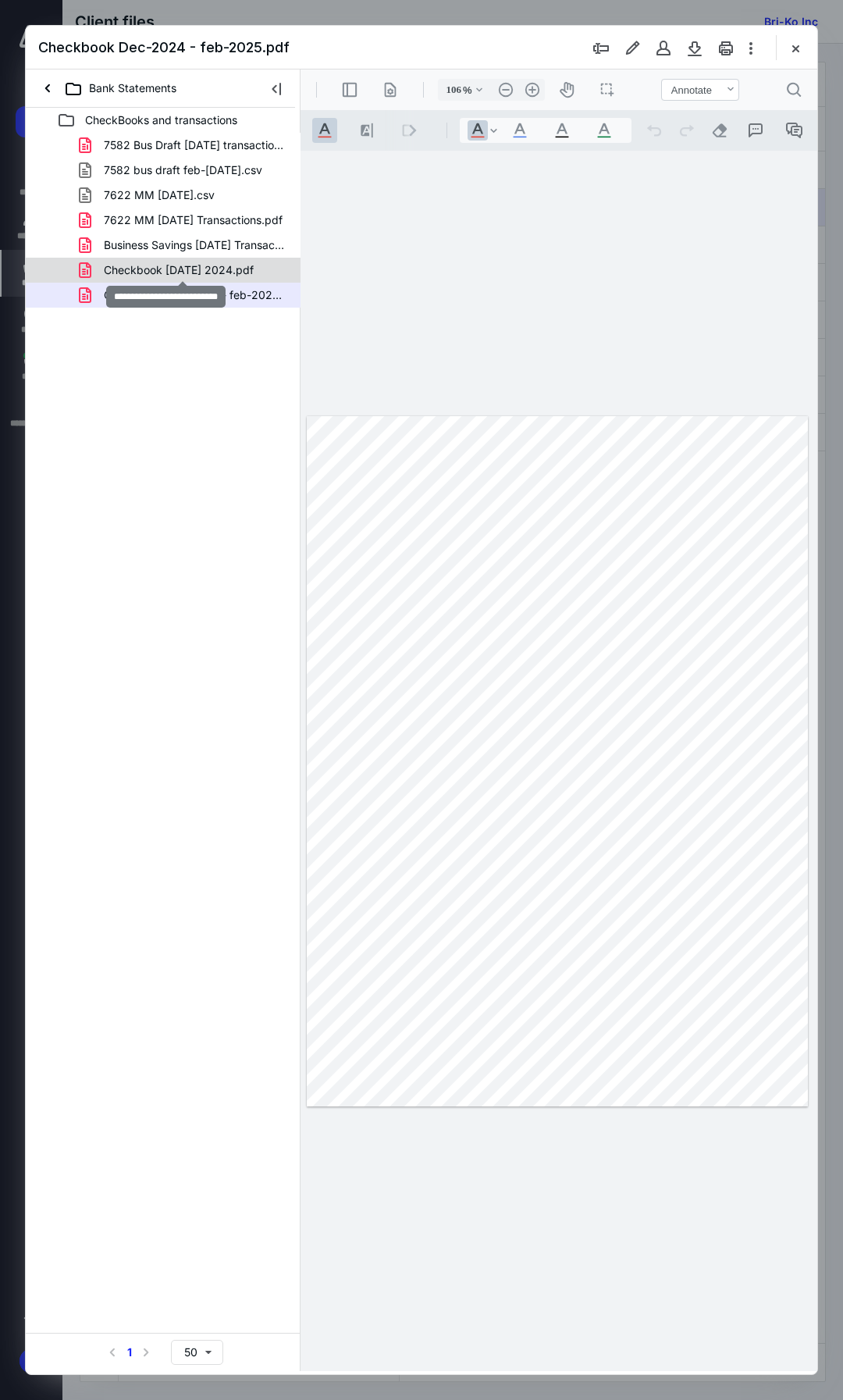 click on "Checkbook 03-11-29 2024.pdf" at bounding box center [179, 270] 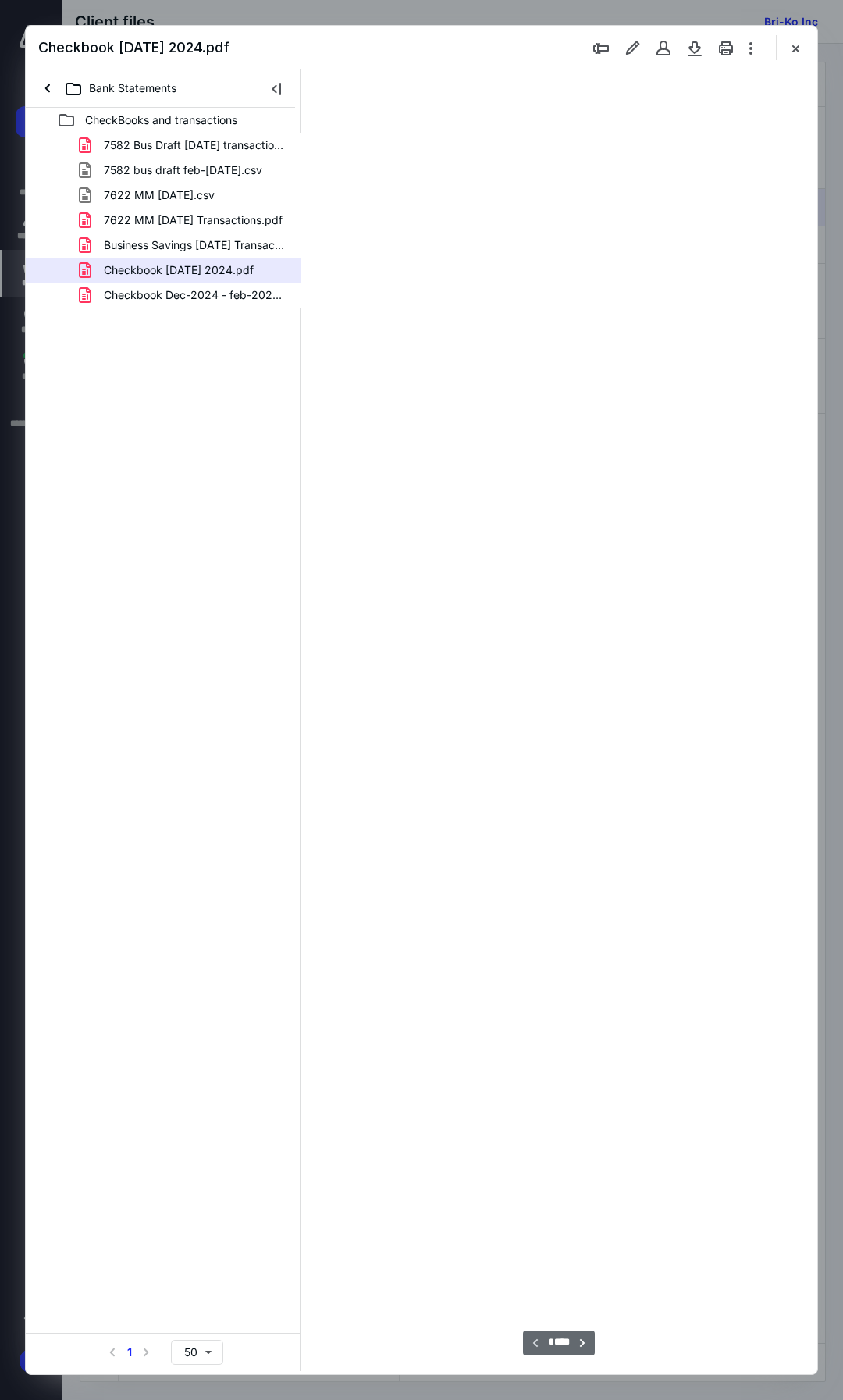 type on "105" 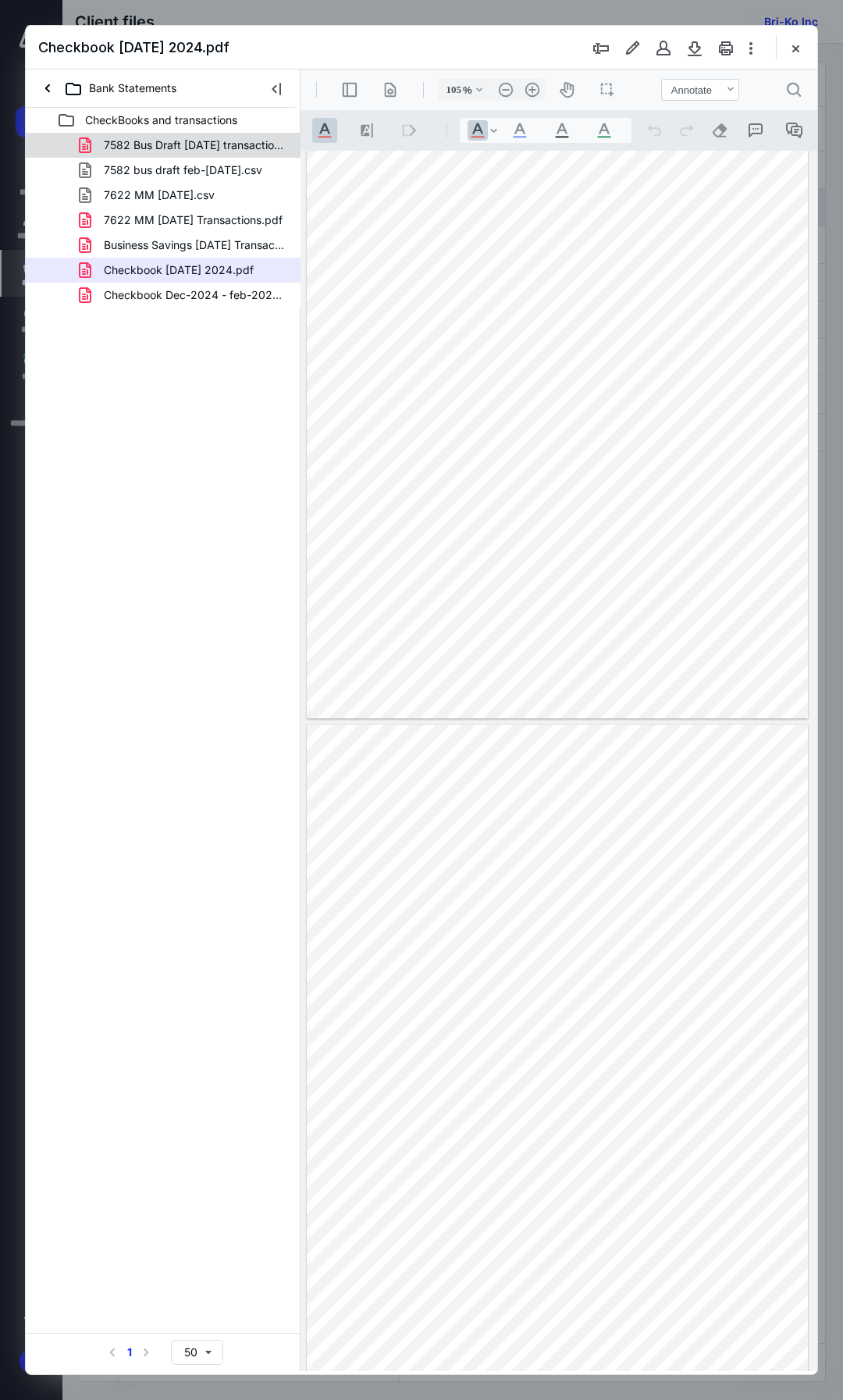 click on "7582 Bus Draft Feb 25 transactions.pdf" at bounding box center (194, 145) 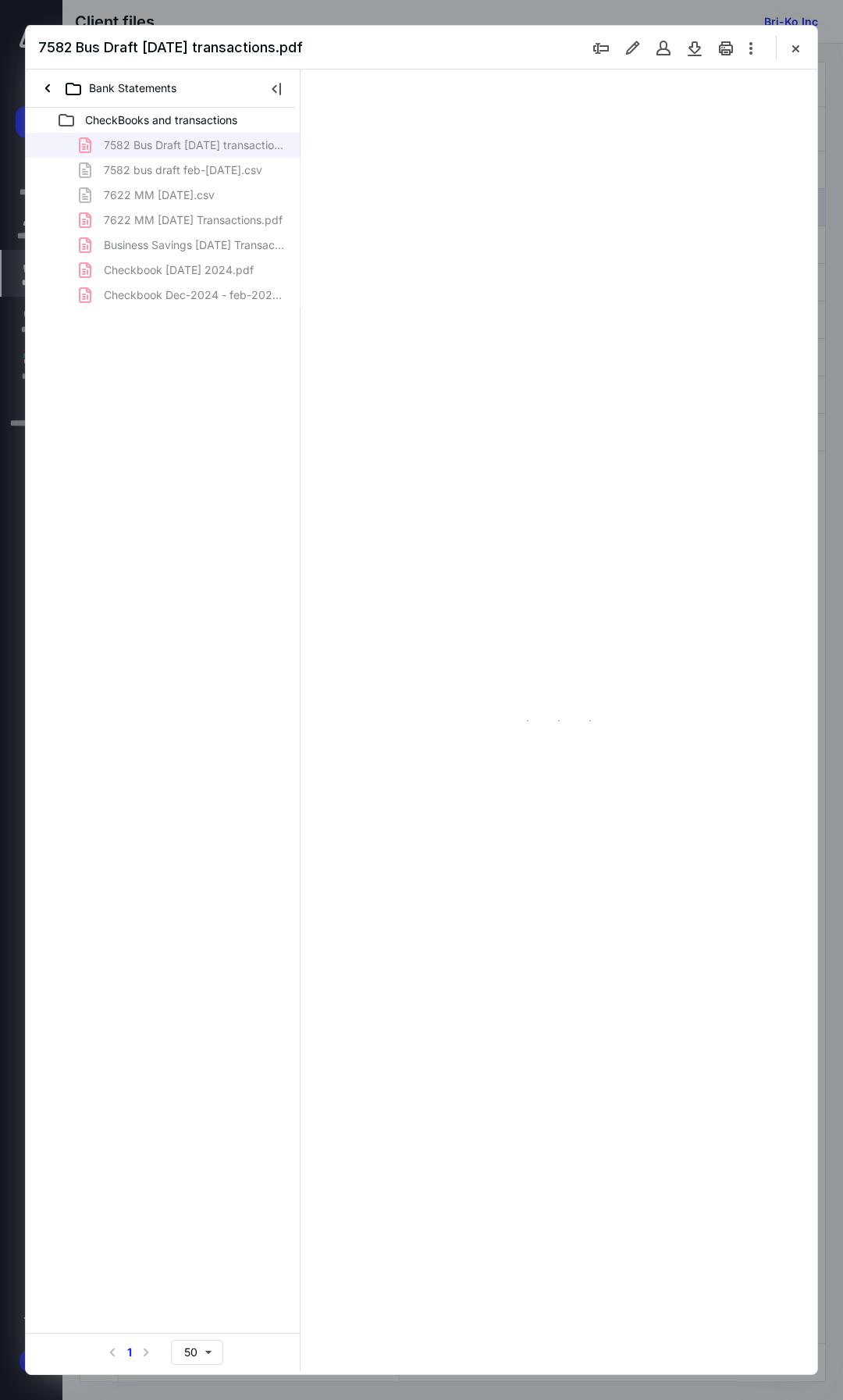 scroll, scrollTop: 0, scrollLeft: 0, axis: both 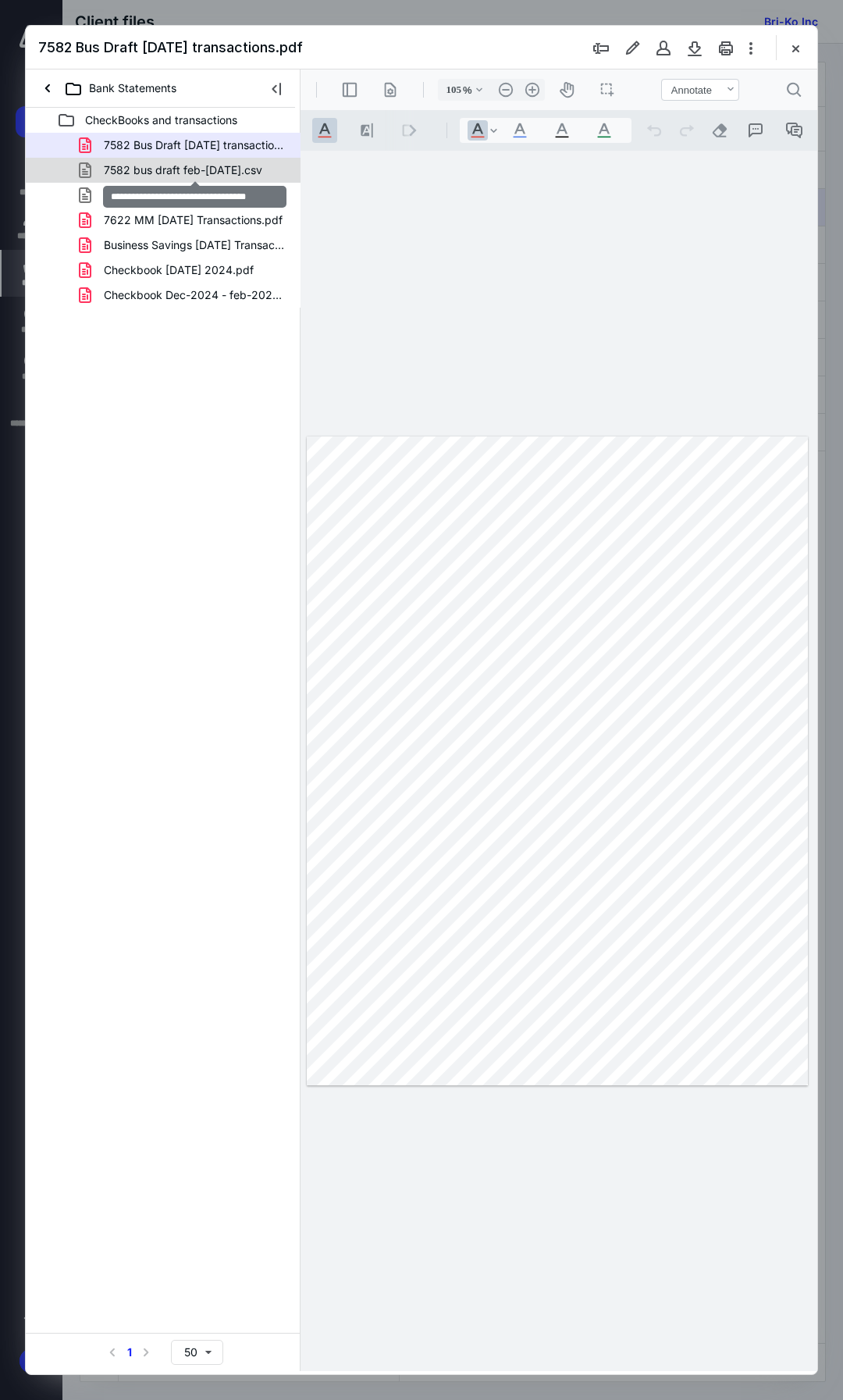 click on "7582 bus draft feb-march 6 2025.csv" at bounding box center [183, 170] 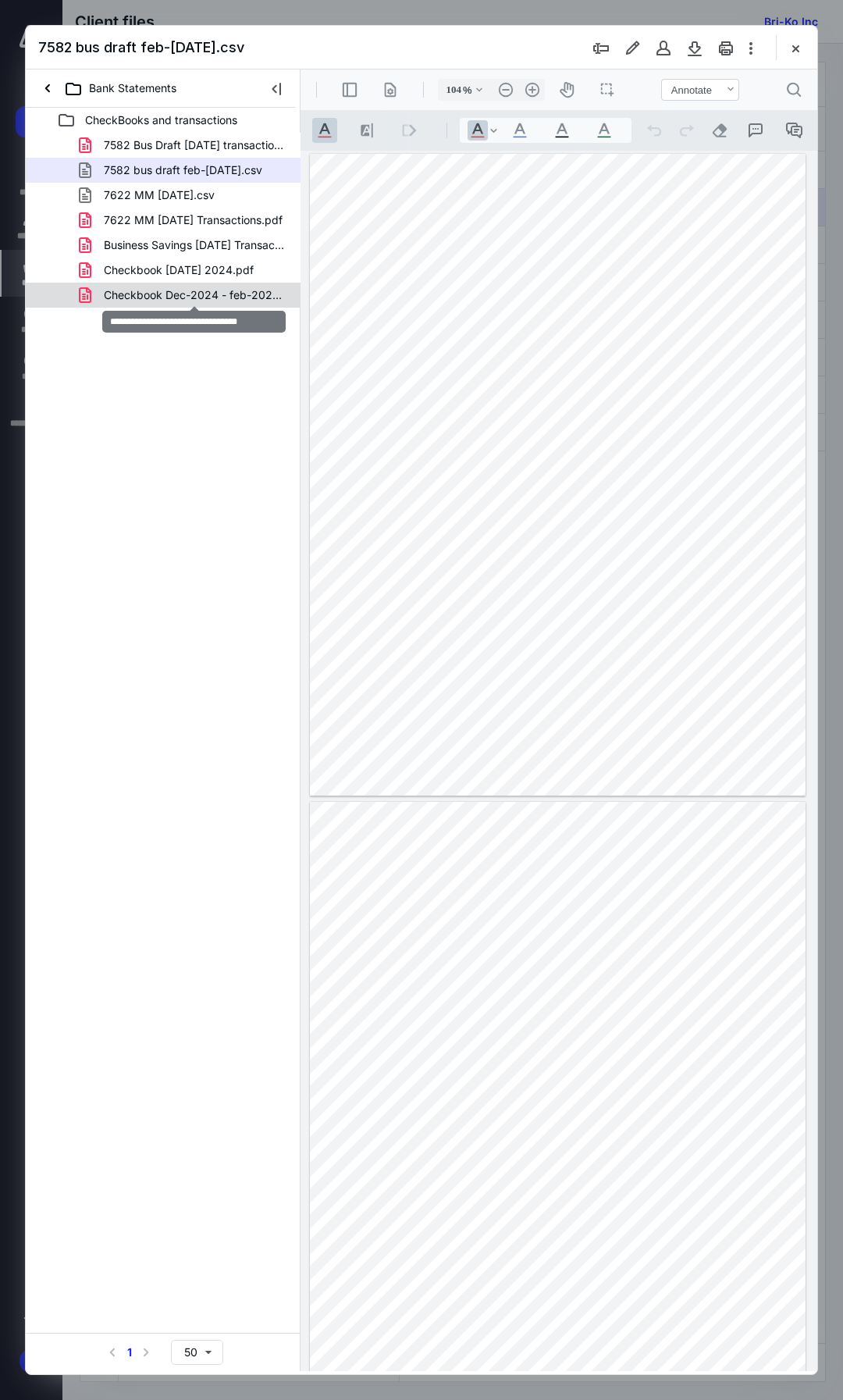 click on "Checkbook Dec-2024 - feb-2025.pdf" at bounding box center [194, 295] 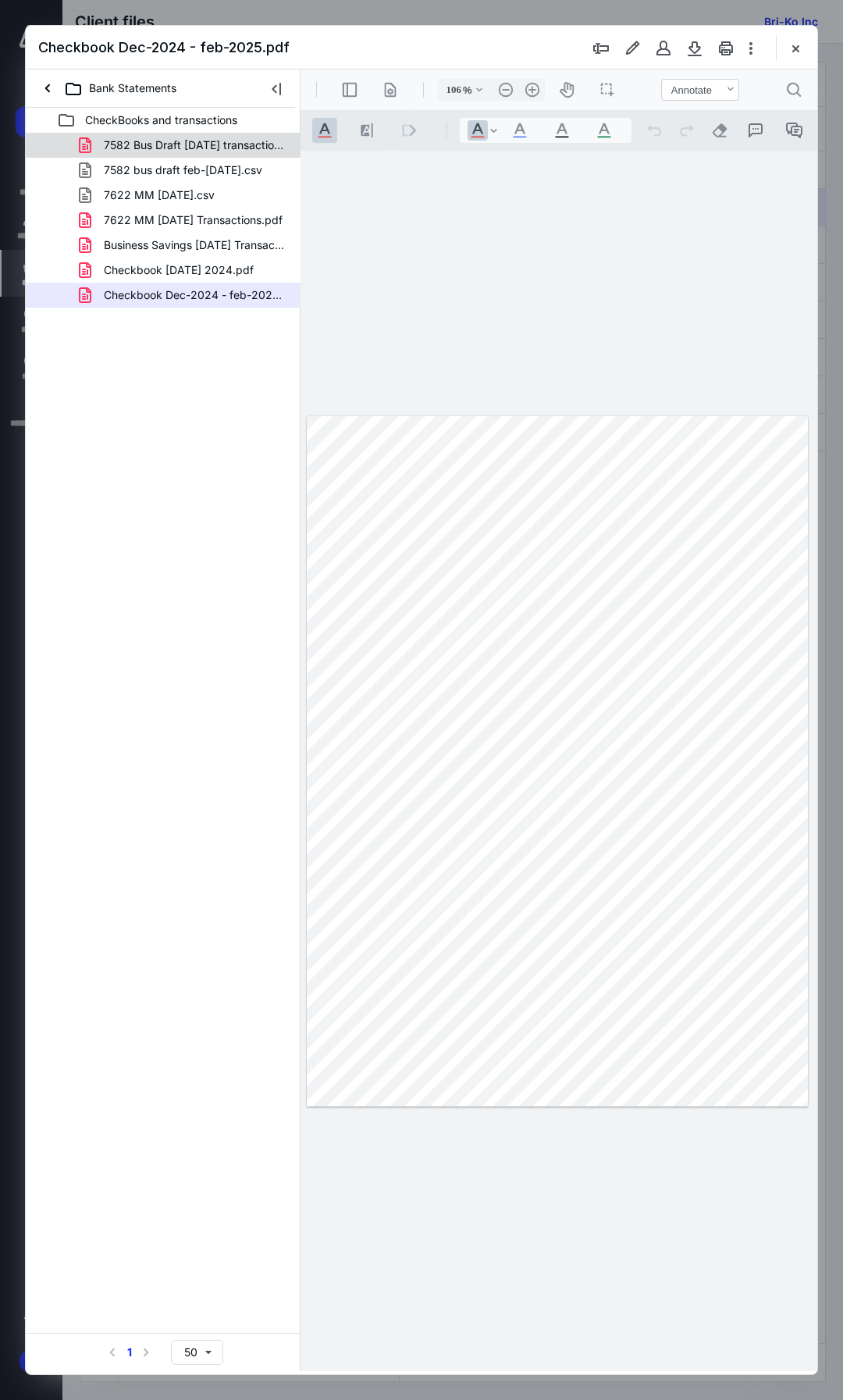 click on "7582 Bus Draft Feb 25 transactions.pdf" at bounding box center [194, 145] 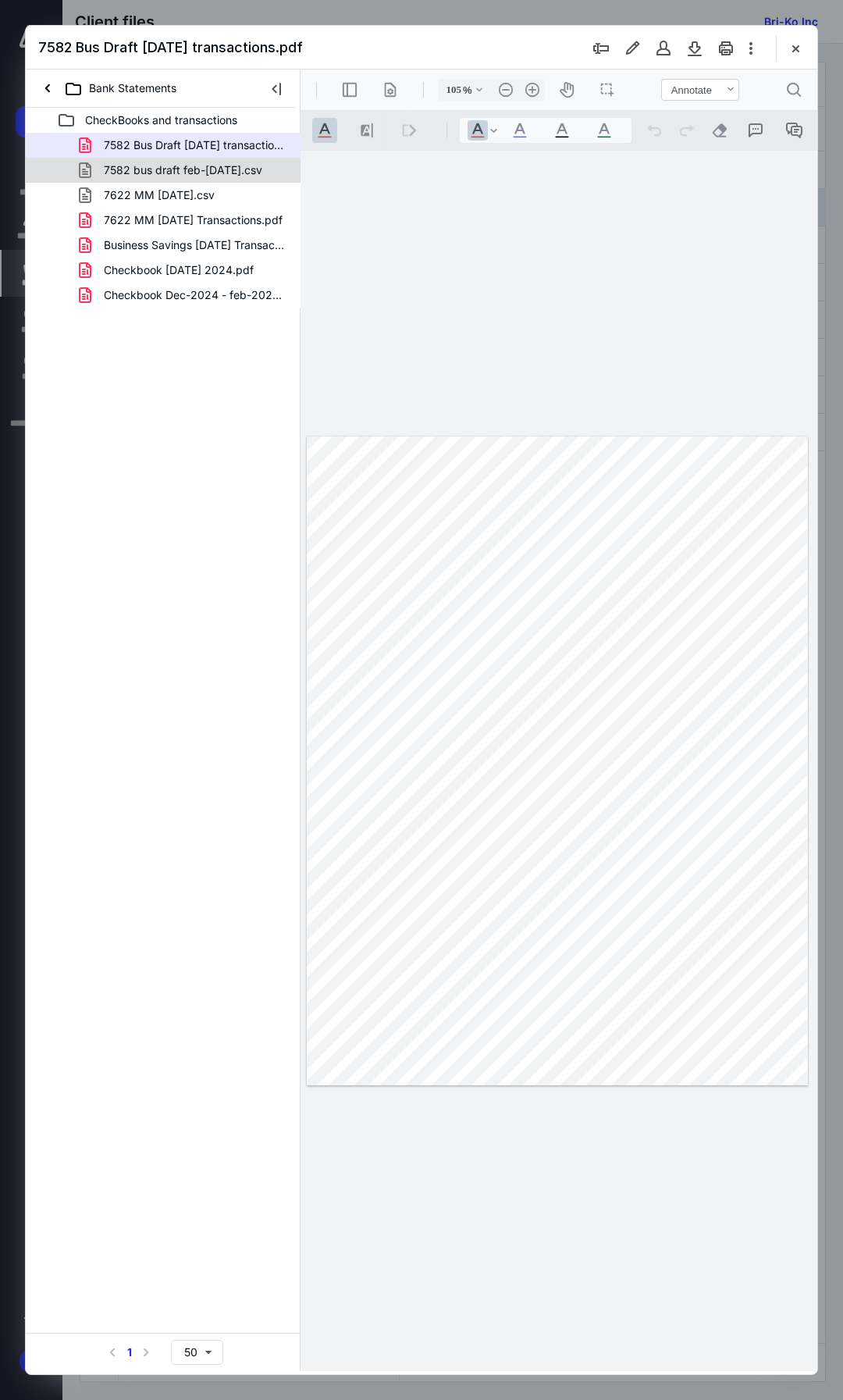 click on "7582 bus draft feb-march 6 2025.csv" at bounding box center [183, 170] 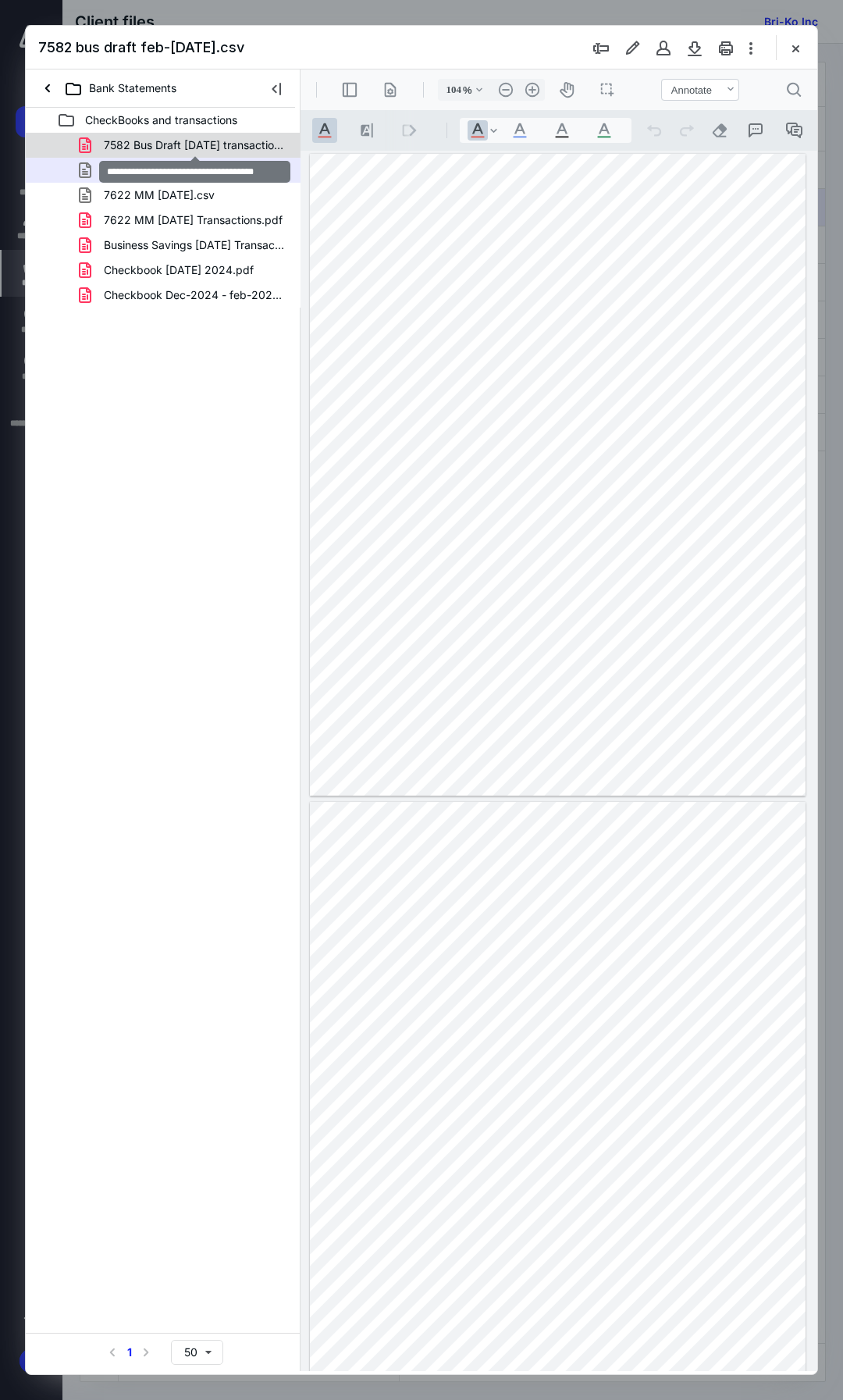 click on "7582 Bus Draft Feb 25 transactions.pdf" at bounding box center [194, 145] 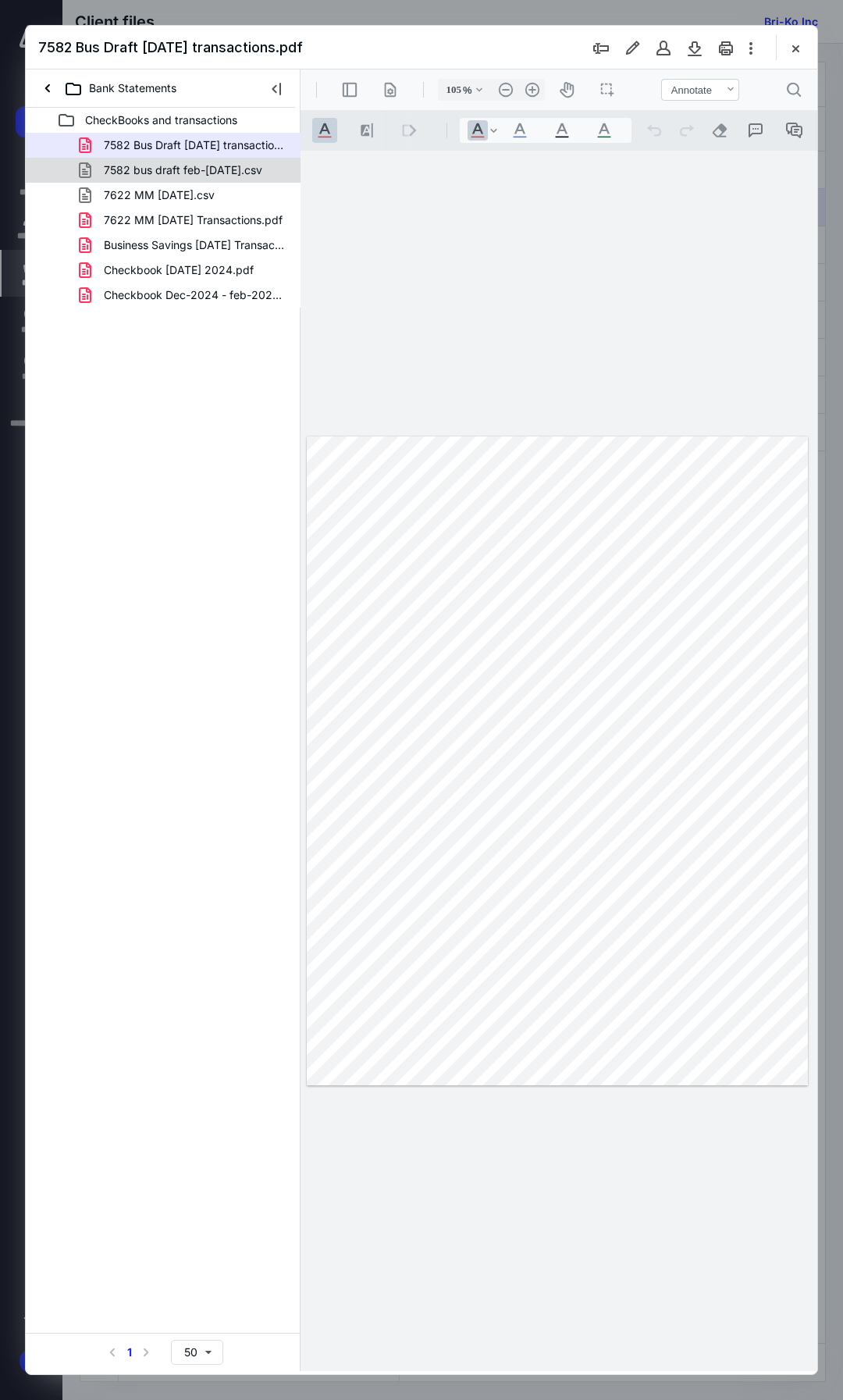 click on "7582 bus draft feb-march 6 2025.csv" at bounding box center (183, 170) 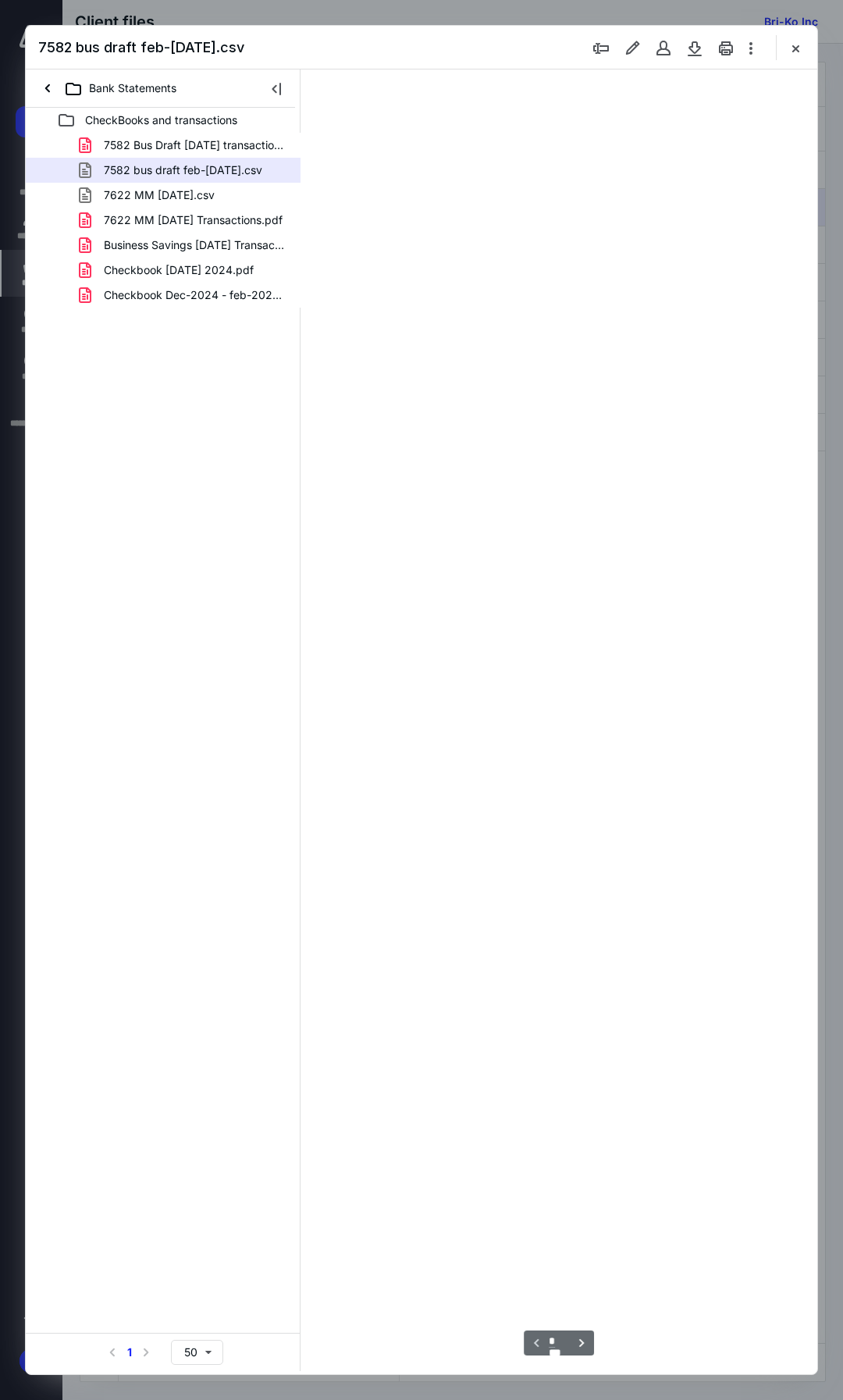type on "104" 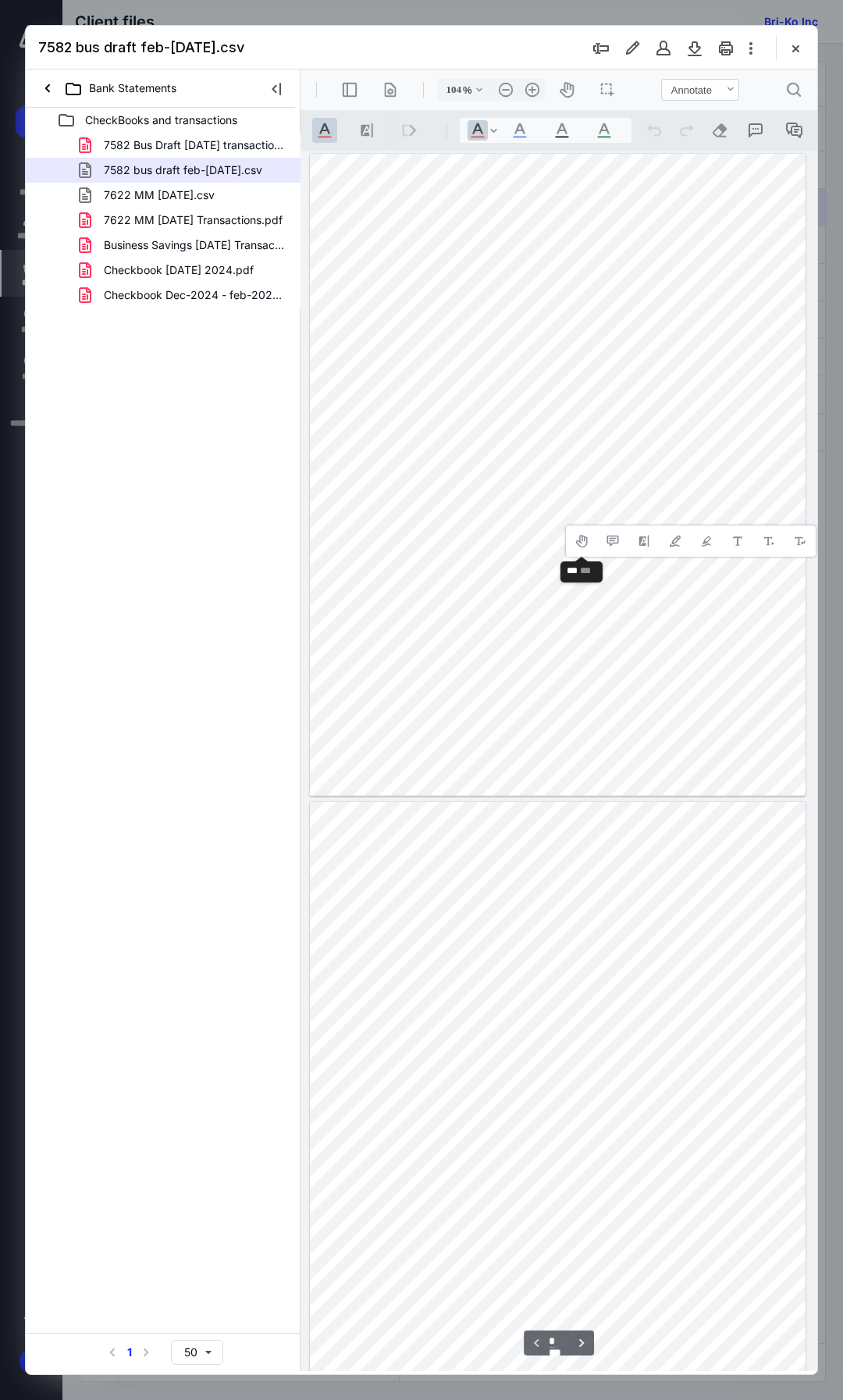 click at bounding box center [558, 475] 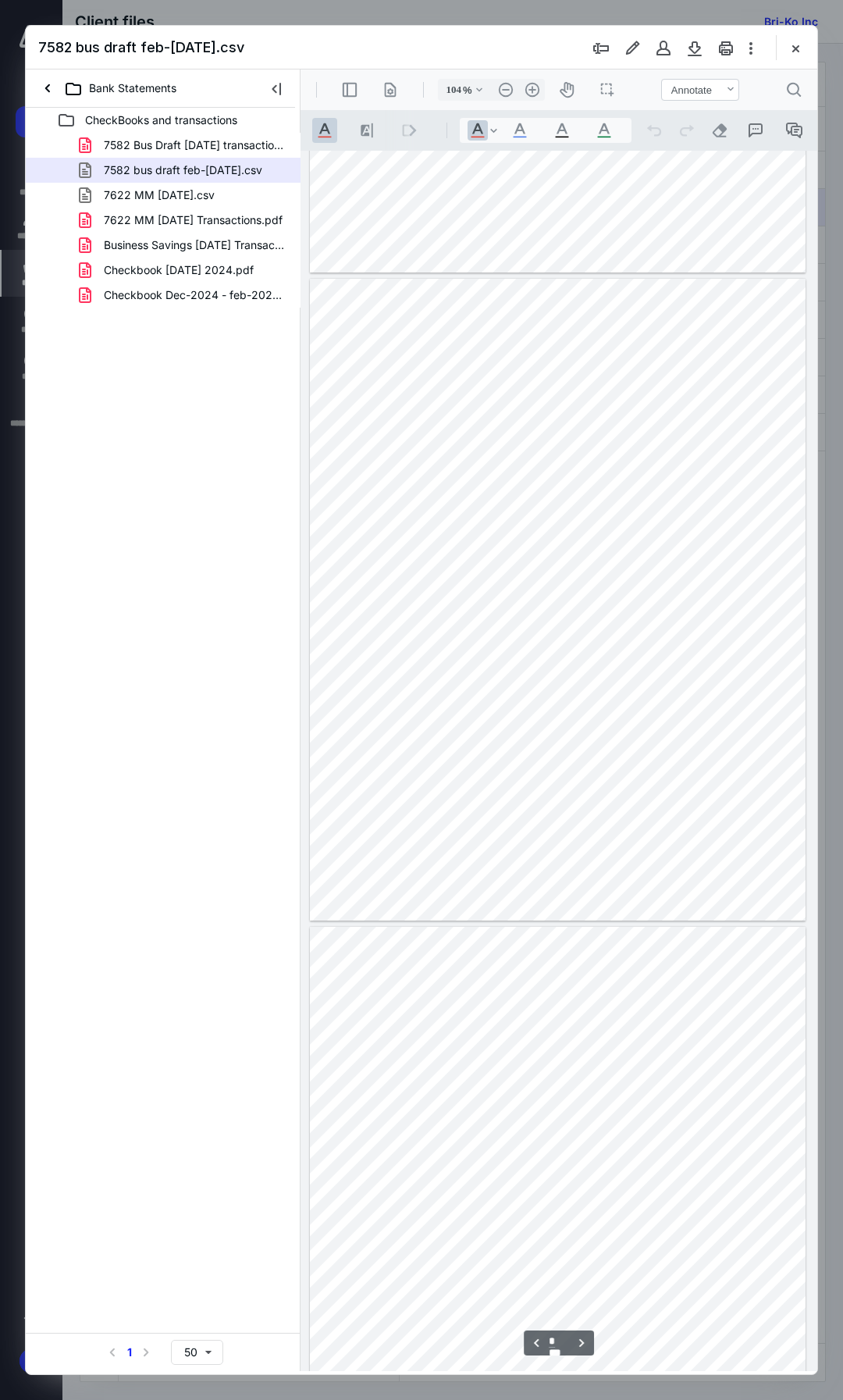 scroll, scrollTop: 724, scrollLeft: 0, axis: vertical 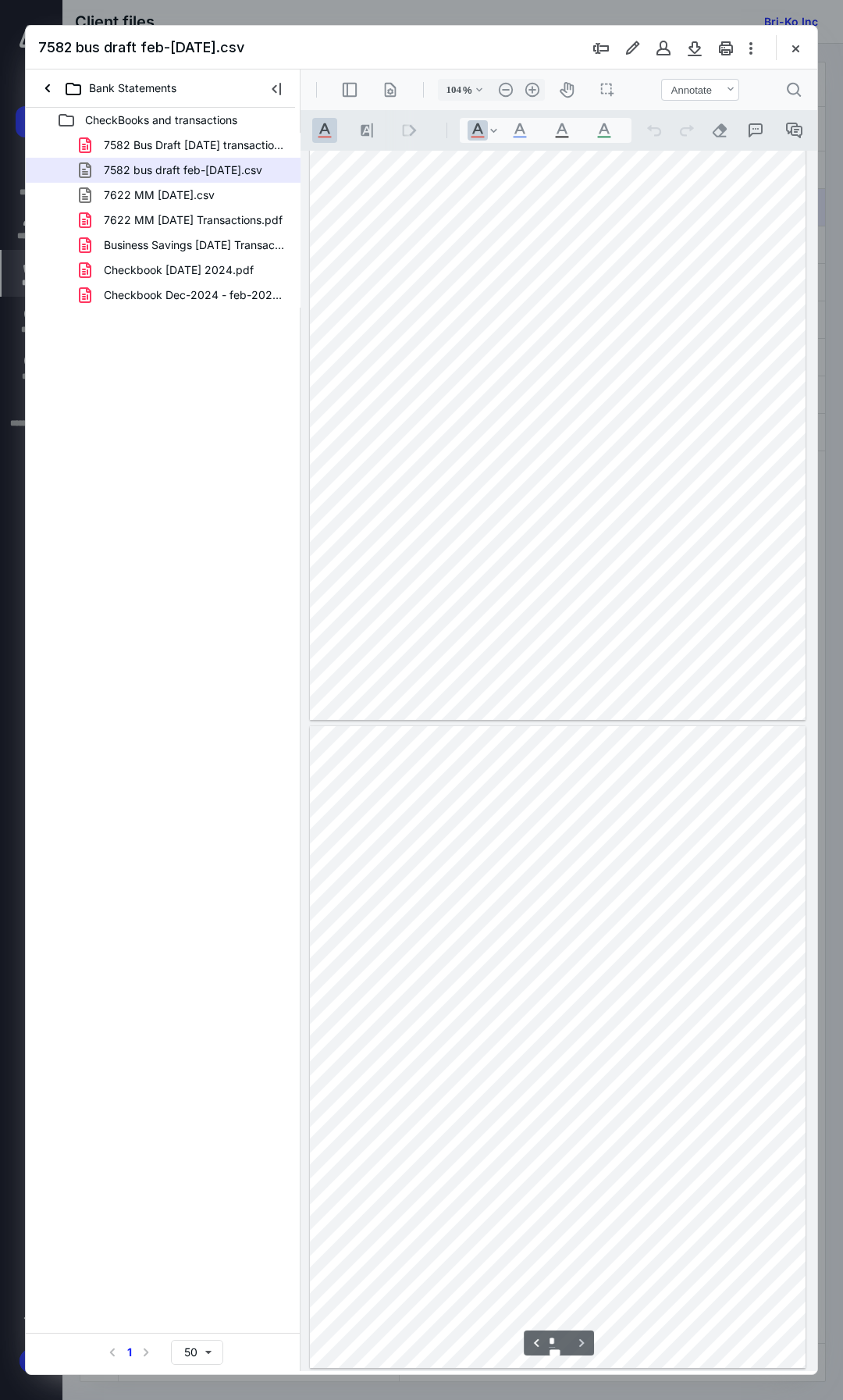 type on "*" 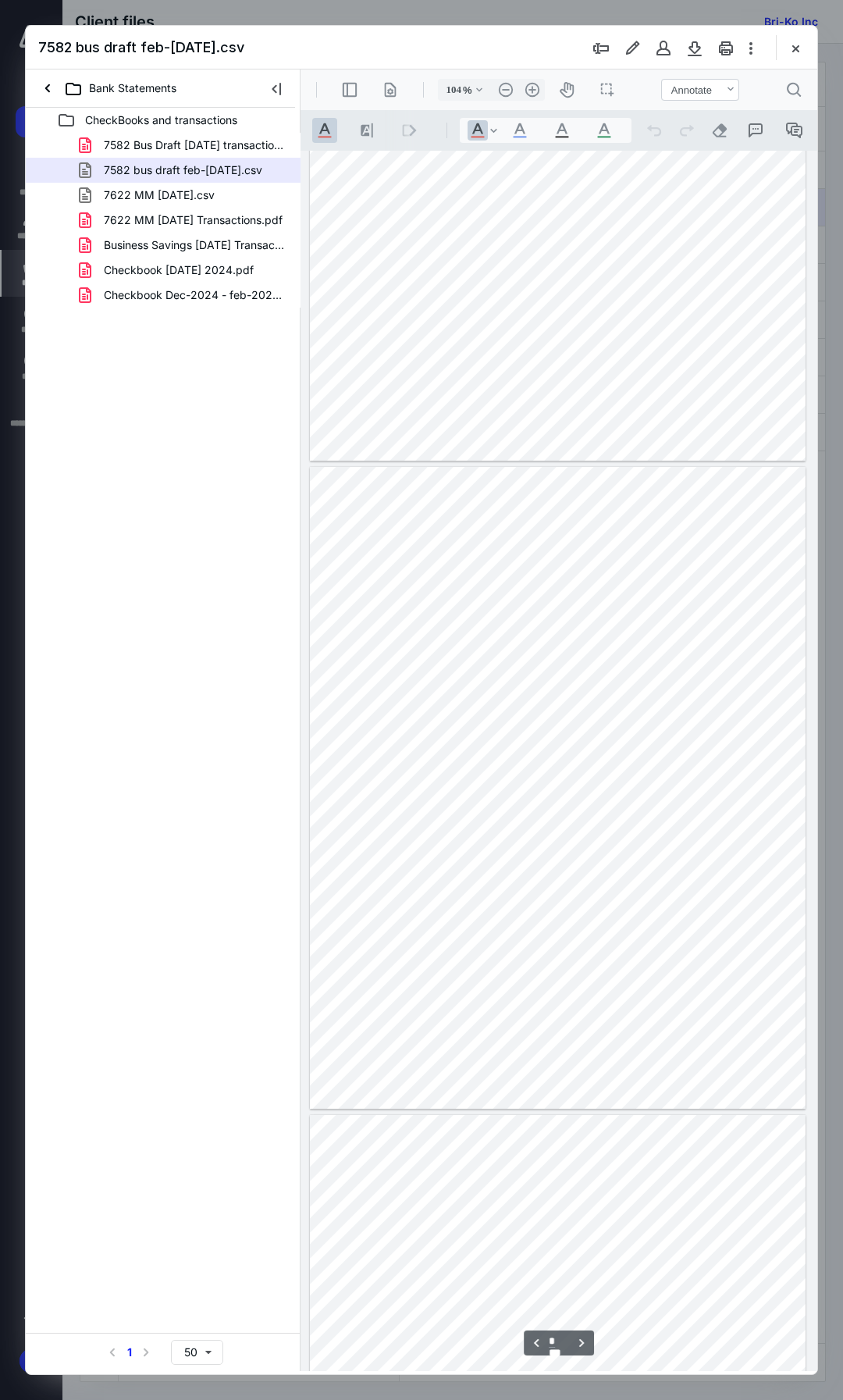 scroll, scrollTop: 334, scrollLeft: 0, axis: vertical 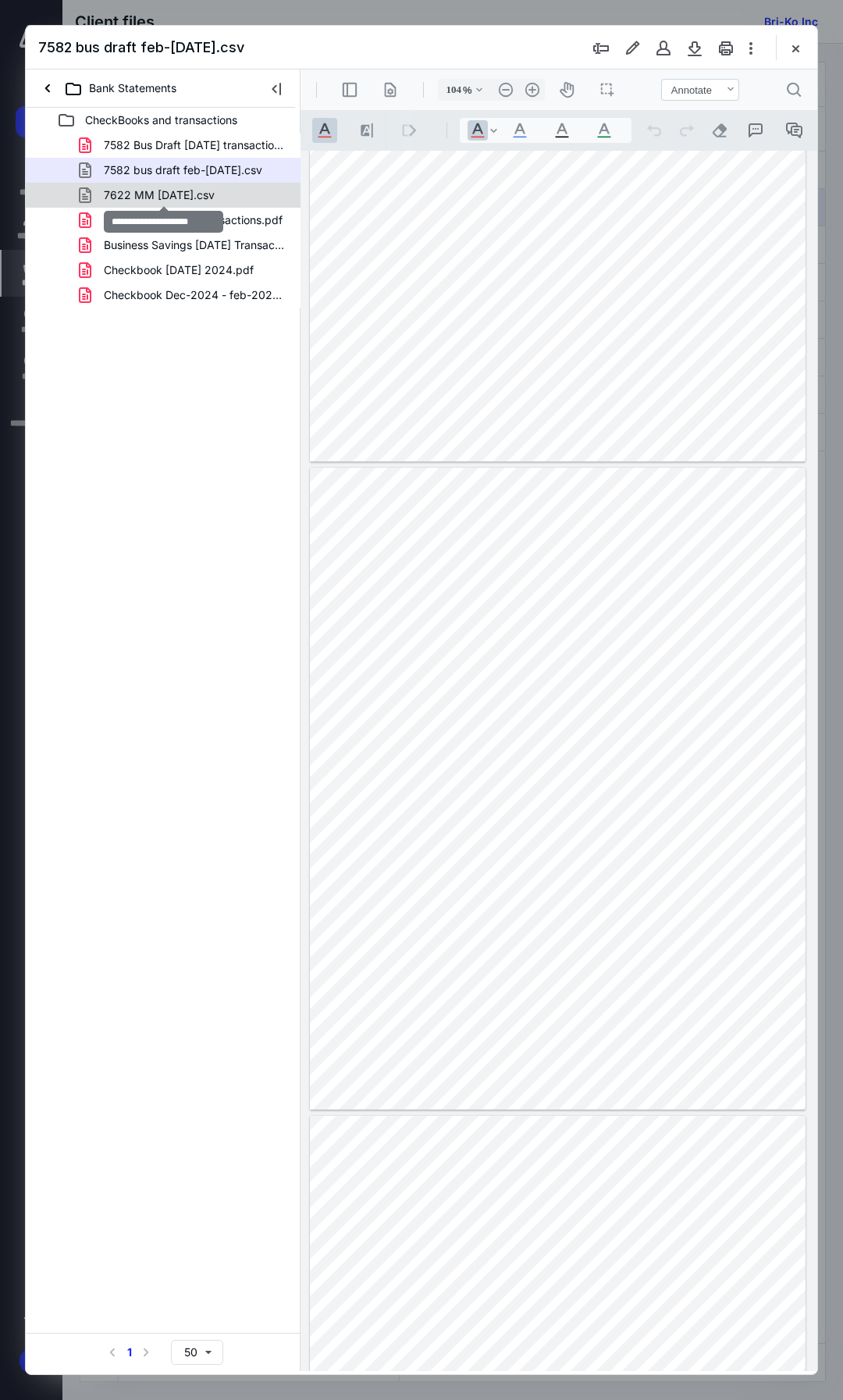 click on "7622 MM feb 2025.csv" at bounding box center [159, 195] 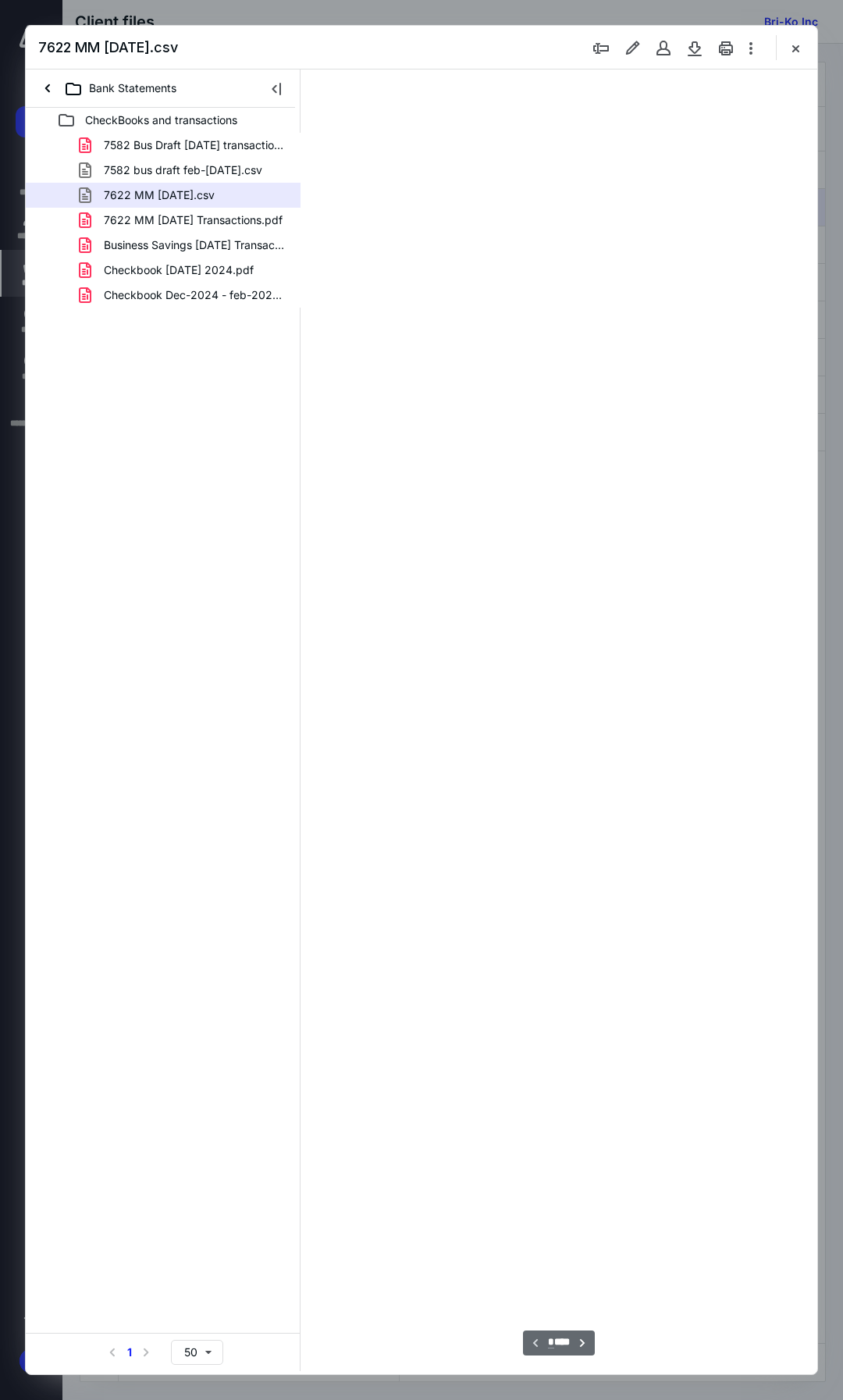 type on "104" 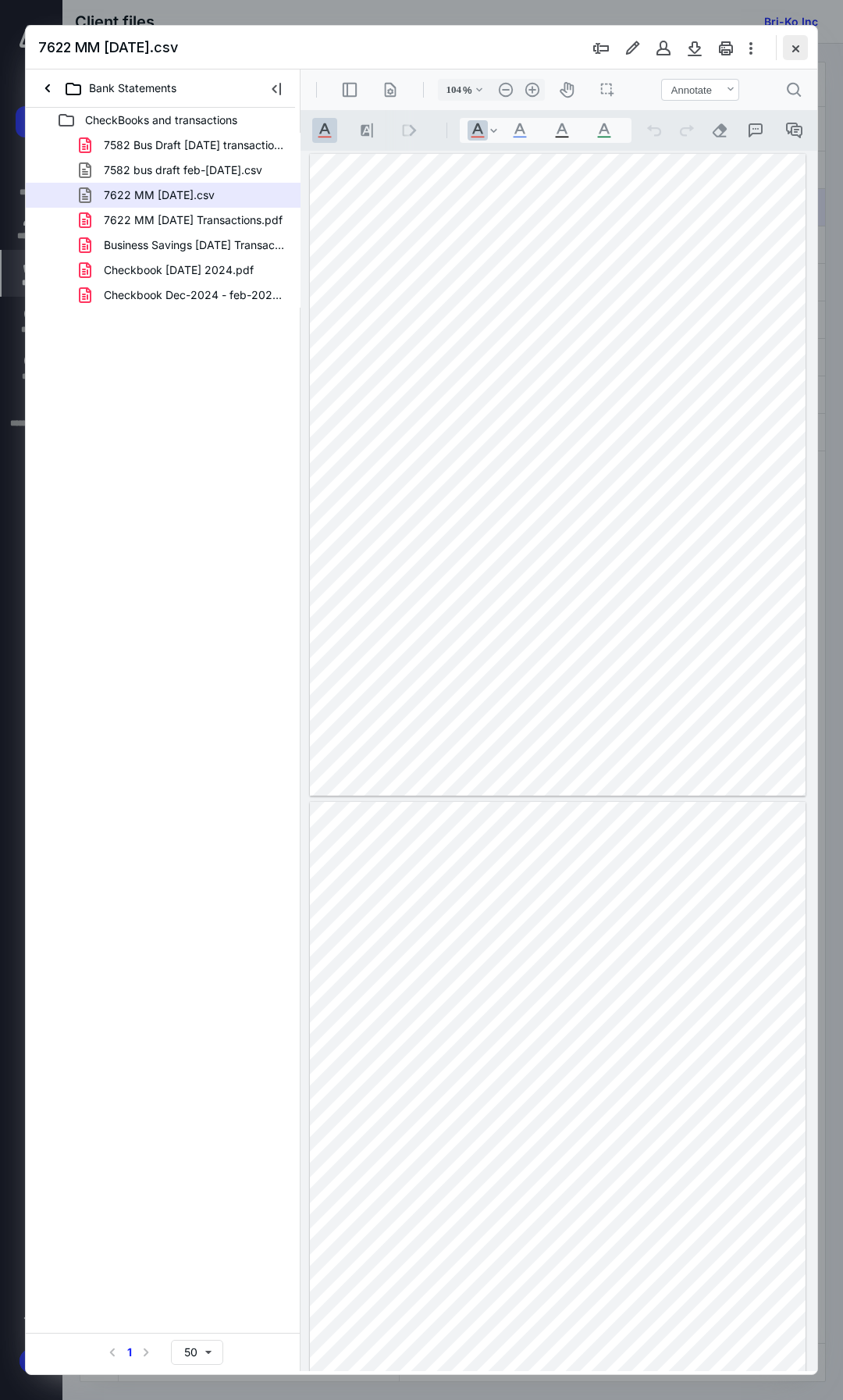 click at bounding box center [795, 48] 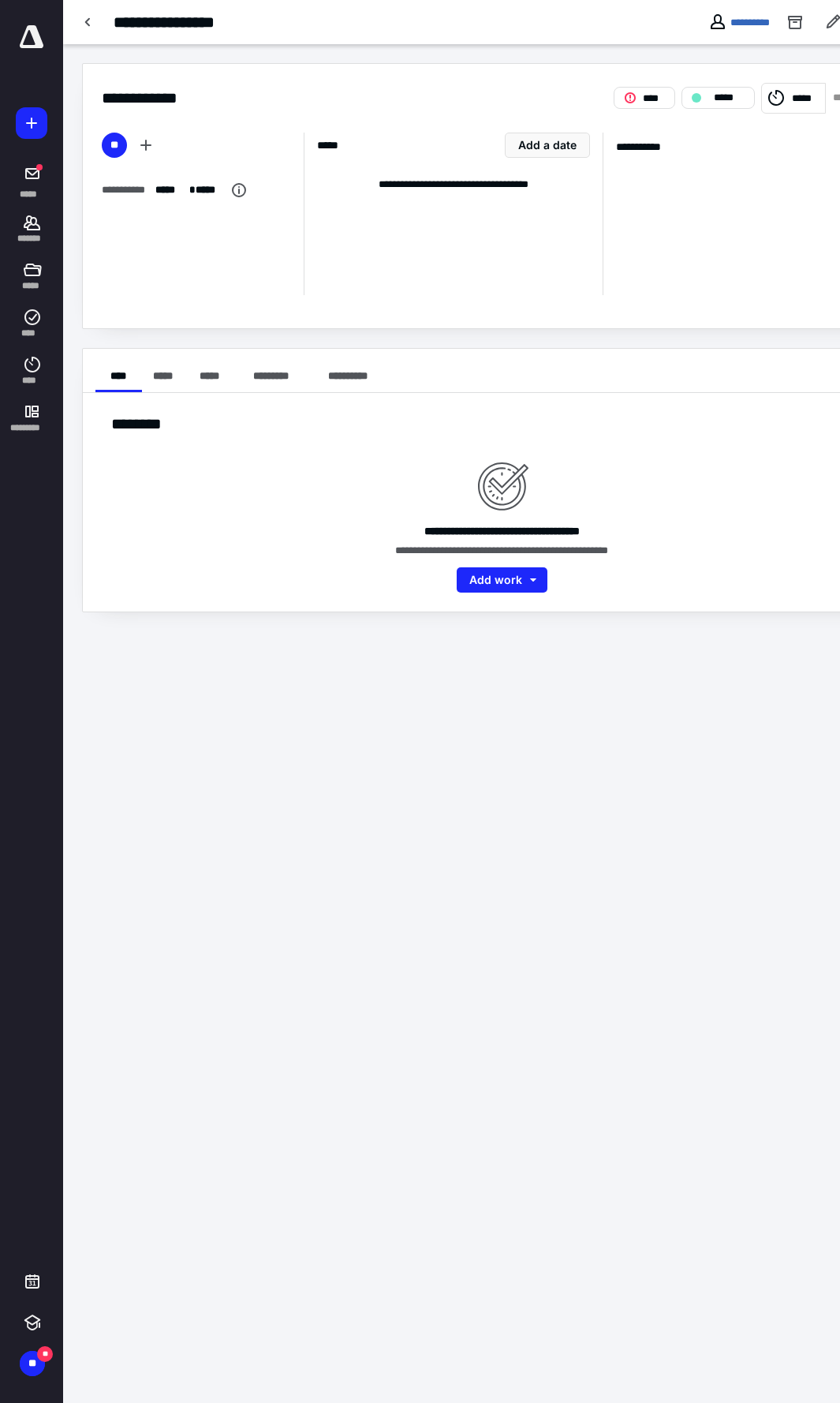 scroll, scrollTop: 0, scrollLeft: 0, axis: both 